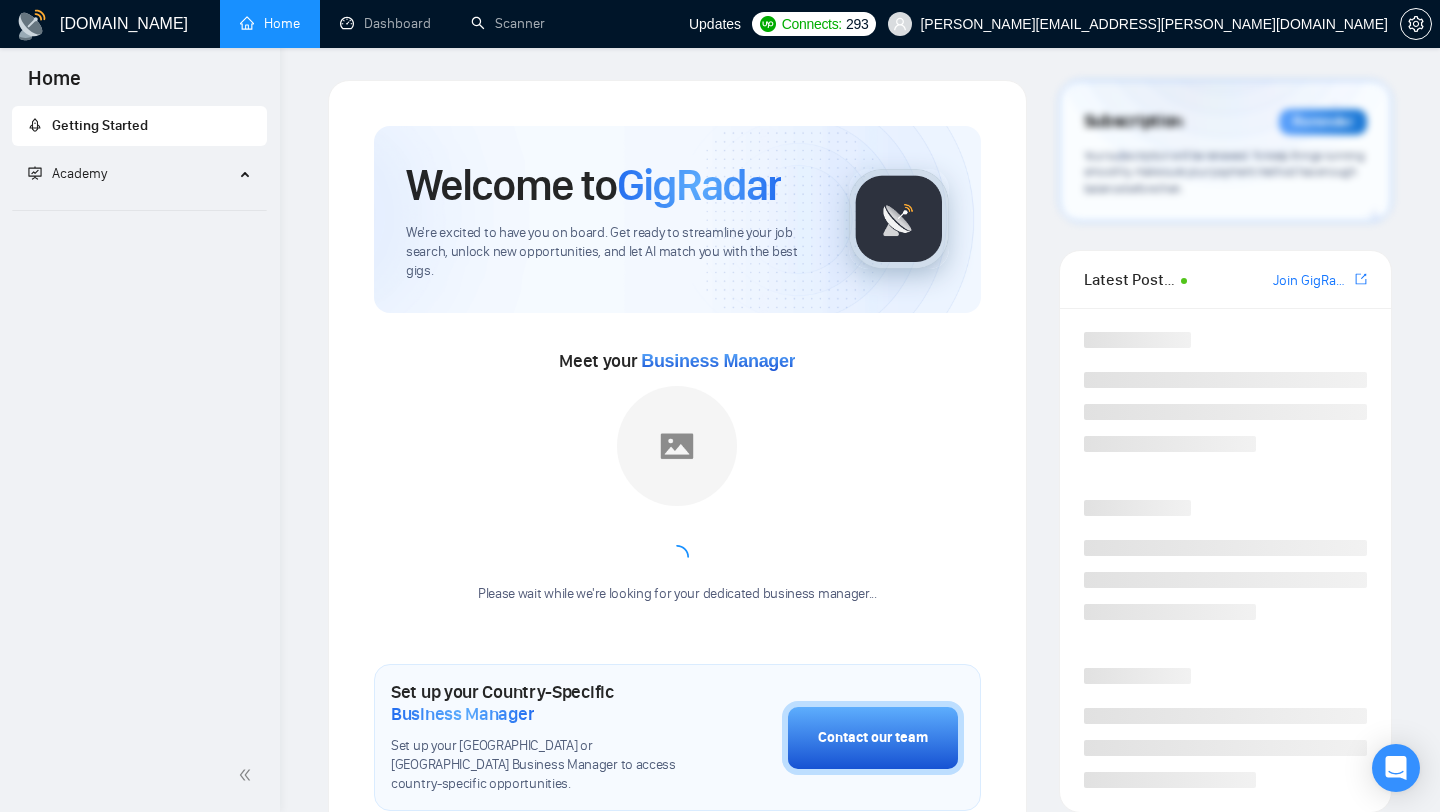 scroll, scrollTop: 0, scrollLeft: 0, axis: both 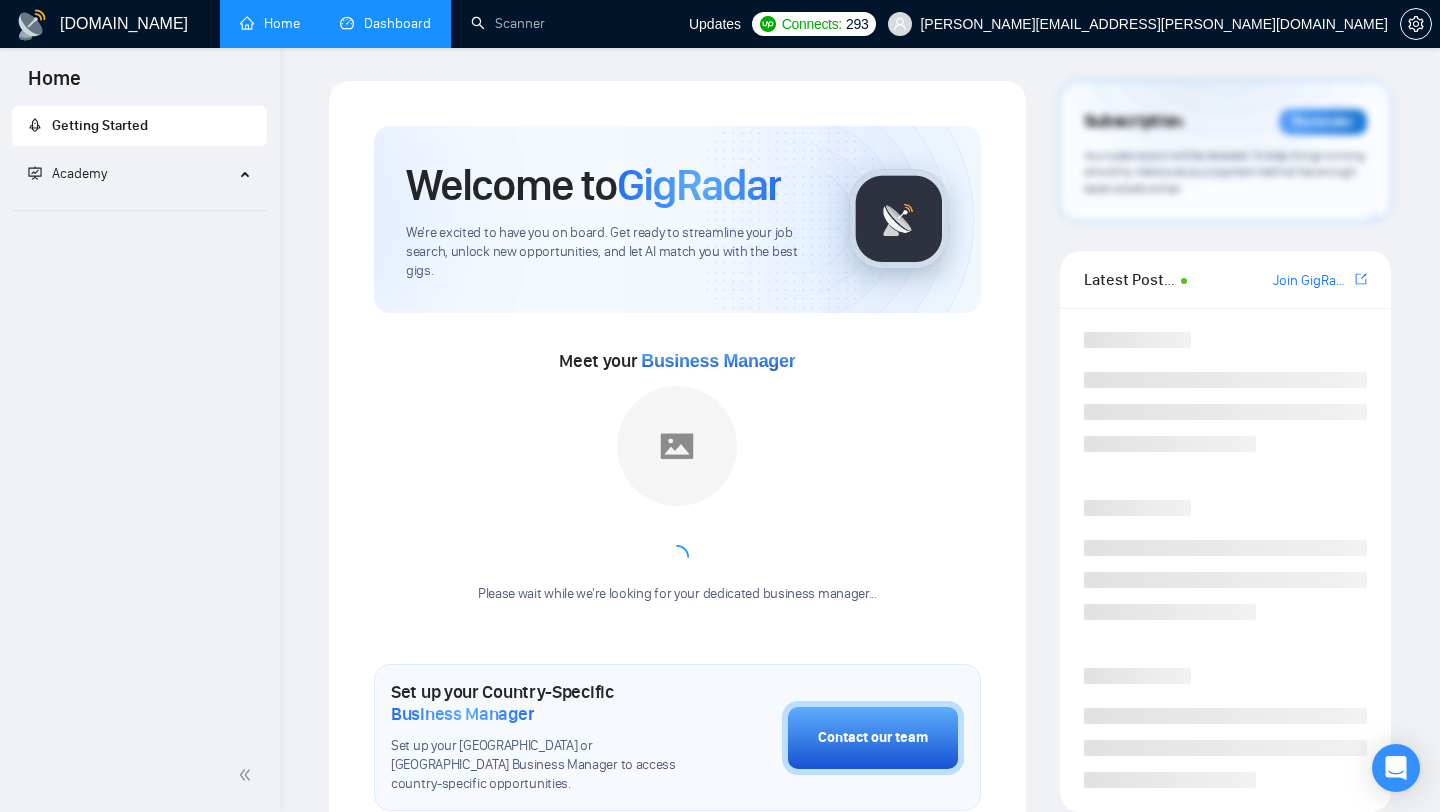 click on "Dashboard" at bounding box center (385, 23) 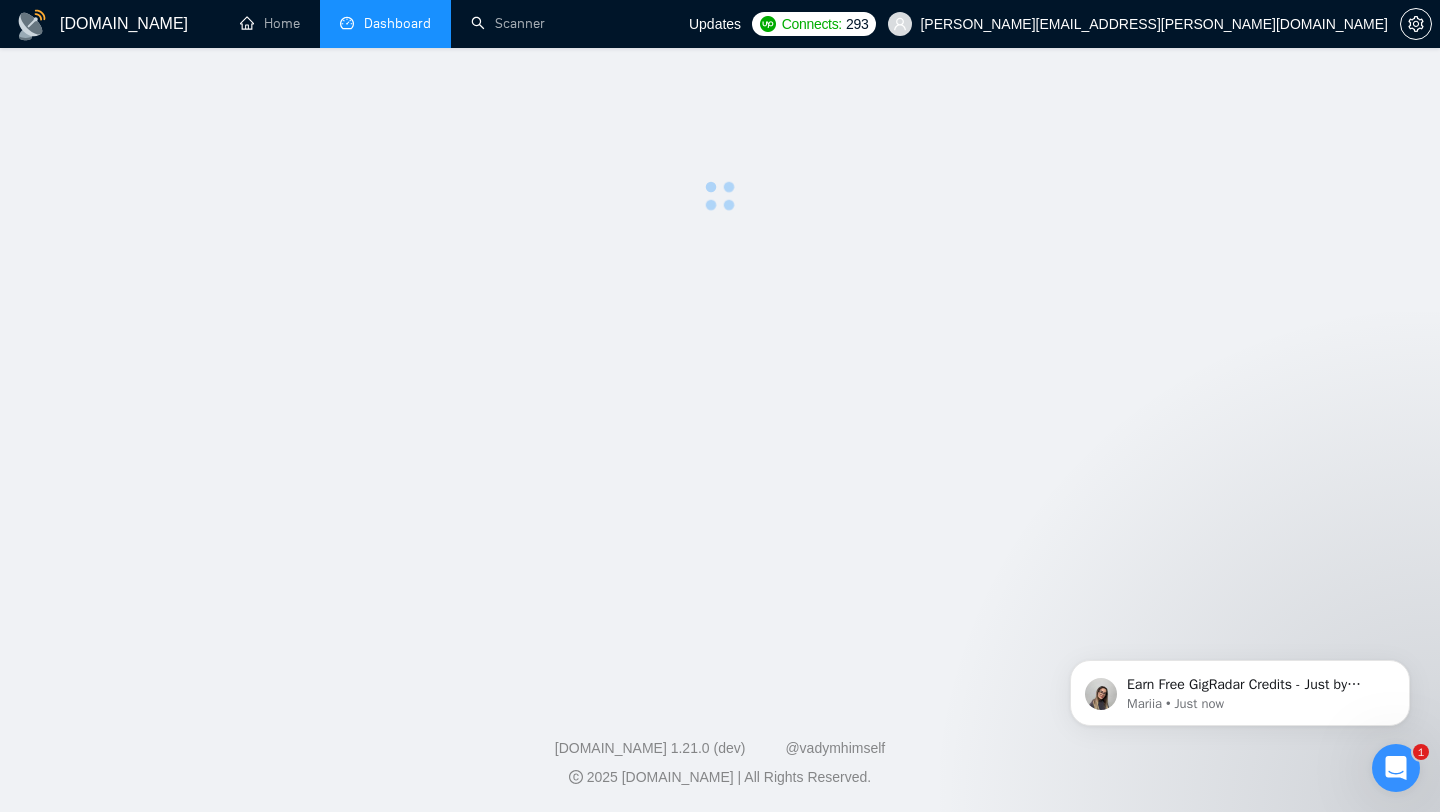 scroll, scrollTop: 0, scrollLeft: 0, axis: both 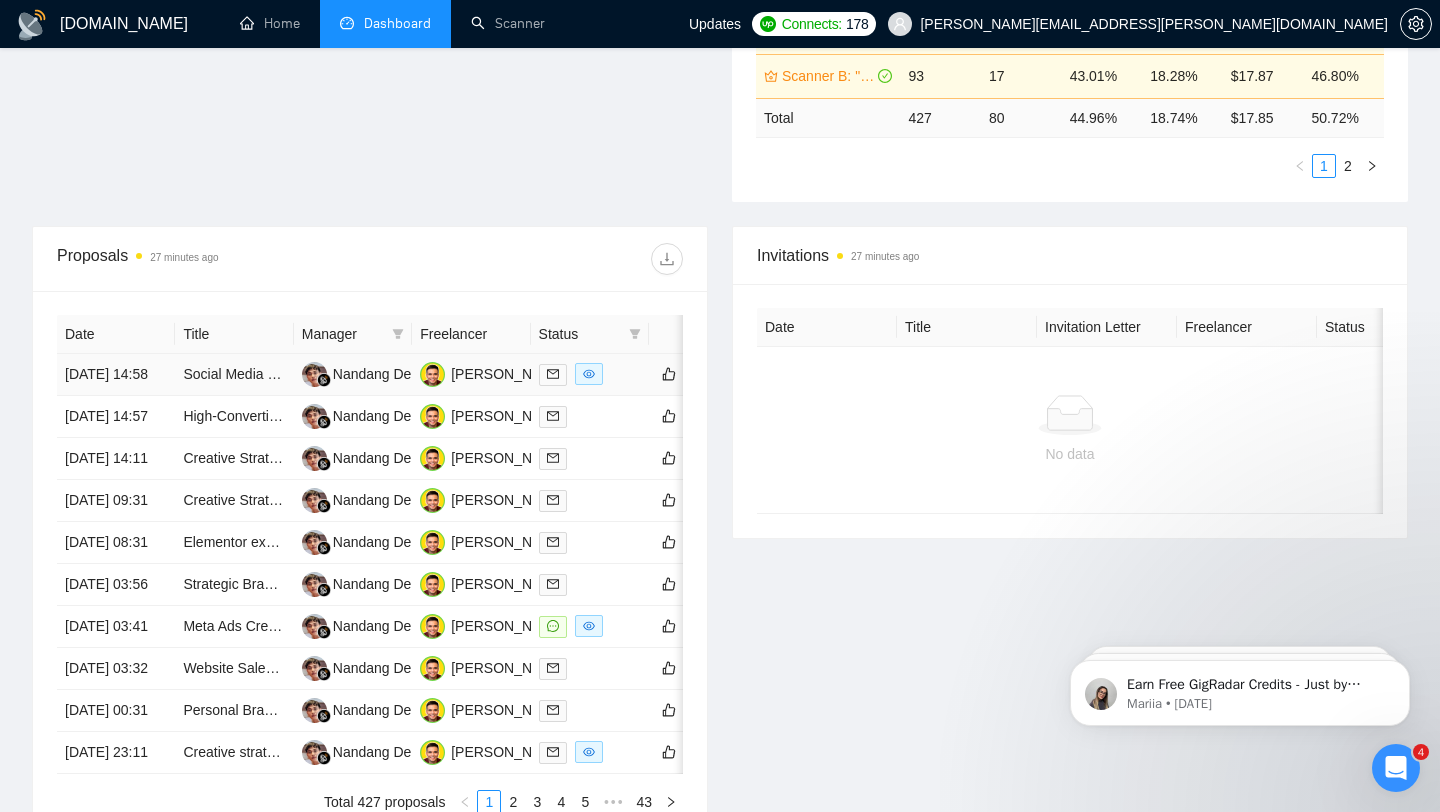 click at bounding box center [590, 374] 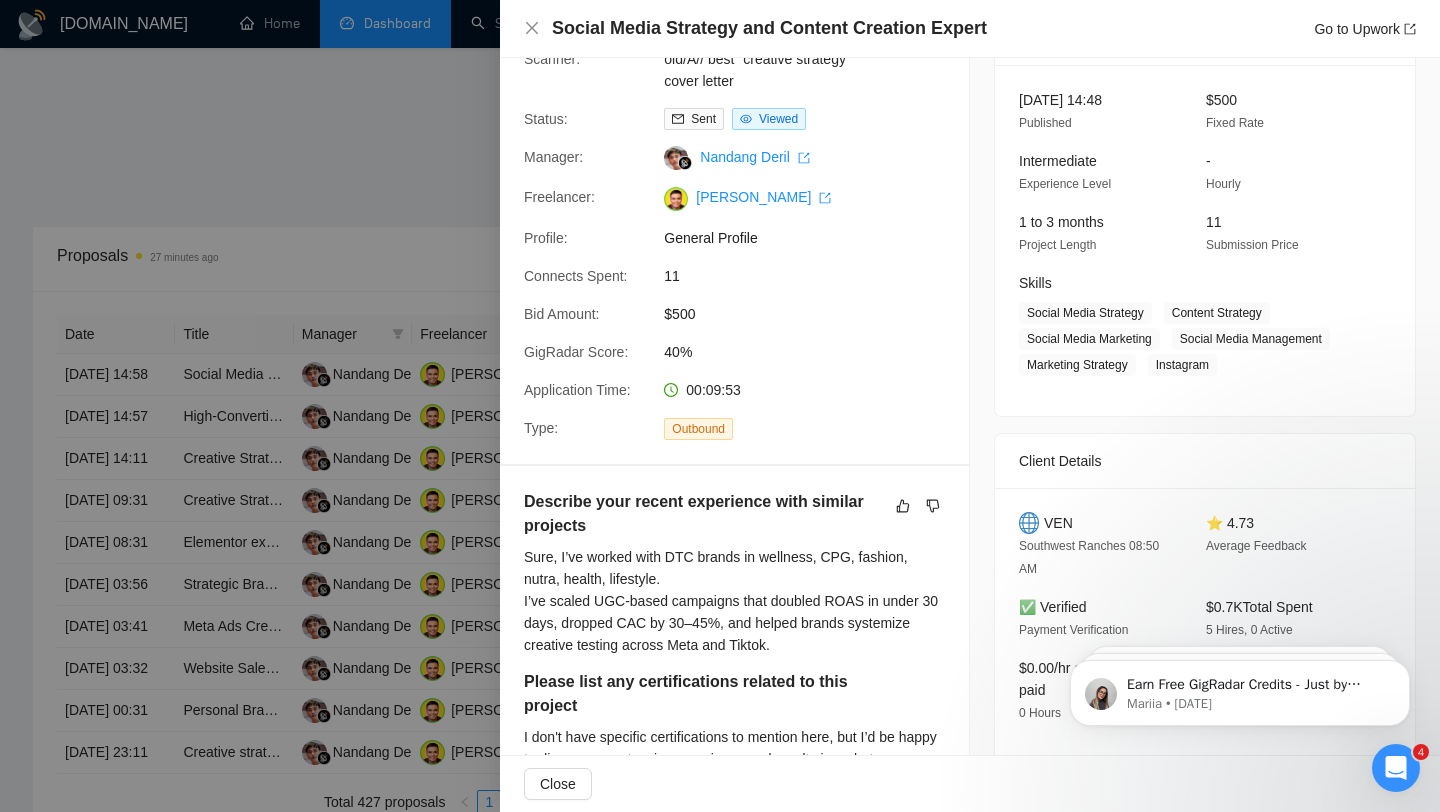 scroll, scrollTop: 127, scrollLeft: 0, axis: vertical 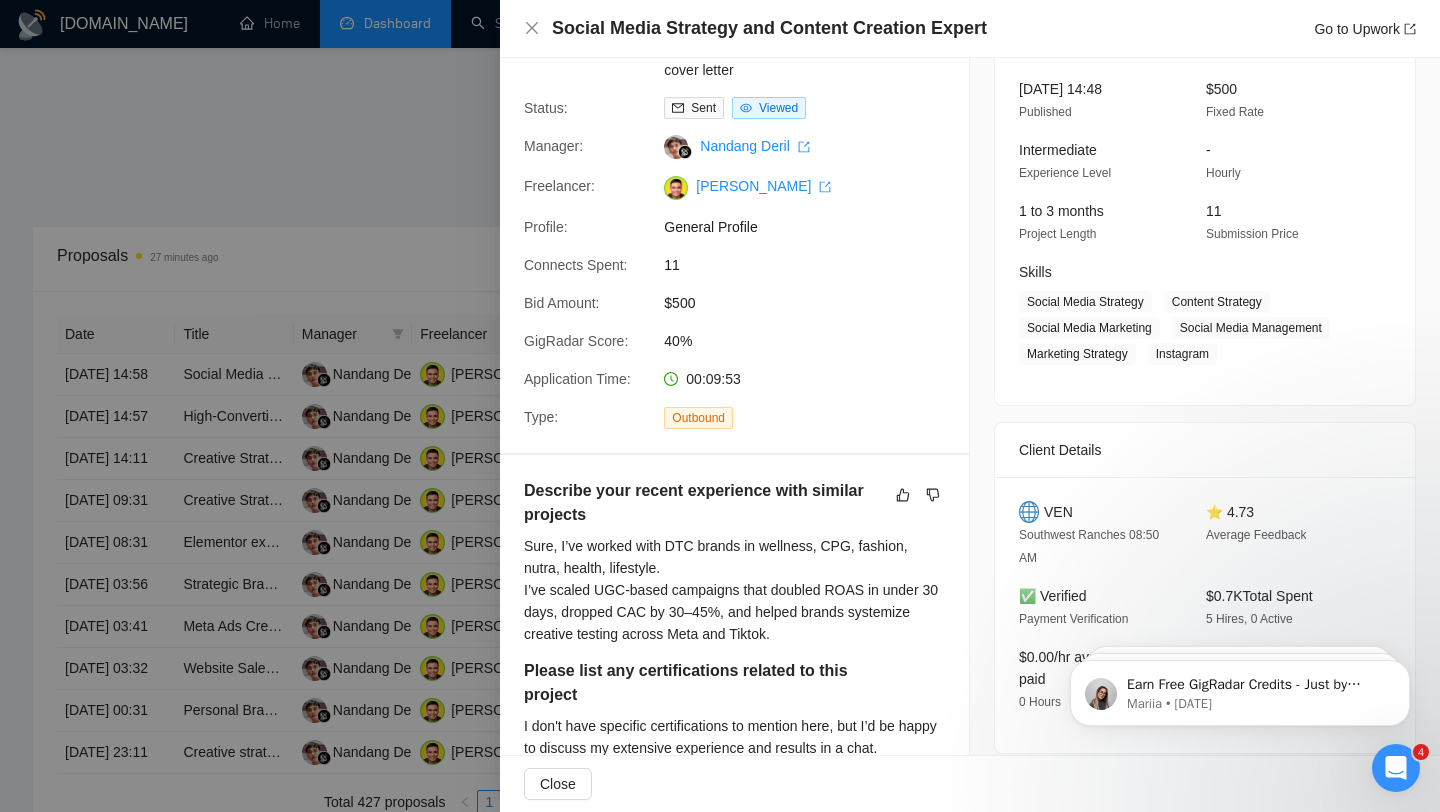 click on "Southwest Ranches 08:50 AM" at bounding box center (1089, 546) 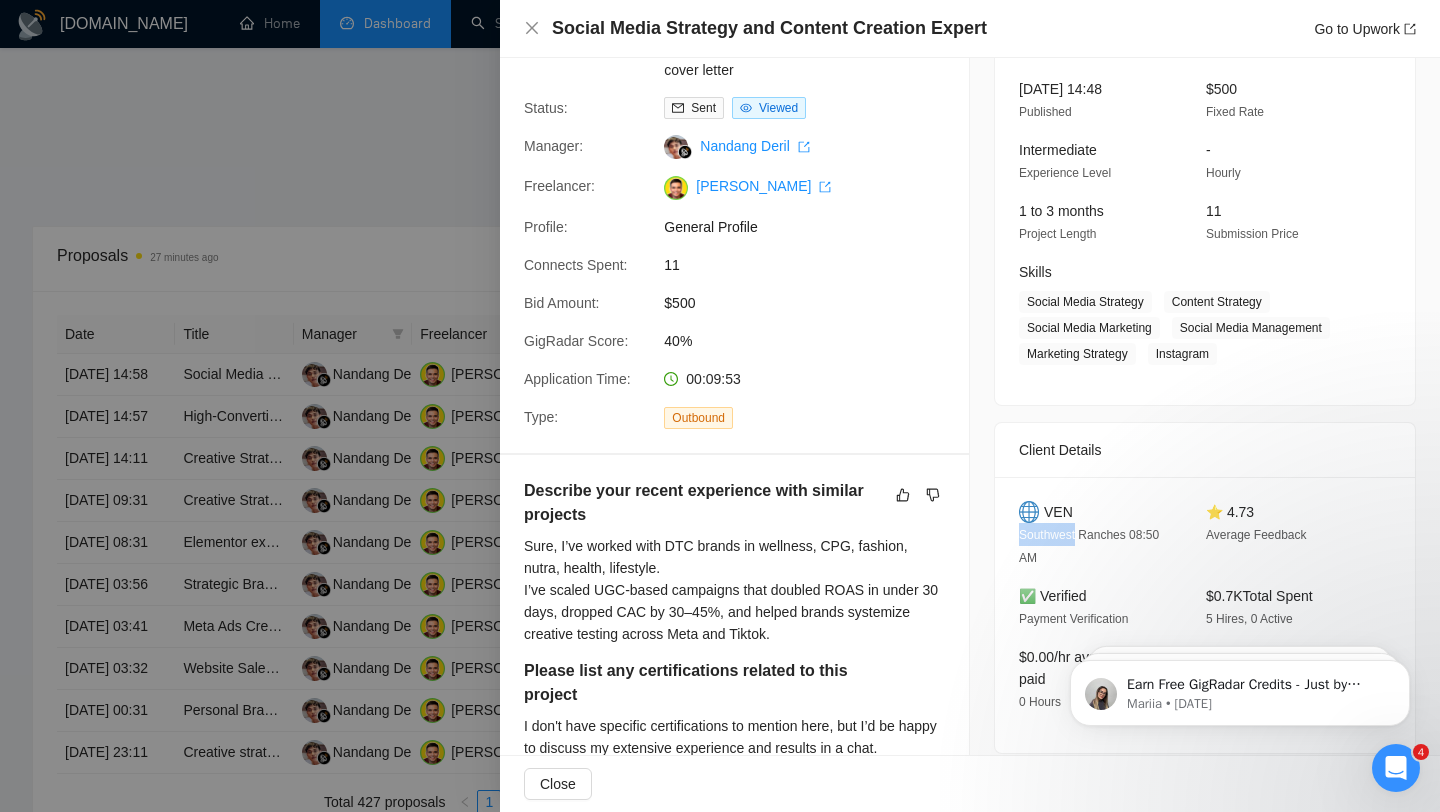 click on "Southwest Ranches 08:50 AM" at bounding box center (1089, 546) 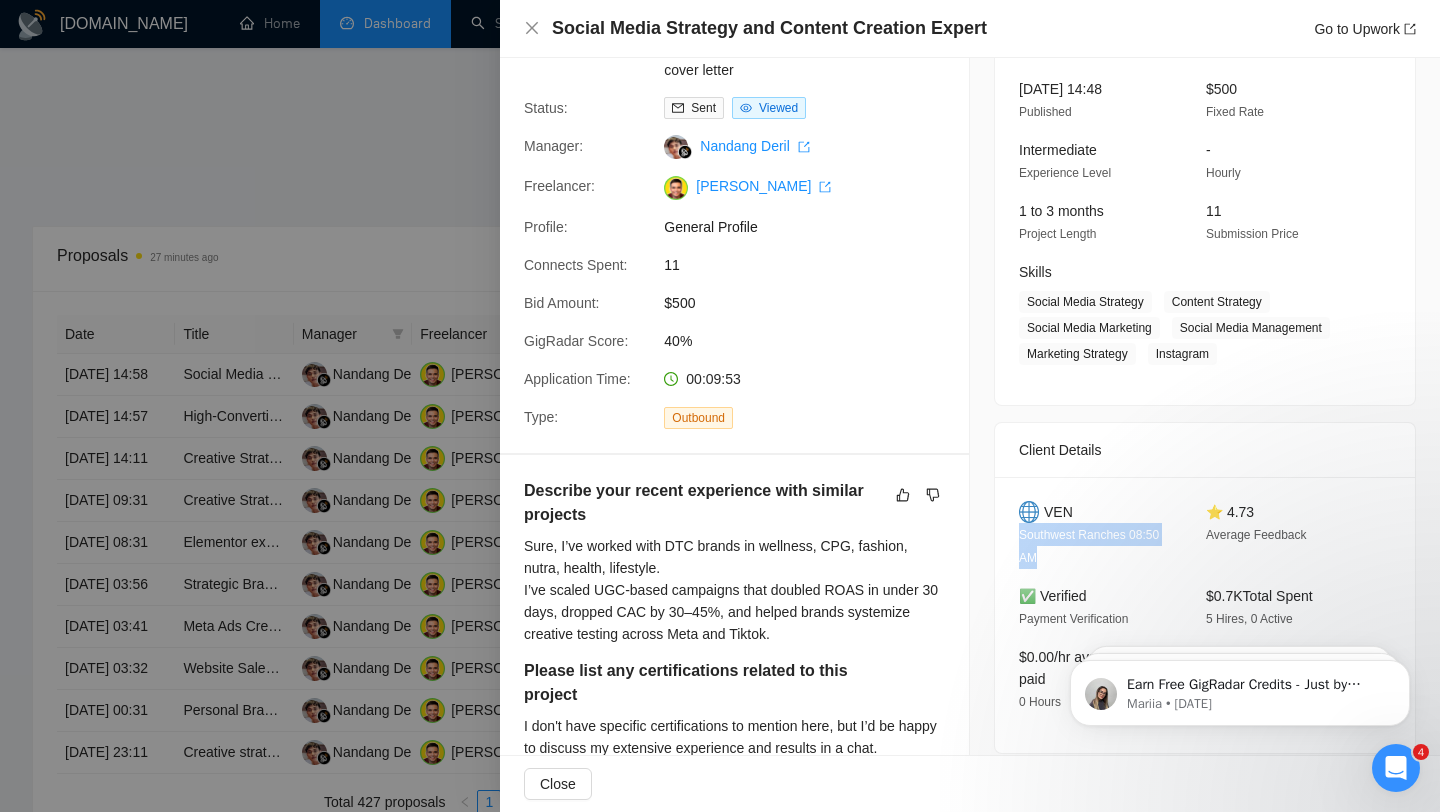 click on "Southwest Ranches 08:50 AM" at bounding box center [1089, 546] 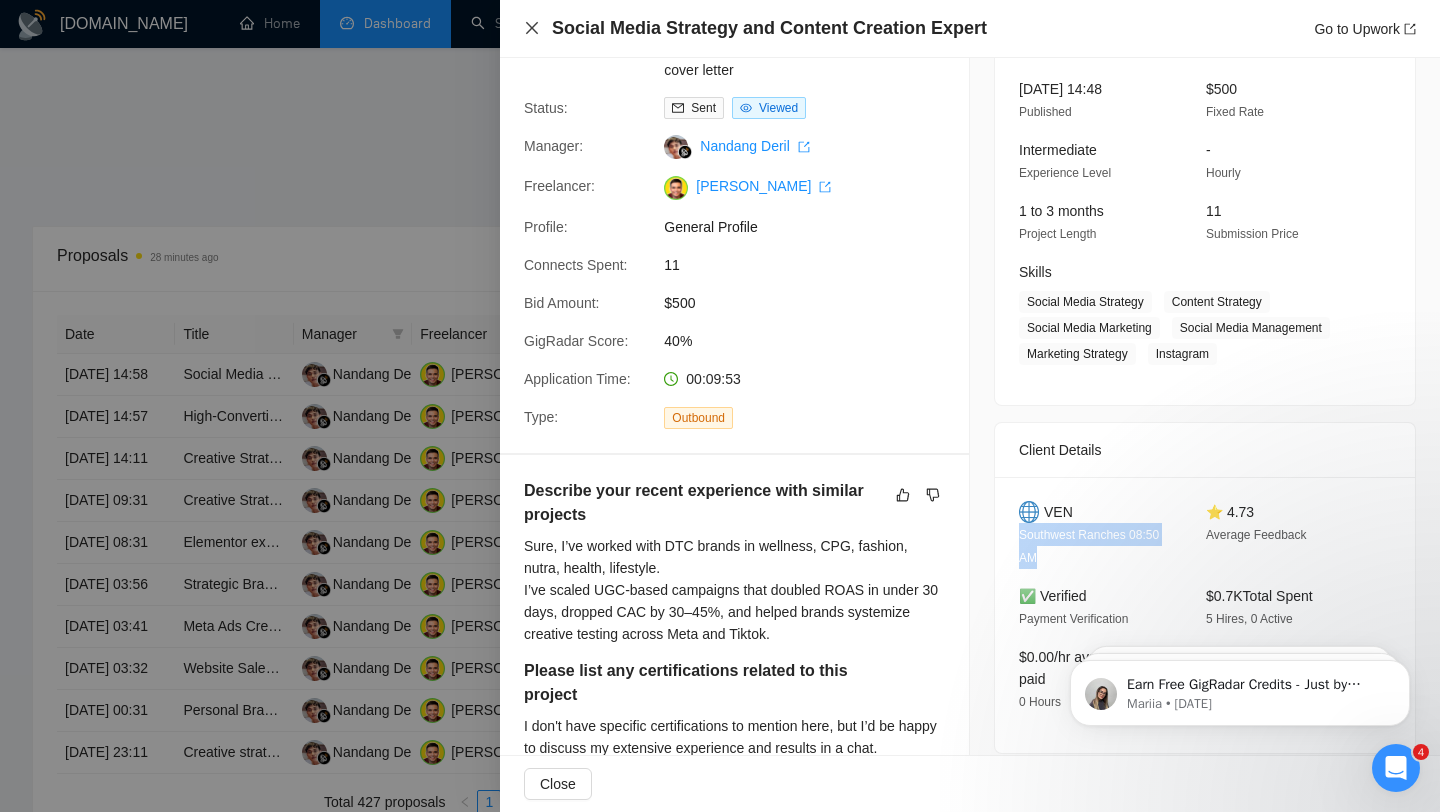 click 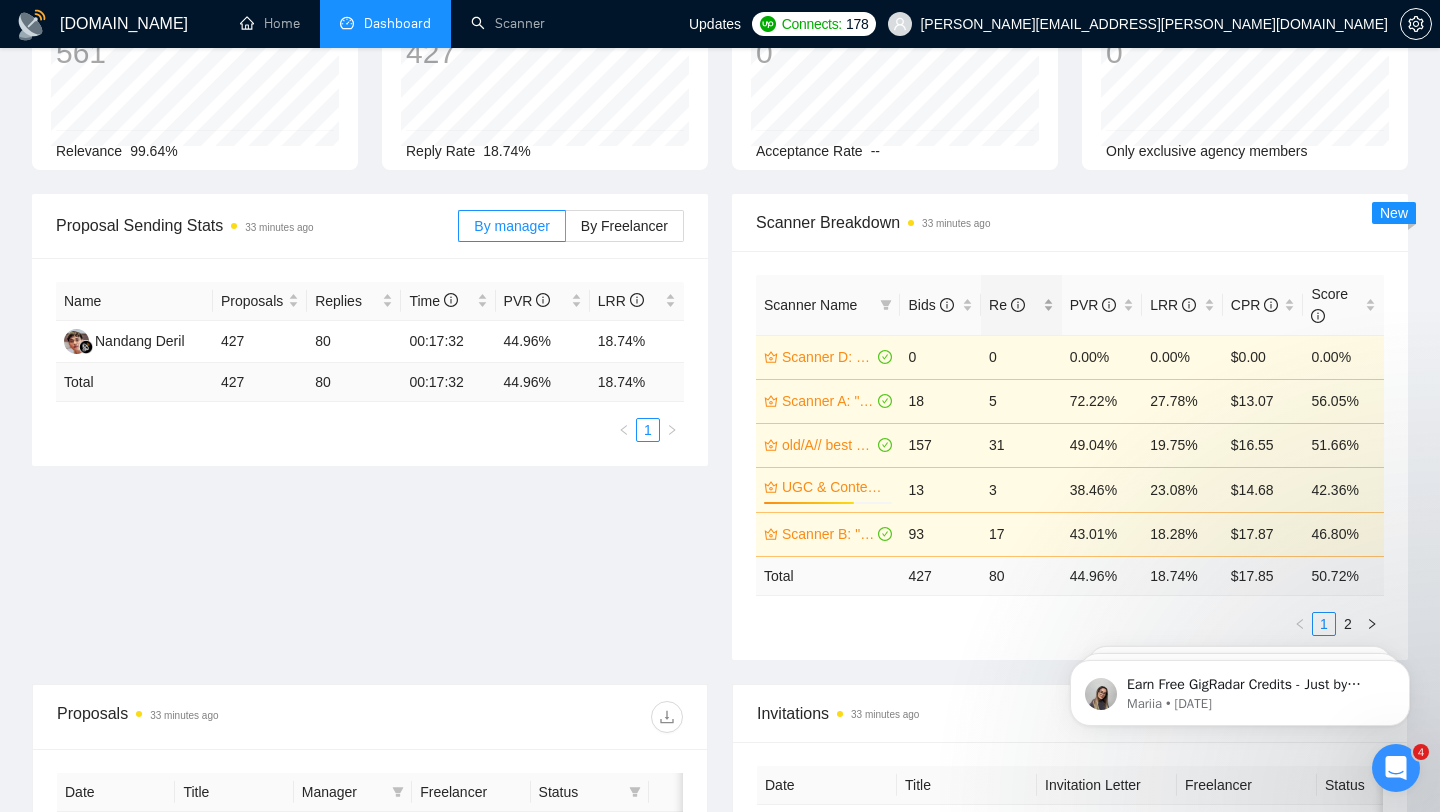 scroll, scrollTop: 161, scrollLeft: 0, axis: vertical 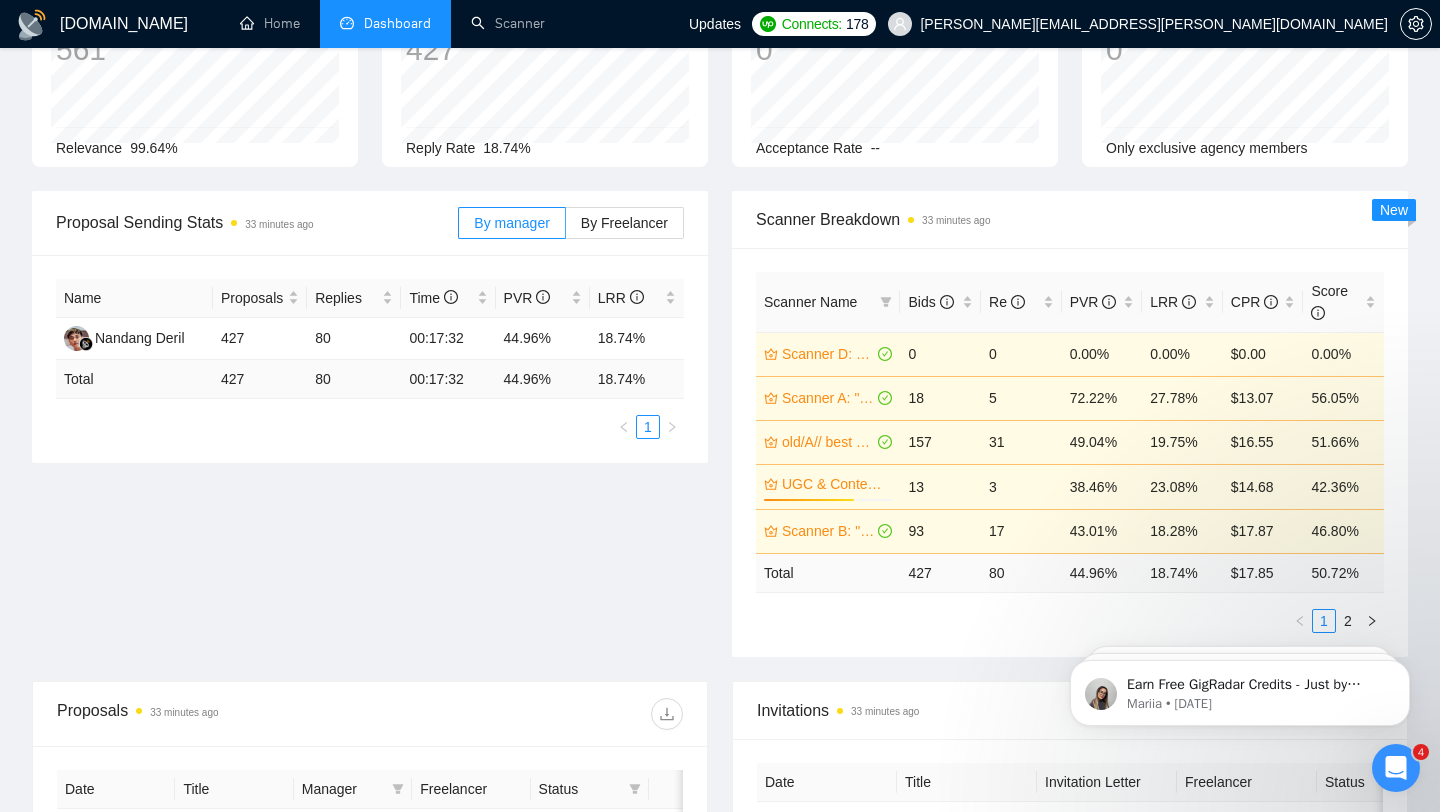 click on "Earn Free GigRadar Credits - Just by Sharing Your Story! 💬 Want more credits for sending proposals? It’s simple - share, inspire, and get rewarded! 🤫 Here’s how you can earn free credits: Introduce yourself in the #intros channel of the GigRadar Upwork Community and grab +20 credits for sending bids., Post your success story (closed projects, high LRR, etc.) in the #general channel and claim +50 credits for sending bids. Why? GigRadar is building a powerful network of freelancers and agencies. We want you to make valuable connections, showcase your wins, and inspire others while getting rewarded! 🚀 Not a member yet? Join our Slack community now 👉 Join Slack Community Claiming your credits is easy: Reply to this message with a screenshot of your post, and our Tech Support Team will instantly top up your credits! 💸 Mariia • [DATE] [PERSON_NAME] • [DATE] [PERSON_NAME] • [DATE]" 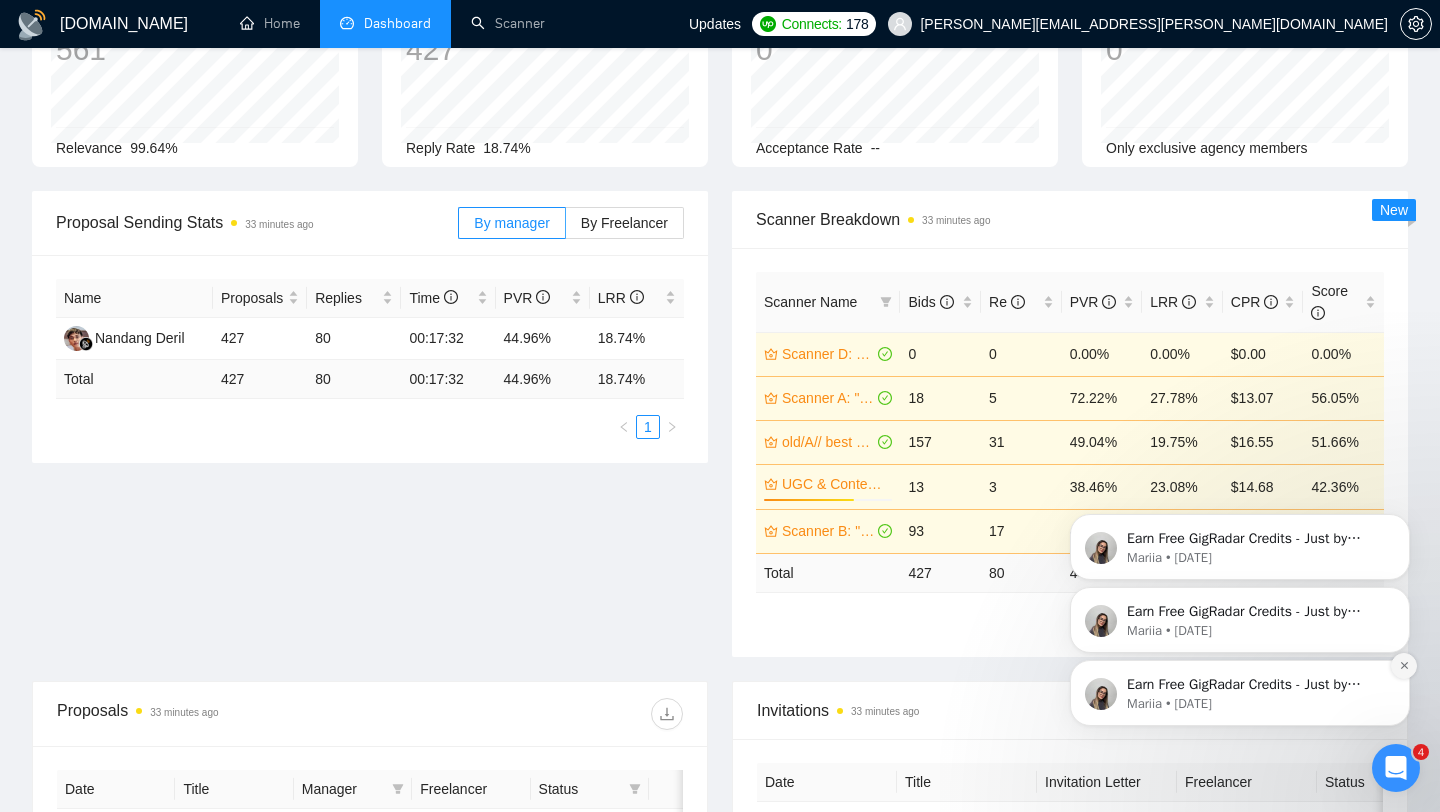 click 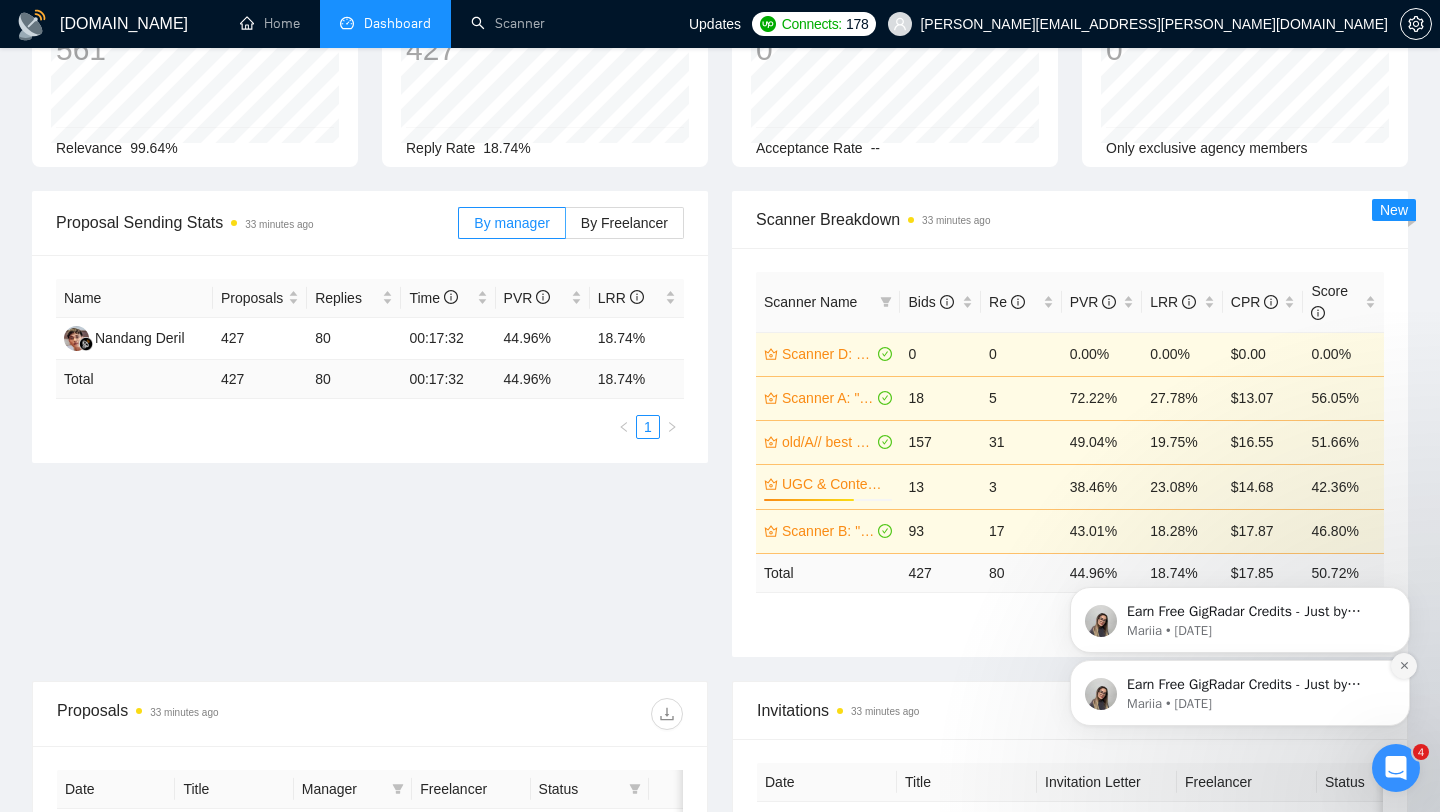 click 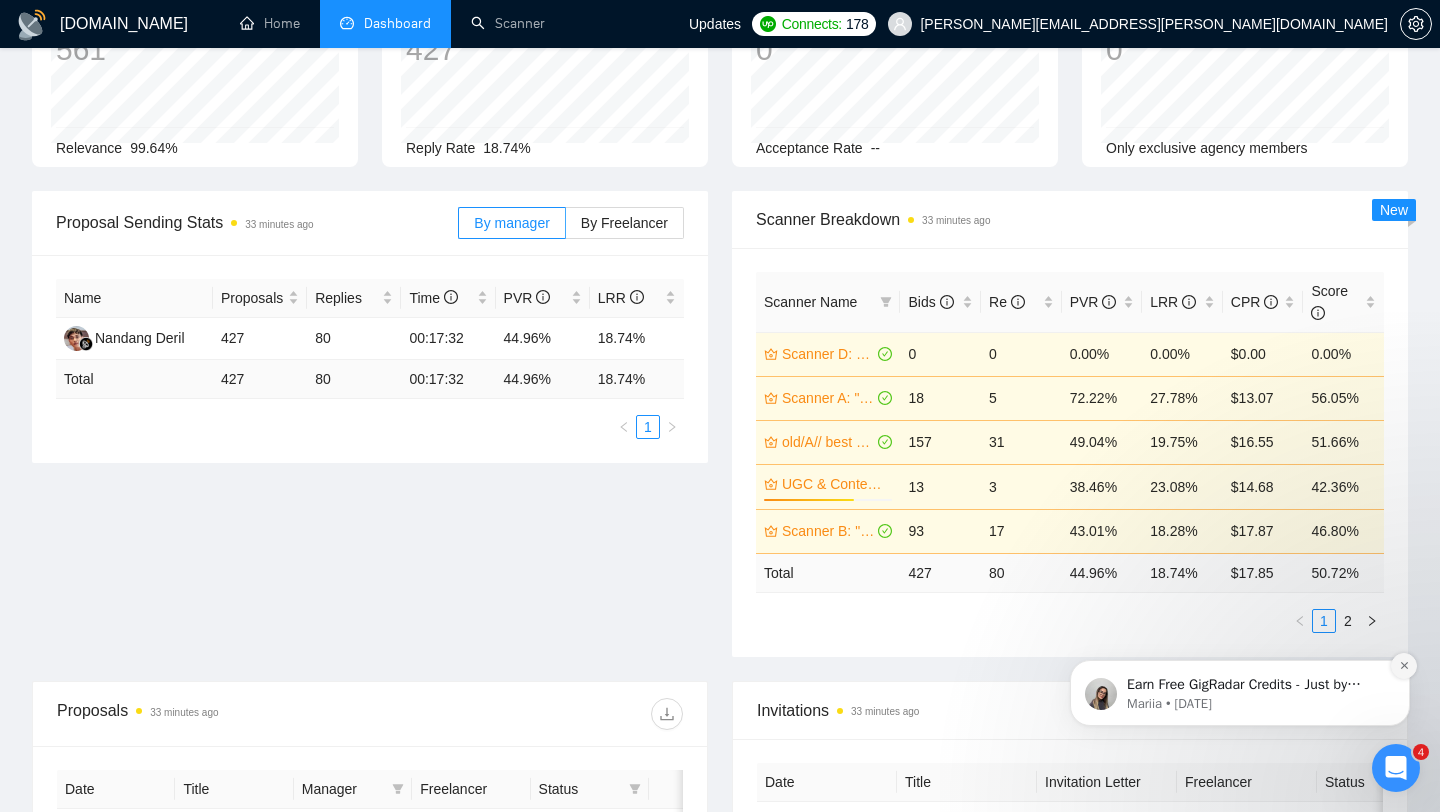 click 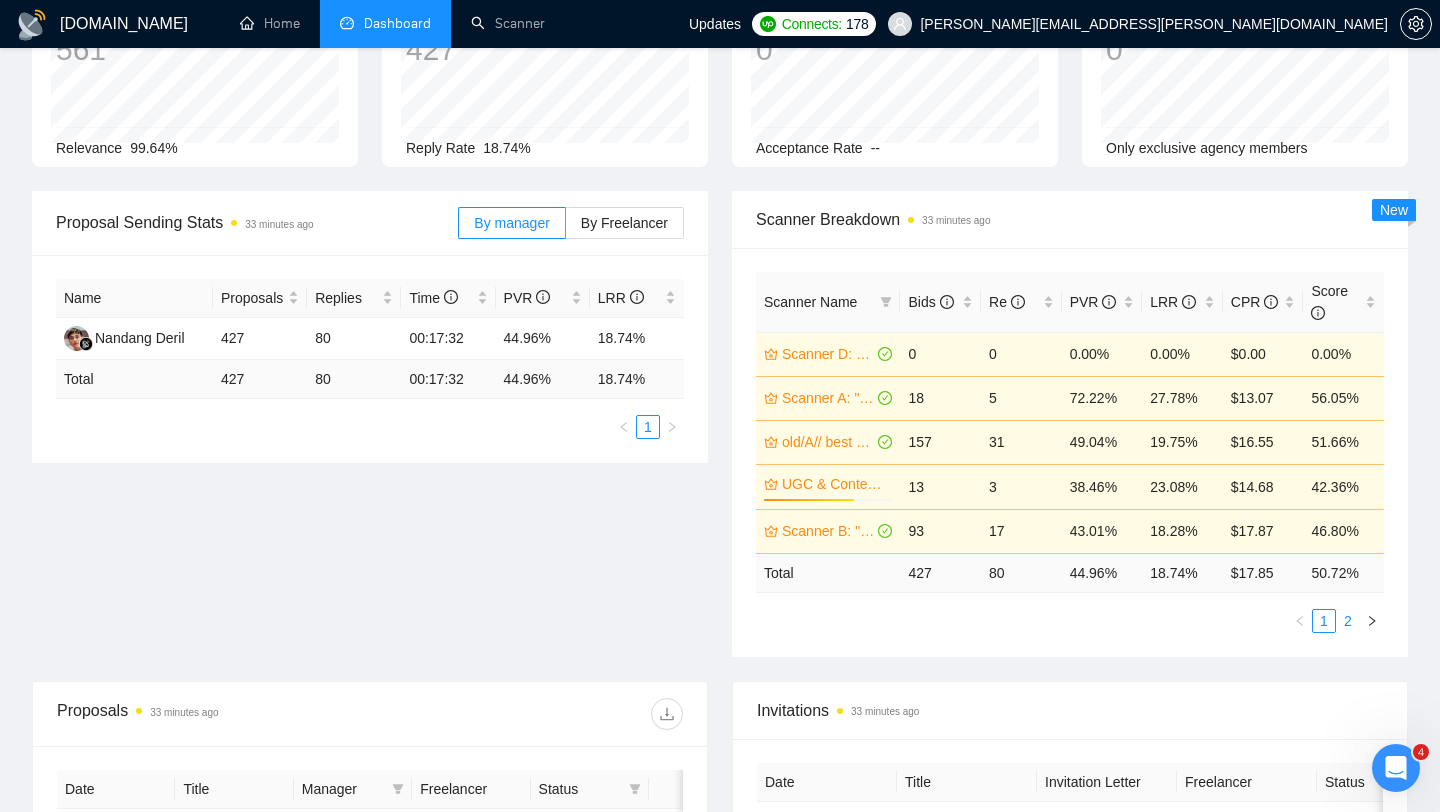 click on "2" at bounding box center (1348, 621) 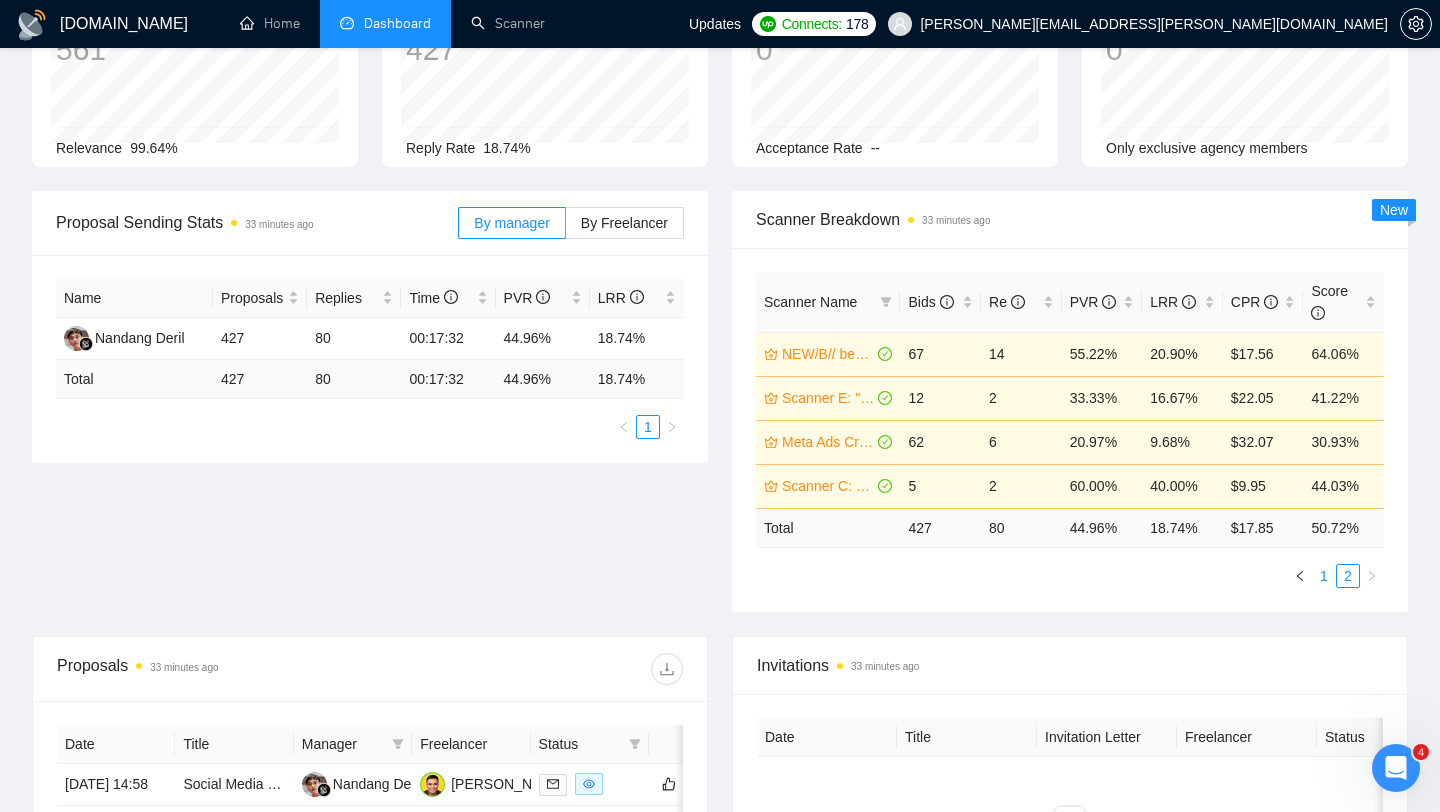 click on "1" at bounding box center [1324, 576] 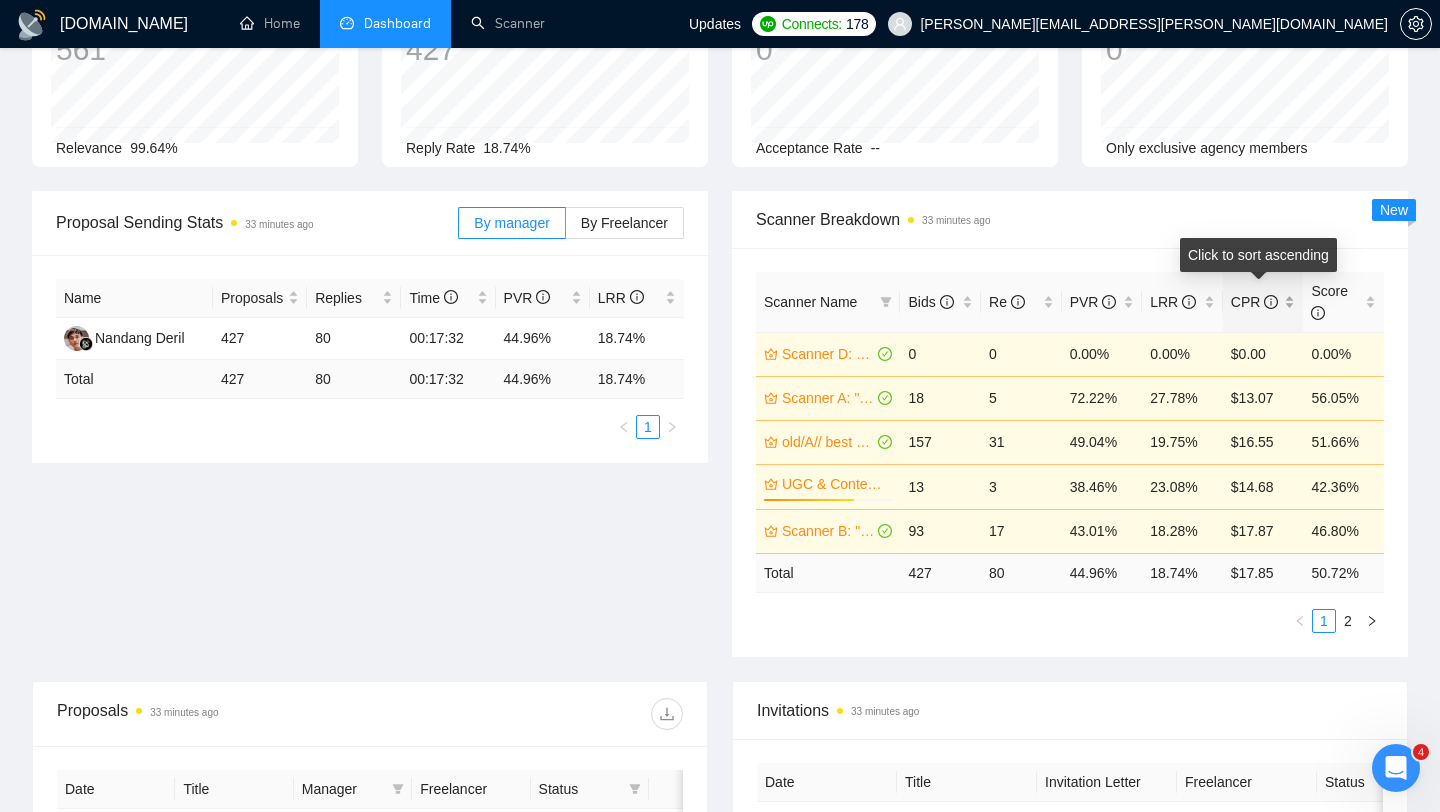click on "CPR" at bounding box center [1263, 302] 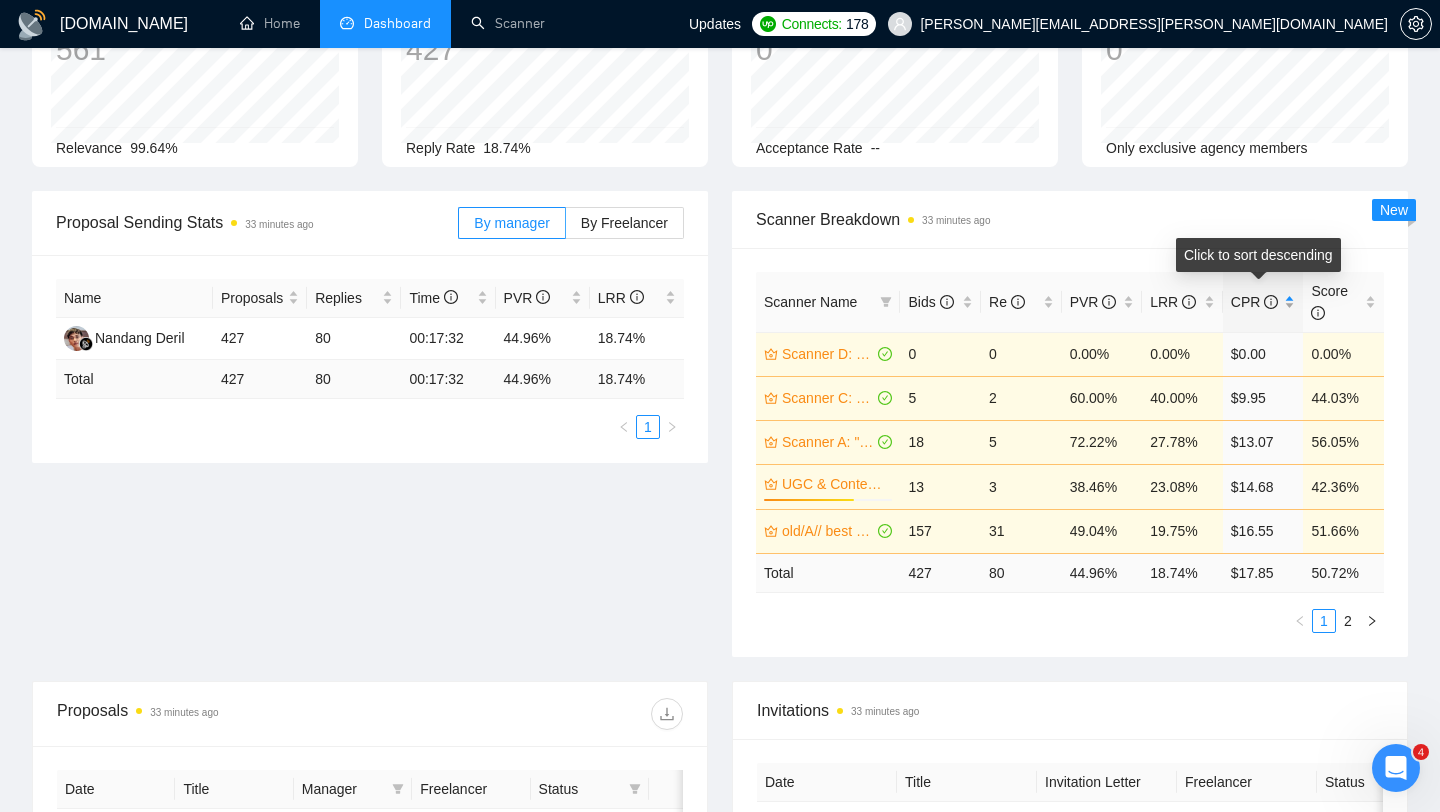 click on "CPR" at bounding box center (1263, 302) 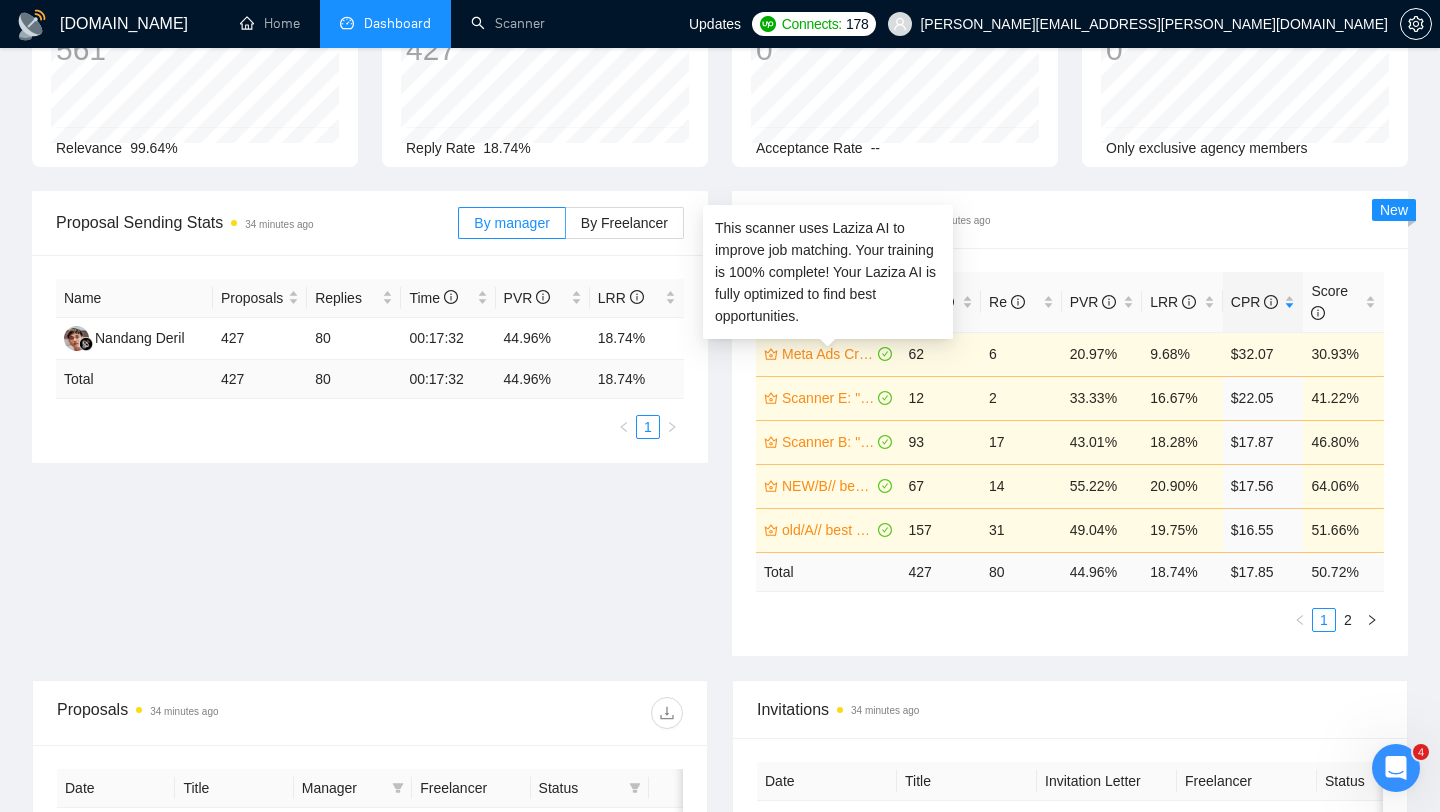 click on "Meta Ads Creative Strategist" at bounding box center (828, 354) 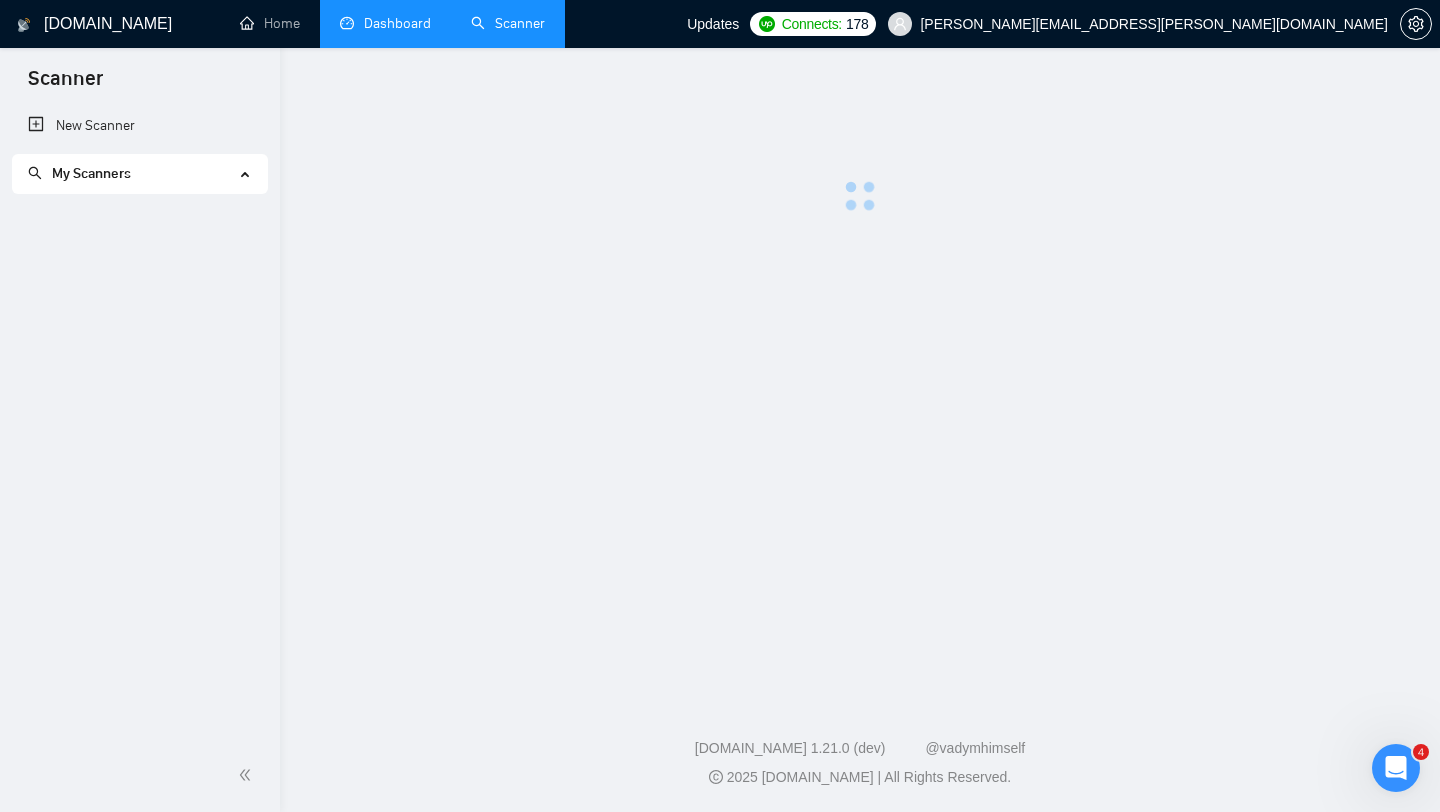 scroll, scrollTop: 0, scrollLeft: 0, axis: both 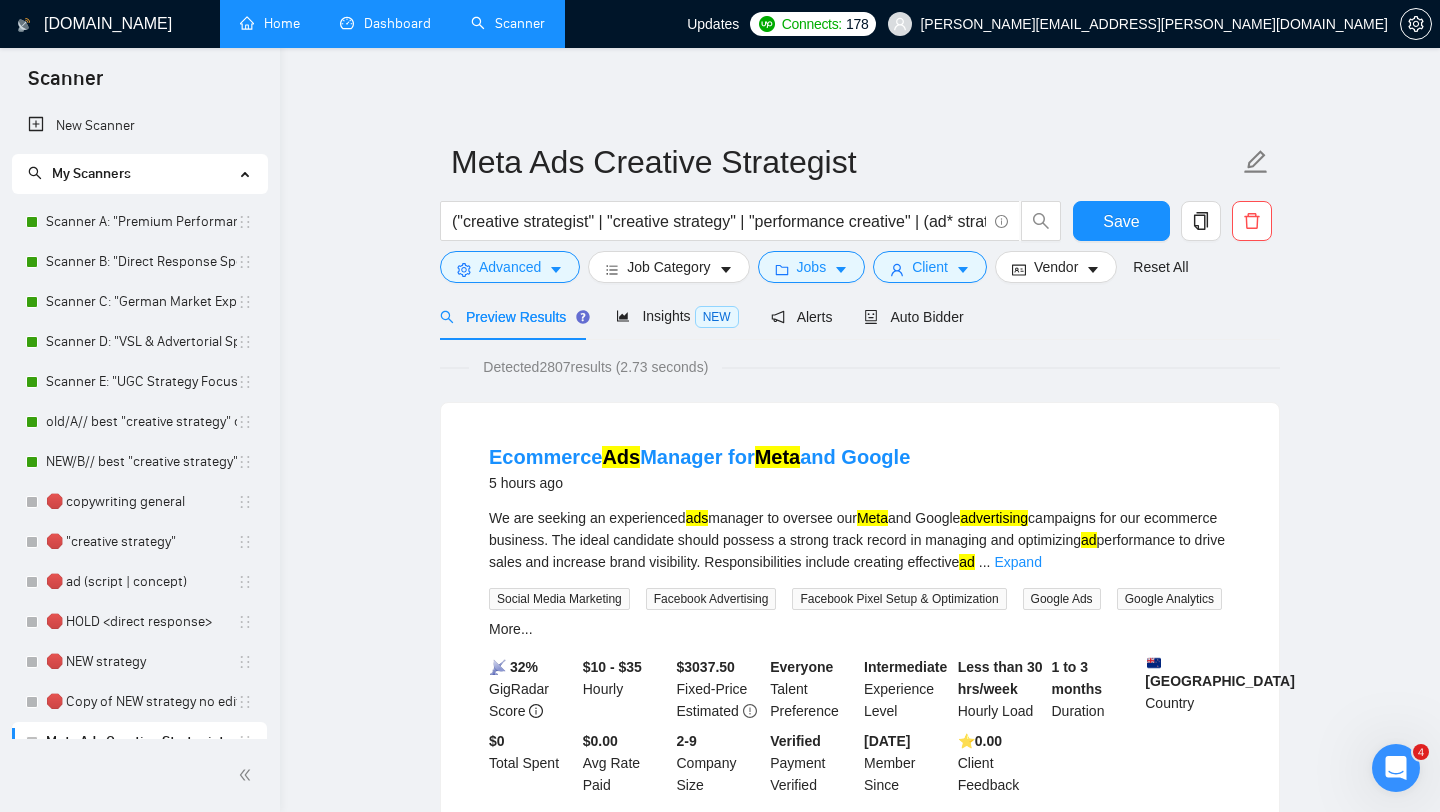 click on "Home" at bounding box center [270, 23] 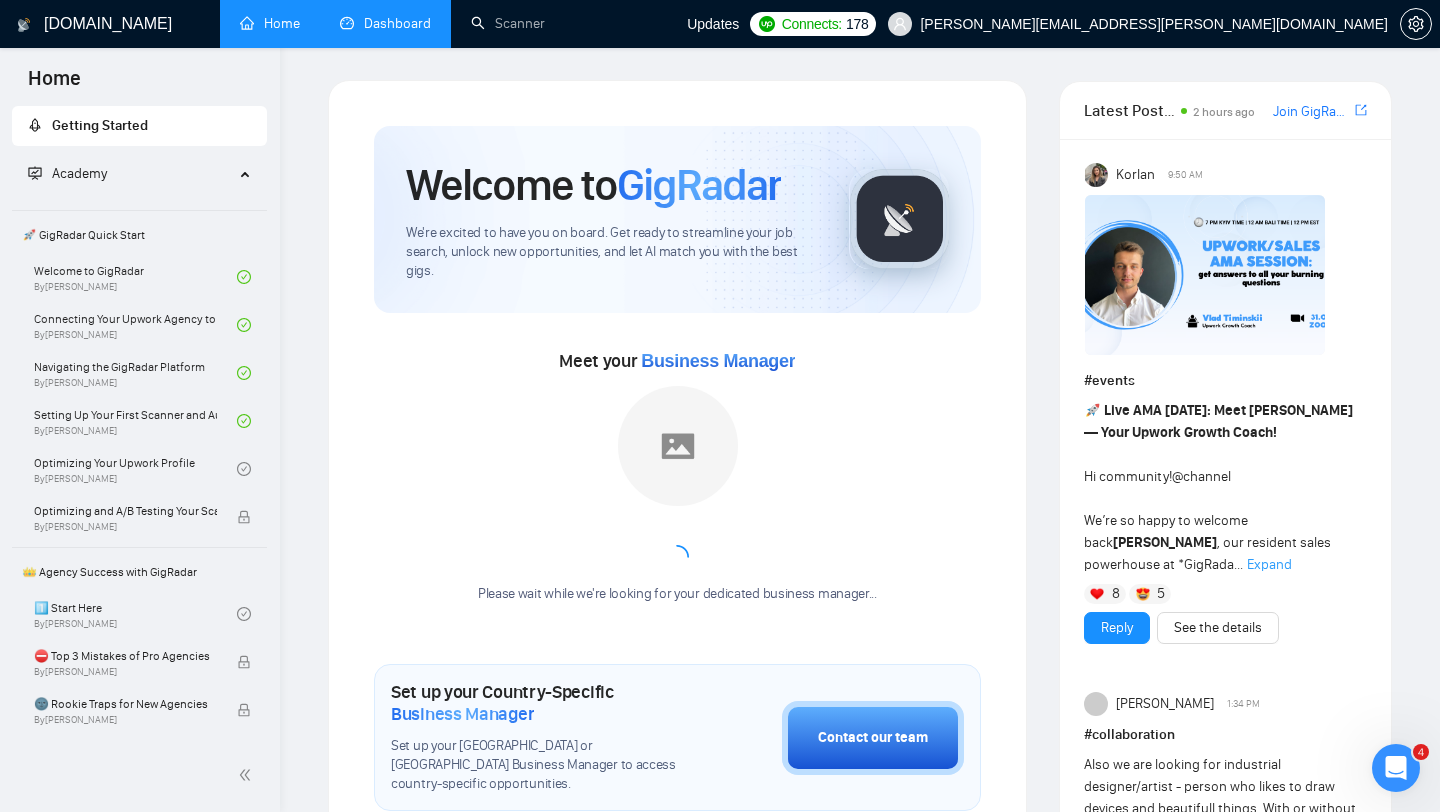 click on "Dashboard" at bounding box center (385, 23) 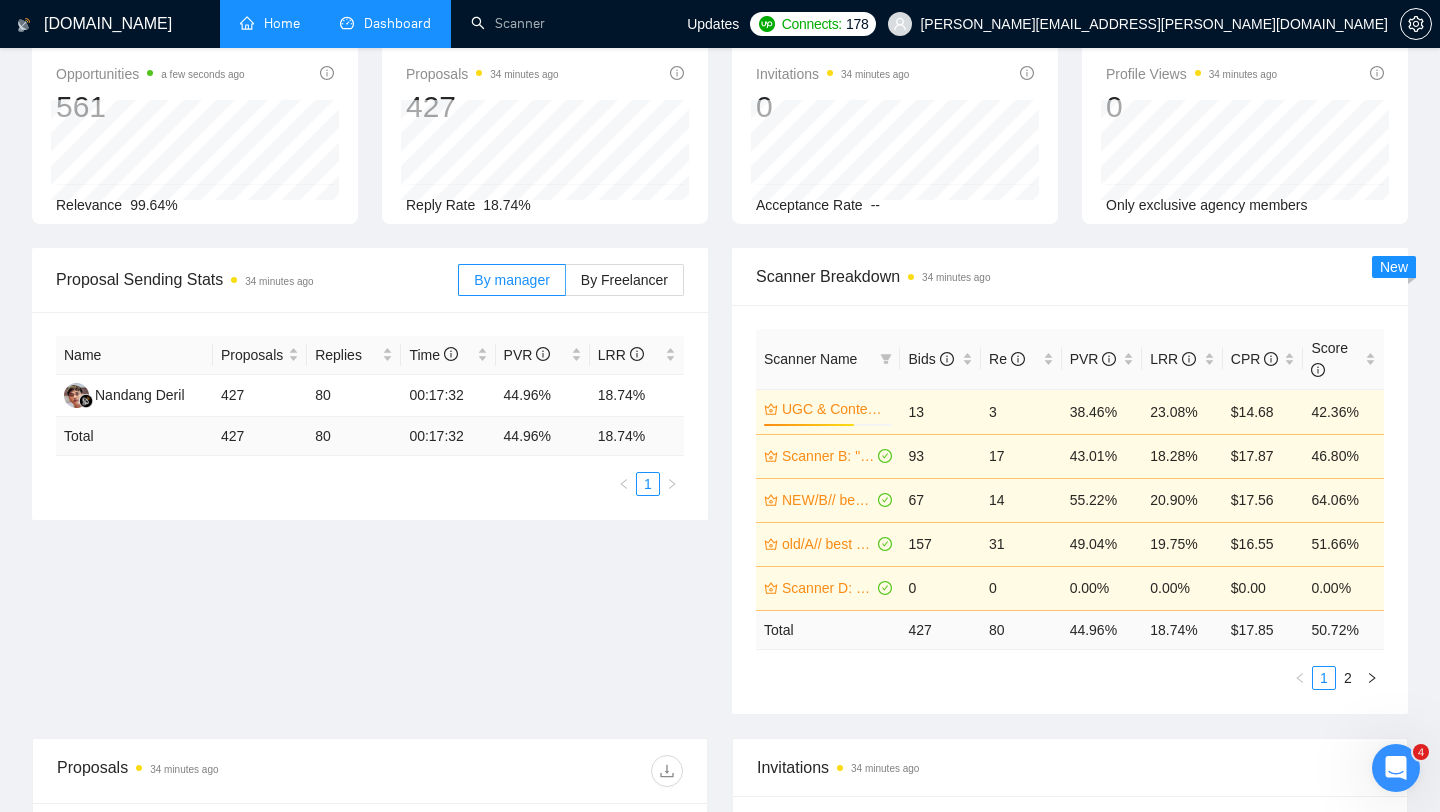 scroll, scrollTop: 117, scrollLeft: 0, axis: vertical 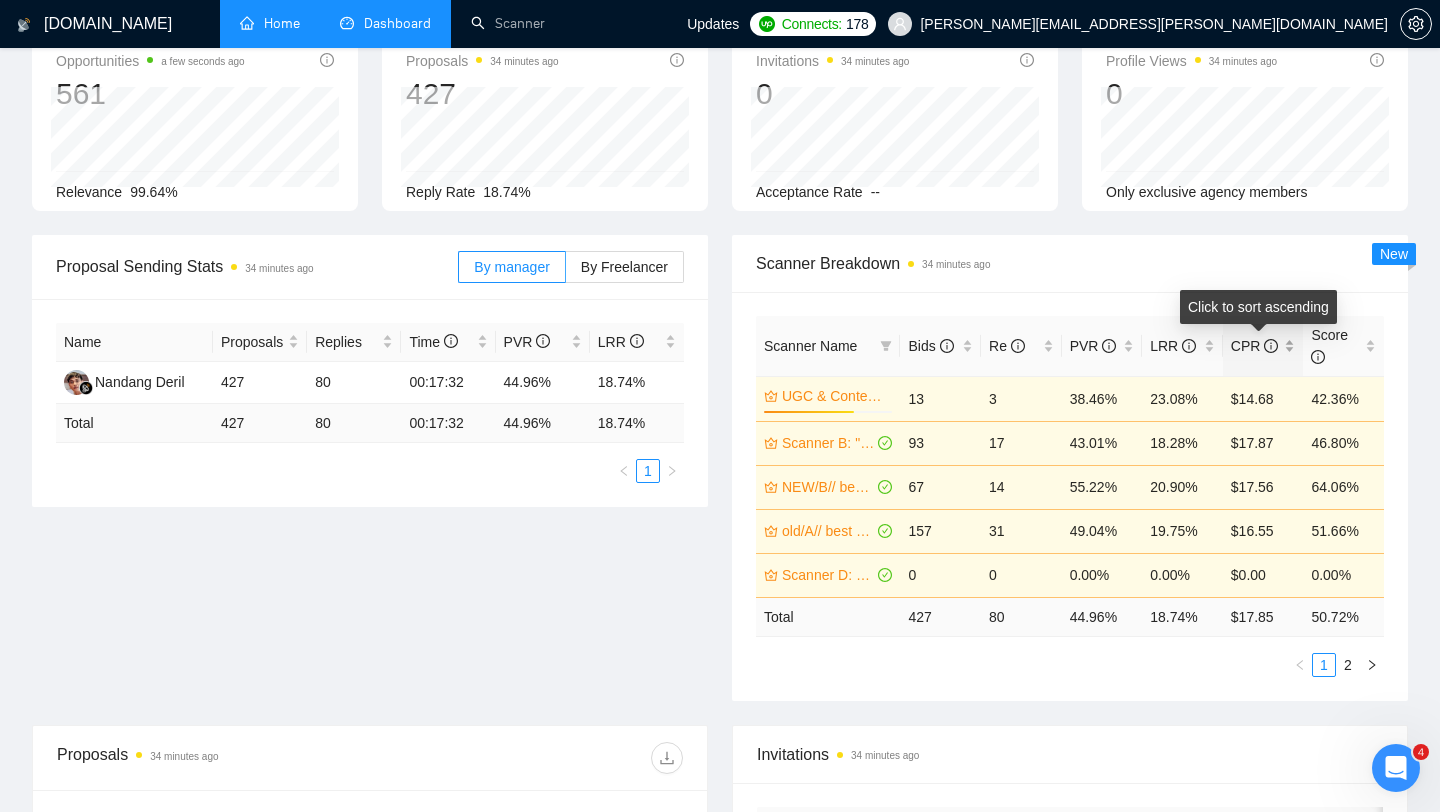 click on "CPR" at bounding box center (1263, 346) 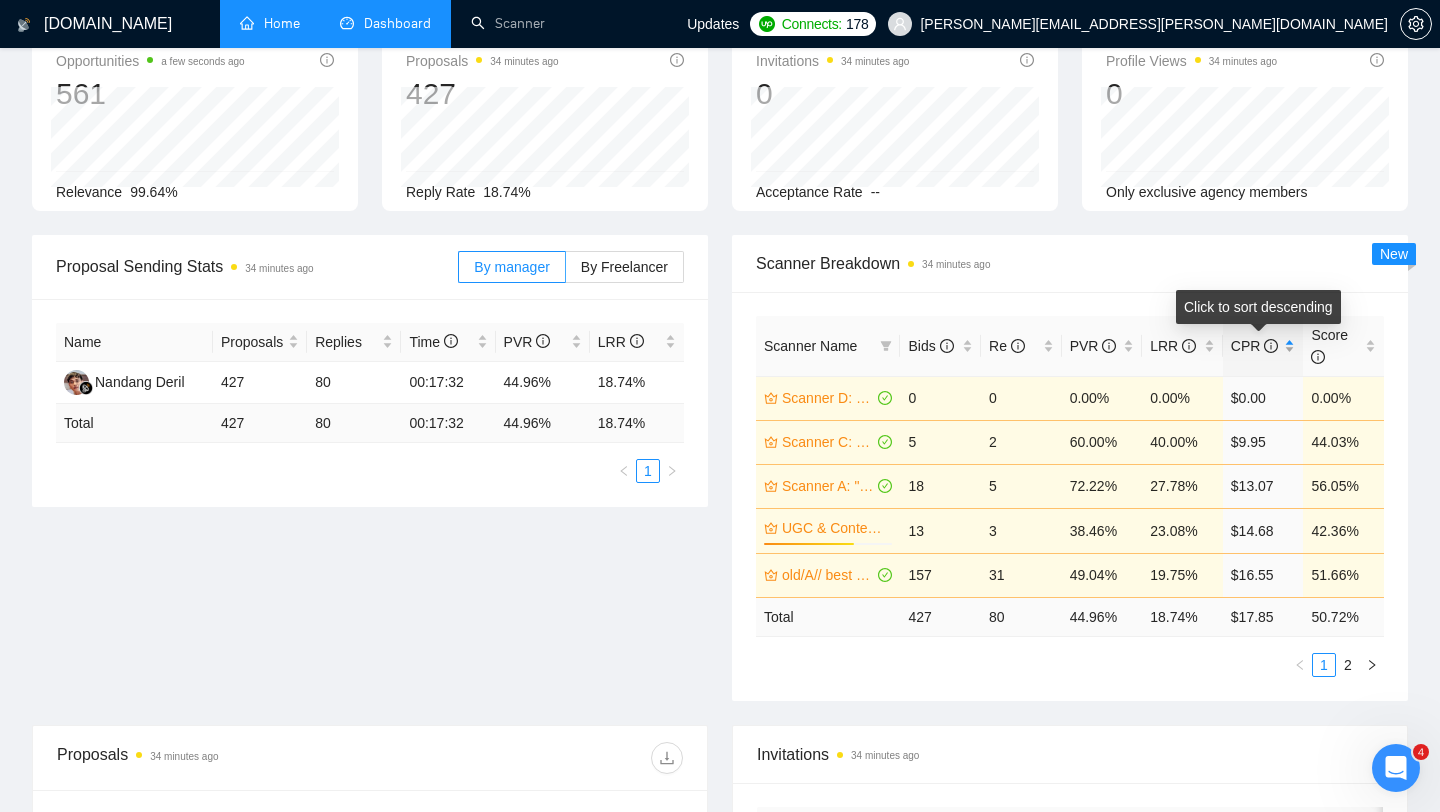 click on "CPR" at bounding box center [1263, 346] 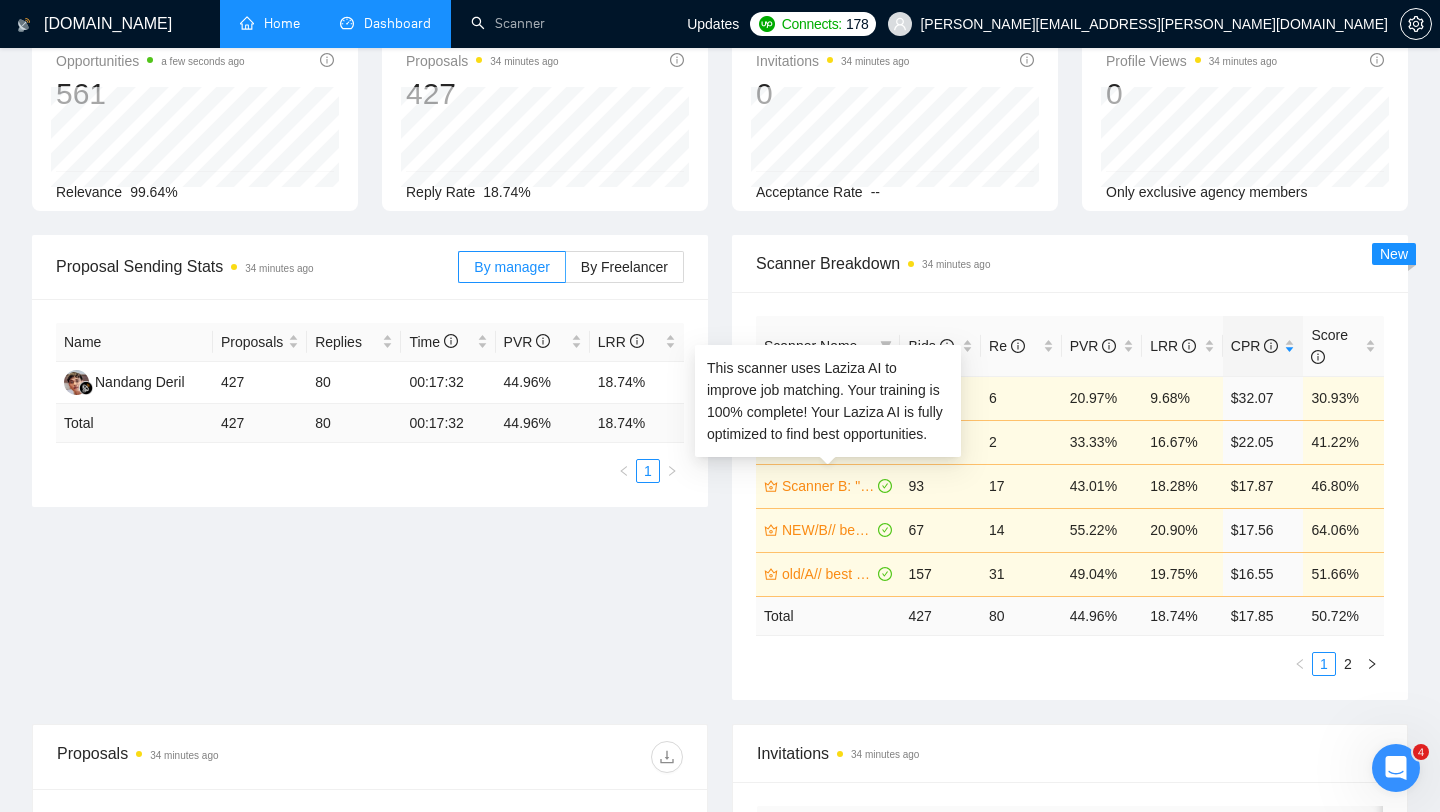 click on "Scanner B: "Direct Response Specialist"" at bounding box center (828, 486) 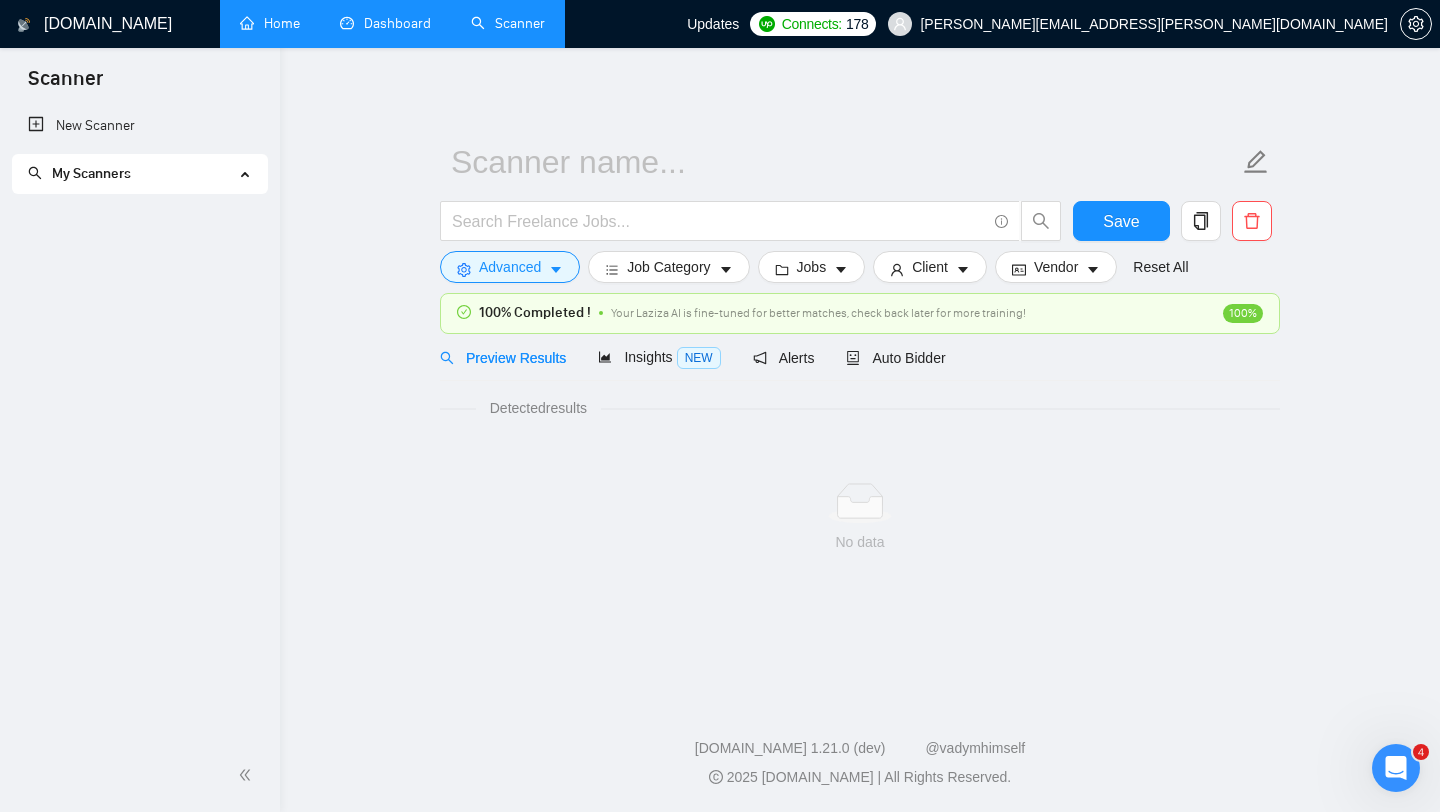 scroll, scrollTop: 0, scrollLeft: 0, axis: both 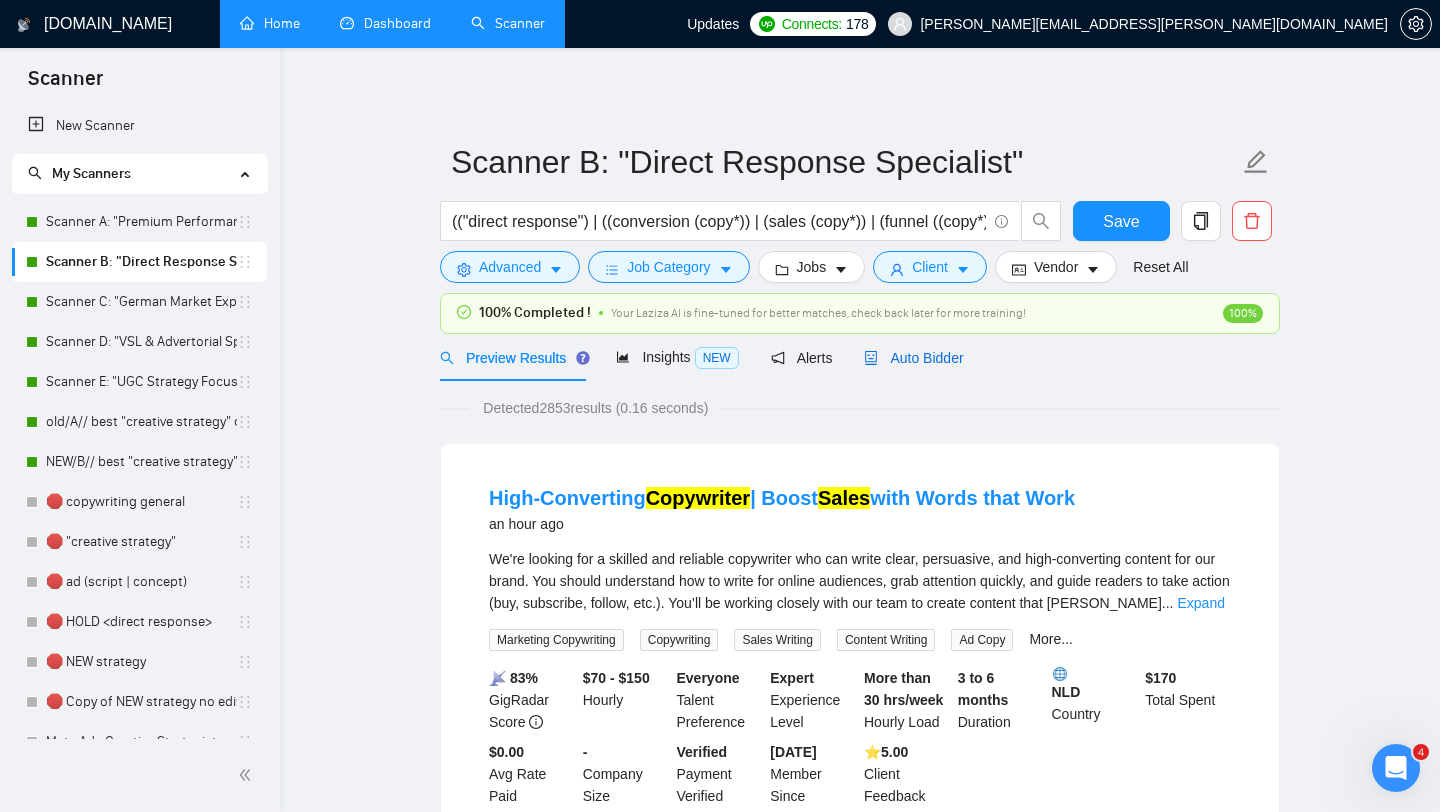 click on "Auto Bidder" at bounding box center (913, 358) 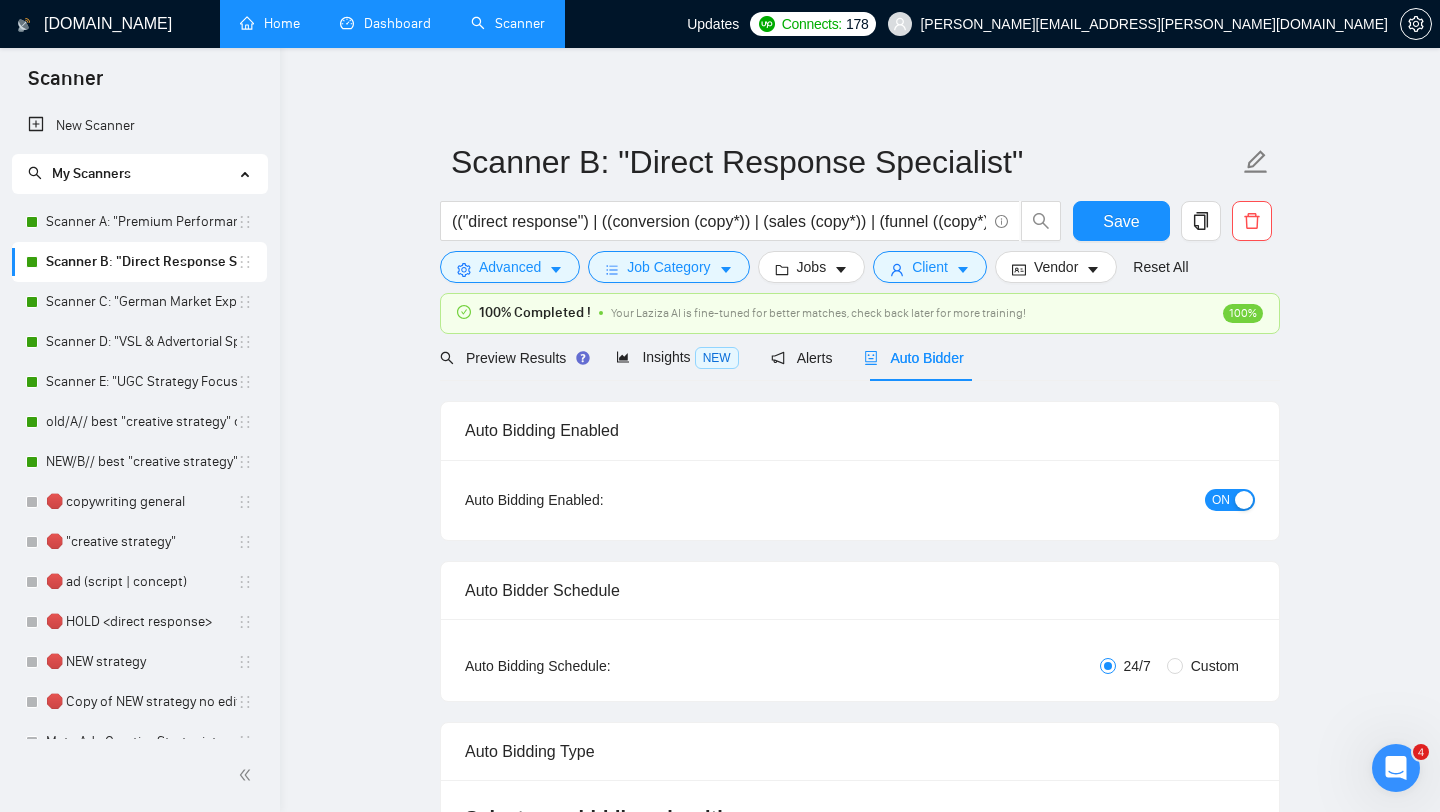 type 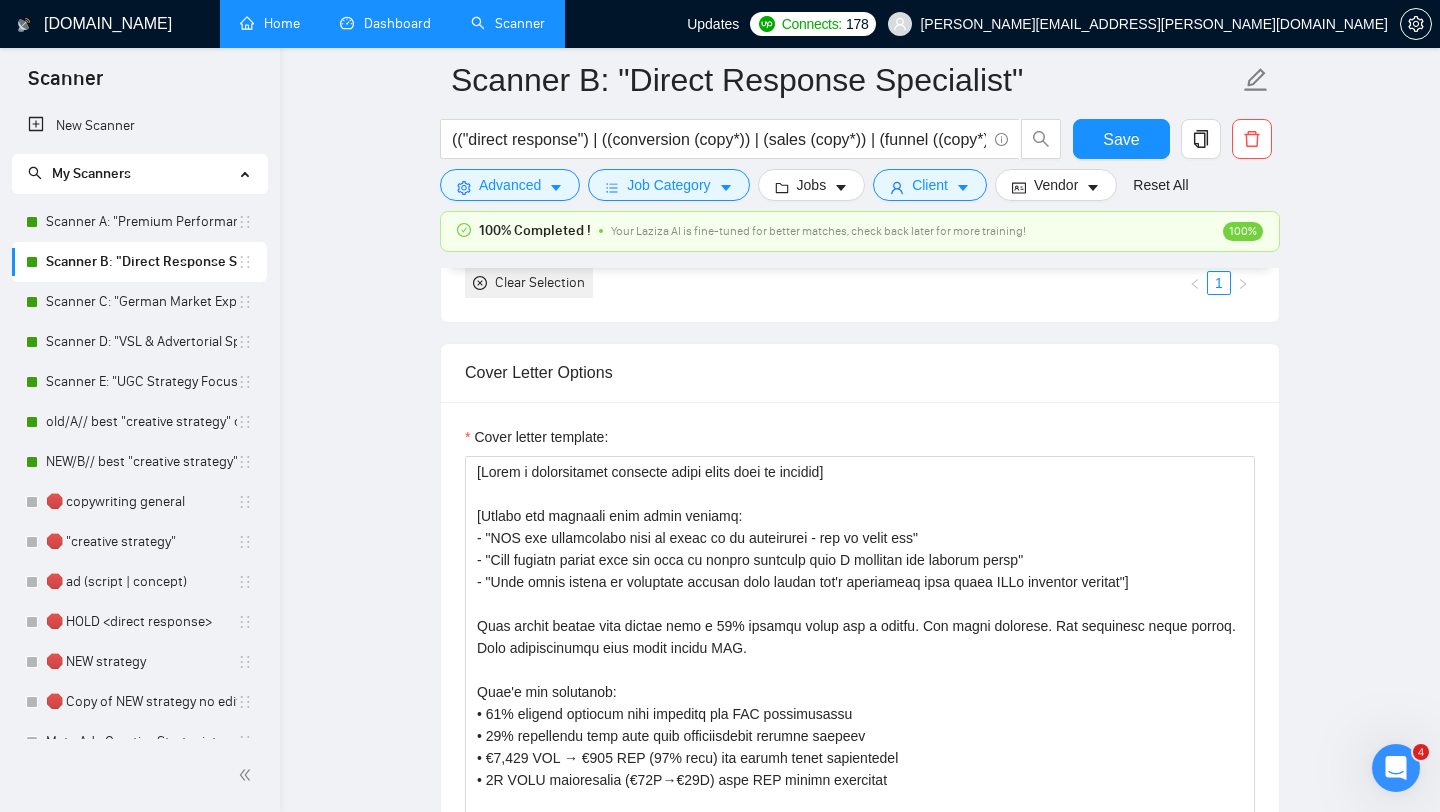 scroll, scrollTop: 1614, scrollLeft: 0, axis: vertical 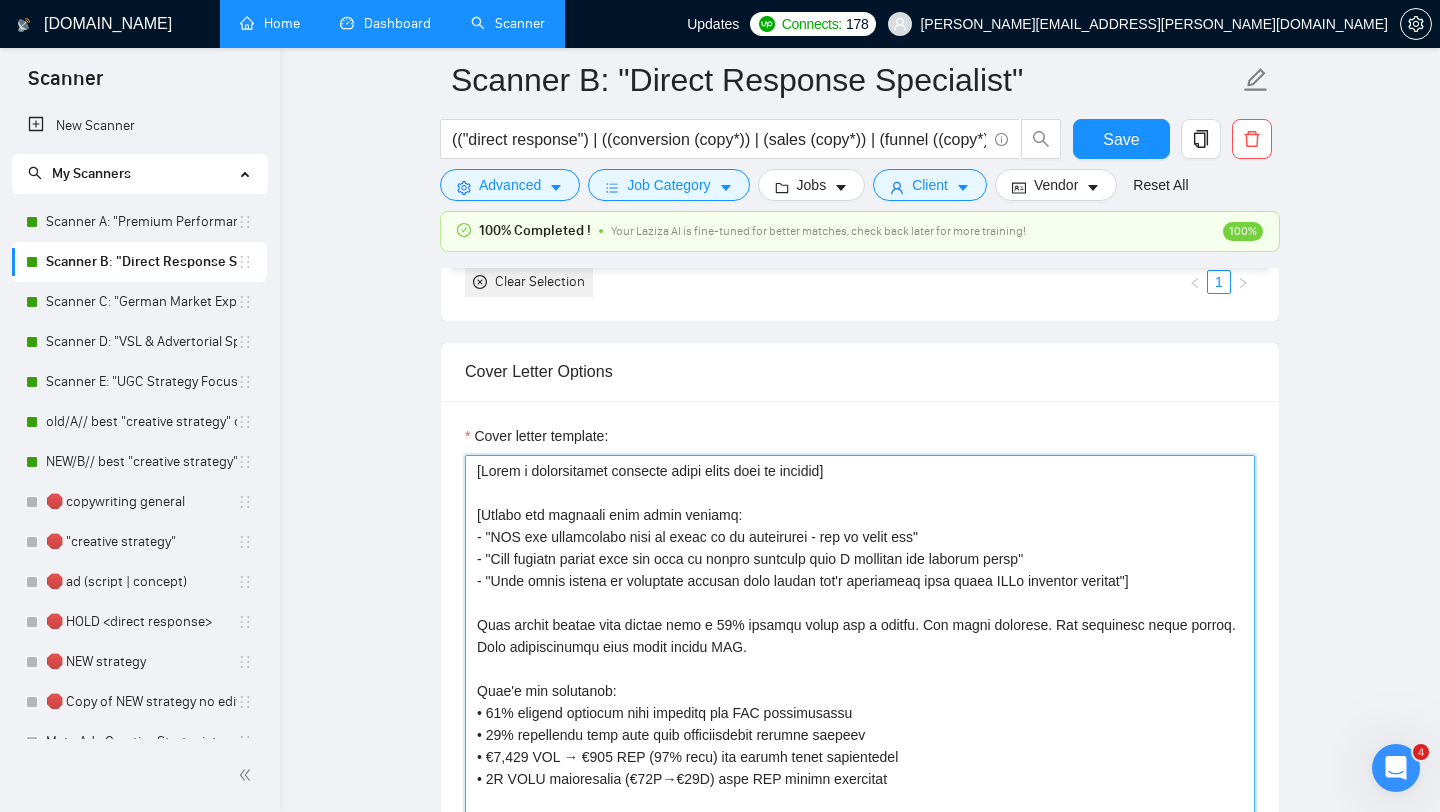 click on "Cover letter template:" at bounding box center (860, 680) 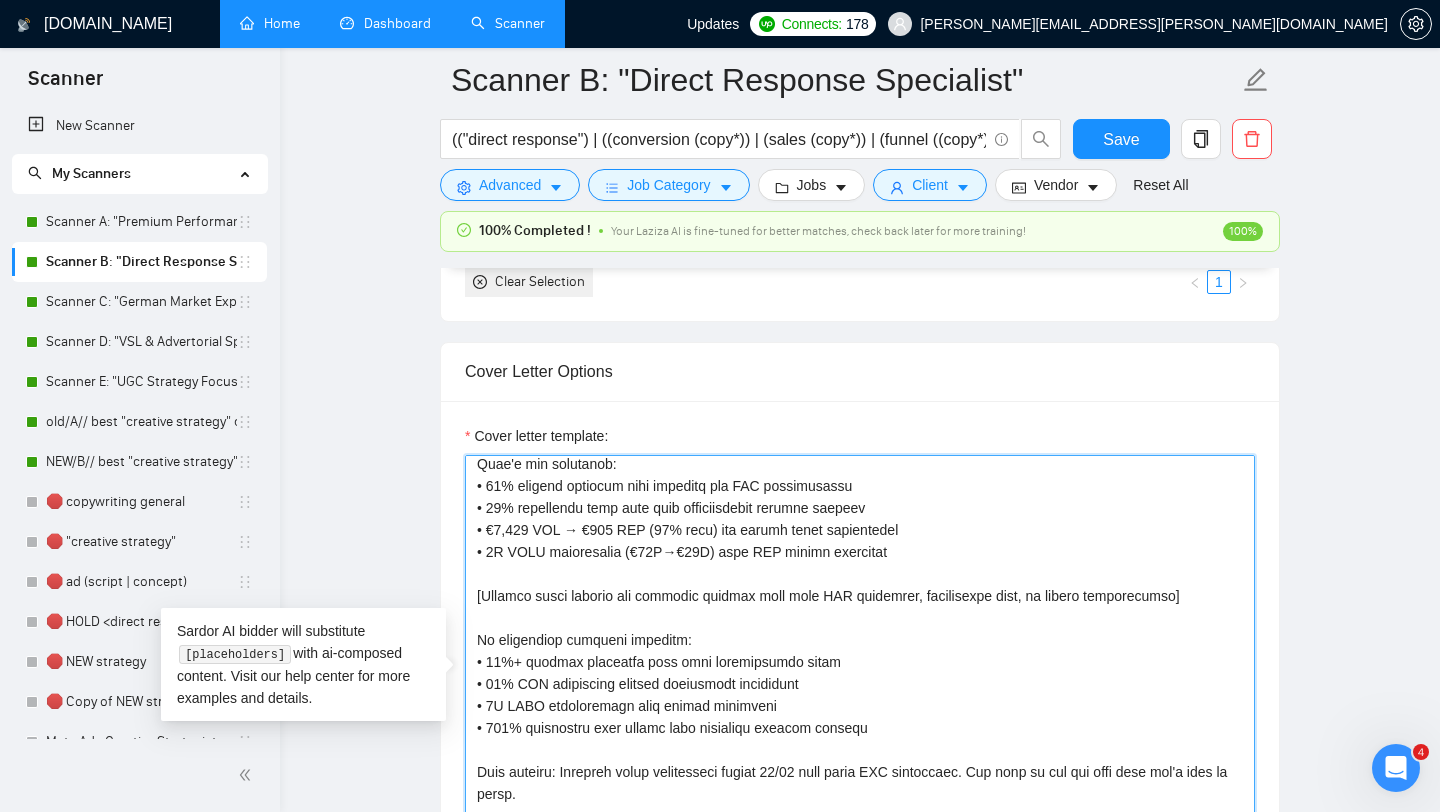 scroll, scrollTop: 330, scrollLeft: 0, axis: vertical 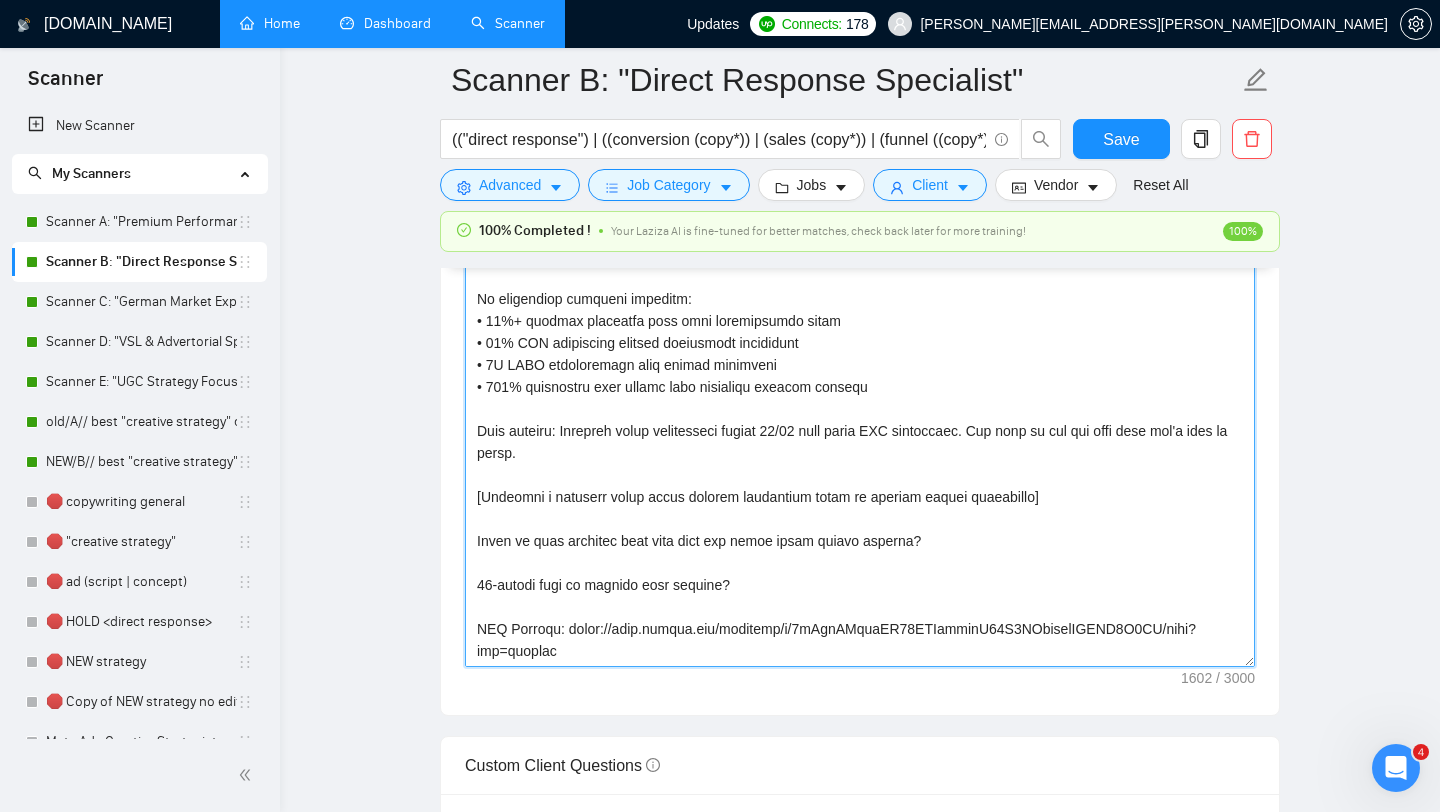 click on "Cover letter template:" at bounding box center [860, 442] 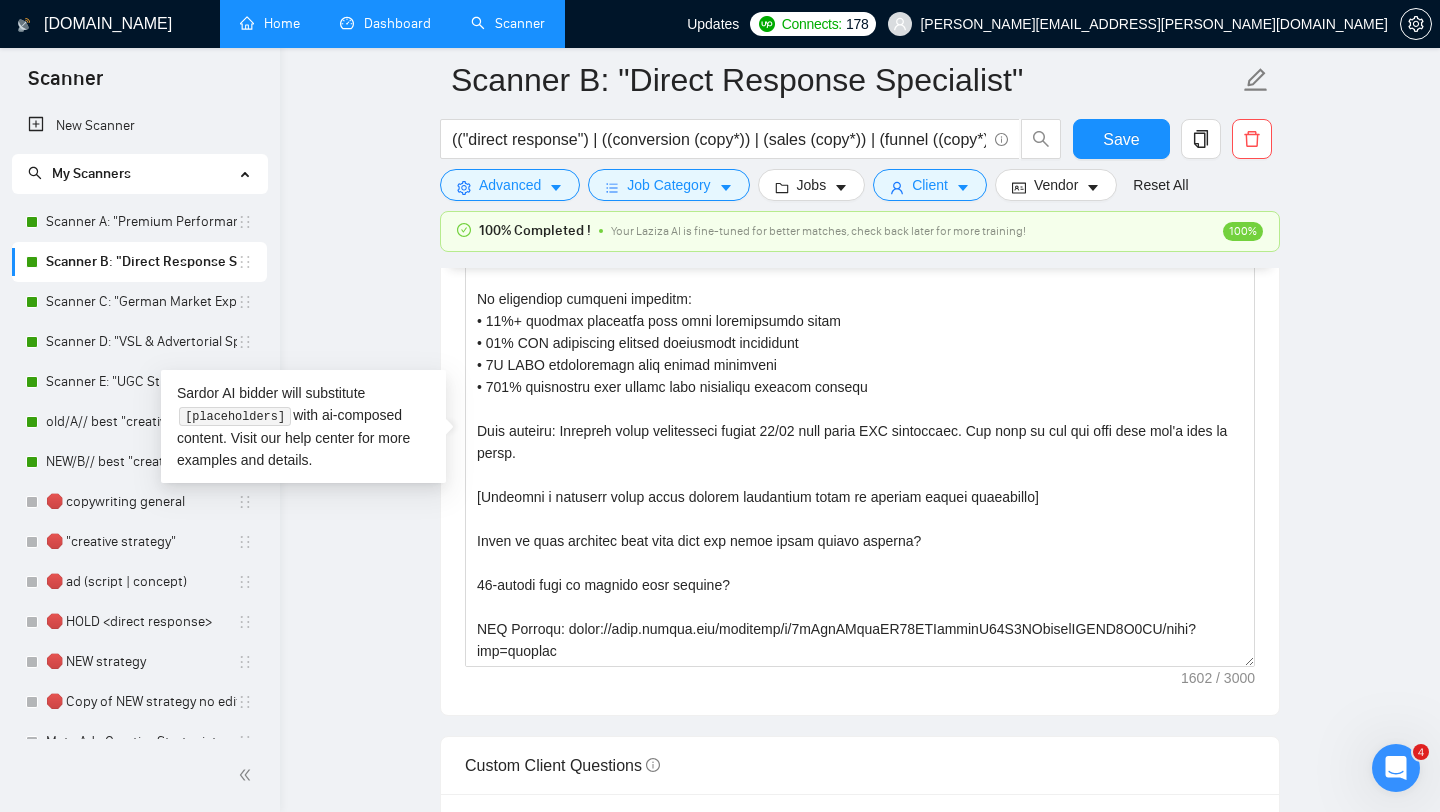 click 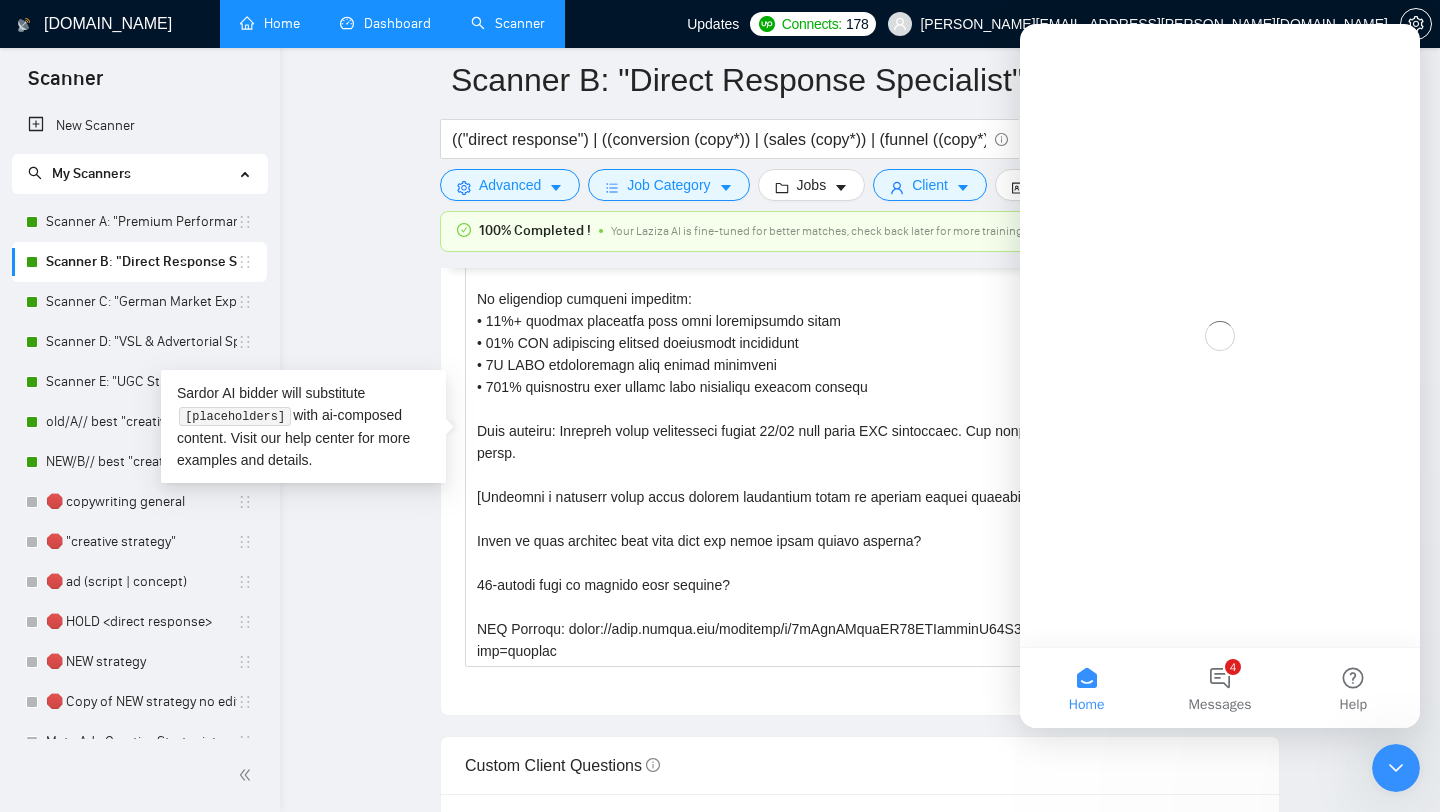 scroll, scrollTop: 0, scrollLeft: 0, axis: both 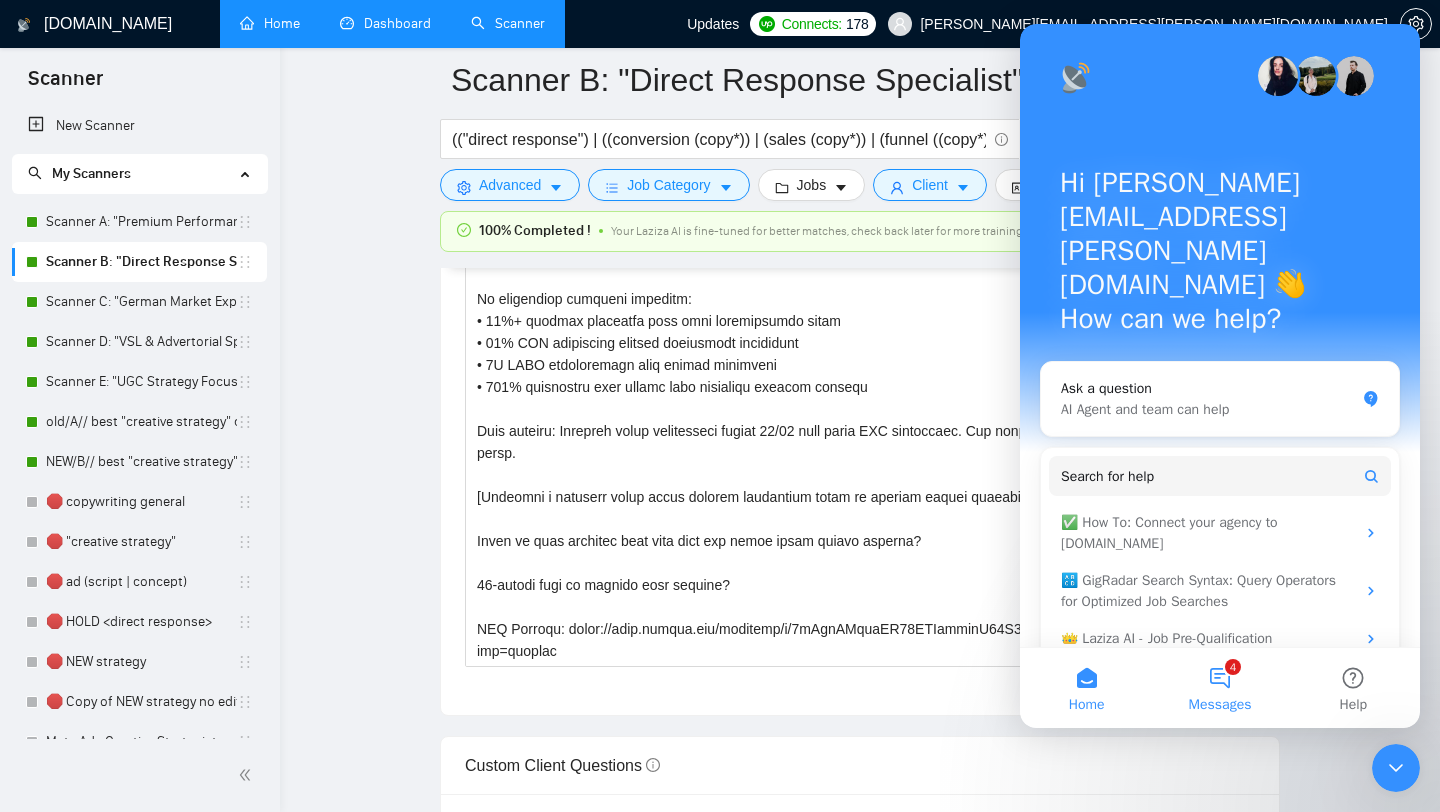 click on "Messages" at bounding box center (1220, 705) 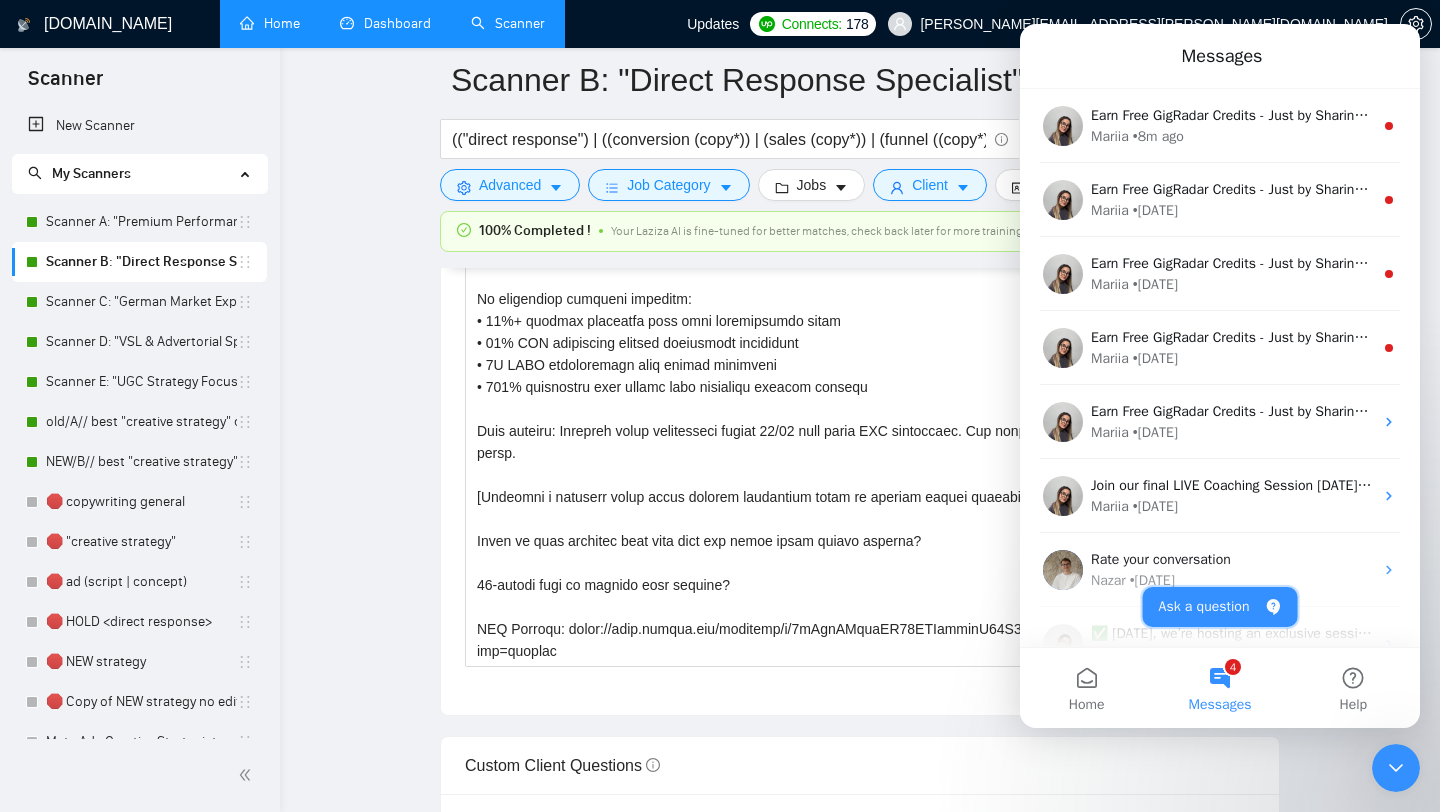 click on "Ask a question" at bounding box center (1220, 607) 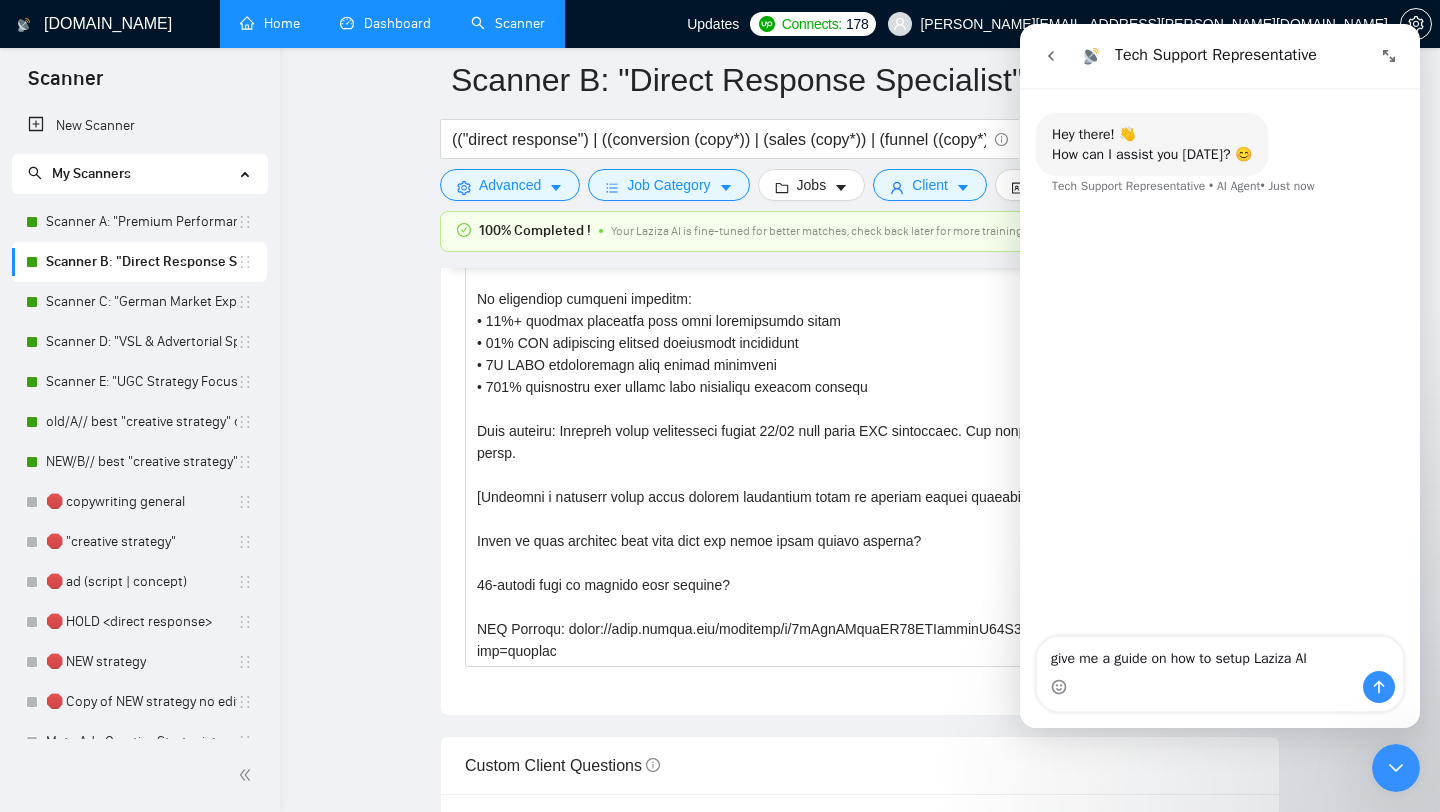 type on "give me a guide on how to setup Laziza AI" 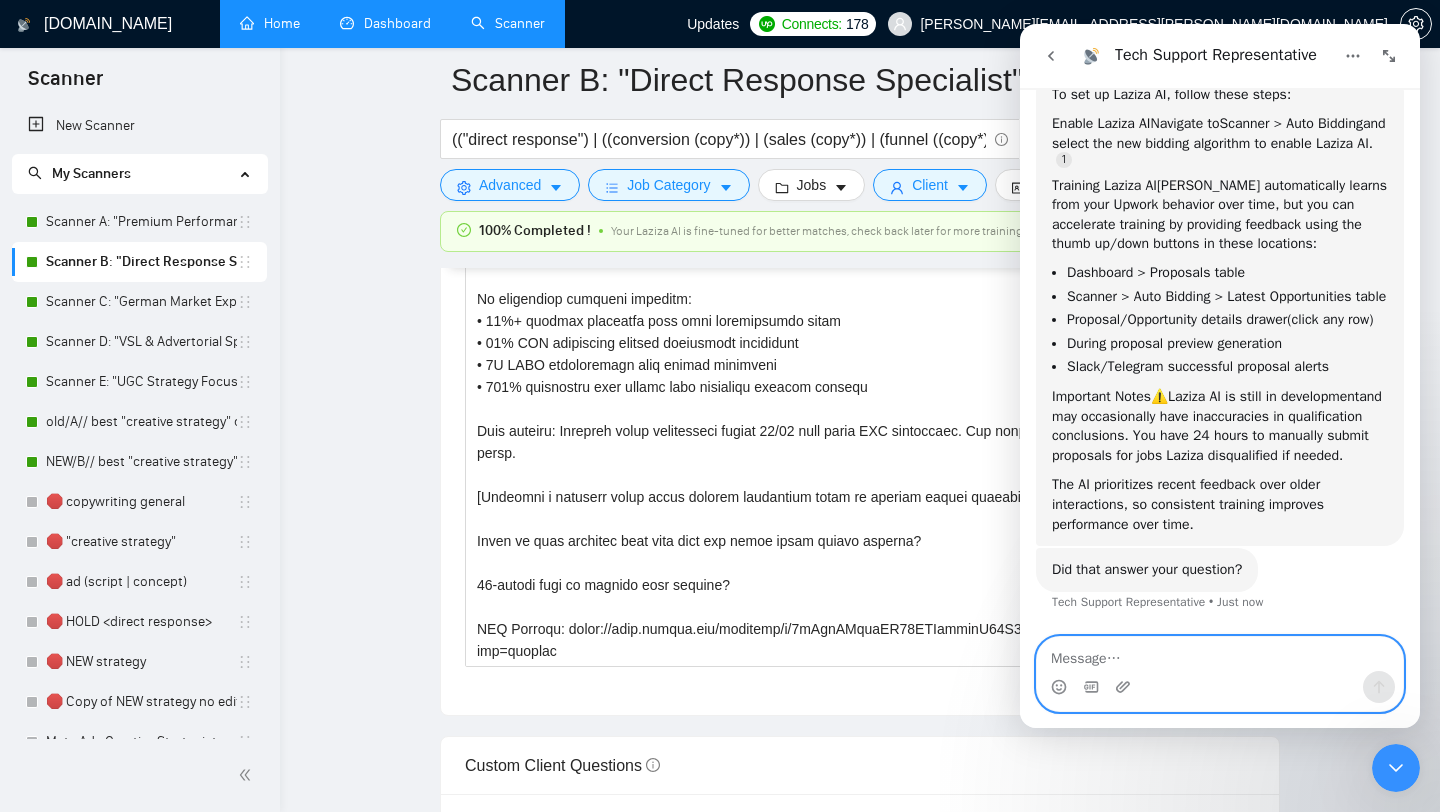 scroll, scrollTop: 206, scrollLeft: 0, axis: vertical 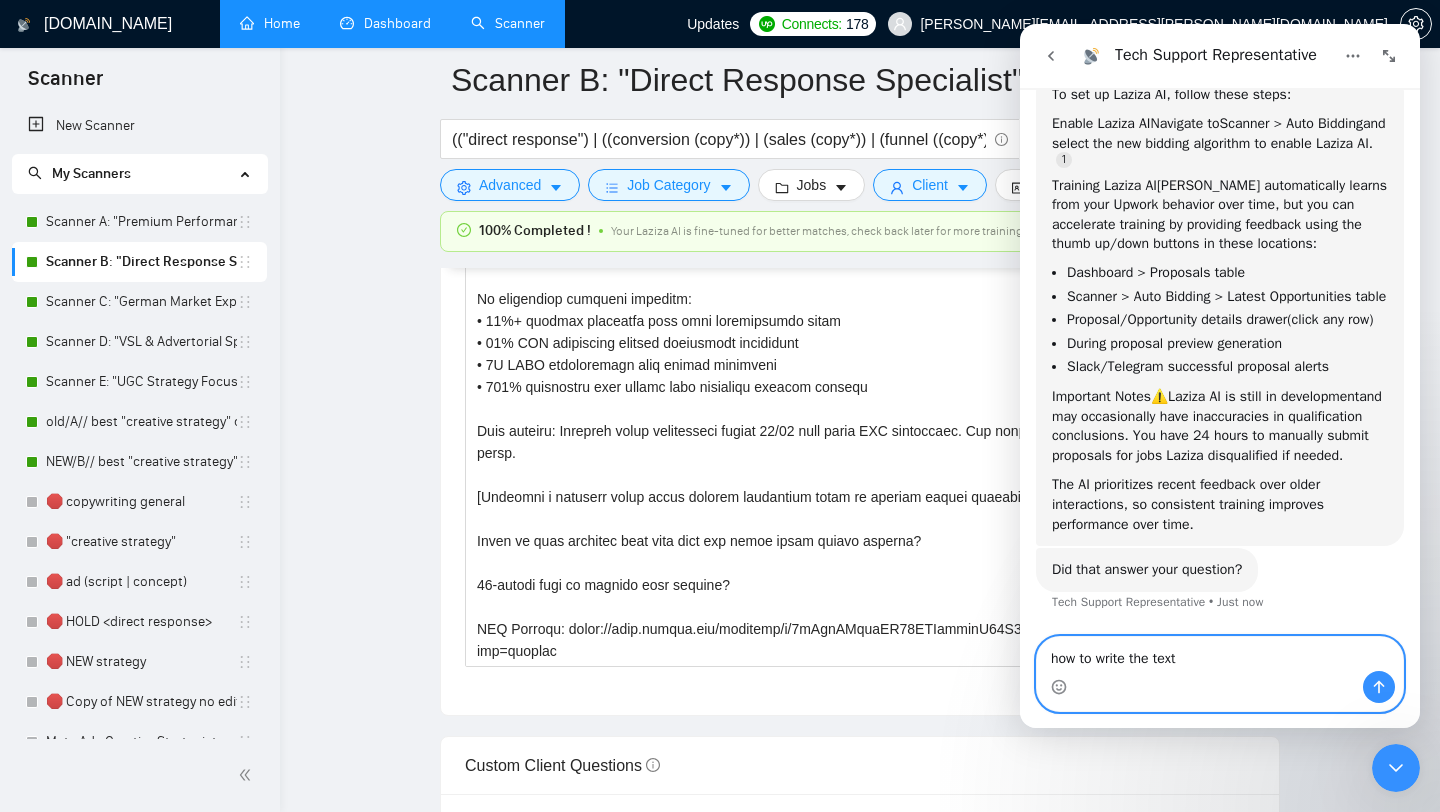 type on "how to write the text" 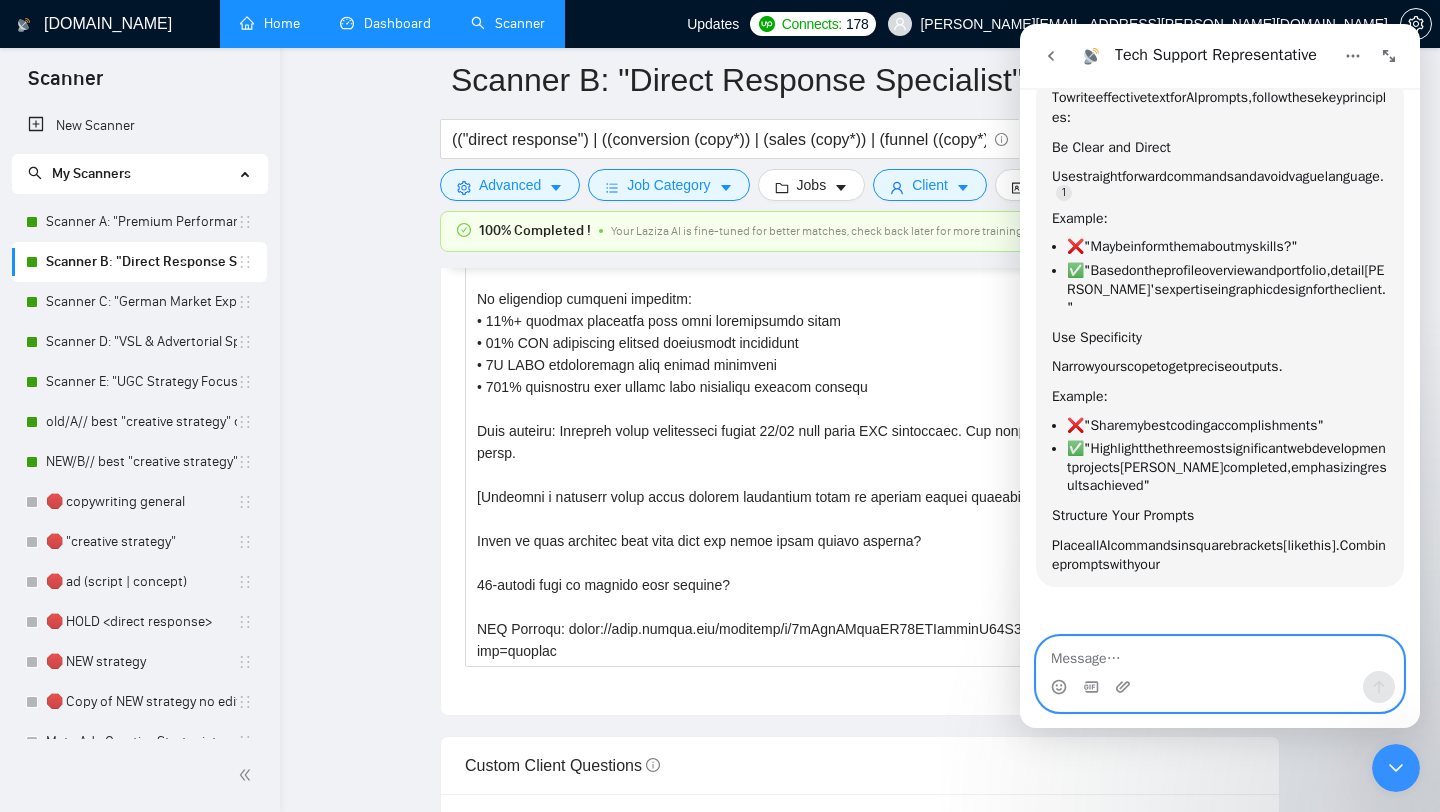 scroll, scrollTop: 809, scrollLeft: 0, axis: vertical 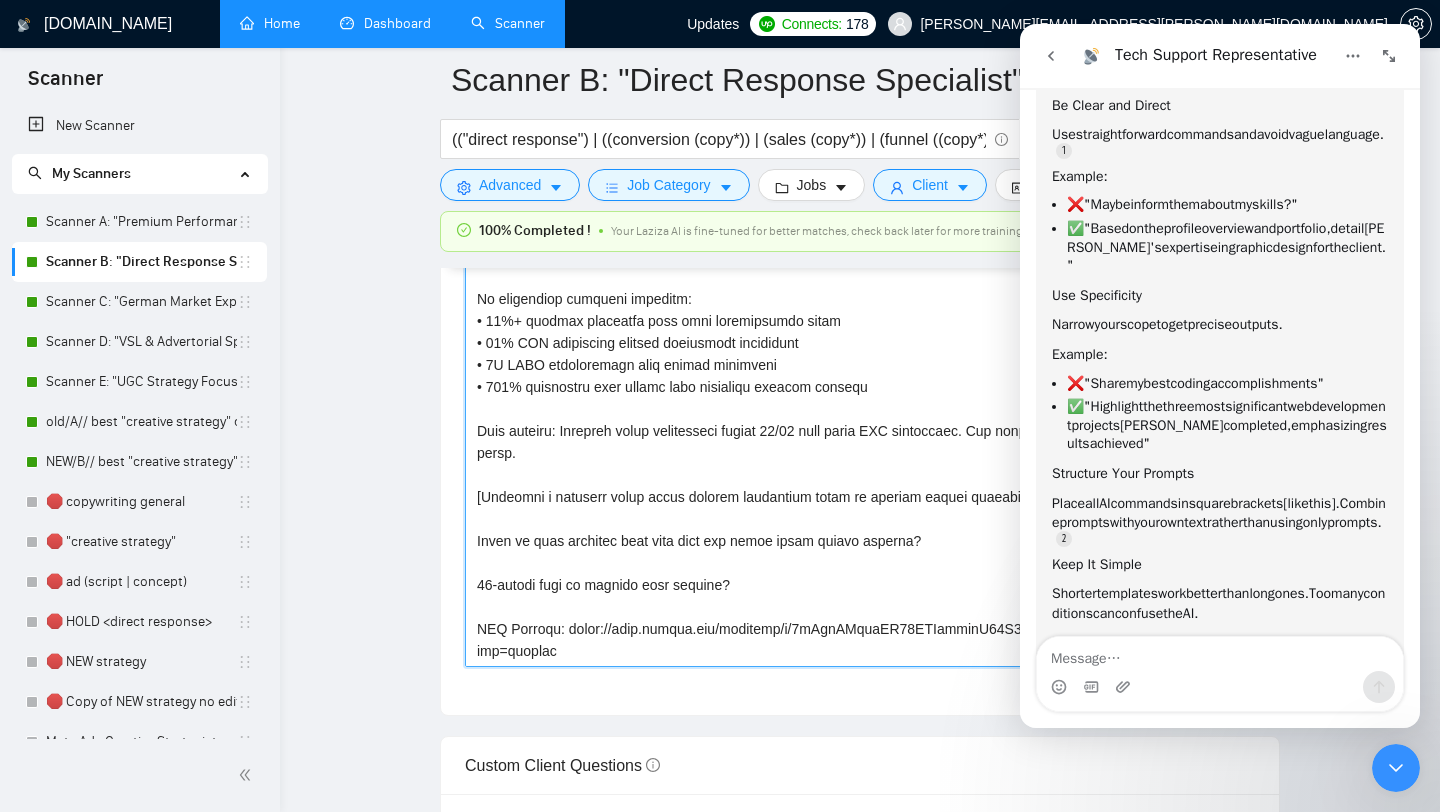 click on "Cover letter template:" at bounding box center [860, 442] 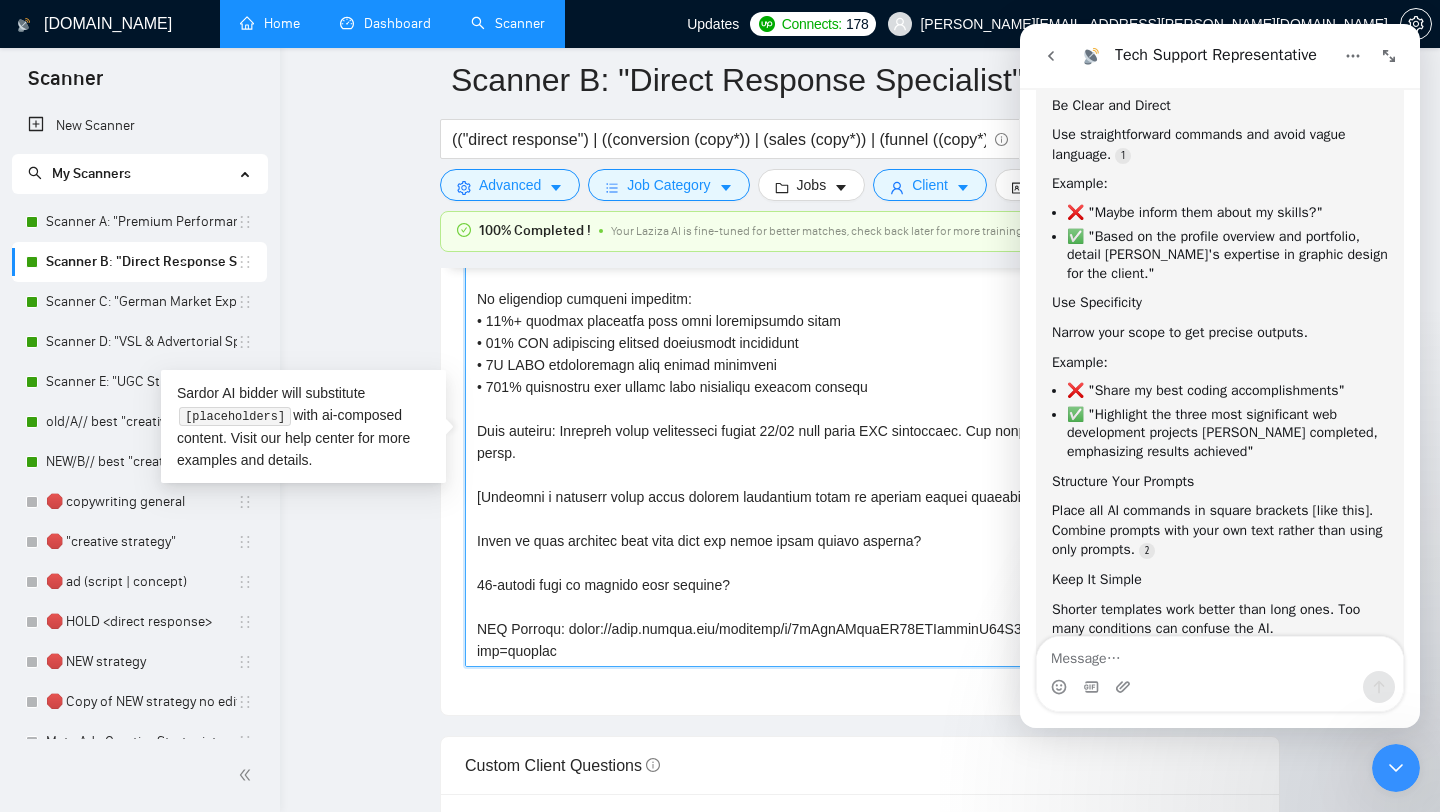 click on "Cover letter template:" at bounding box center (860, 442) 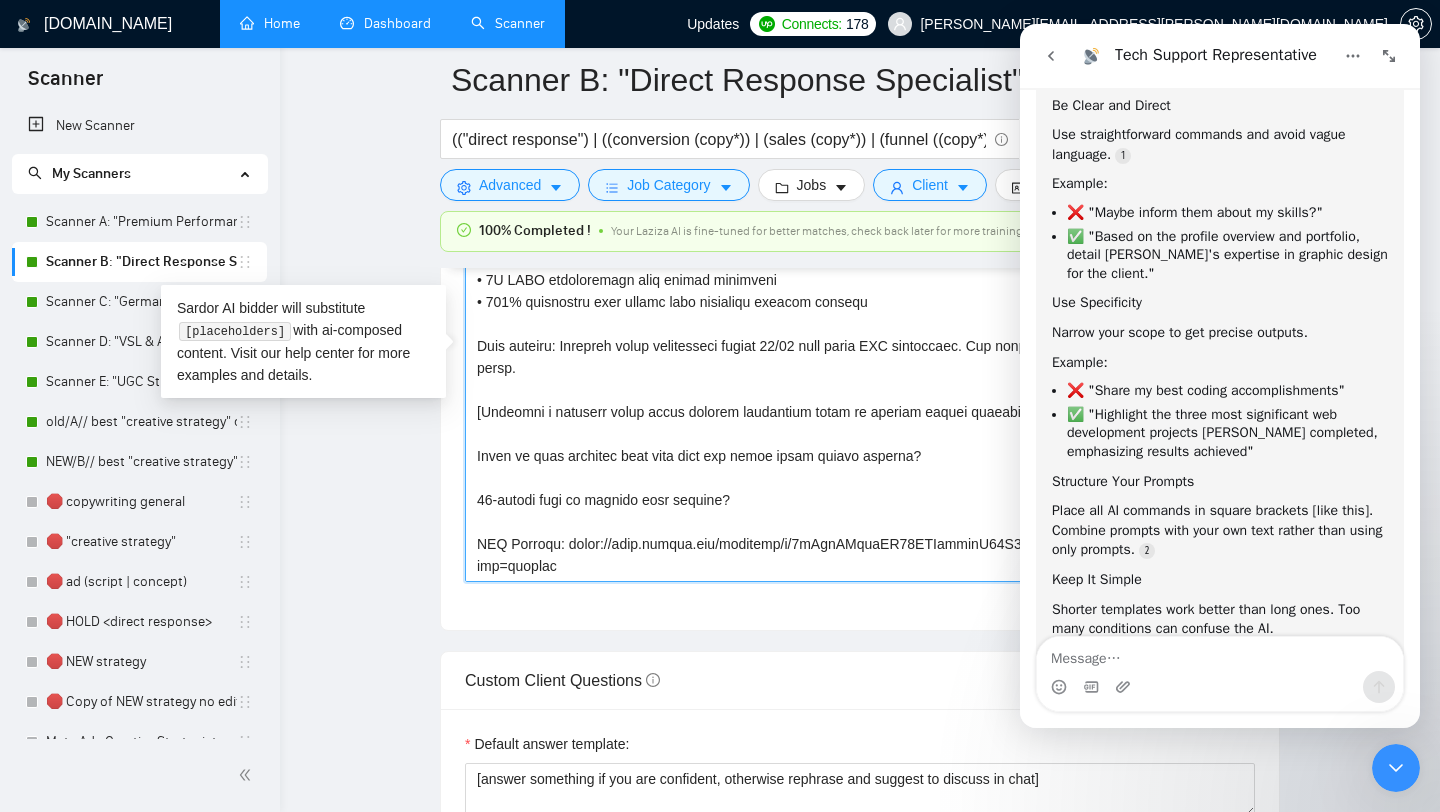 scroll, scrollTop: 1939, scrollLeft: 0, axis: vertical 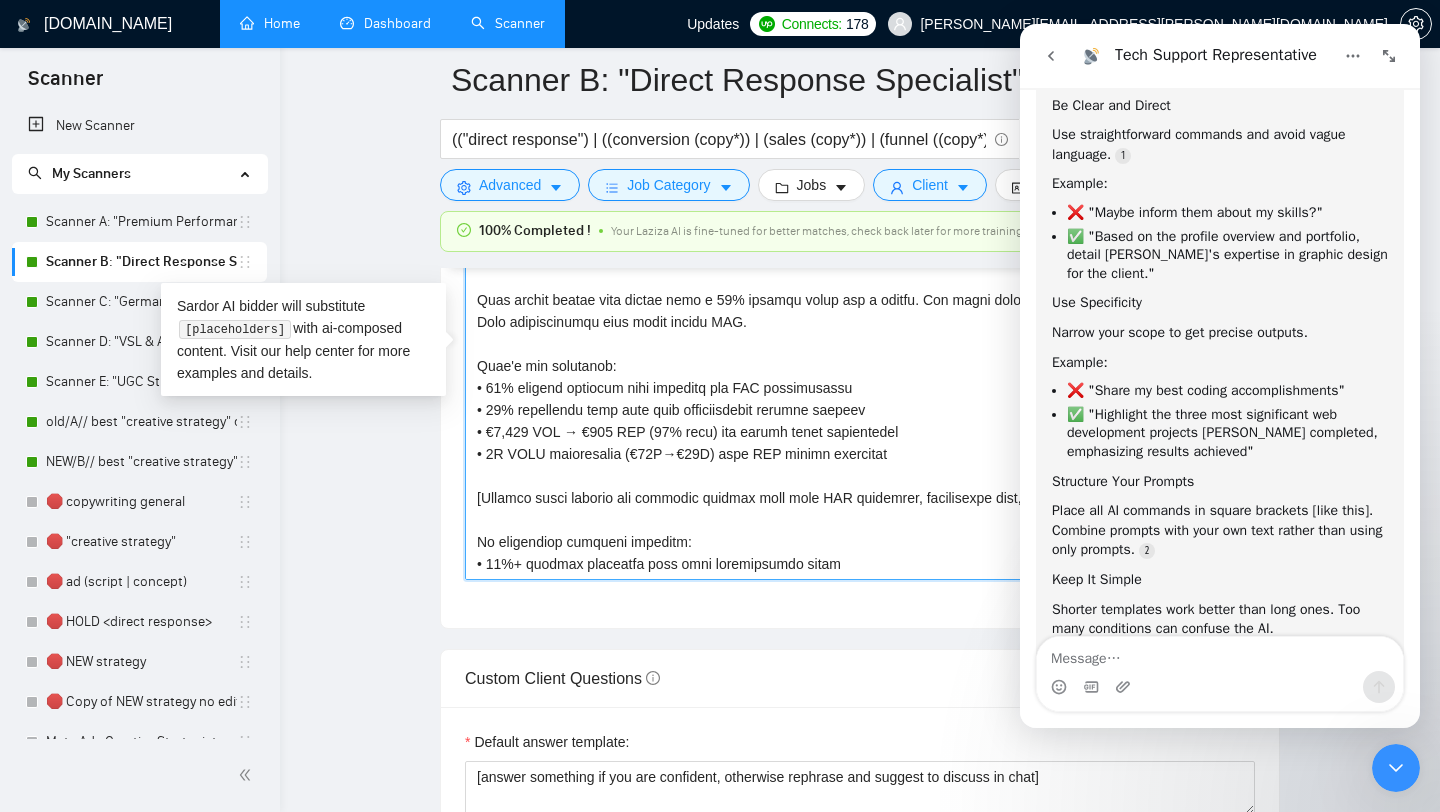 click on "Cover letter template:" at bounding box center (860, 355) 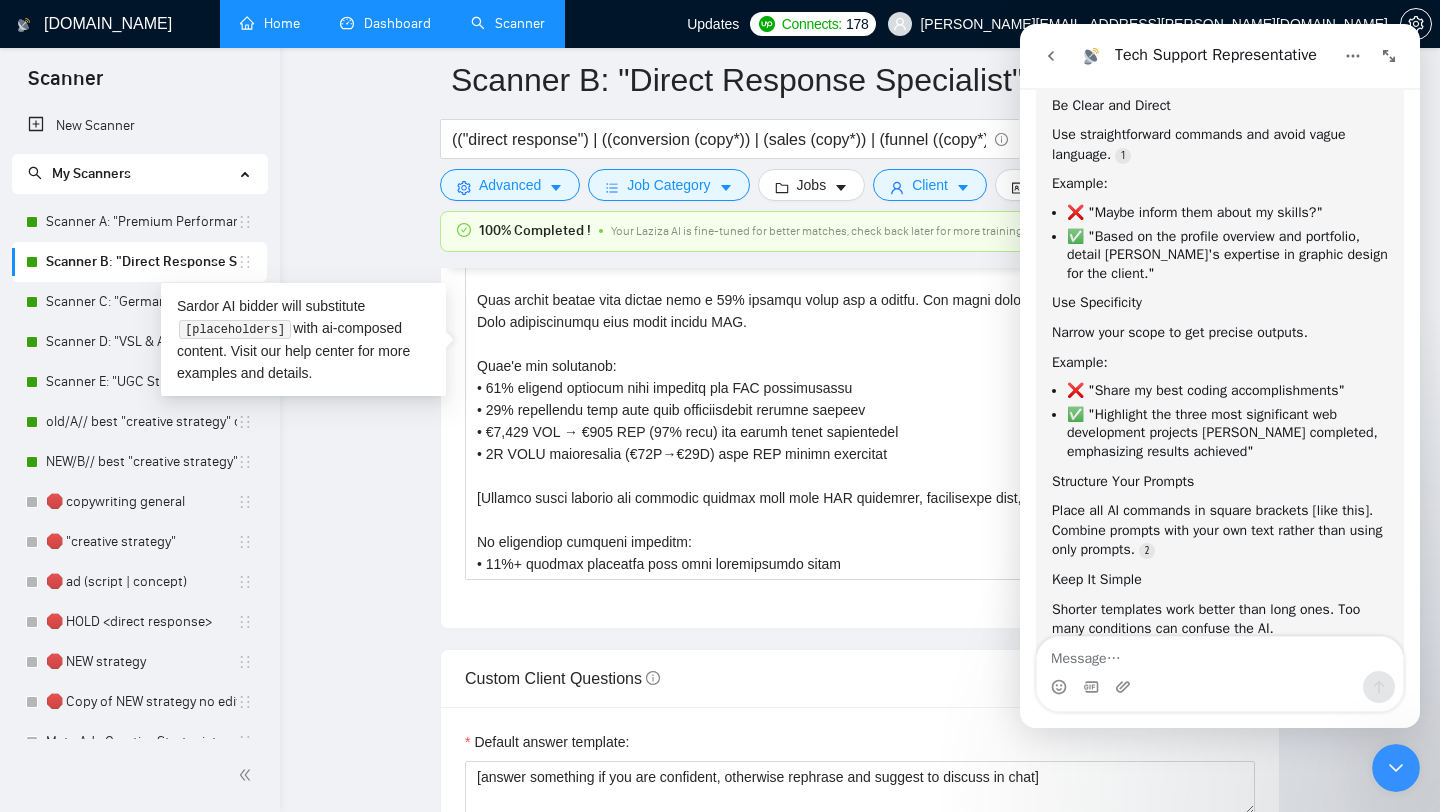 click 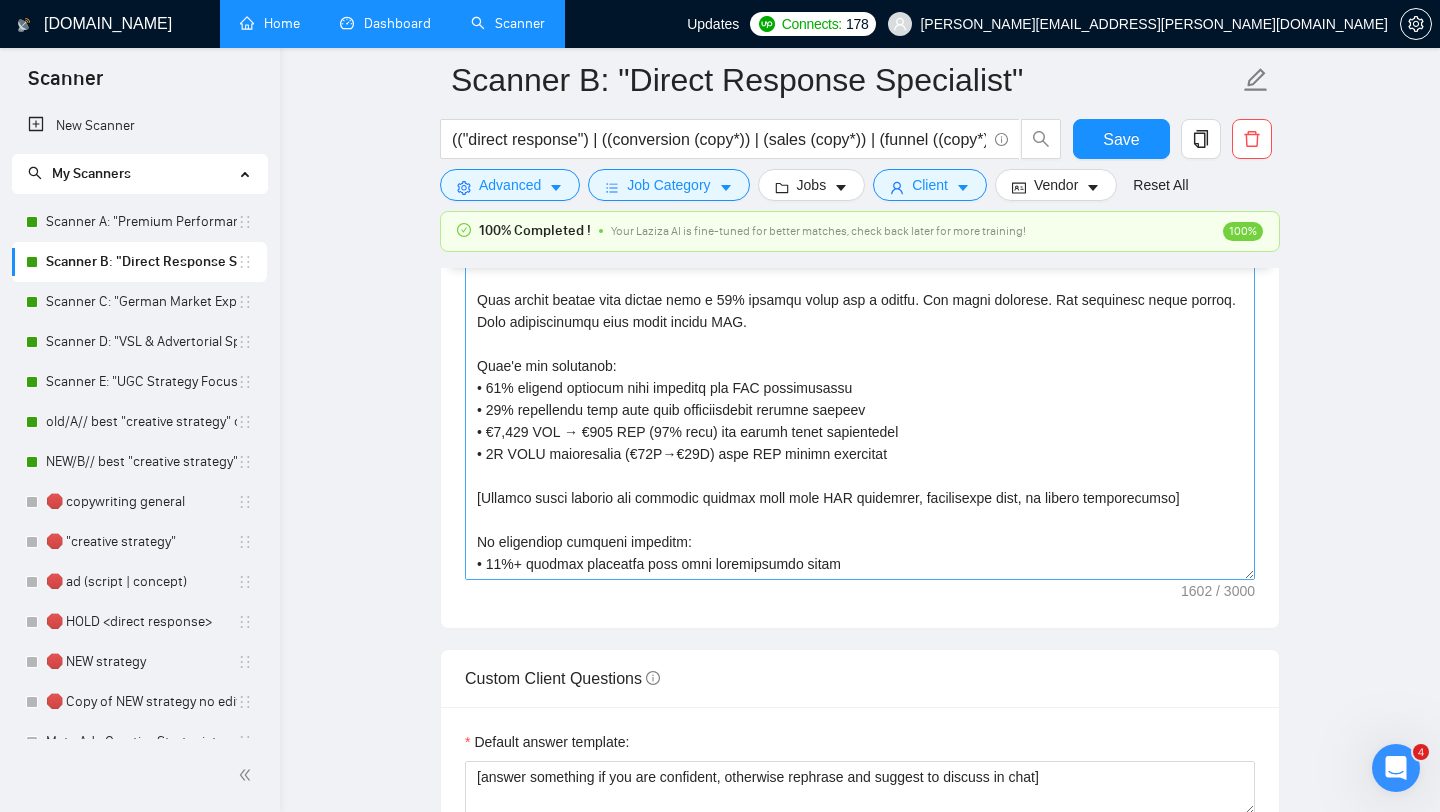scroll, scrollTop: 0, scrollLeft: 0, axis: both 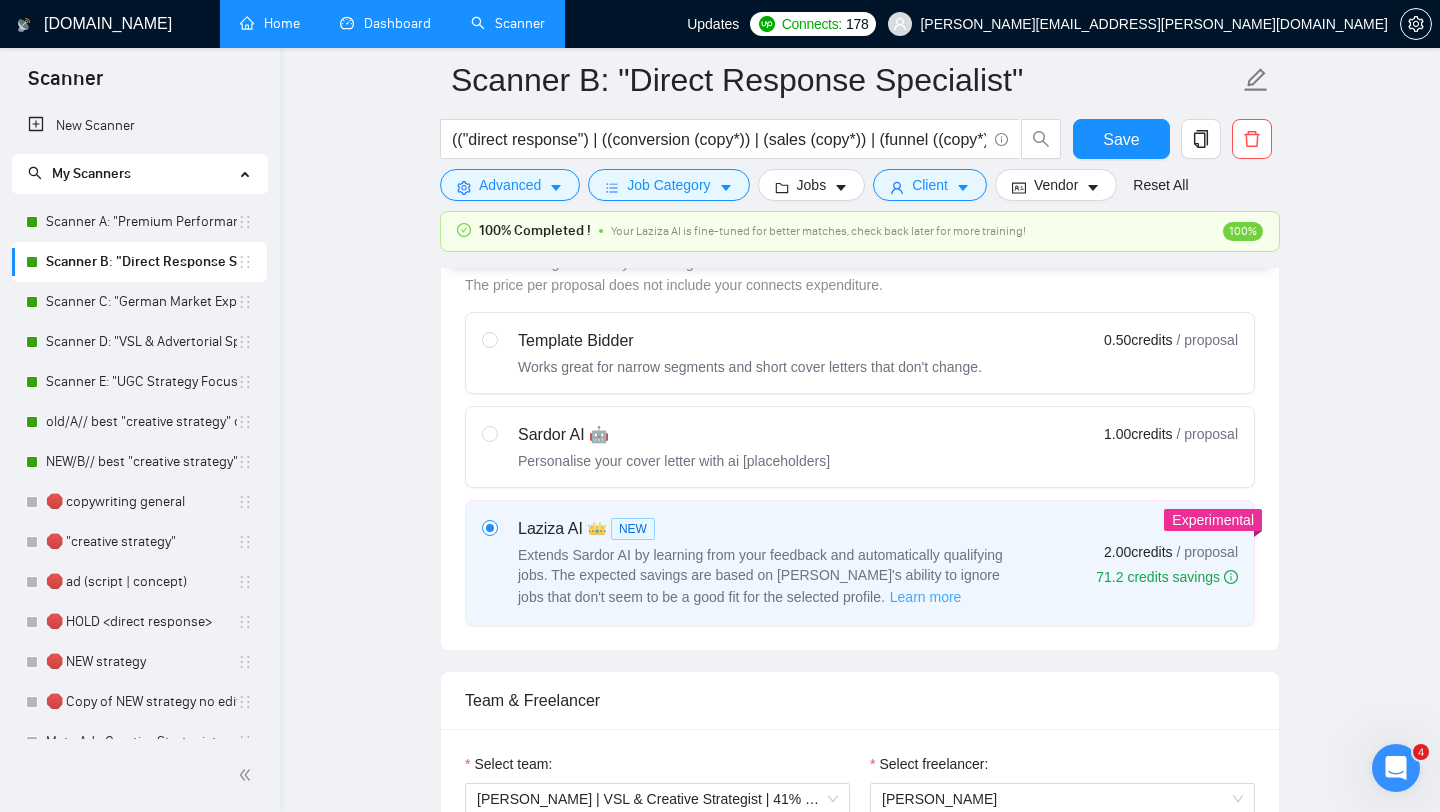 click on "Learn more" at bounding box center [926, 597] 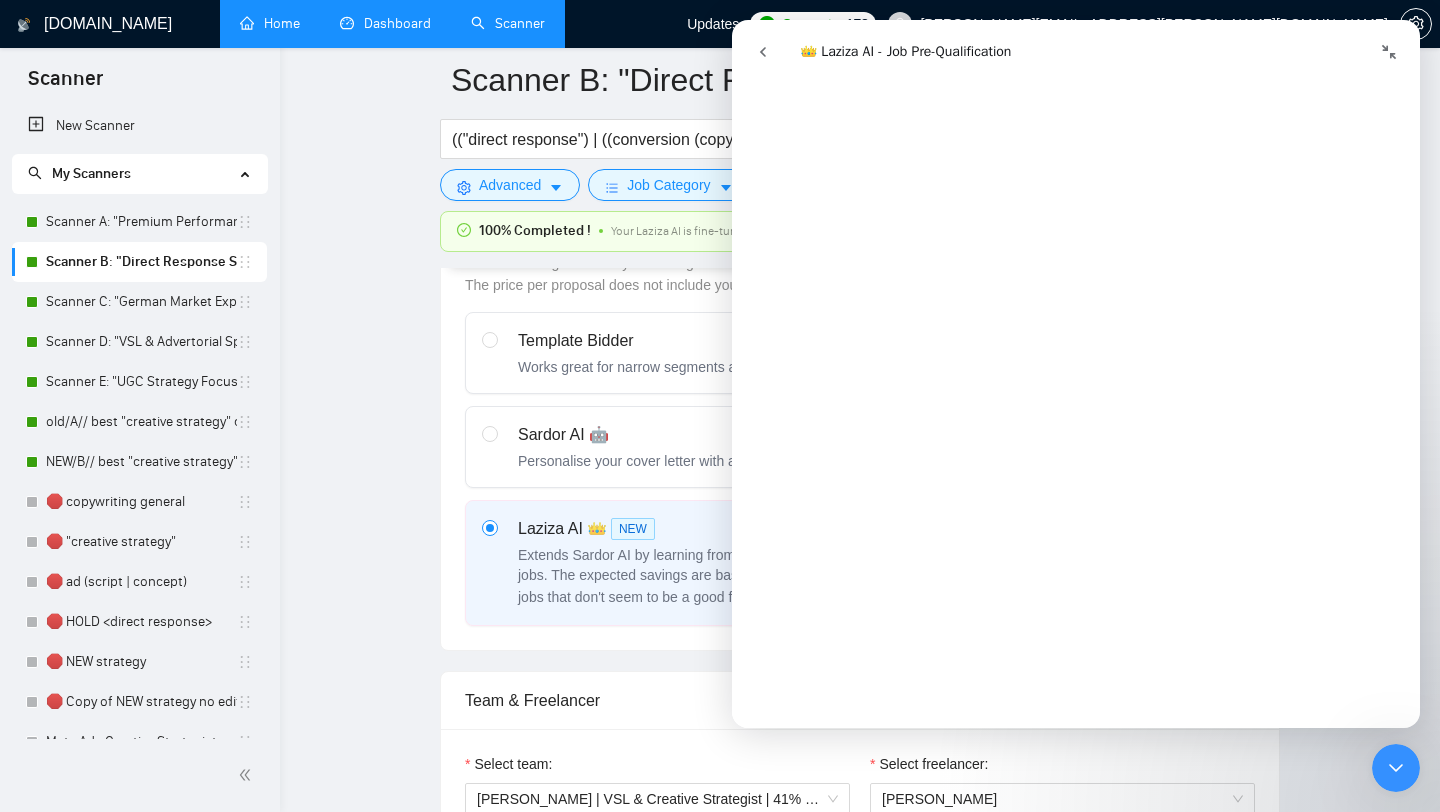 scroll, scrollTop: 641, scrollLeft: 0, axis: vertical 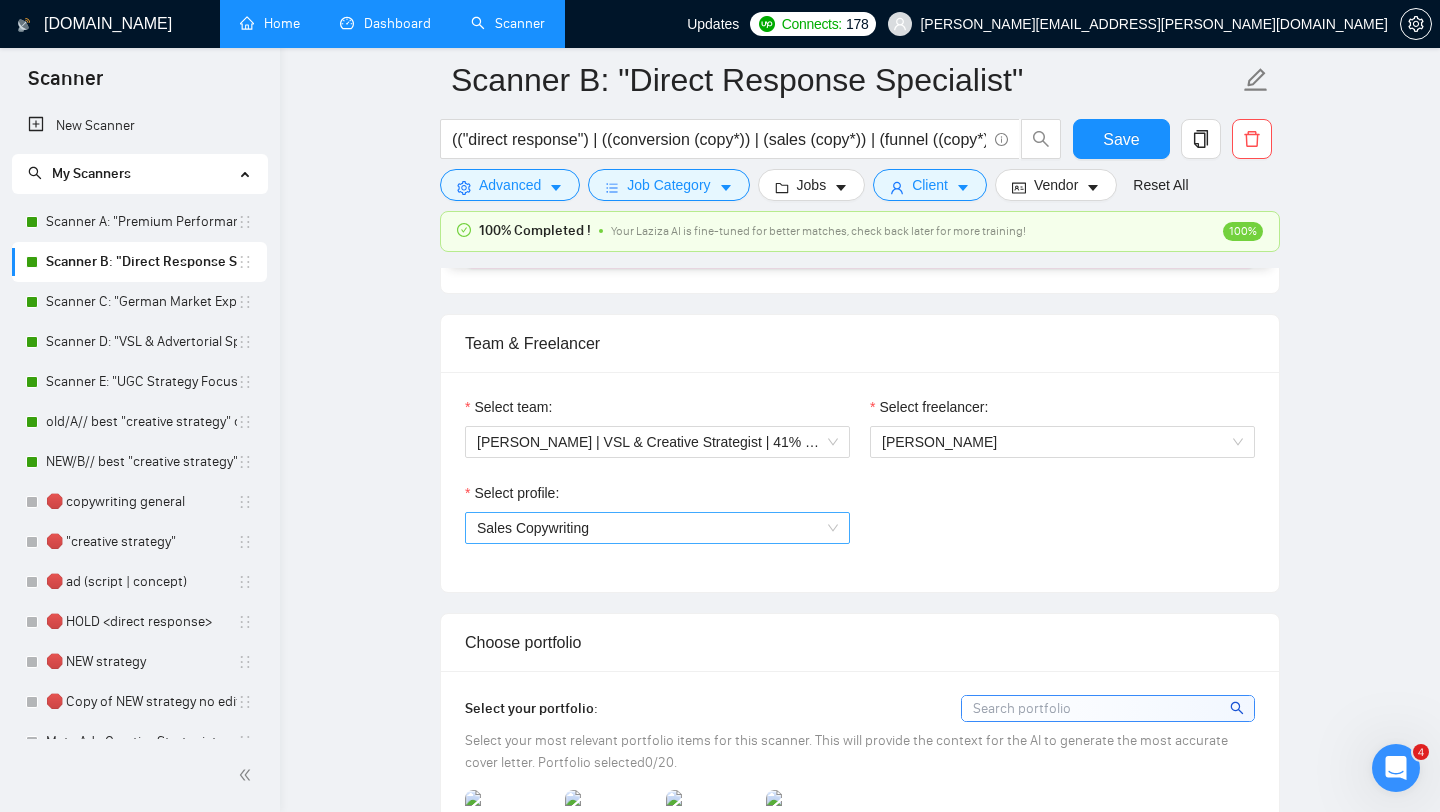 click on "Sales Copywriting" at bounding box center [657, 528] 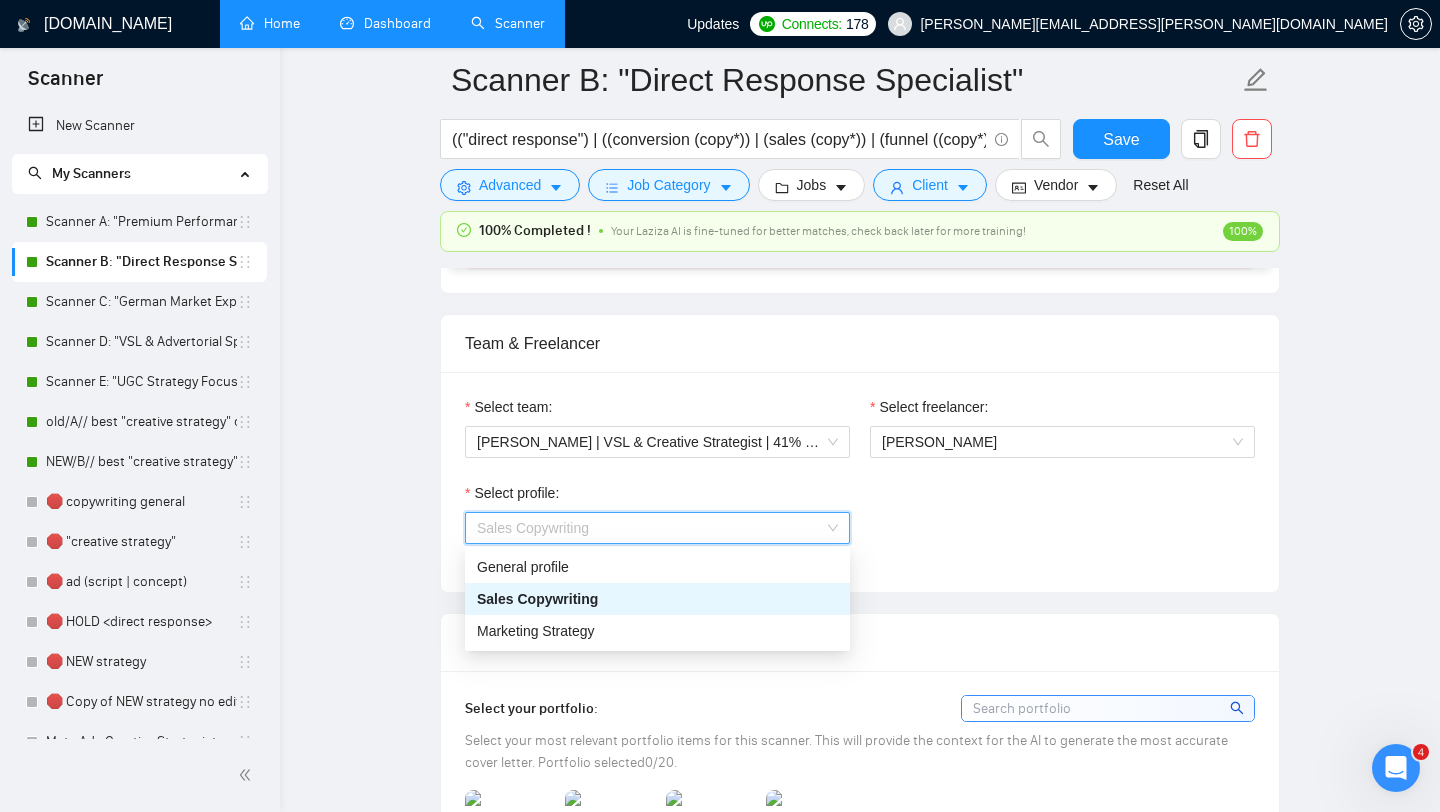 click on "Sales Copywriting" at bounding box center (657, 528) 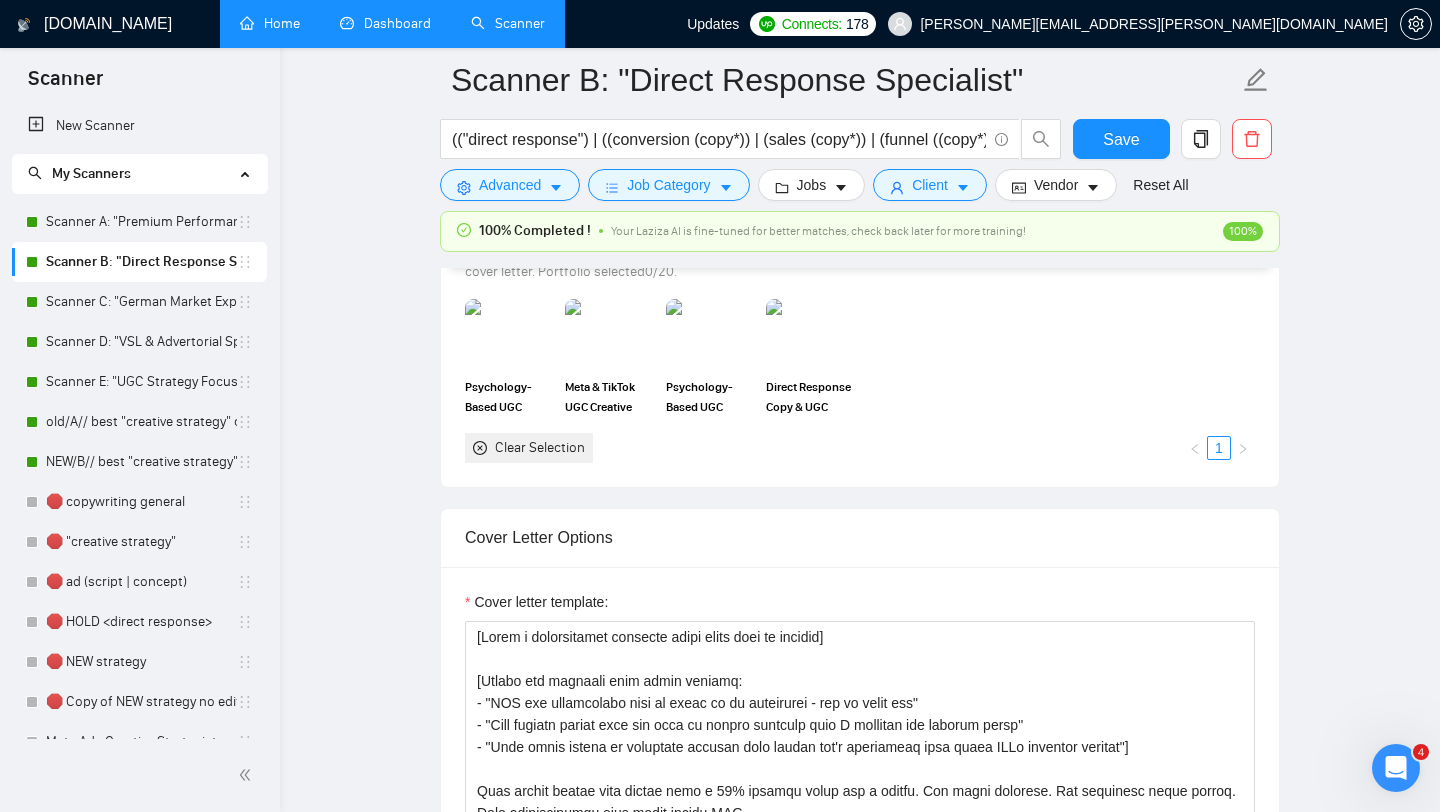 scroll, scrollTop: 1454, scrollLeft: 0, axis: vertical 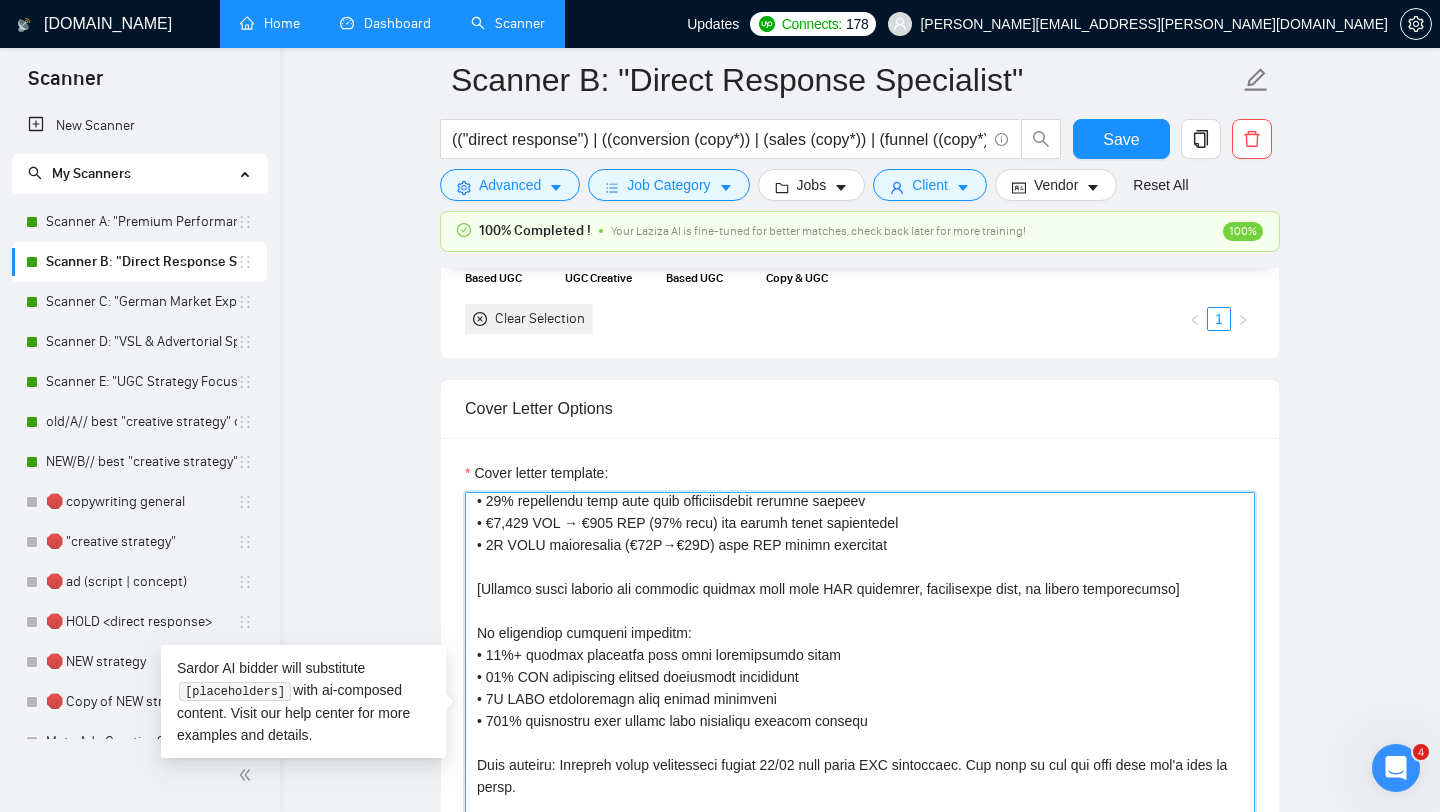 click on "Cover letter template:" at bounding box center [860, 717] 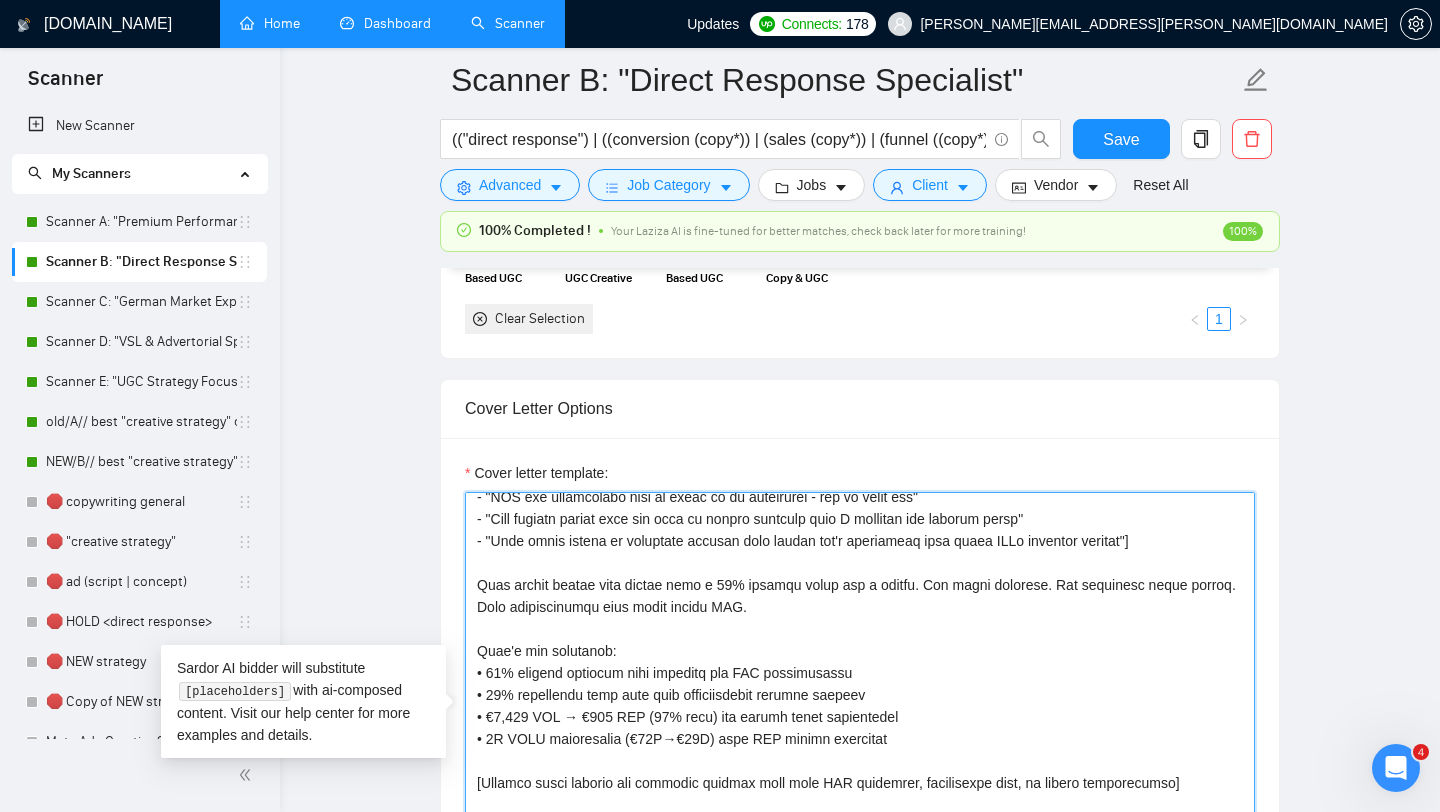 scroll, scrollTop: 0, scrollLeft: 0, axis: both 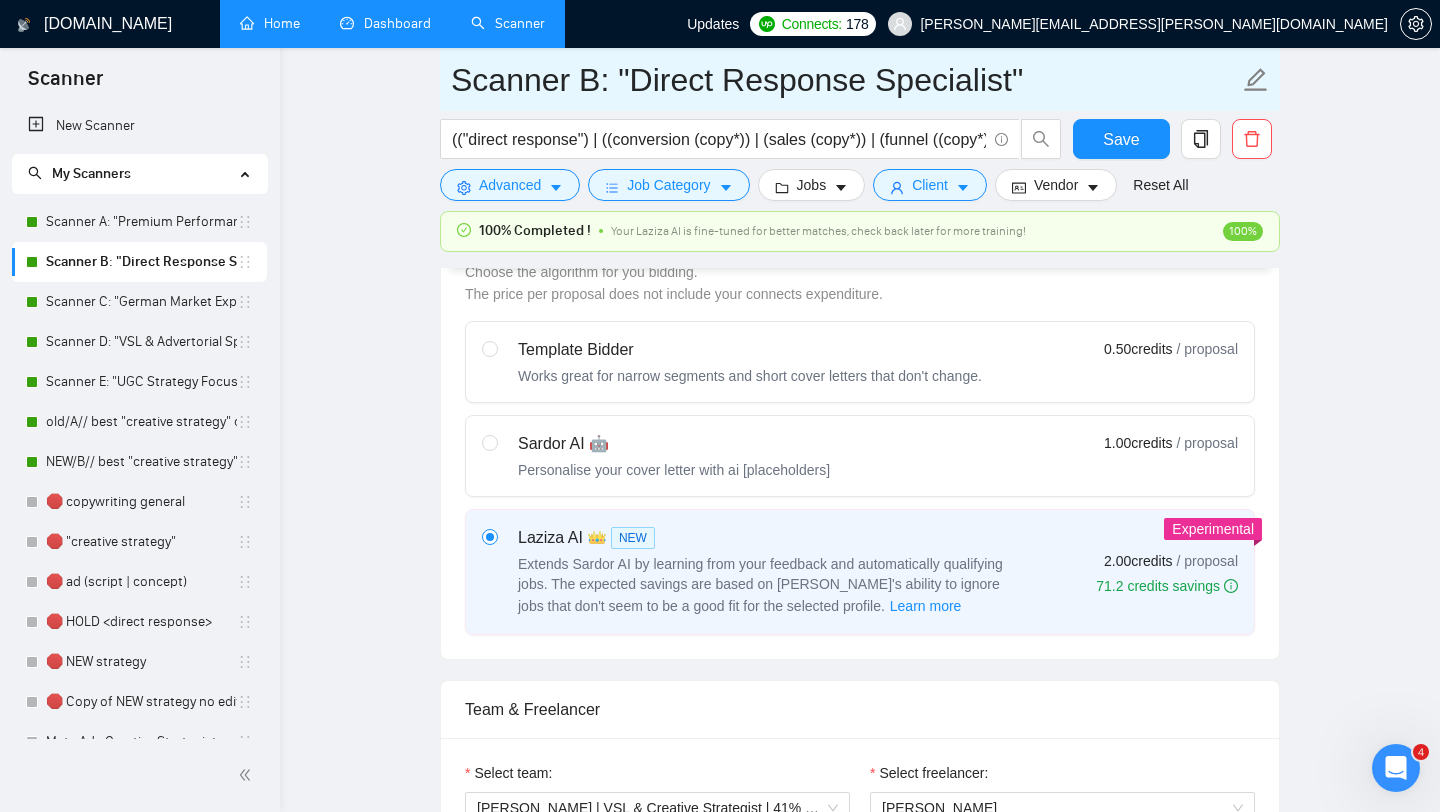 click on "Scanner B: "Direct Response Specialist"" at bounding box center (845, 80) 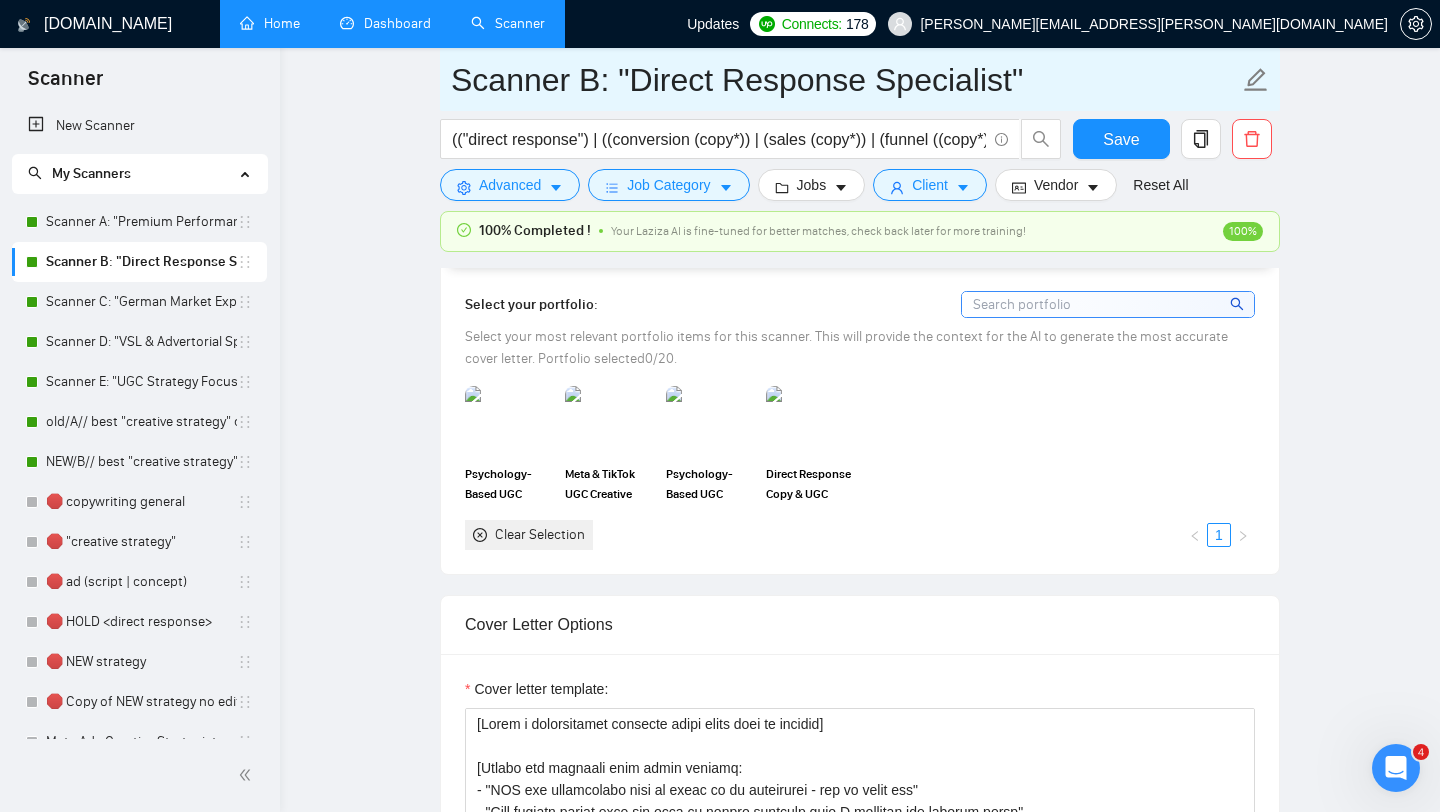 scroll, scrollTop: 1600, scrollLeft: 0, axis: vertical 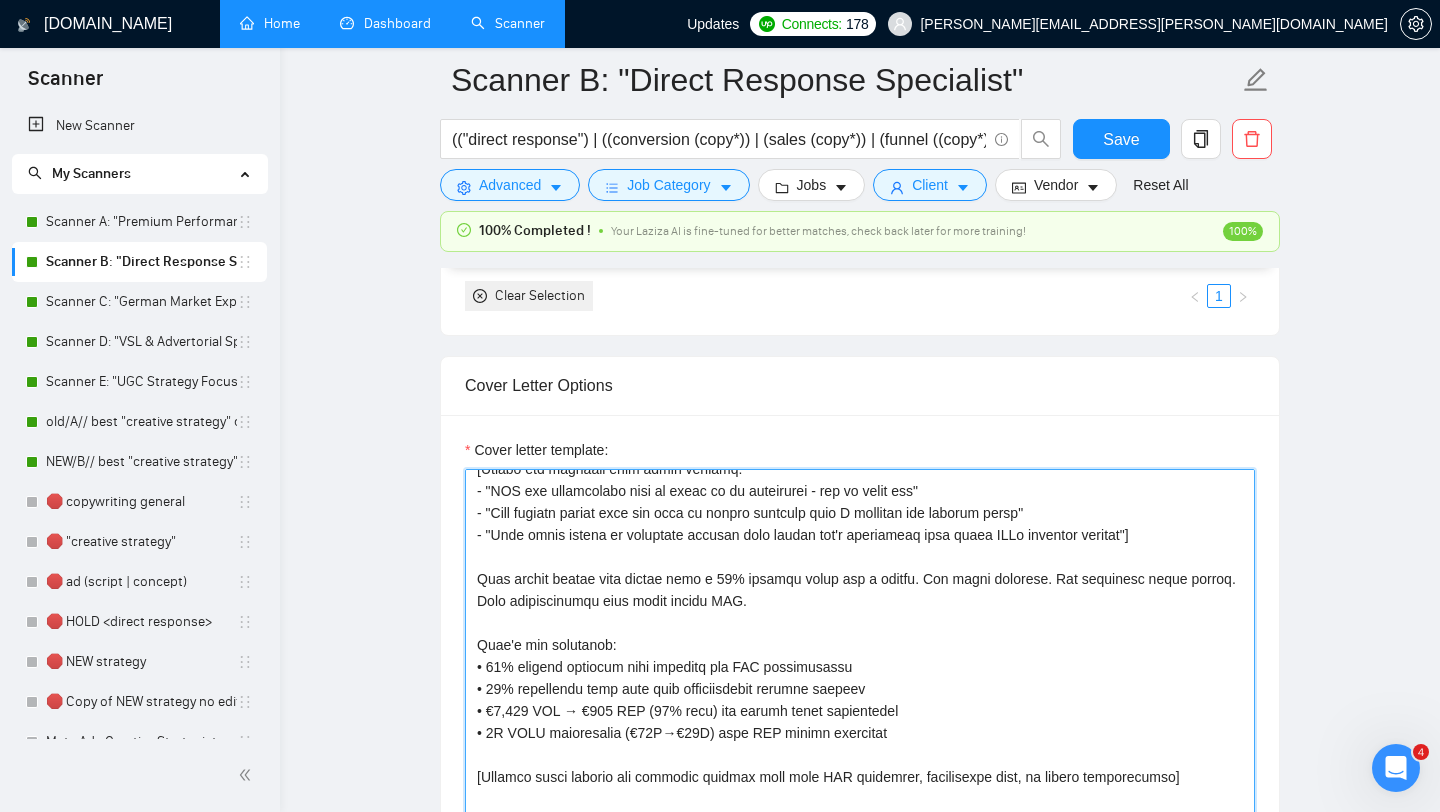 click on "Cover letter template:" at bounding box center (860, 694) 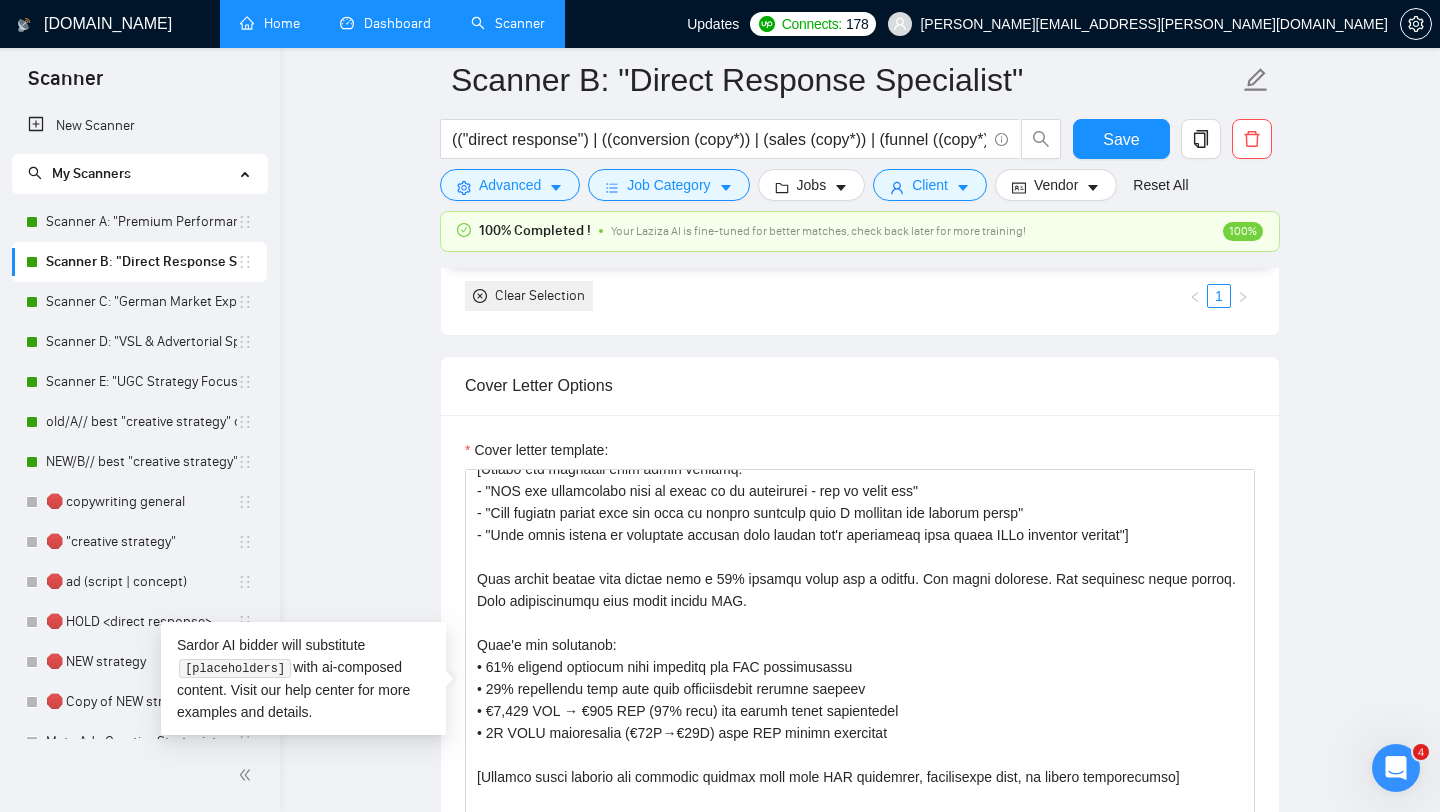 click on "Cover Letter Options" at bounding box center [860, 385] 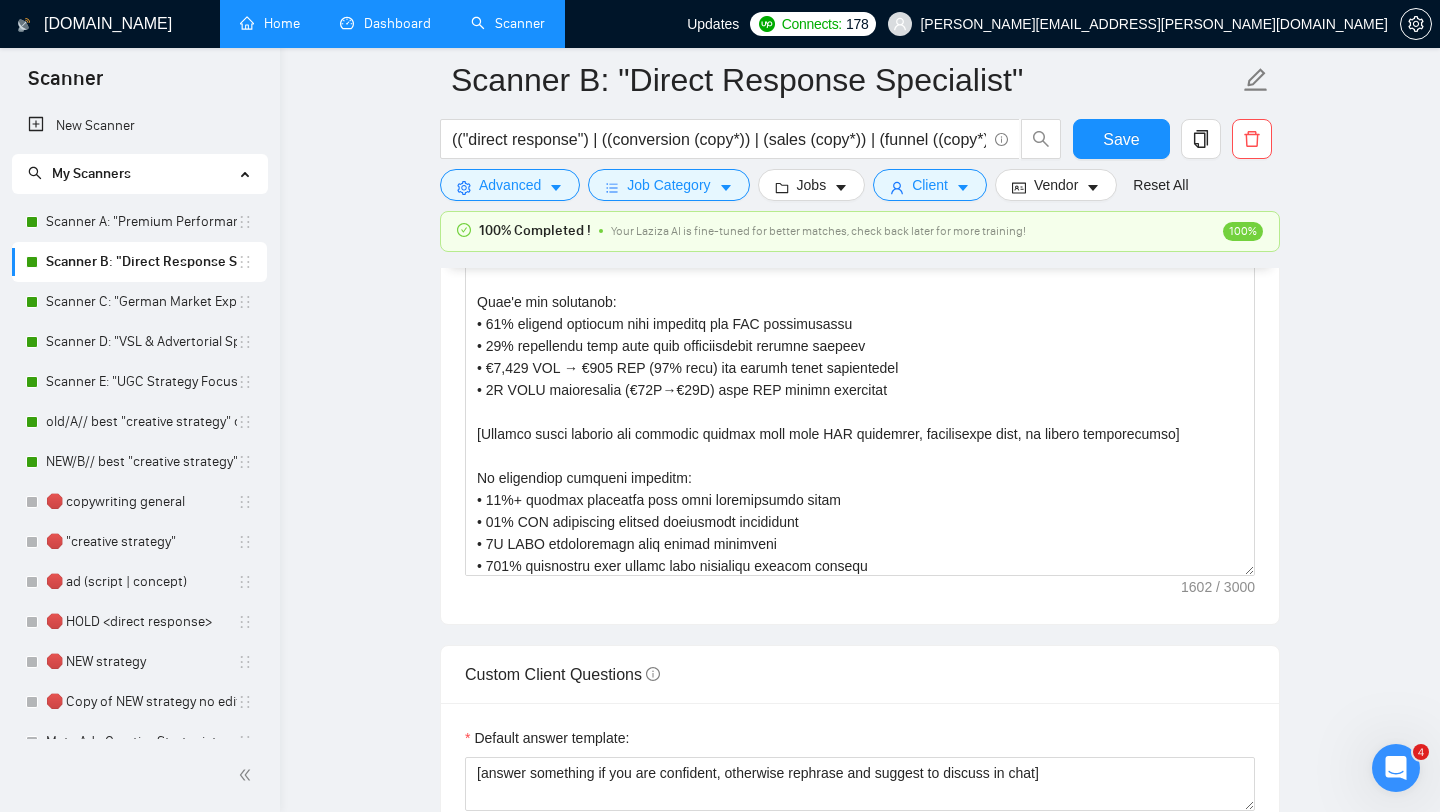 scroll, scrollTop: 2088, scrollLeft: 0, axis: vertical 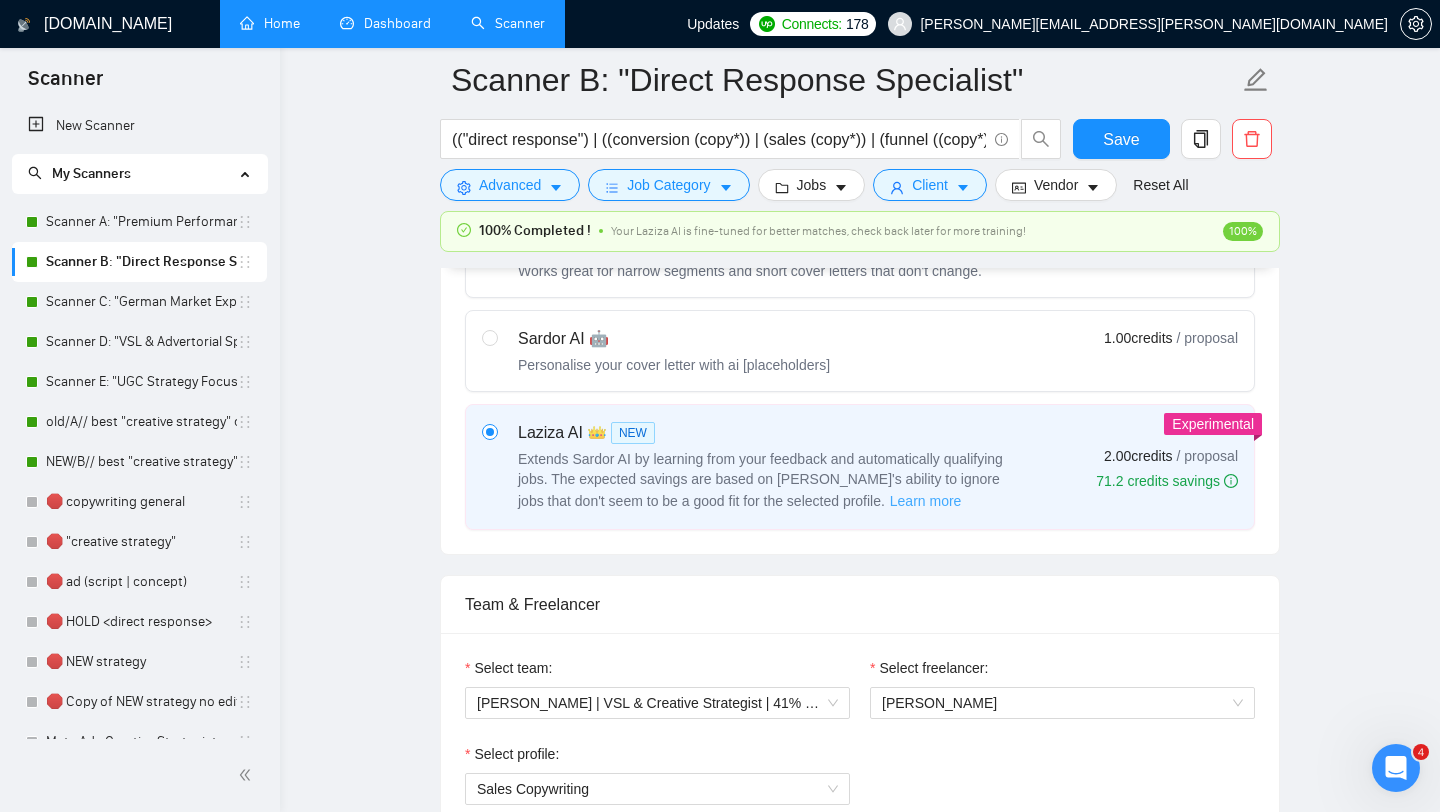 click on "Learn more" at bounding box center [926, 501] 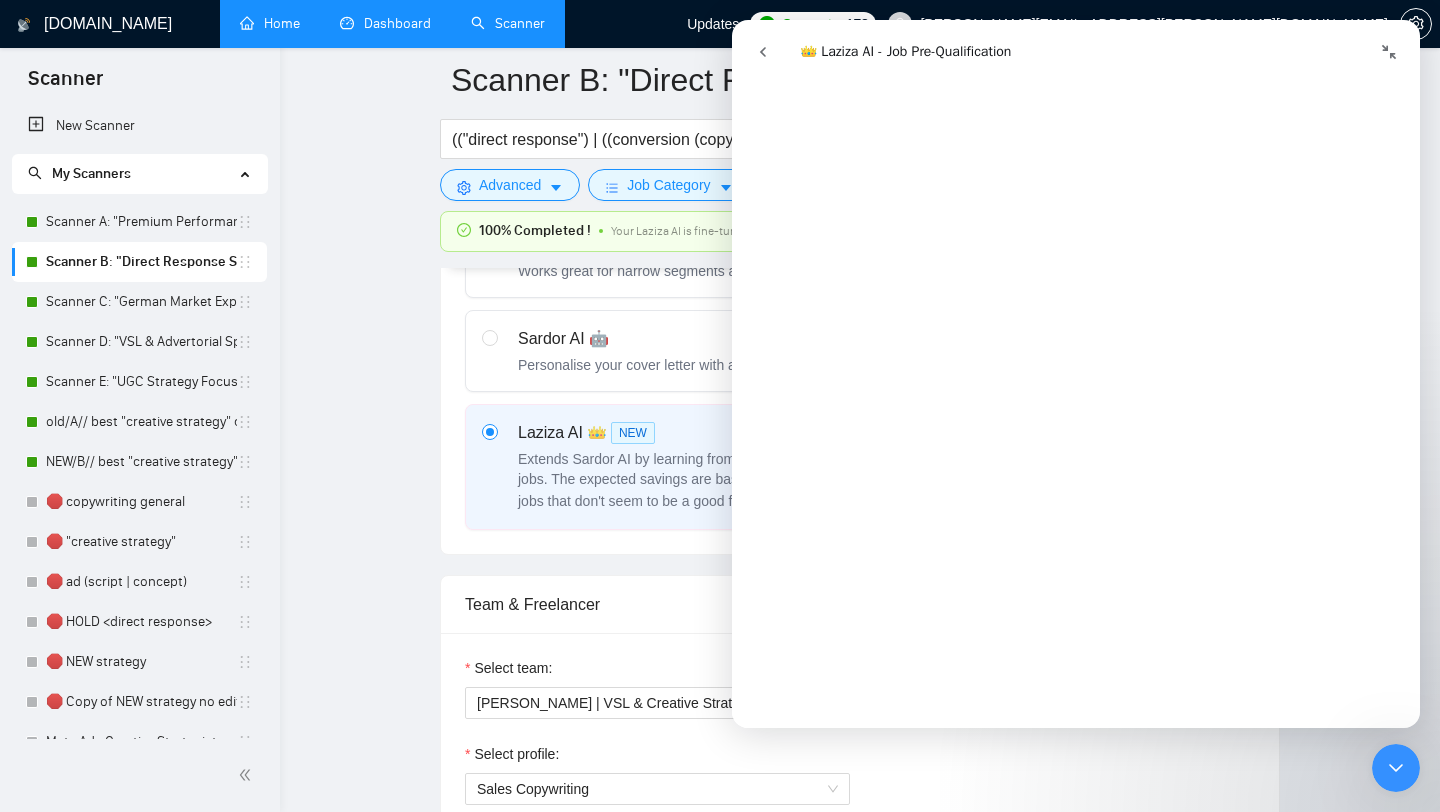 click at bounding box center (1396, 768) 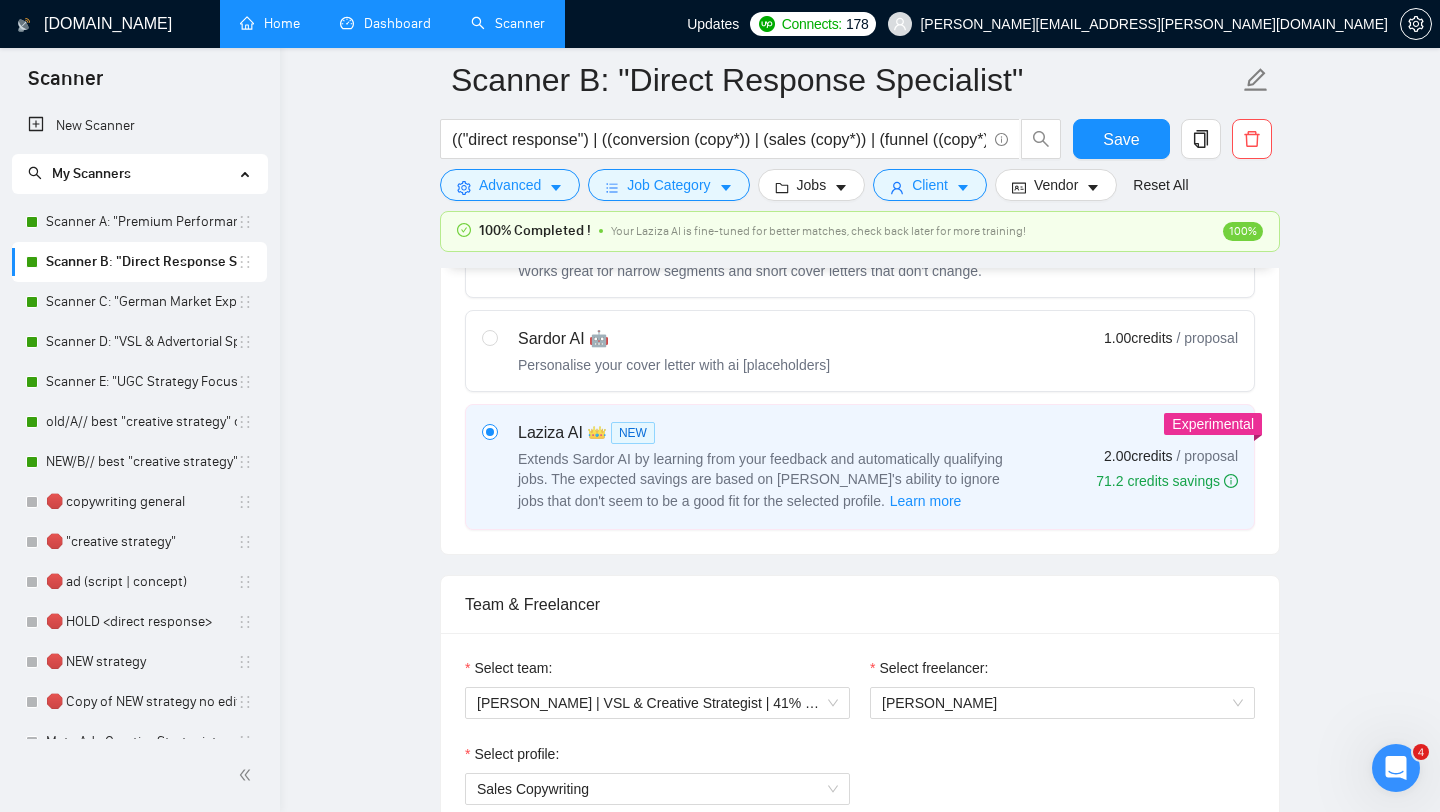 scroll, scrollTop: 1538, scrollLeft: 0, axis: vertical 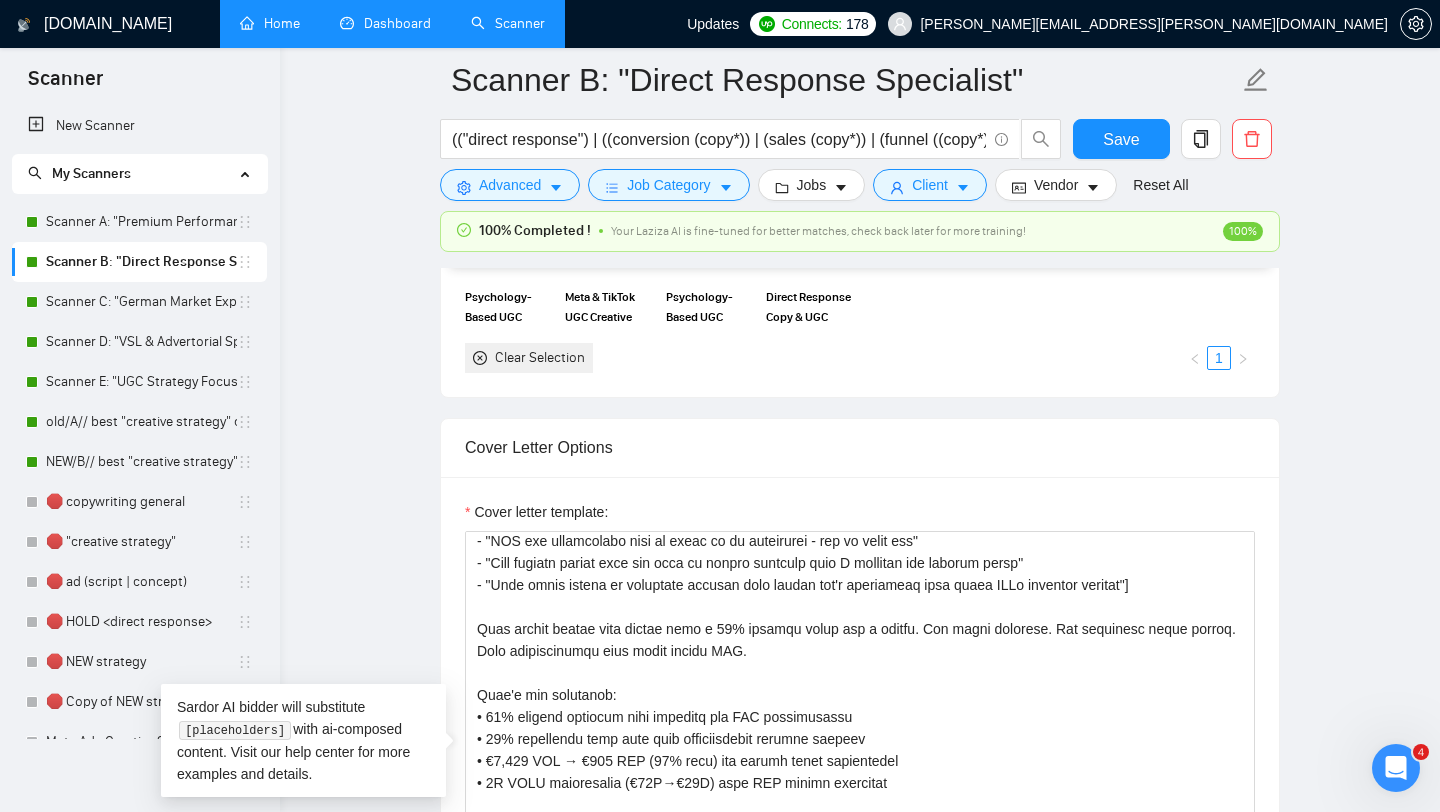 click on "Cover letter template:" at bounding box center [860, 756] 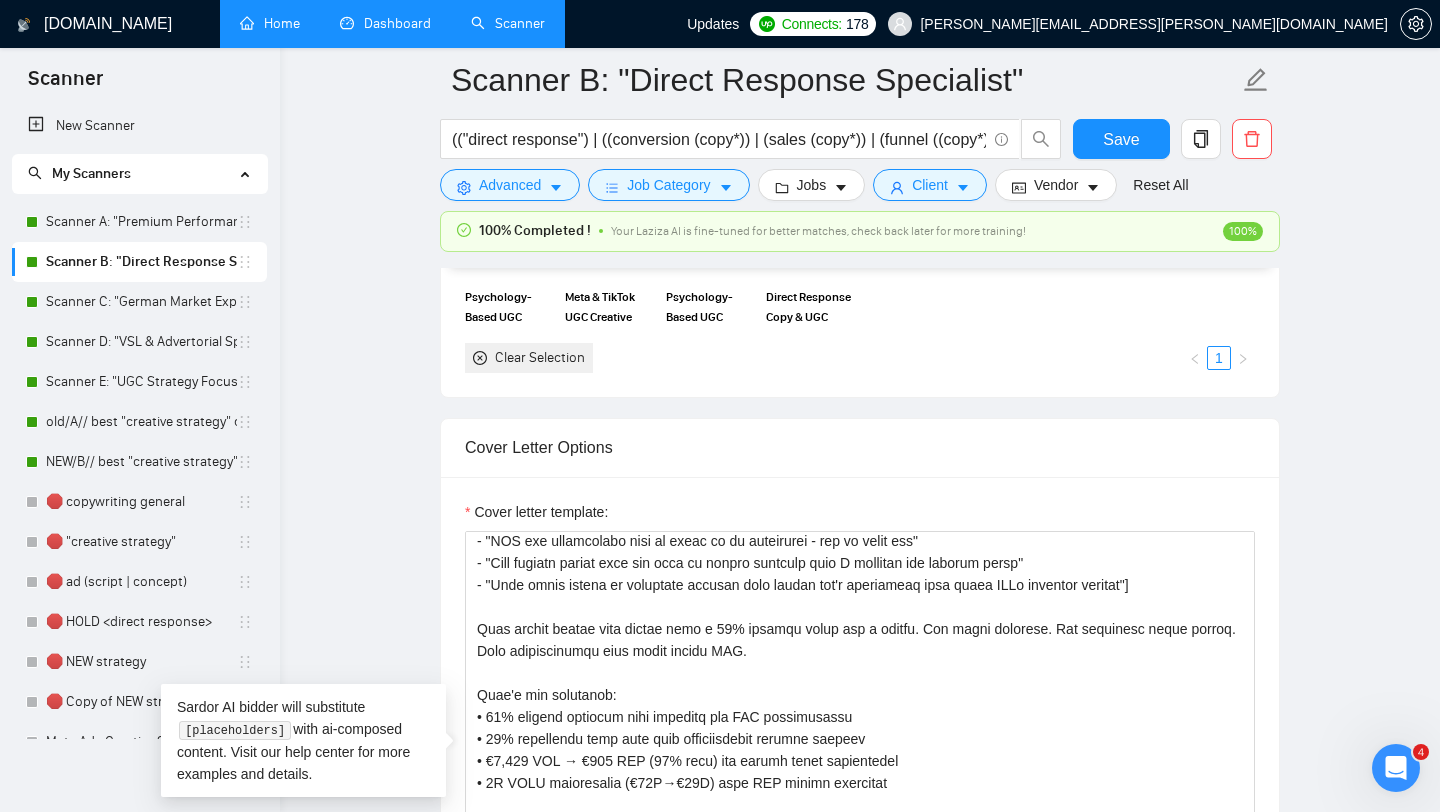 click on "Dashboard" at bounding box center (385, 23) 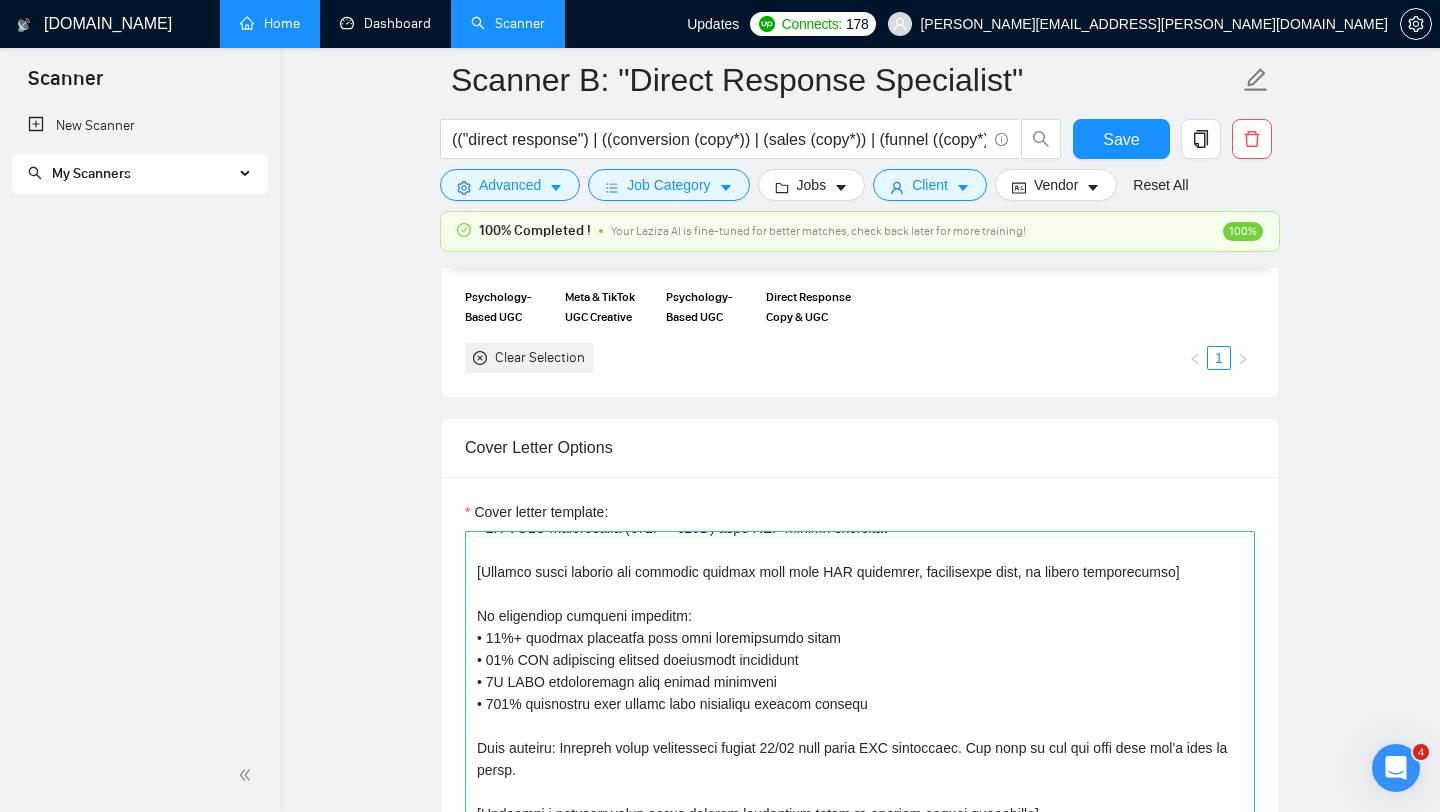 scroll, scrollTop: 330, scrollLeft: 0, axis: vertical 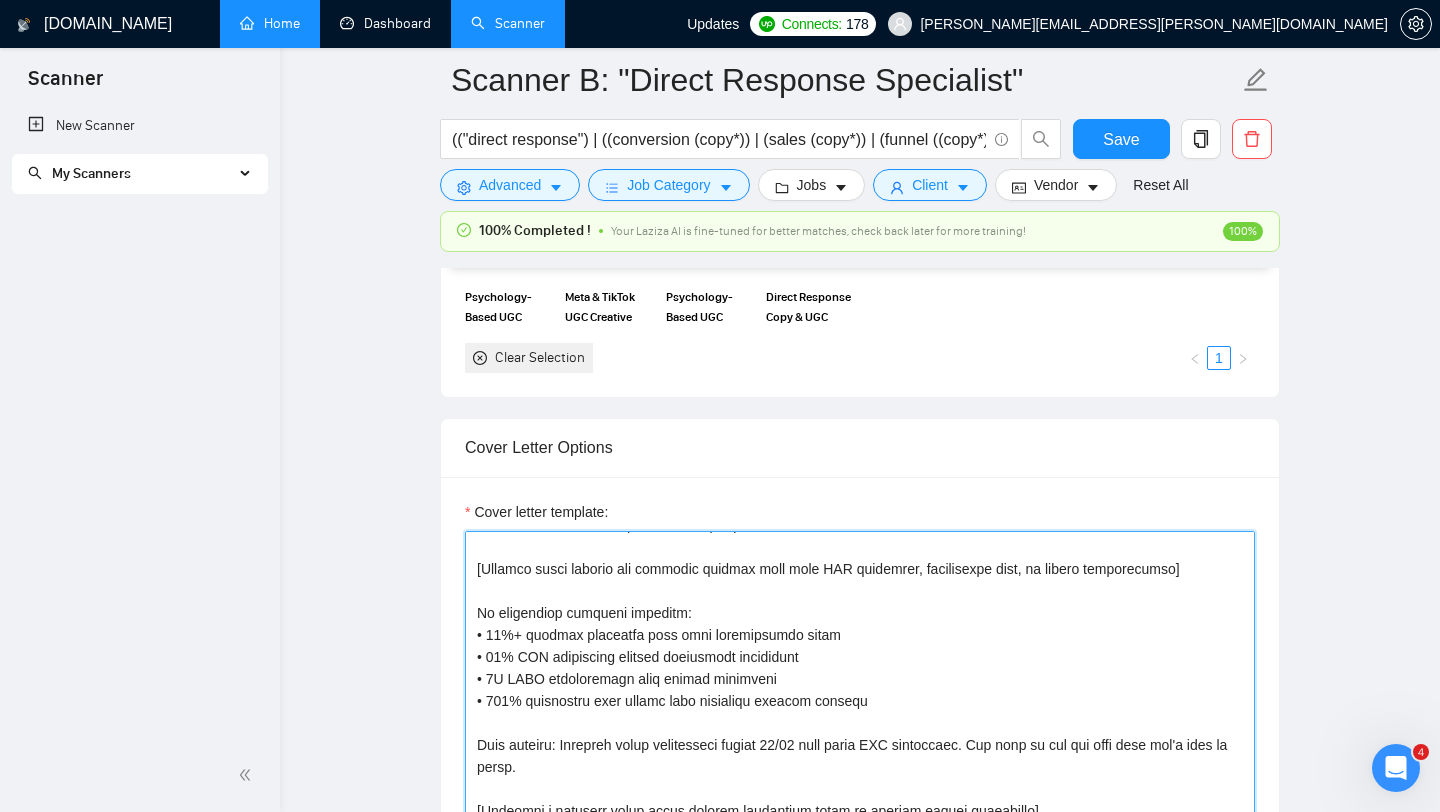 click on "Cover letter template:" at bounding box center (860, 756) 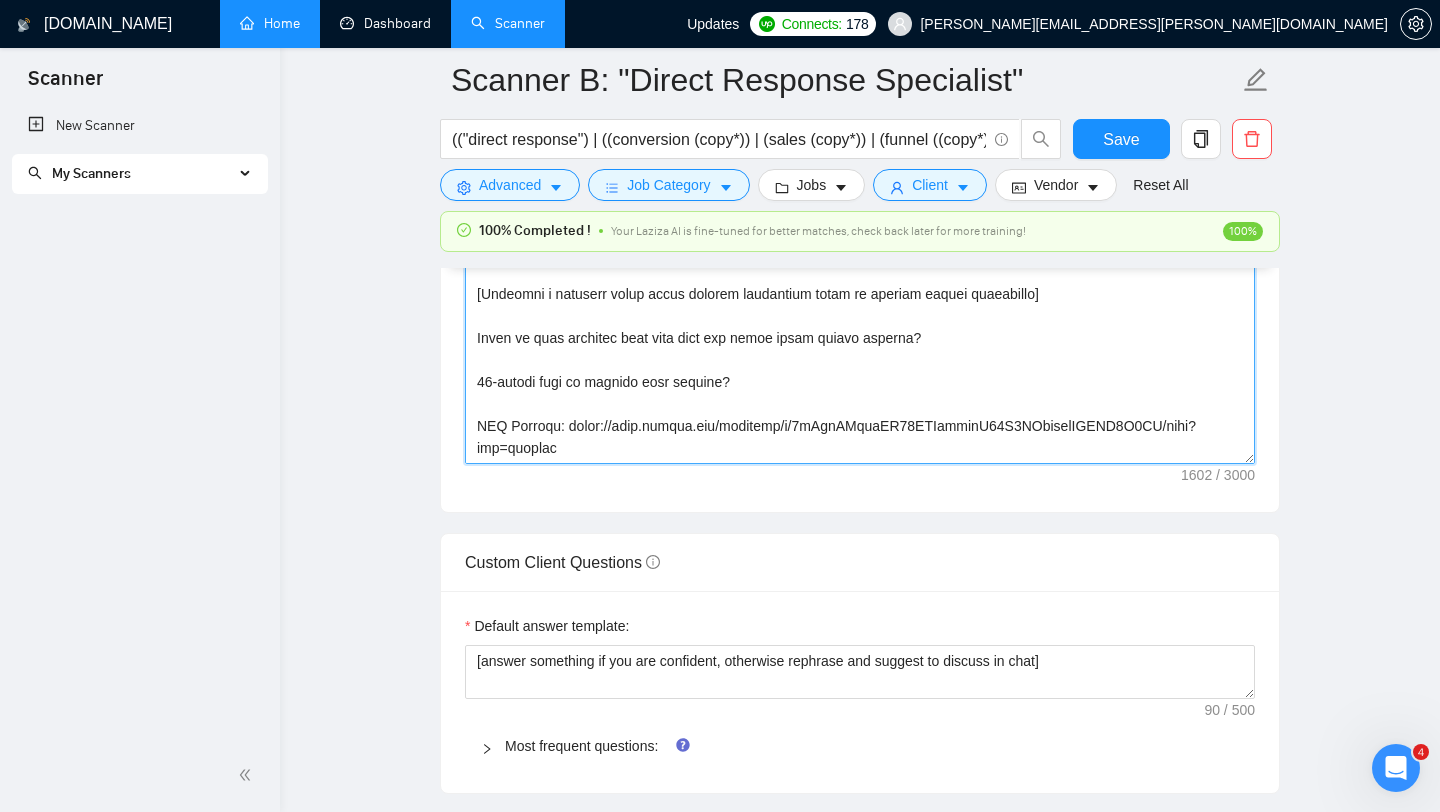 scroll, scrollTop: 2056, scrollLeft: 0, axis: vertical 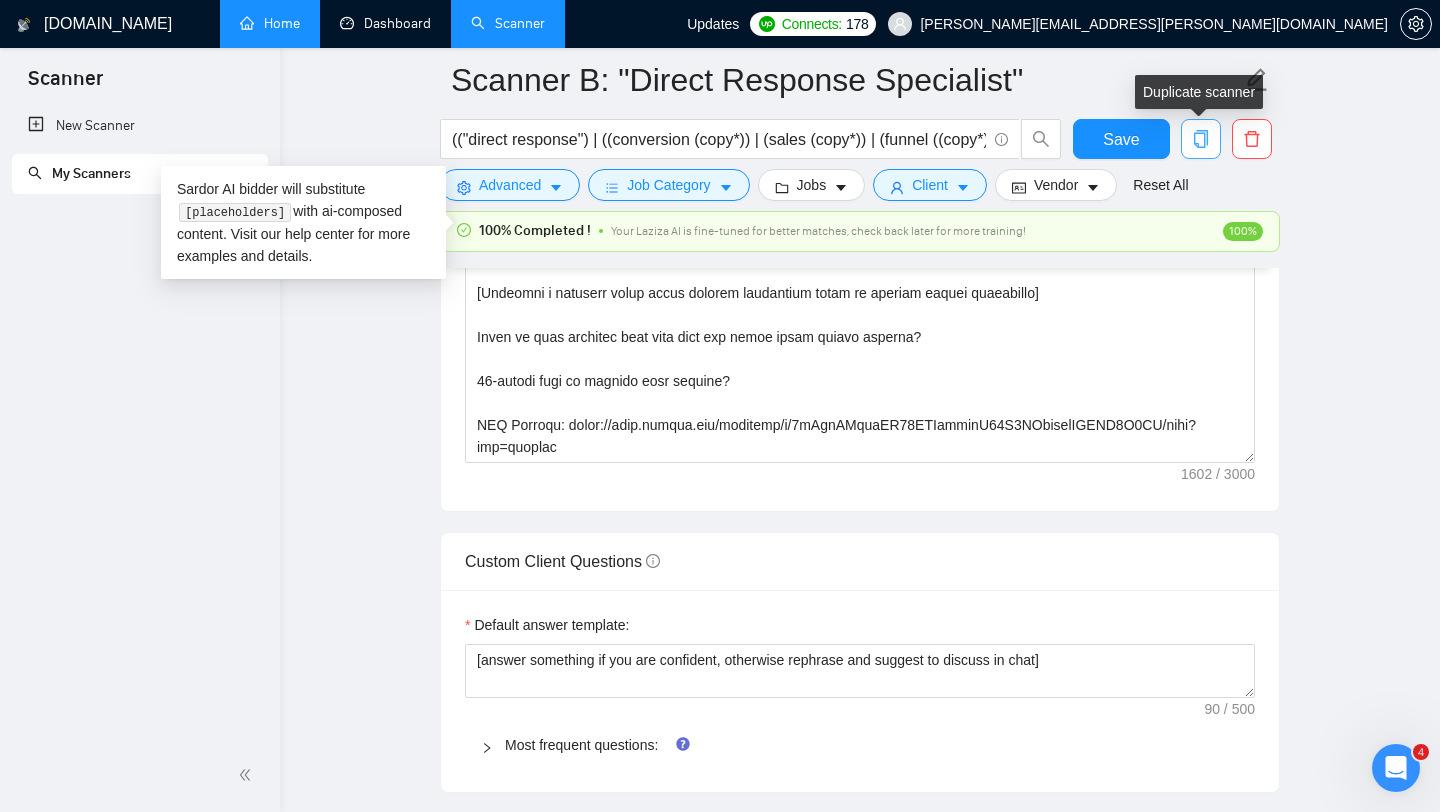 click 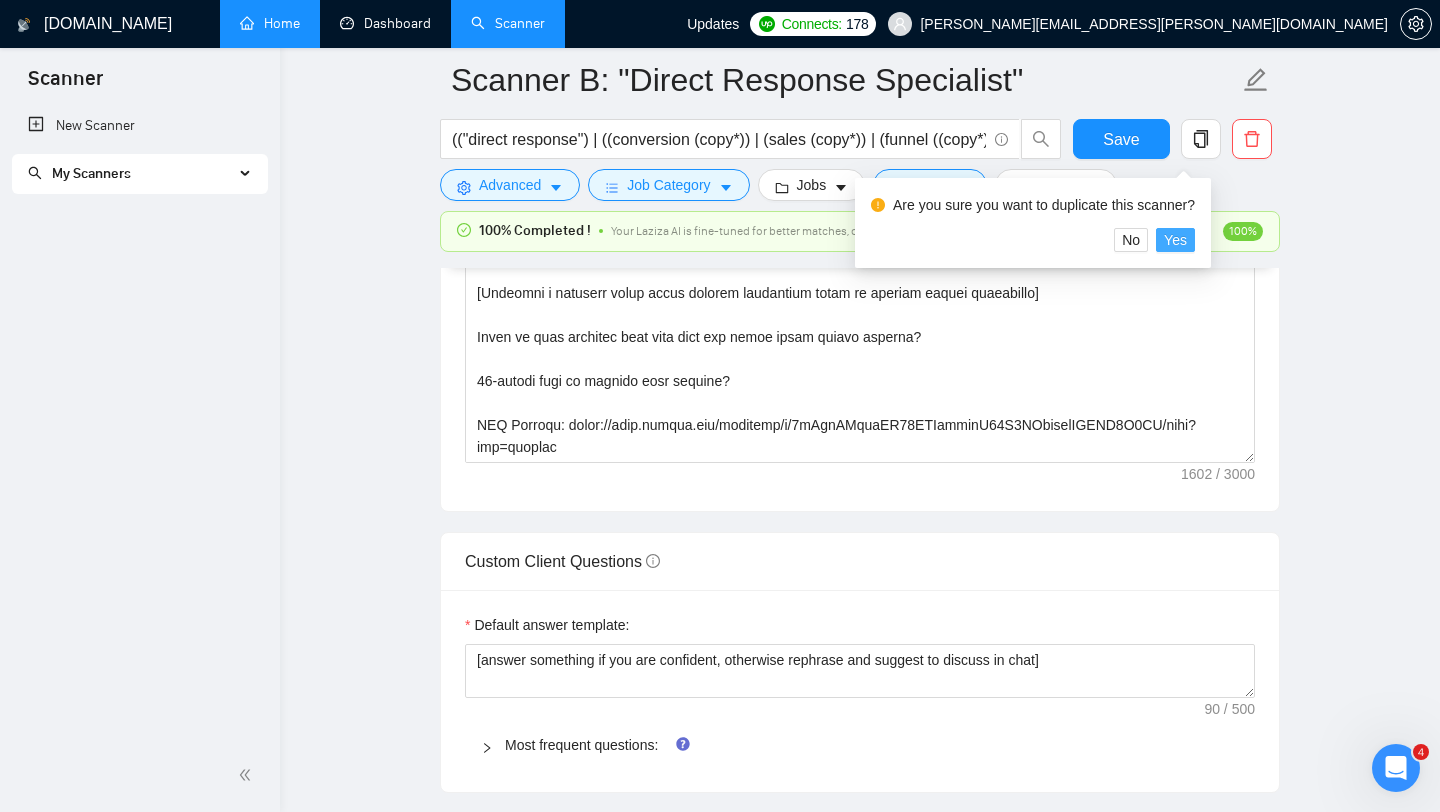 click on "Yes" at bounding box center (1175, 240) 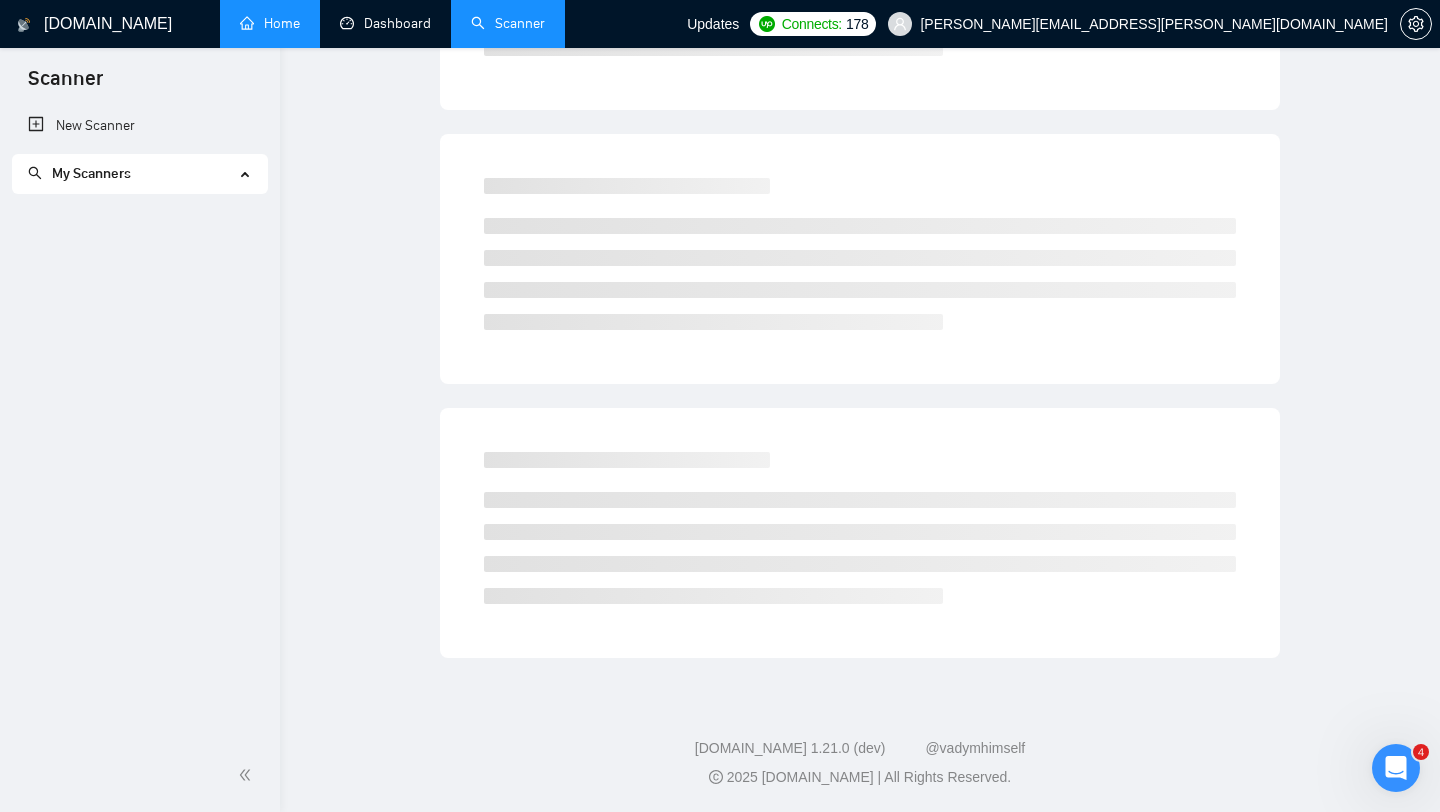 scroll, scrollTop: 0, scrollLeft: 0, axis: both 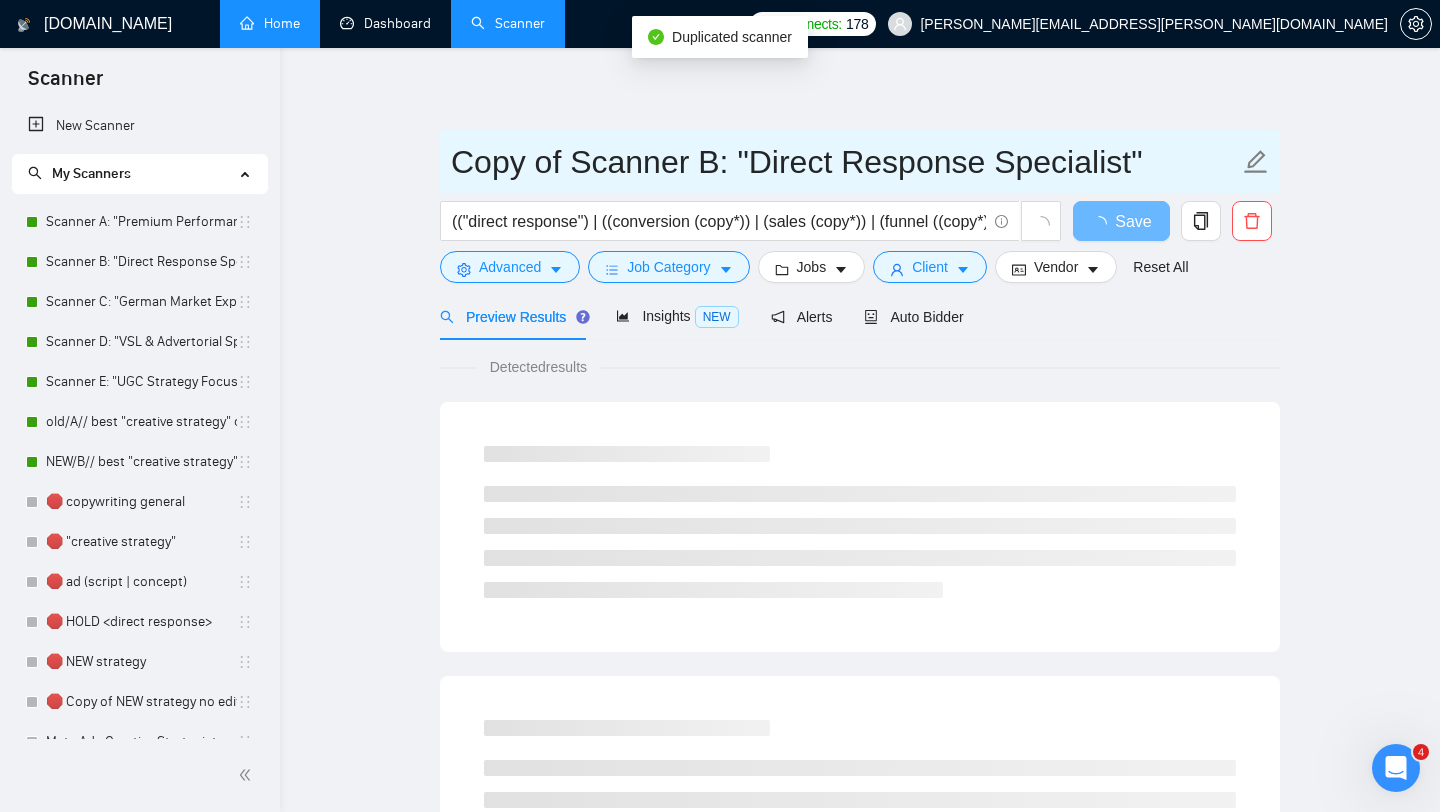 click on "Copy of Scanner B: "Direct Response Specialist"" at bounding box center (845, 162) 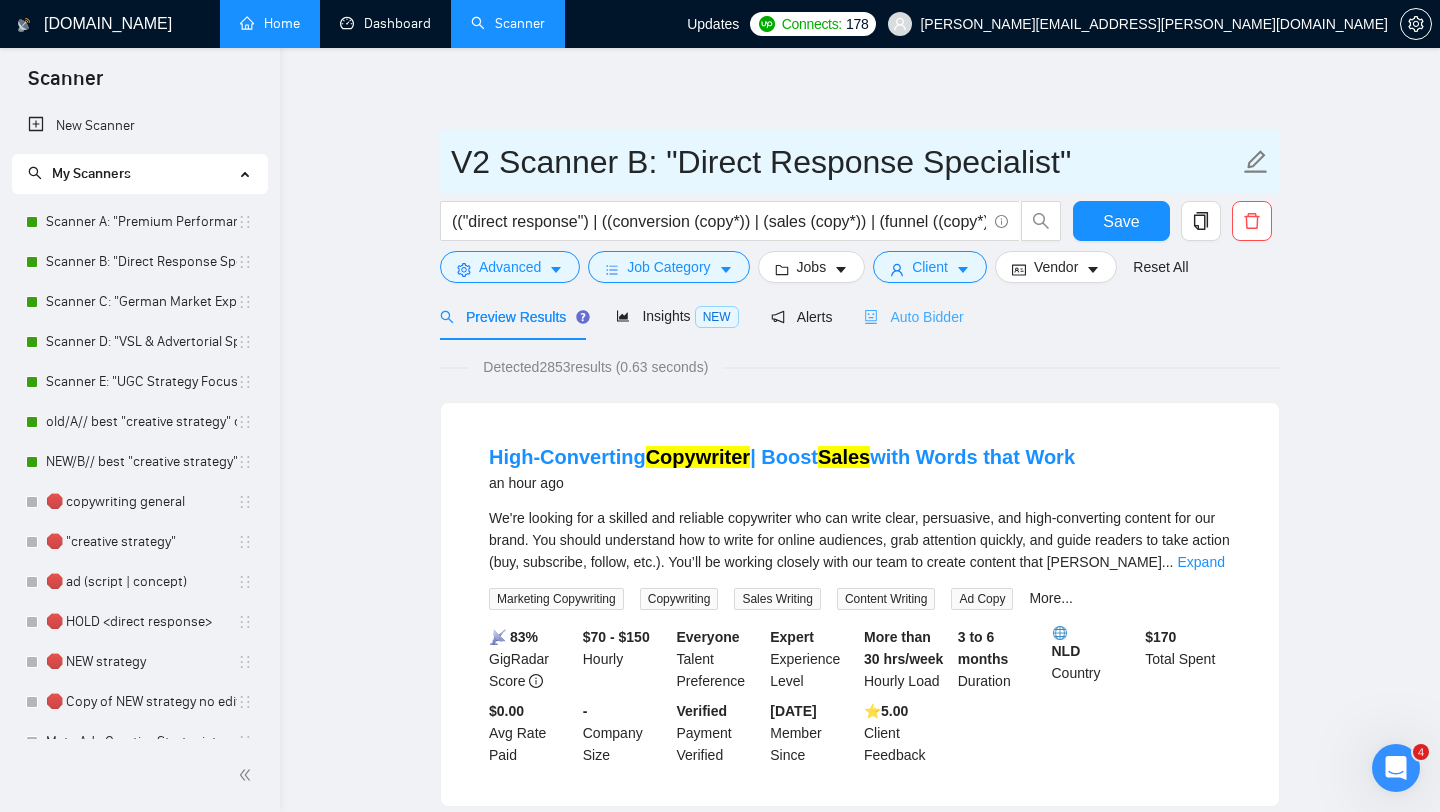 type on "V2 Scanner B: "Direct Response Specialist"" 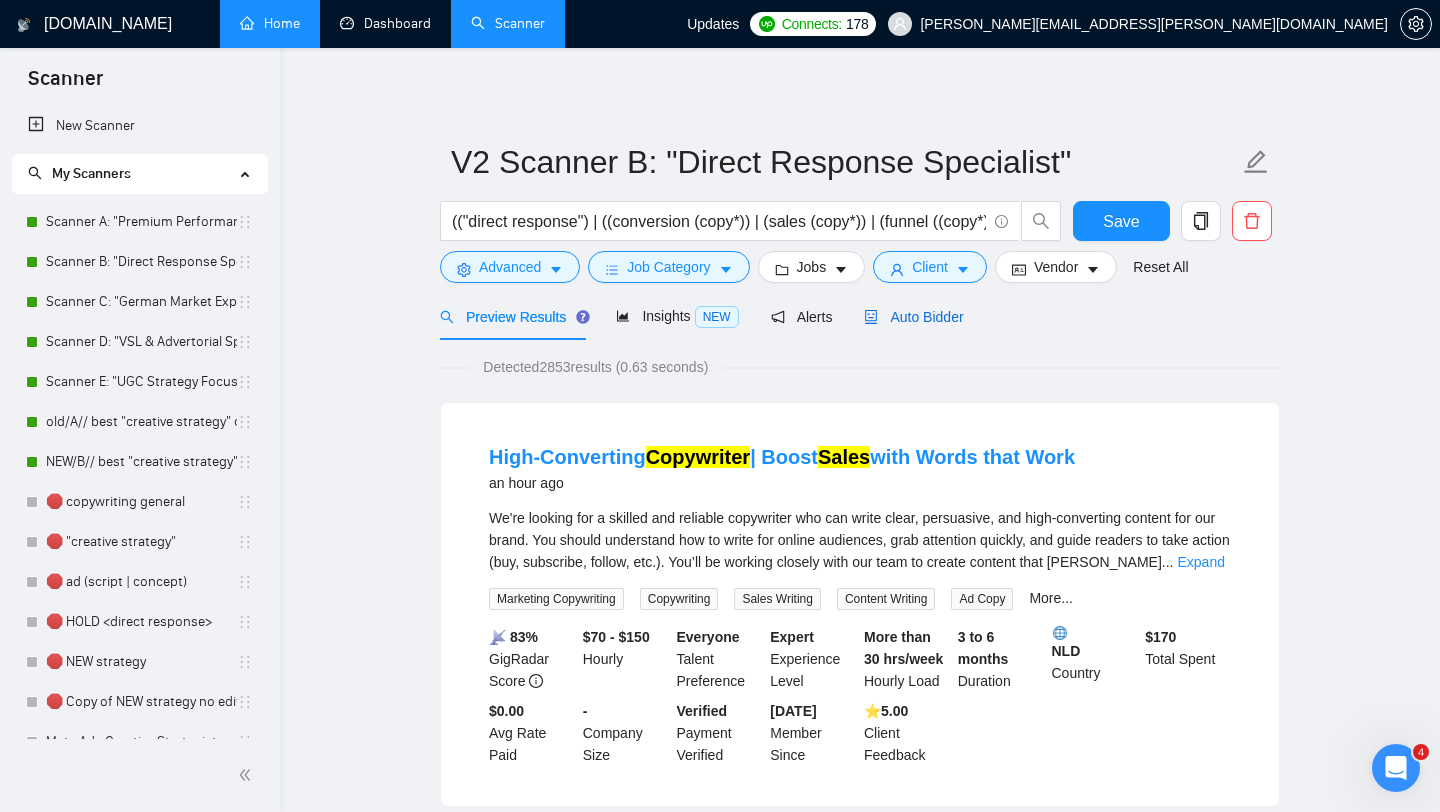 click on "Auto Bidder" at bounding box center [913, 317] 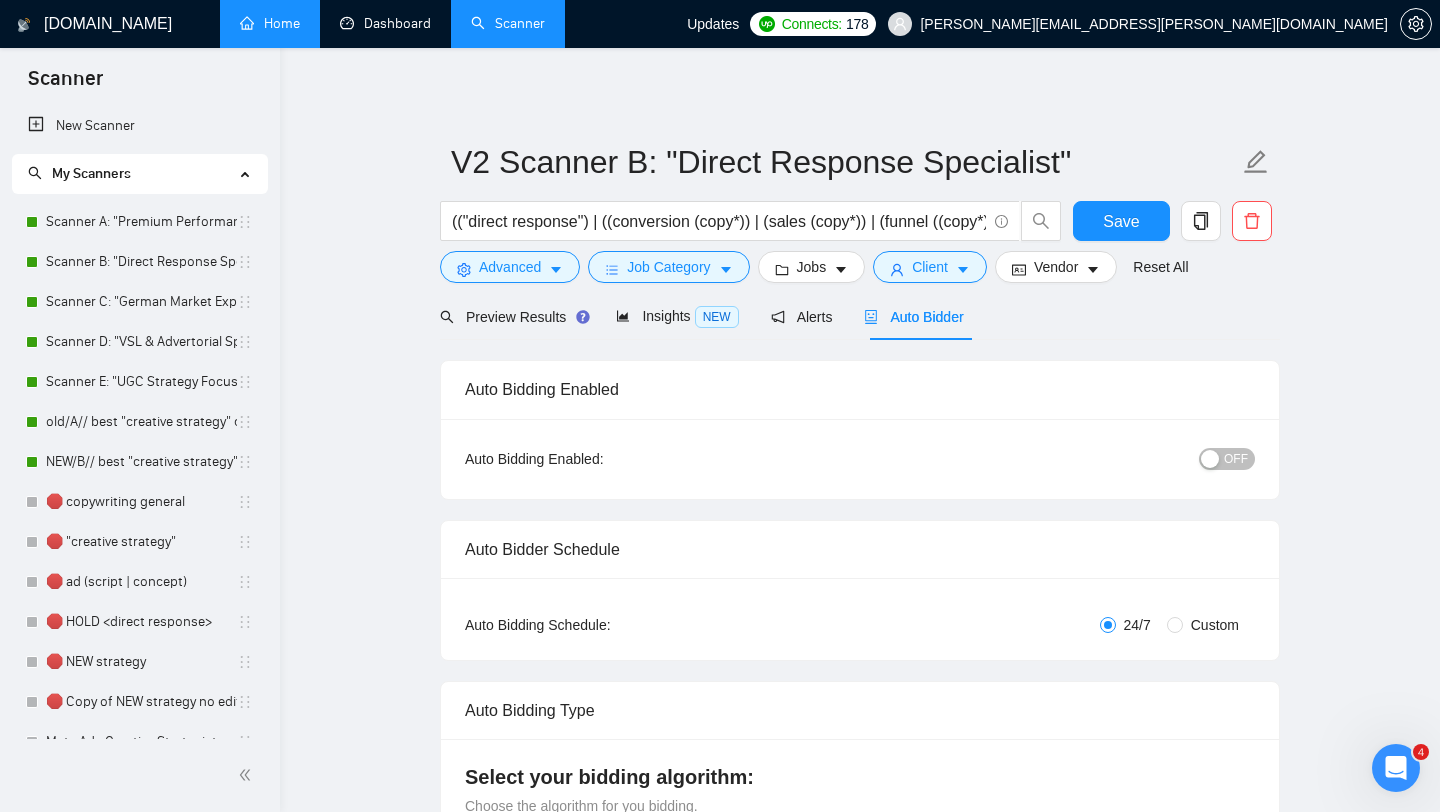 type 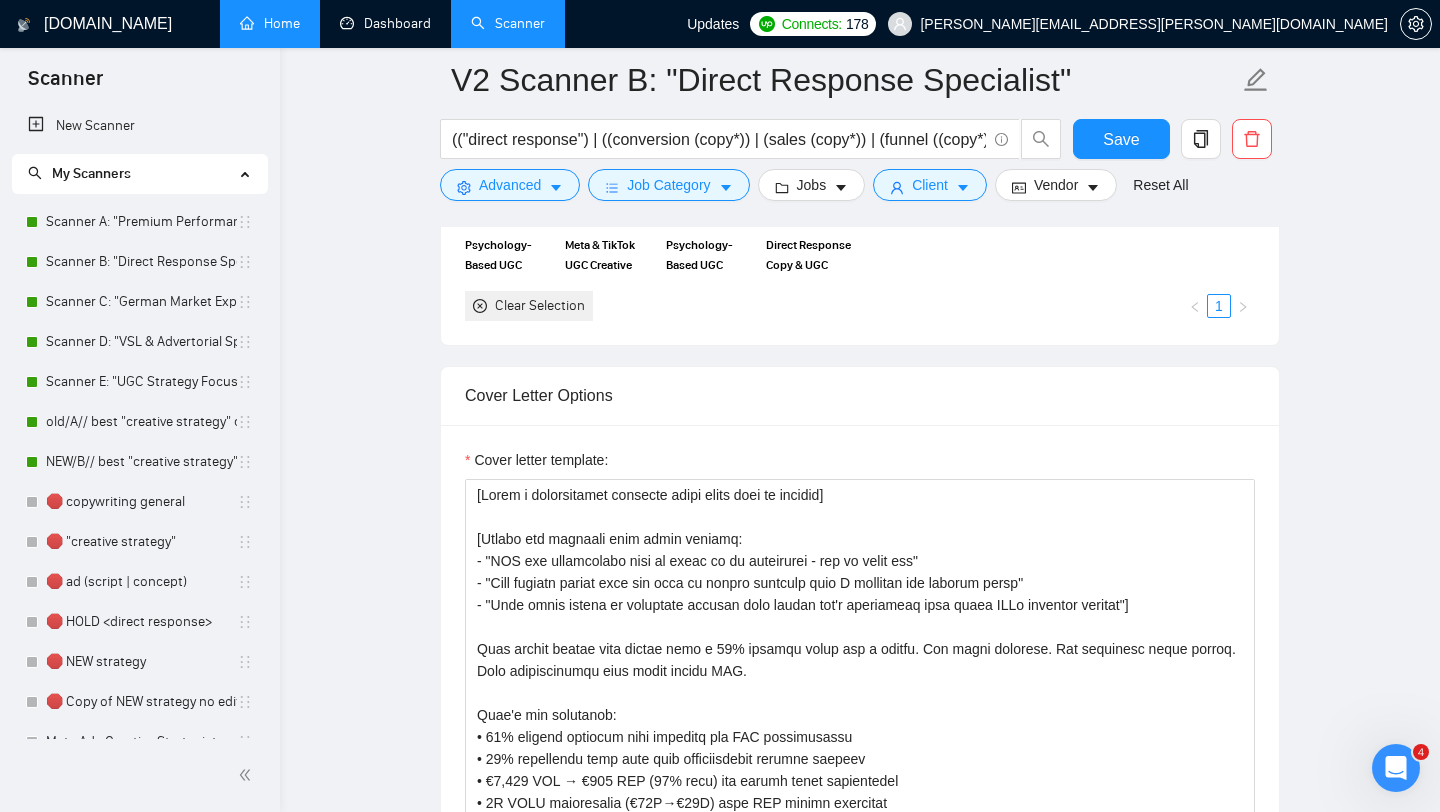scroll, scrollTop: 1772, scrollLeft: 0, axis: vertical 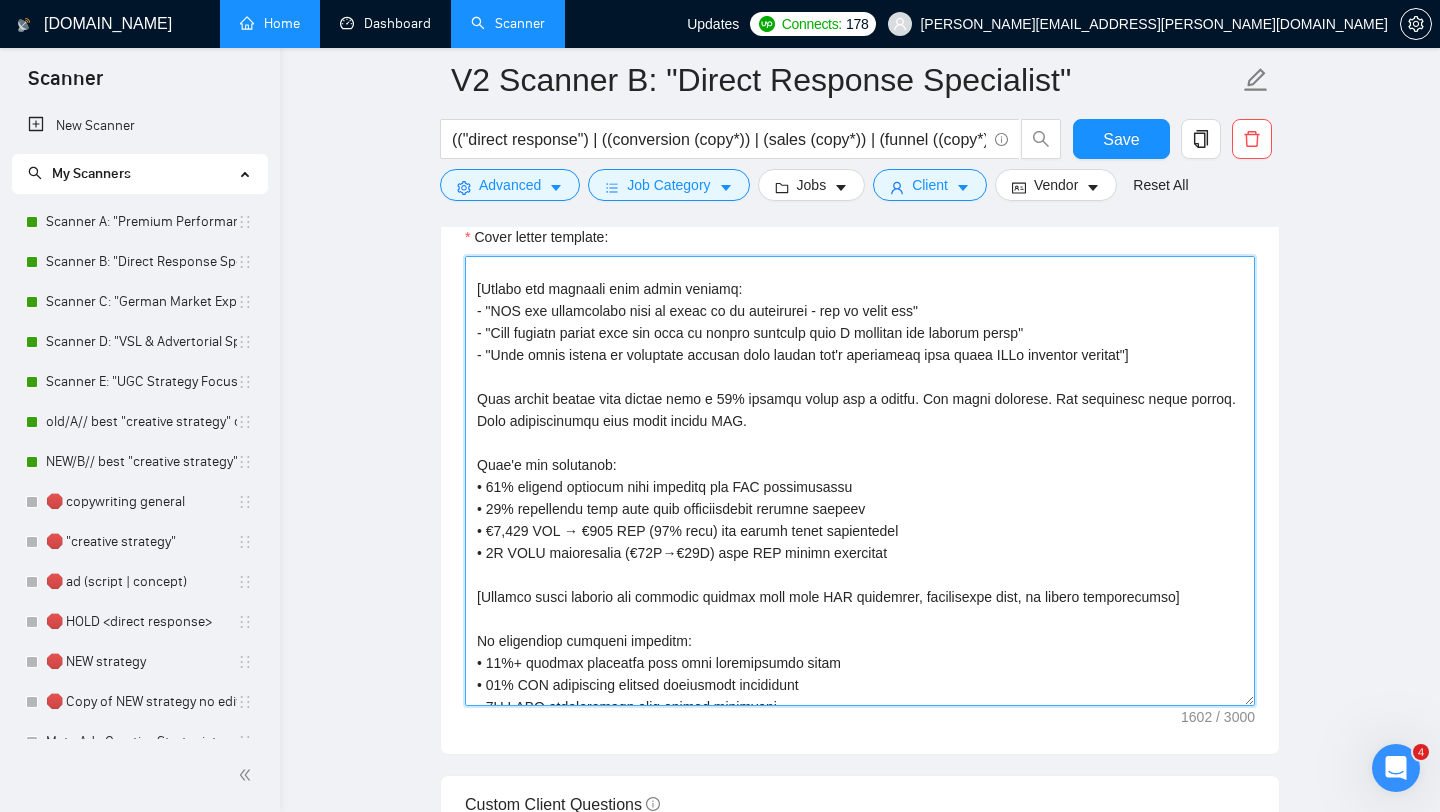 click on "Cover letter template:" at bounding box center [860, 481] 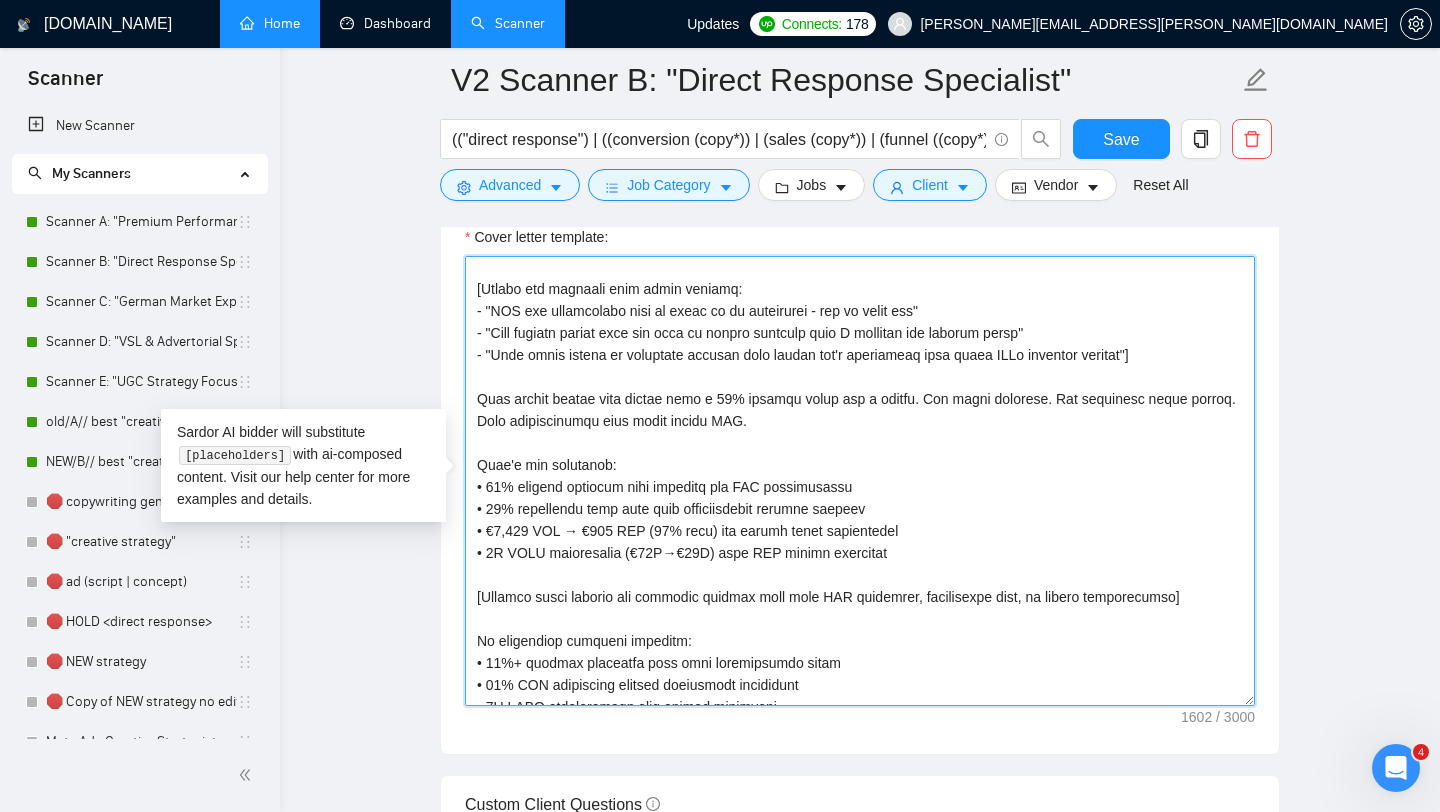 scroll, scrollTop: 0, scrollLeft: 0, axis: both 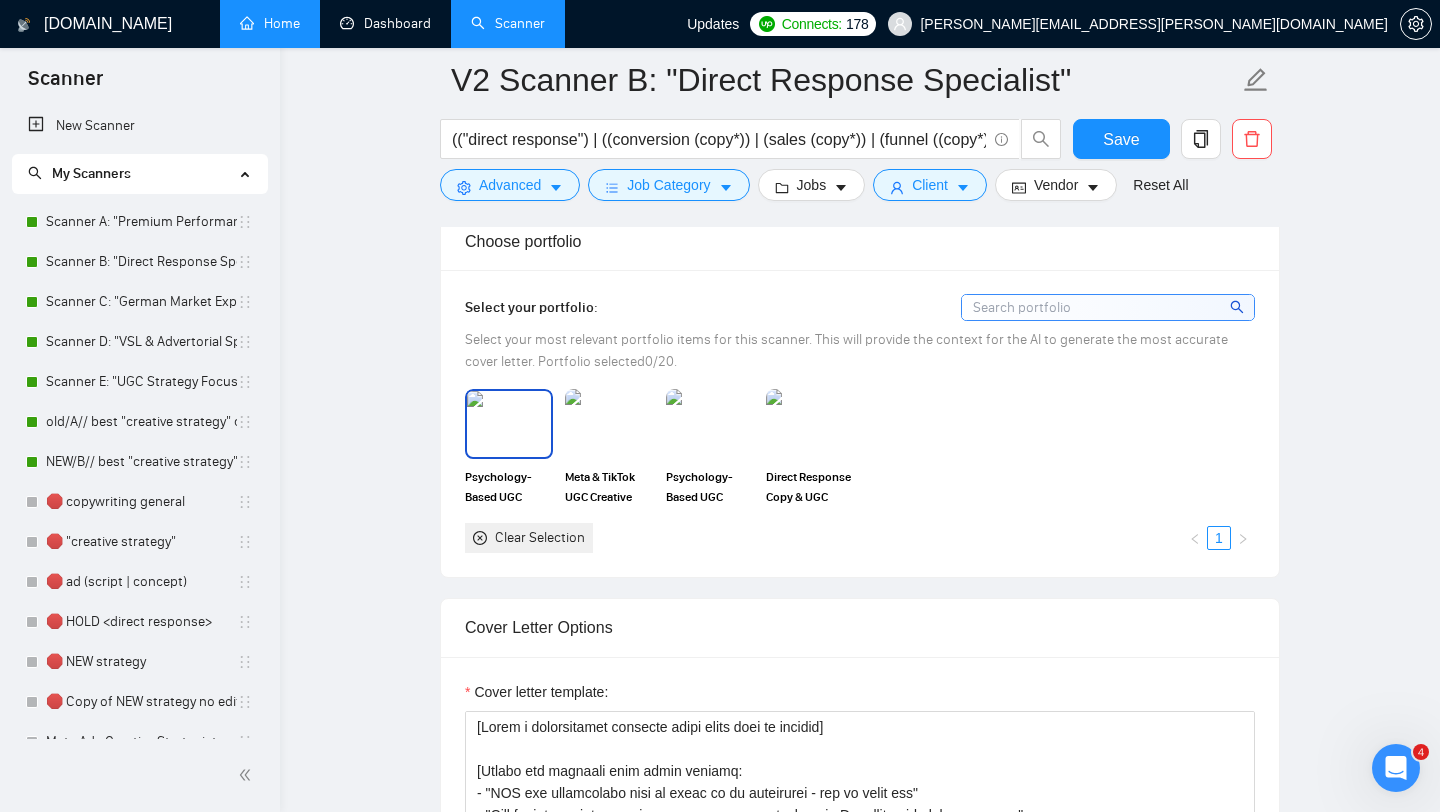 click at bounding box center (509, 424) 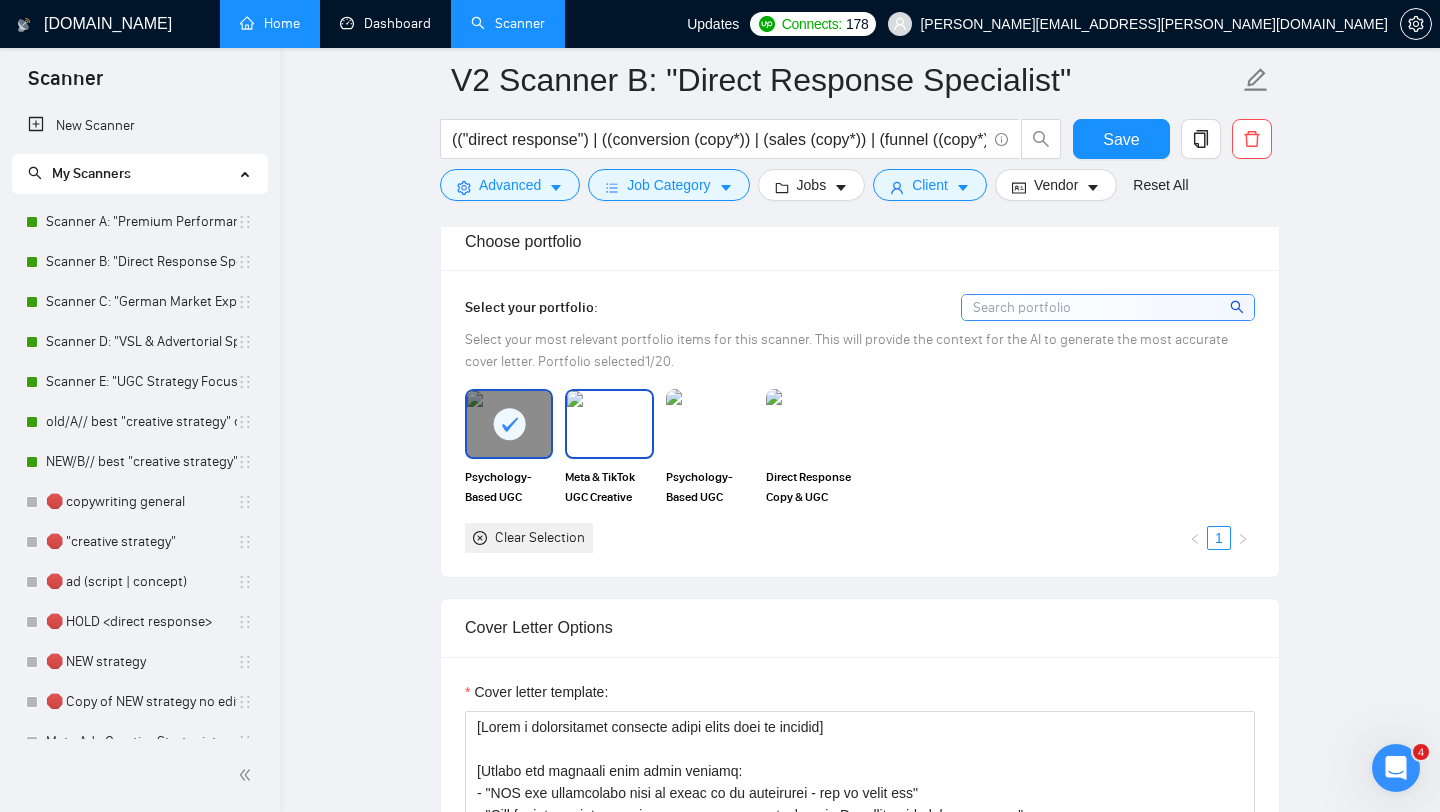 click at bounding box center (609, 424) 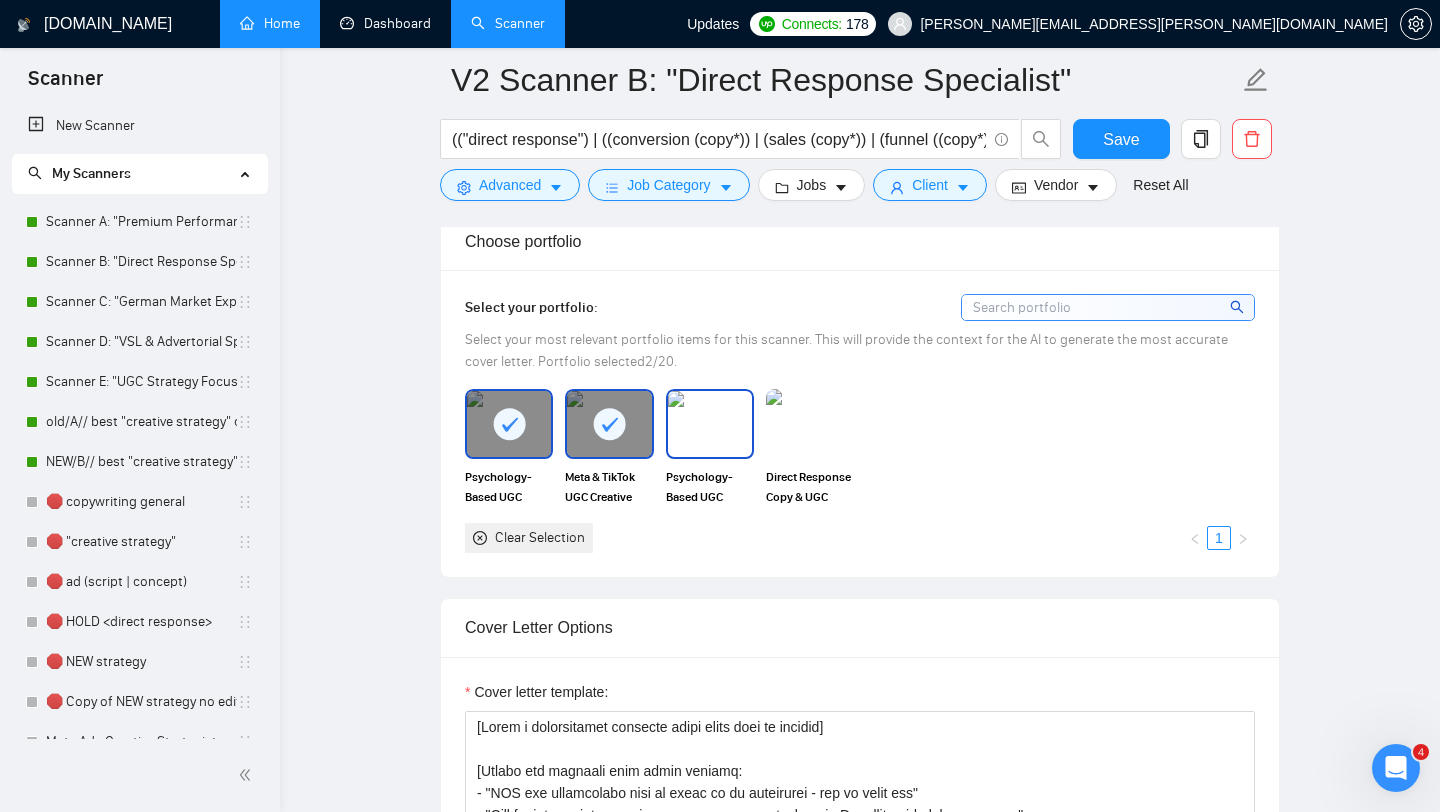 click at bounding box center [710, 424] 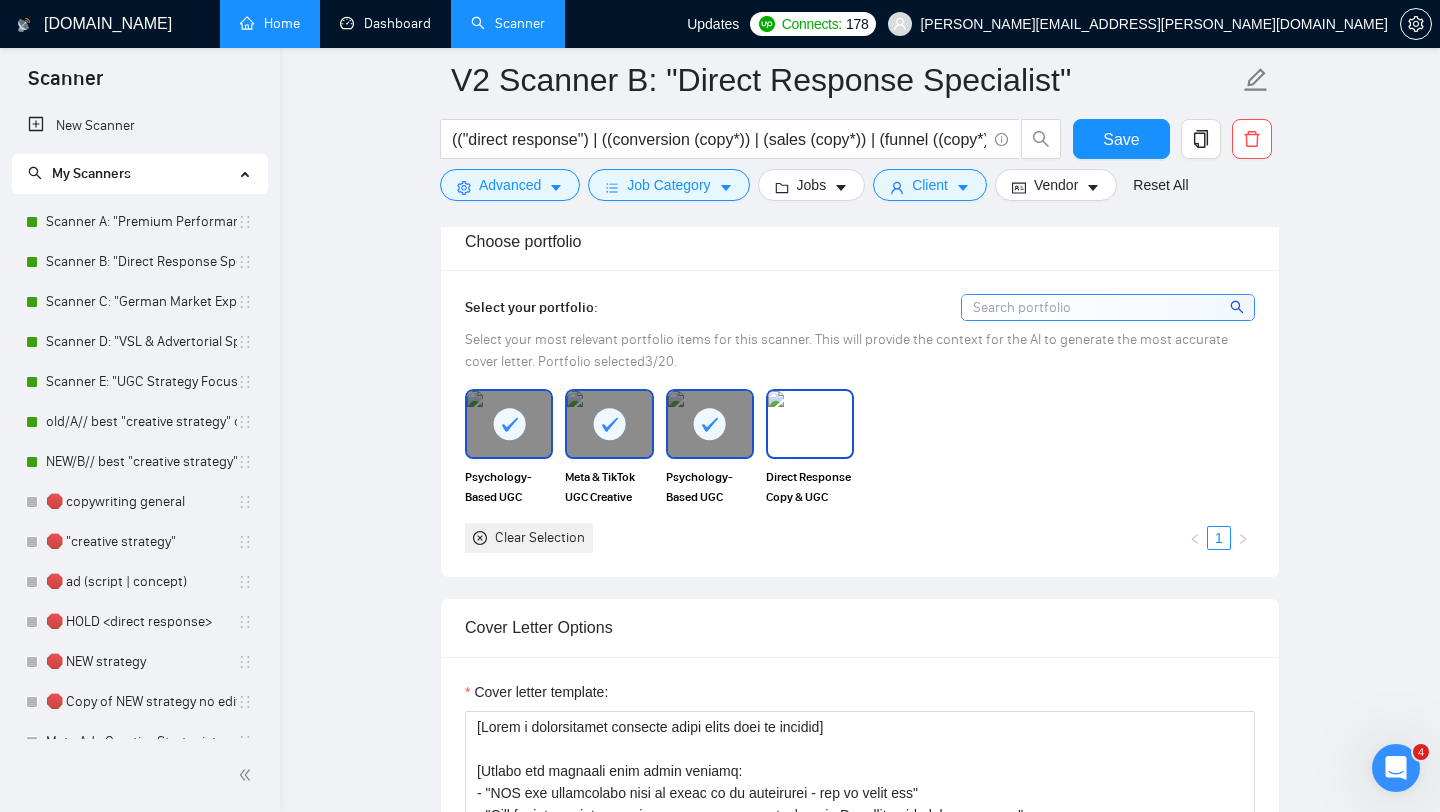 click at bounding box center [810, 424] 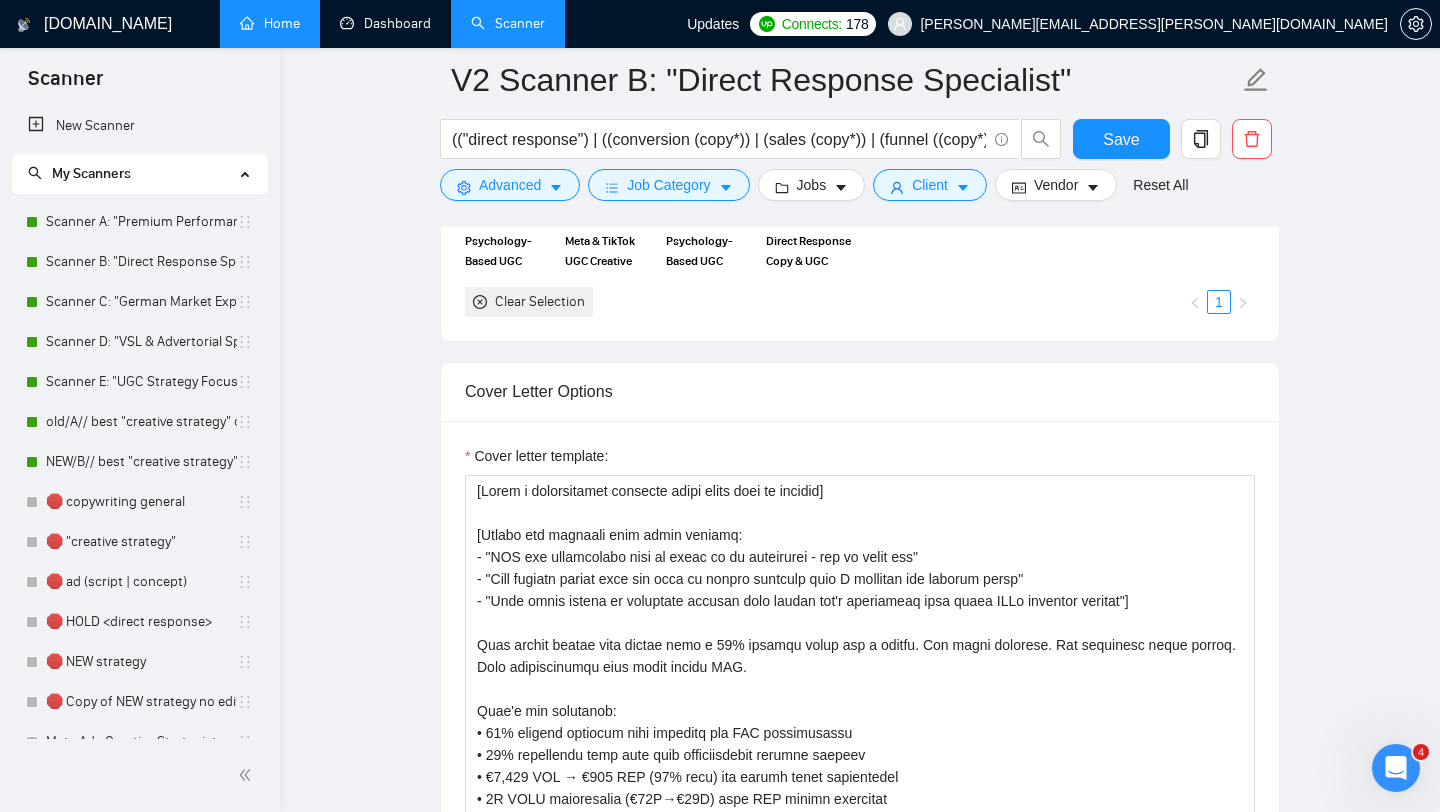 scroll, scrollTop: 1731, scrollLeft: 0, axis: vertical 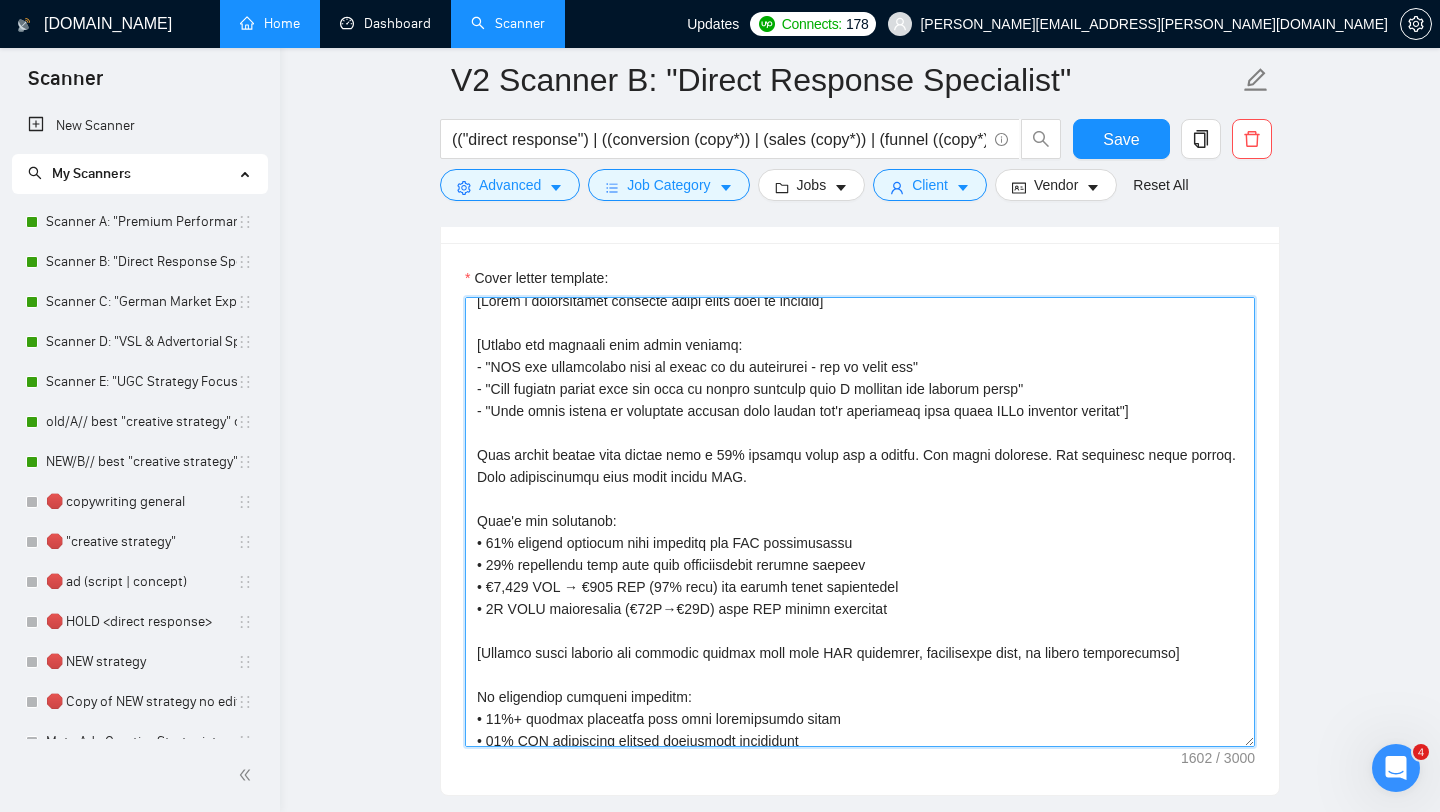 click on "Cover letter template:" at bounding box center [860, 522] 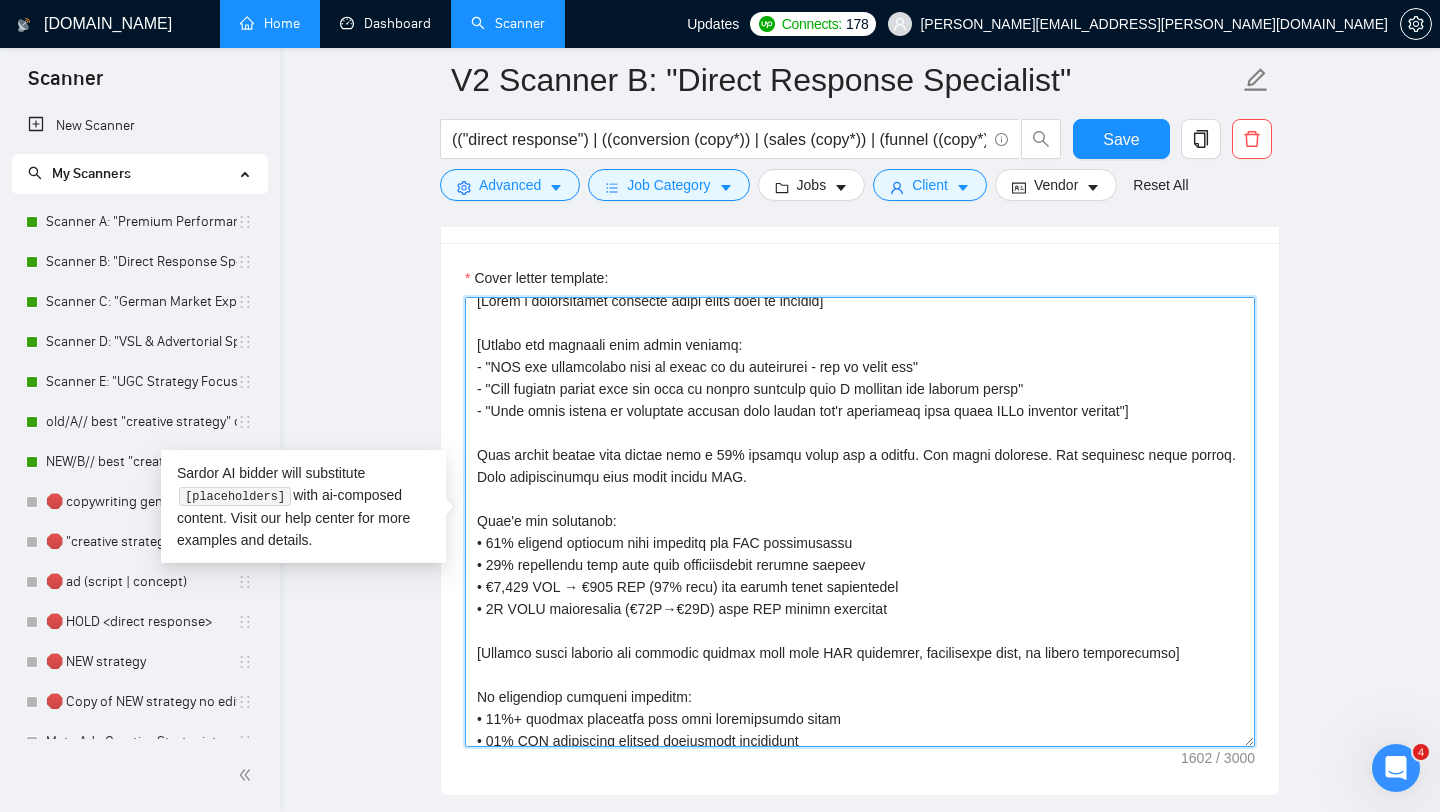 paste on "Quick greeting with their name]
[Read their job post and open by reflecting their exact frustration back to them - examples:
If they mention "low conversion rates": "So your conversion rates are stuck and you can't figure out why?"
If they say "VSL not performing": "Your VSL is getting views but people just aren't buying?"
If they mention "testing without results": "You're testing different copy but nothing's really moving the needle?"
If they say "need better copy": "Your current copy sounds good but people aren't actually taking action?"]
Dude, I see this every single day.
[Mirror back their specific situation using their exact words from the job post - examples:
If they mentioned "funnel optimization": "Your funnel looks good on paper but the numbers just aren't there"
If they said "direct response": "You need copy that actually gets people to respond, not just read"
If they mentioned "email campaigns": "Your emails are getting opened but nobody's clicking through"
If they said "landing page": "Traff..." 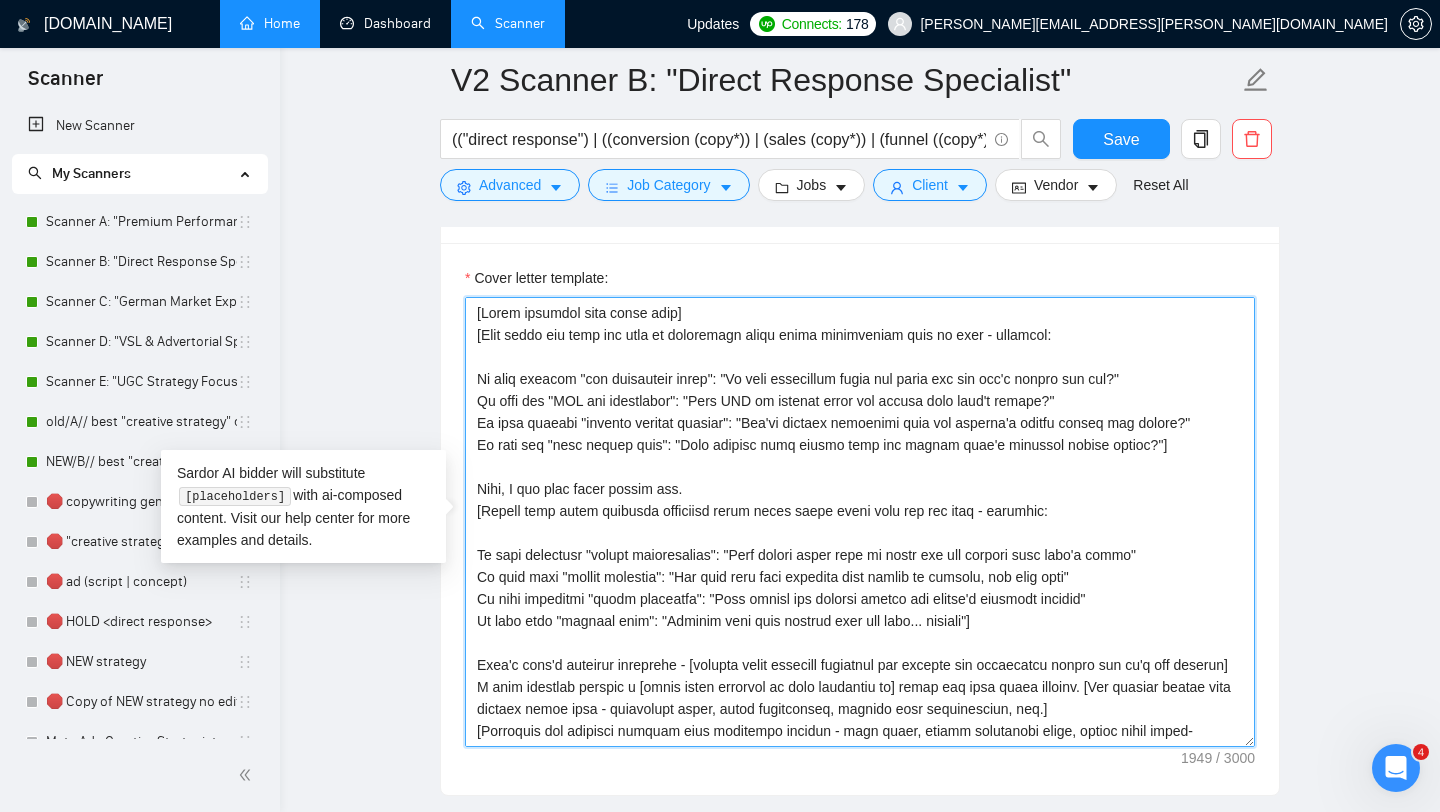 scroll, scrollTop: 176, scrollLeft: 0, axis: vertical 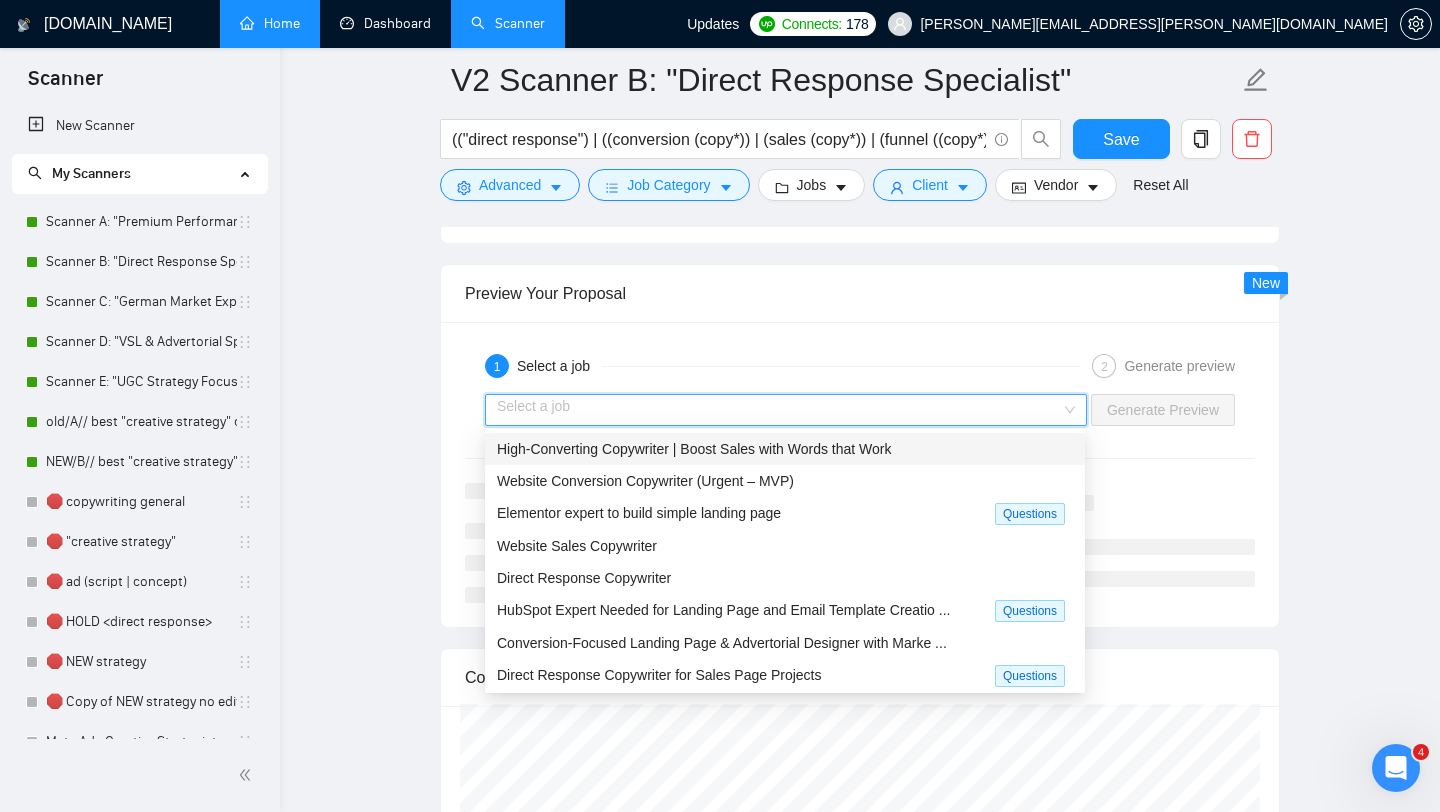 click at bounding box center (779, 410) 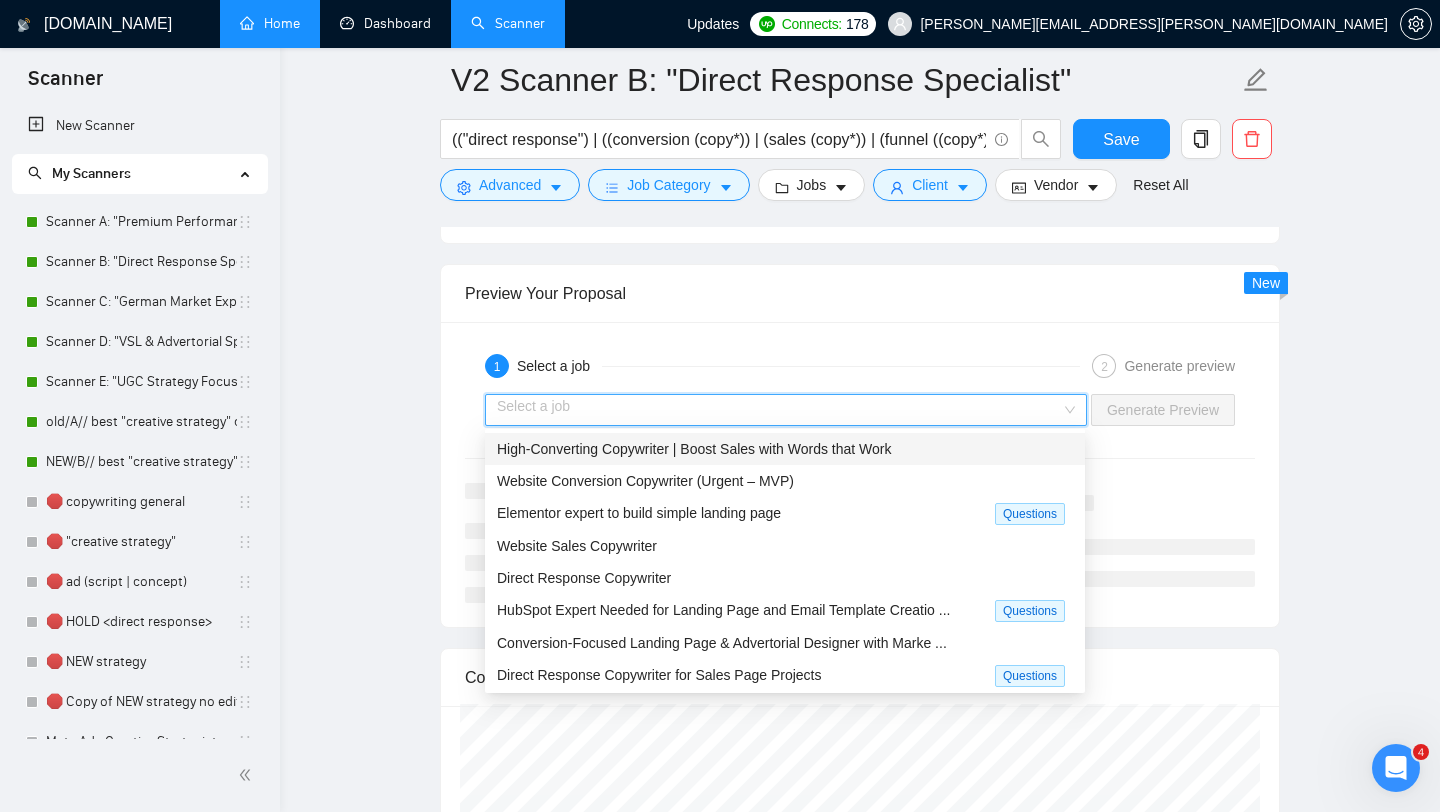 click on "High-Converting Copywriter | Boost Sales with Words that Work" at bounding box center (694, 449) 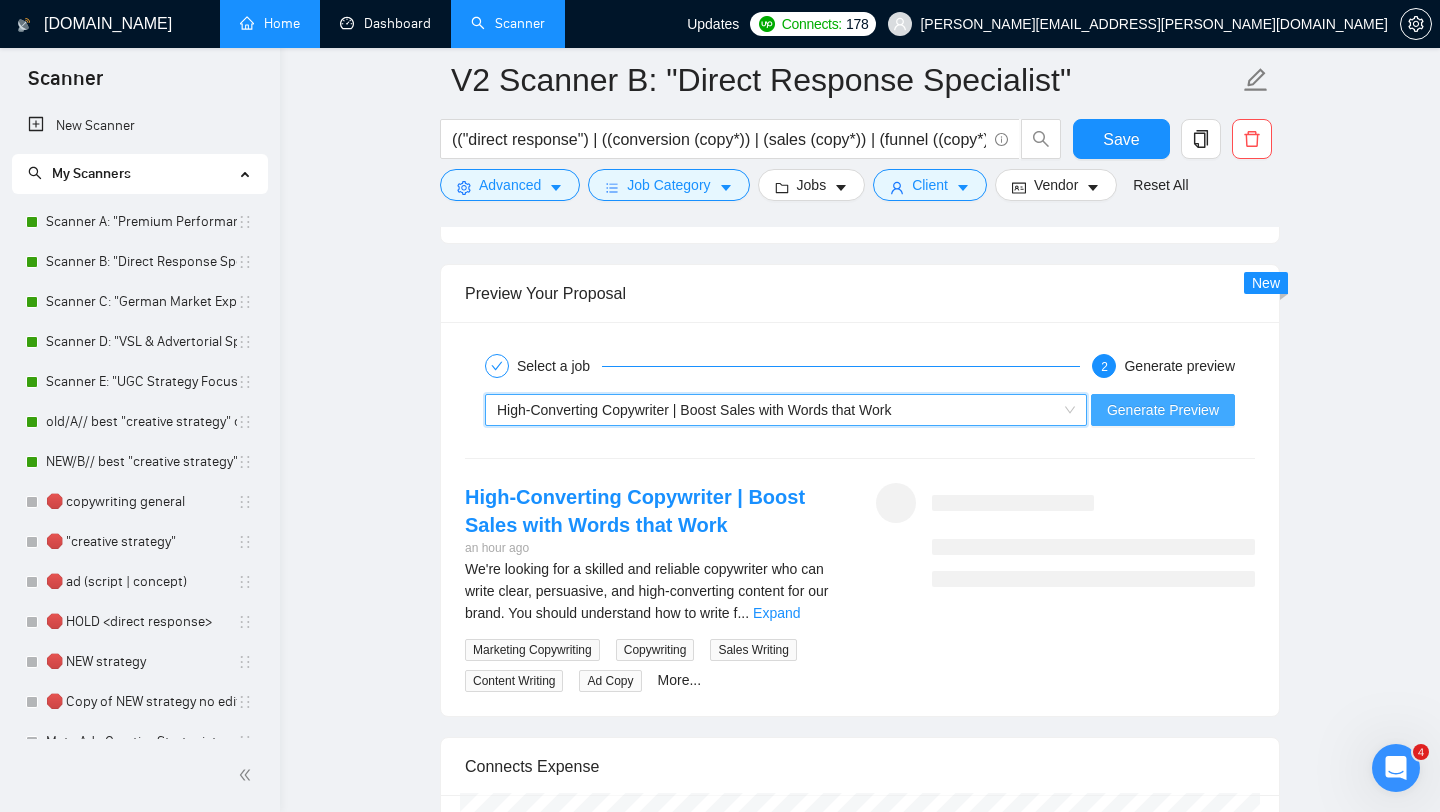 click on "Generate Preview" at bounding box center [1163, 410] 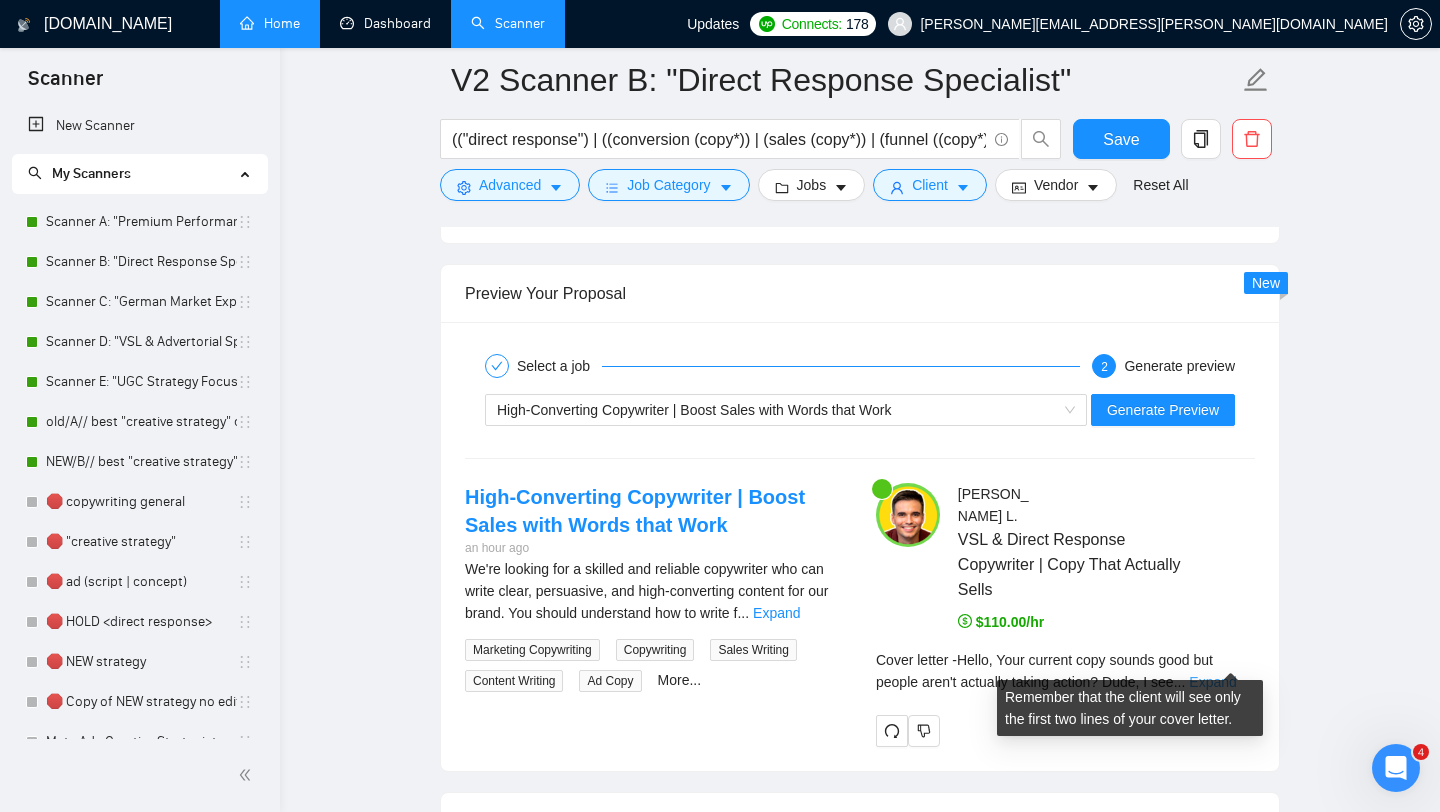 click on "Expand" at bounding box center (1212, 682) 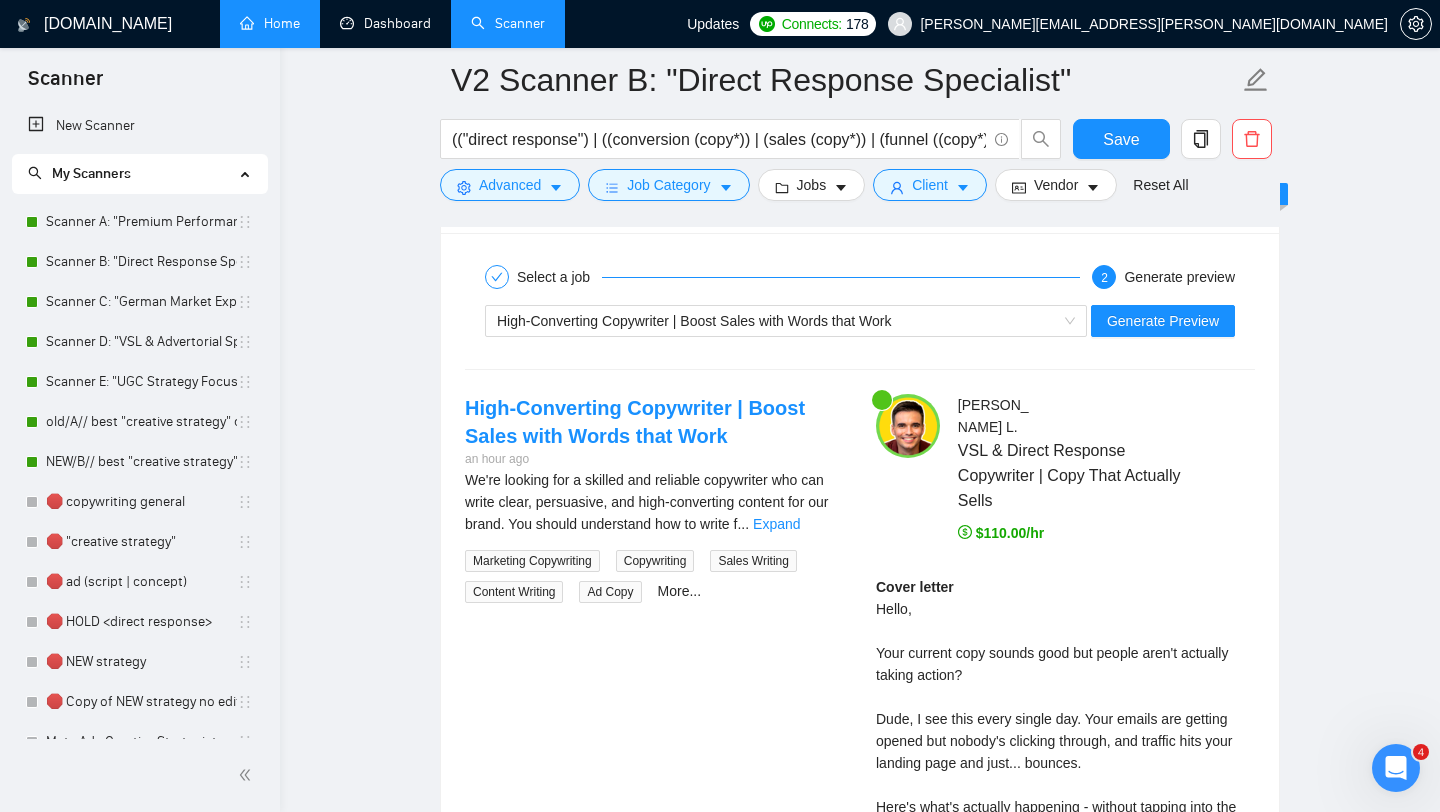 scroll, scrollTop: 3338, scrollLeft: 0, axis: vertical 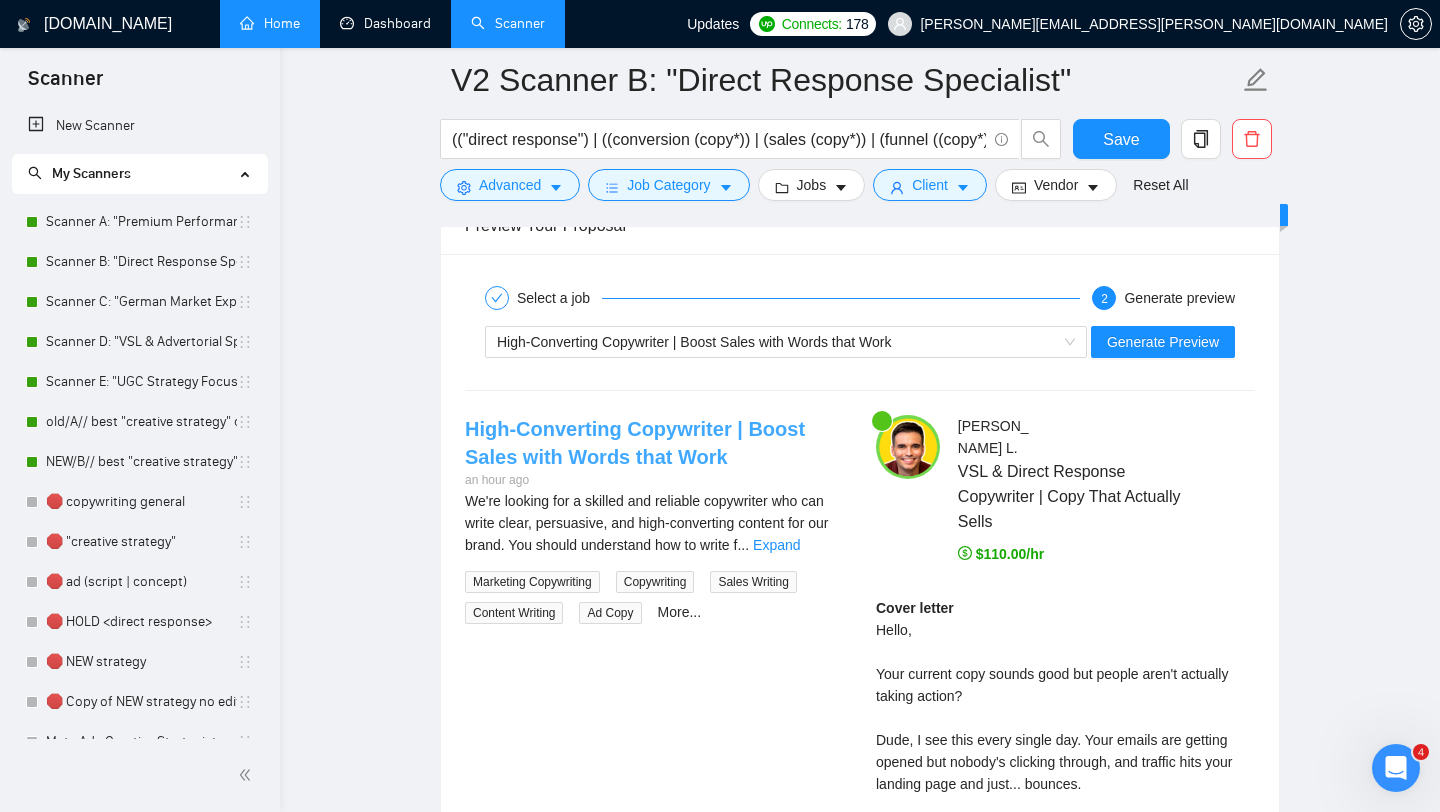 click on "High-Converting Copywriter | Boost Sales with Words that Work" at bounding box center (635, 443) 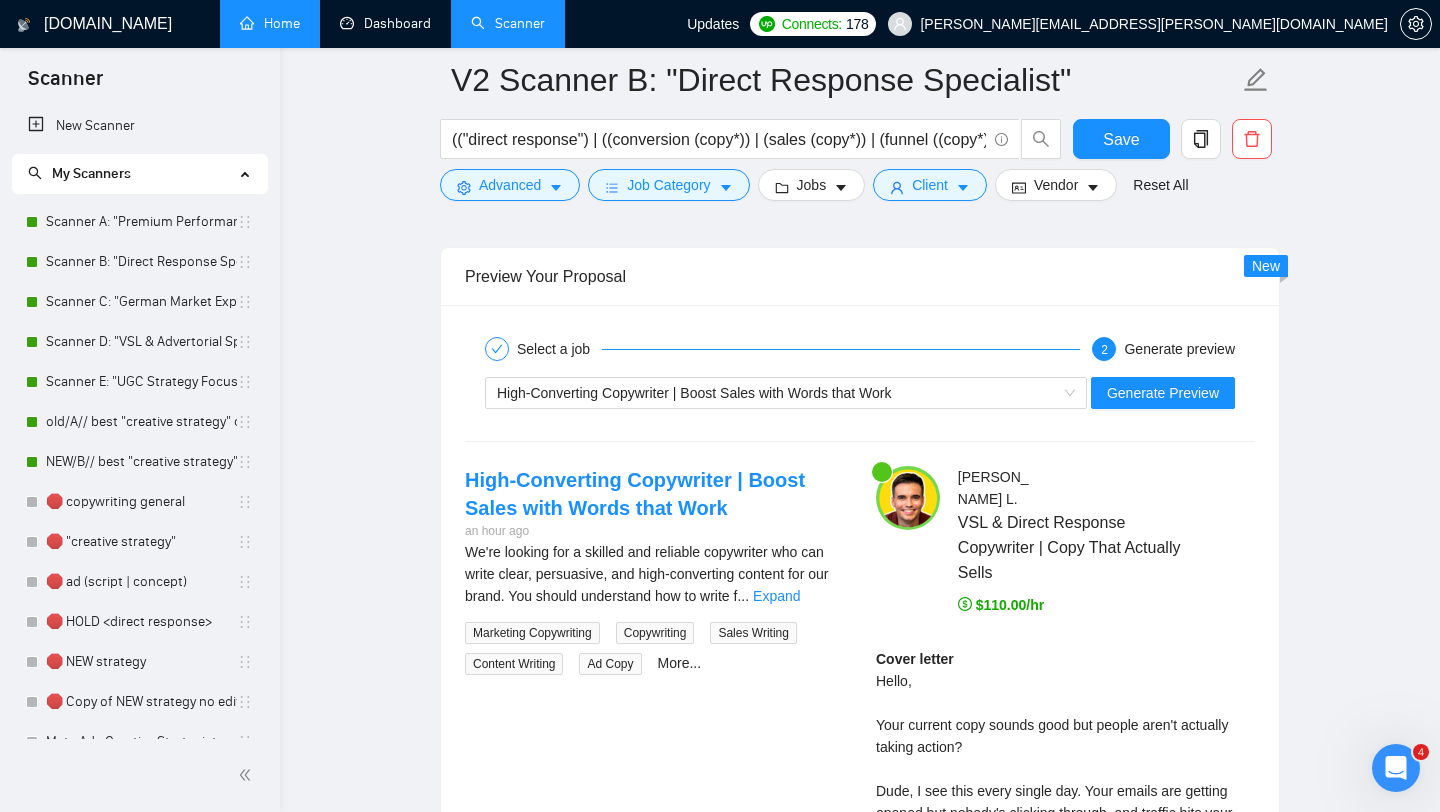 scroll, scrollTop: 3289, scrollLeft: 0, axis: vertical 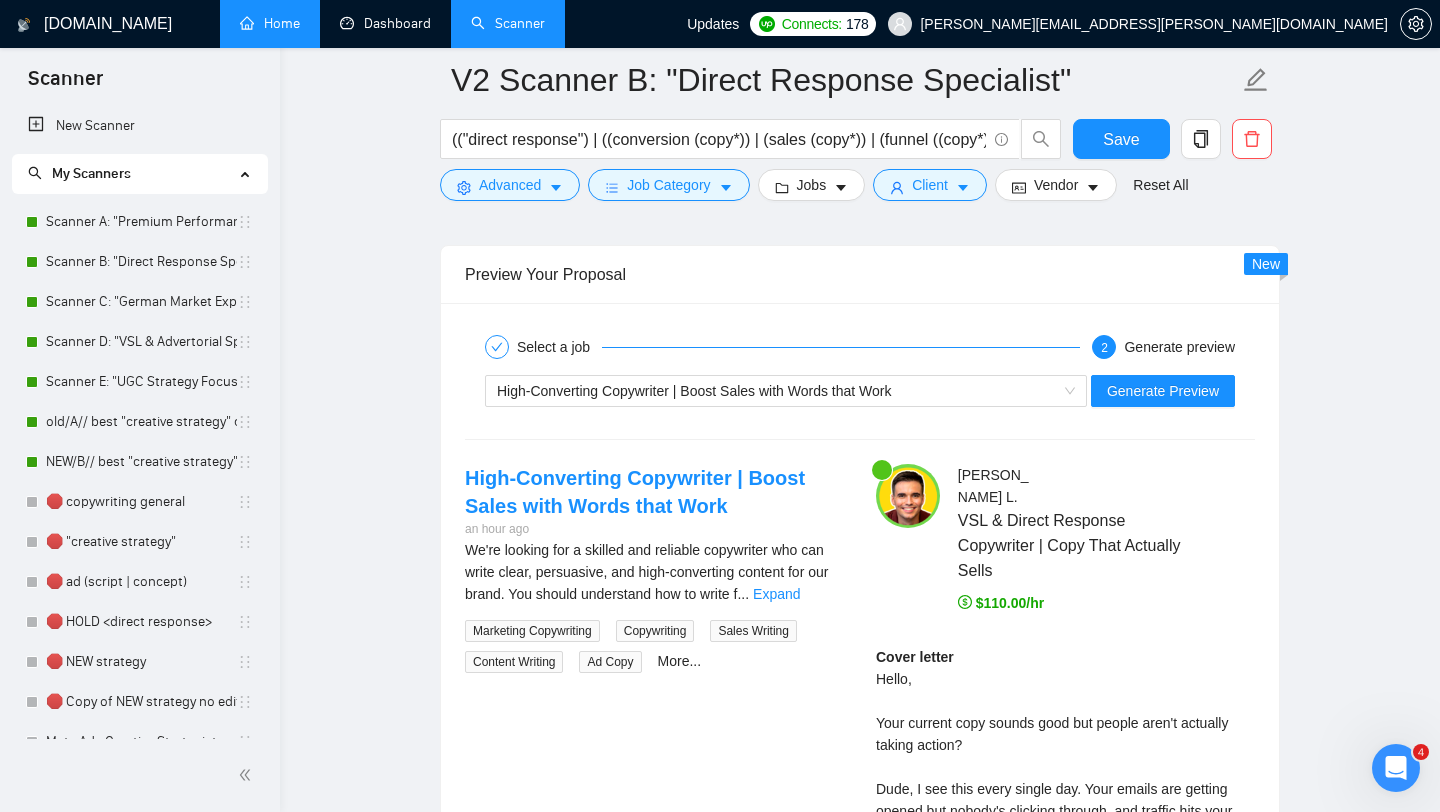 click on "High-Converting Copywriter | Boost Sales with Words that Work Generate Preview" at bounding box center [860, 391] 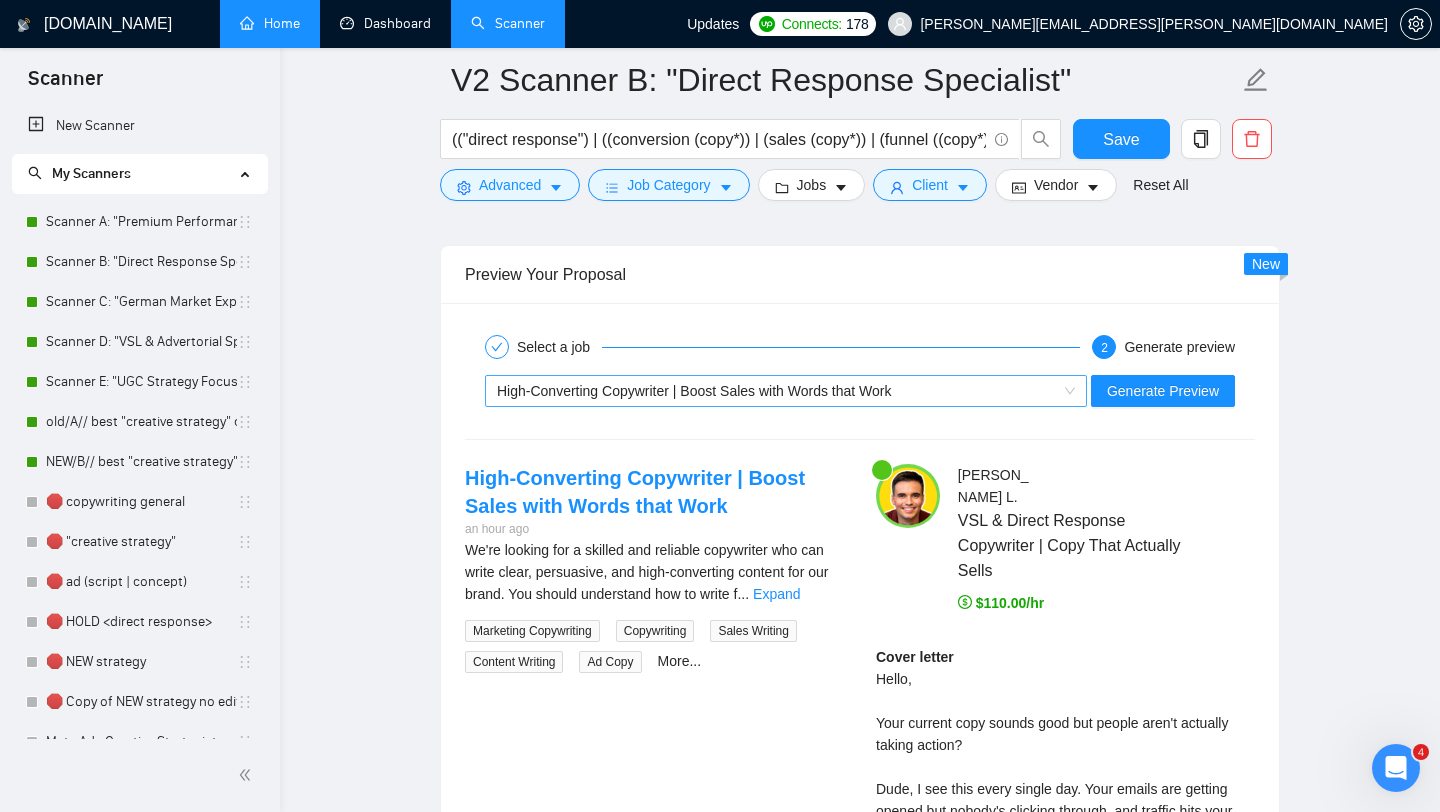 click on "High-Converting Copywriter | Boost Sales with Words that Work" at bounding box center [694, 391] 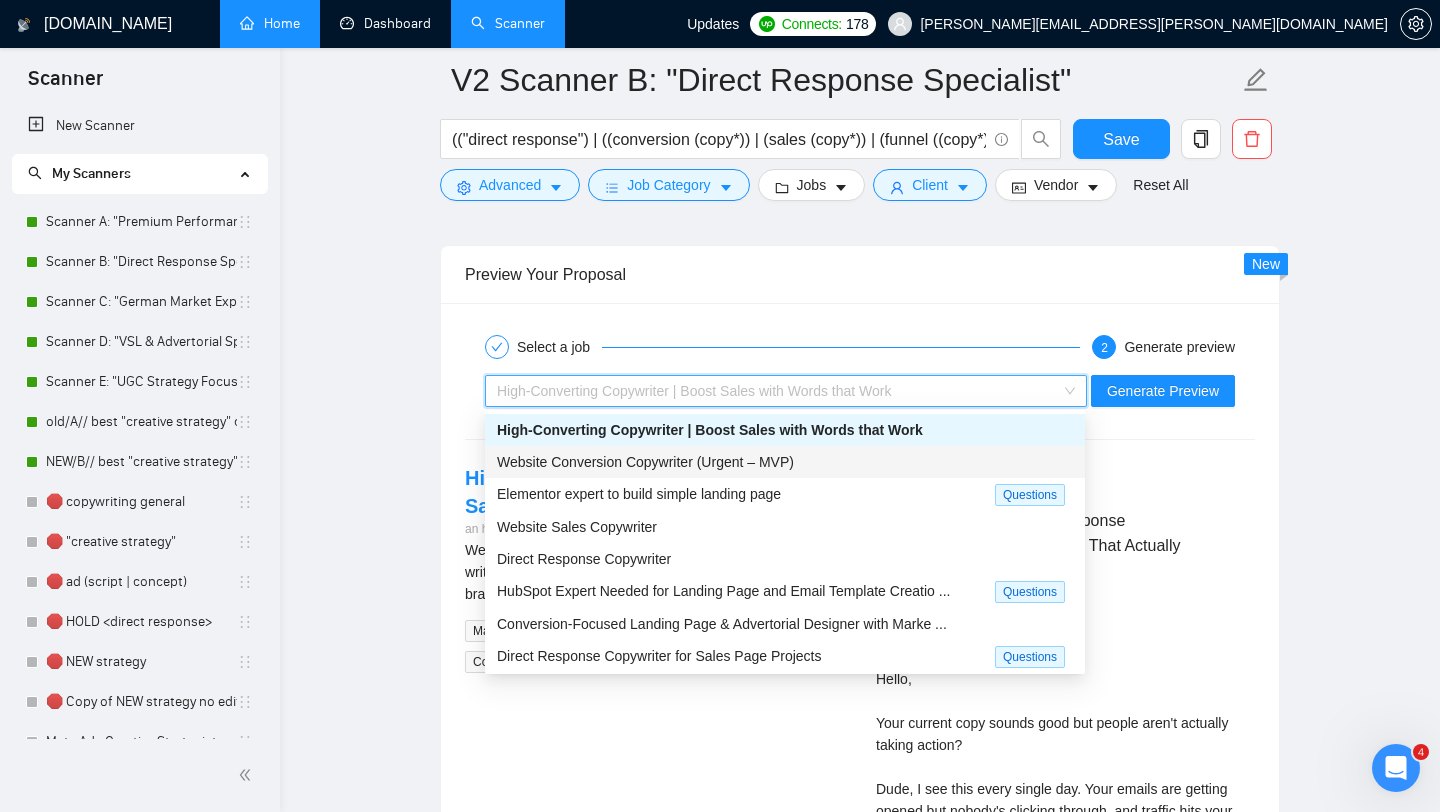 click on "Website Conversion Copywriter (Urgent – MVP)" at bounding box center (645, 462) 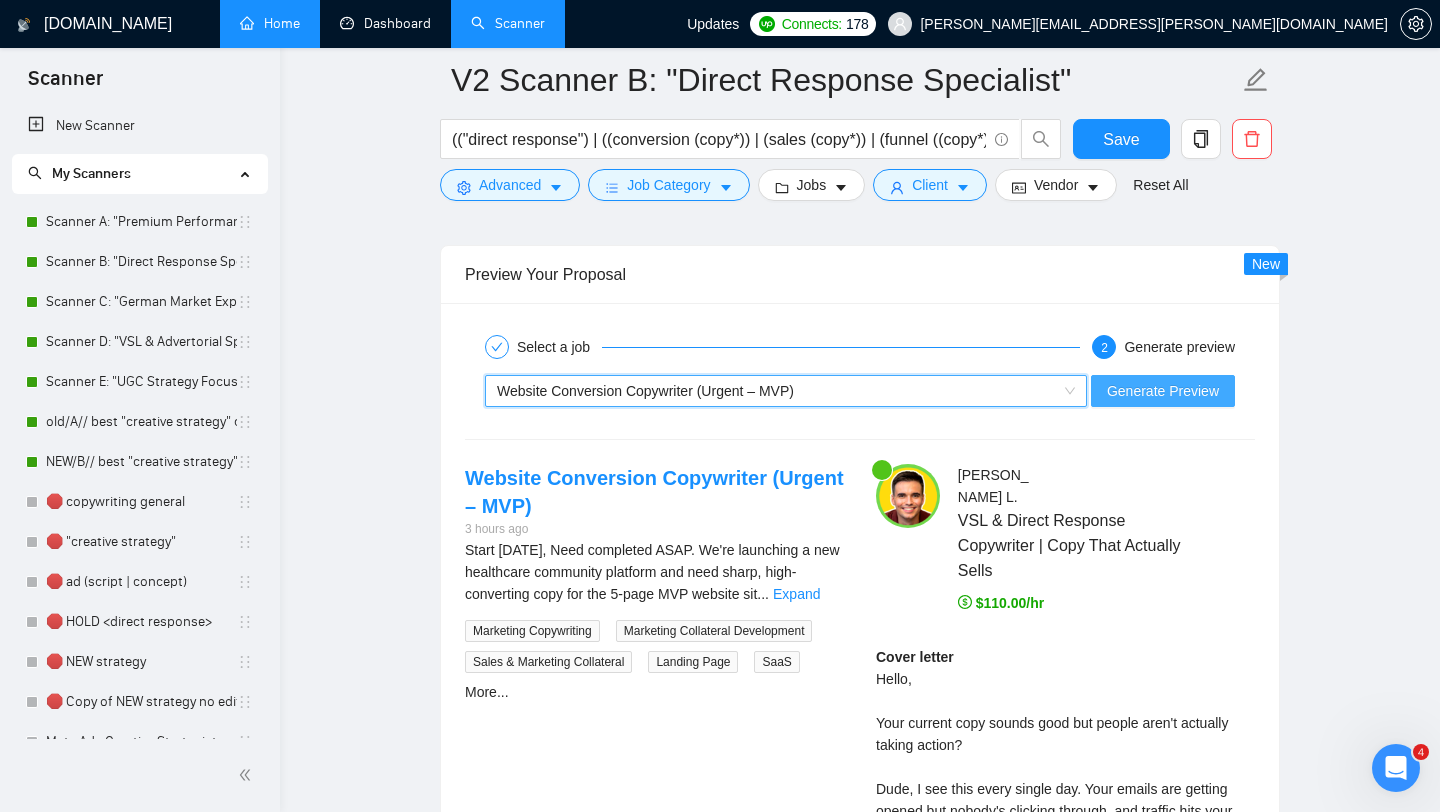 click on "Generate Preview" at bounding box center (1163, 391) 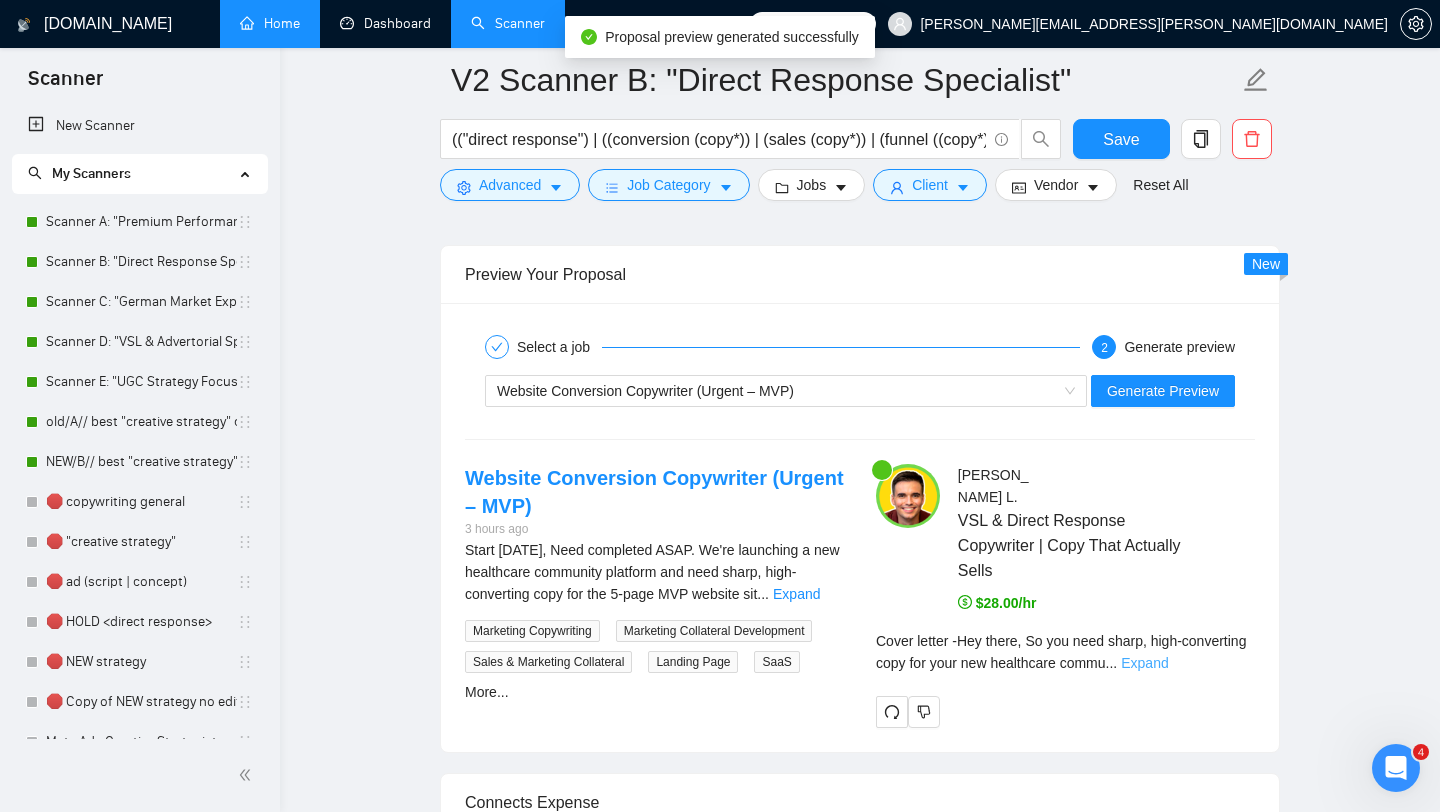 click on "Expand" at bounding box center (1144, 663) 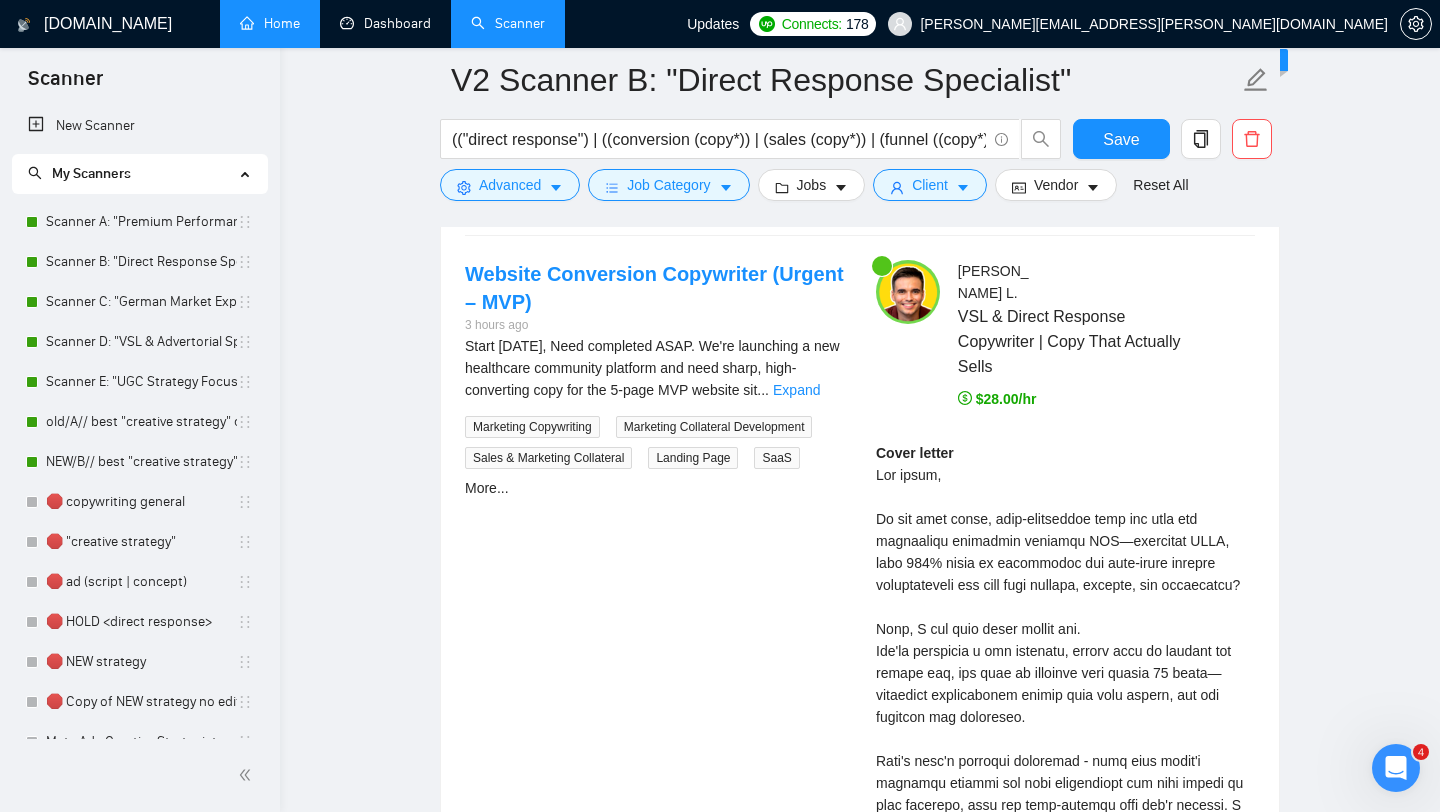 scroll, scrollTop: 3495, scrollLeft: 0, axis: vertical 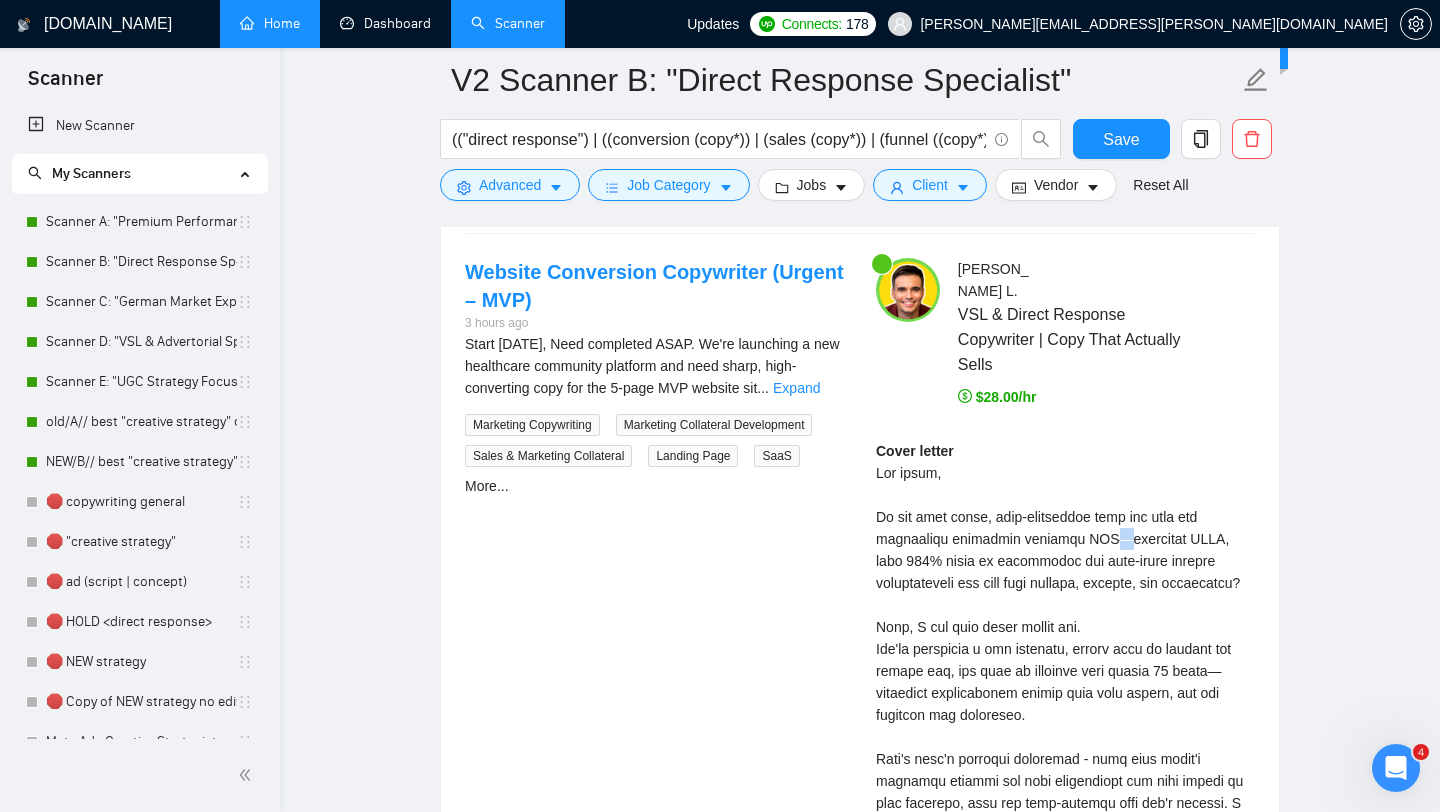 click on "Cover letter" at bounding box center [1065, 770] 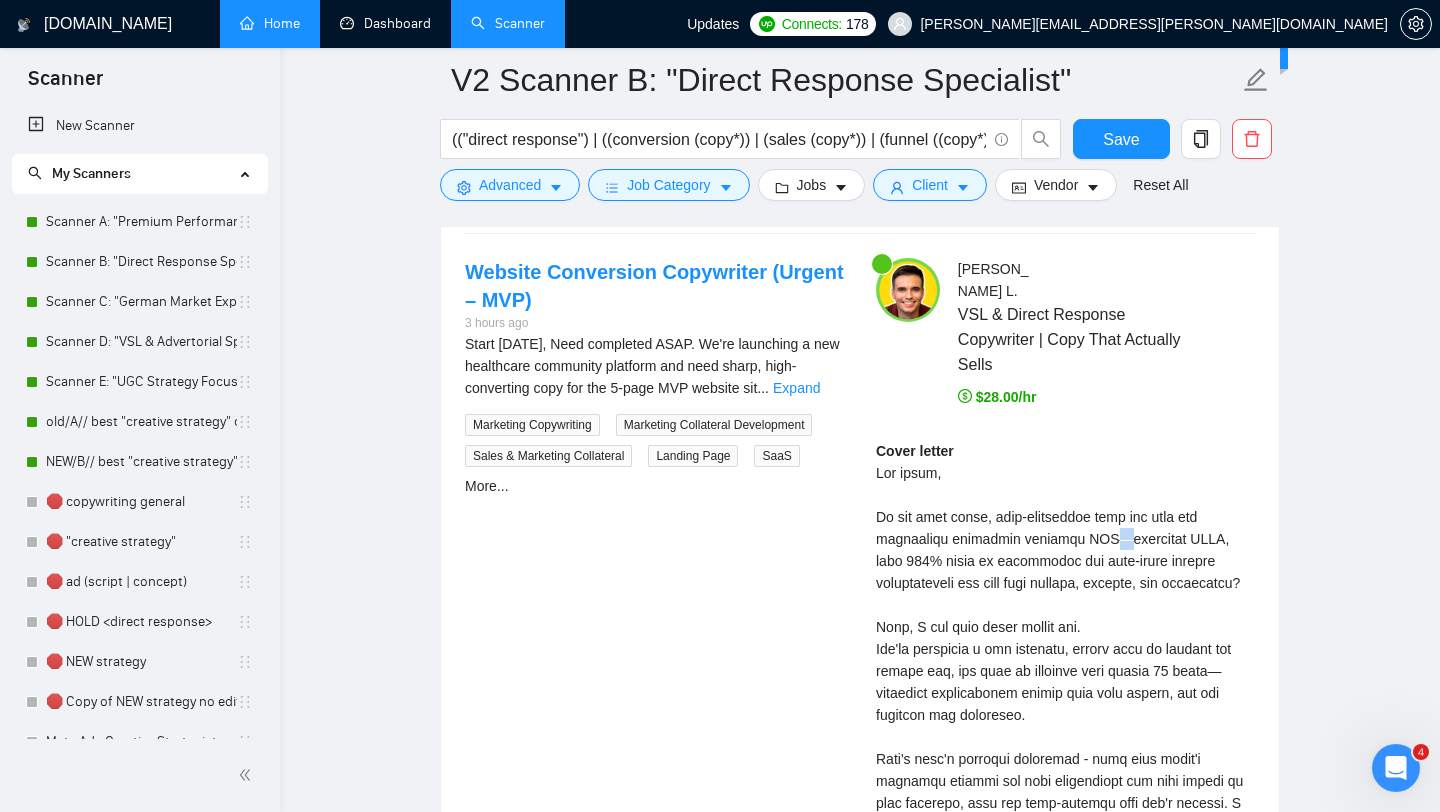 copy on "—" 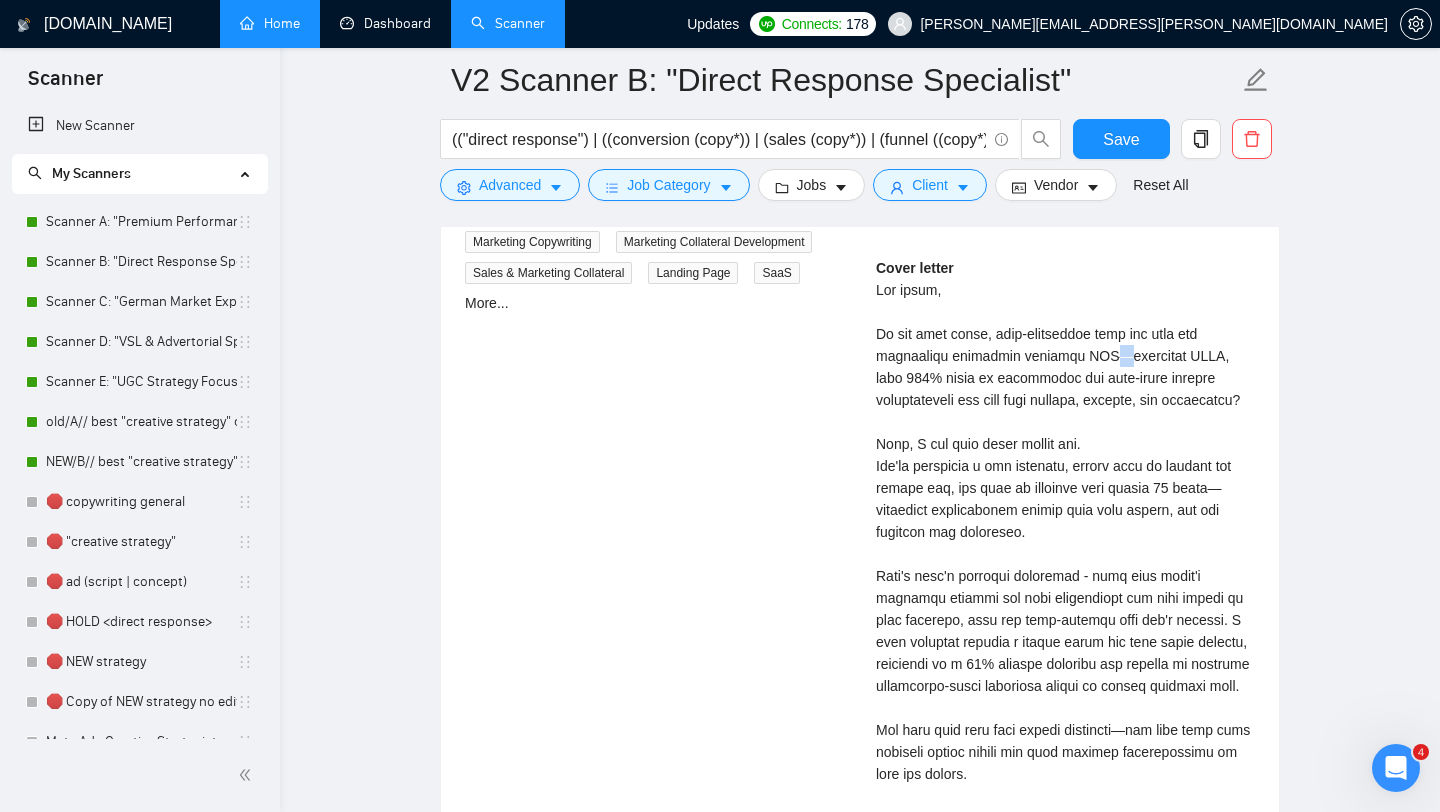 scroll, scrollTop: 3682, scrollLeft: 0, axis: vertical 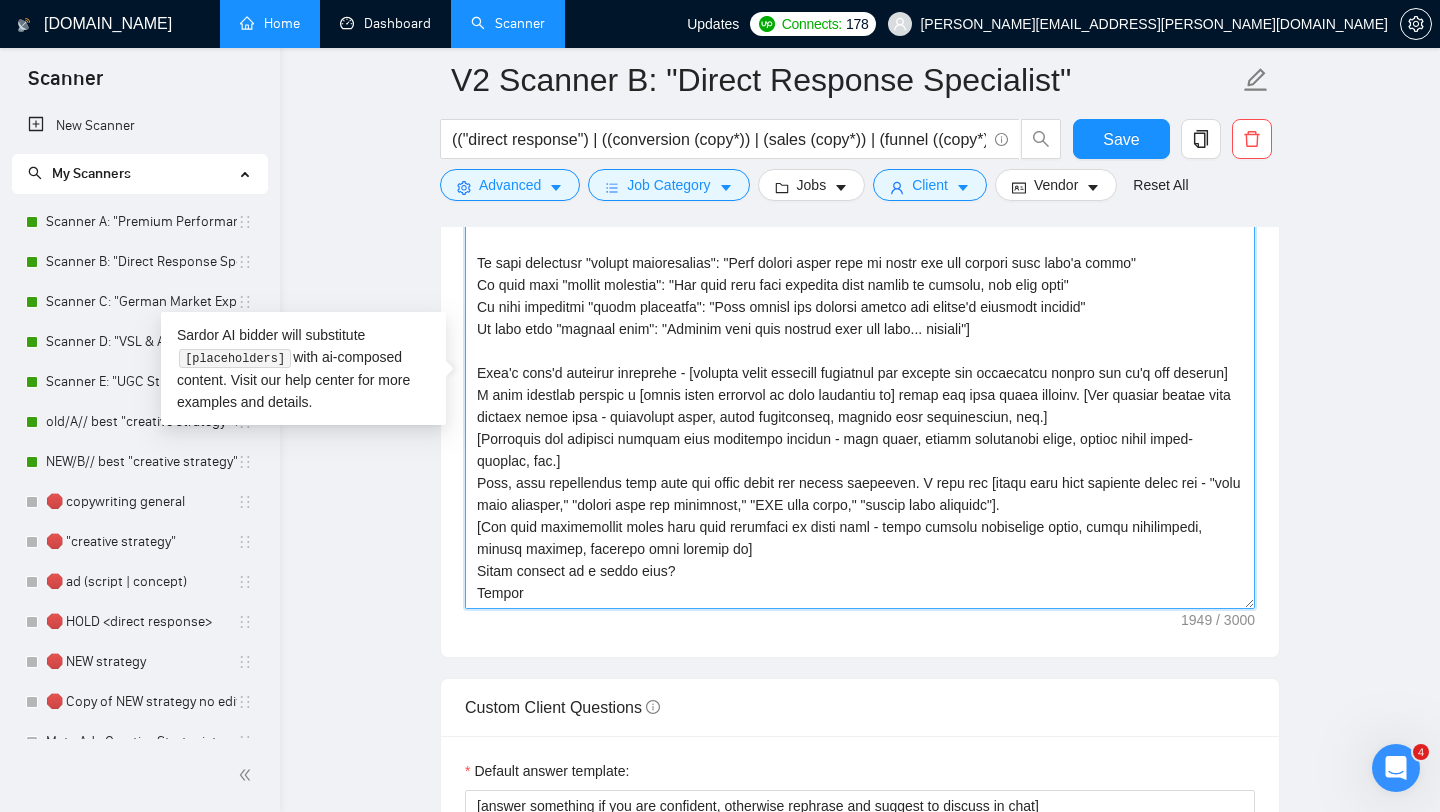click on "Cover letter template:" at bounding box center [860, 384] 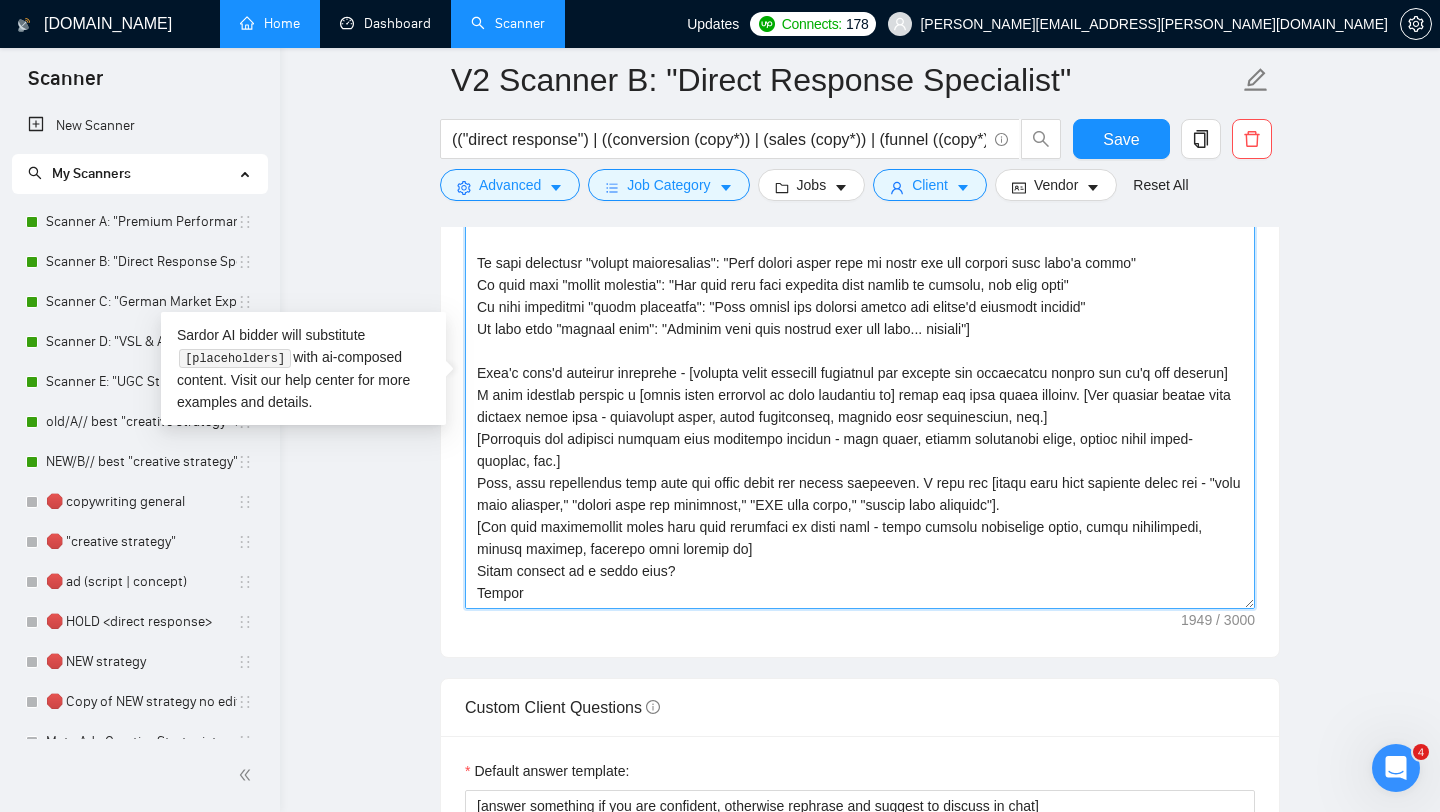 click on "Cover letter template:" at bounding box center (860, 384) 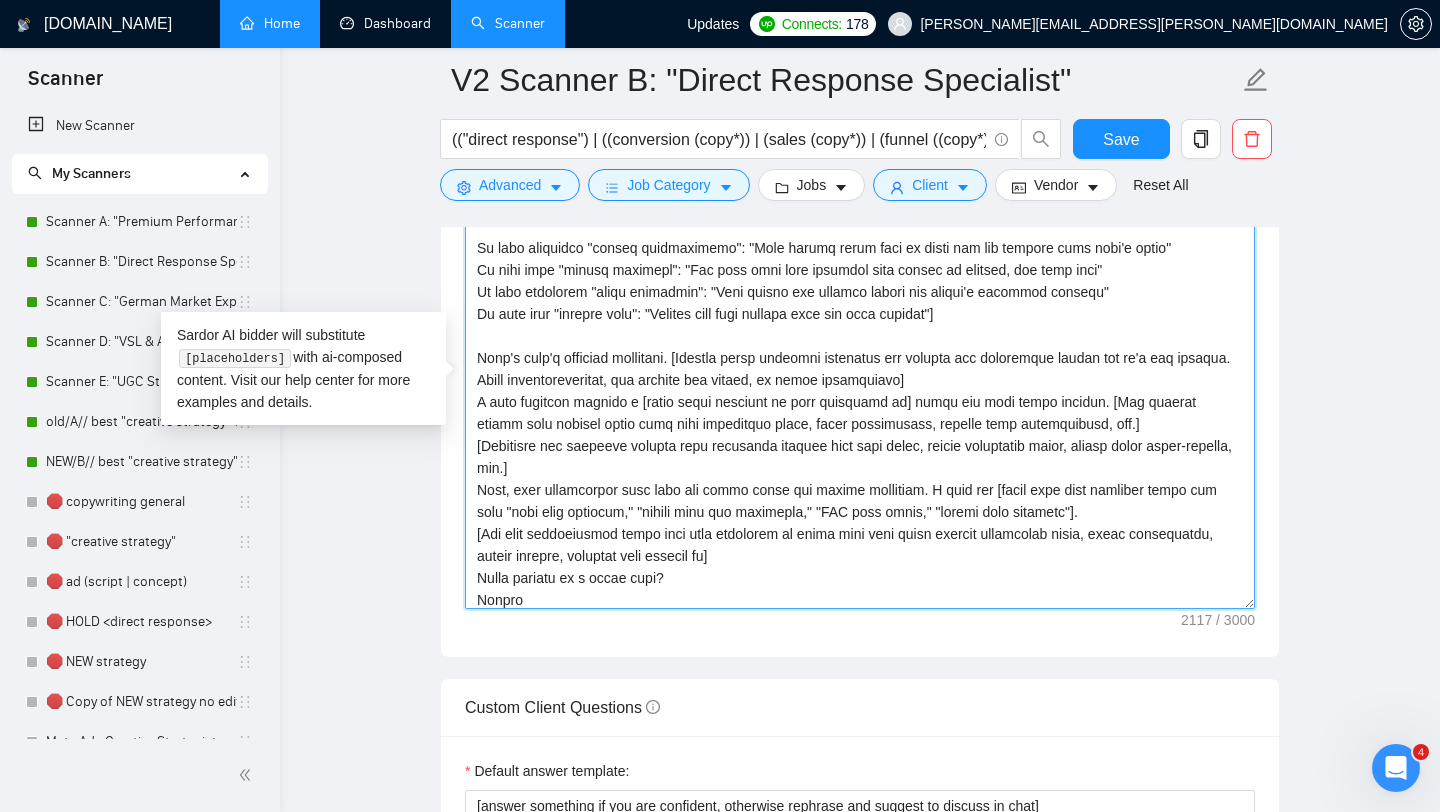 scroll, scrollTop: 0, scrollLeft: 0, axis: both 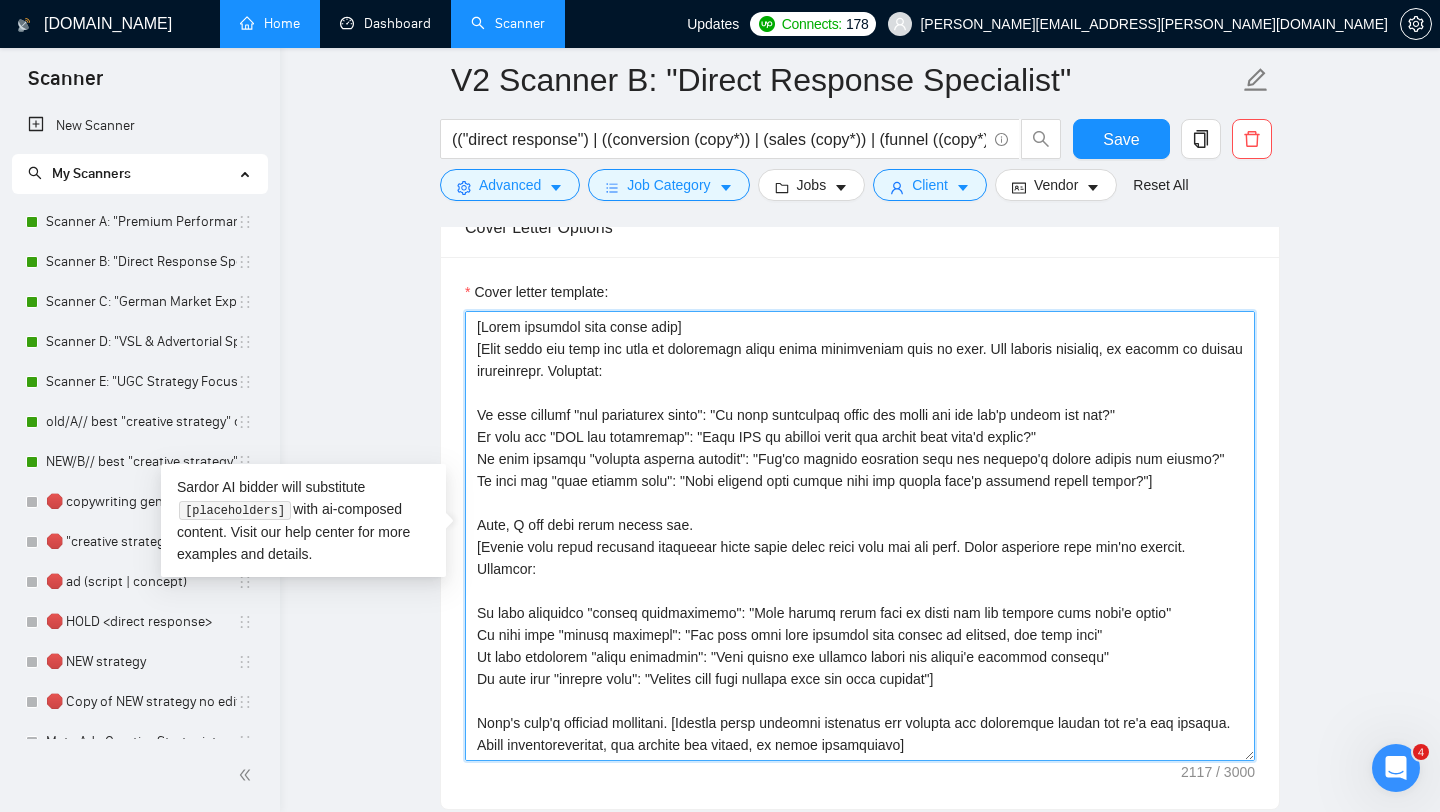 click on "Cover letter template:" at bounding box center (860, 536) 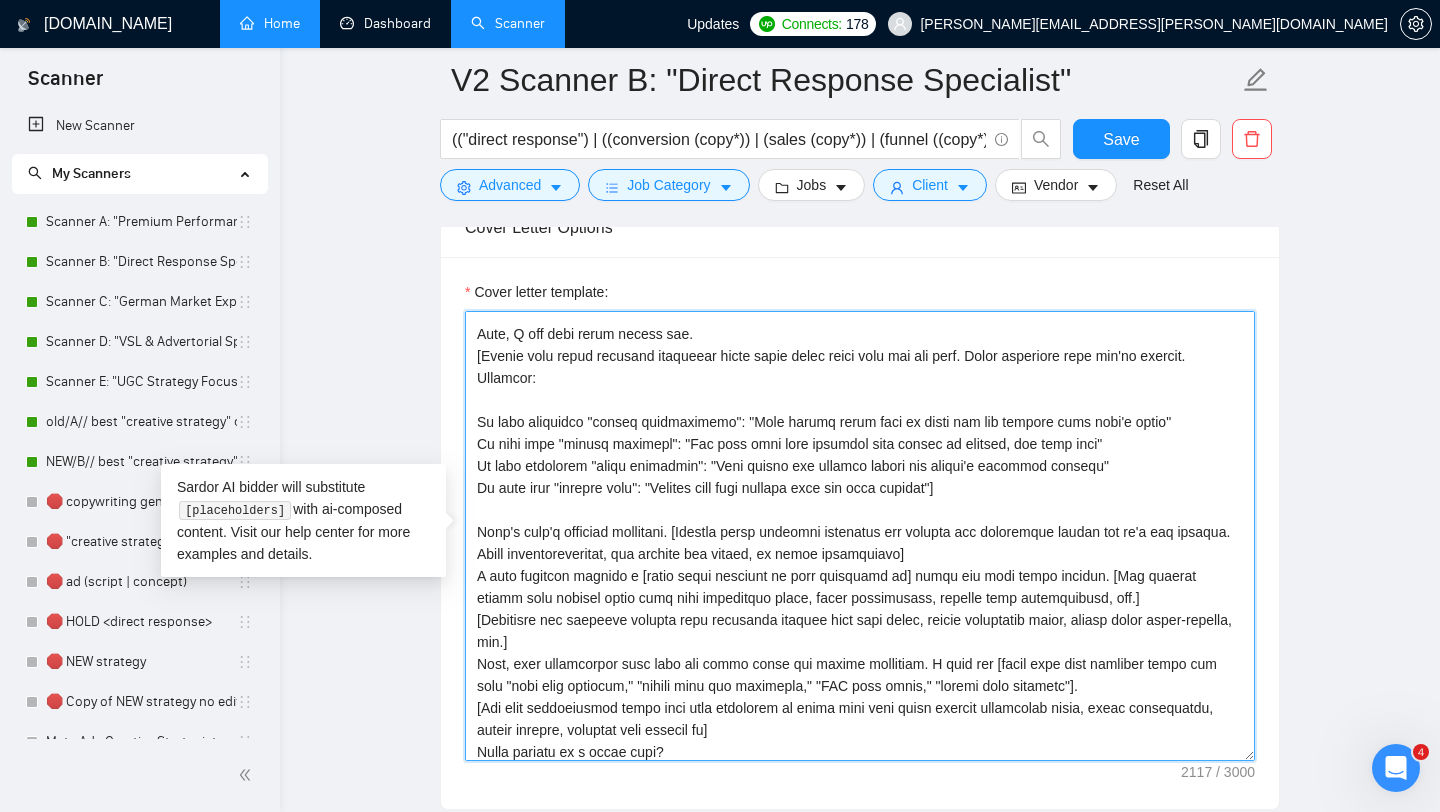 scroll, scrollTop: 220, scrollLeft: 0, axis: vertical 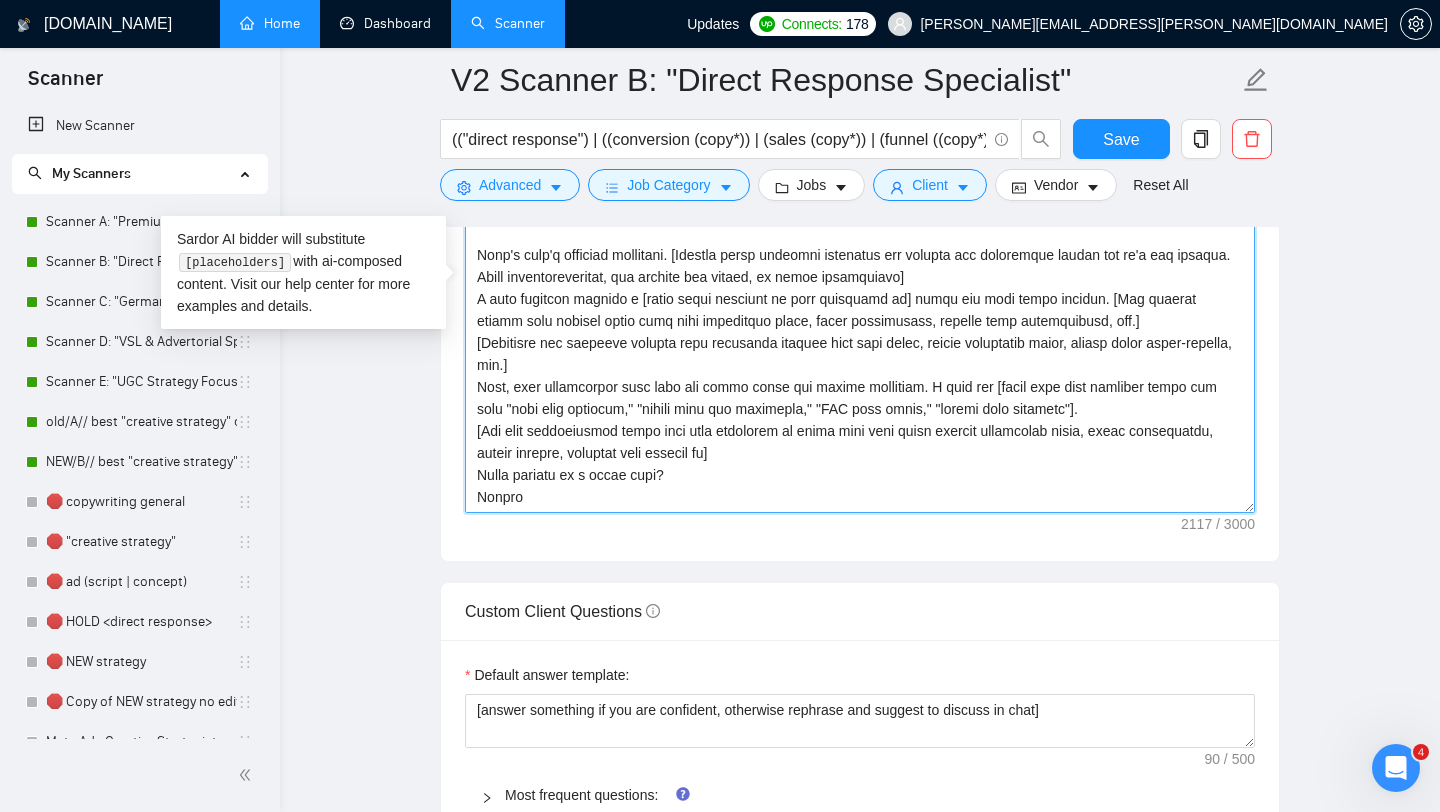 click on "Cover letter template:" at bounding box center (860, 288) 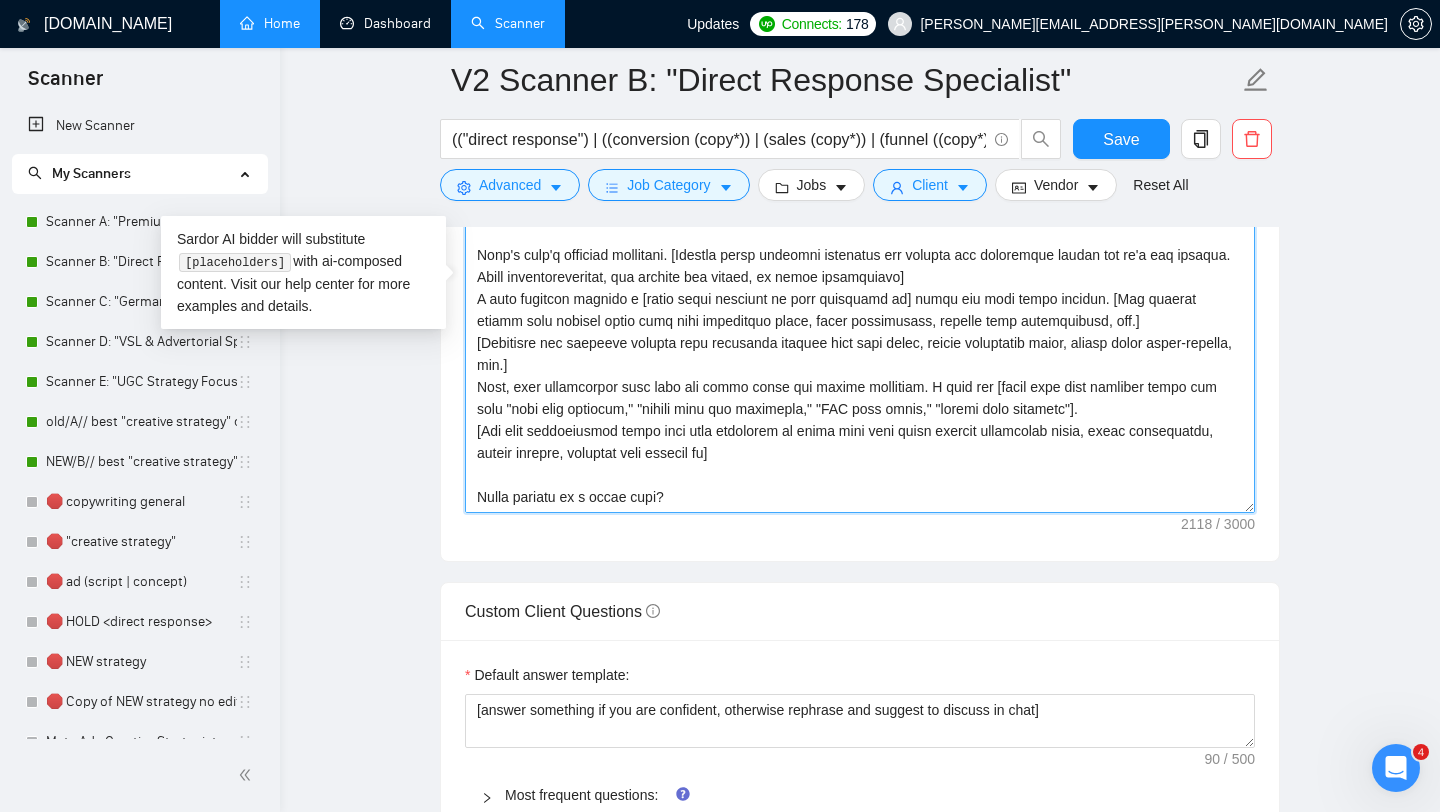scroll, scrollTop: 242, scrollLeft: 0, axis: vertical 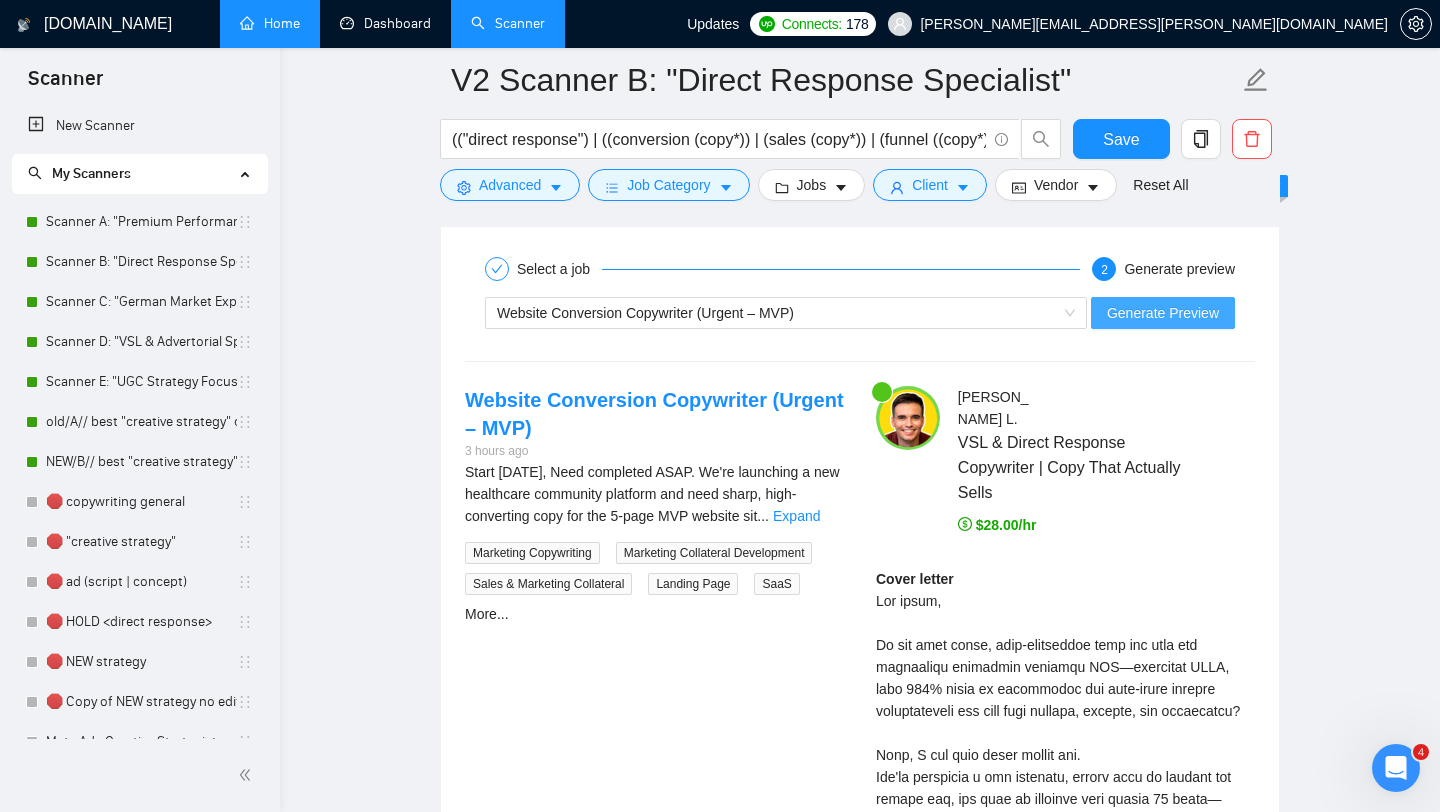 type on "[Quick greeting with their name]
[Read their job post and open by reflecting their exact frustration back to them. Use natural language, no dashes or formal punctuation. Examples:
If they mention "low conversion rates": "So your conversion rates are stuck and you can't figure out why?"
If they say "VSL not performing": "Your VSL is getting views but people just aren't buying?"
If they mention "testing without results": "You're testing different copy but nothing's really moving the needle?"
If they say "need better copy": "Your current copy sounds good but people aren't actually taking action?"]
Dude, I see this every single day.
[Mirror back their specific situation using their exact words from the job post. Write naturally like you're talking. Examples:
If they mentioned "funnel optimization": "Your funnel looks good on paper but the numbers just aren't there"
If they said "direct response": "You need copy that actually gets people to respond, not just read"
If they mentioned "email campaigns": "Your e..." 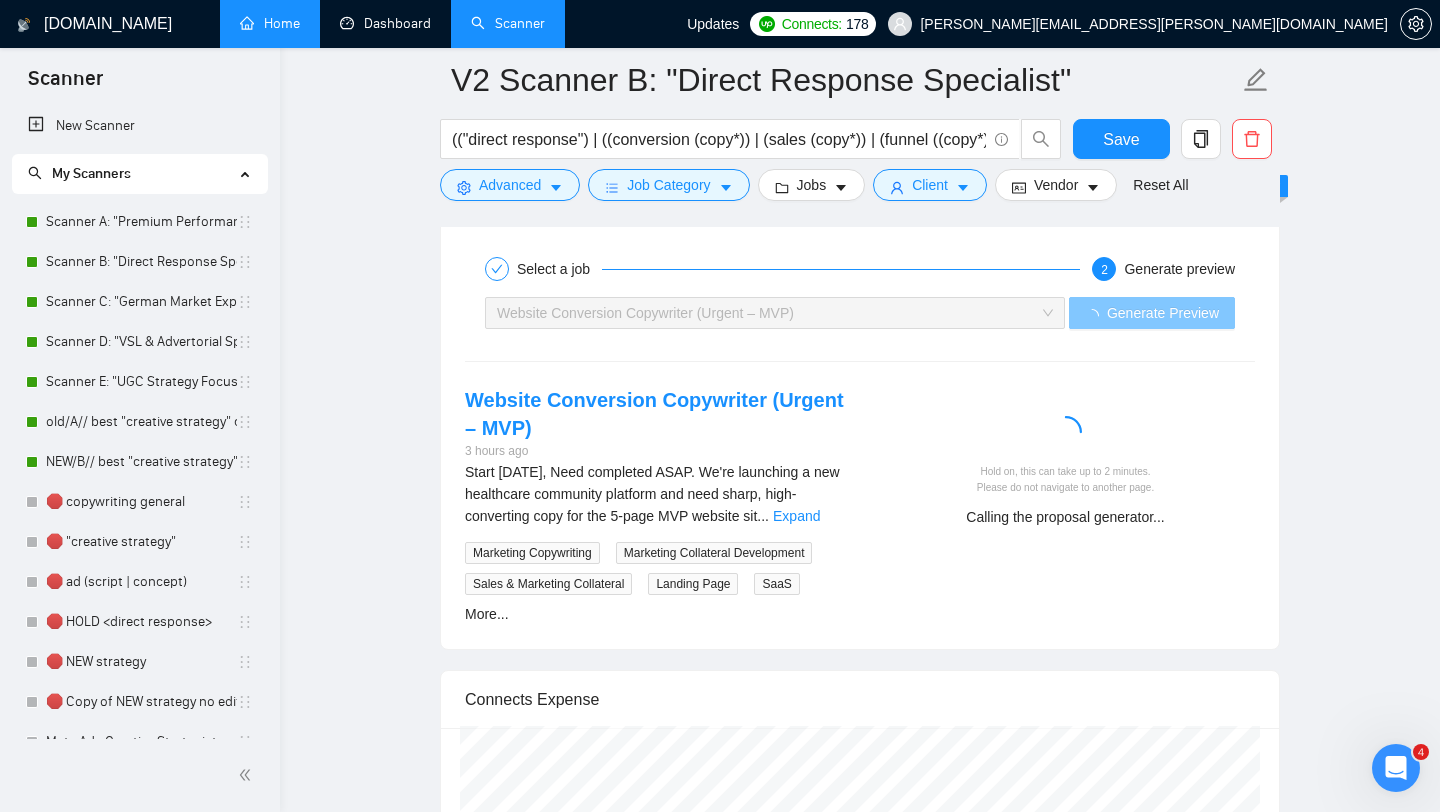 type 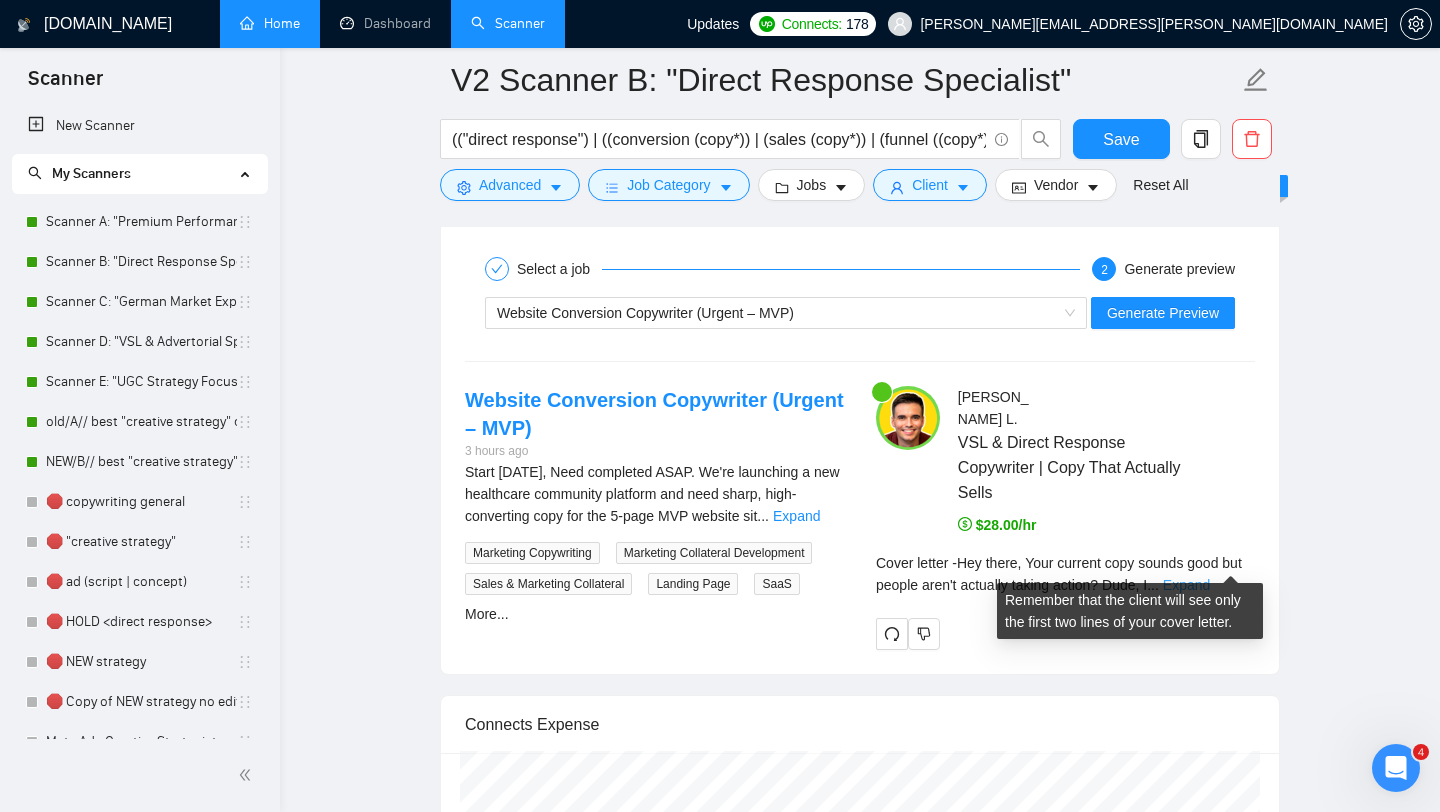 click on "Expand" at bounding box center (1186, 585) 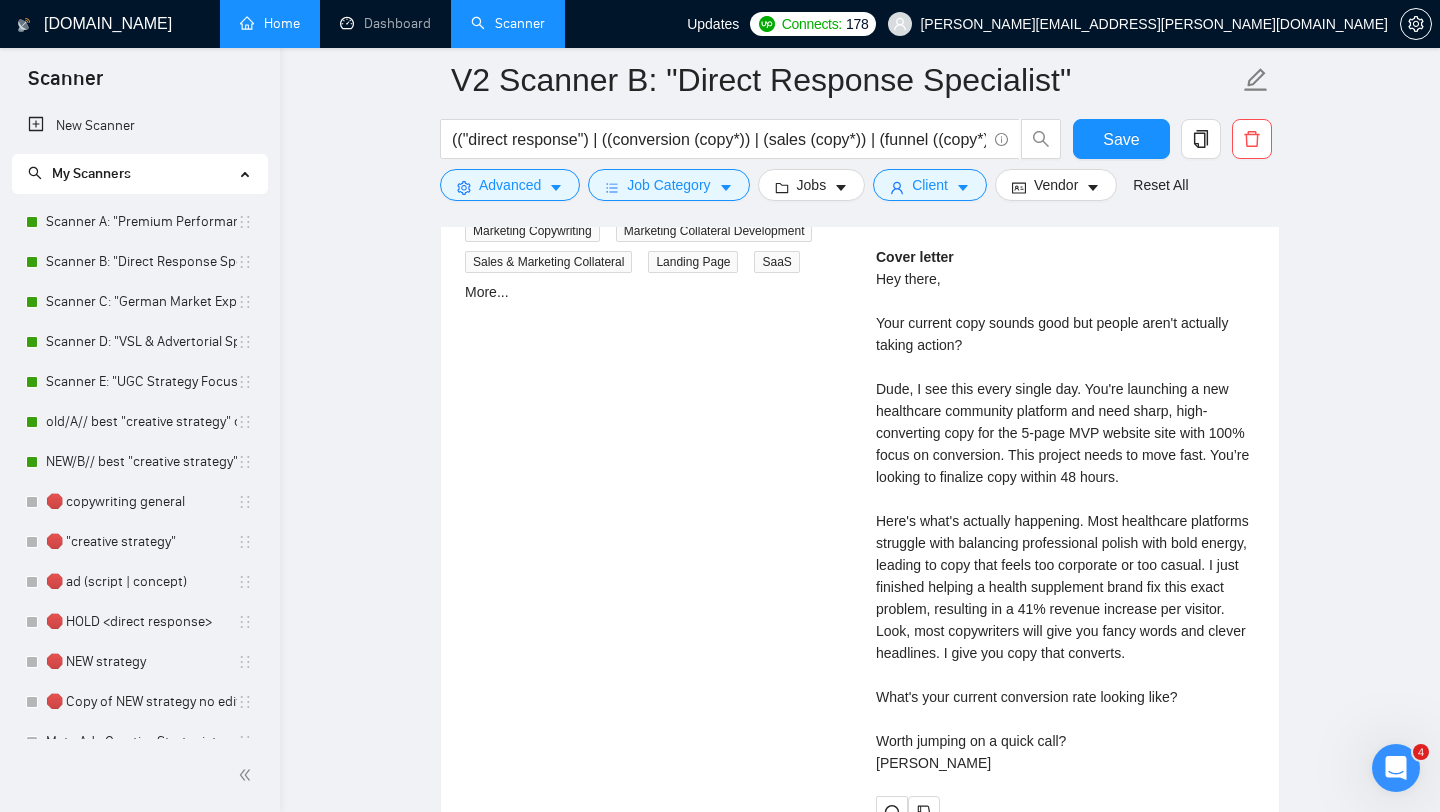 scroll, scrollTop: 3693, scrollLeft: 0, axis: vertical 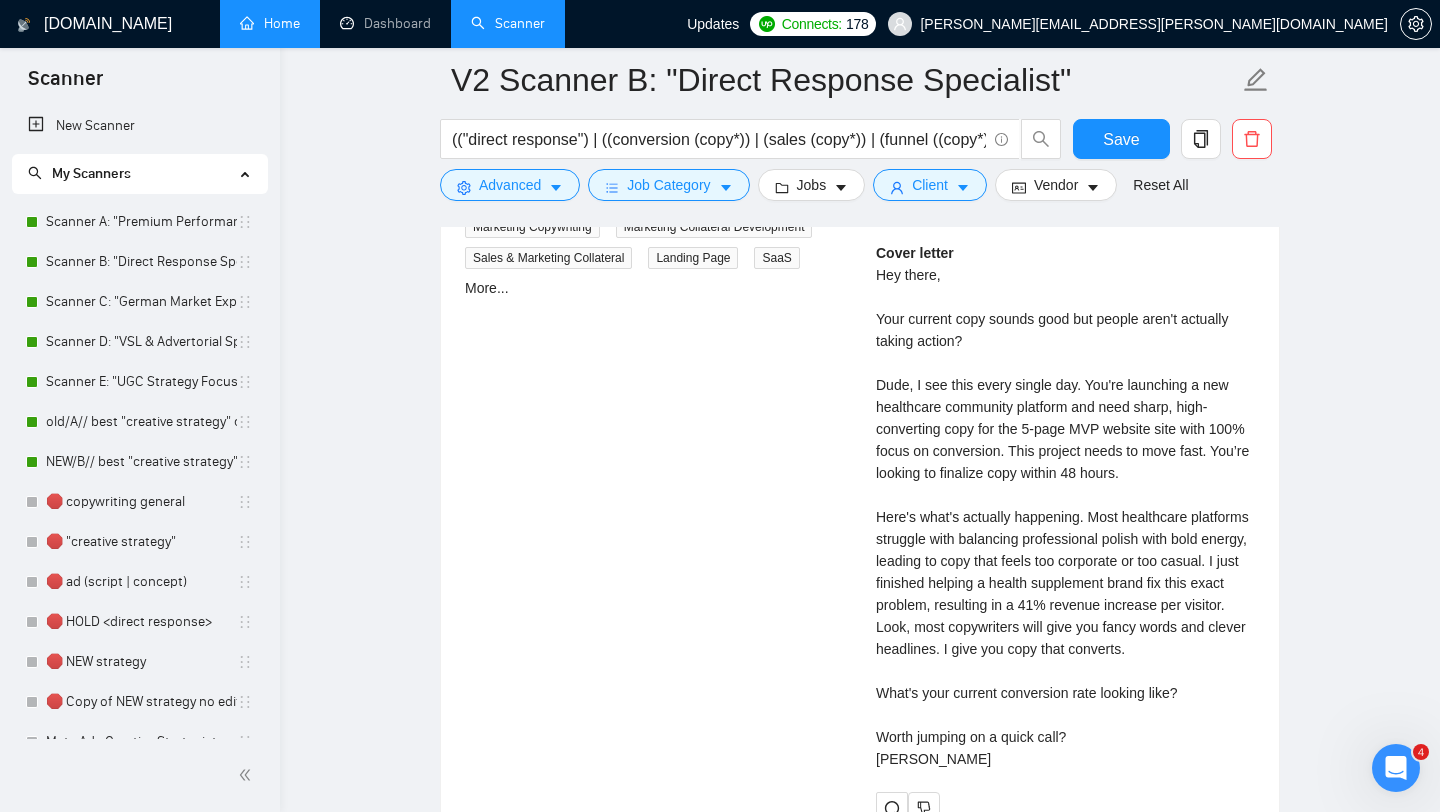 click on "Cover letter Hey there,
Your current copy sounds good but people aren't actually taking action?
Dude, I see this every single day. You're launching a new healthcare community platform and need sharp, high-converting copy for the 5-page MVP website site with 100% focus on conversion. This project needs to move fast. You’re looking to finalize copy within 48 hours.
Here's what's actually happening. Most healthcare platforms struggle with balancing professional polish with bold energy, leading to copy that feels too corporate or too casual. I just finished helping a health supplement brand fix this exact problem, resulting in a 41% revenue increase per visitor. Look, most copywriters will give you fancy words and clever headlines. I give you copy that converts.
What's your current conversion rate looking like?
Worth jumping on a quick call?
[PERSON_NAME]" at bounding box center (1065, 506) 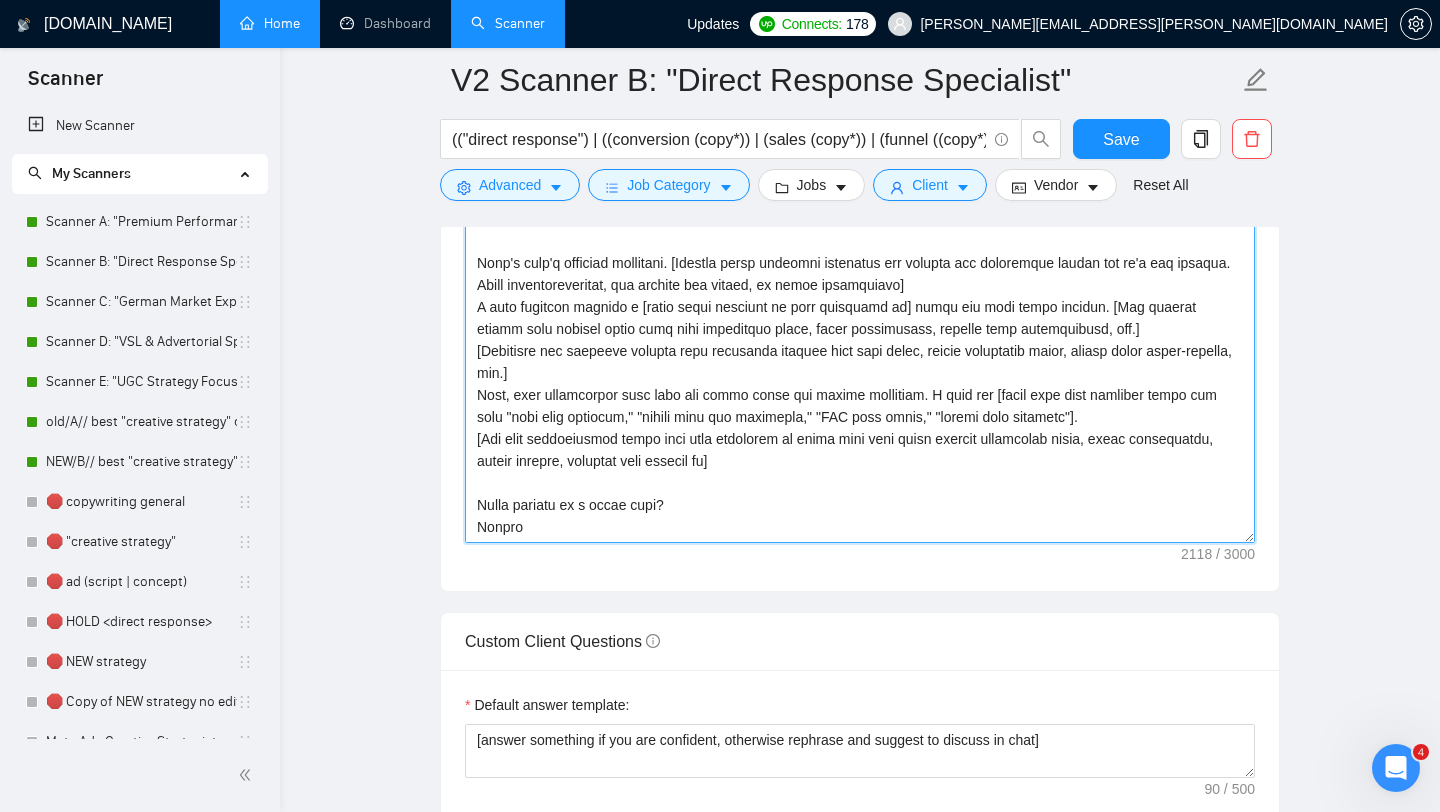 scroll, scrollTop: 1931, scrollLeft: 0, axis: vertical 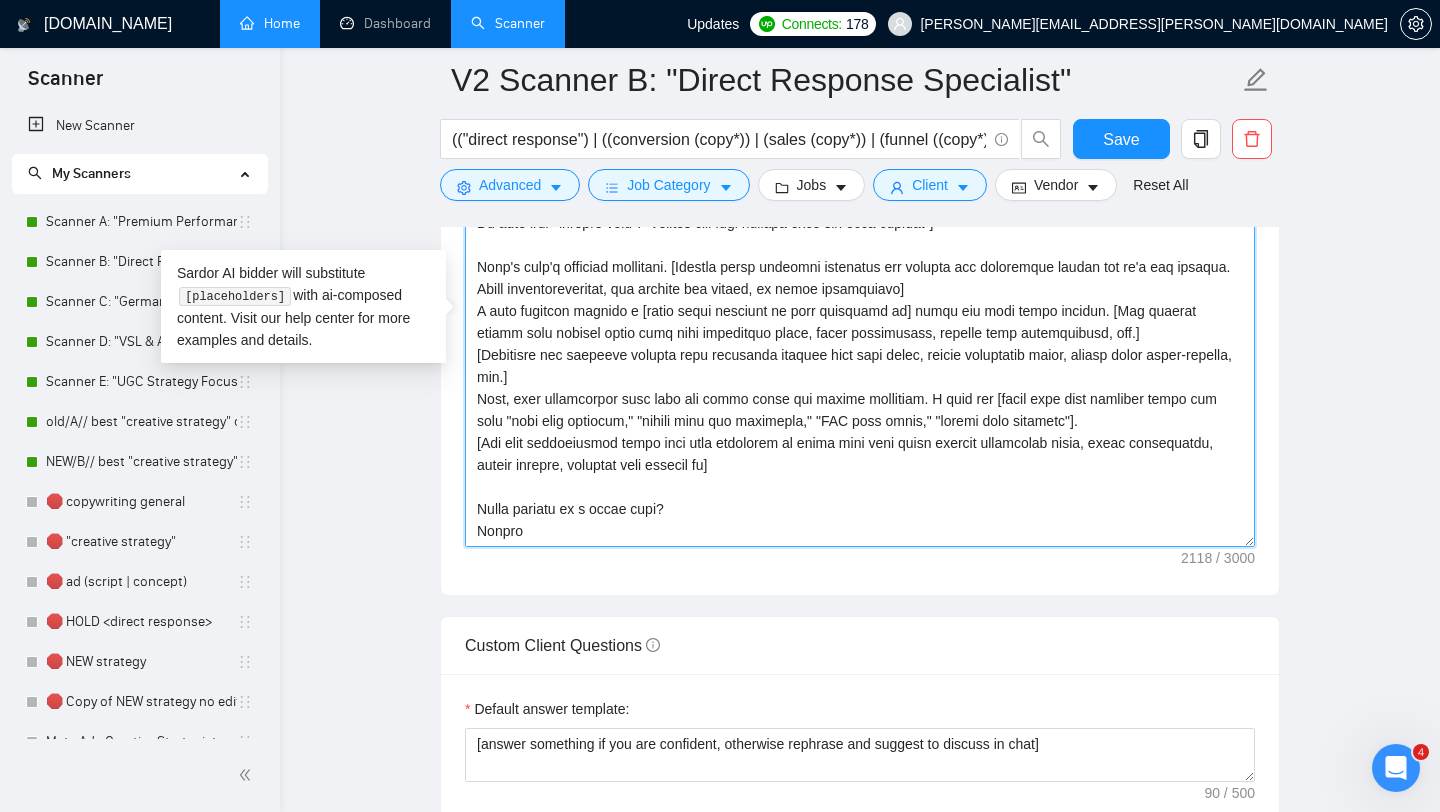 click on "Cover letter template:" at bounding box center [860, 322] 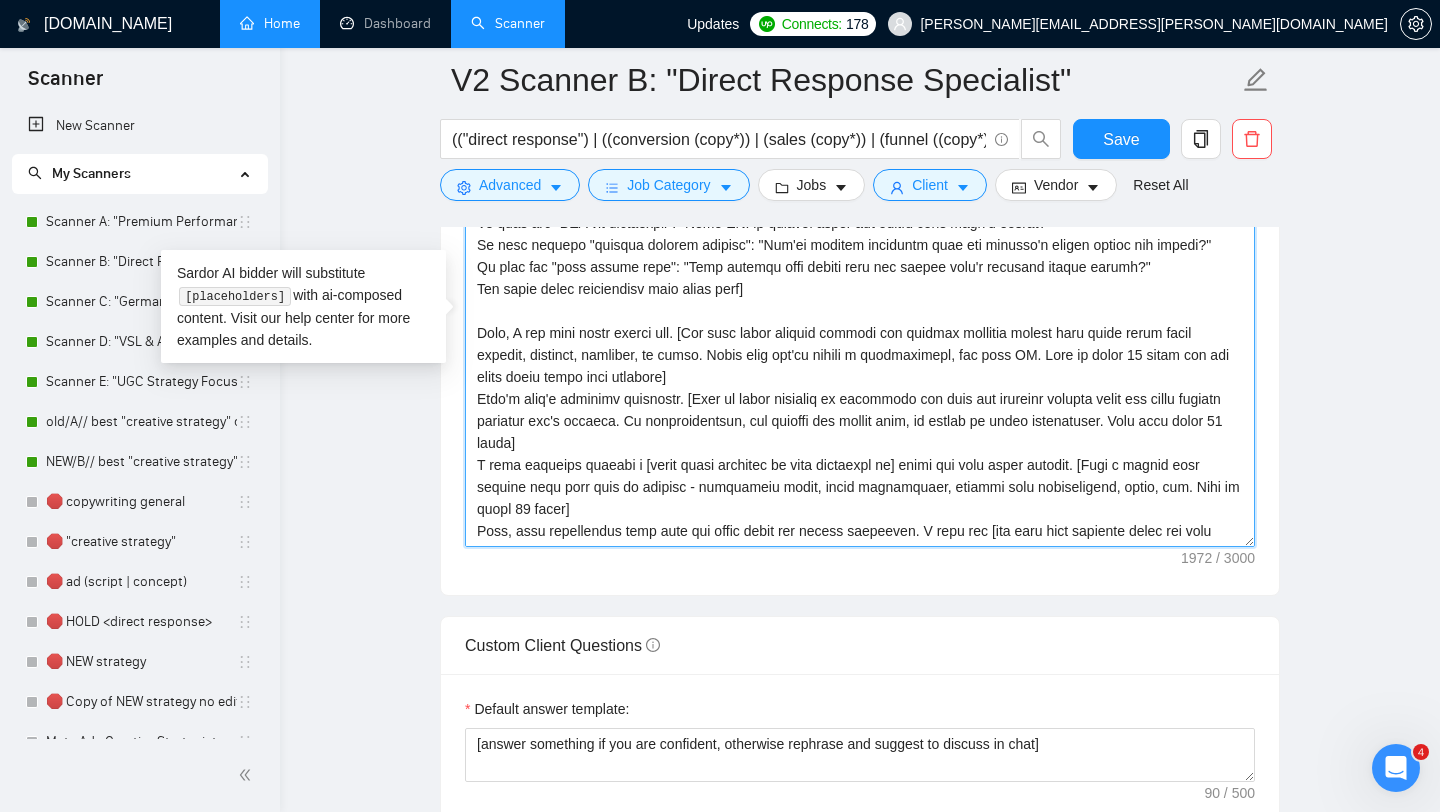 scroll, scrollTop: 110, scrollLeft: 0, axis: vertical 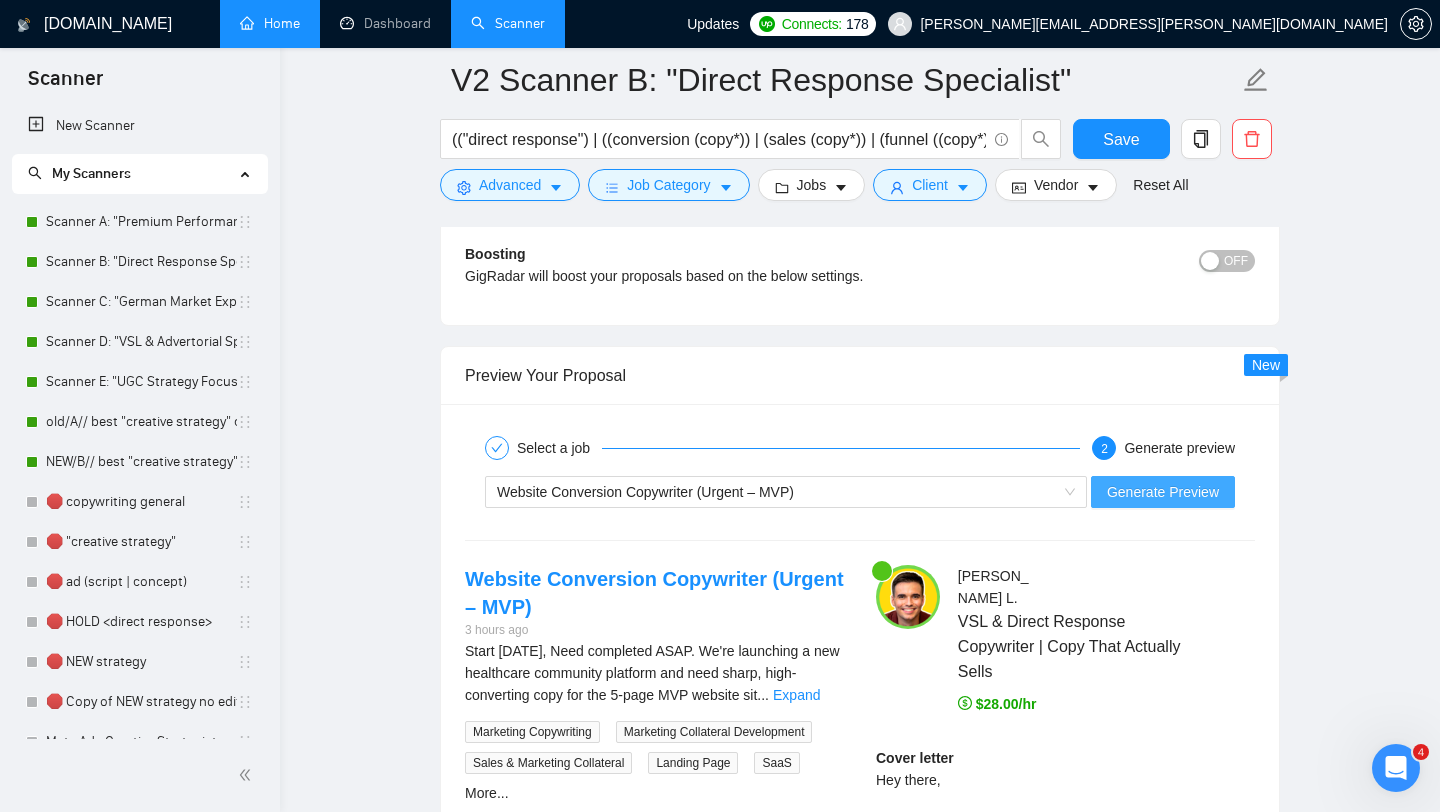 type on "[Write a quick greeting using their name if available]
[Read their job post carefully and open by reflecting their exact frustration back to them using their specific words. Write naturally like you're talking to them. Examples of how to mirror their pain:
If they mention "low conversion rates": "So your conversion rates are stuck and you can't figure out why?"
If they say "VSL not performing": "Your VSL is getting views but people just aren't buying?"
If they mention "testing without results": "You're testing different copy but nothing's really moving the needle?"
If they say "need better copy": "Your current copy sounds good but people aren't actually taking action?"
Use their exact terminology from their post]
Dude, I see this every single day. [Now read their project details and mention specific things they wrote about their project, industry, timeline, or goals. Write like you're having a conversation, not like AI. Keep it under 30 words and use their exact words when possible]
Here's what's actuall..." 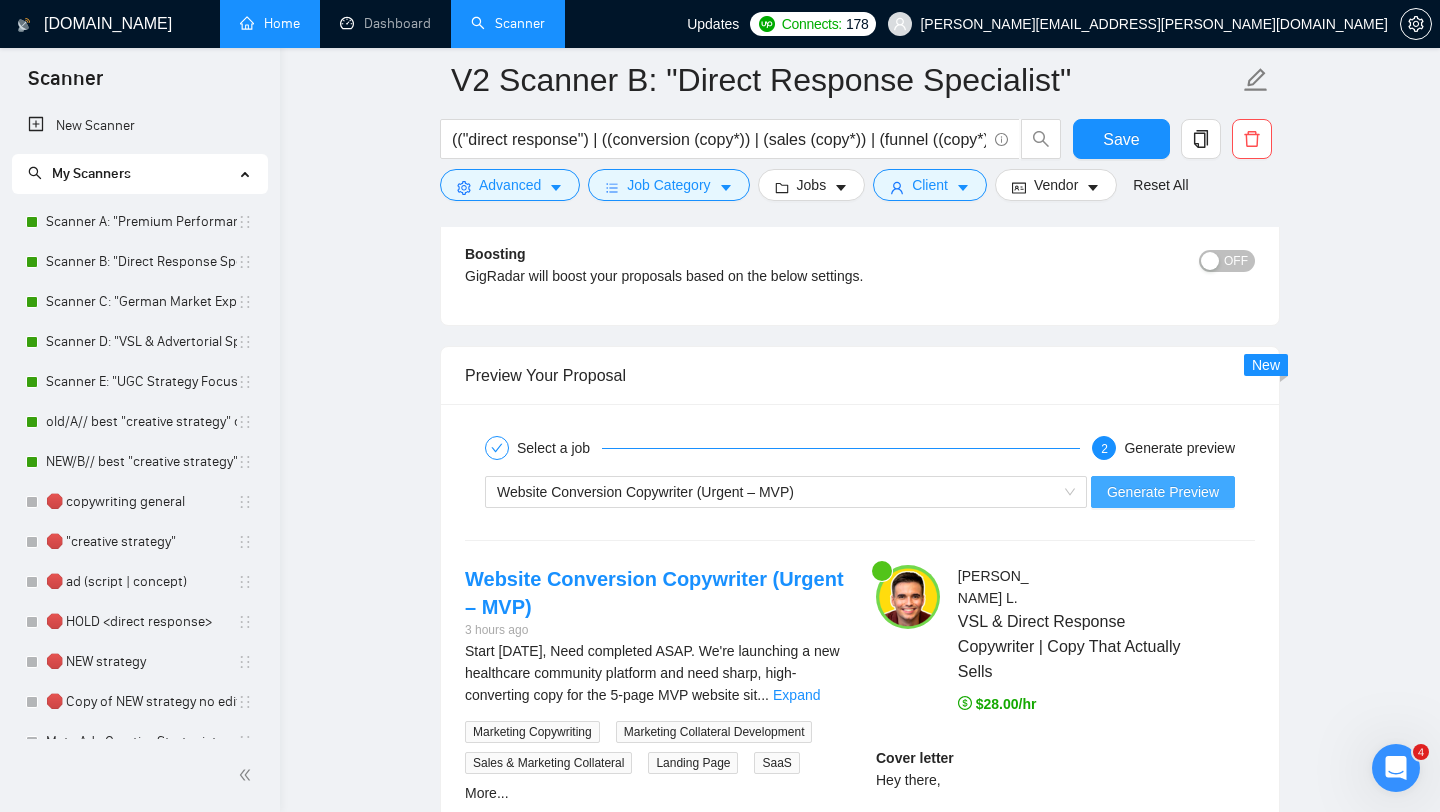 click on "Generate Preview" at bounding box center (1163, 492) 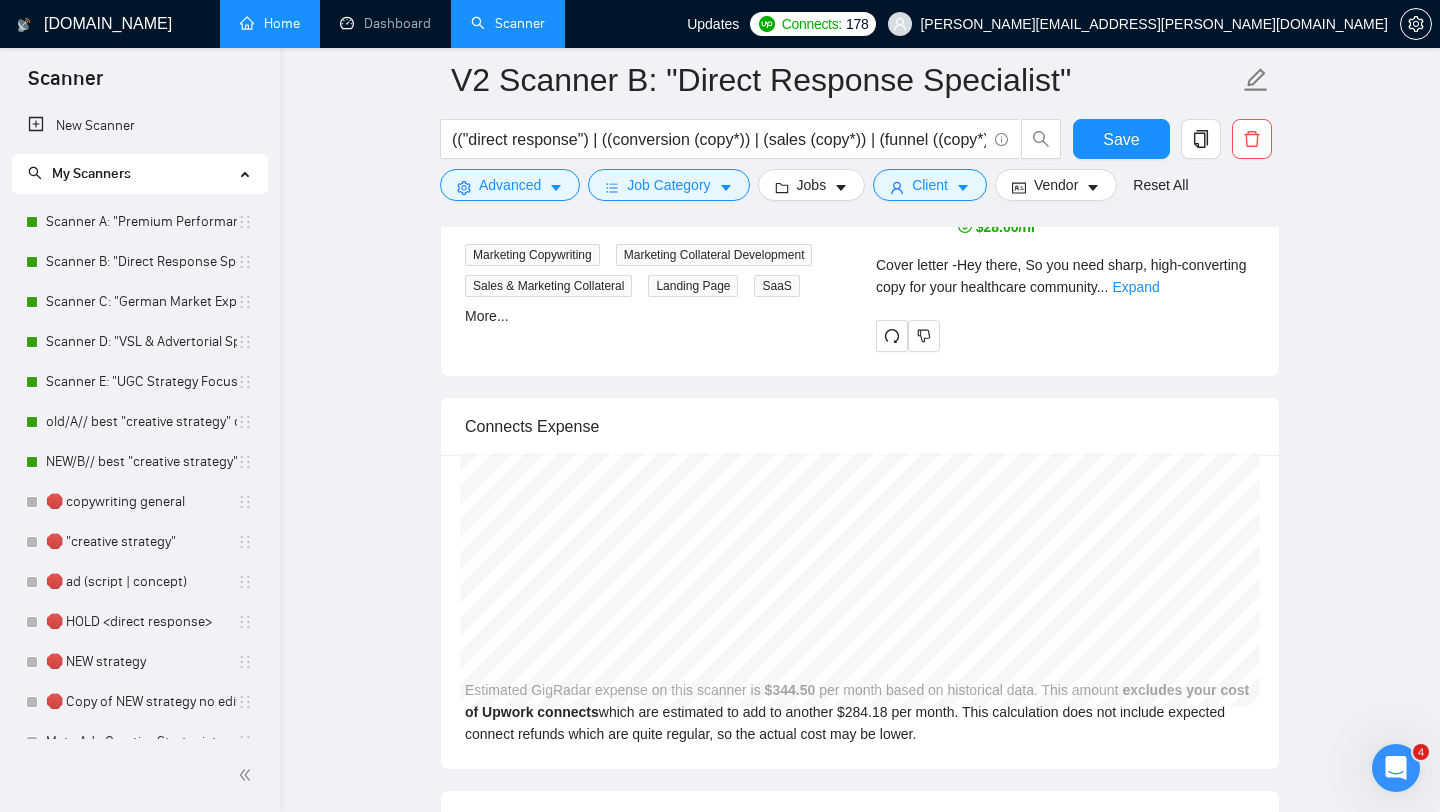 scroll, scrollTop: 3632, scrollLeft: 0, axis: vertical 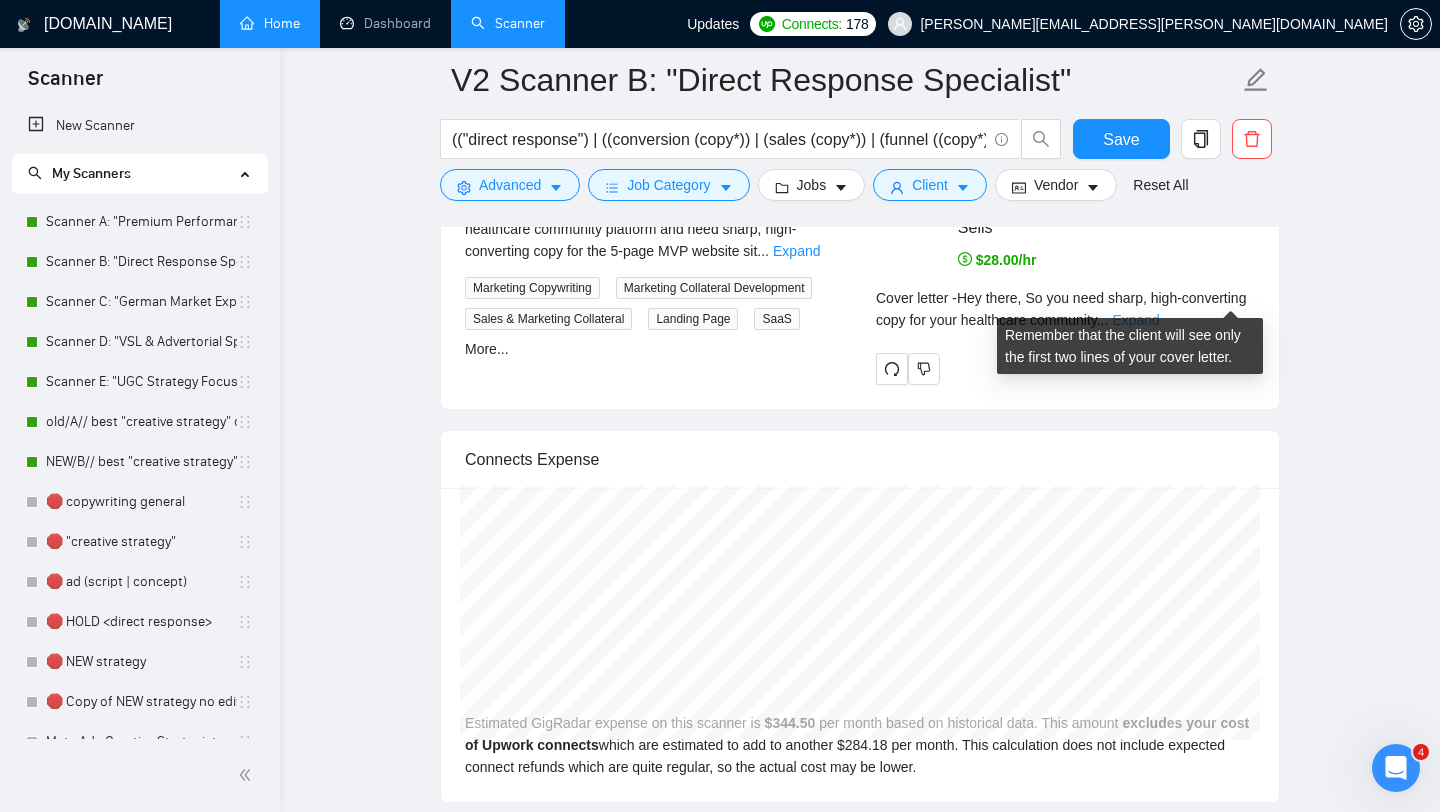 click on "Expand" at bounding box center [1135, 320] 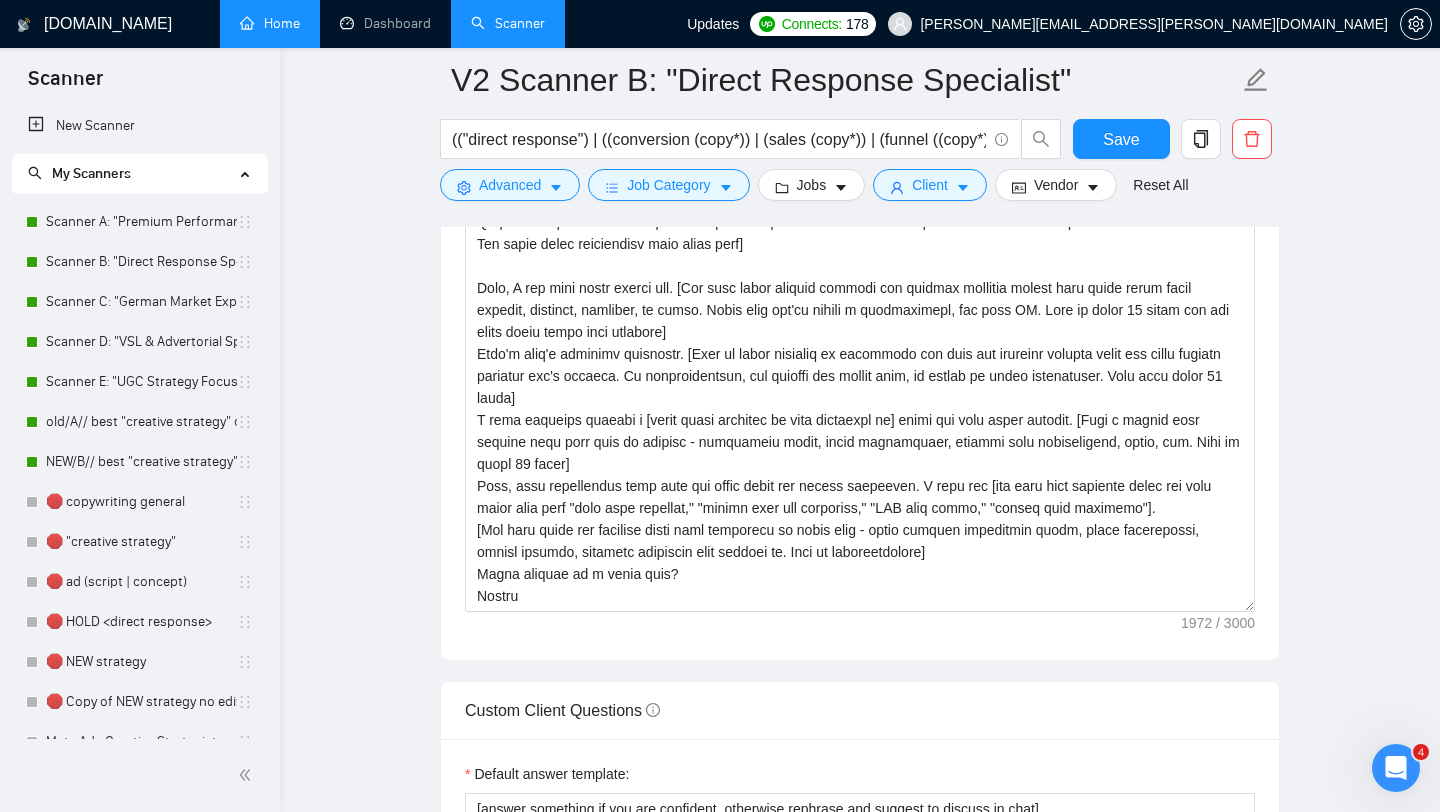 scroll, scrollTop: 1859, scrollLeft: 0, axis: vertical 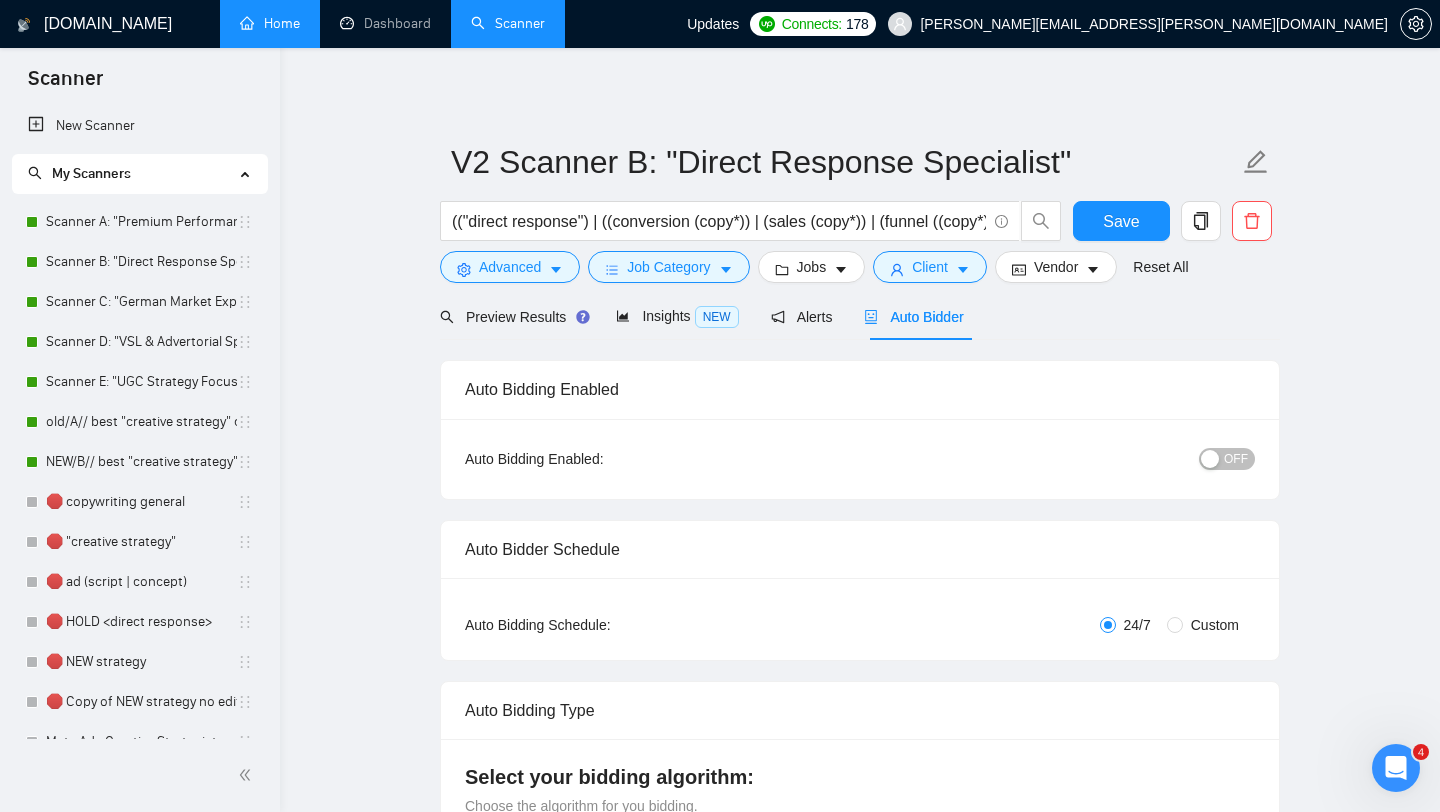 click on "OFF" at bounding box center (1123, 459) 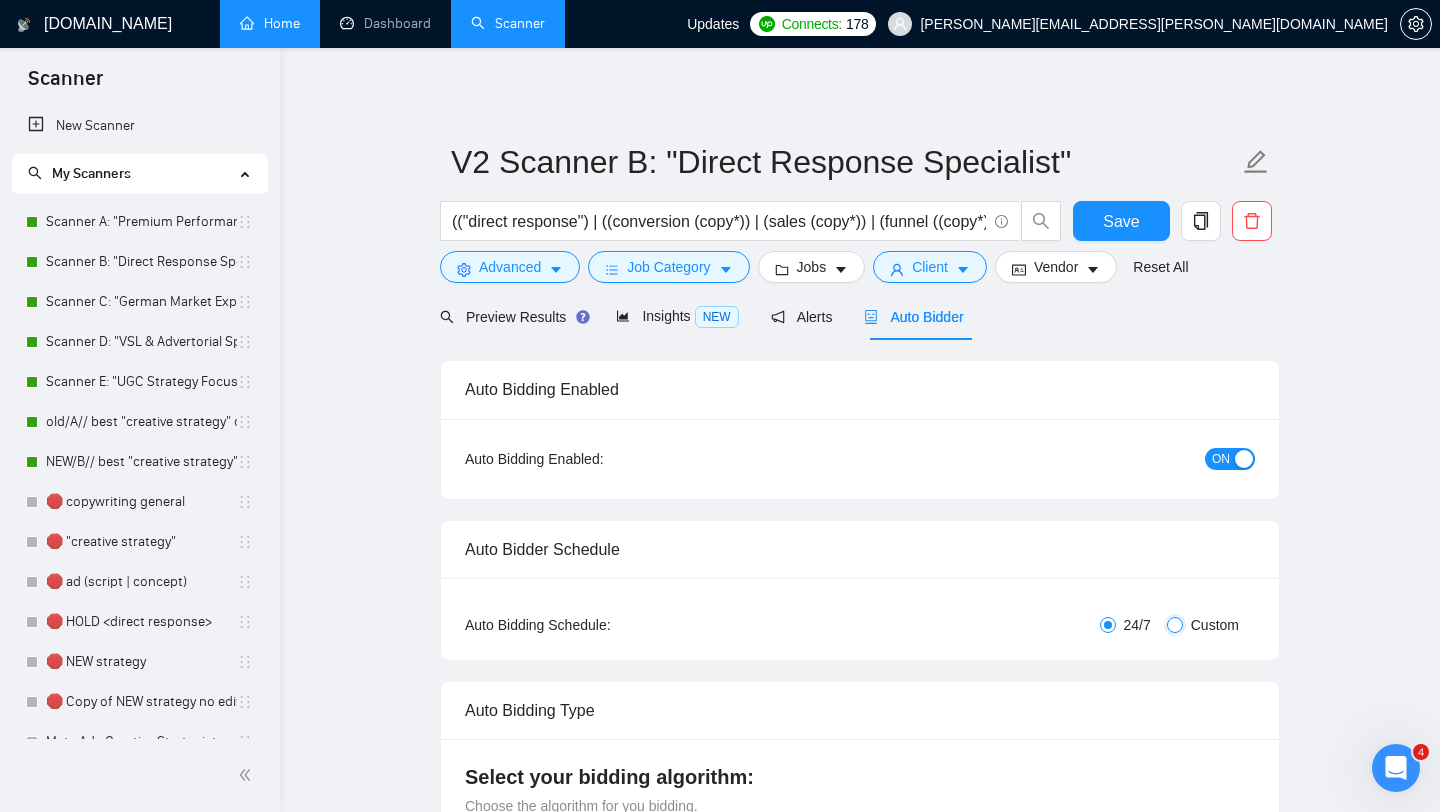 click on "Custom" at bounding box center [1175, 625] 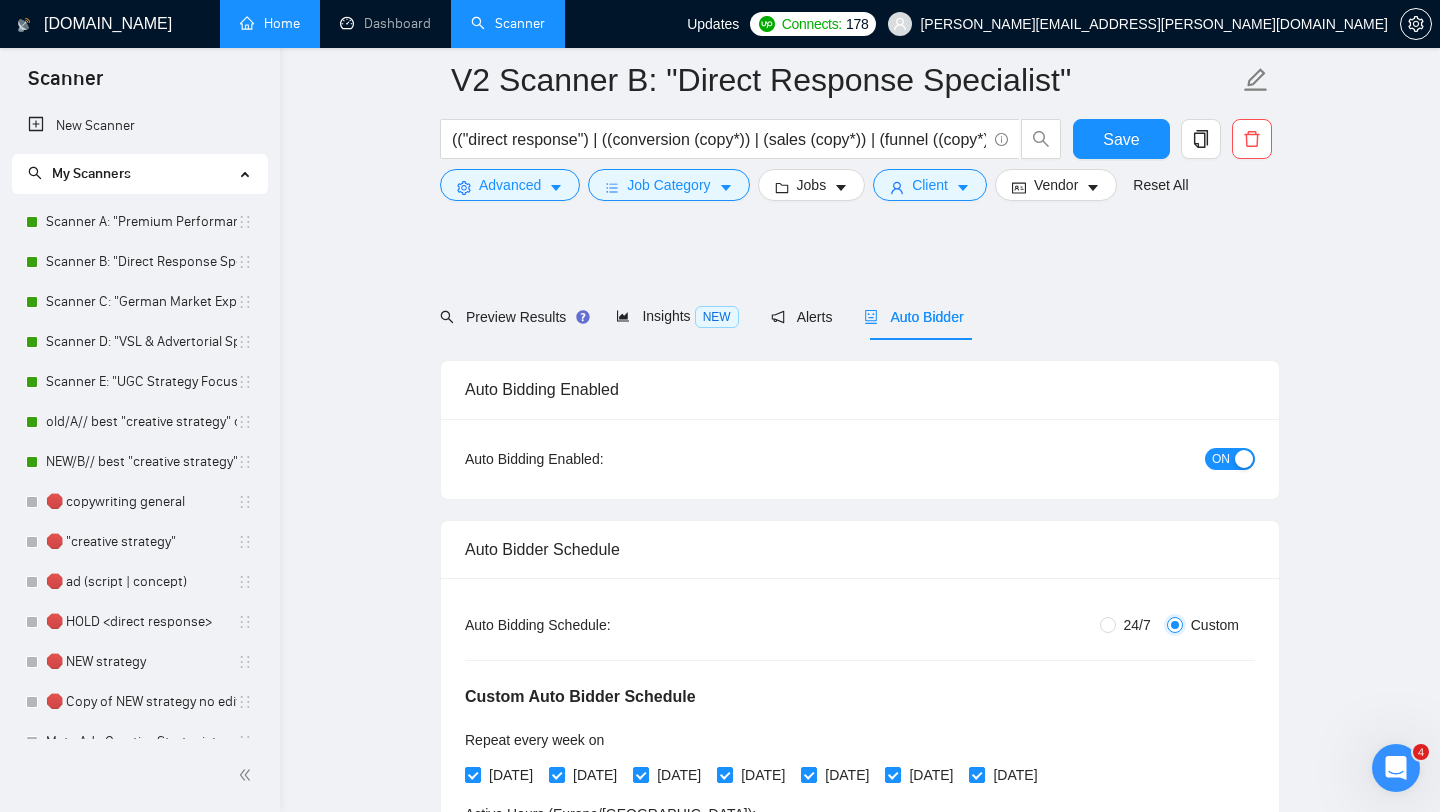 scroll, scrollTop: 257, scrollLeft: 0, axis: vertical 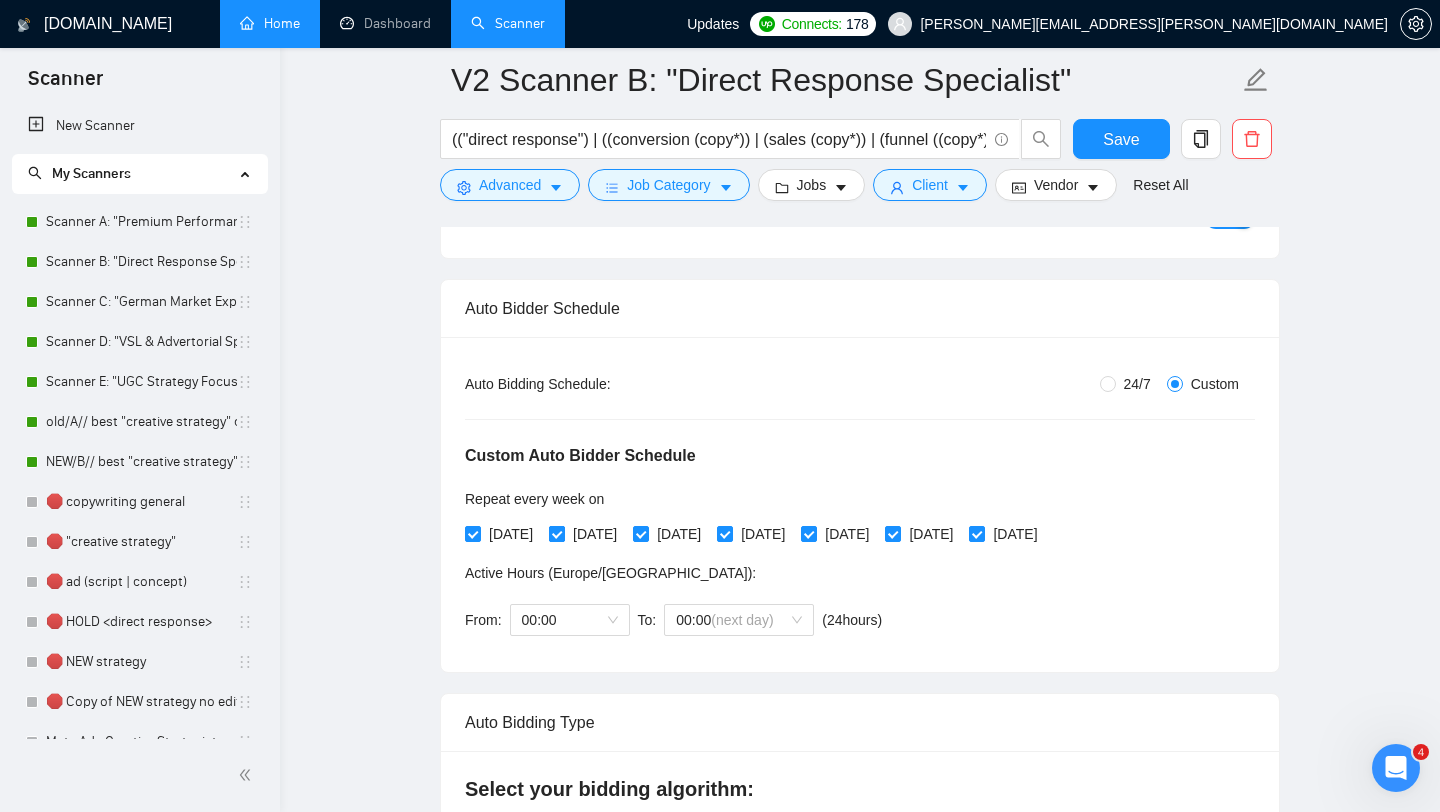 click on "[DATE]" at bounding box center [556, 533] 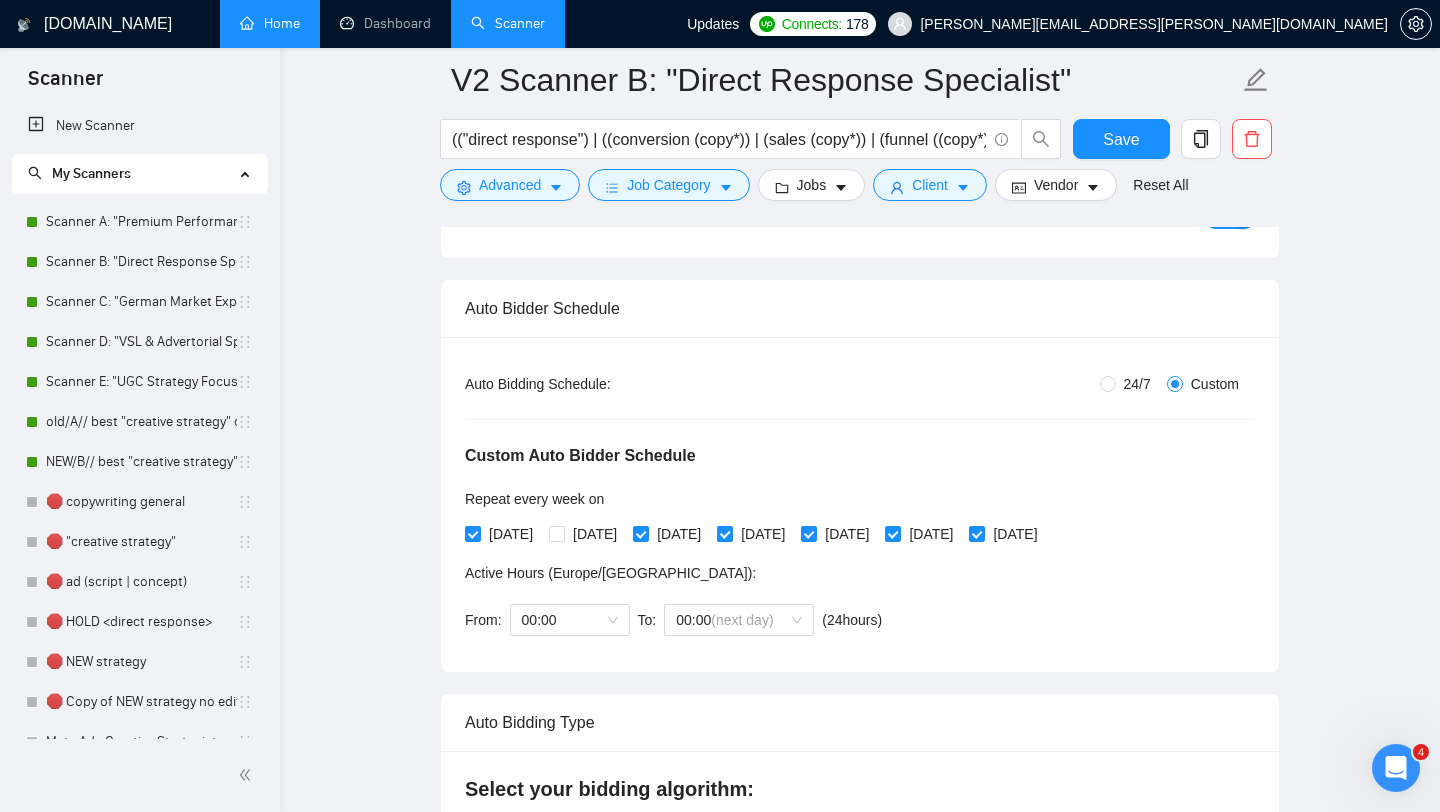 click on "[DATE]" at bounding box center (724, 533) 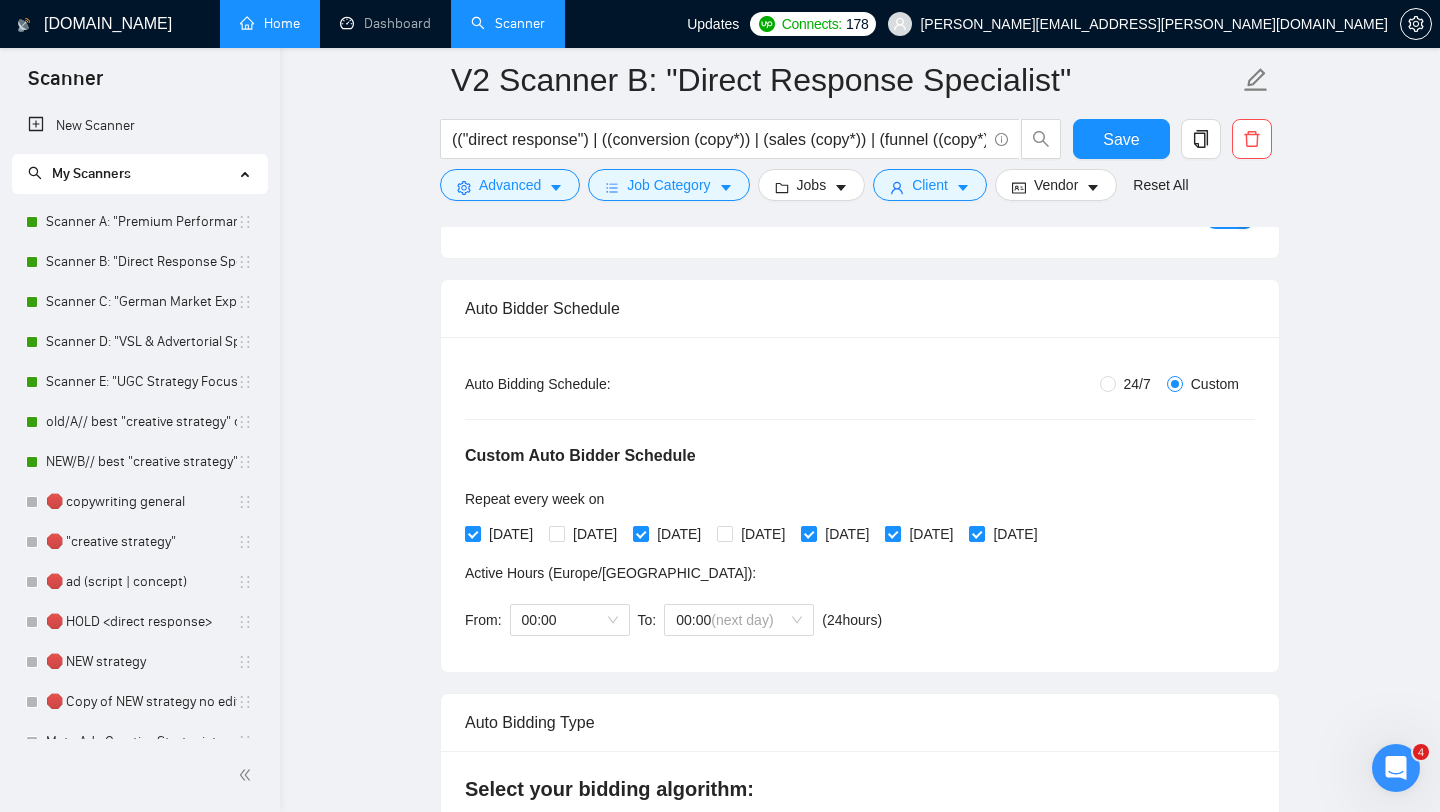 click on "[DATE]" at bounding box center (892, 533) 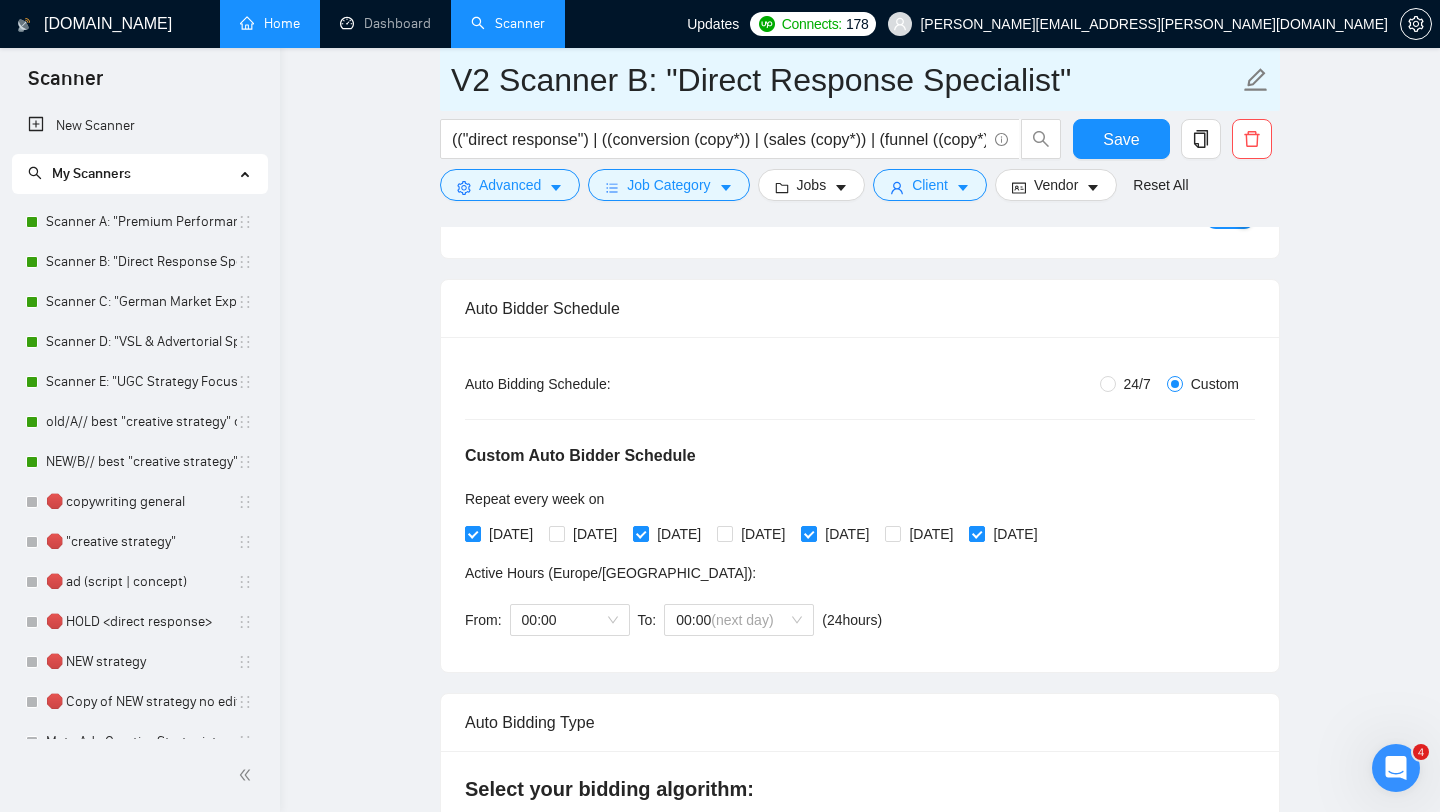 click on "V2 Scanner B: "Direct Response Specialist"" at bounding box center [845, 80] 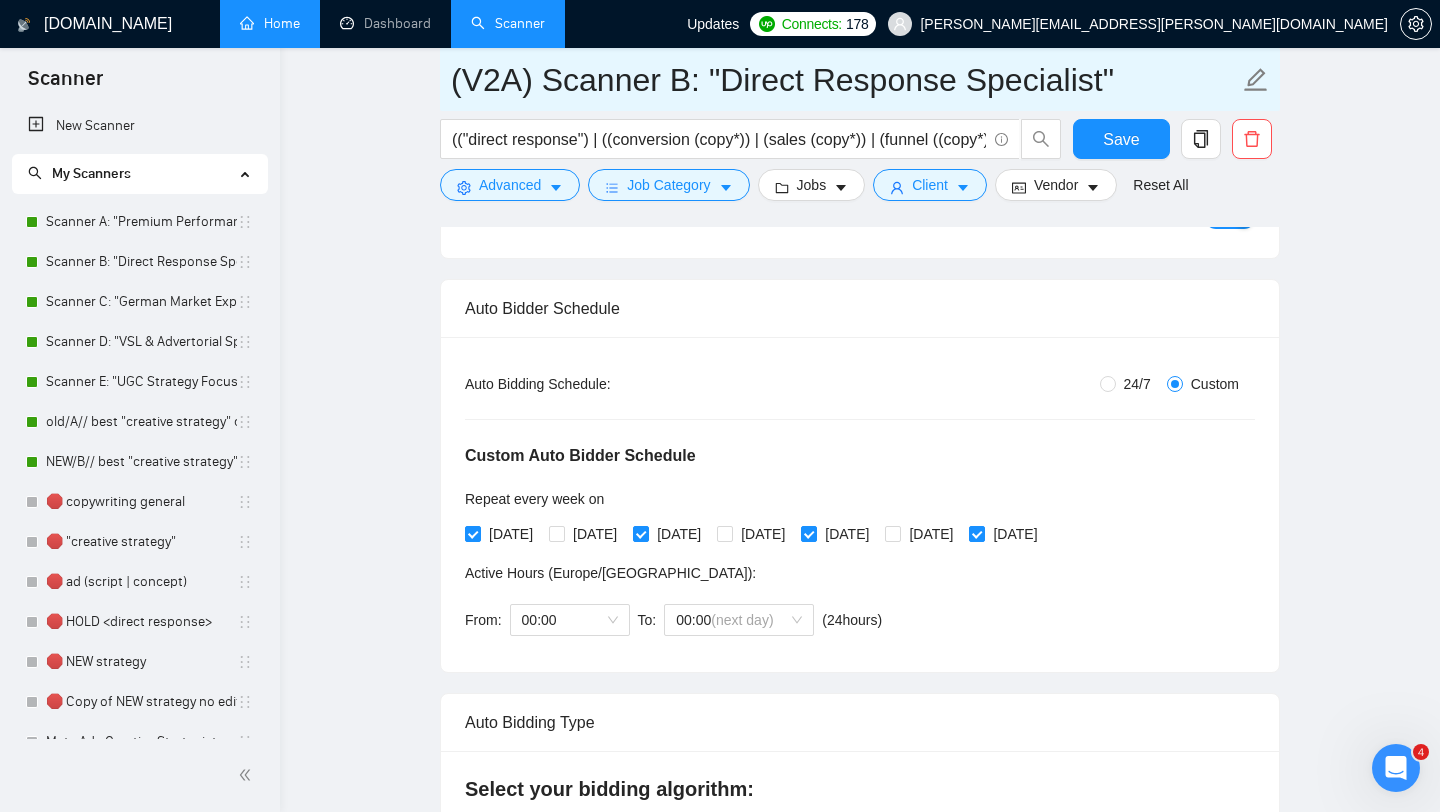 click on "(V2A) Scanner B: "Direct Response Specialist"" at bounding box center (845, 80) 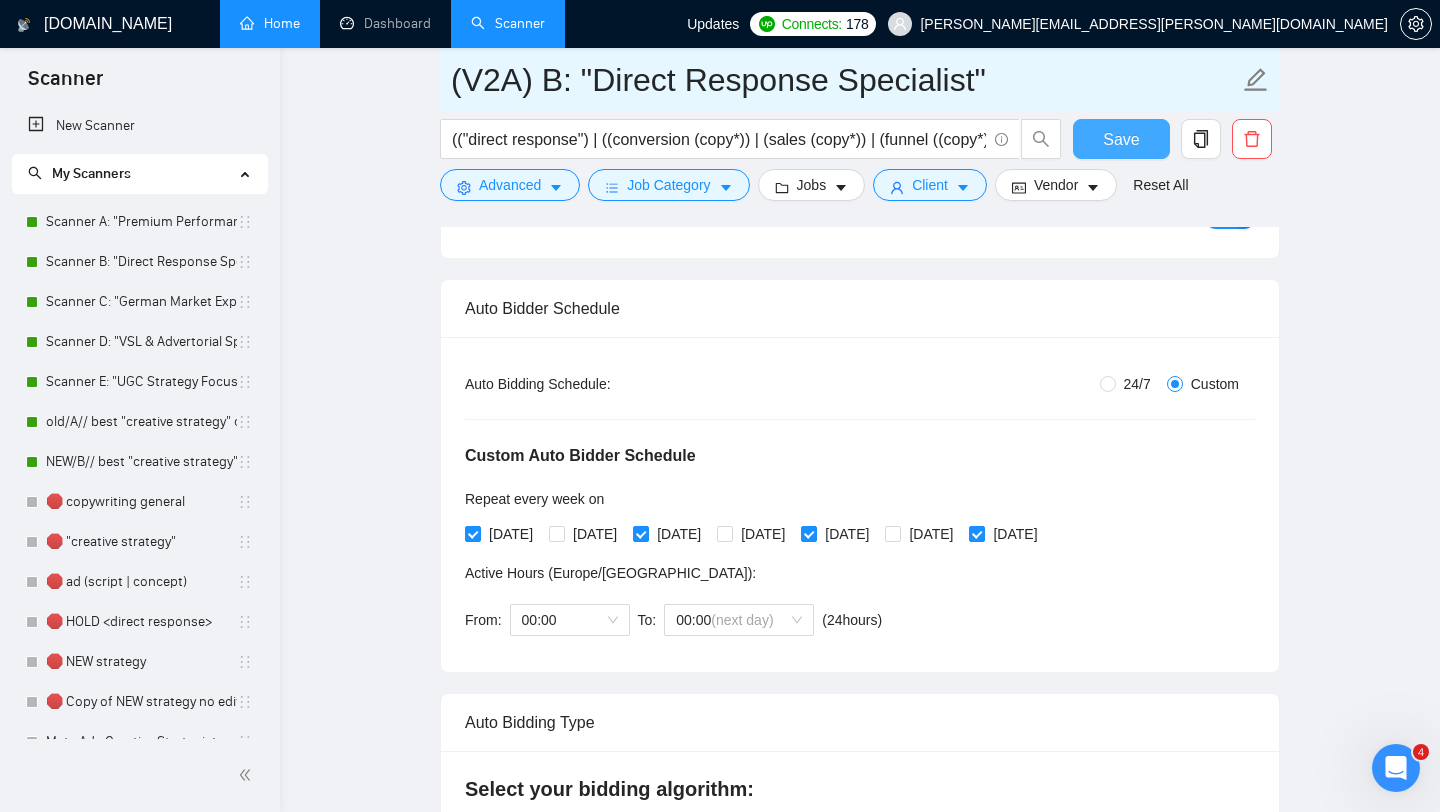 type on "(V2A) B: "Direct Response Specialist"" 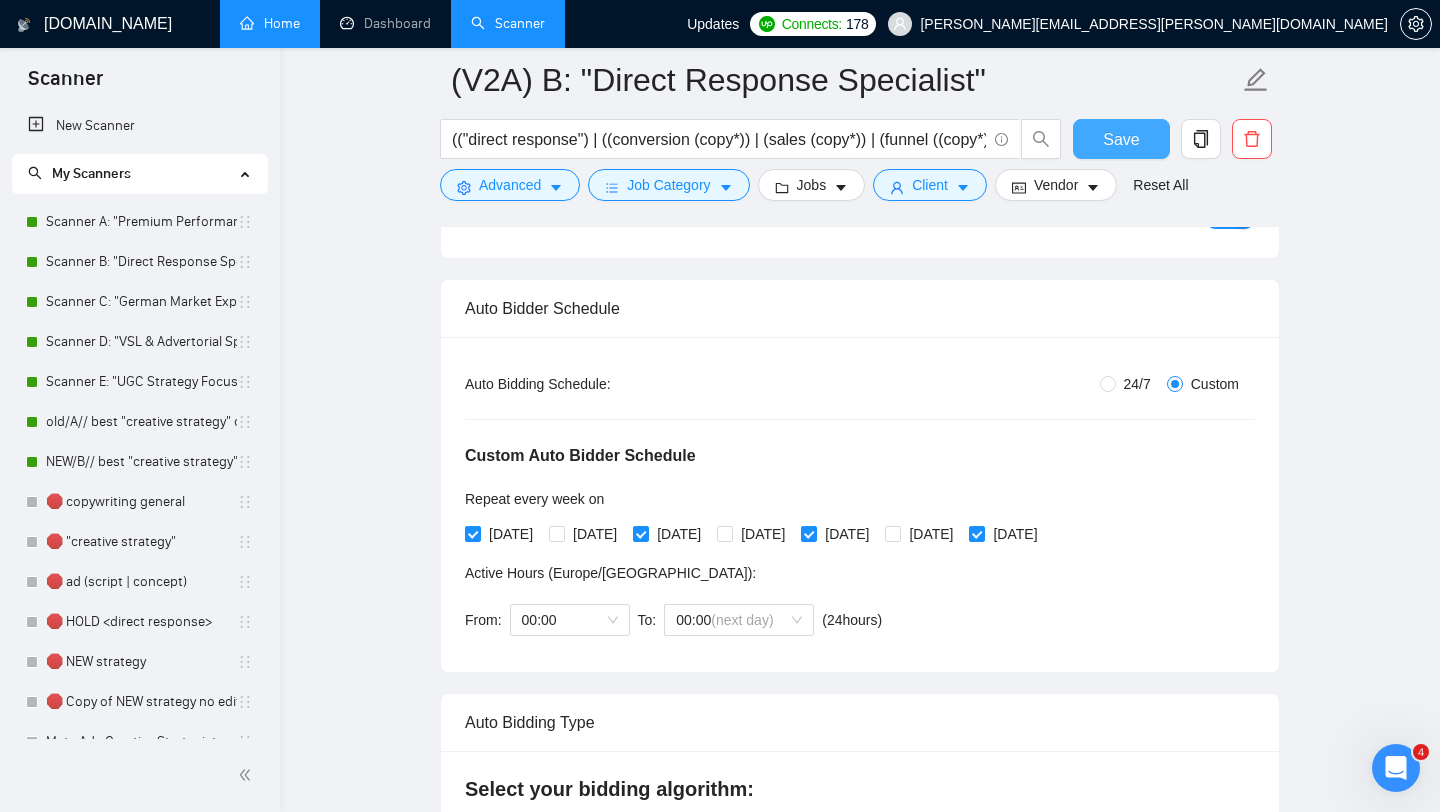 click on "Save" at bounding box center [1121, 139] 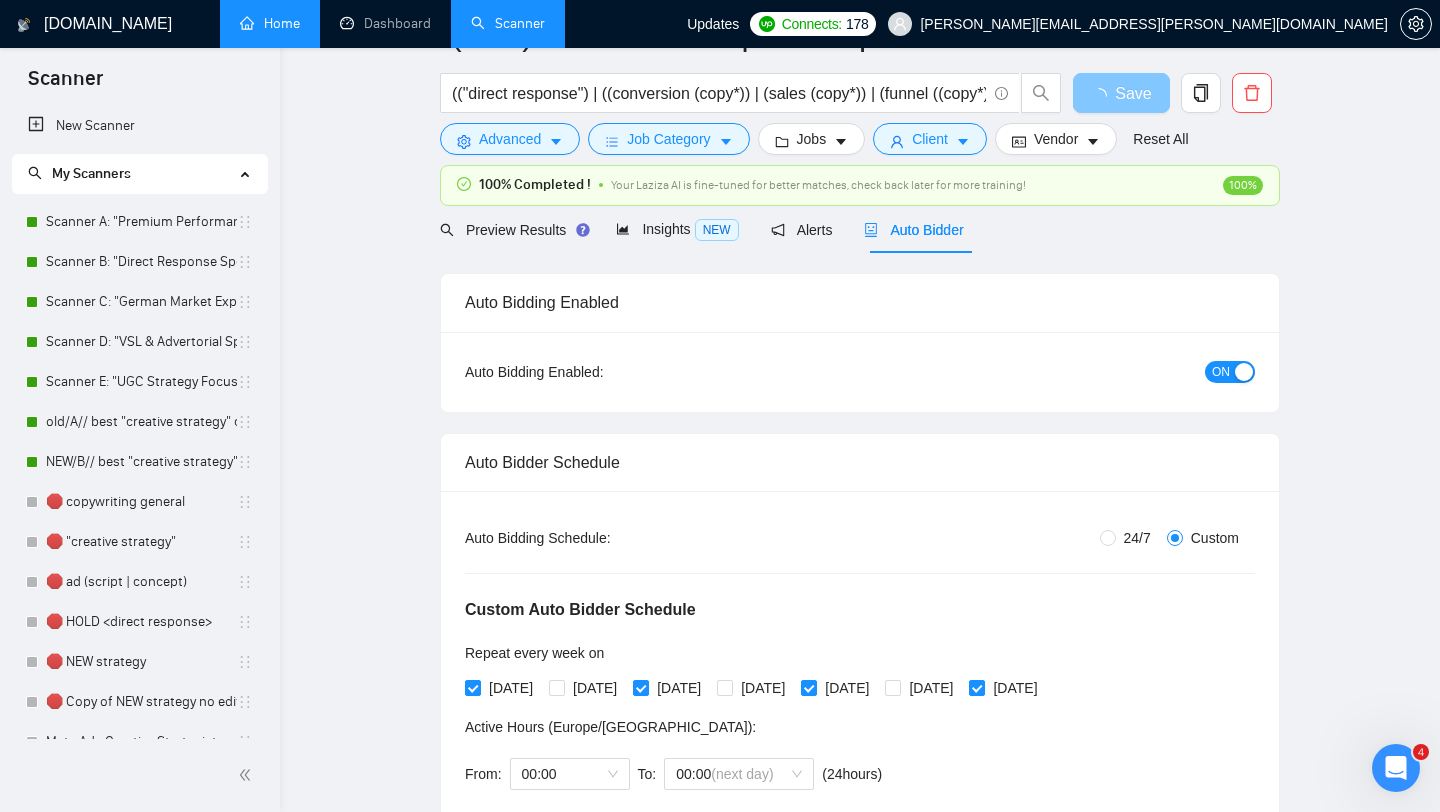 scroll, scrollTop: 0, scrollLeft: 0, axis: both 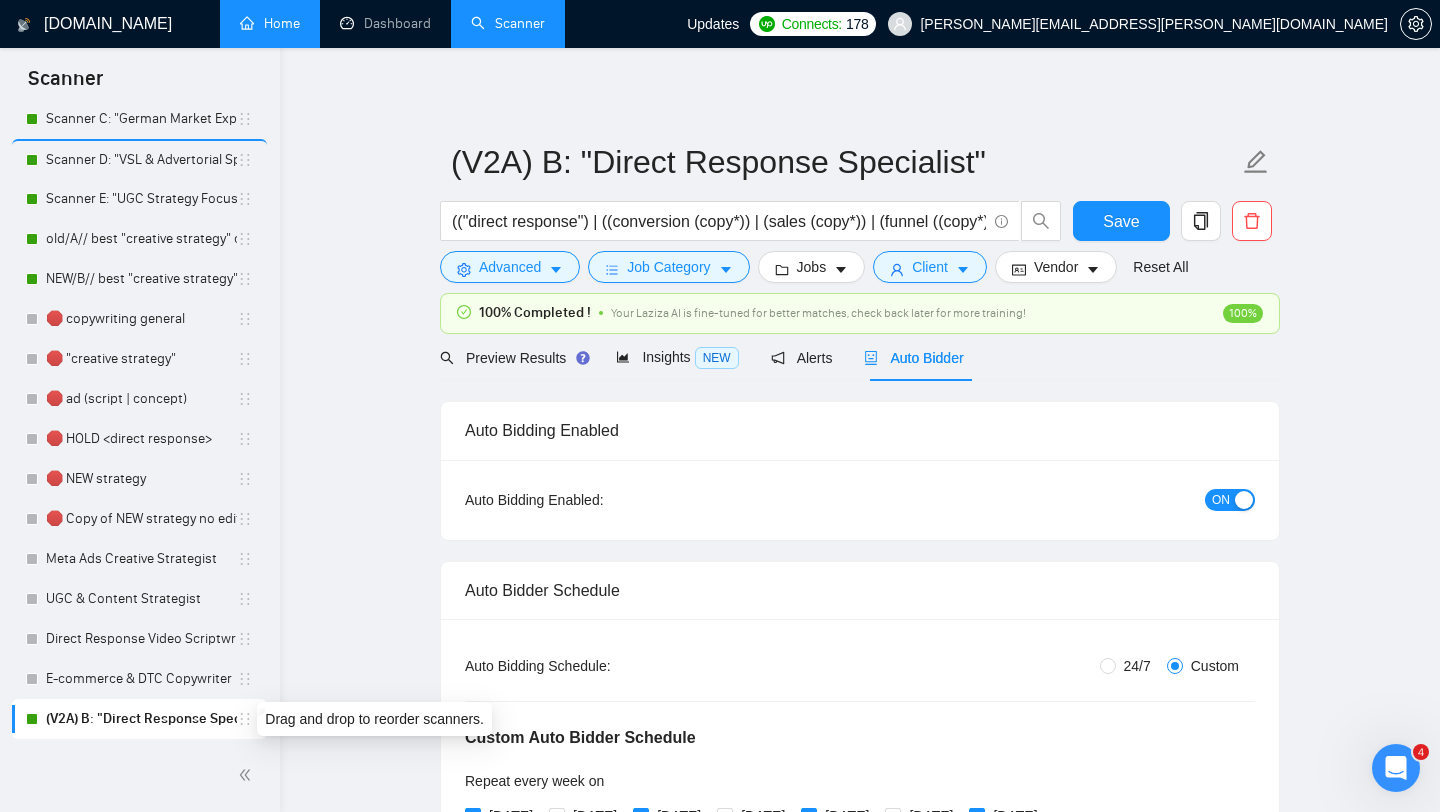drag, startPoint x: 237, startPoint y: 719, endPoint x: 232, endPoint y: 170, distance: 549.02277 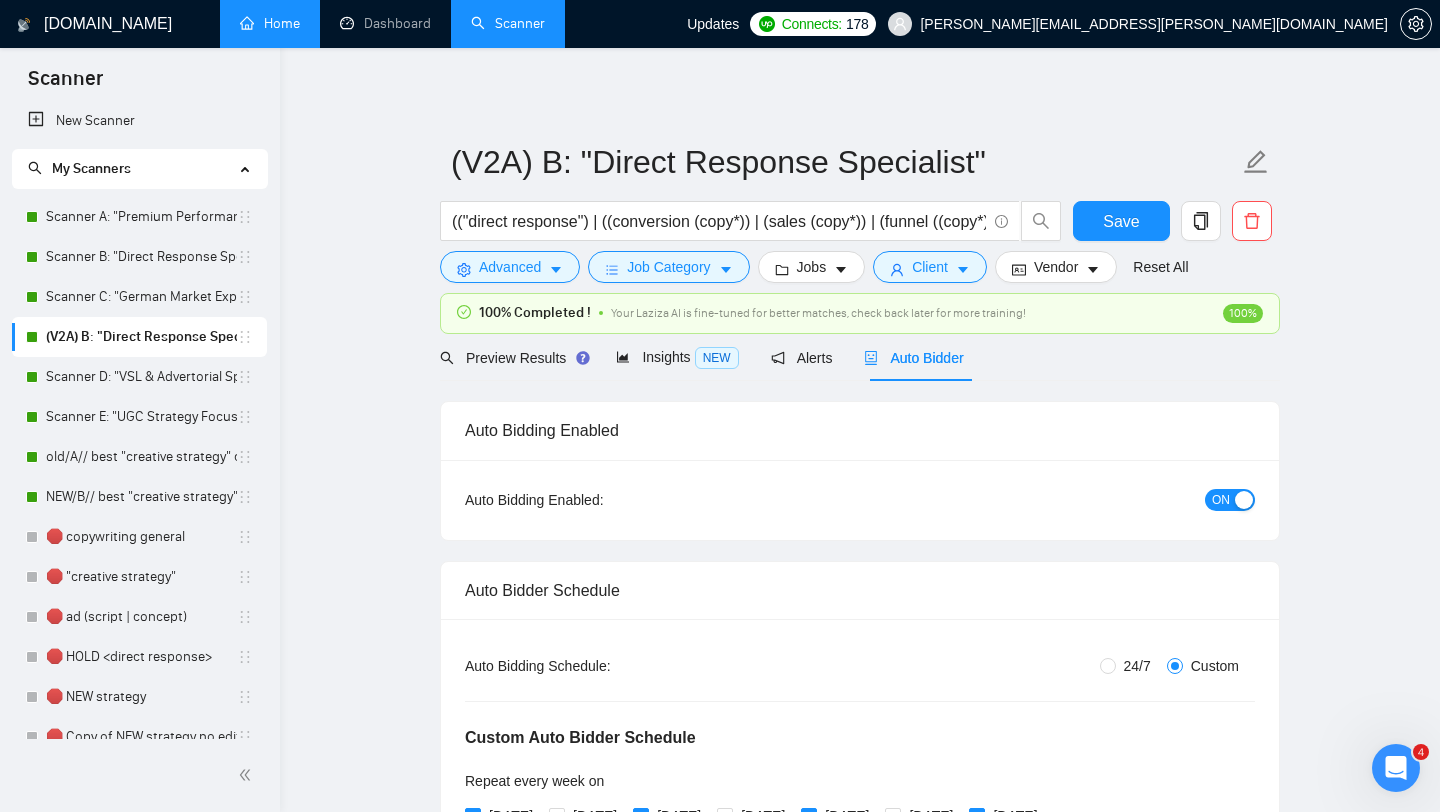 scroll, scrollTop: 0, scrollLeft: 0, axis: both 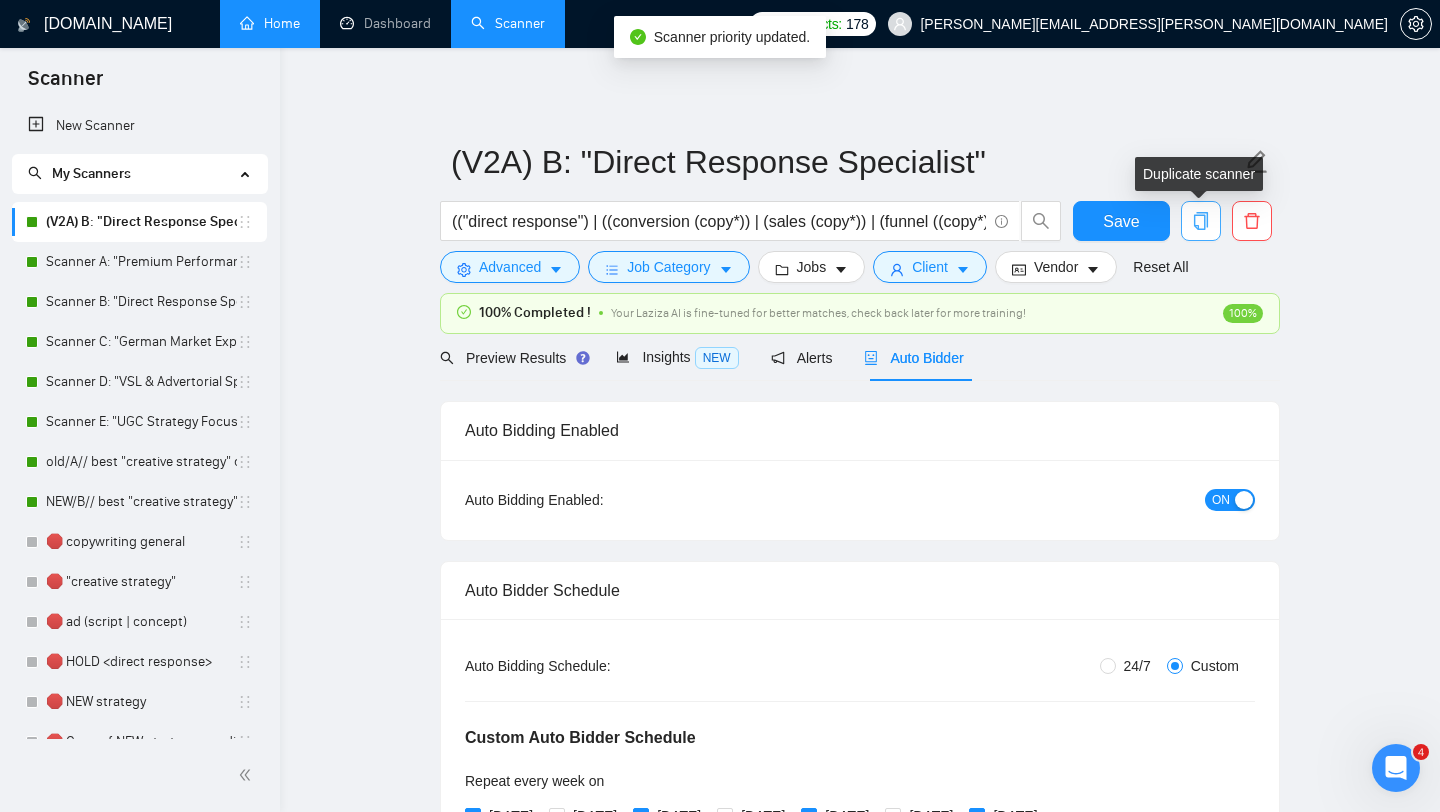 click 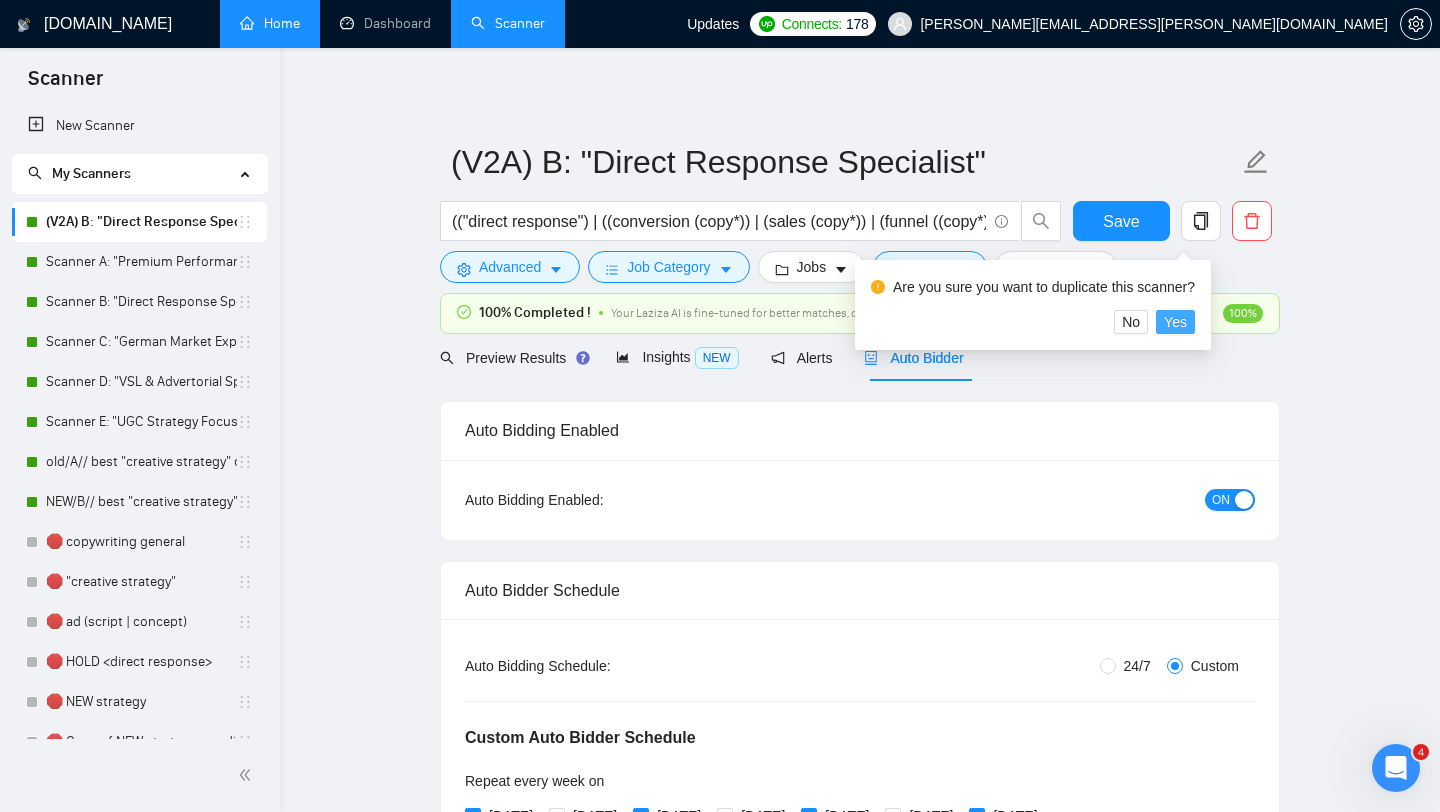 click on "Yes" at bounding box center (1175, 322) 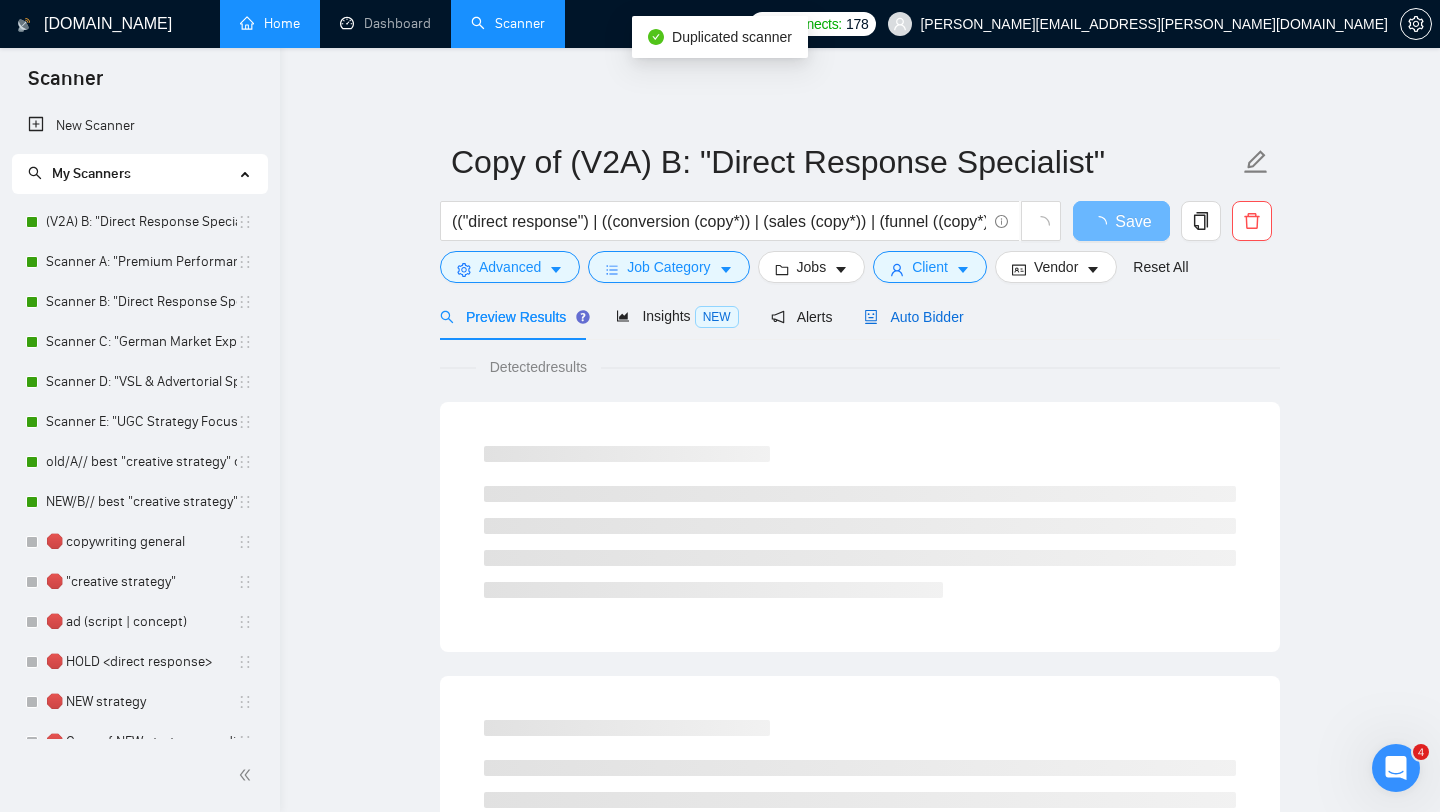 click on "Auto Bidder" at bounding box center [913, 317] 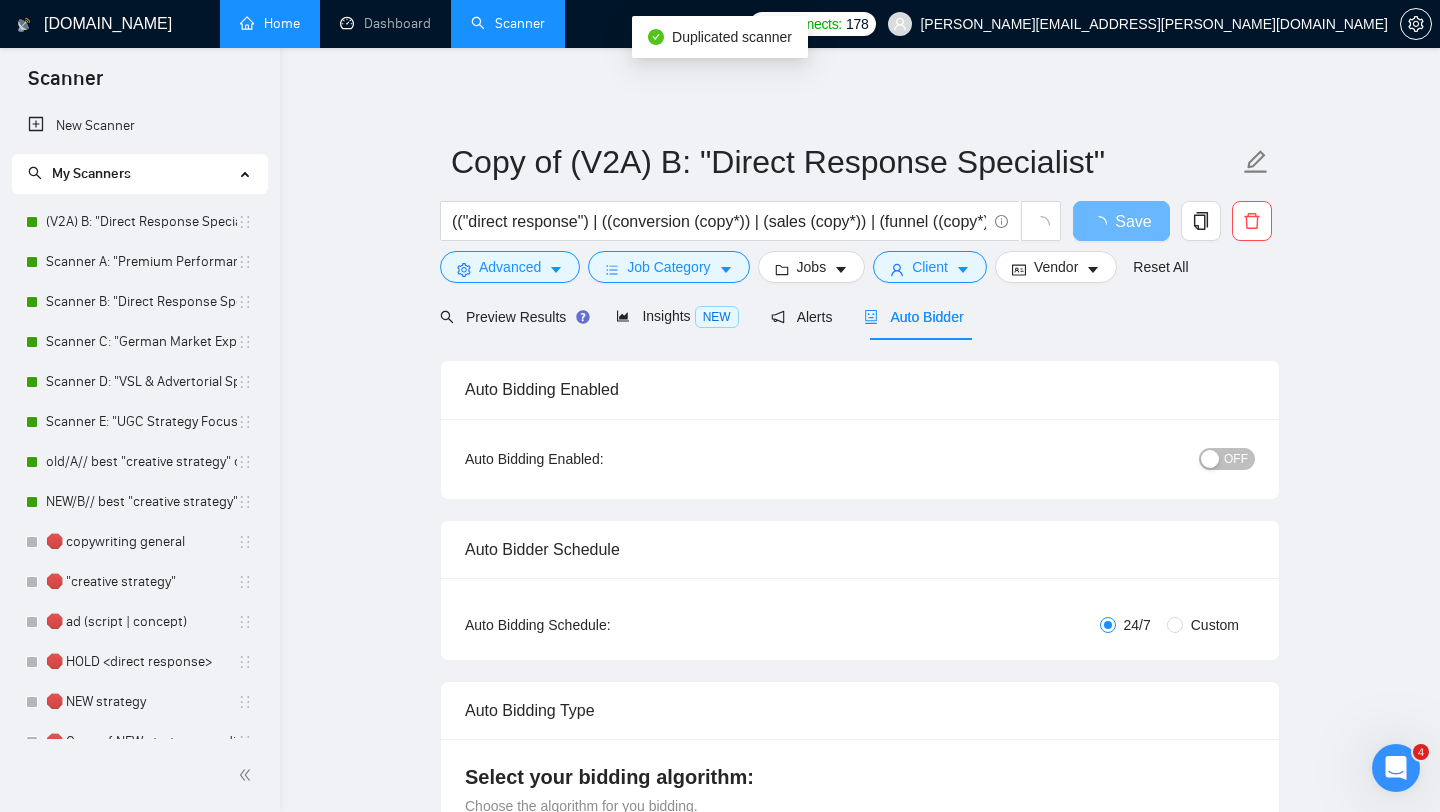 type 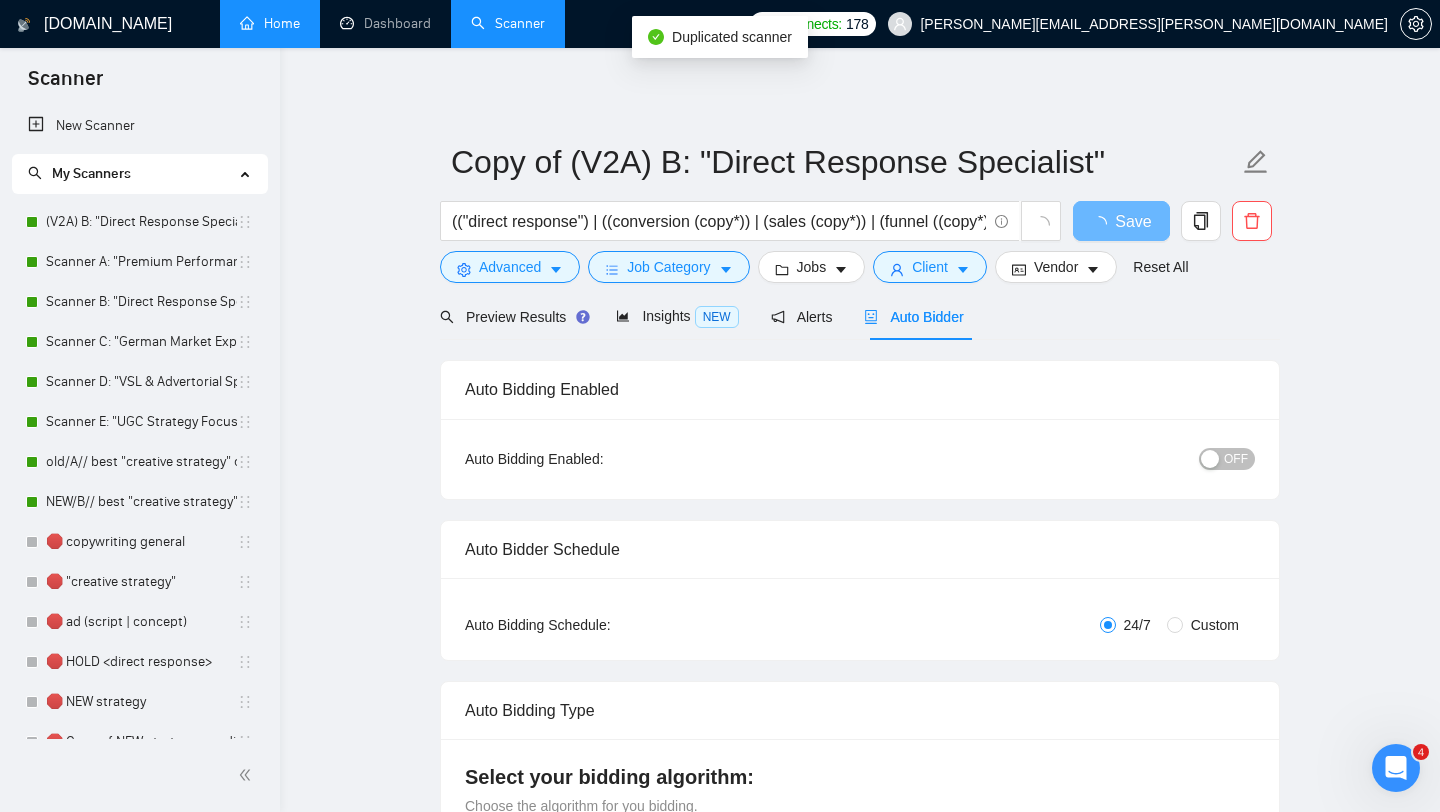 radio on "false" 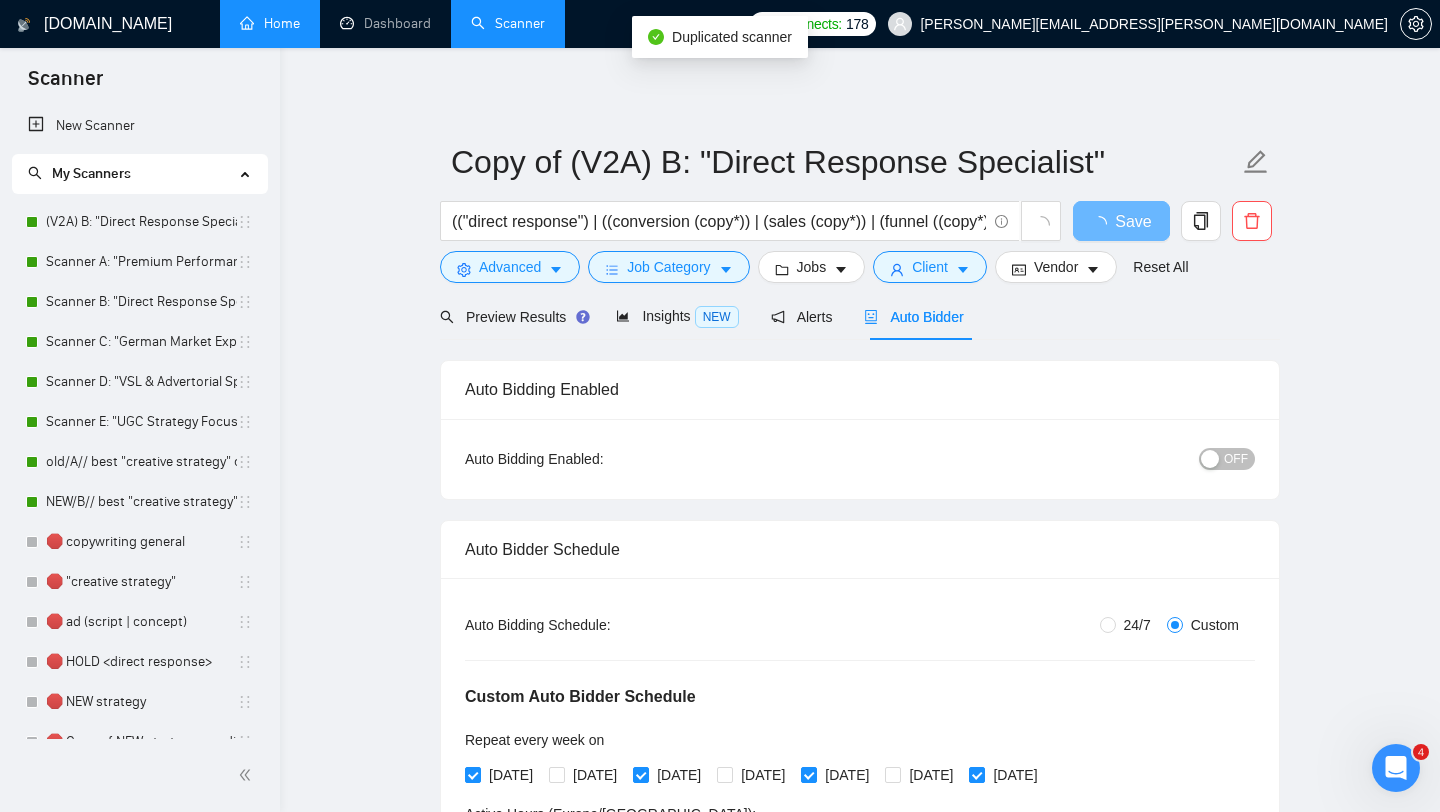 type 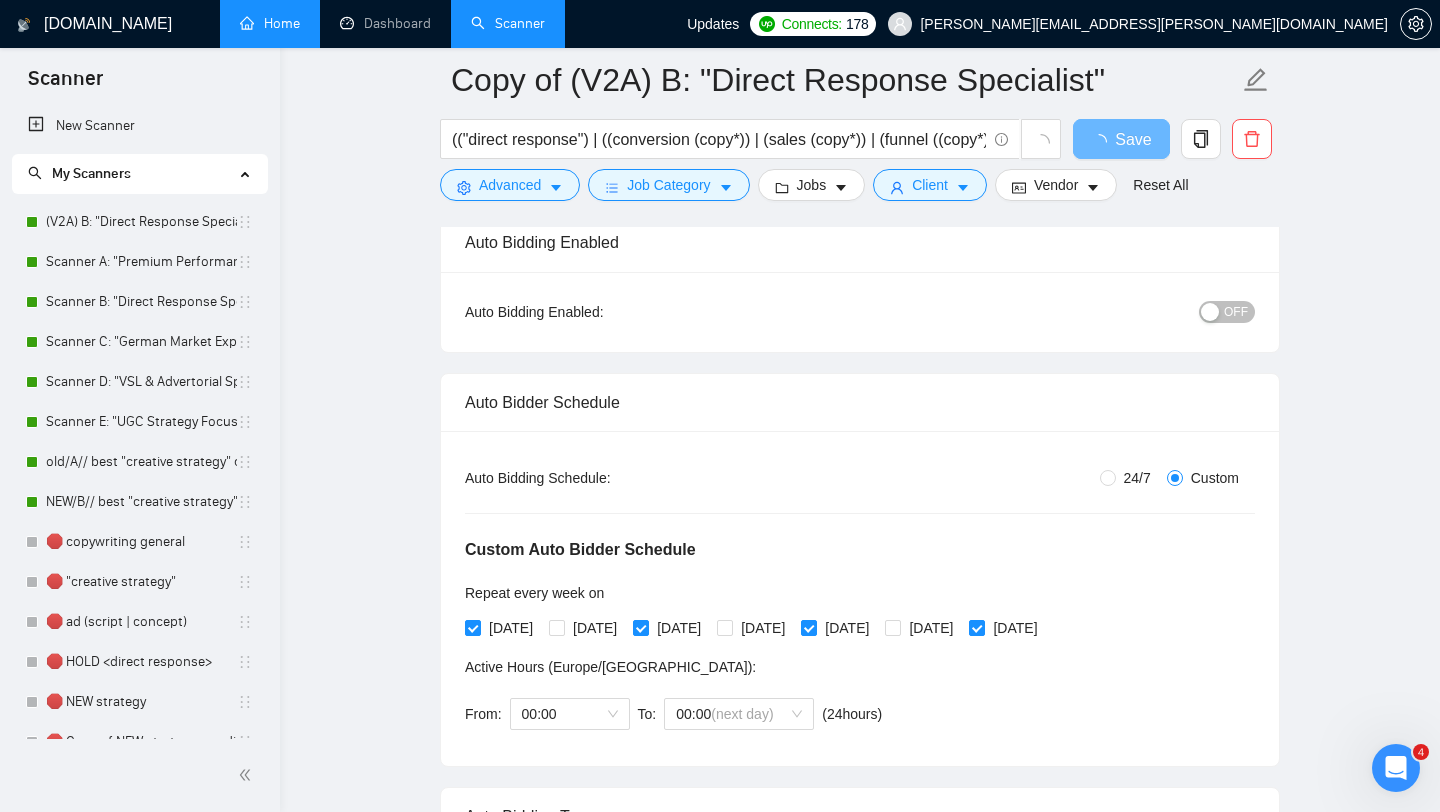 scroll, scrollTop: 165, scrollLeft: 0, axis: vertical 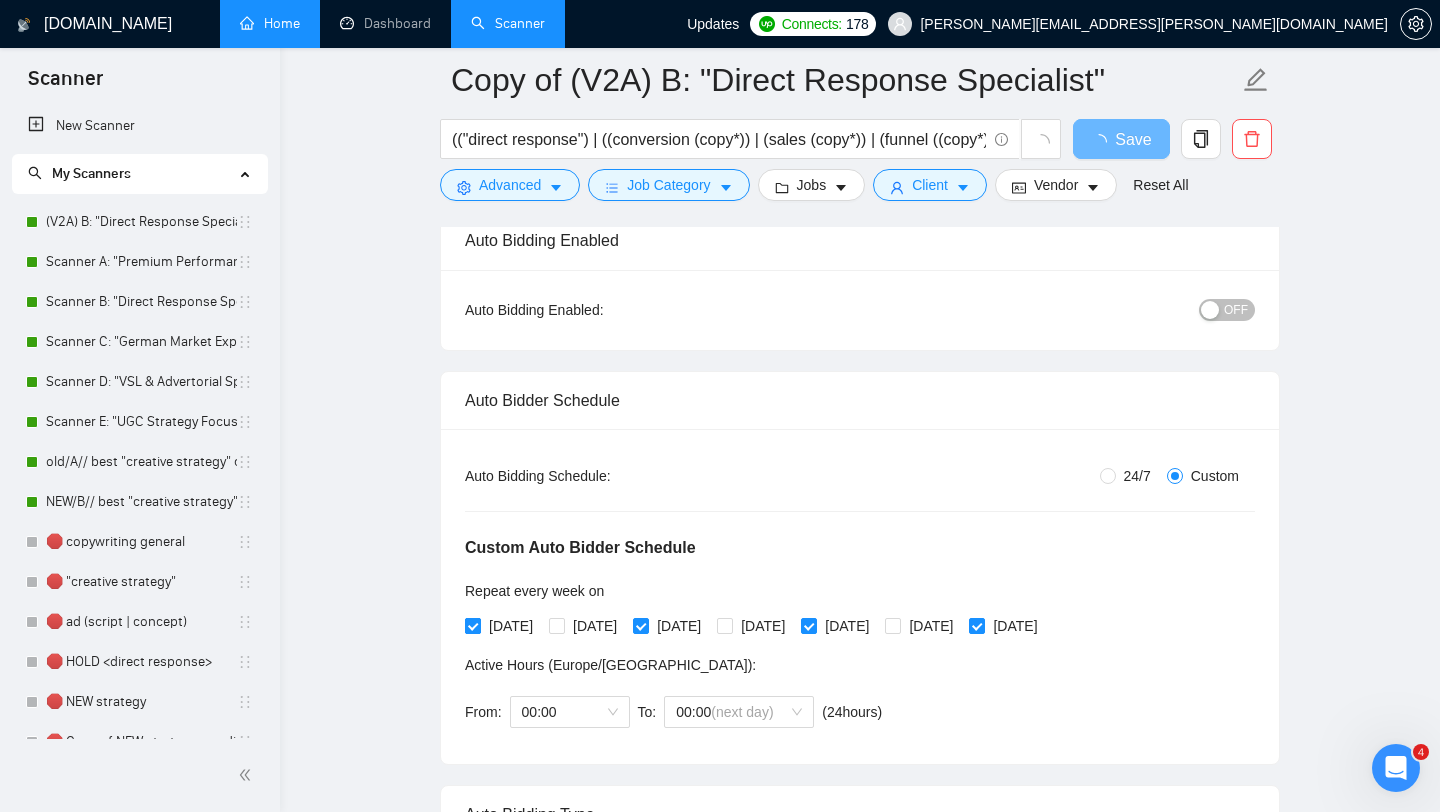 click on "[DATE]" at bounding box center [472, 625] 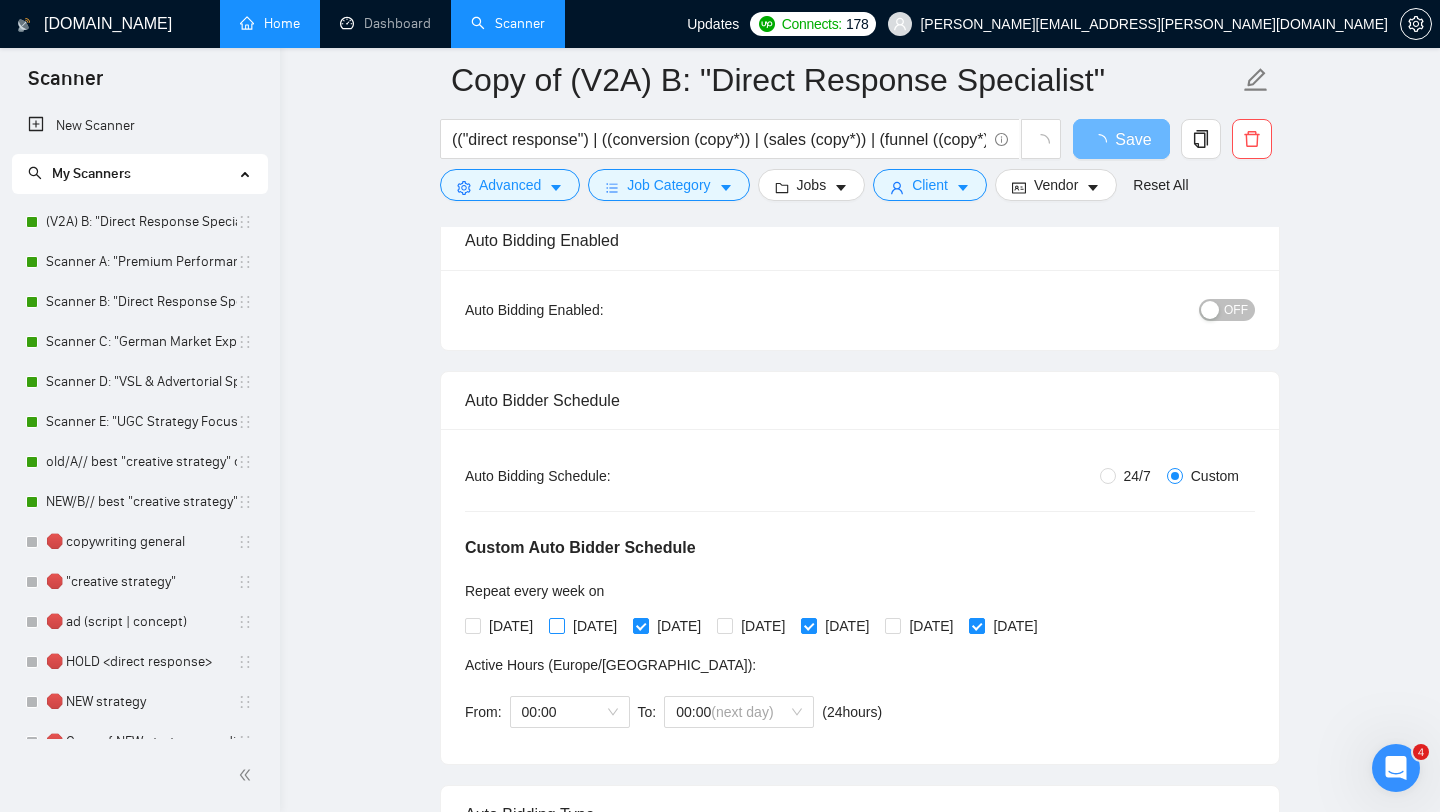 click on "[DATE]" at bounding box center (556, 625) 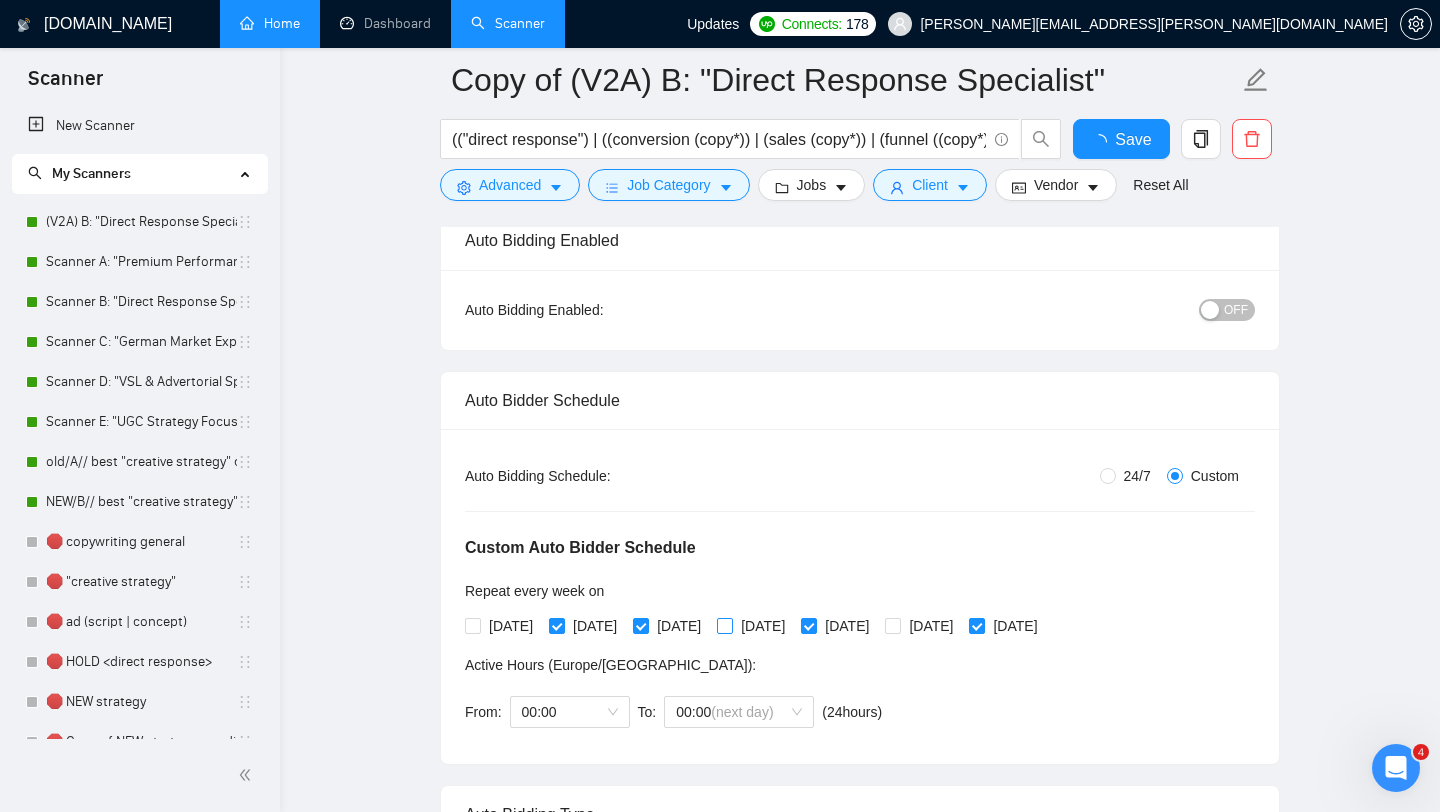 type 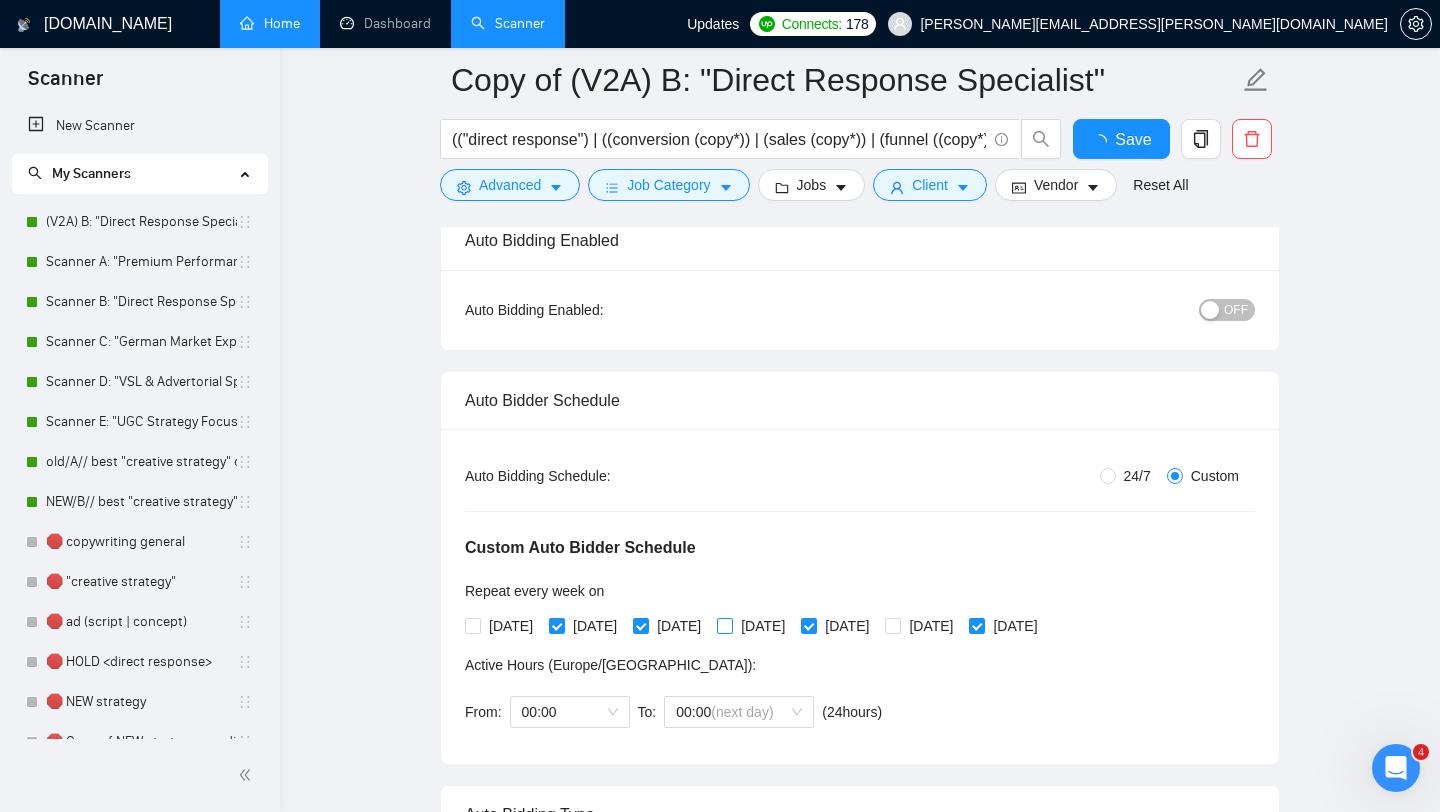 click on "[DATE]" at bounding box center (724, 625) 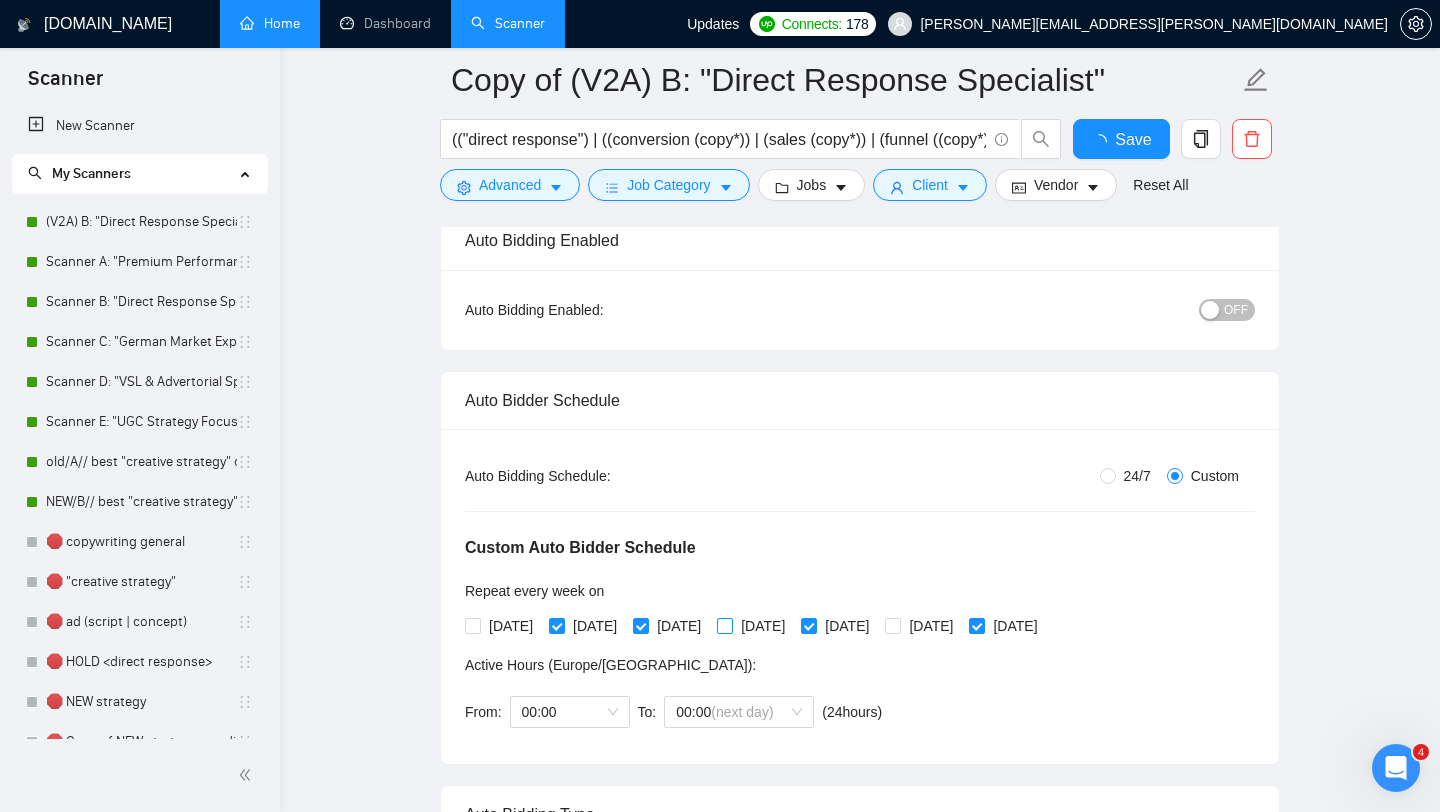 checkbox on "true" 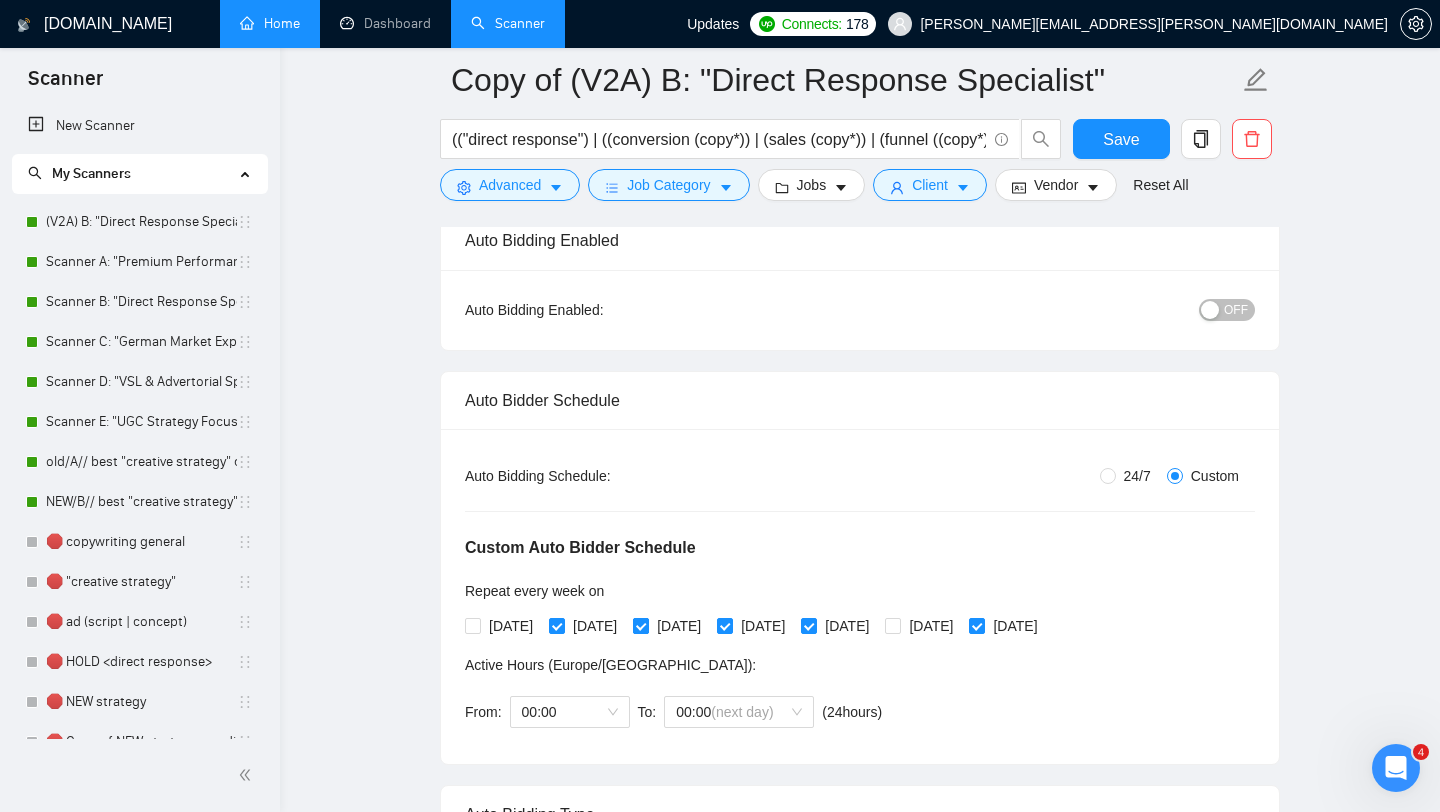 click on "[DATE]" at bounding box center [640, 625] 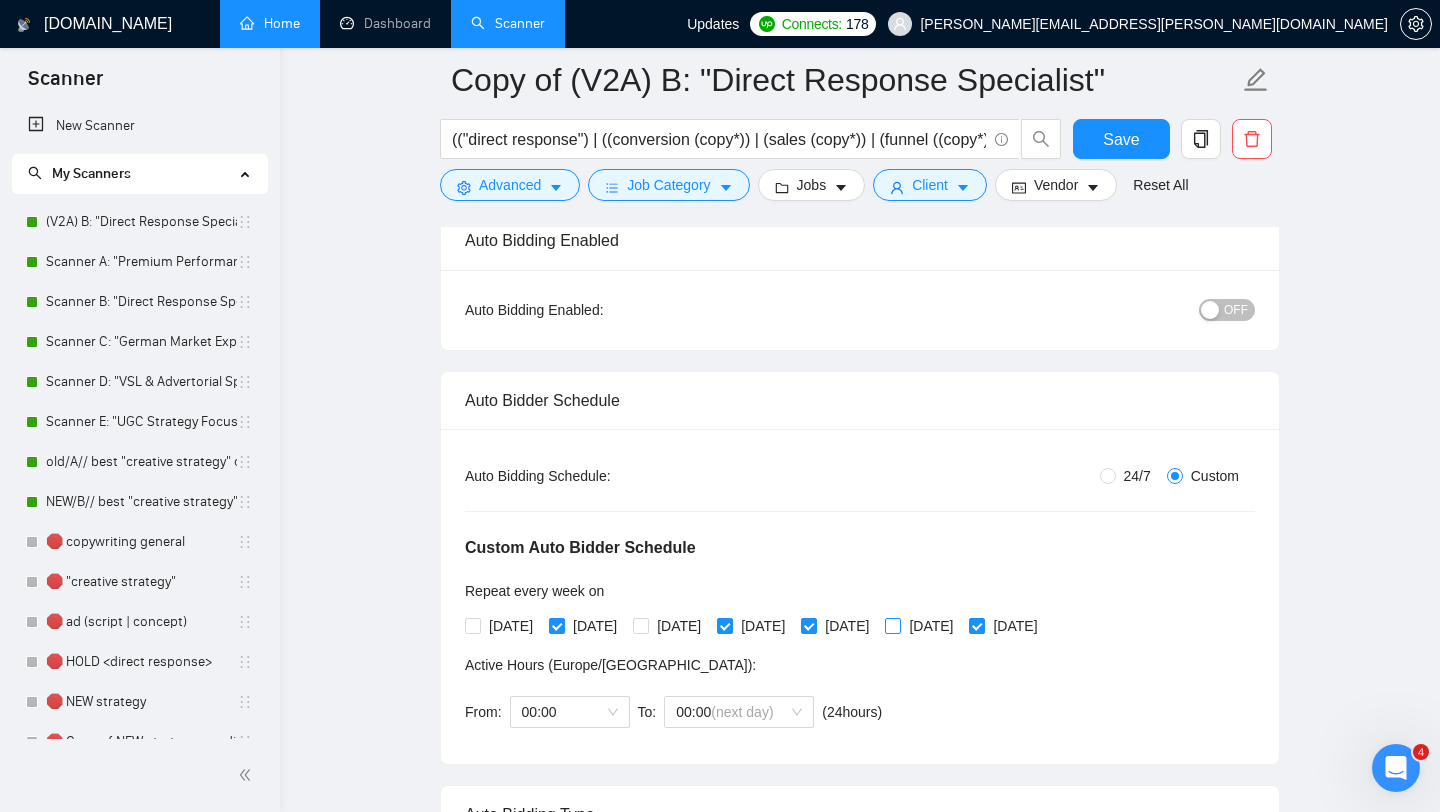 click on "[DATE]" at bounding box center [892, 625] 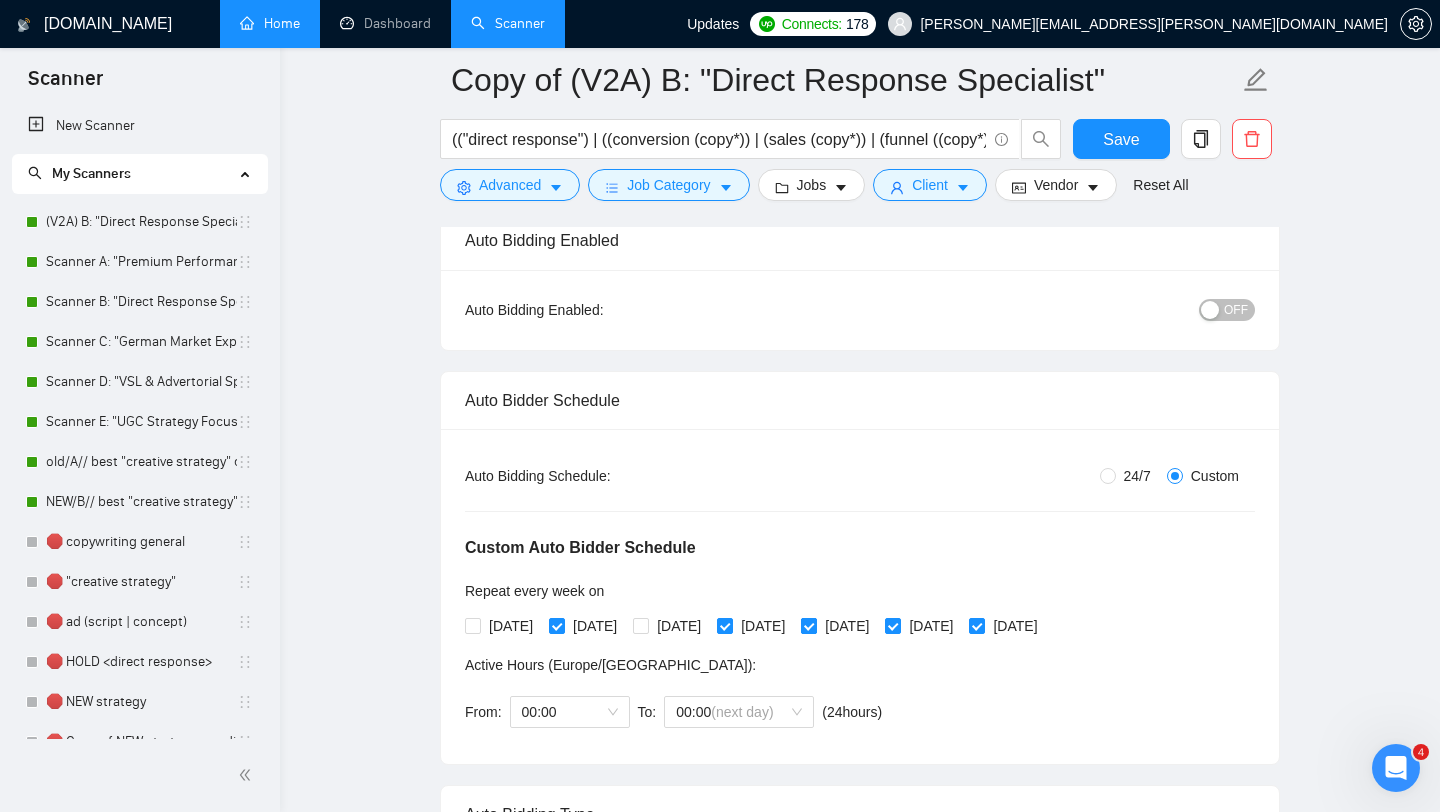 click on "[DATE]" at bounding box center [808, 625] 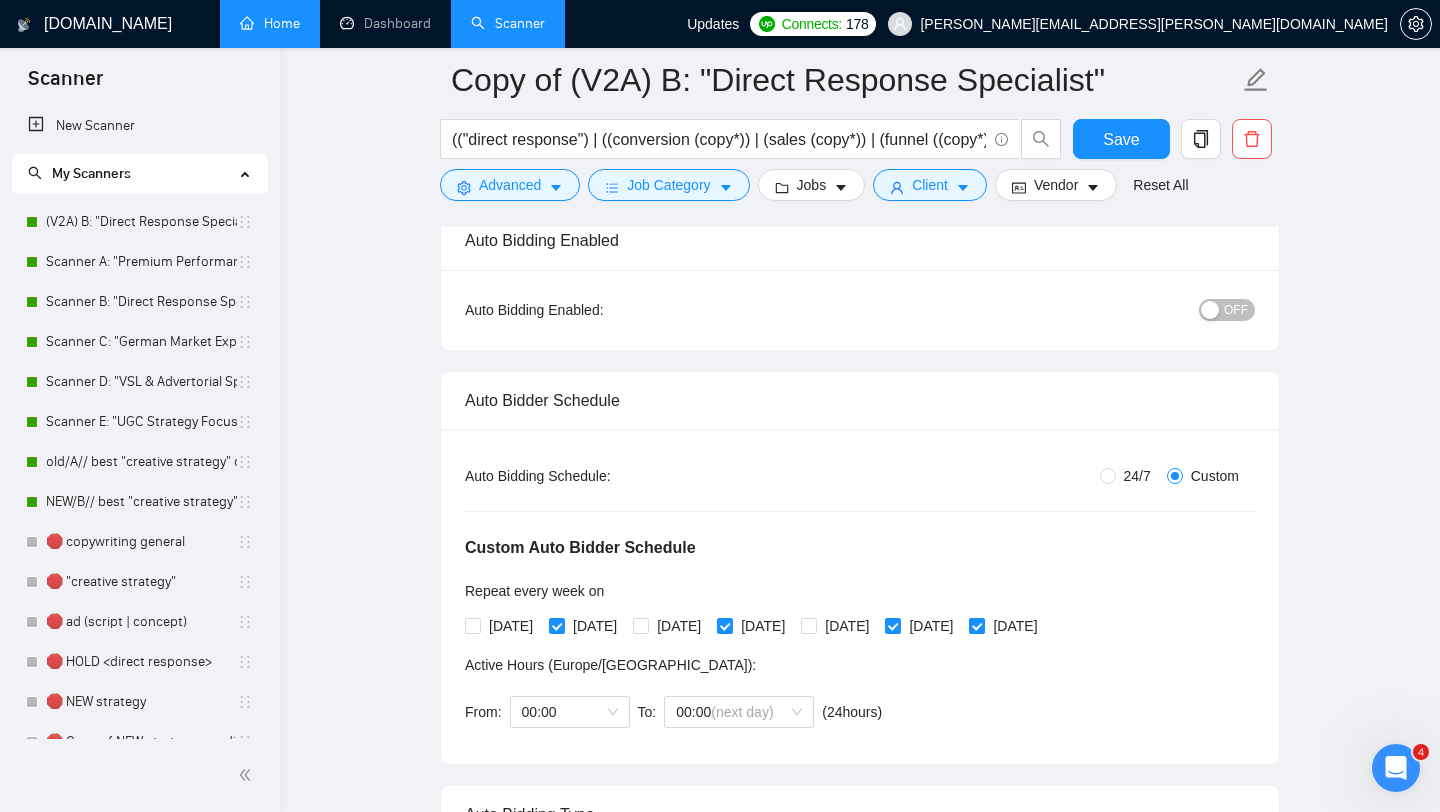 click on "[DATE]" at bounding box center (976, 625) 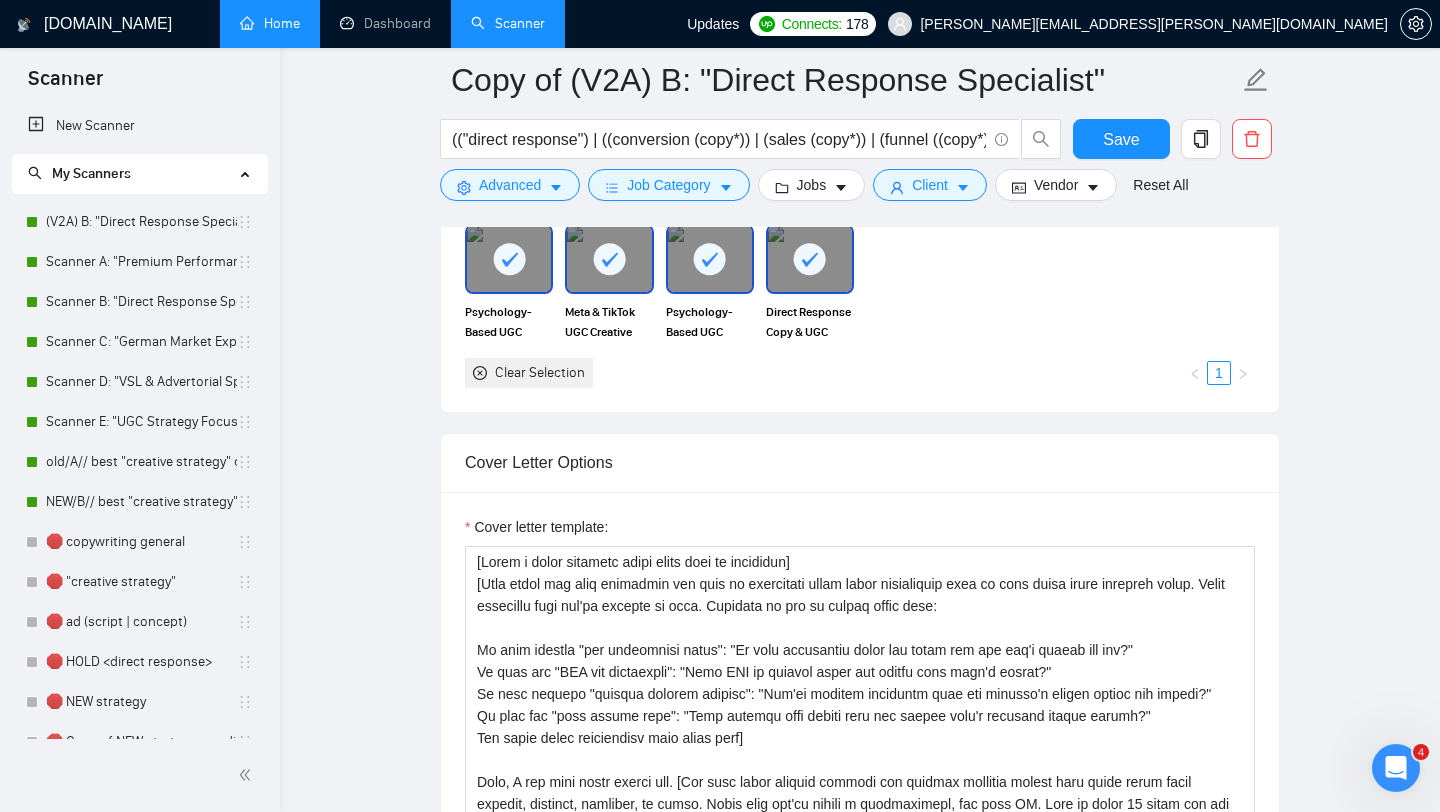 scroll, scrollTop: 1850, scrollLeft: 0, axis: vertical 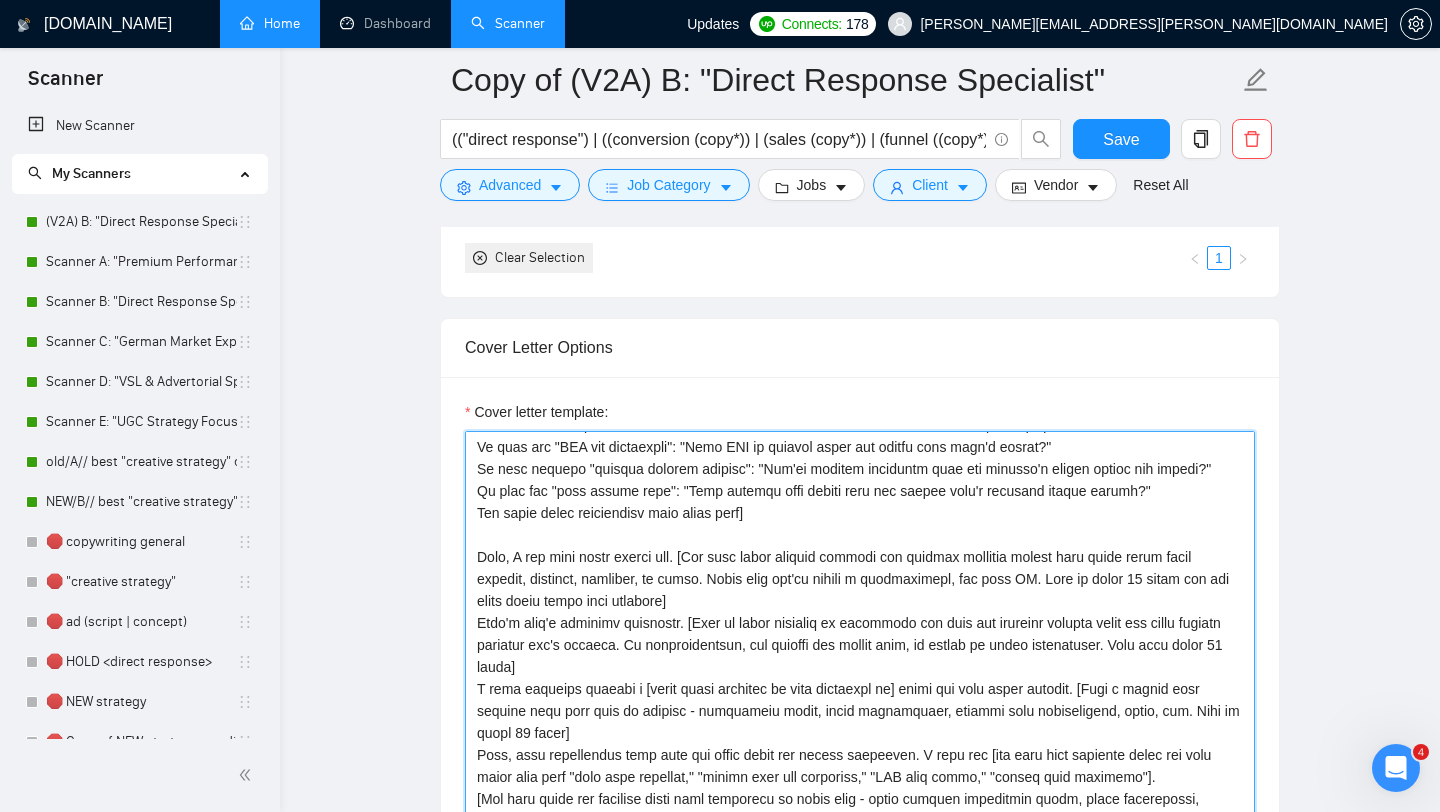 click on "Cover letter template:" at bounding box center [860, 656] 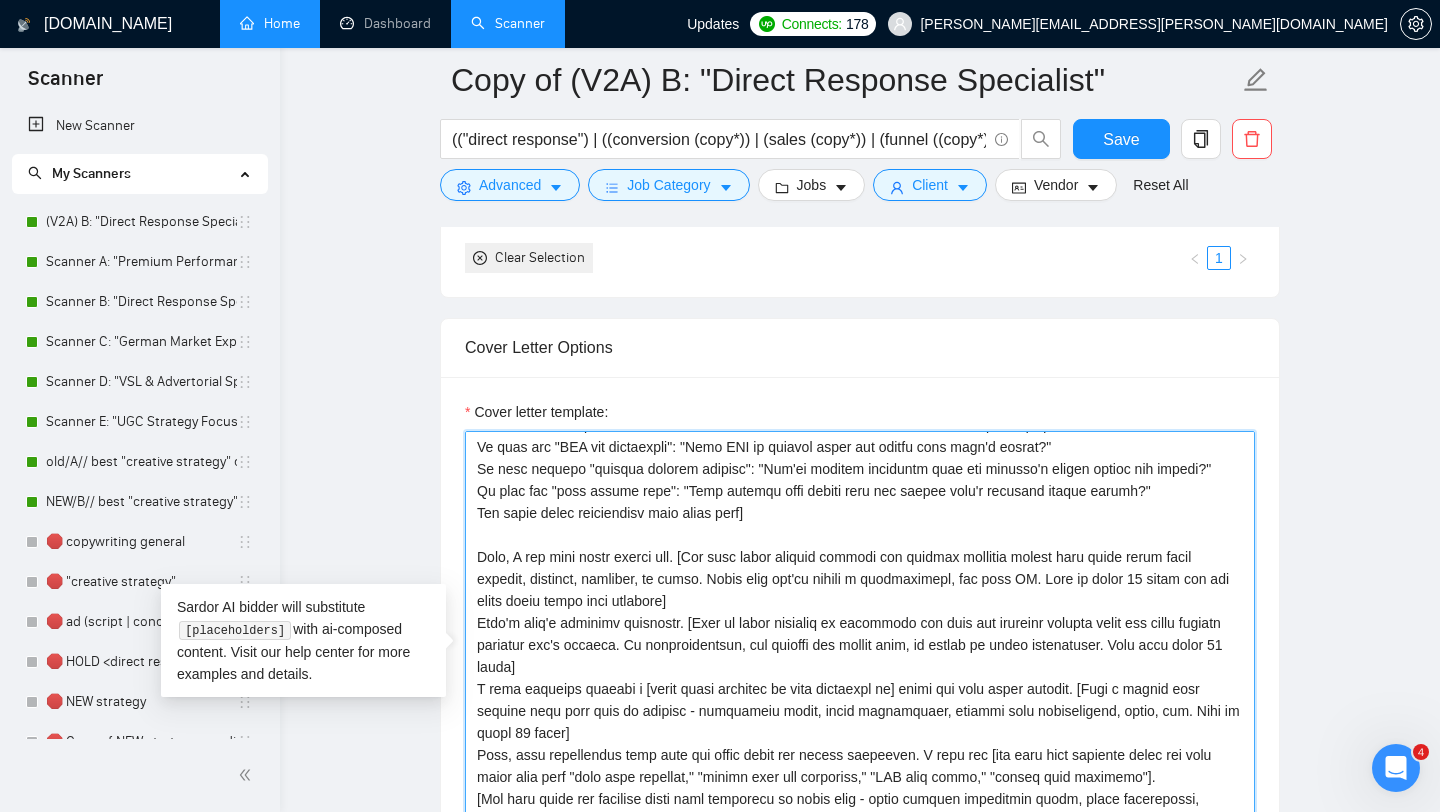 paste on "what they're struggling with in their job post and mirror it back exactly using their words. Write like you're speaking to them naturally. Examples:
If they mention "testing variations": "Stuck testing different versions but nothing's really working?"
If they say "need optimization": "Your current setup needs optimization but you're not sure where to start?"
If they mention "improving performance": "You know your copy could perform better but can't pinpoint what's wrong?"
If they say "scaling issues": "Everything works okay at low volume but doesn't scale?"
Always use their exact words and terms]
Yeah, you're not alone.
[Reference their specific situation and mention the cycle they described being stuck in. Use their exact words like "conversion optimization," "A/B testing," "funnel performance," "email sequences," whatever they mentioned. Write naturally without any dashes or formal punctuation. Keep it conversational and under 25 words]
I used to do the same thing until I figured out there's actually a..." 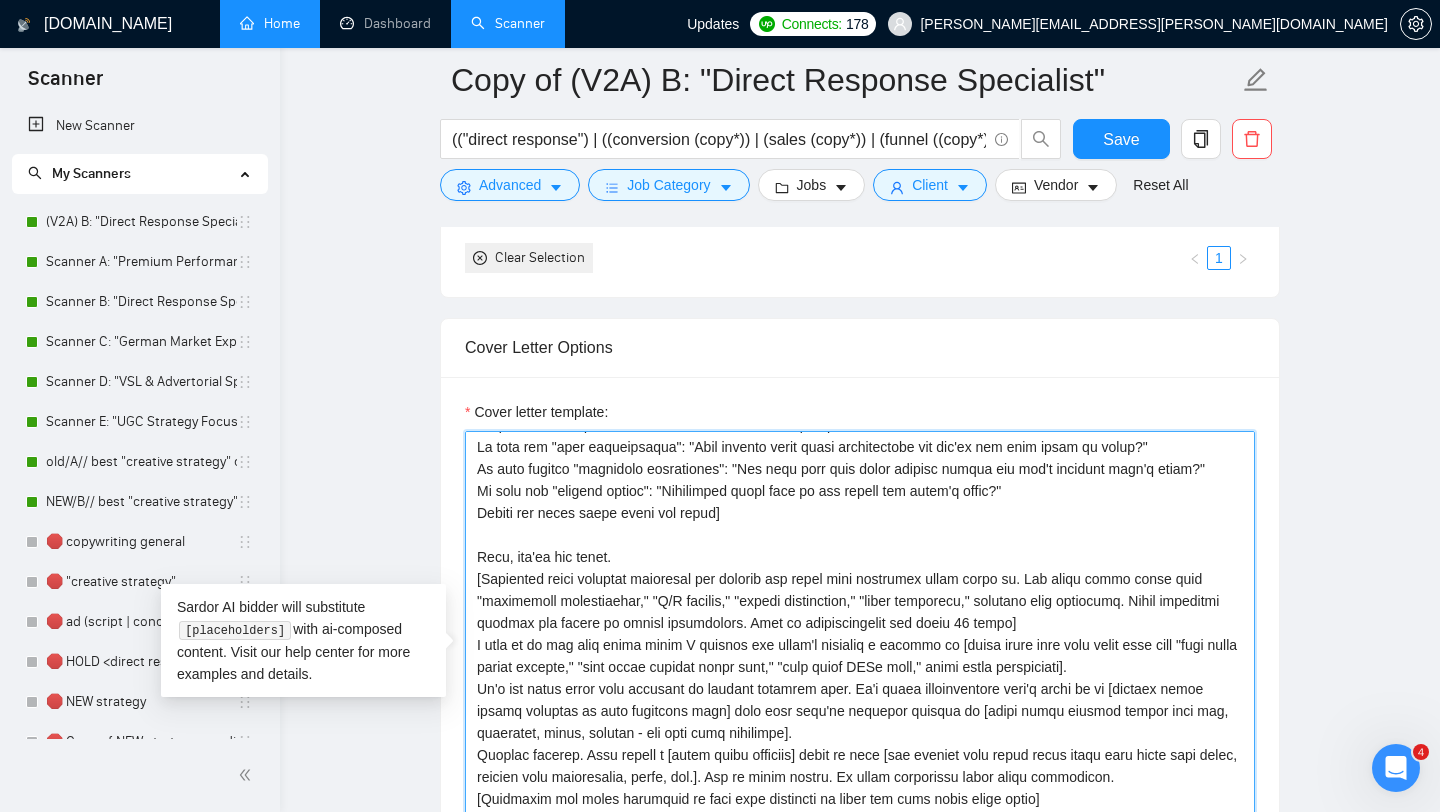 scroll, scrollTop: 213, scrollLeft: 0, axis: vertical 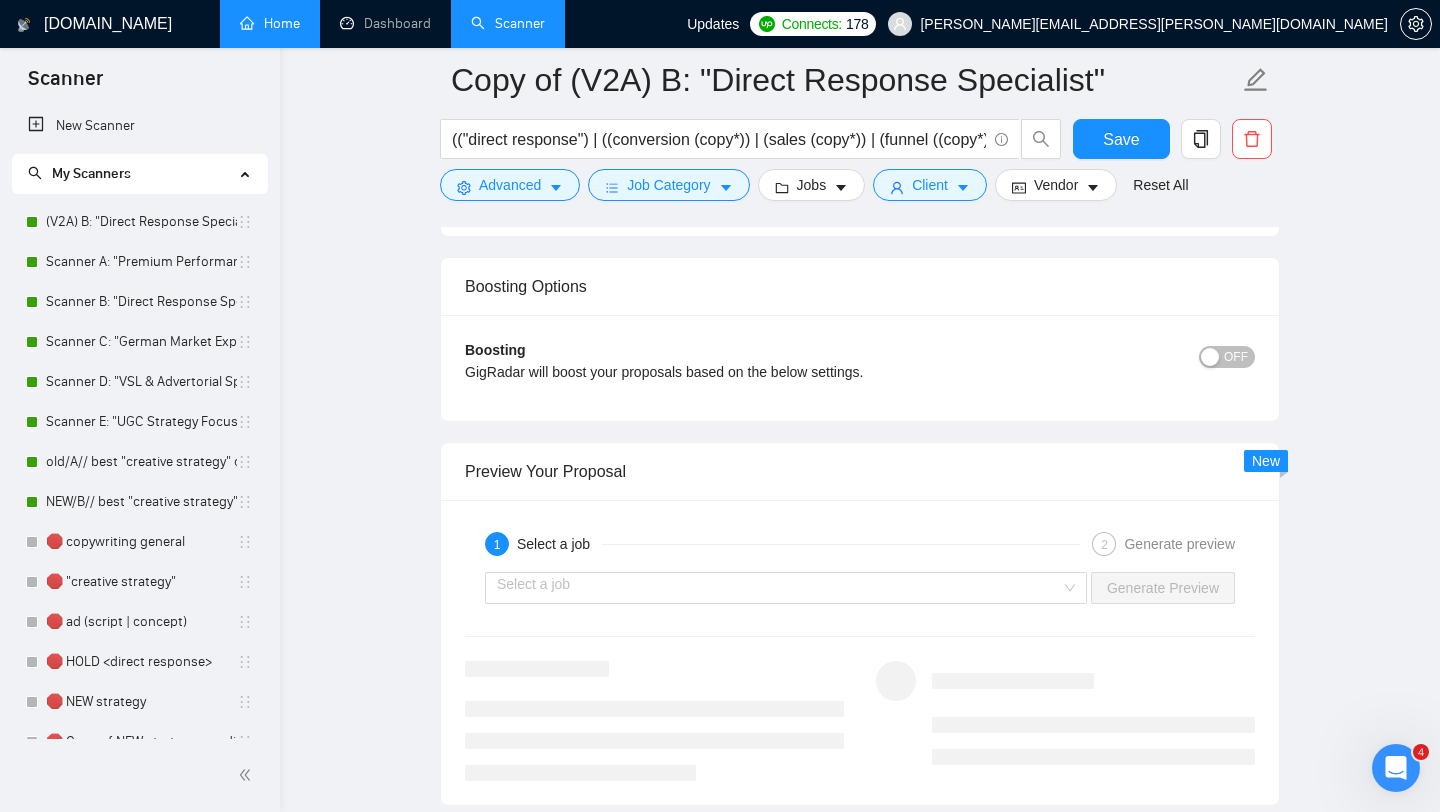type on "[Write a quick greeting using their name if available]
[Read what they're struggling with in their job post and mirror it back exactly using their words. Write like you're speaking to them naturally. Examples:
If they mention "testing variations": "Stuck testing different versions but nothing's really working?"
If they say "need optimization": "Your current setup needs optimization but you're not sure where to start?"
If they mention "improving performance": "You know your copy could perform better but can't pinpoint what's wrong?"
If they say "scaling issues": "Everything works okay at low volume but doesn't scale?"
Always use their exact words and terms]
Yeah, you're not alone.
[Reference their specific situation and mention the cycle they described being stuck in. Use their exact words like "conversion optimization," "A/B testing," "funnel performance," "email sequences," whatever they mentioned. Write naturally without any dashes or formal punctuation. Keep it conversational and under 25 words]
I use..." 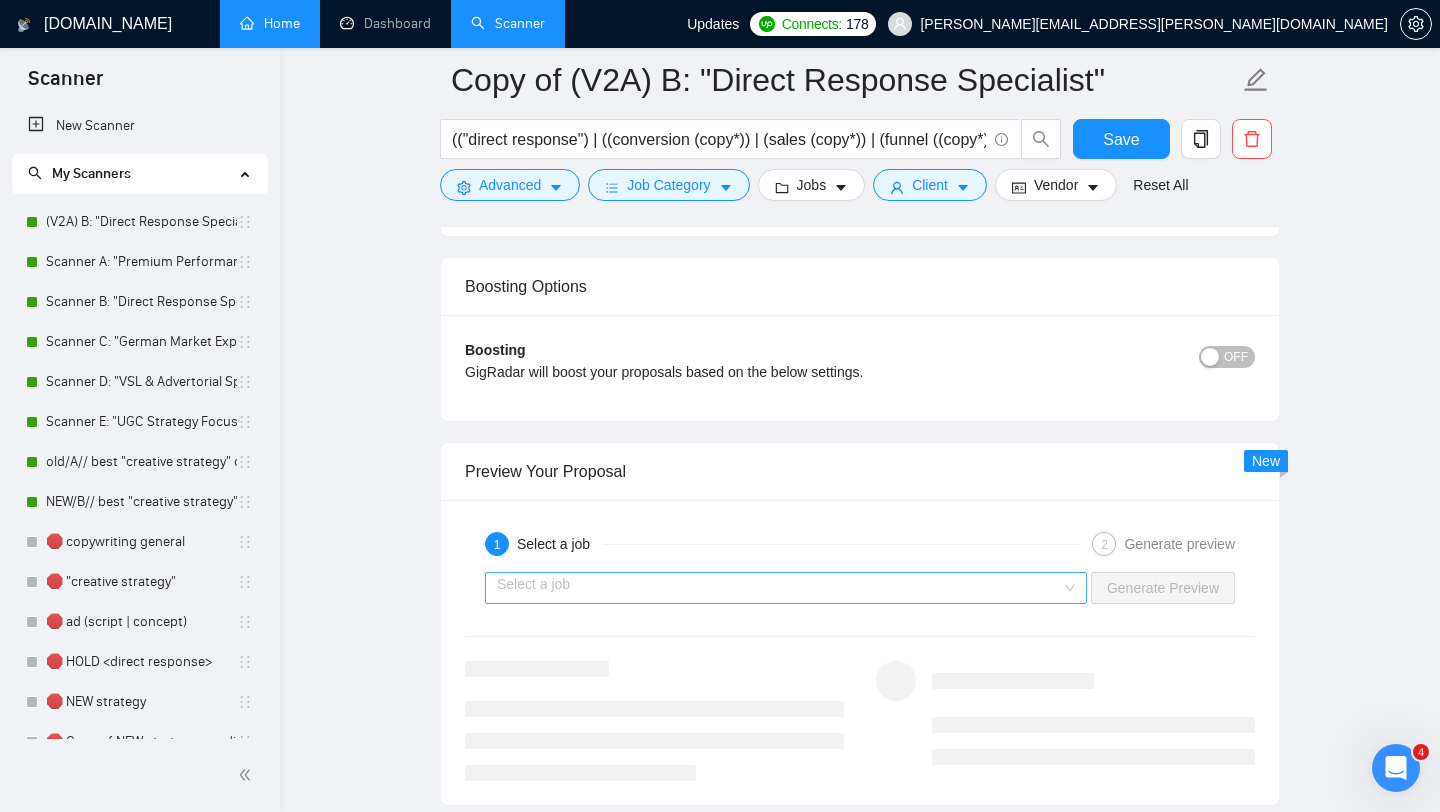 click at bounding box center (779, 588) 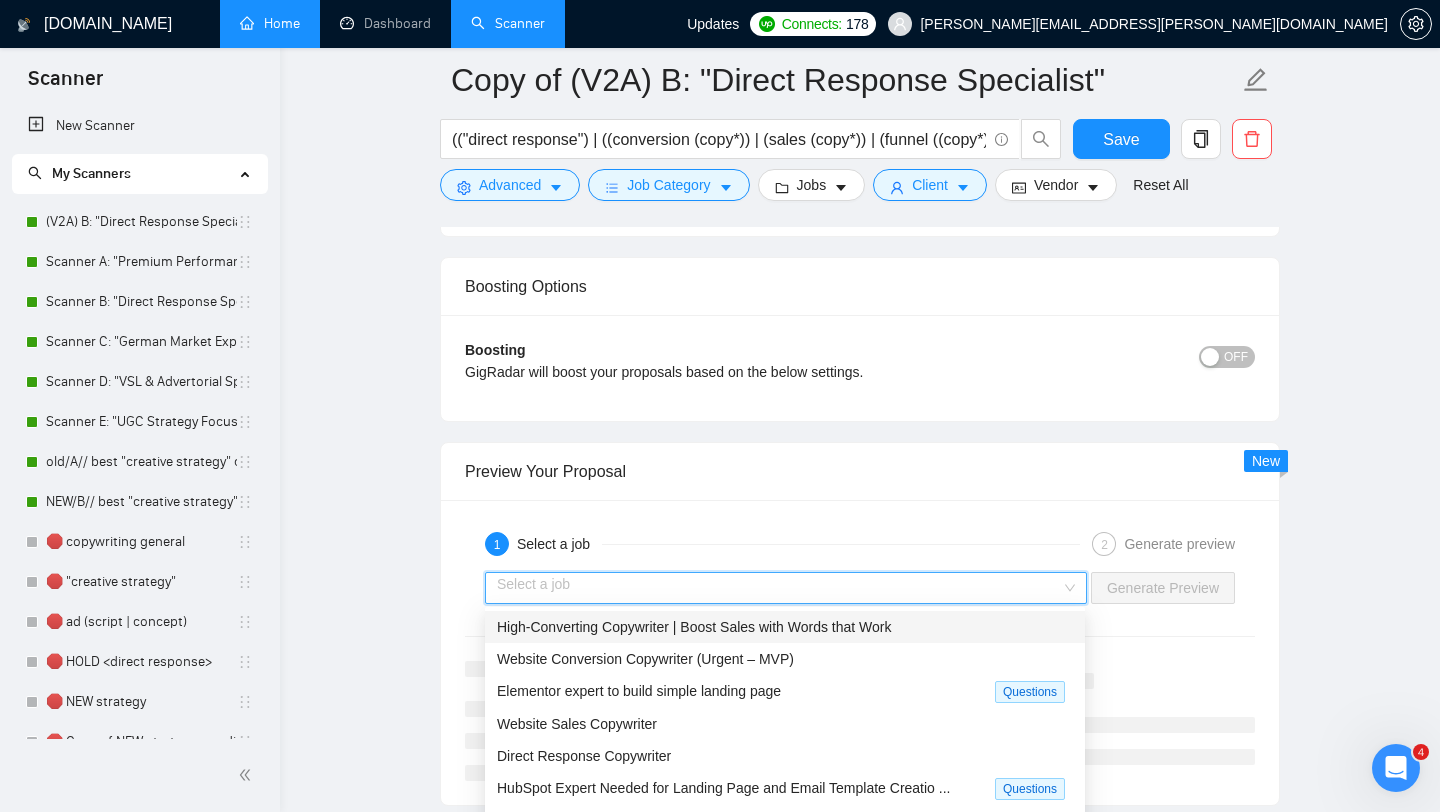 click on "High-Converting Copywriter | Boost Sales with Words that Work" at bounding box center [694, 627] 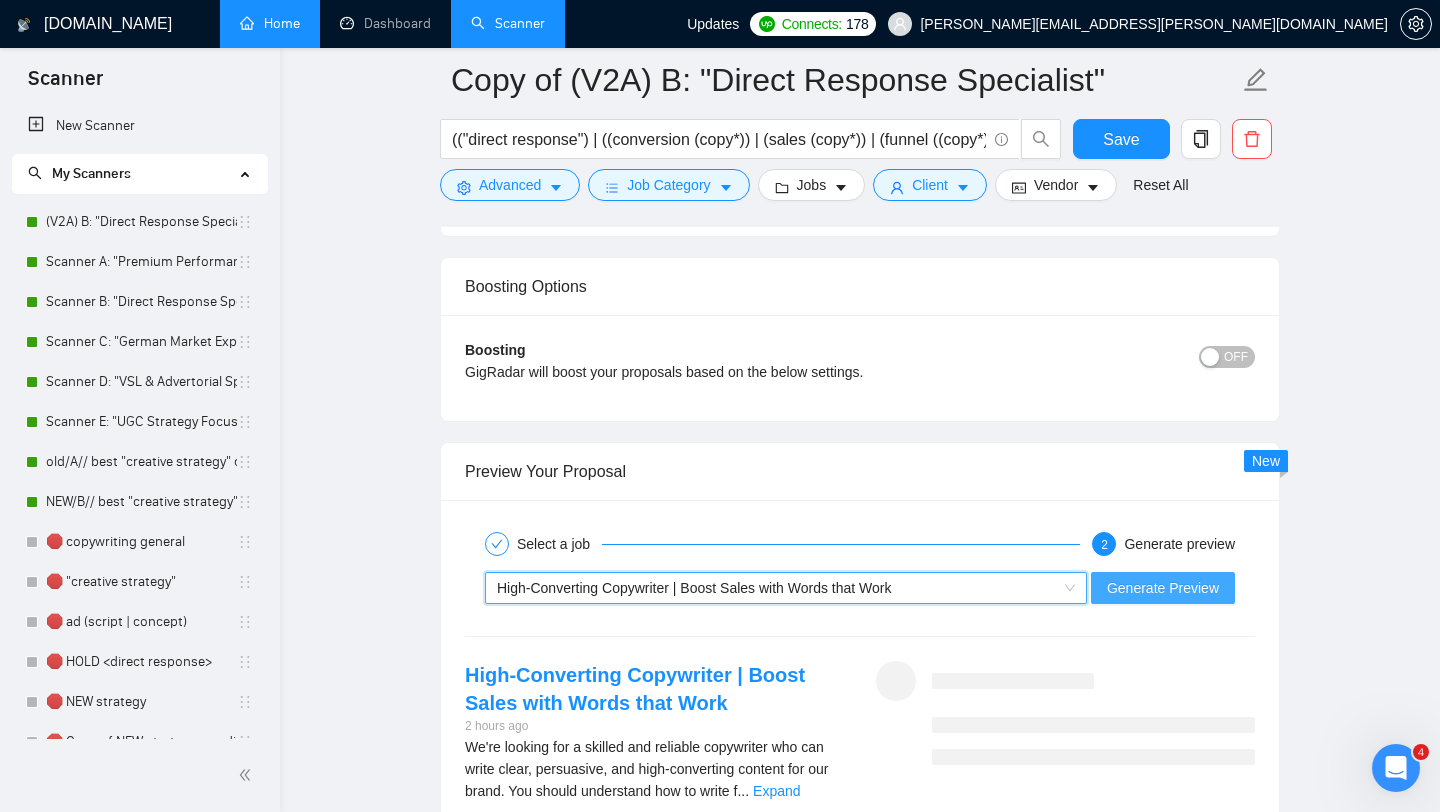 click on "Generate Preview" at bounding box center [1163, 588] 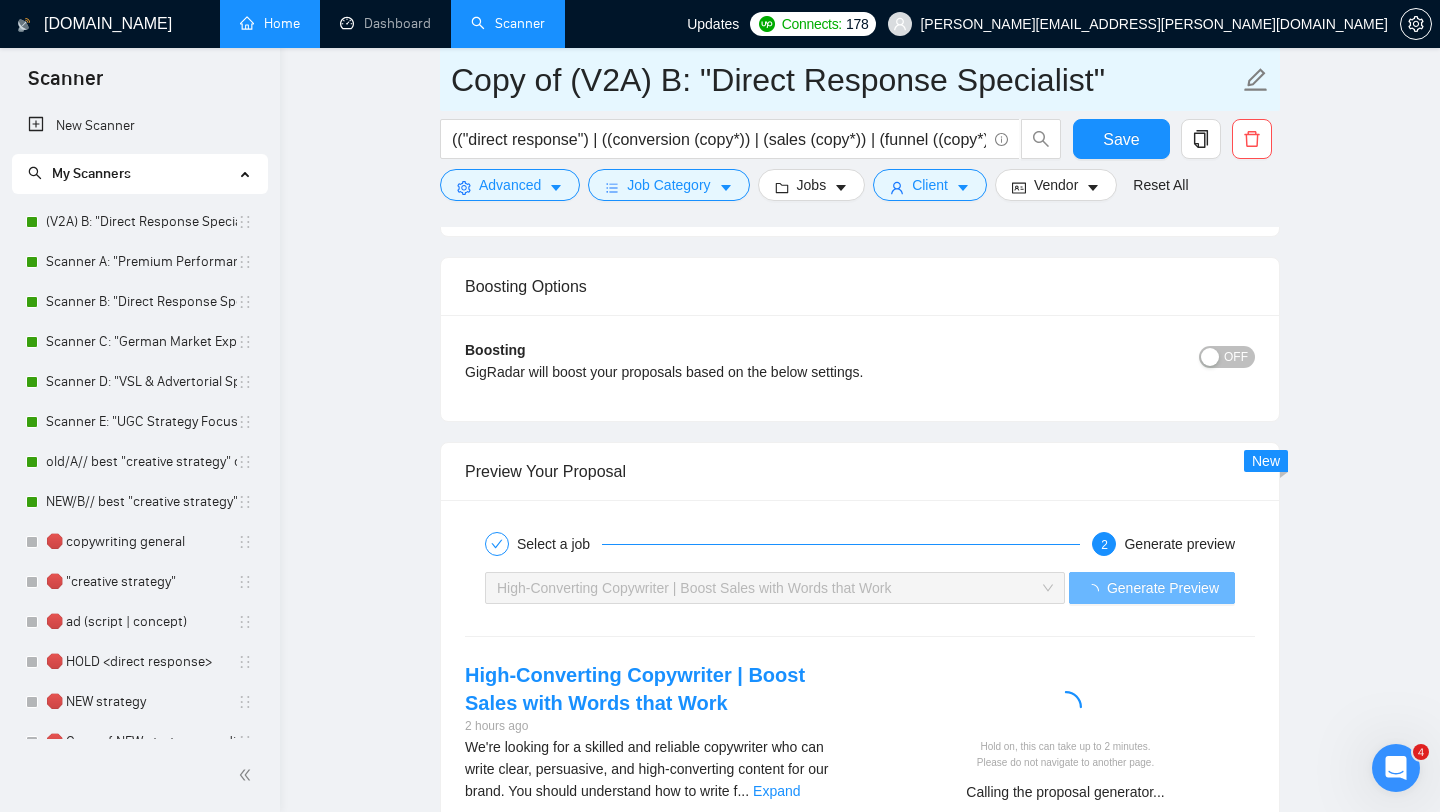 drag, startPoint x: 570, startPoint y: 84, endPoint x: 447, endPoint y: 86, distance: 123.01626 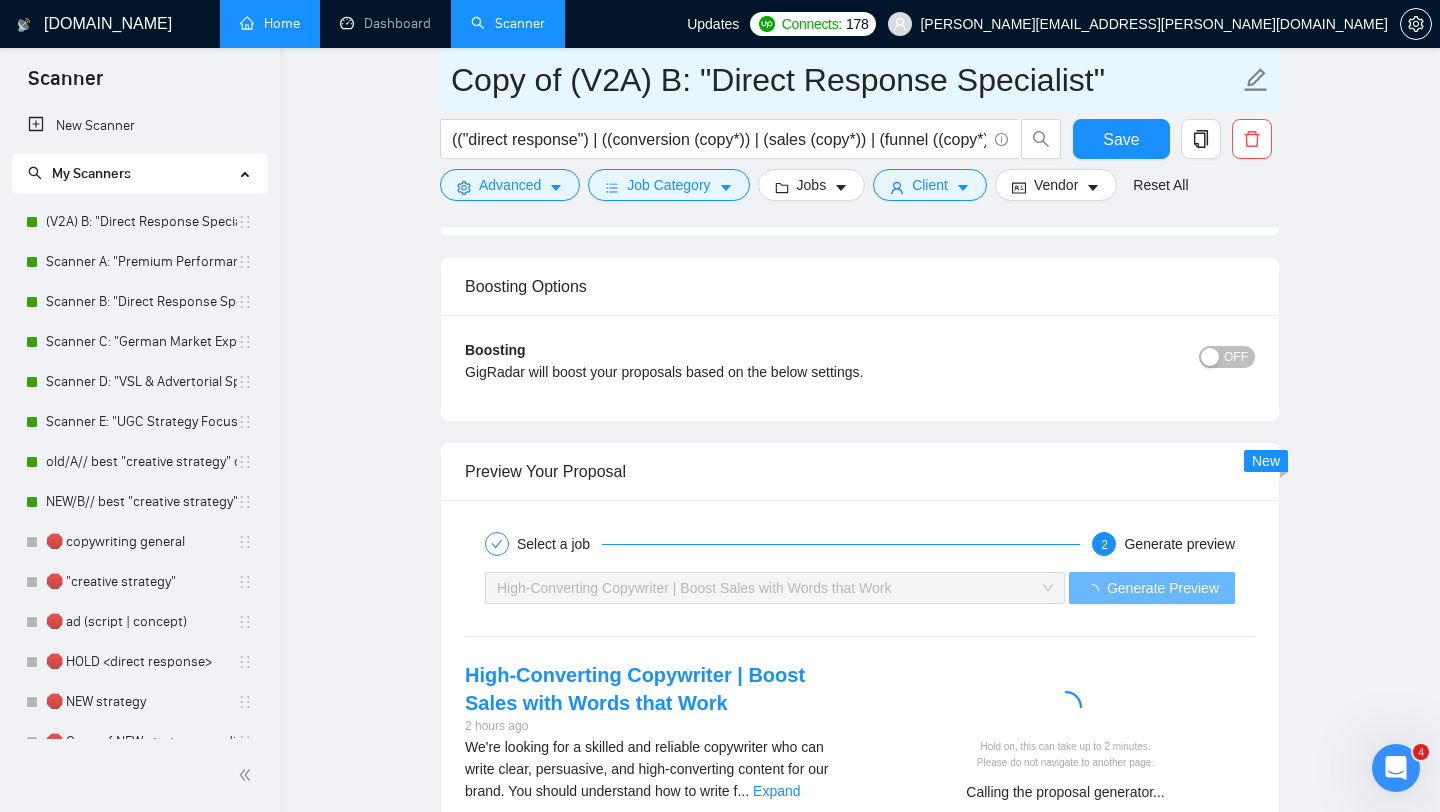click on "Copy of (V2A) B: "Direct Response Specialist"" at bounding box center (860, 79) 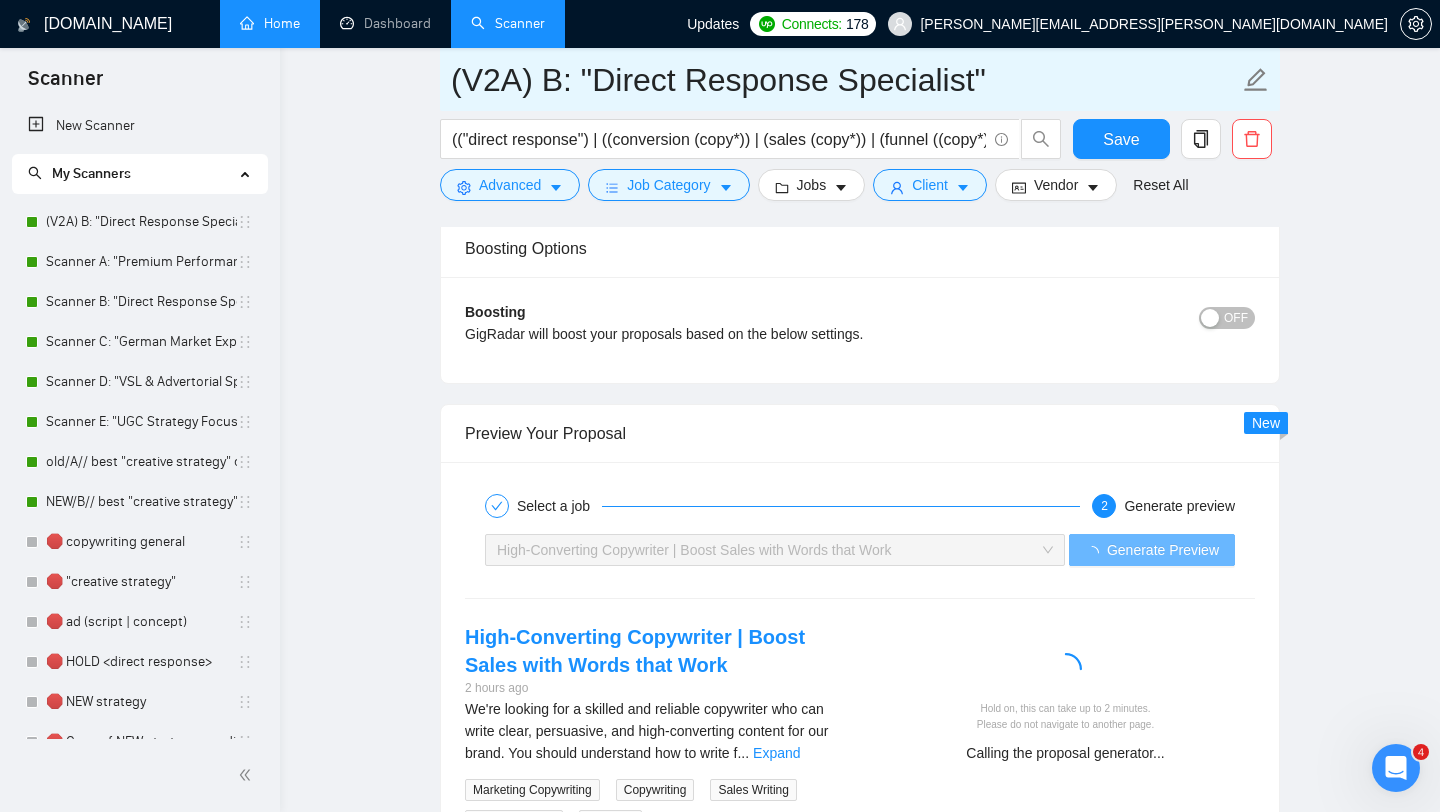 click on "(V2A) B: "Direct Response Specialist"" at bounding box center (845, 80) 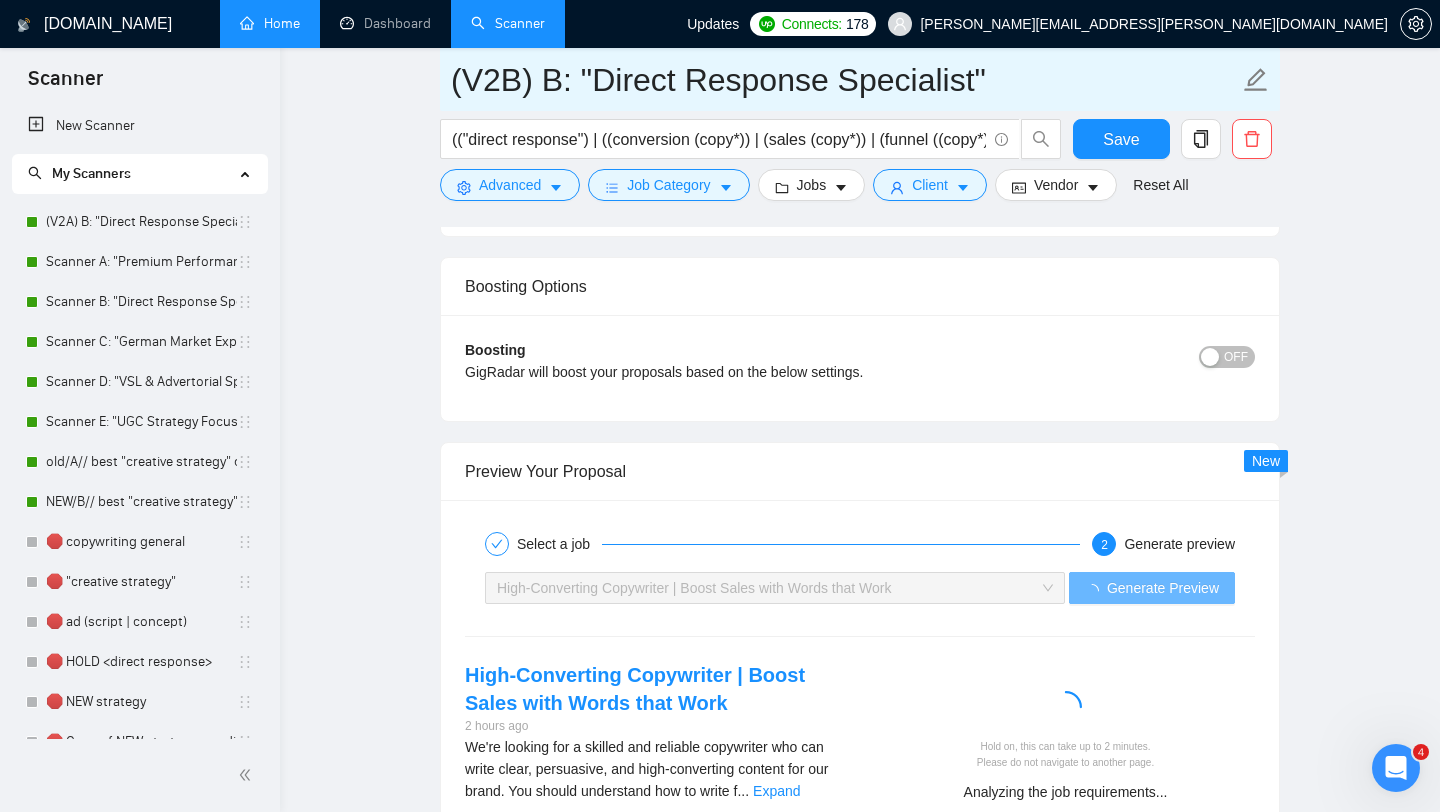 click on "(V2B) B: "Direct Response Specialist"" at bounding box center [845, 80] 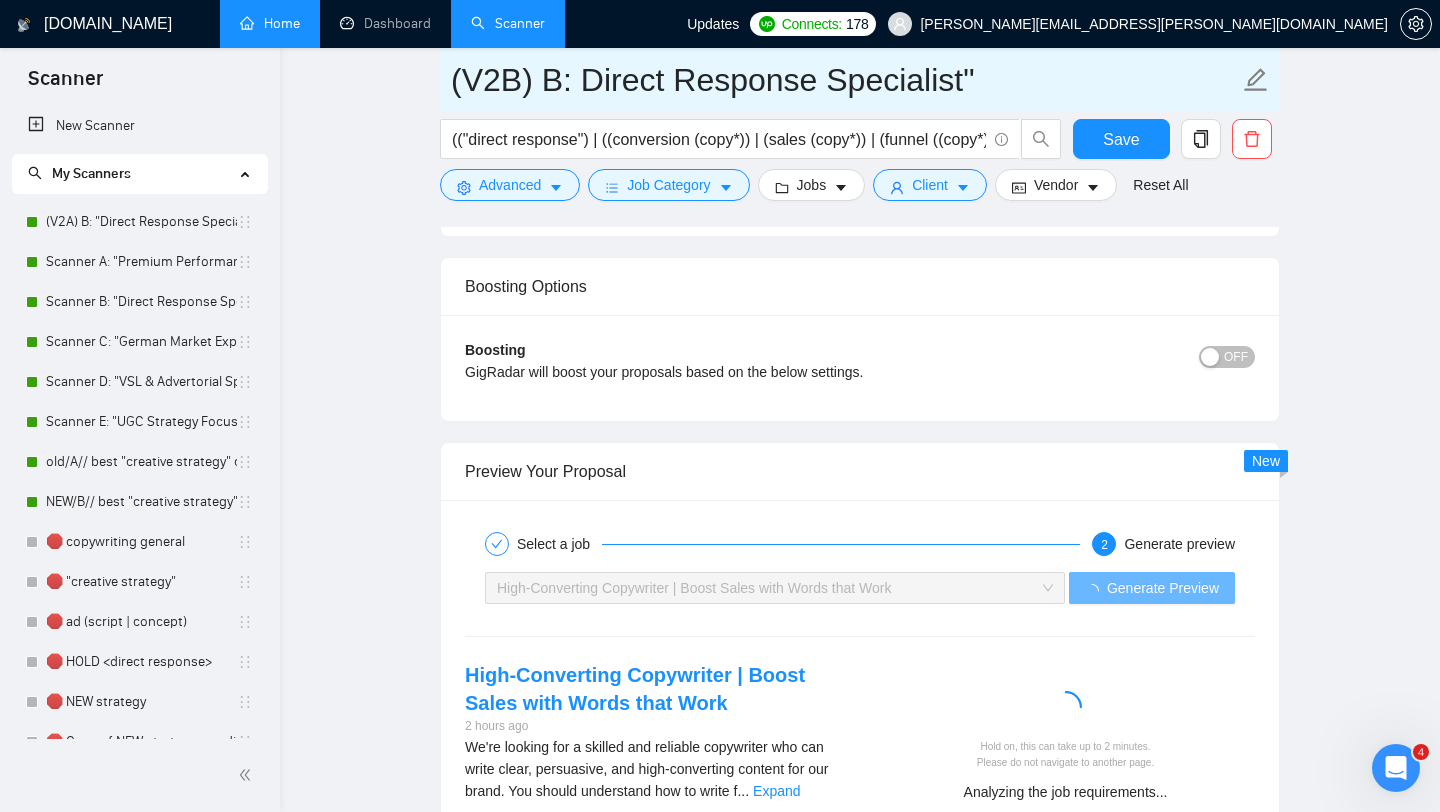 click on "(V2B) B: Direct Response Specialist"" at bounding box center [845, 80] 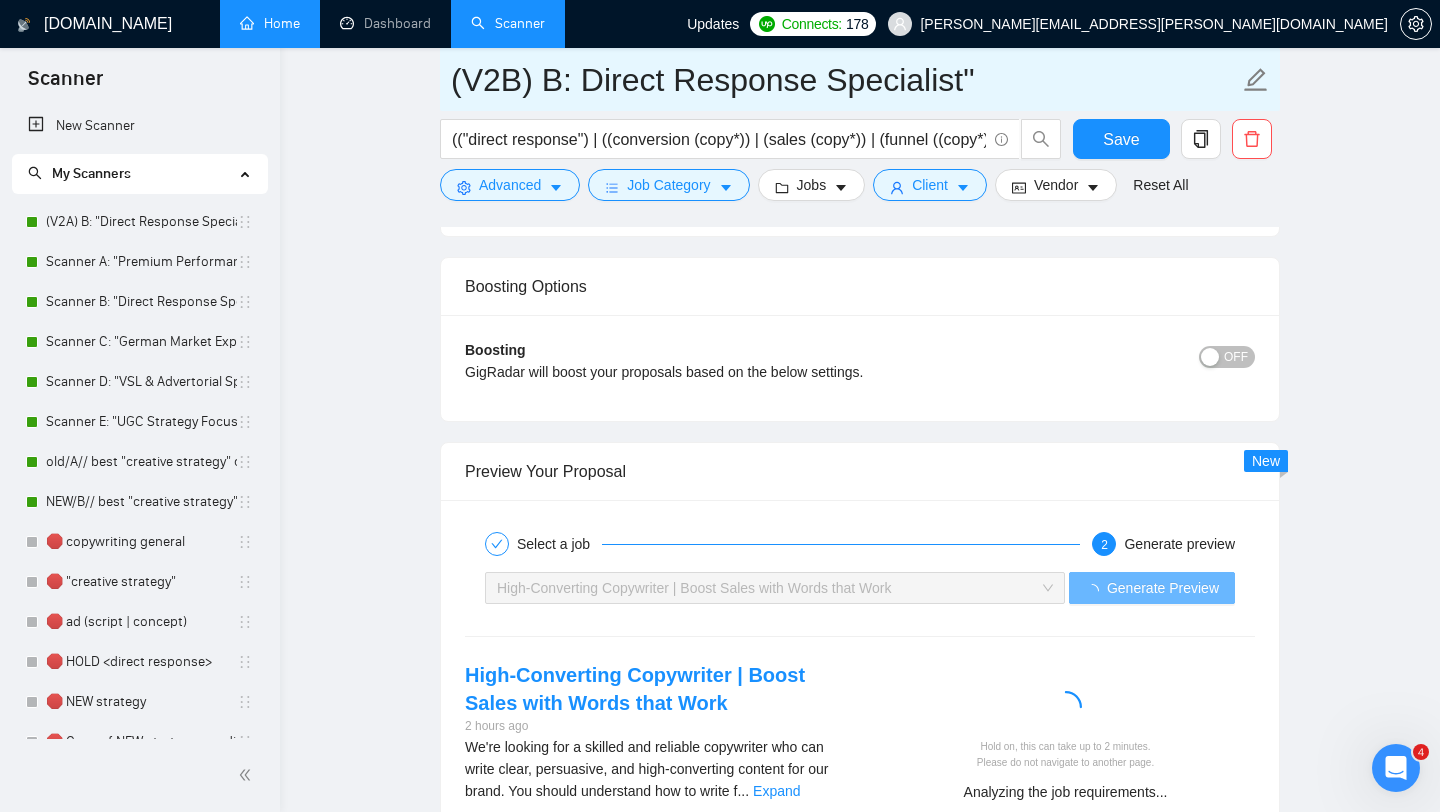 click on "(V2B) B: Direct Response Specialist"" at bounding box center [845, 80] 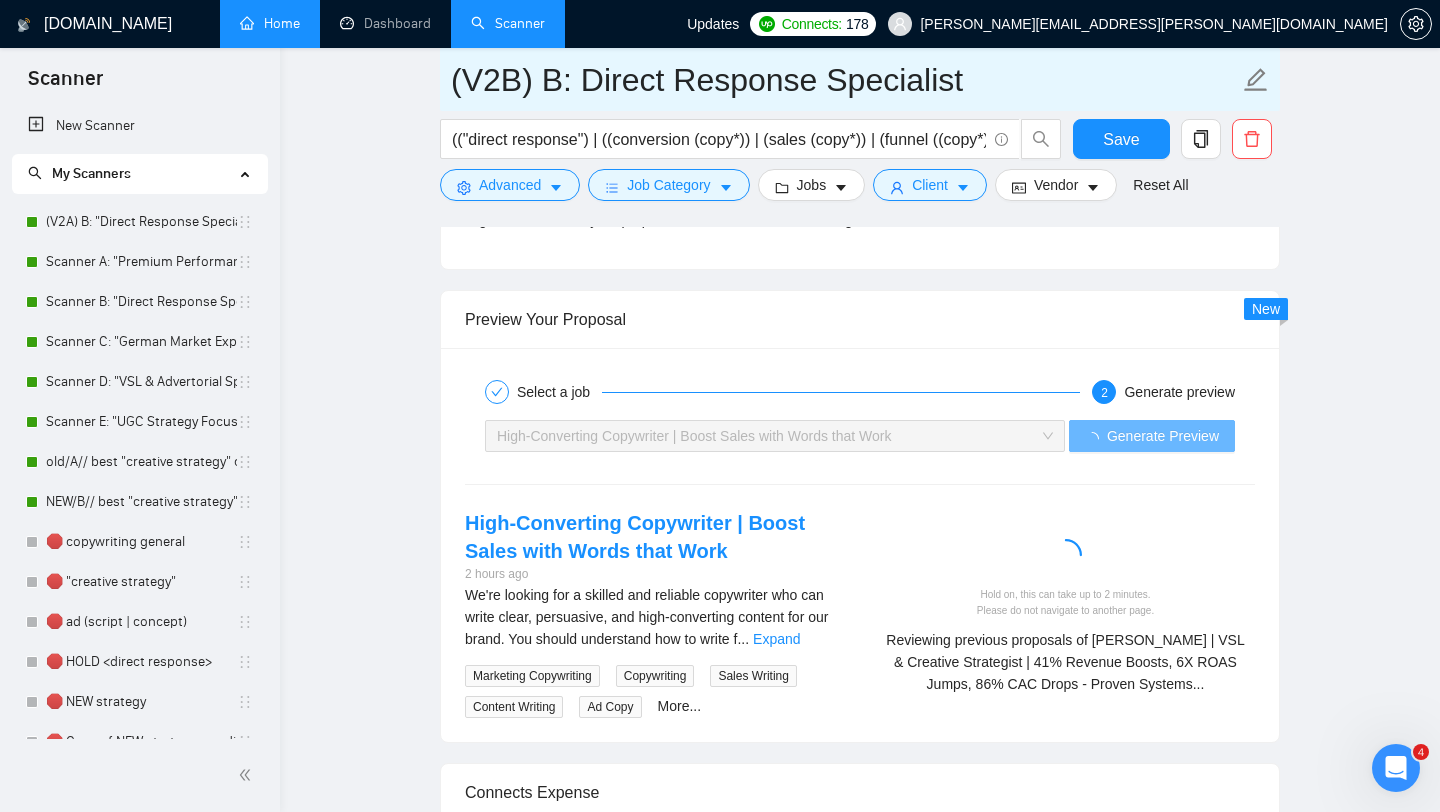 scroll, scrollTop: 3508, scrollLeft: 0, axis: vertical 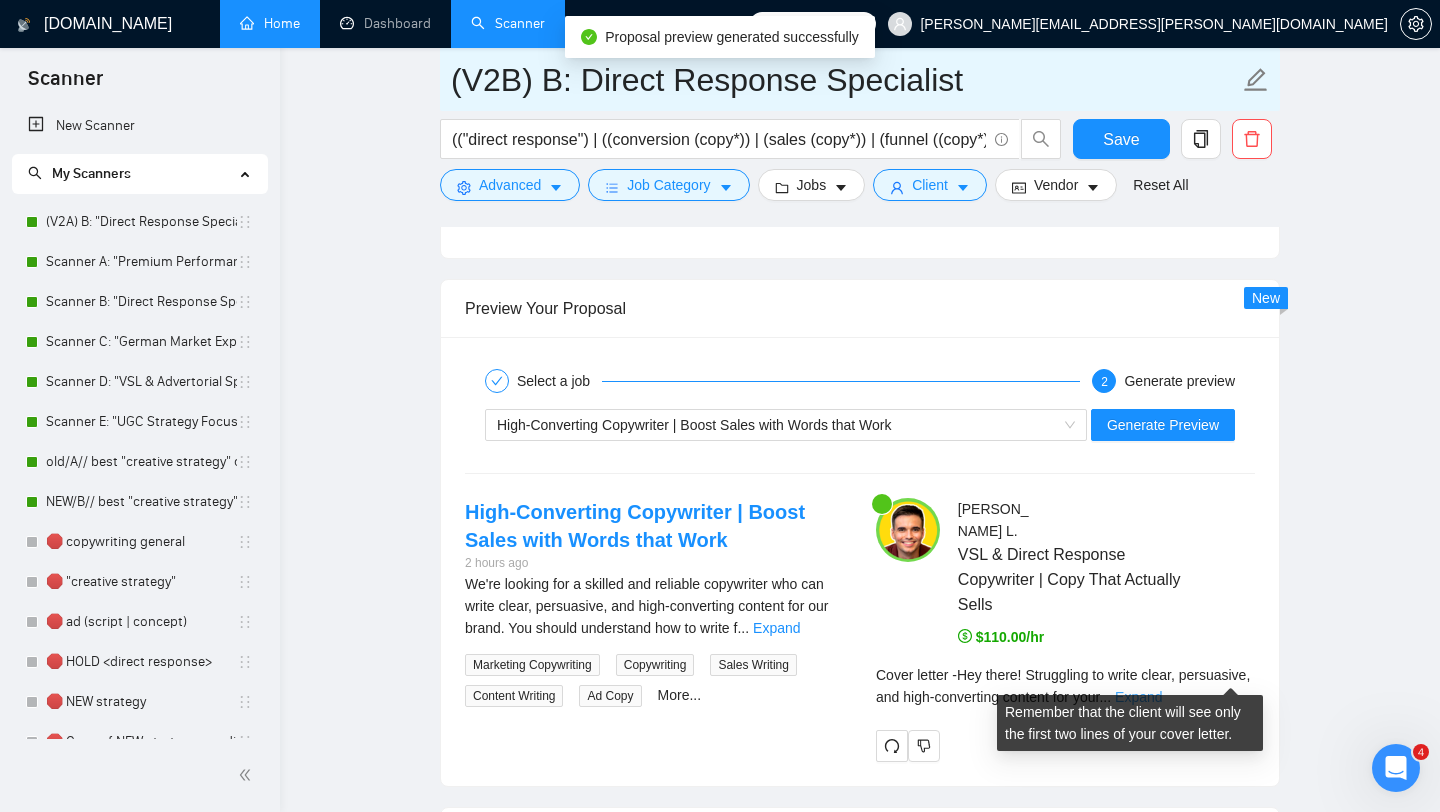 type on "(V2B) B: Direct Response Specialist" 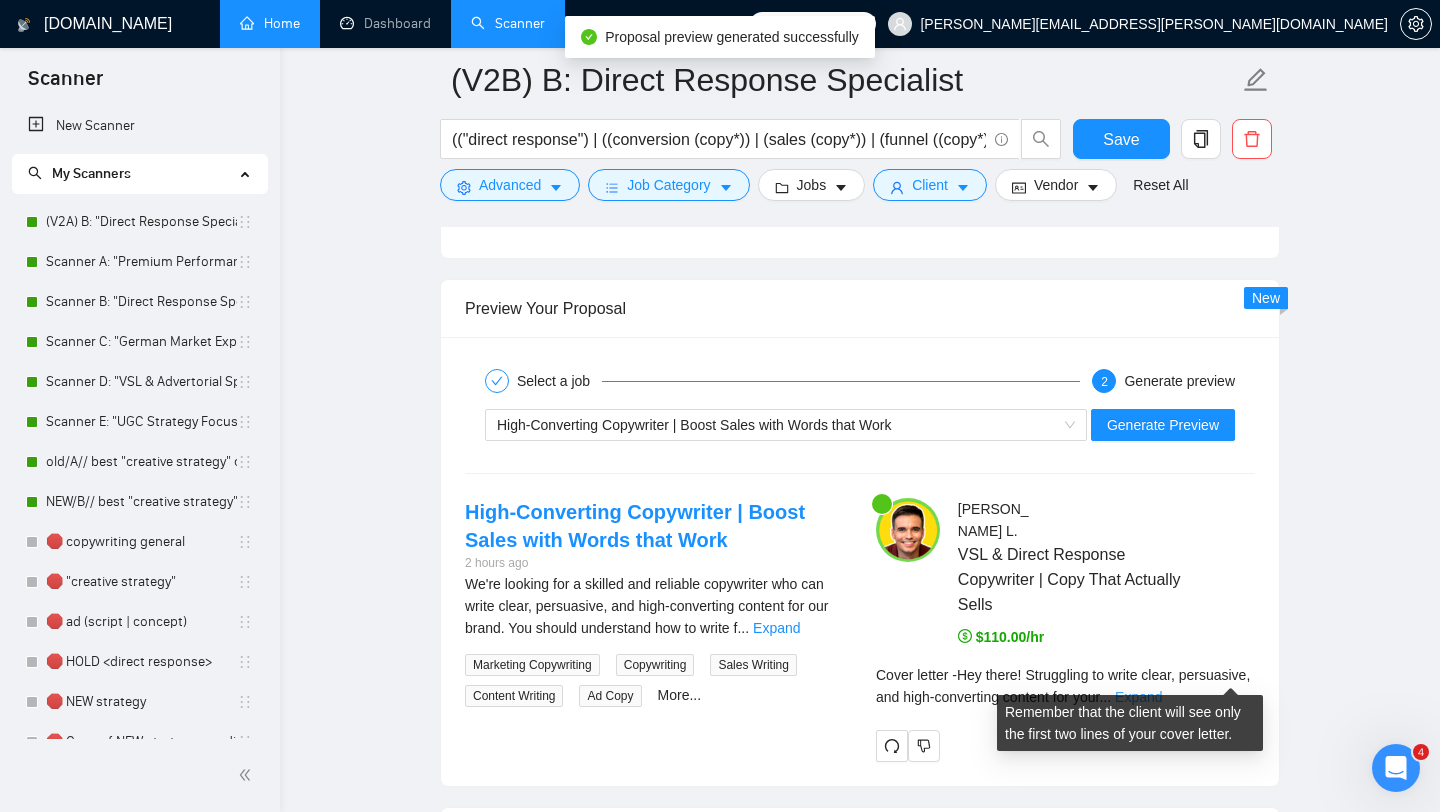 click on "Expand" at bounding box center [1138, 697] 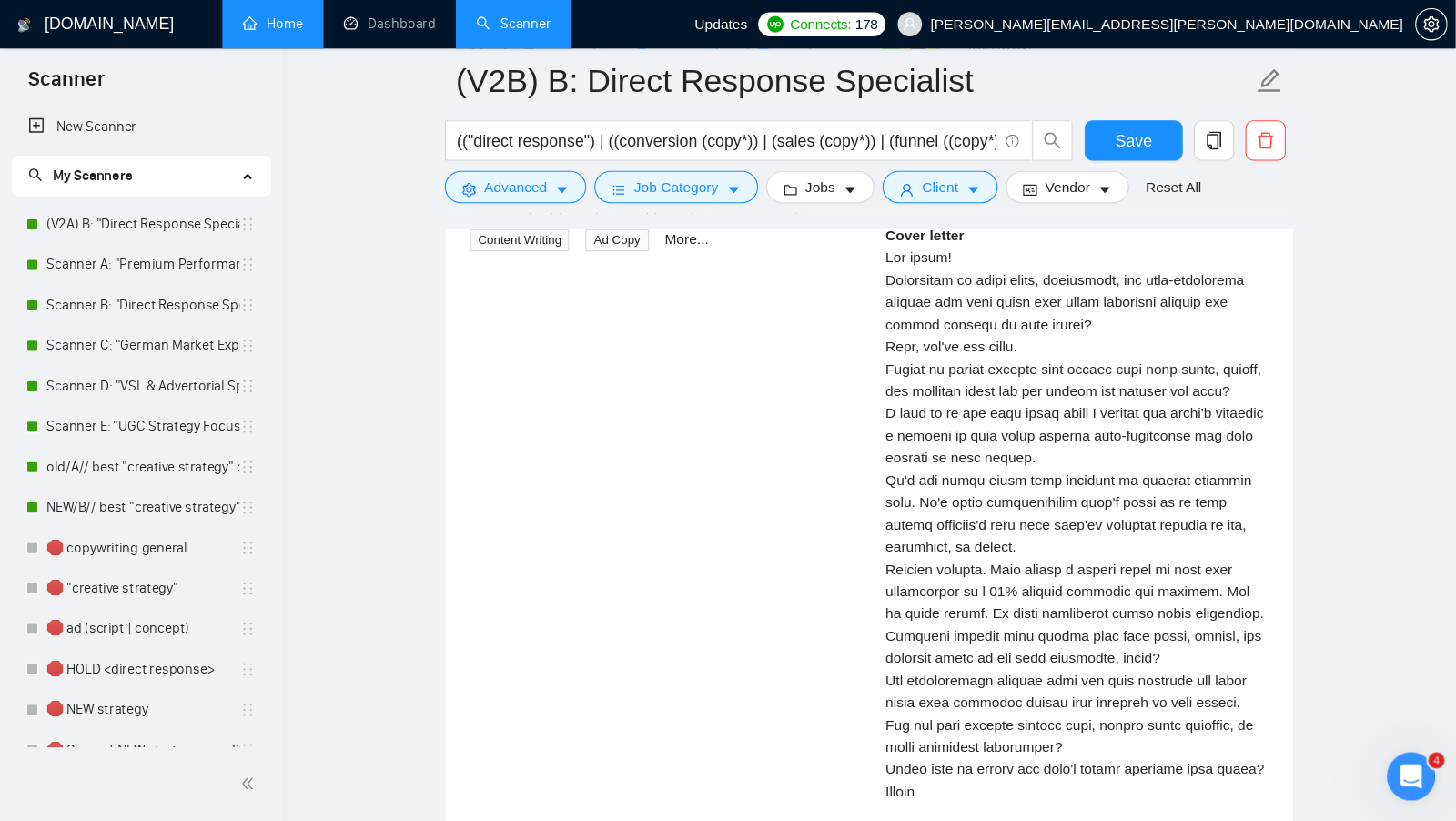 scroll, scrollTop: 3610, scrollLeft: 0, axis: vertical 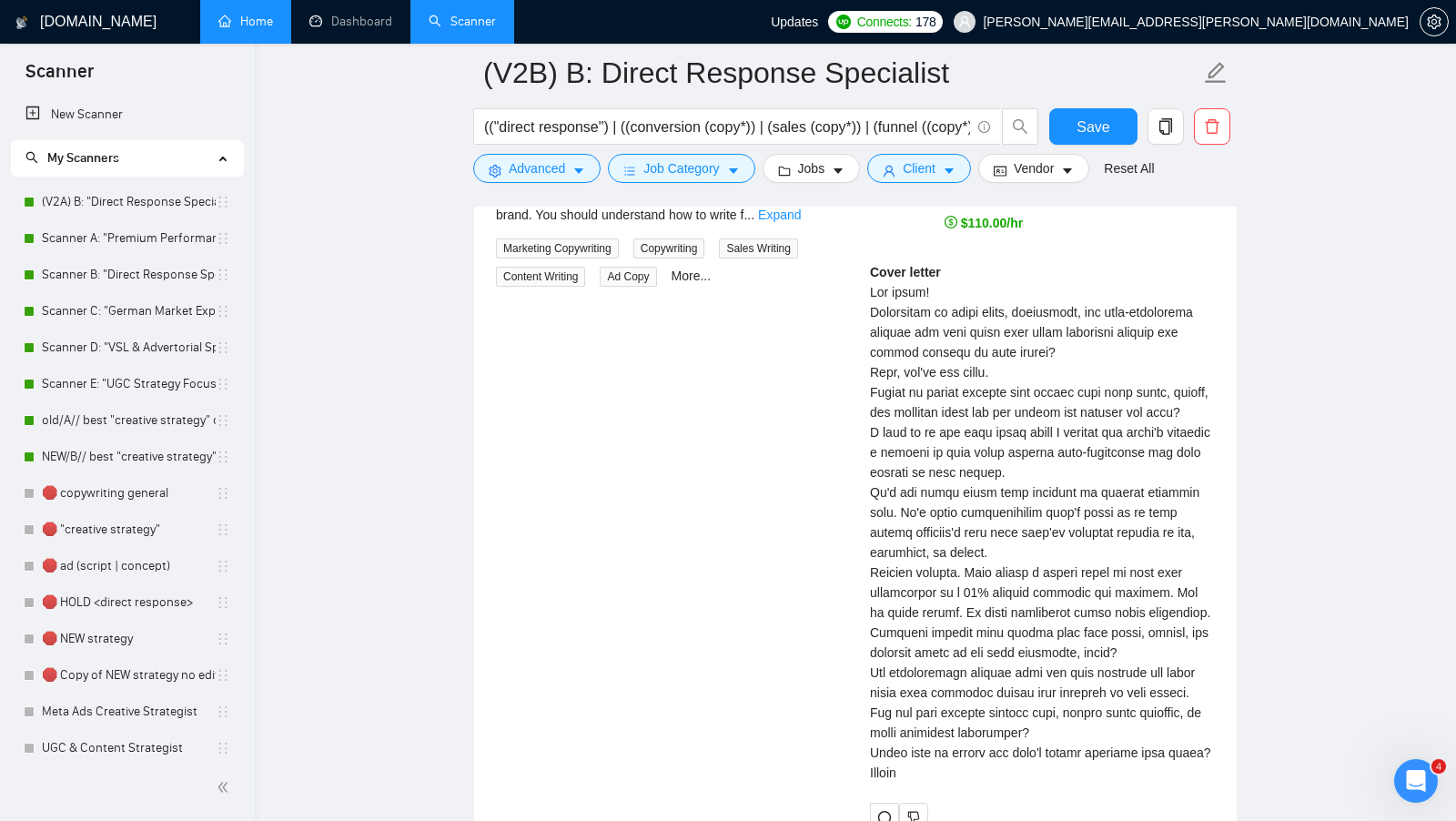 click on "Cover letter" at bounding box center (1042, 522) 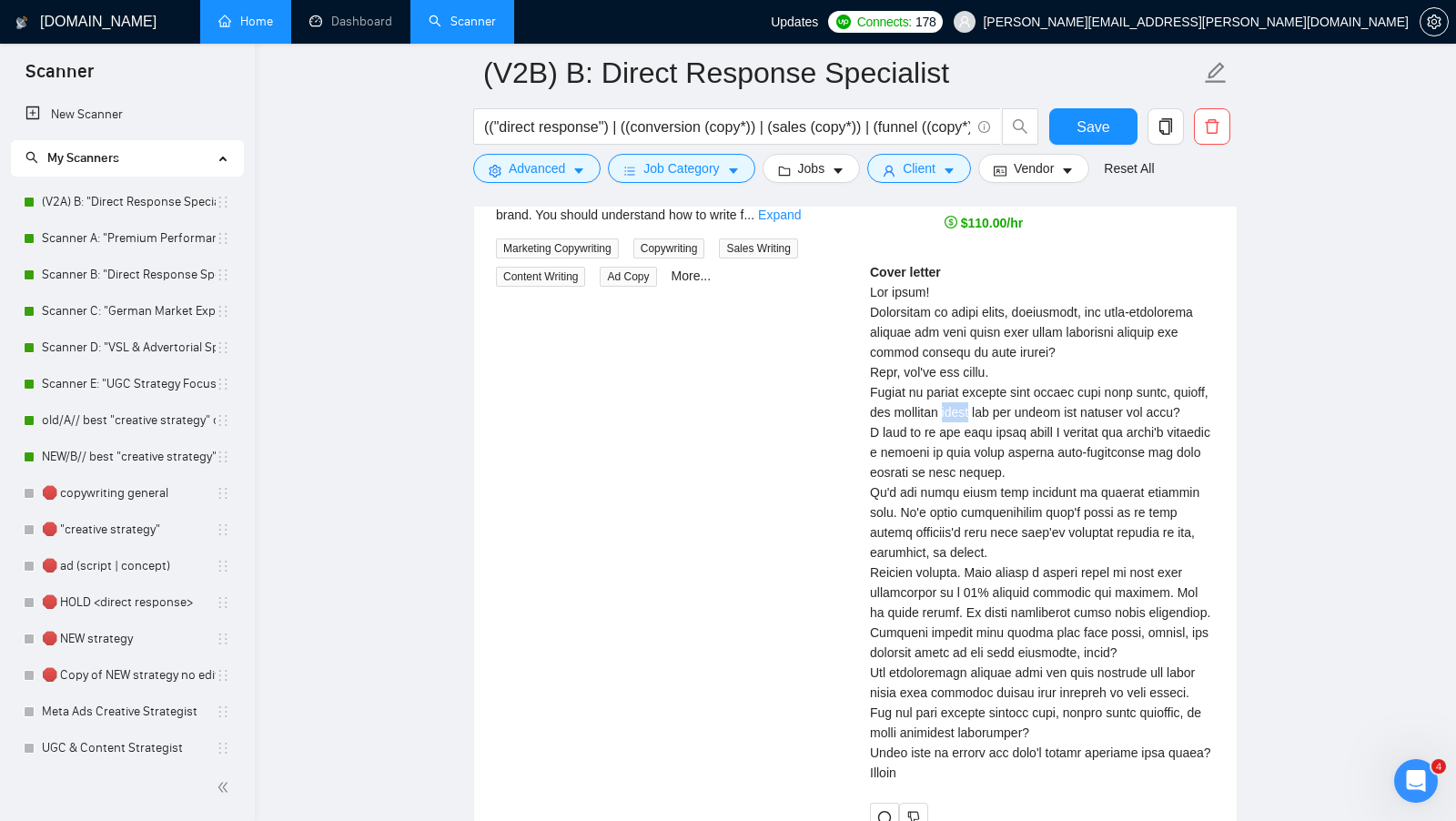 click on "Cover letter" at bounding box center [1042, 522] 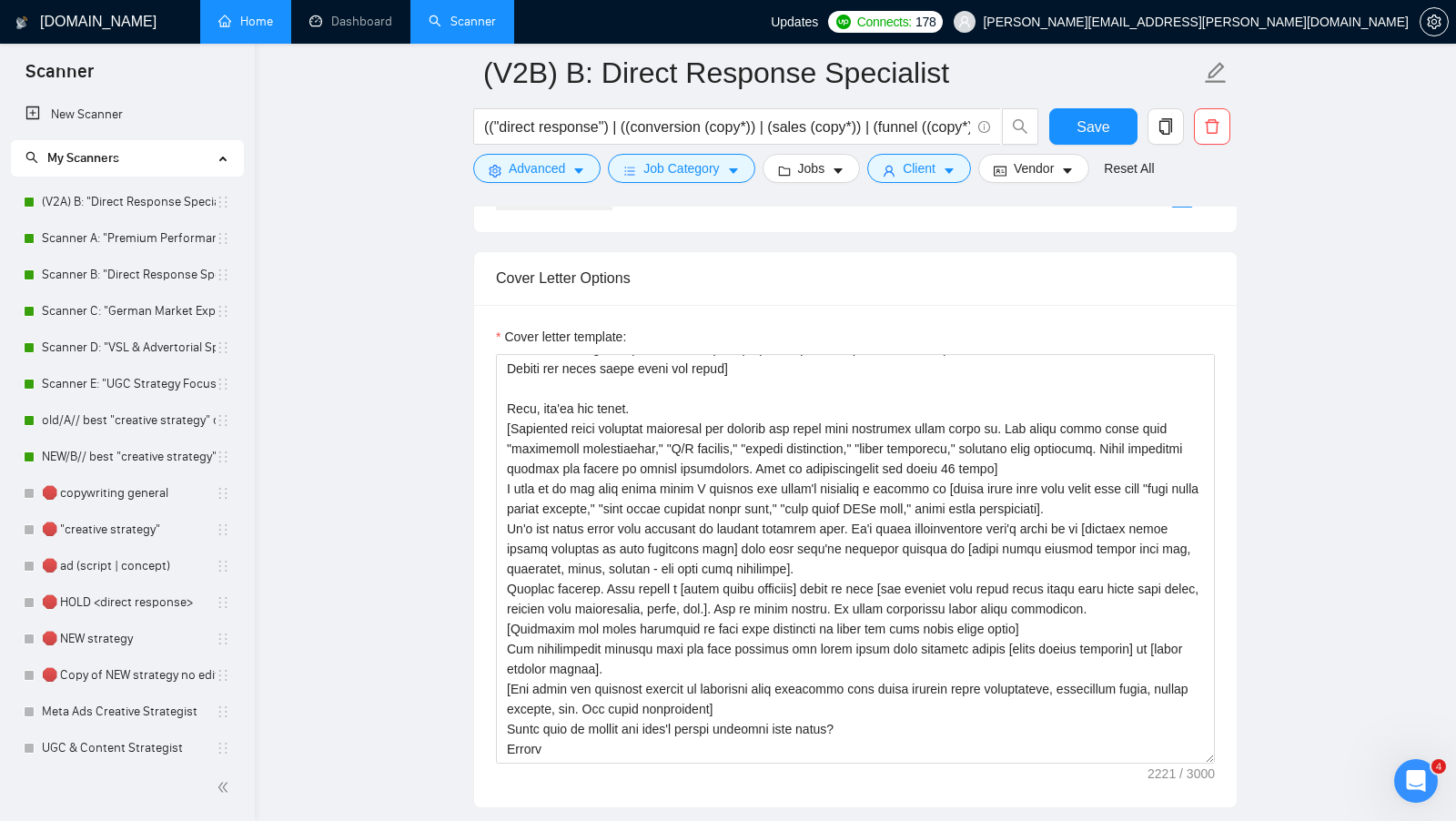 scroll, scrollTop: 1728, scrollLeft: 0, axis: vertical 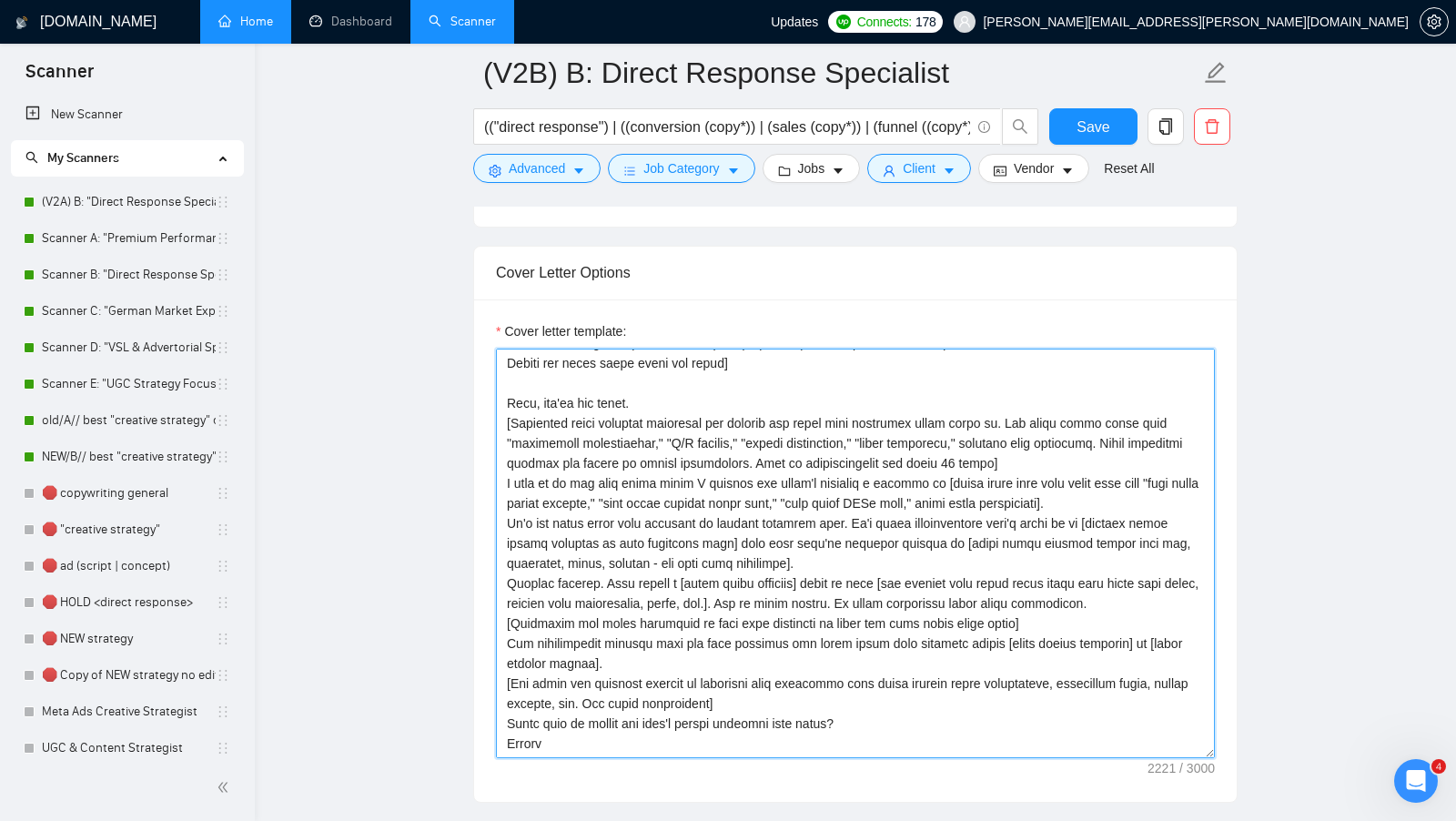 click on "Cover letter template:" at bounding box center [855, 553] 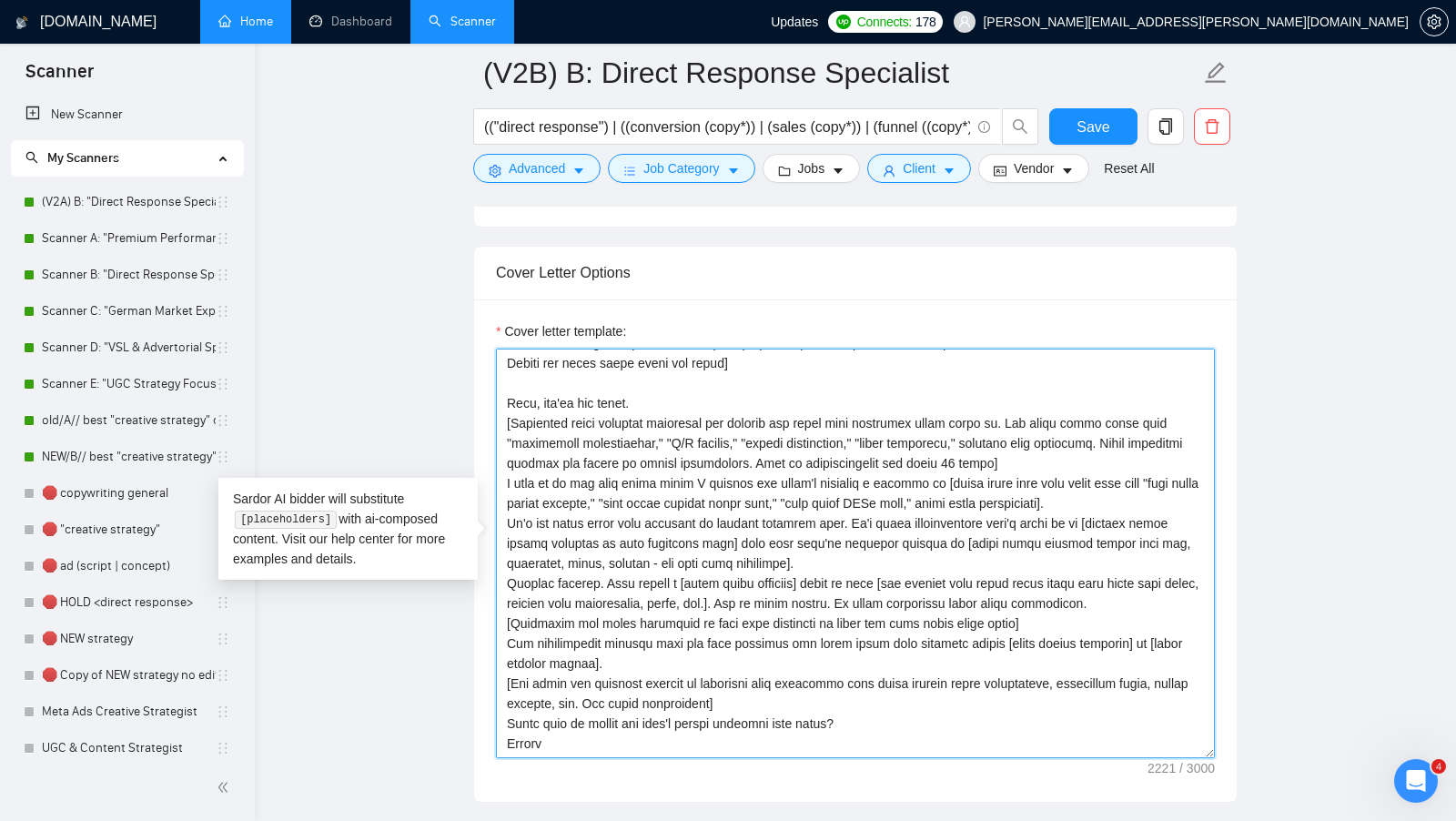 paste on "their job post and immediately mirror back their main struggle using their exact words. Make it a question that hits their pain. Examples:
If they mention "content not converting": "Struggling to create content that actually converts visitors into customers?"
If they say "brand voice alignment": "Trying to create content that aligns with your brand but not seeing results?"
If they mention "engagement issues": "Your content looks good but people aren't actually engaging?"
Always use their specific terminology and make it feel like you read their mind]
Yeah, you're not alone.
[Reference the specific cycle or challenge they described using their exact words. Keep it under 20 words and conversational]
I used to do the same thing until I figured out there's actually a pattern to [match their exact goal from their post - use their words like "what makes content convert," "what drives engagement," "what gets people to take action"].
It's not about being more creative or writing prettier copy. It's about underst..." 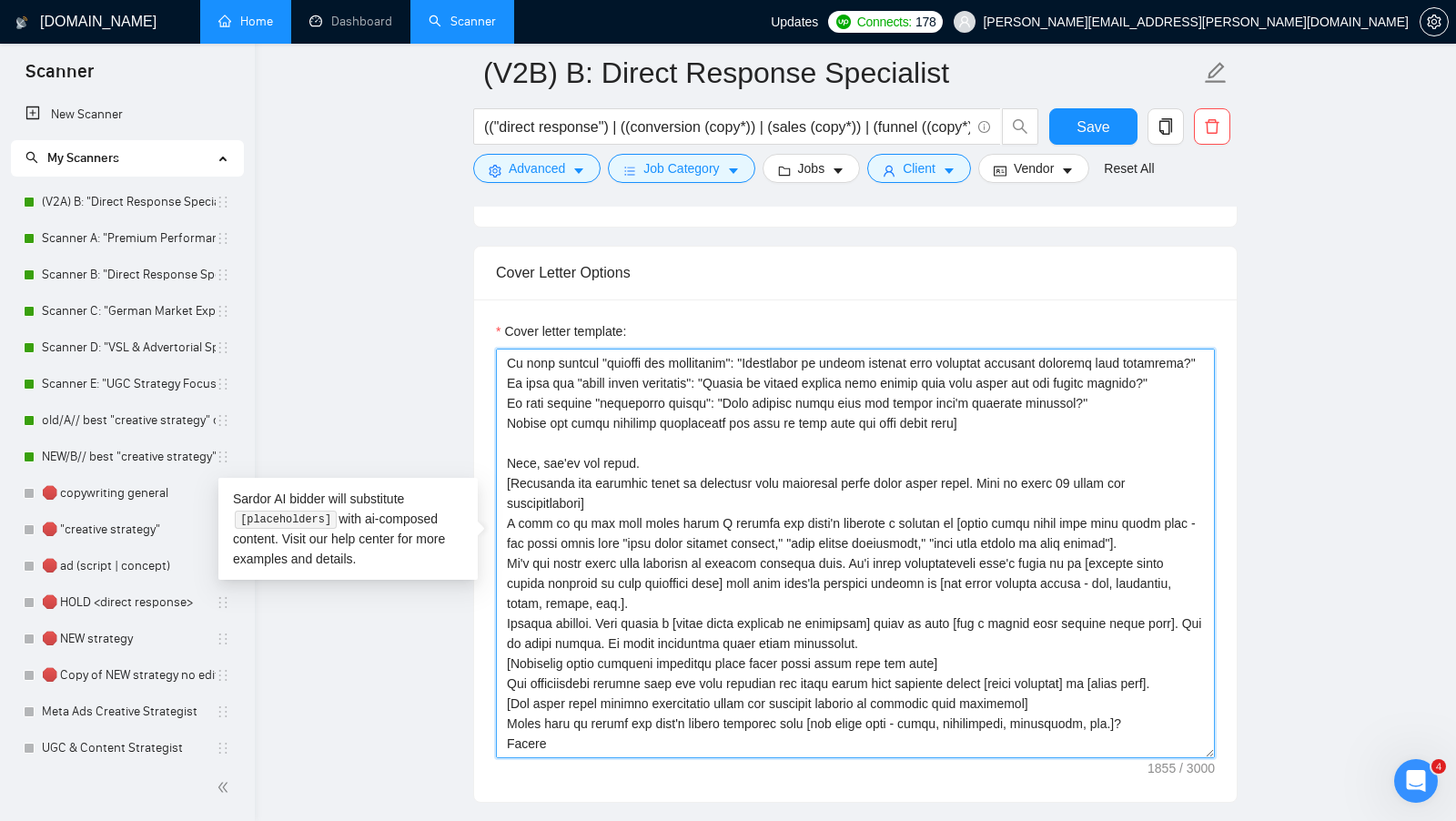scroll, scrollTop: 100, scrollLeft: 0, axis: vertical 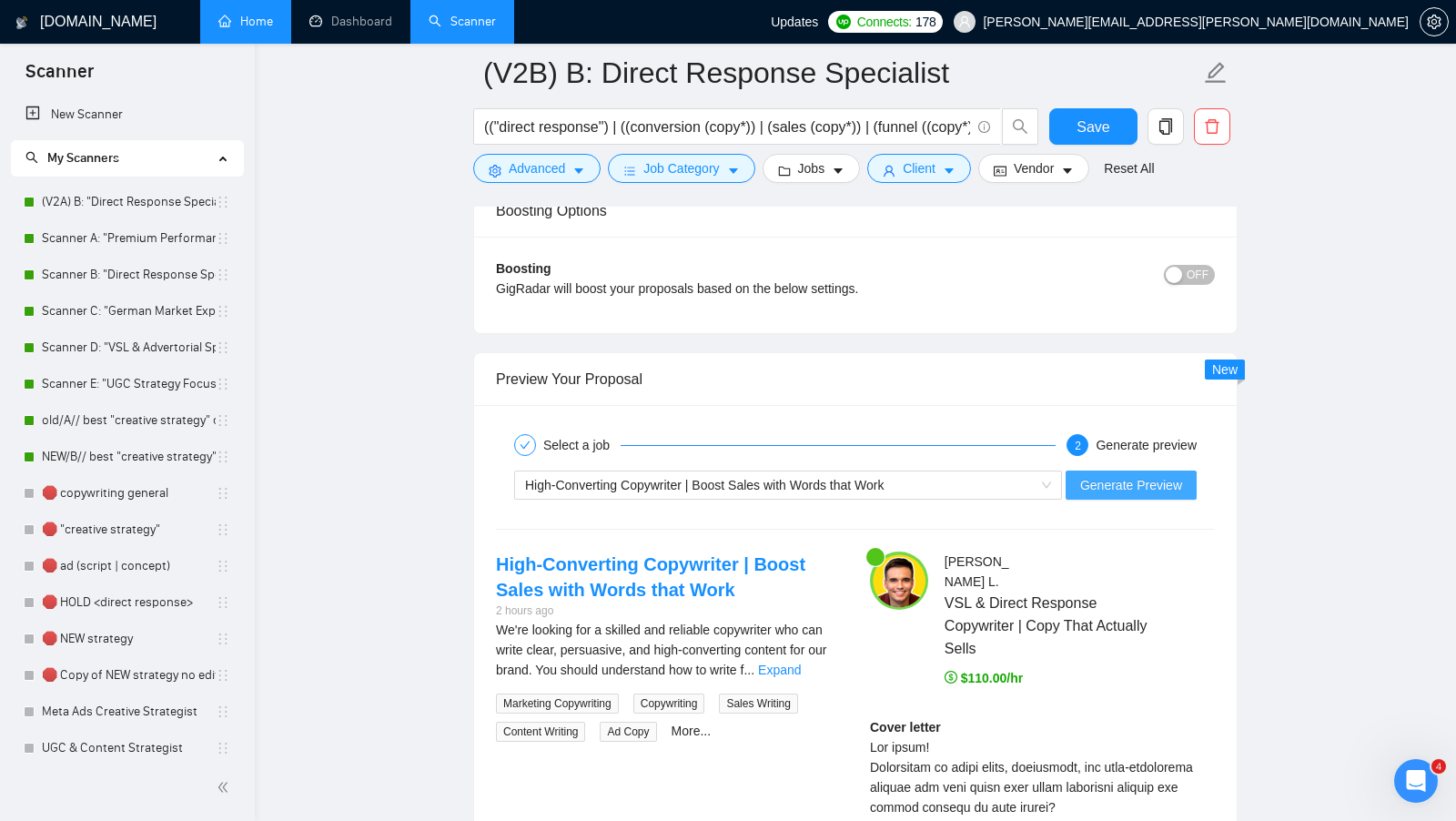 click on "Generate Preview" at bounding box center [1131, 485] 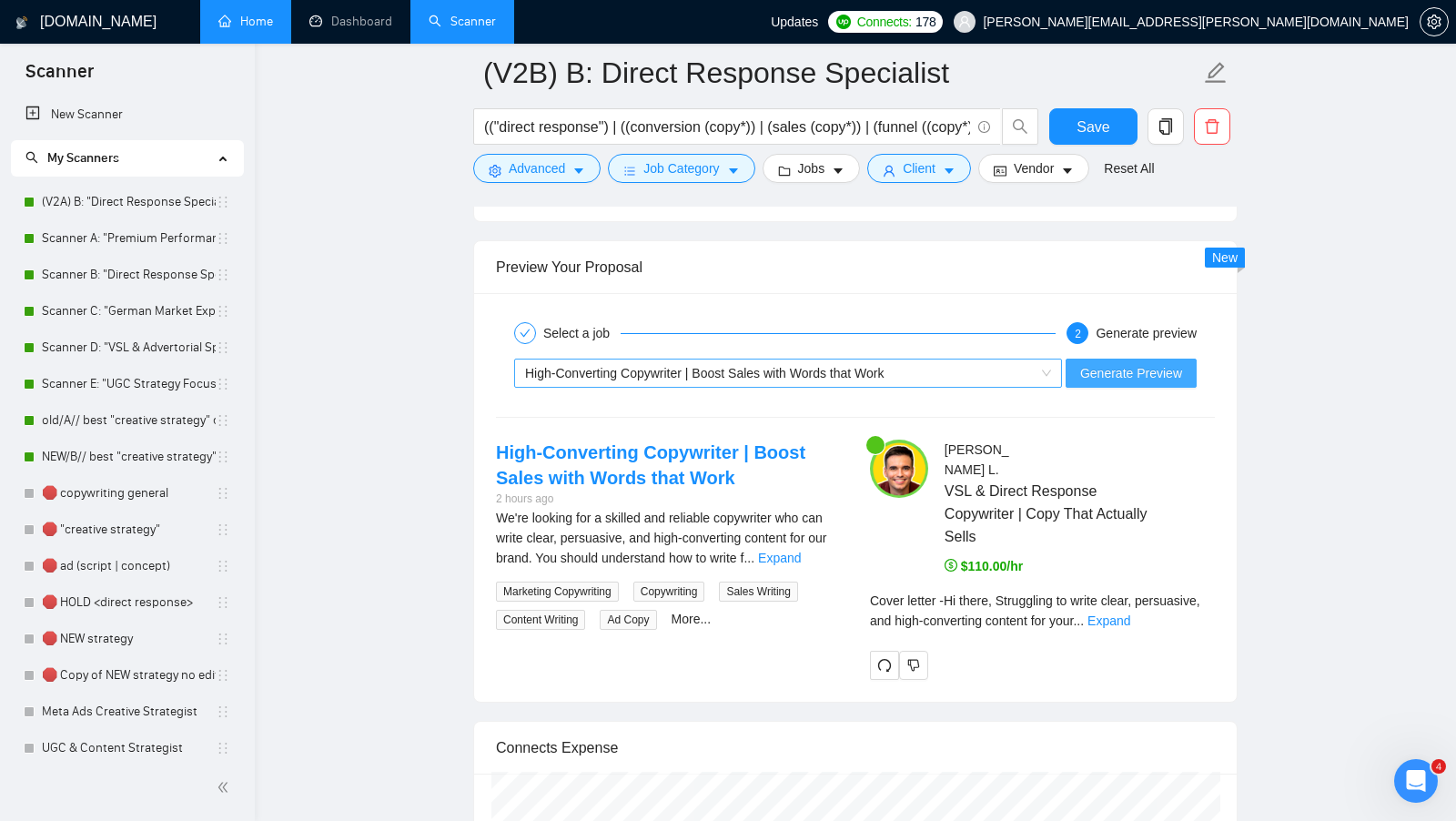 scroll, scrollTop: 3243, scrollLeft: 0, axis: vertical 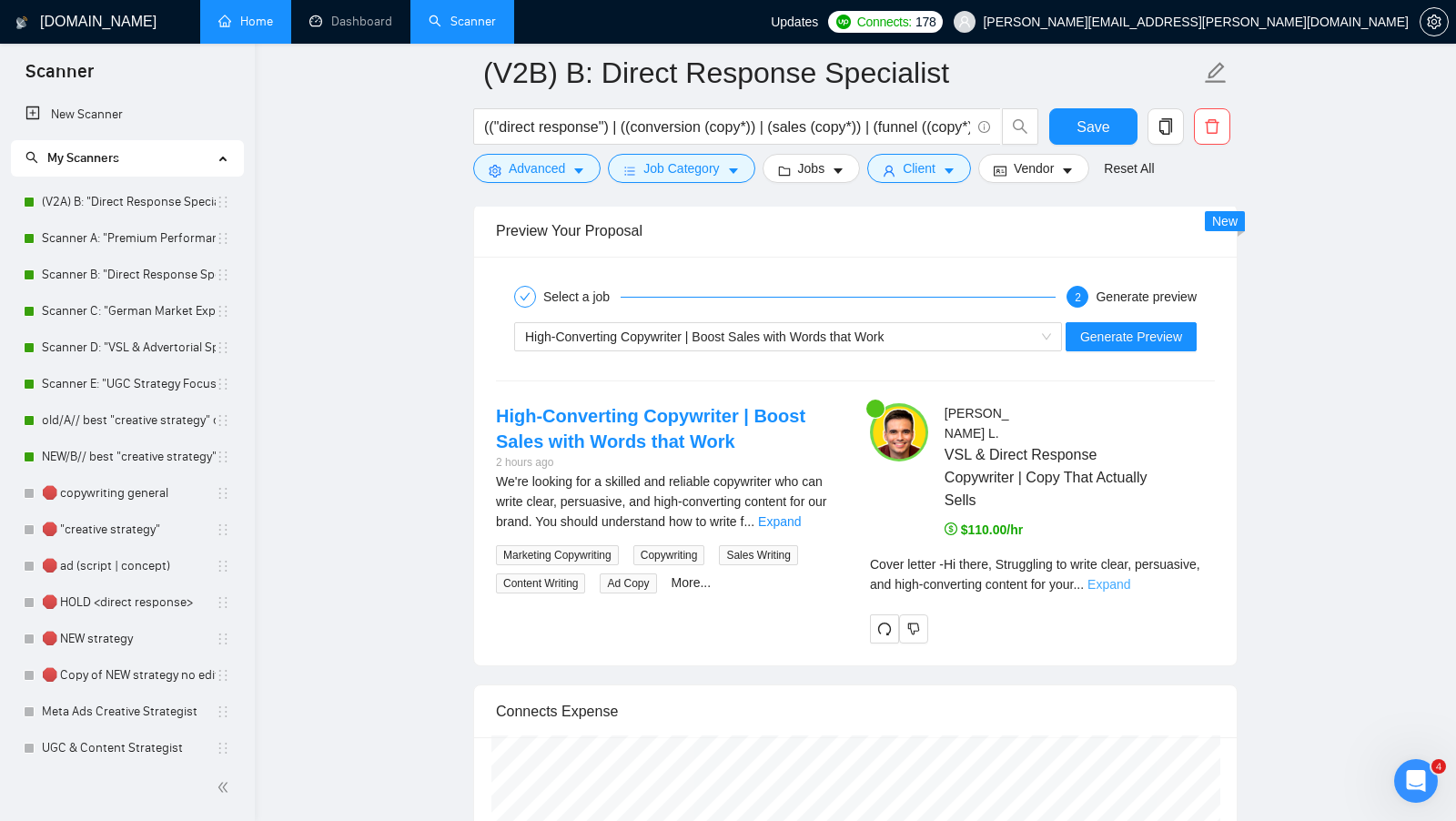click on "Expand" at bounding box center (1108, 584) 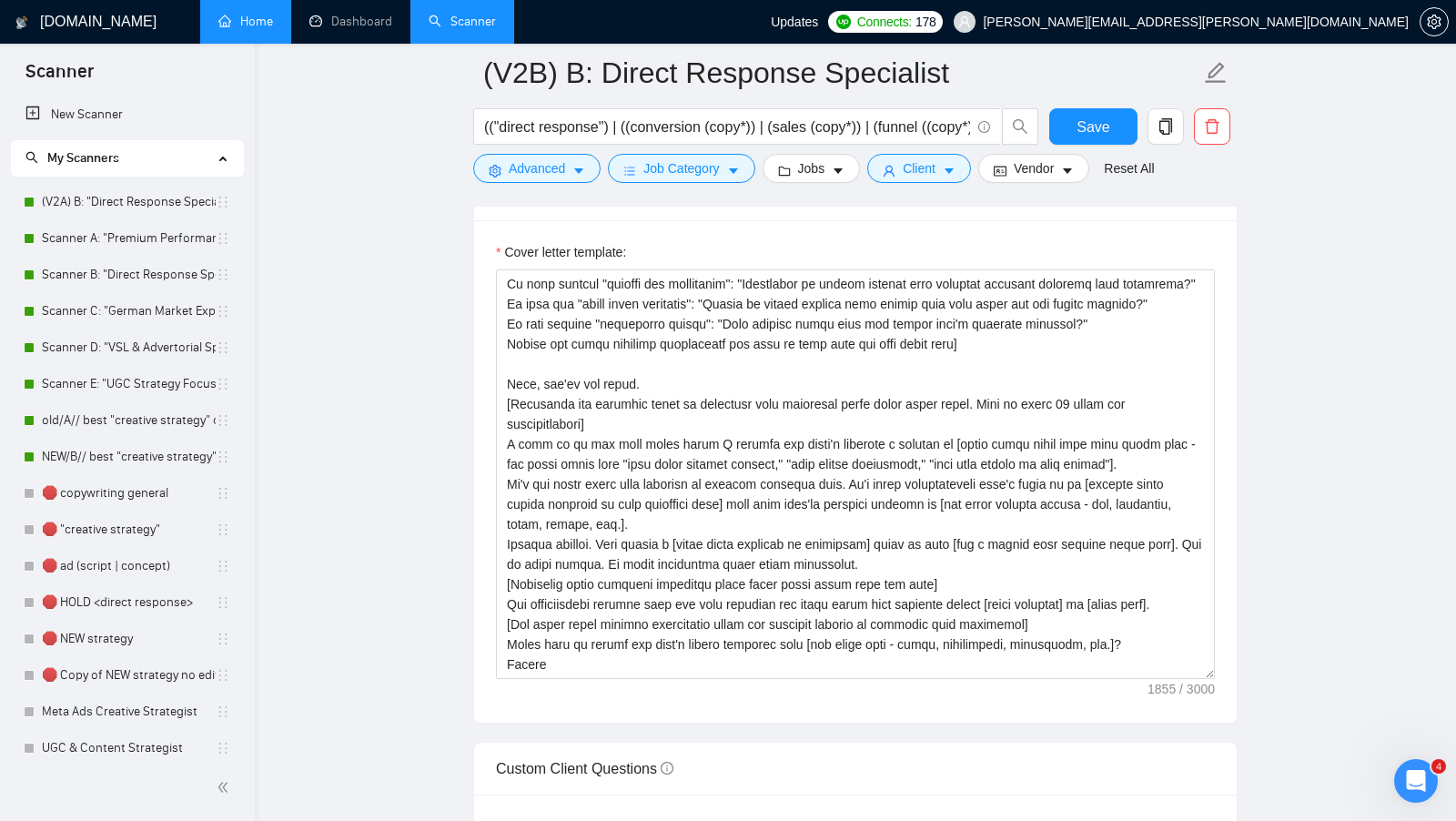 scroll, scrollTop: 1740, scrollLeft: 0, axis: vertical 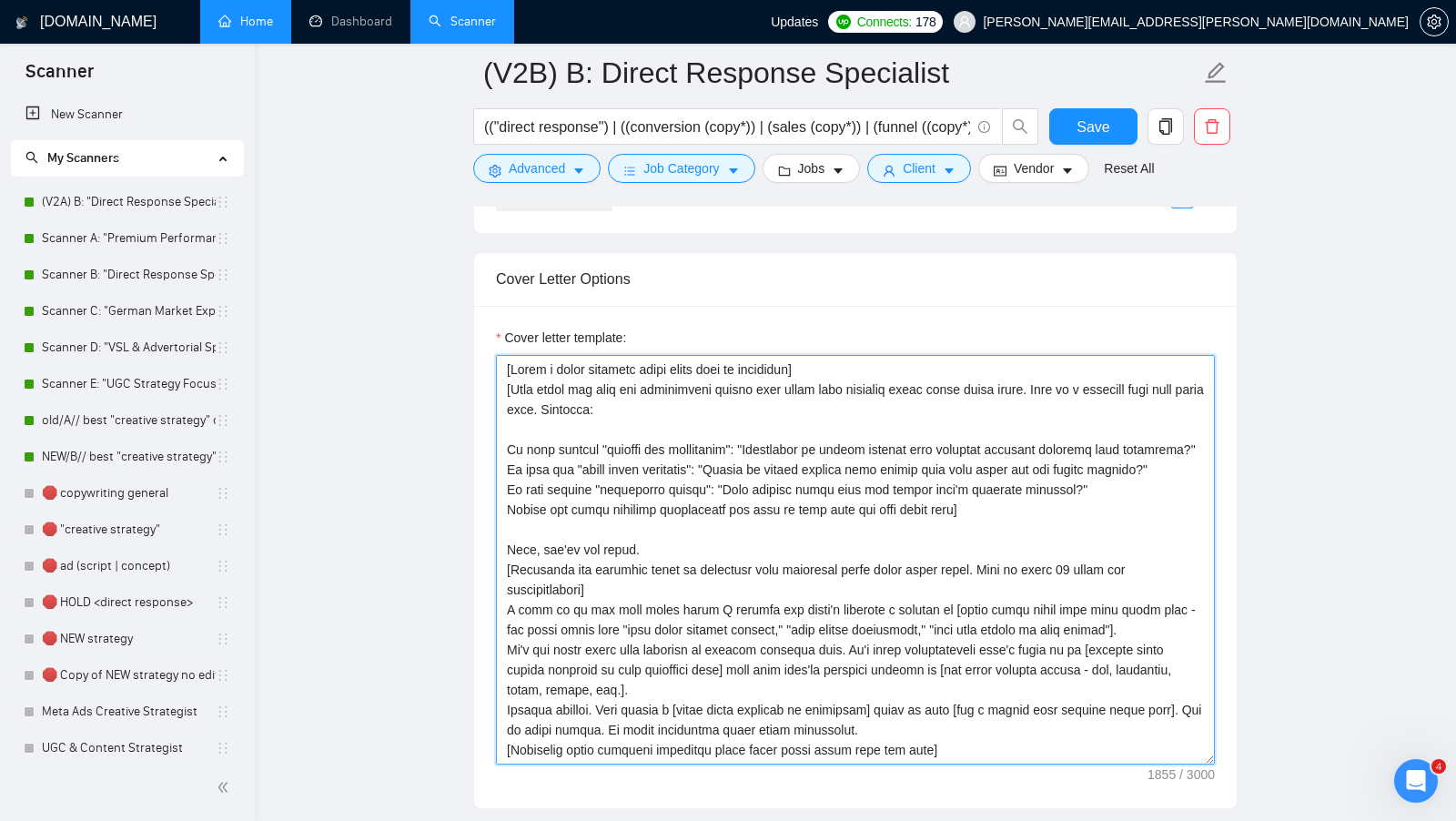 click on "Cover letter template:" at bounding box center (855, 560) 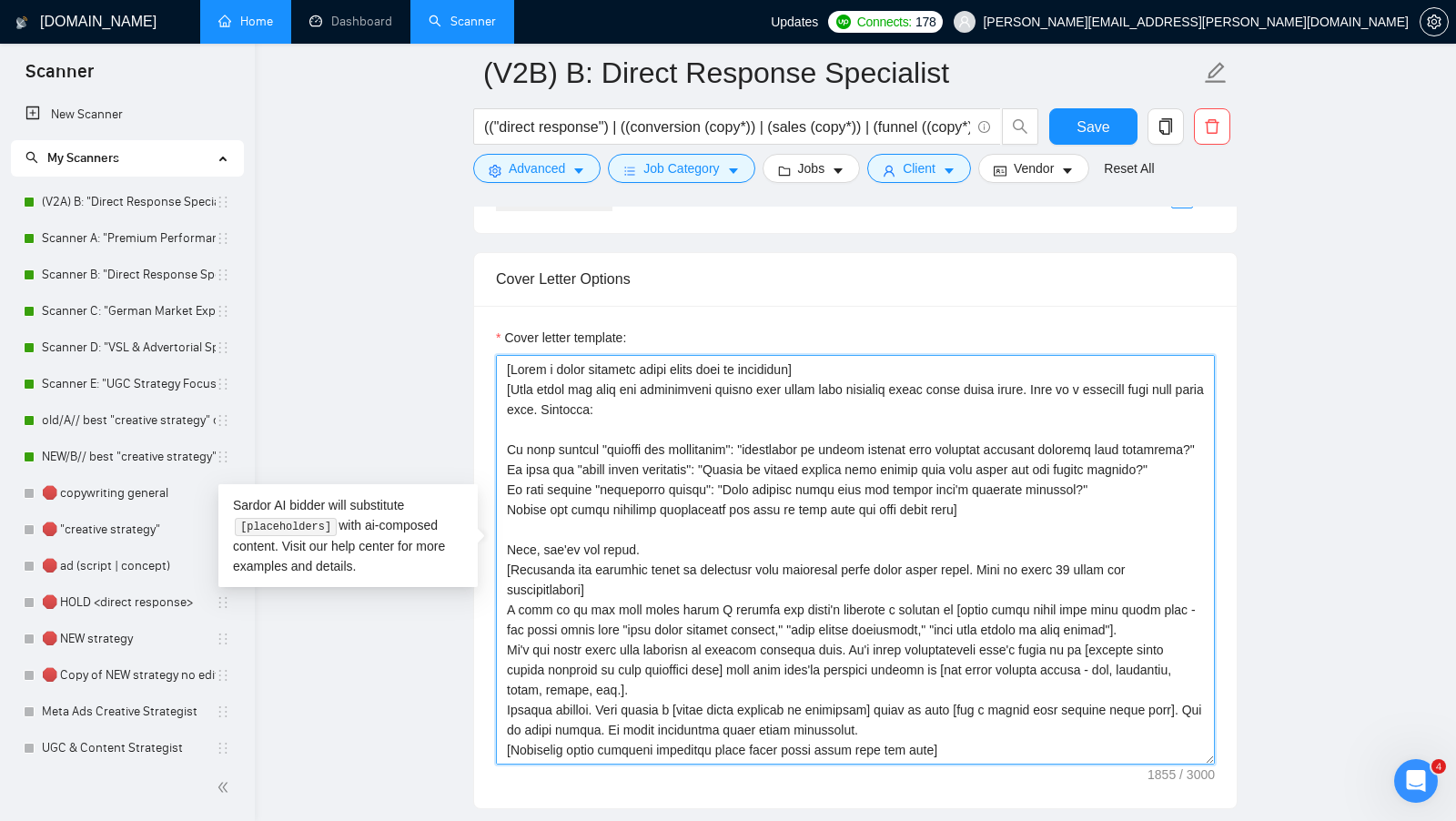 click on "Cover letter template:" at bounding box center (855, 560) 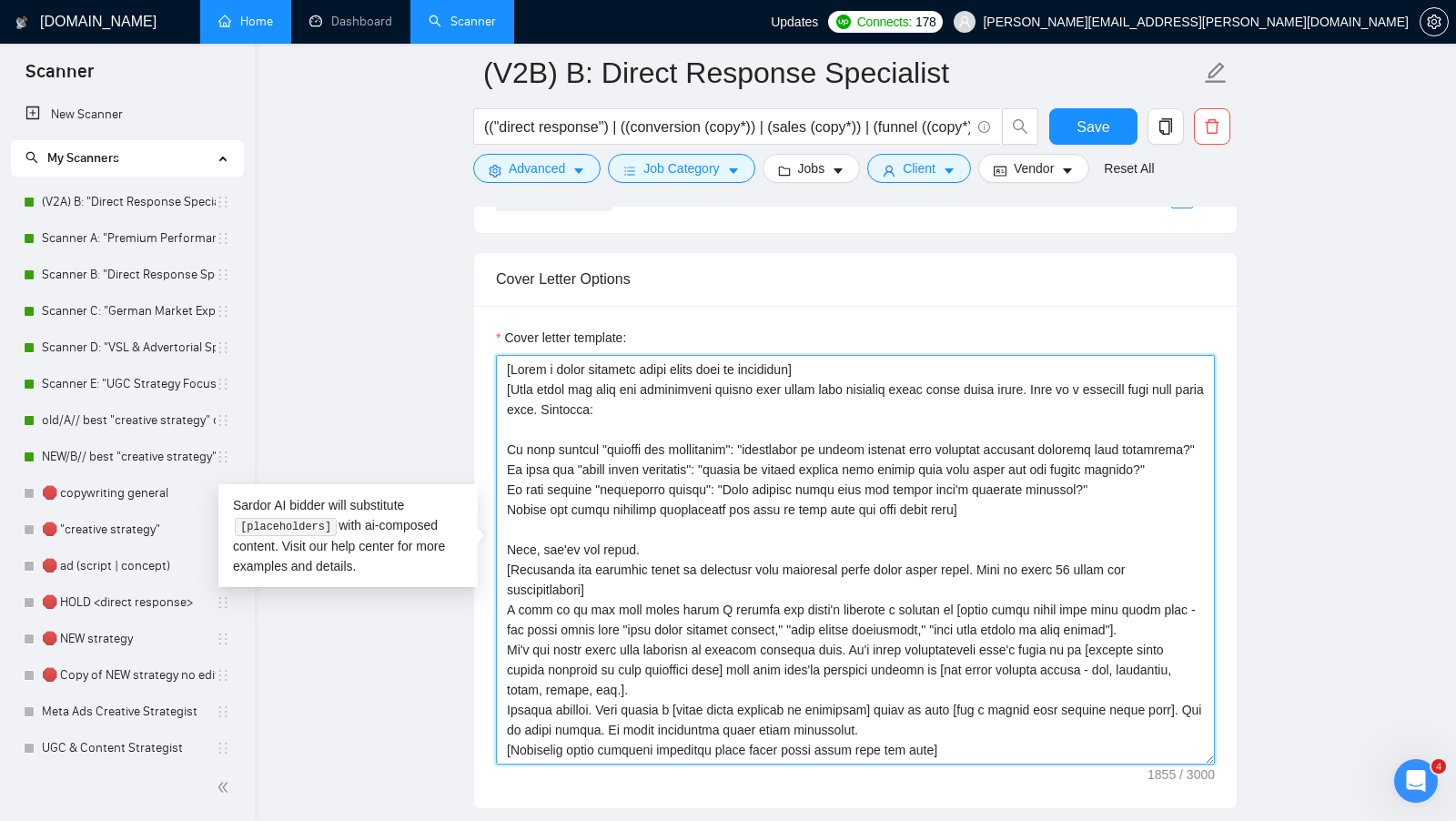 click on "Cover letter template:" at bounding box center [855, 560] 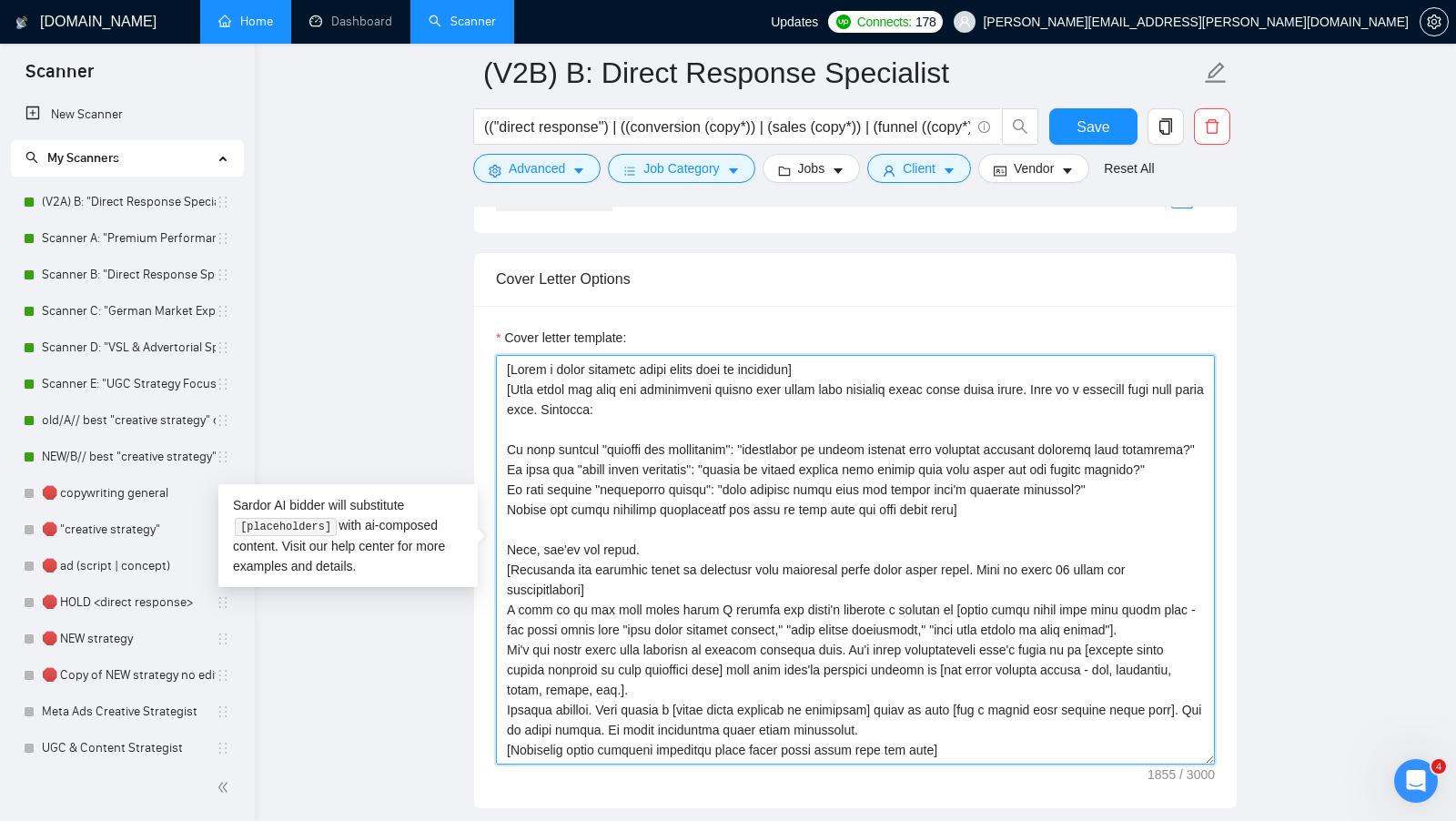 click on "Cover letter template:" at bounding box center (855, 560) 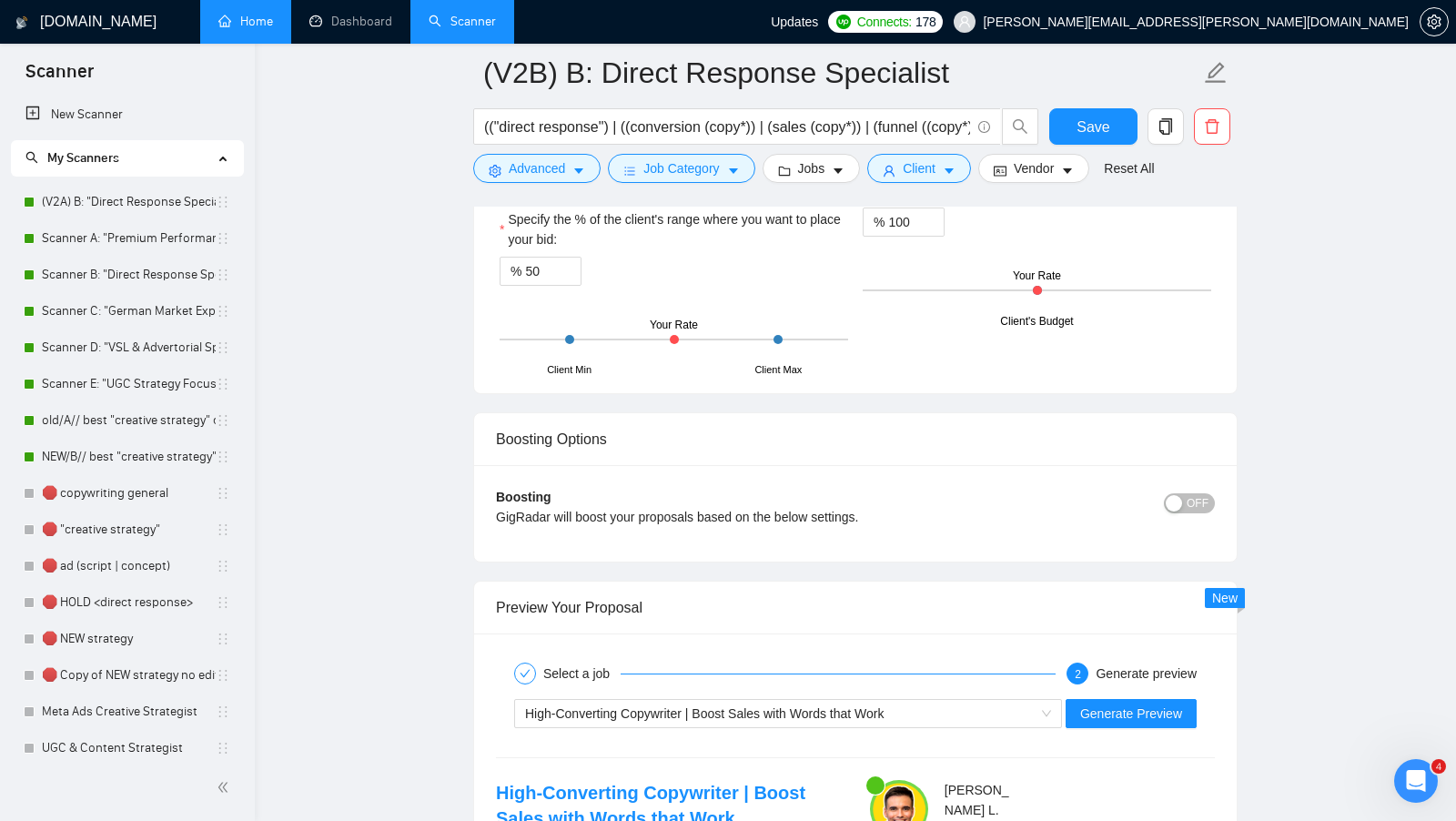 scroll, scrollTop: 2861, scrollLeft: 0, axis: vertical 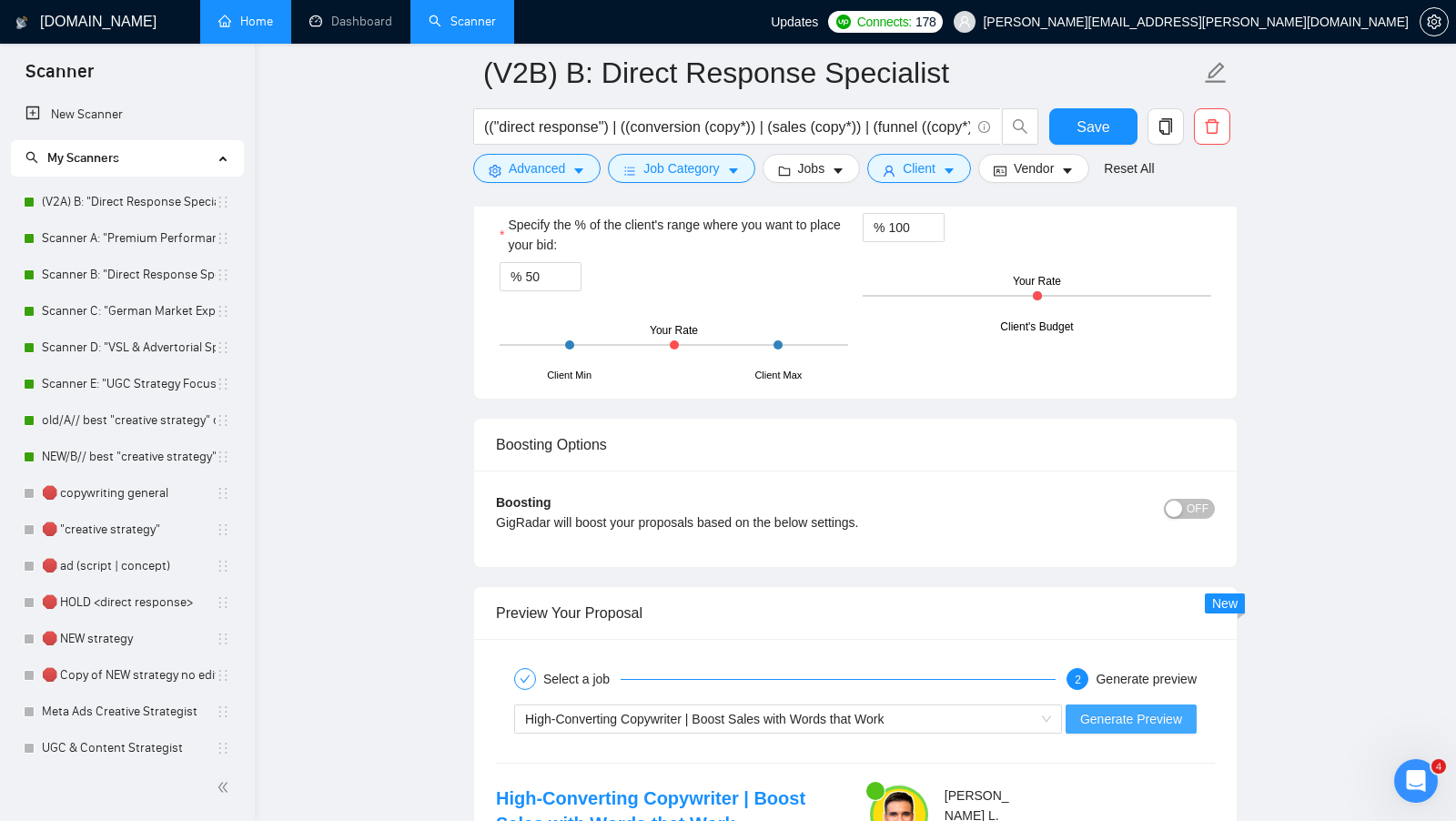 type on "[Write a quick greeting using their name if available]
[Read their job post and immediately mirror back their main struggle using their exact words. Make it a question that hits their pain. Examples:
If they mention "content not converting": "struggling to create content that actually converts visitors into customers?"
If they say "brand voice alignment": "trying to create content that aligns with your brand but not seeing results?"
If they mention "engagement issues": "your content looks good but people aren't actually engaging?"
Always use their specific terminology and make it feel like you read their mind]
Yeah, you're not alone.
[Reference the specific cycle or challenge they described using their exact words. Keep it under 20 words and conversational]
I used to do the same thing until I figured out there's actually a pattern to [match their exact goal from their post - use their words like "what makes content convert," "what drives engagement," "what gets people to take action"].
It's not about bei..." 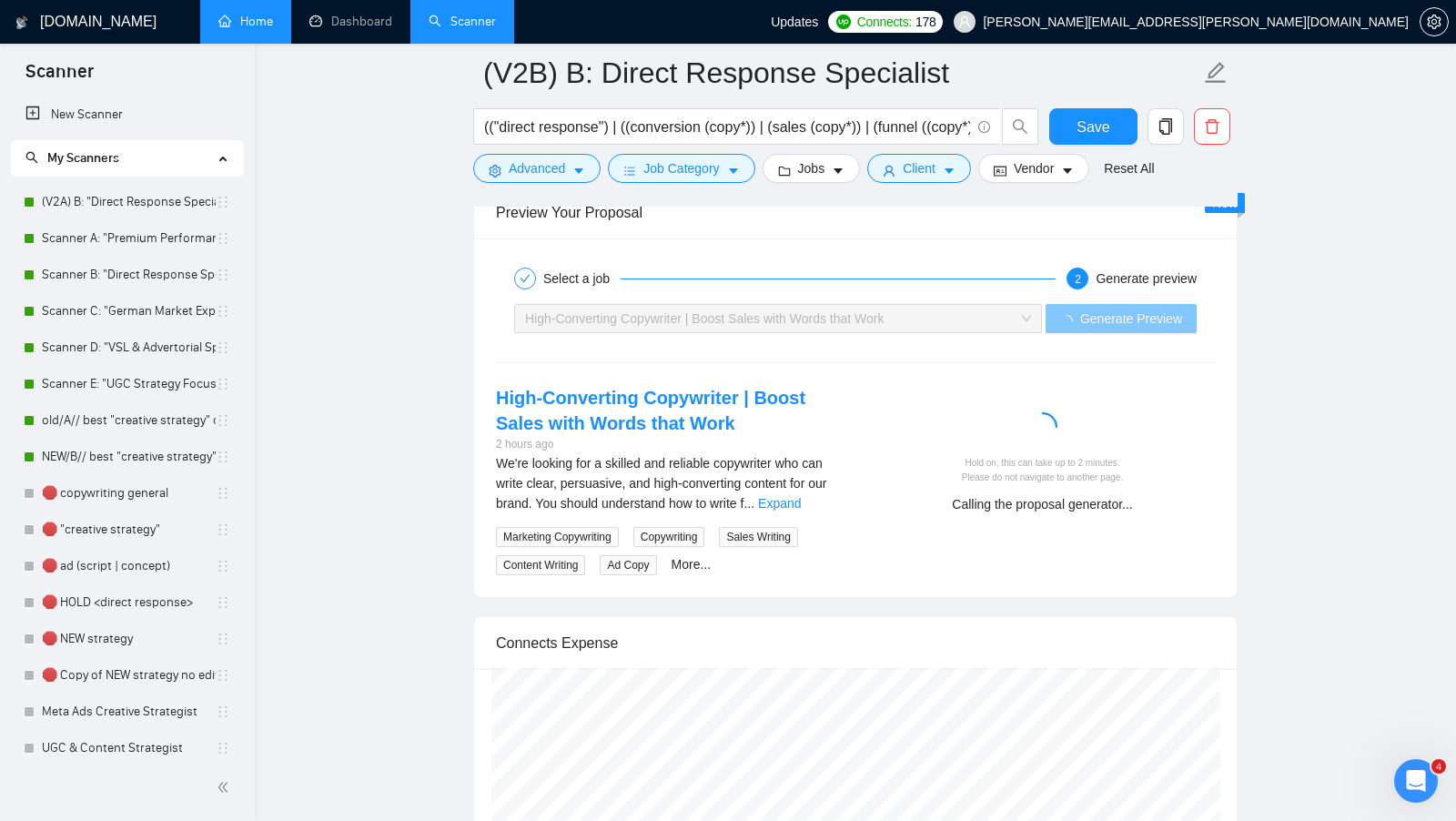 scroll, scrollTop: 3338, scrollLeft: 0, axis: vertical 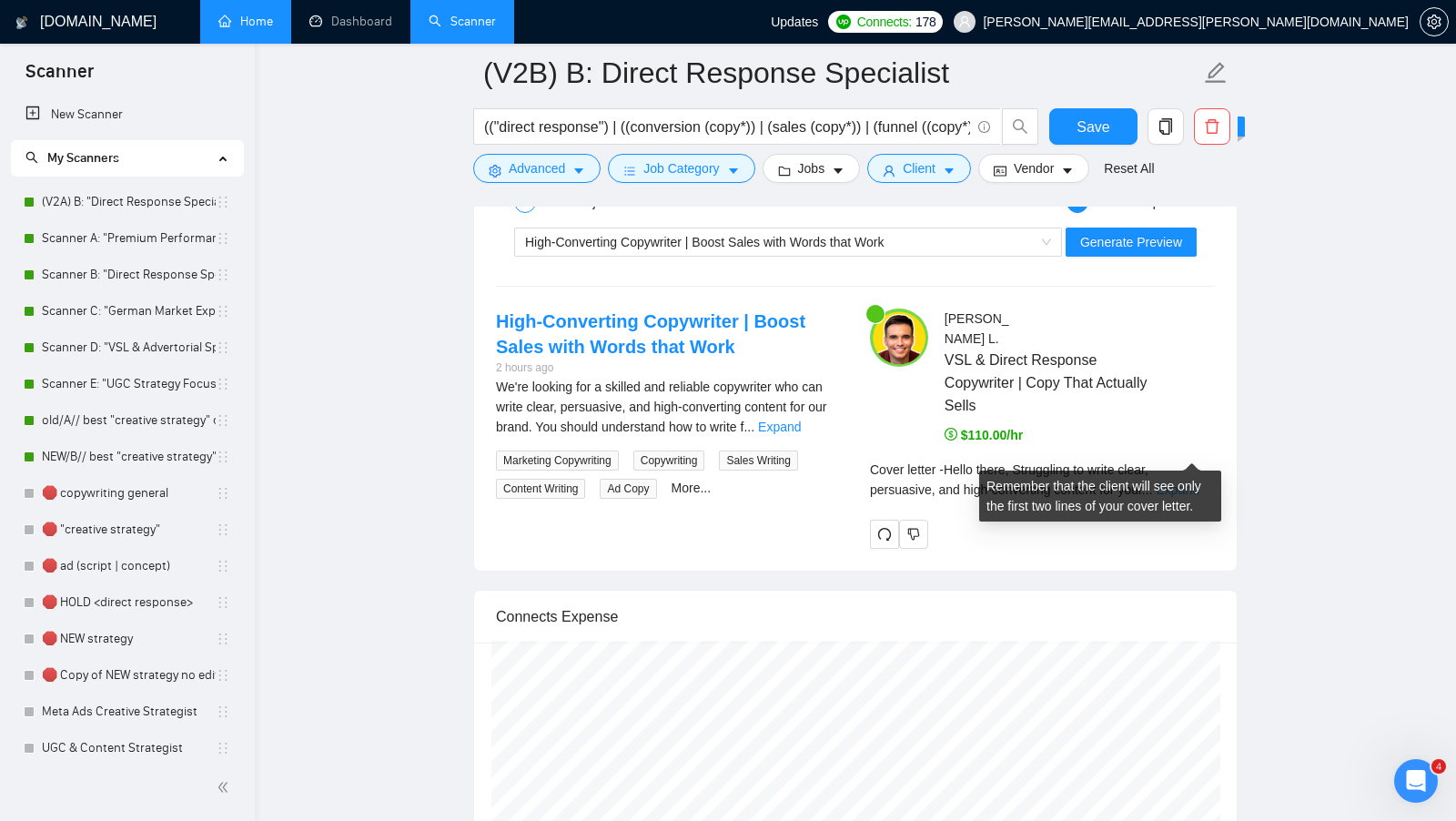 click on "Expand" at bounding box center [1178, 490] 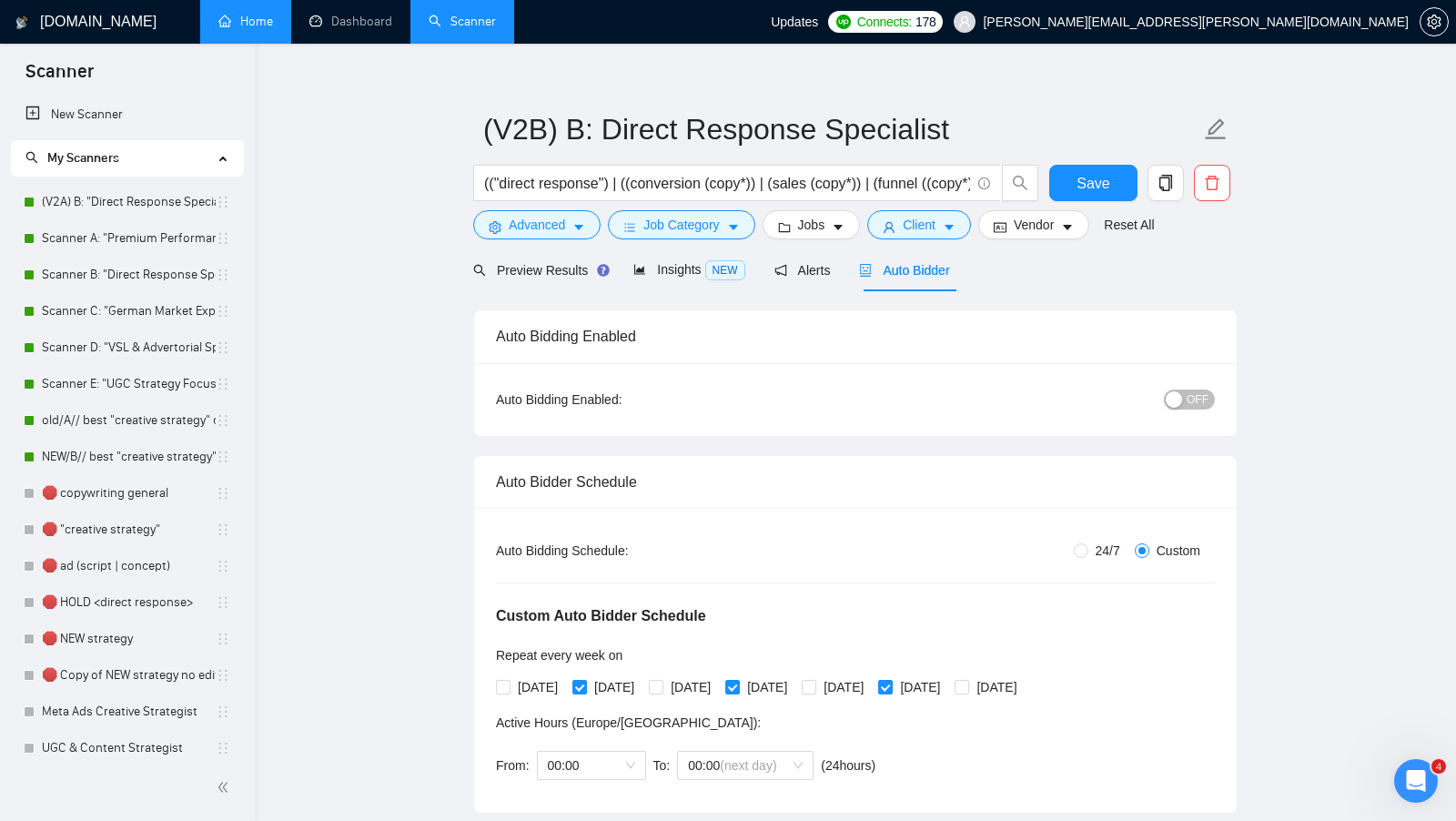 scroll, scrollTop: 15, scrollLeft: 0, axis: vertical 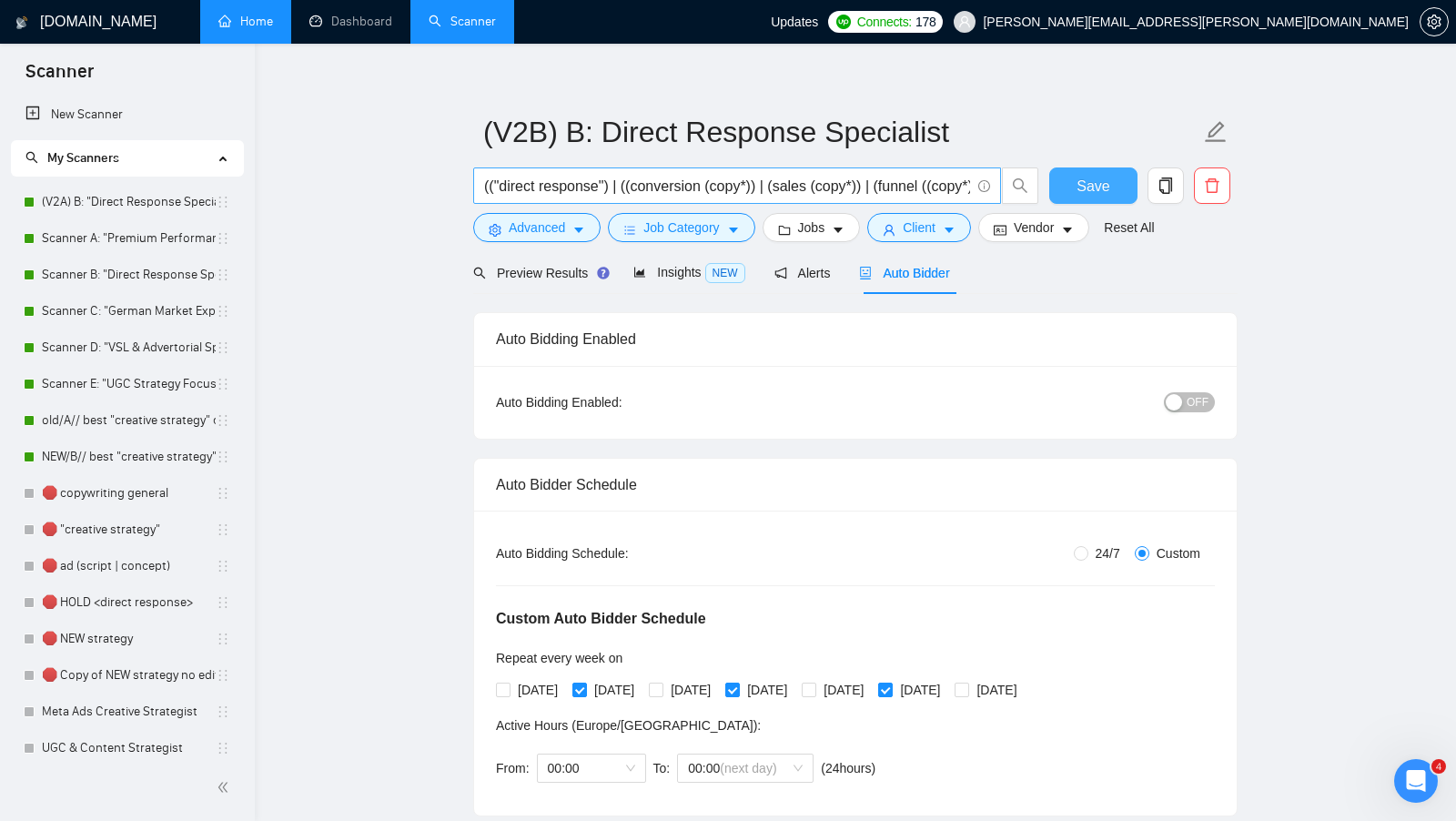 click on "Save" at bounding box center [1093, 186] 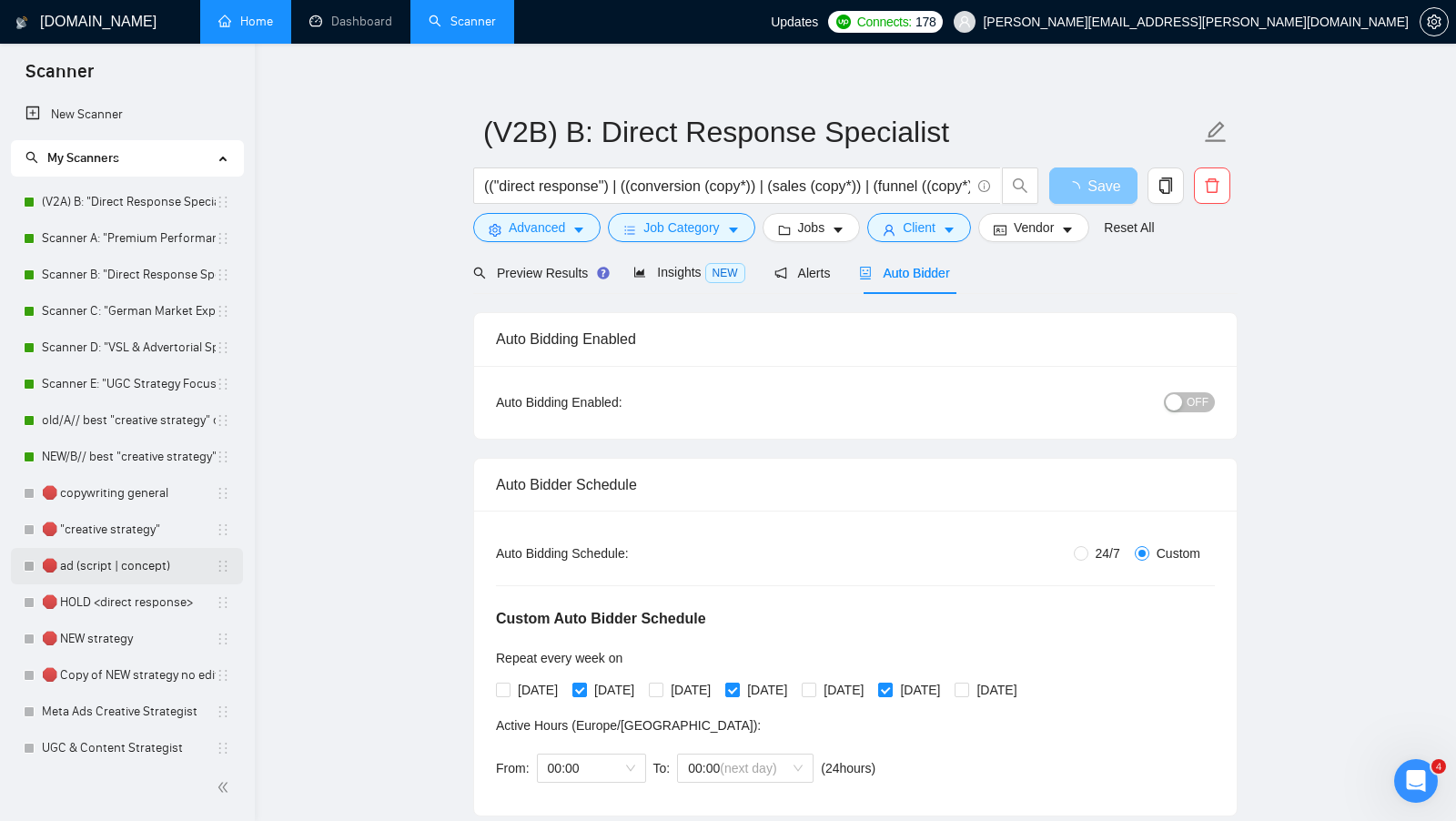 scroll, scrollTop: 120, scrollLeft: 0, axis: vertical 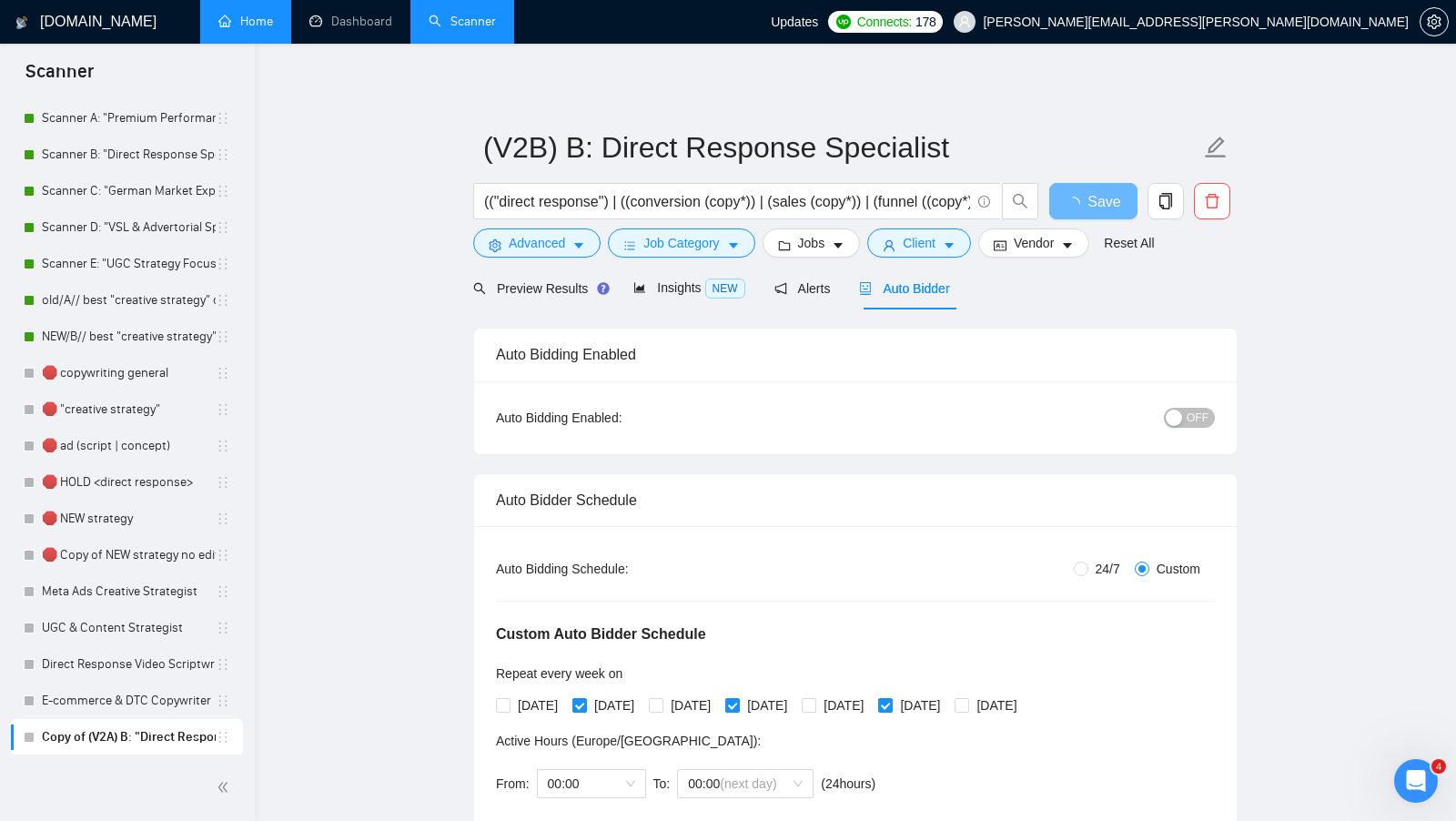 click at bounding box center [1174, 418] 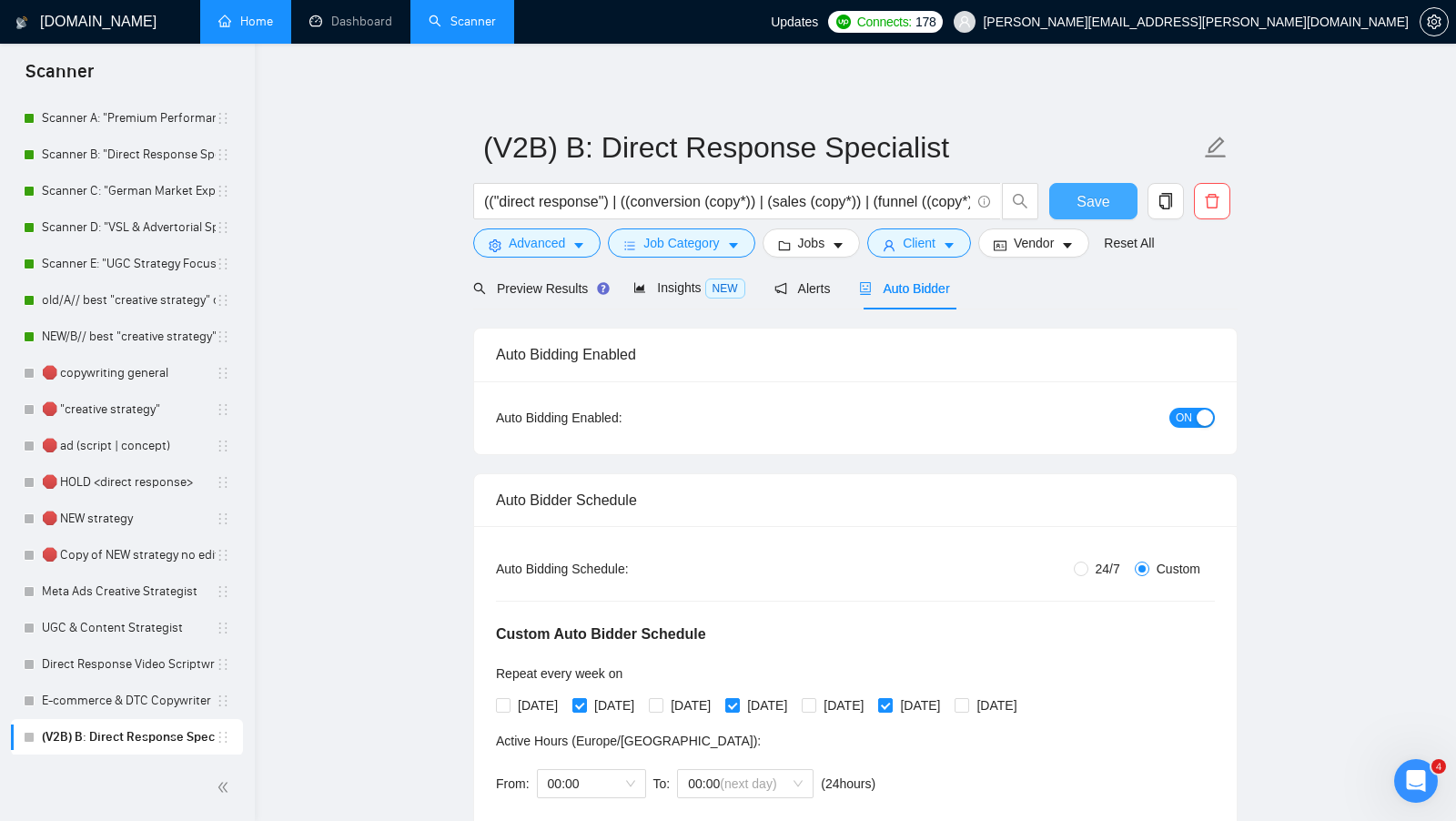 click on "Save" at bounding box center (1093, 201) 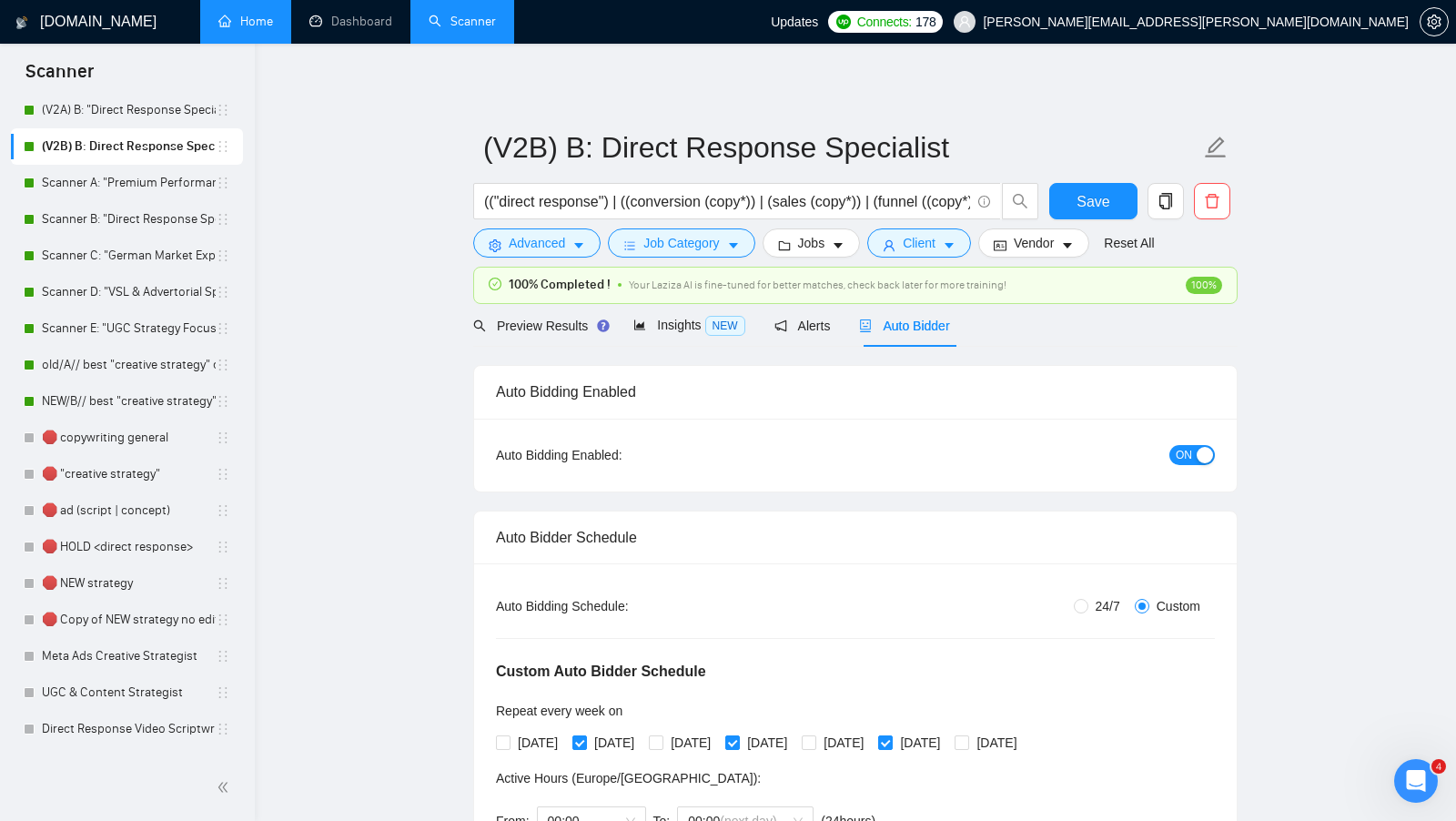 scroll, scrollTop: 0, scrollLeft: 0, axis: both 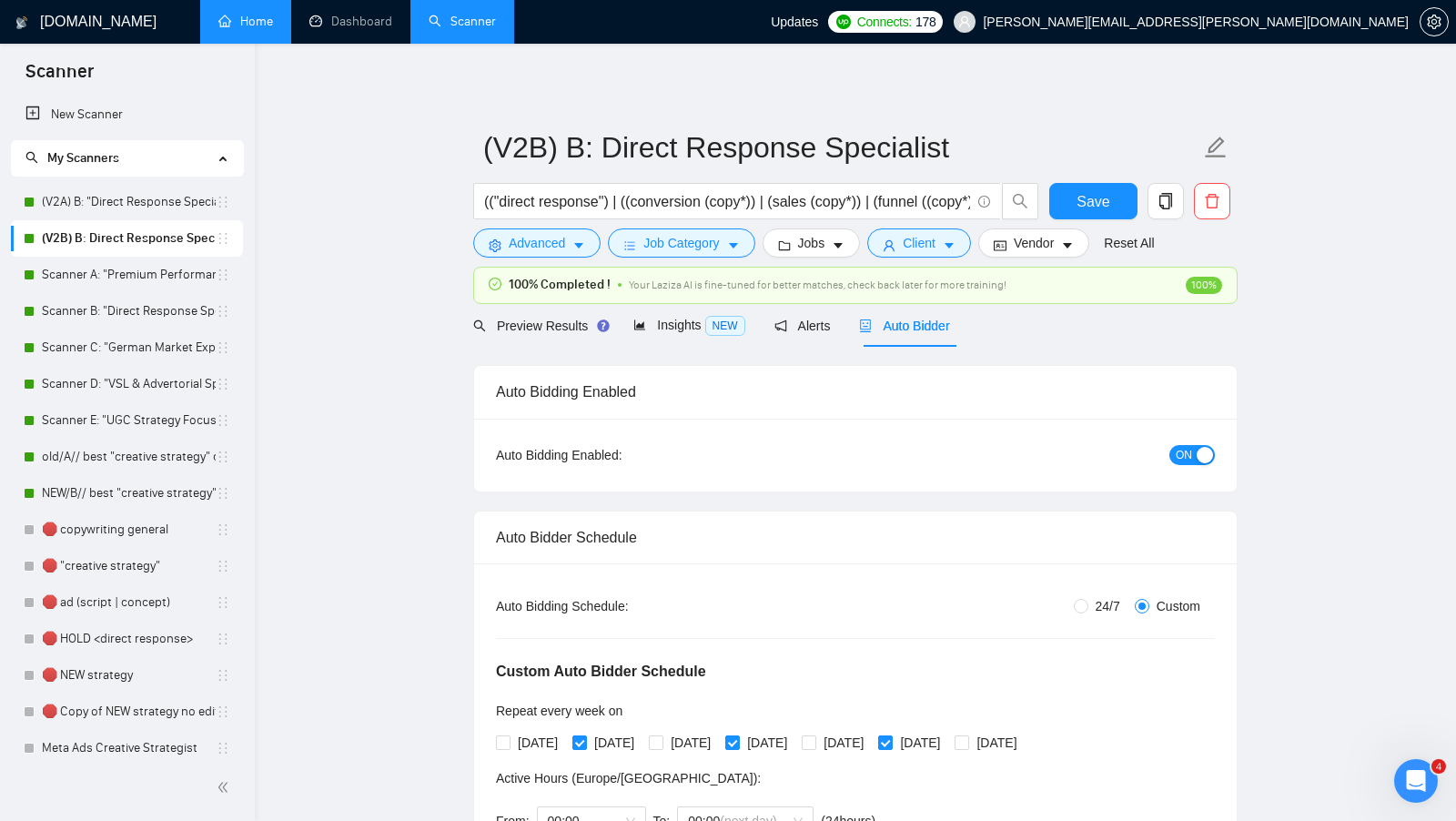 drag, startPoint x: 212, startPoint y: 730, endPoint x: 424, endPoint y: 1, distance: 759.2002 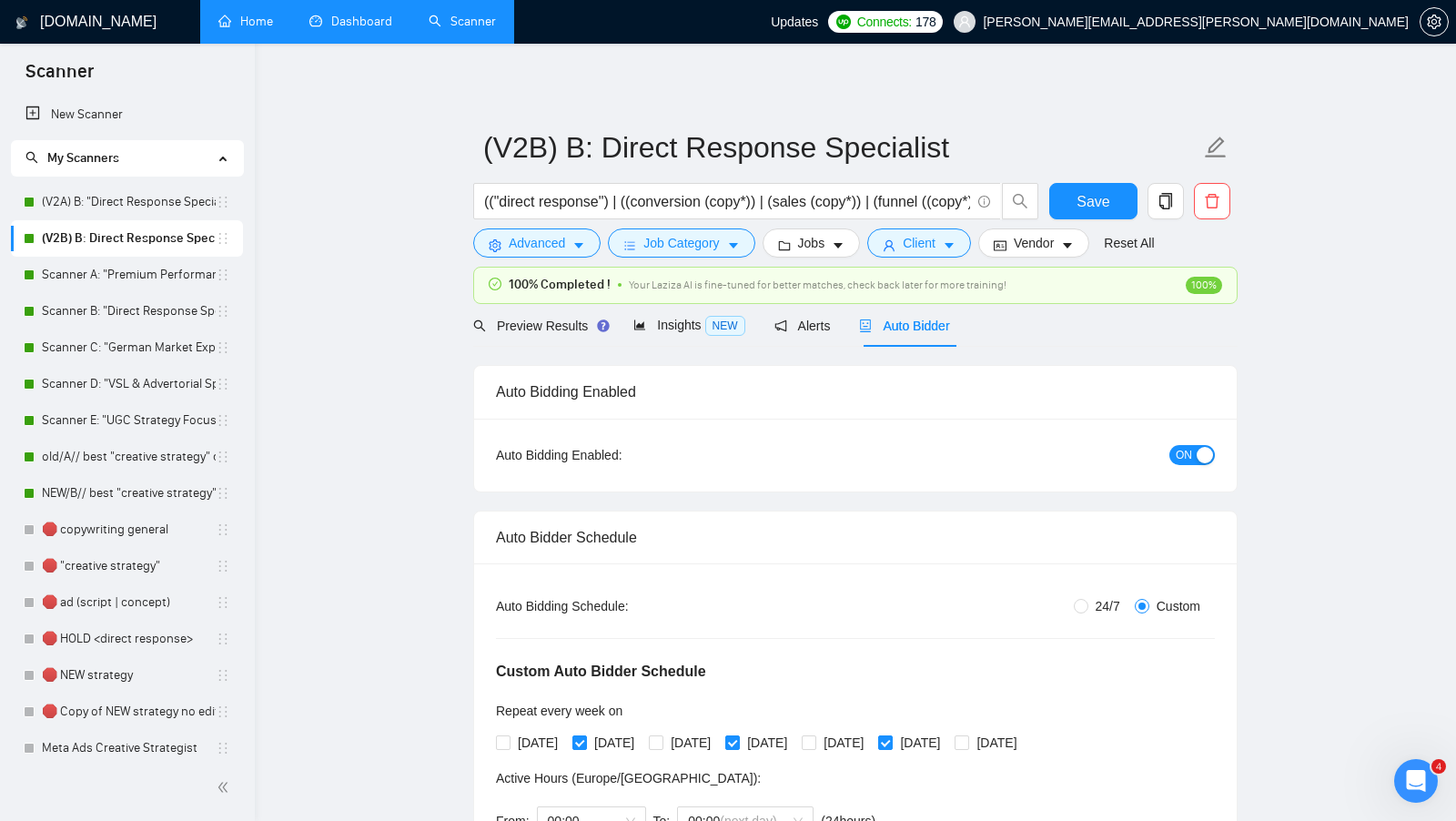 click on "Dashboard" at bounding box center (350, 21) 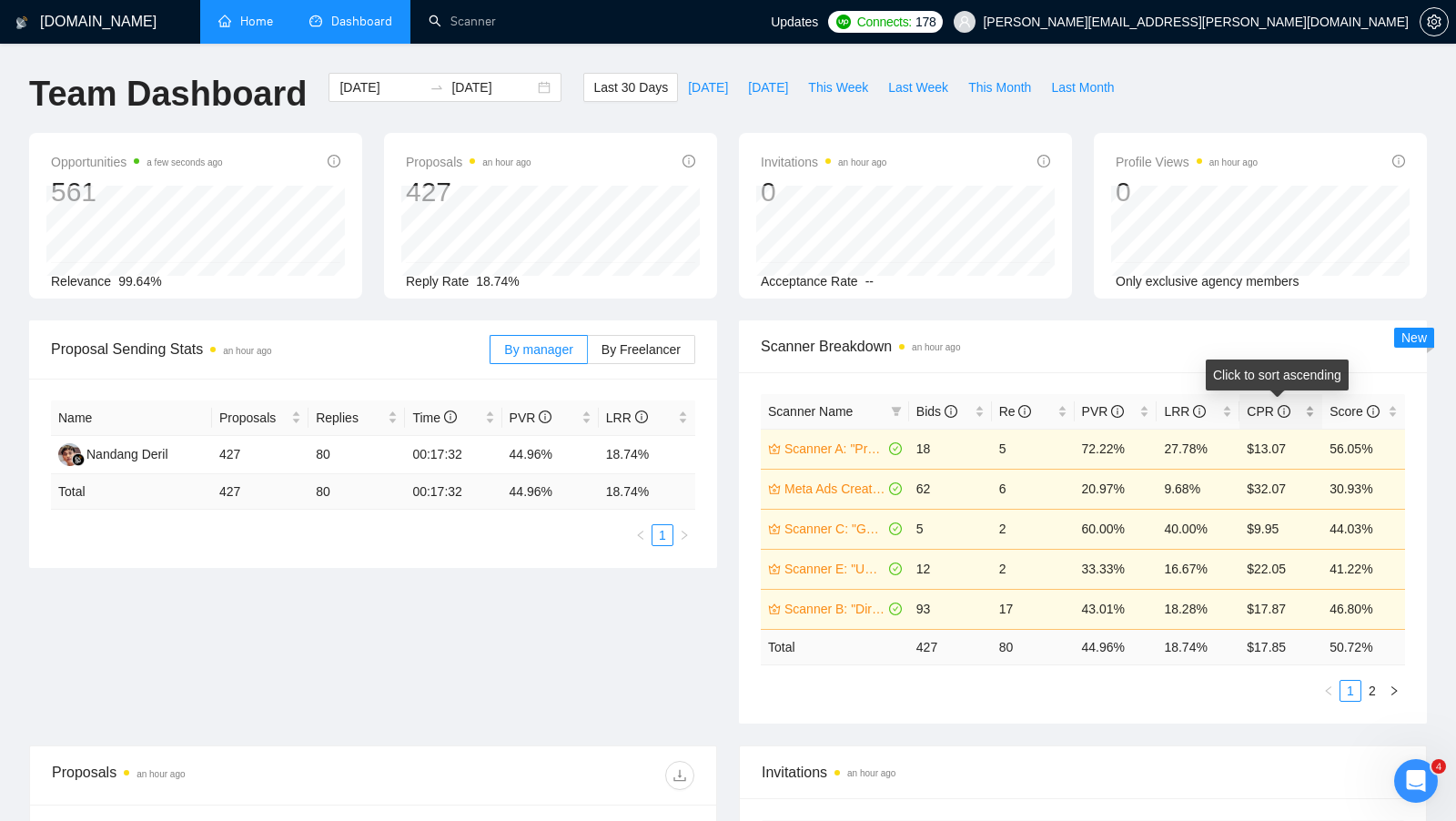 click on "CPR" at bounding box center [1280, 411] 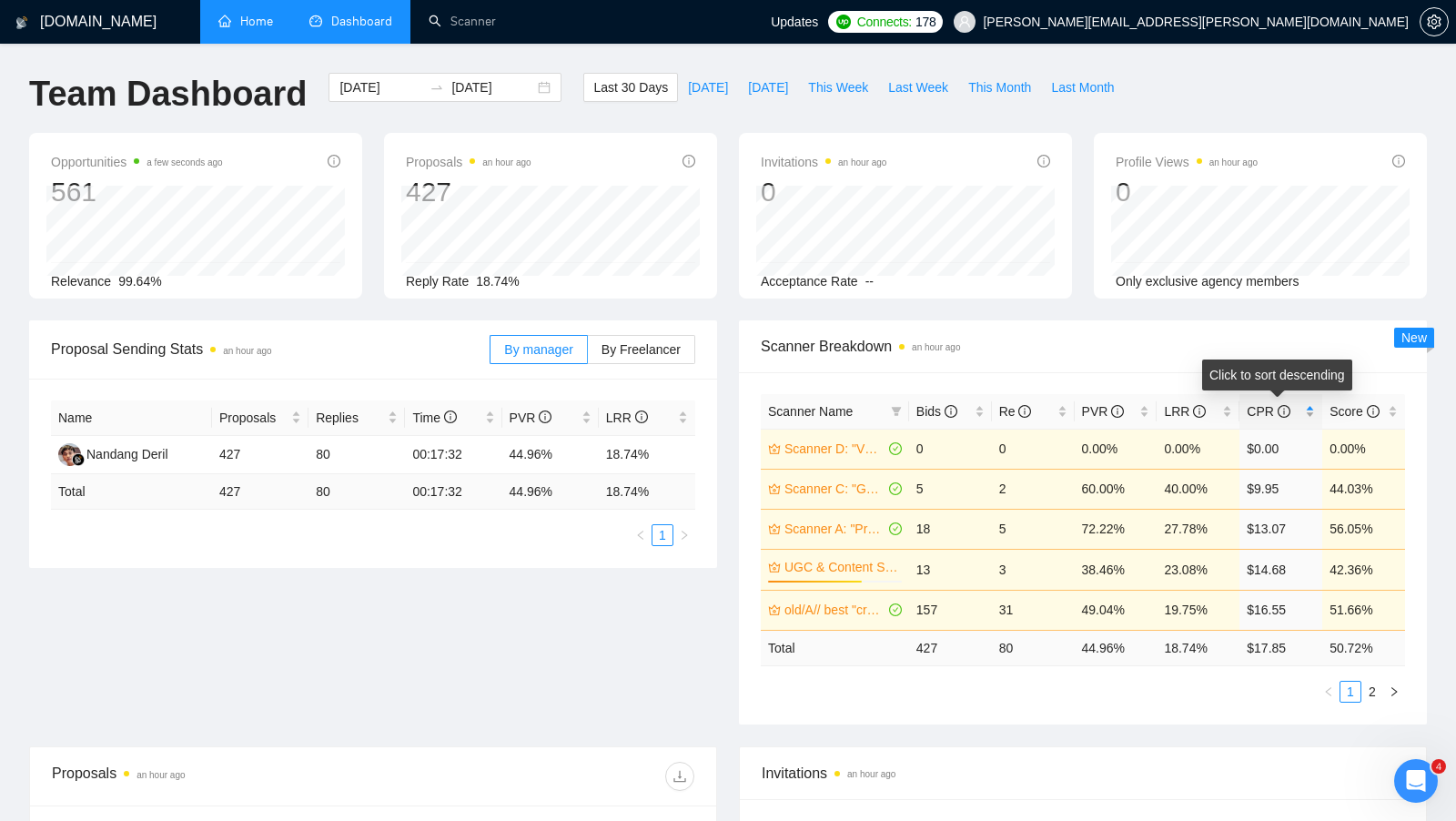 click on "CPR" at bounding box center [1280, 411] 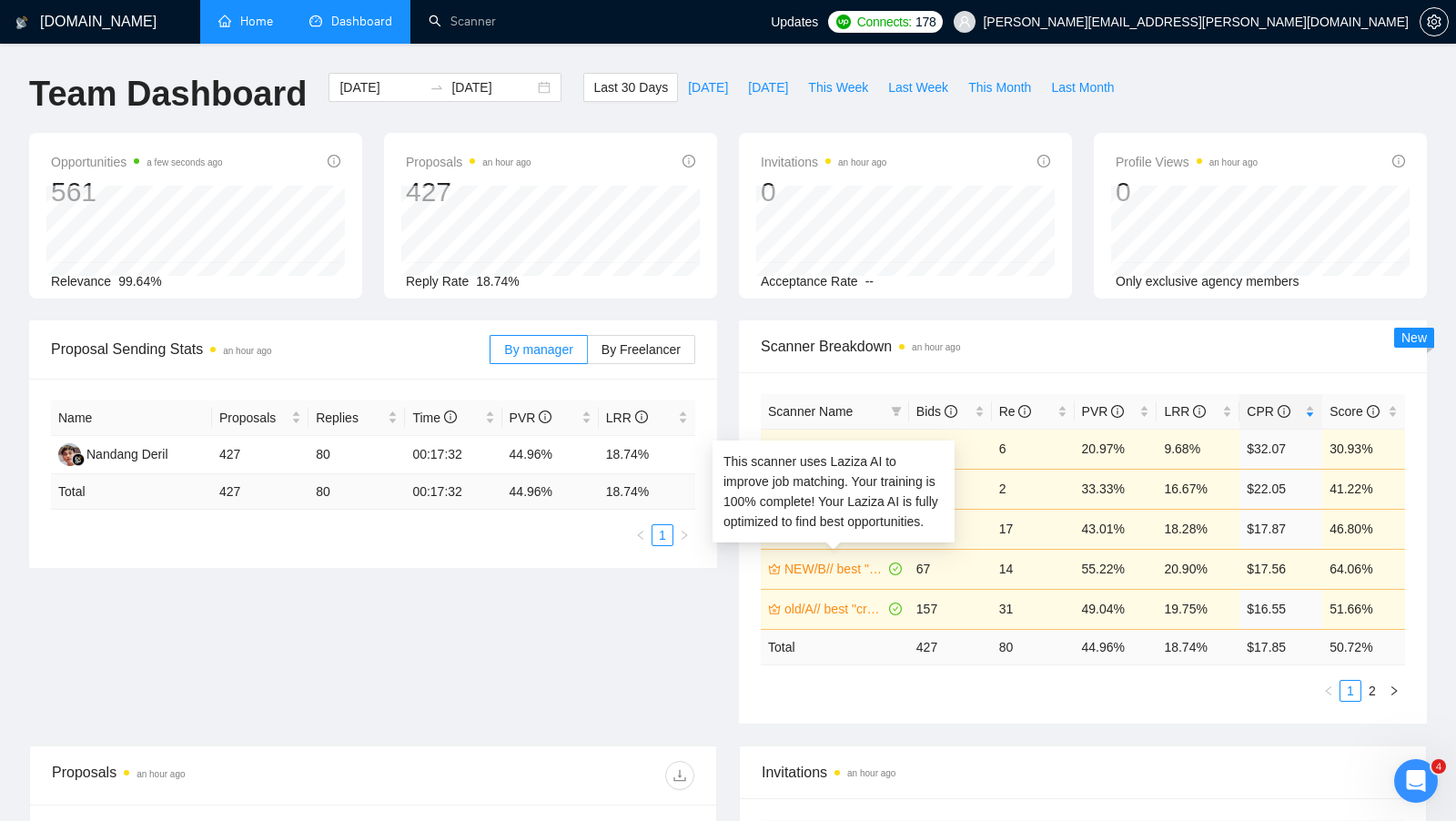 click on "NEW/B// best "creative strategy" cover letter" at bounding box center (834, 569) 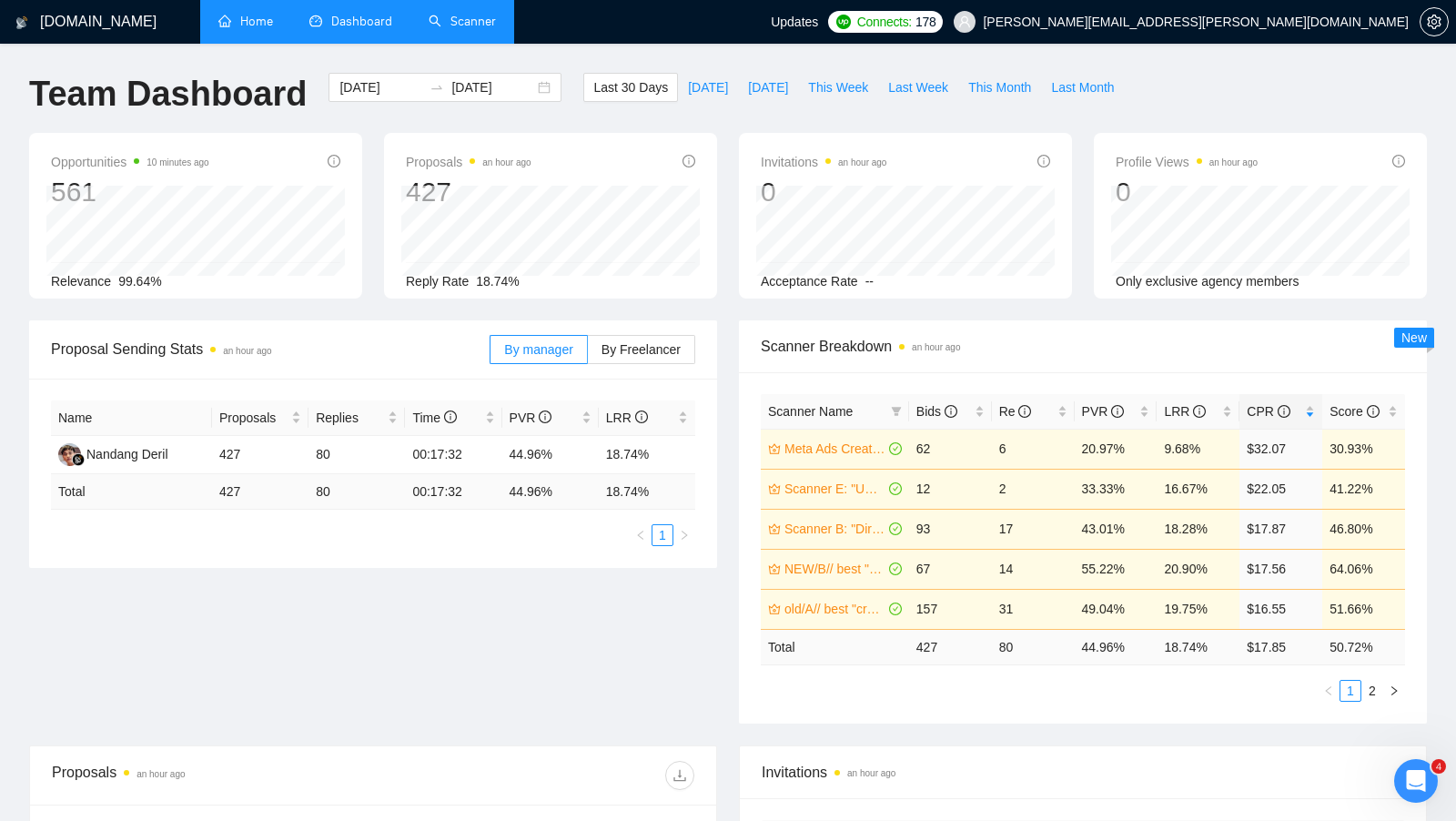 click on "Scanner" at bounding box center (462, 21) 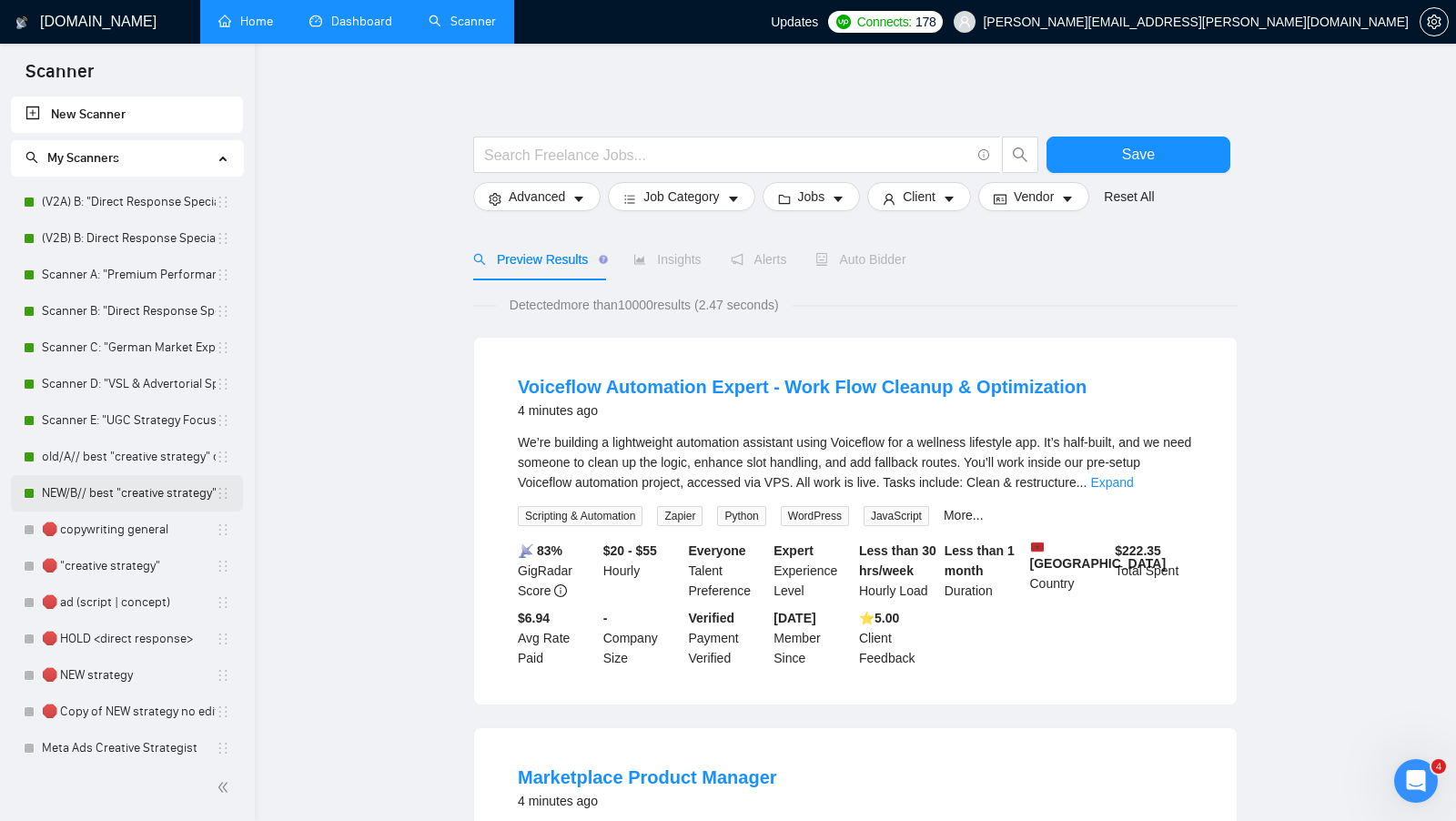 click on "NEW/B// best "creative strategy" cover letter" at bounding box center (128, 493) 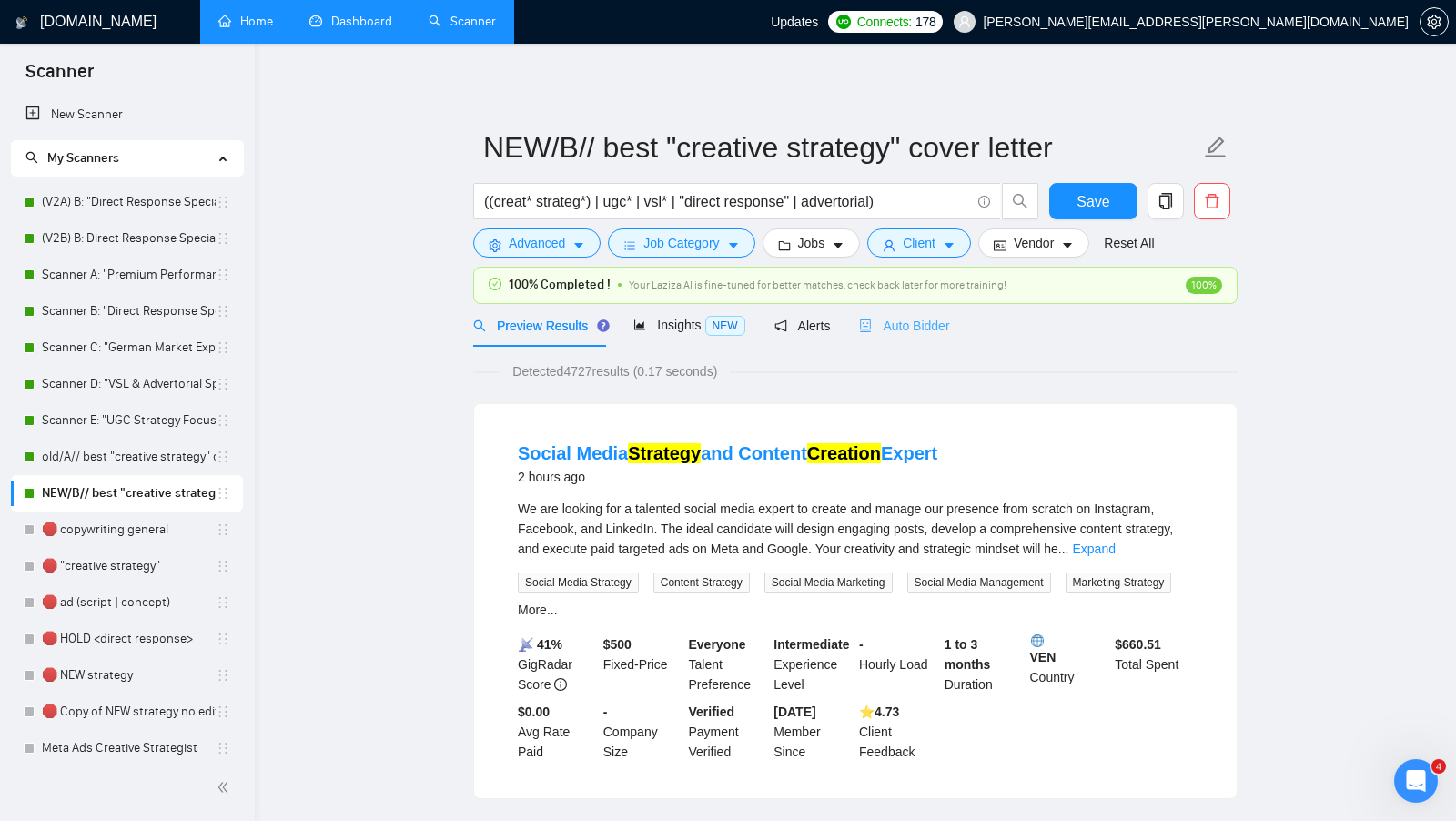 click on "Auto Bidder" at bounding box center [904, 325] 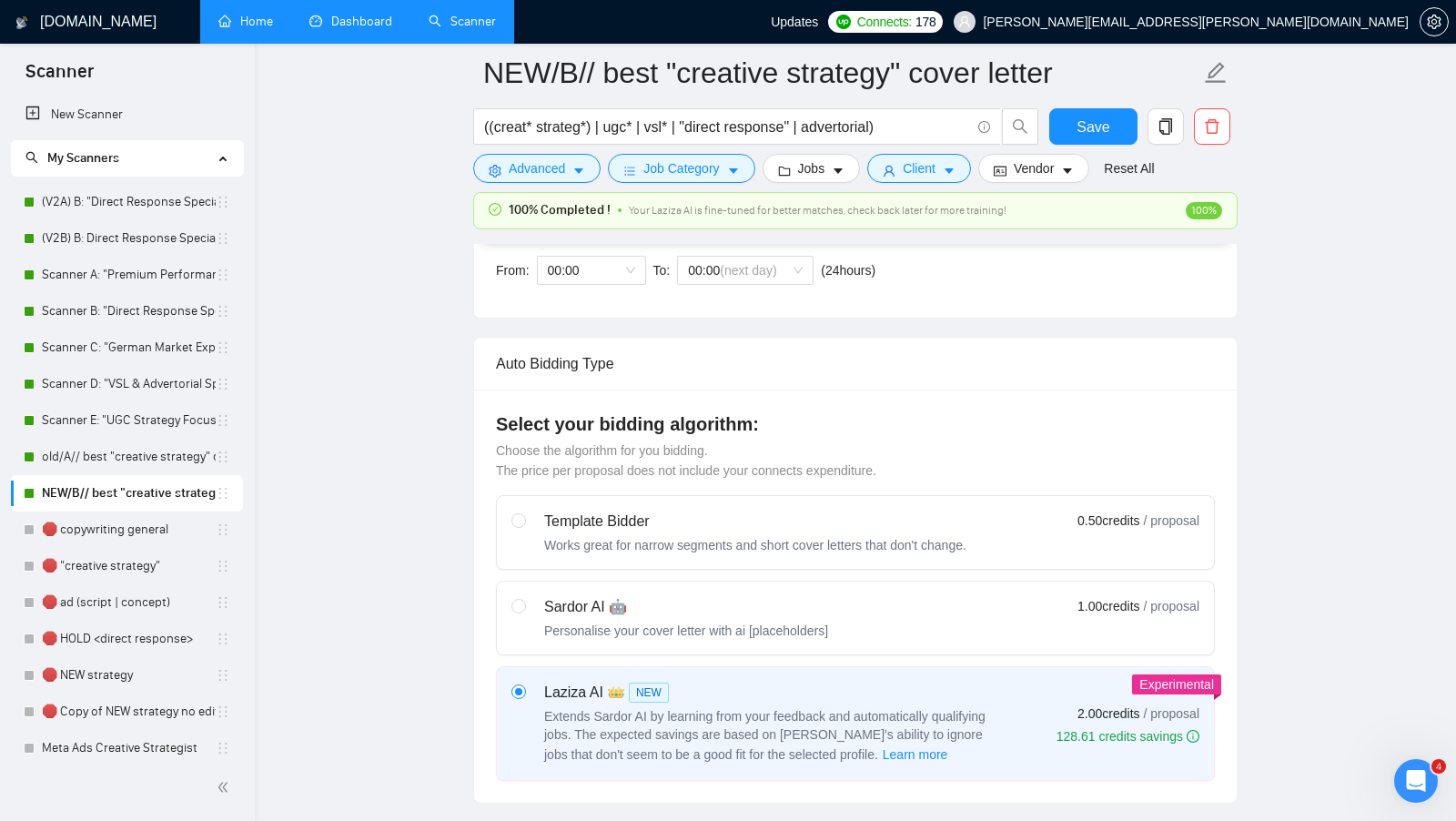 scroll, scrollTop: 563, scrollLeft: 0, axis: vertical 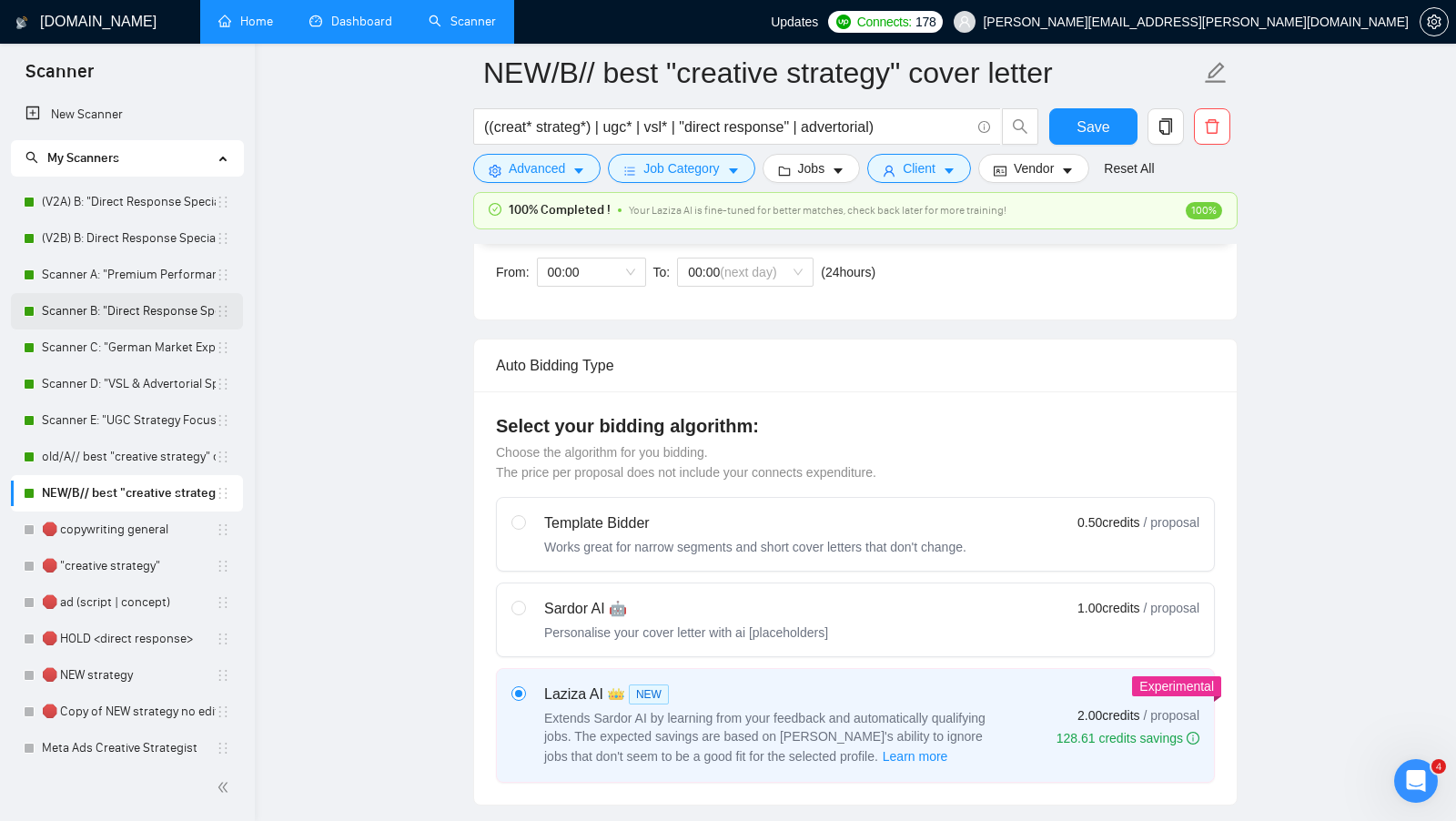 click on "Scanner B: "Direct Response Specialist"" at bounding box center (128, 311) 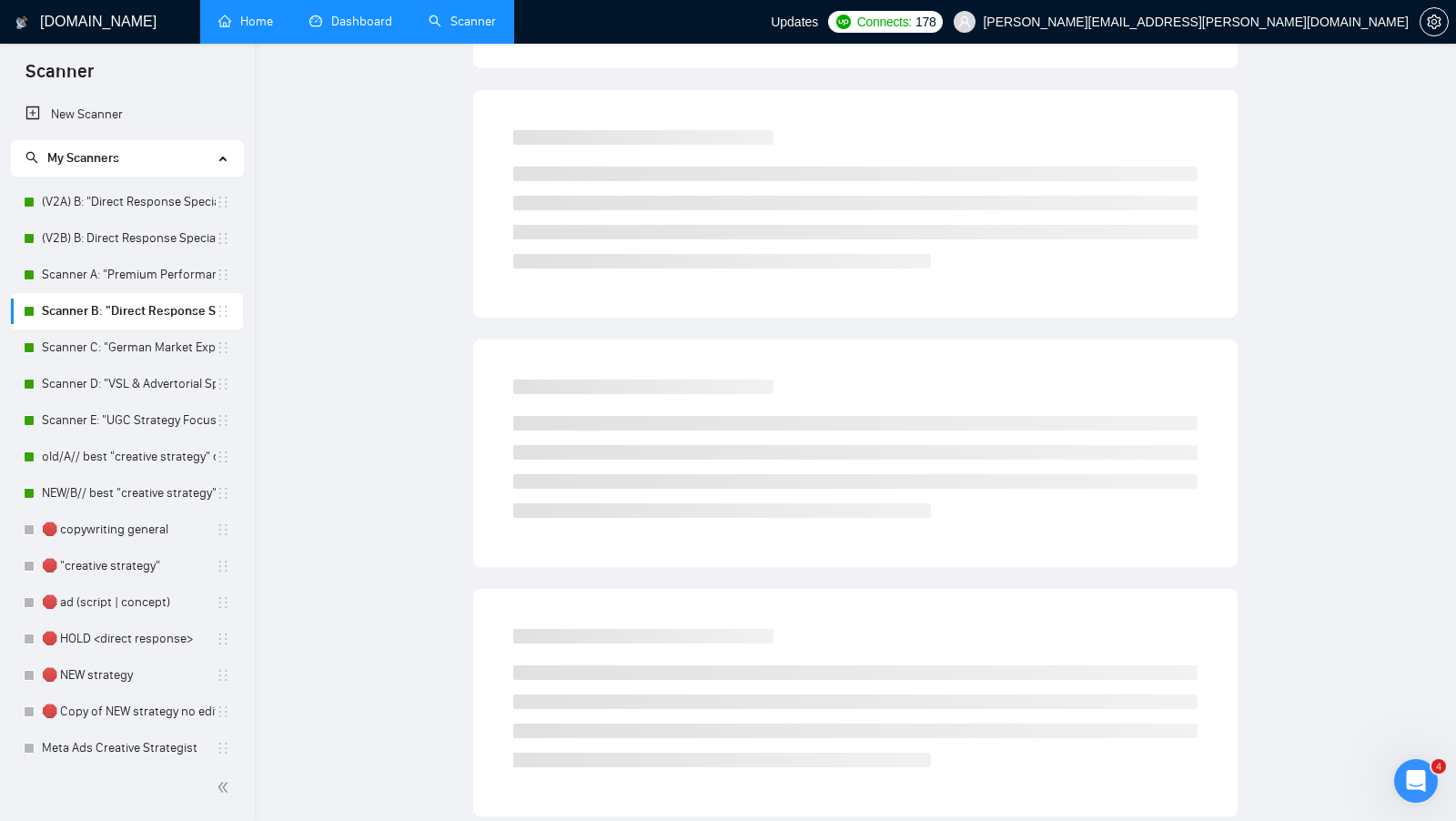 scroll, scrollTop: 0, scrollLeft: 0, axis: both 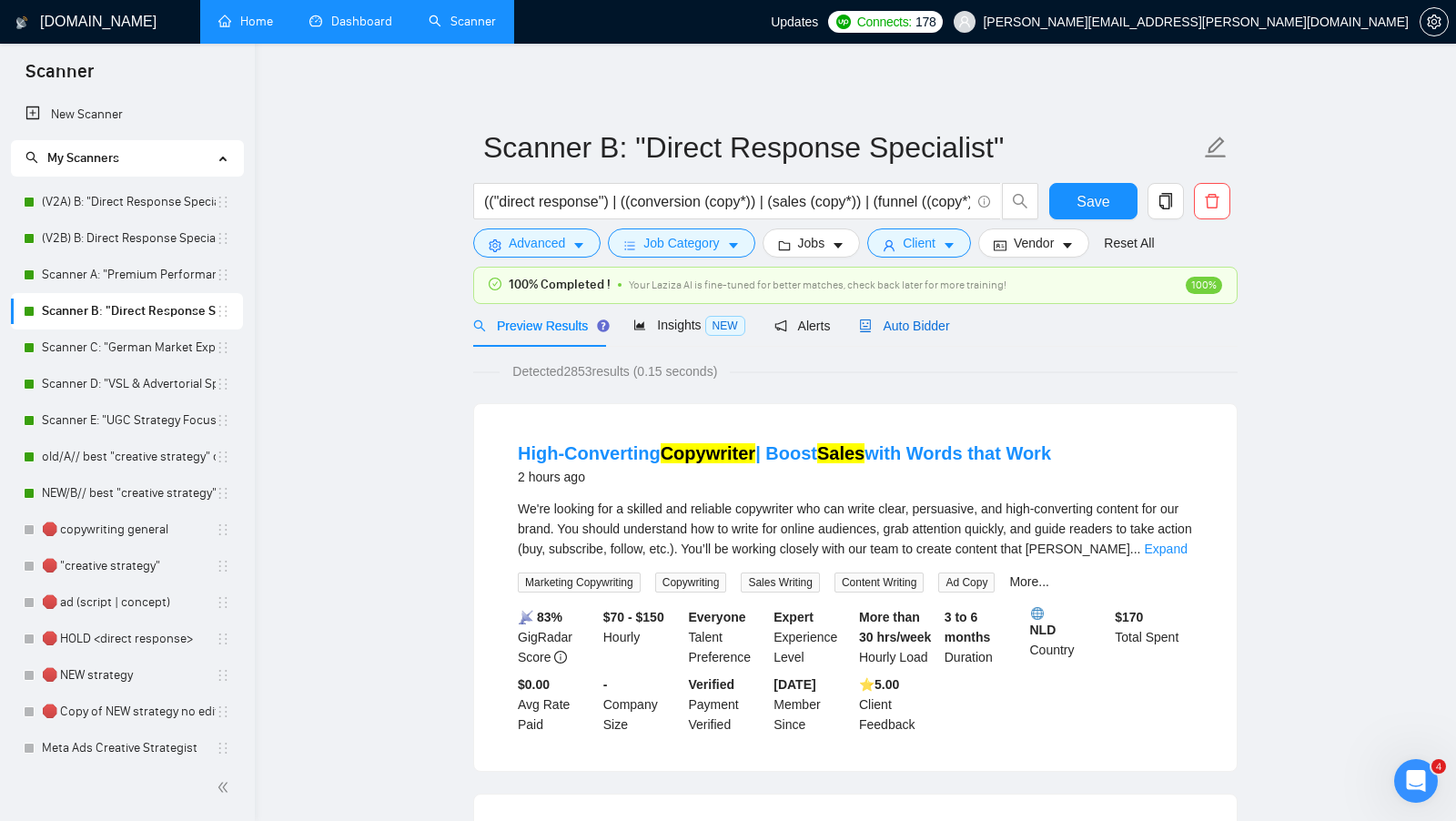click on "Auto Bidder" at bounding box center (904, 326) 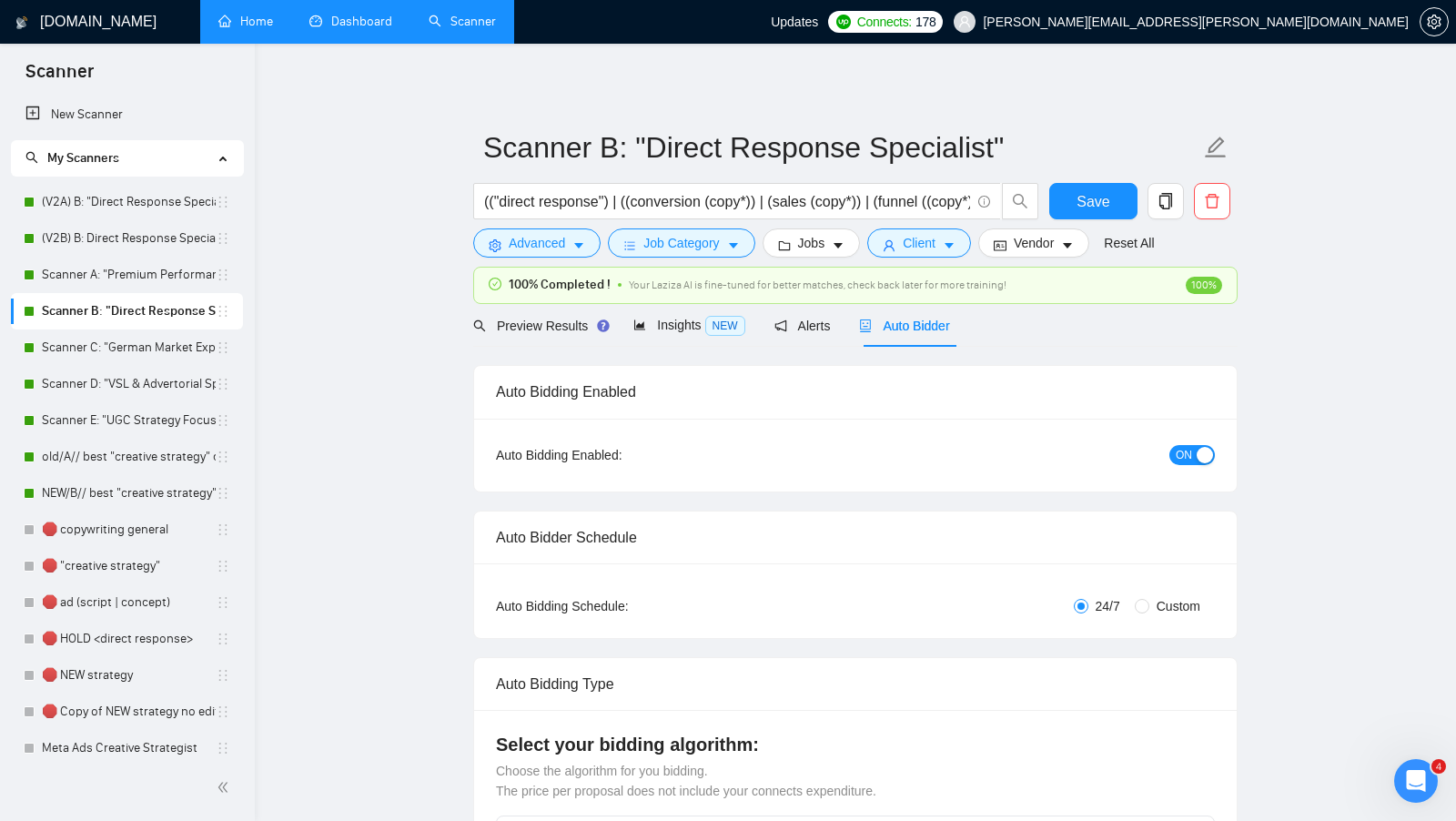 click on "ON" at bounding box center [1184, 455] 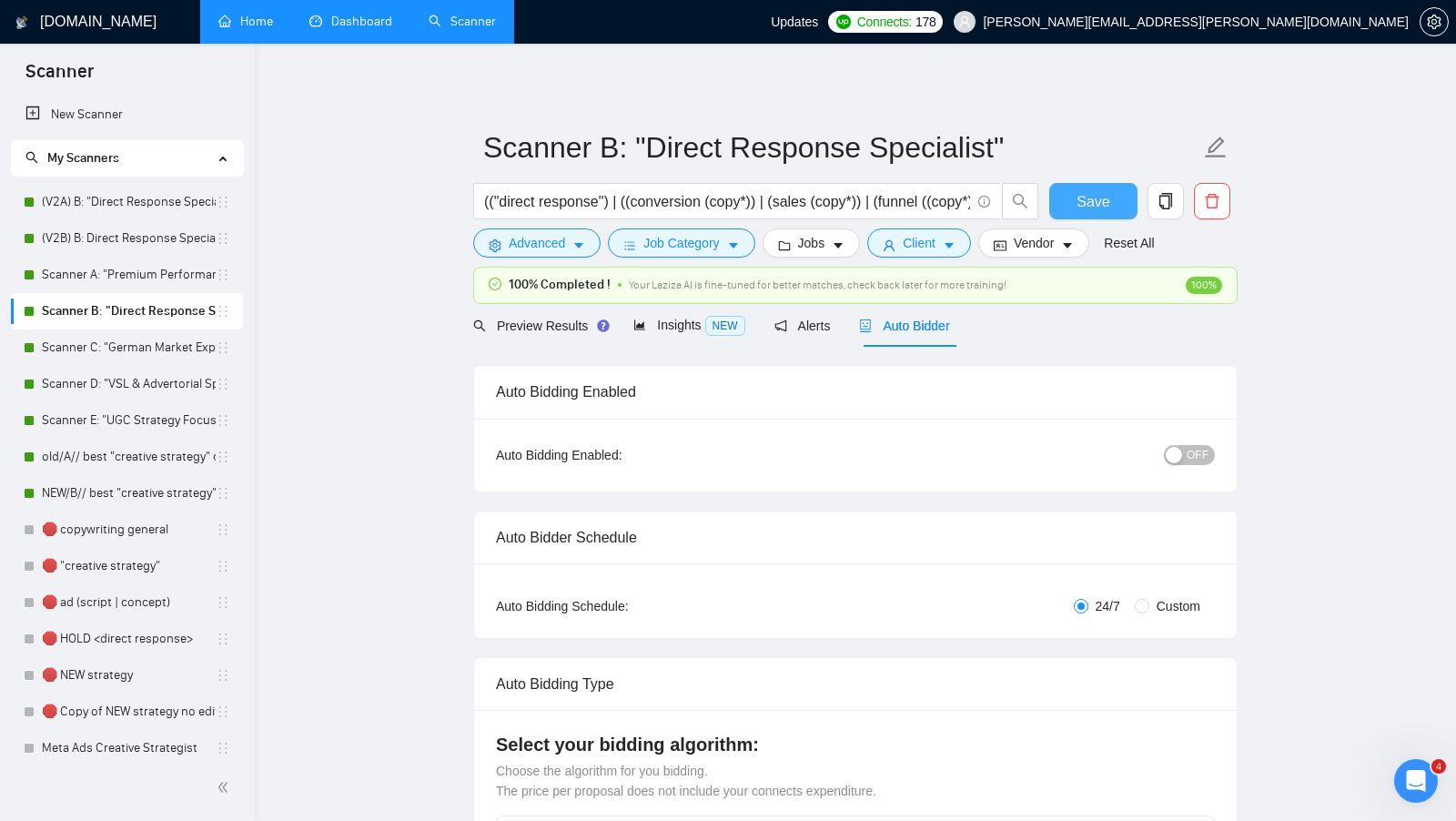 click on "Save" at bounding box center (1093, 201) 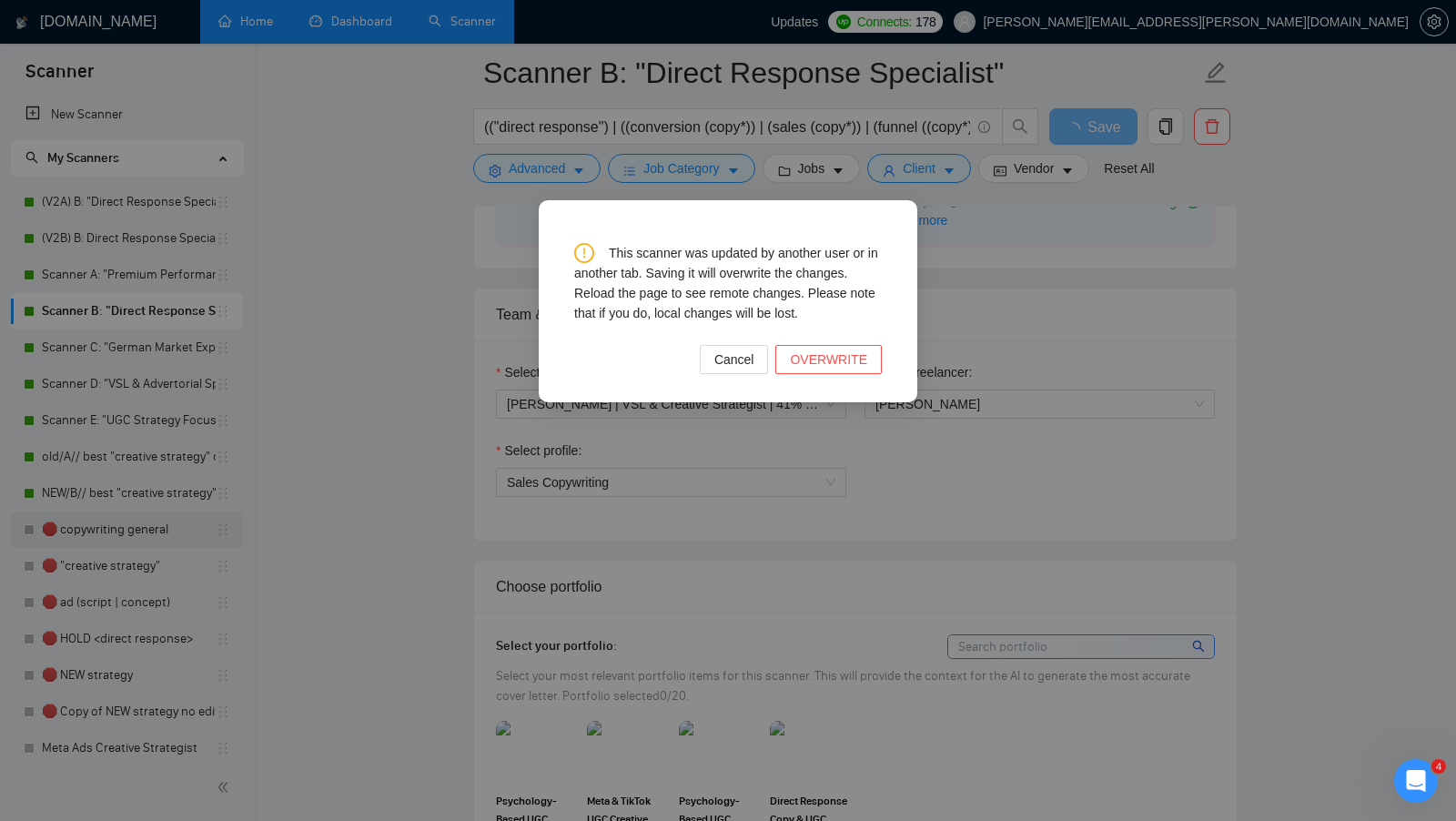 scroll, scrollTop: 917, scrollLeft: 0, axis: vertical 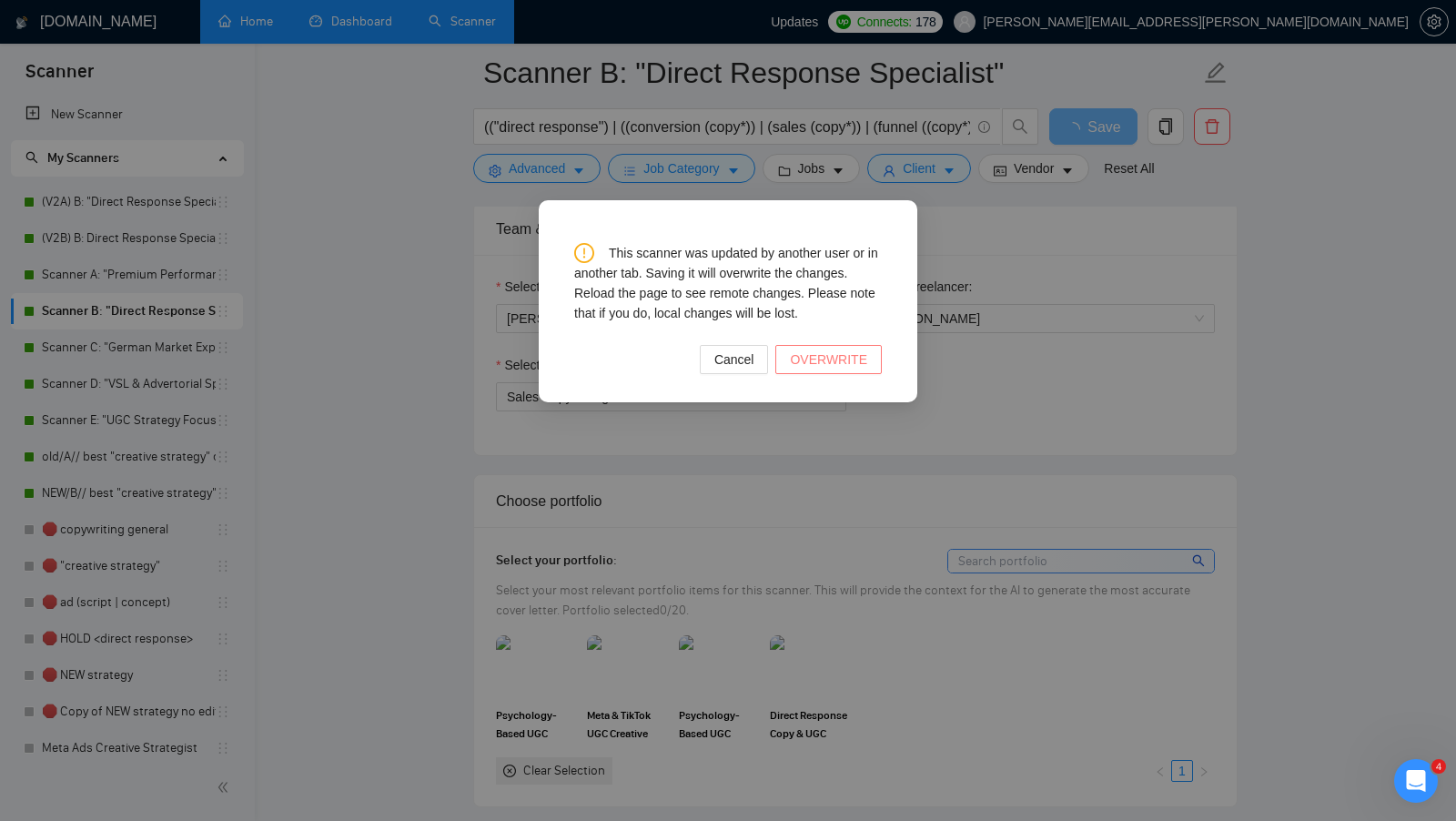 click on "OVERWRITE" at bounding box center (828, 360) 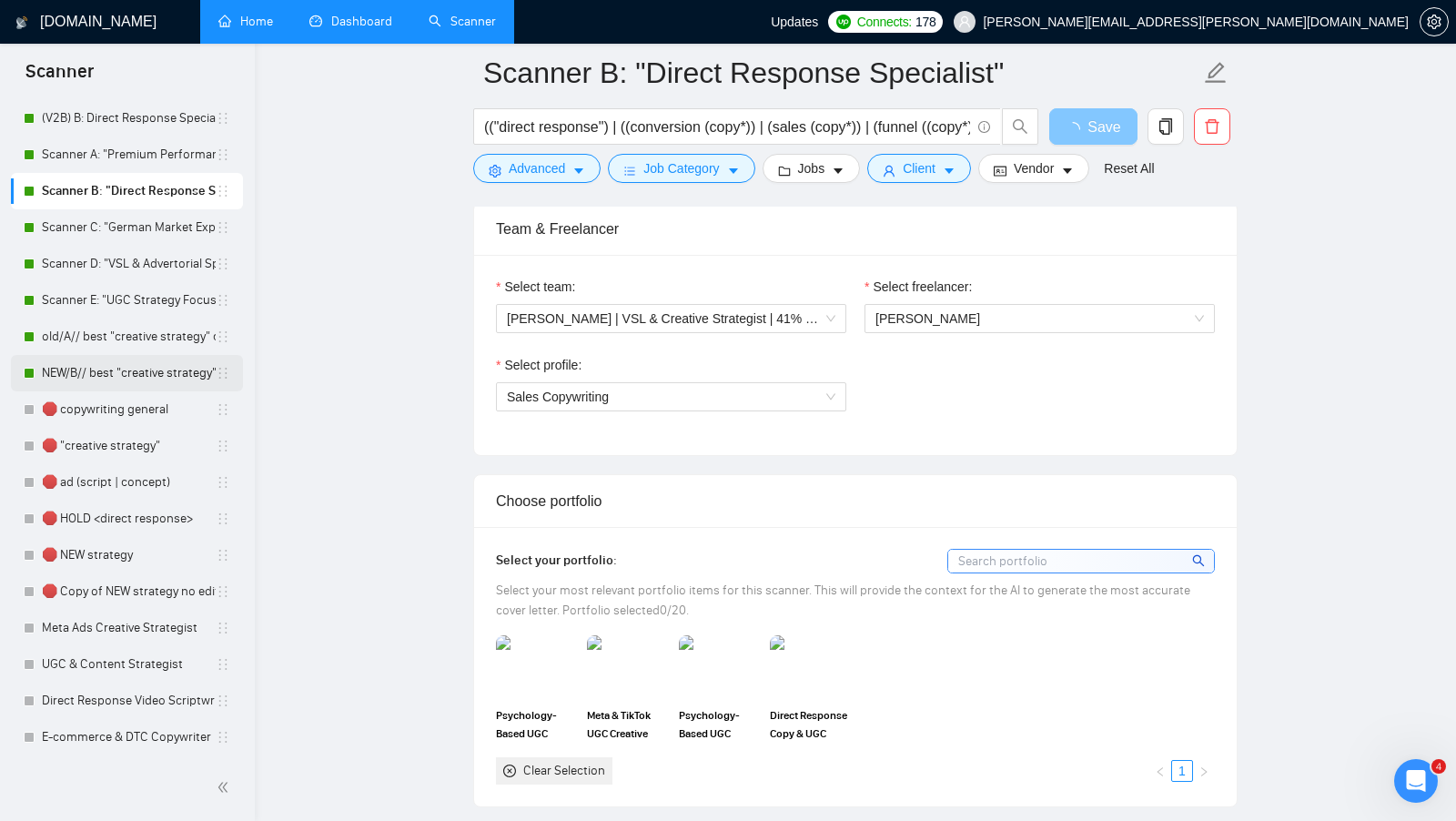 scroll, scrollTop: 0, scrollLeft: 0, axis: both 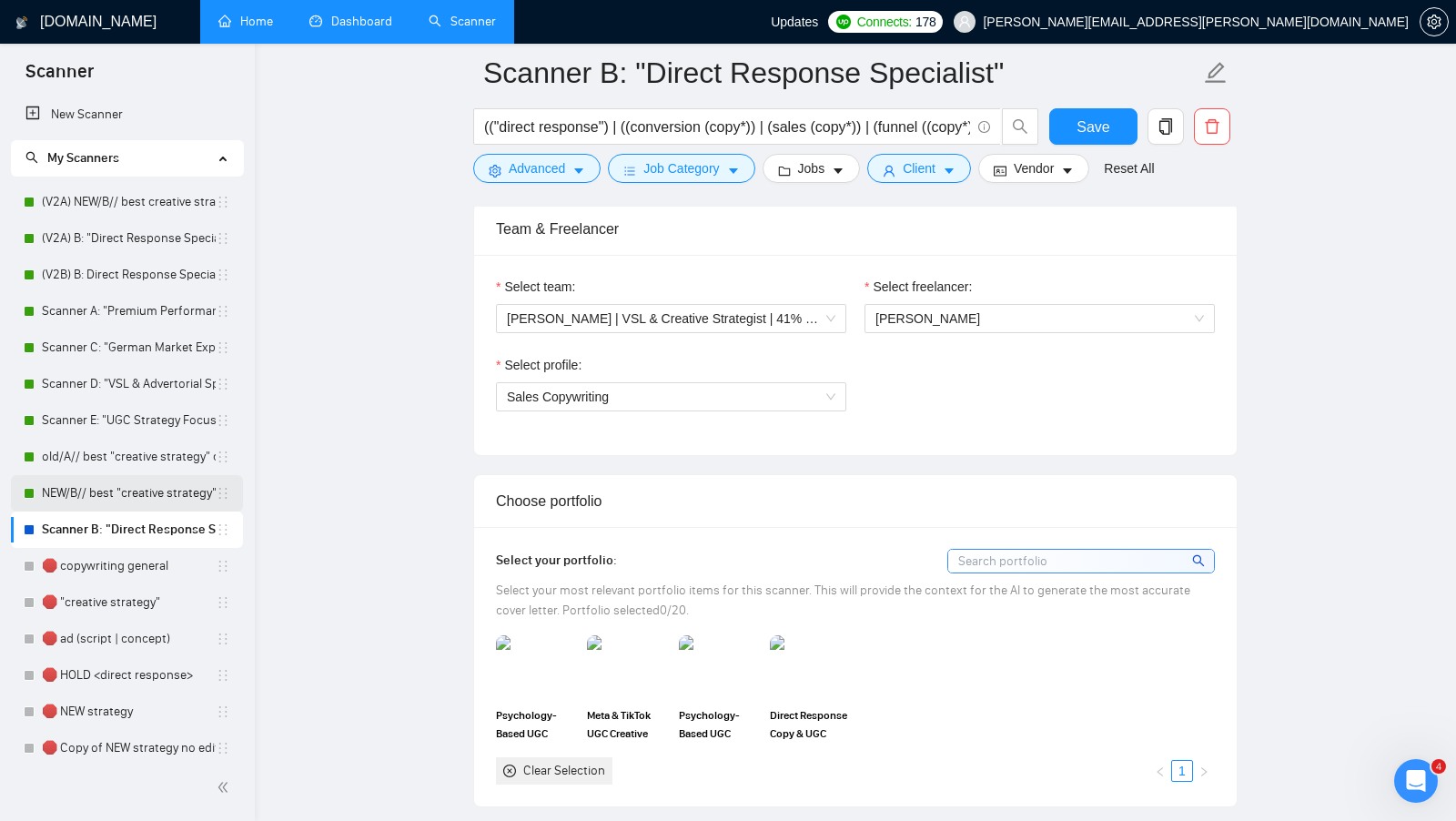 click on "NEW/B// best "creative strategy" cover letter" at bounding box center [128, 493] 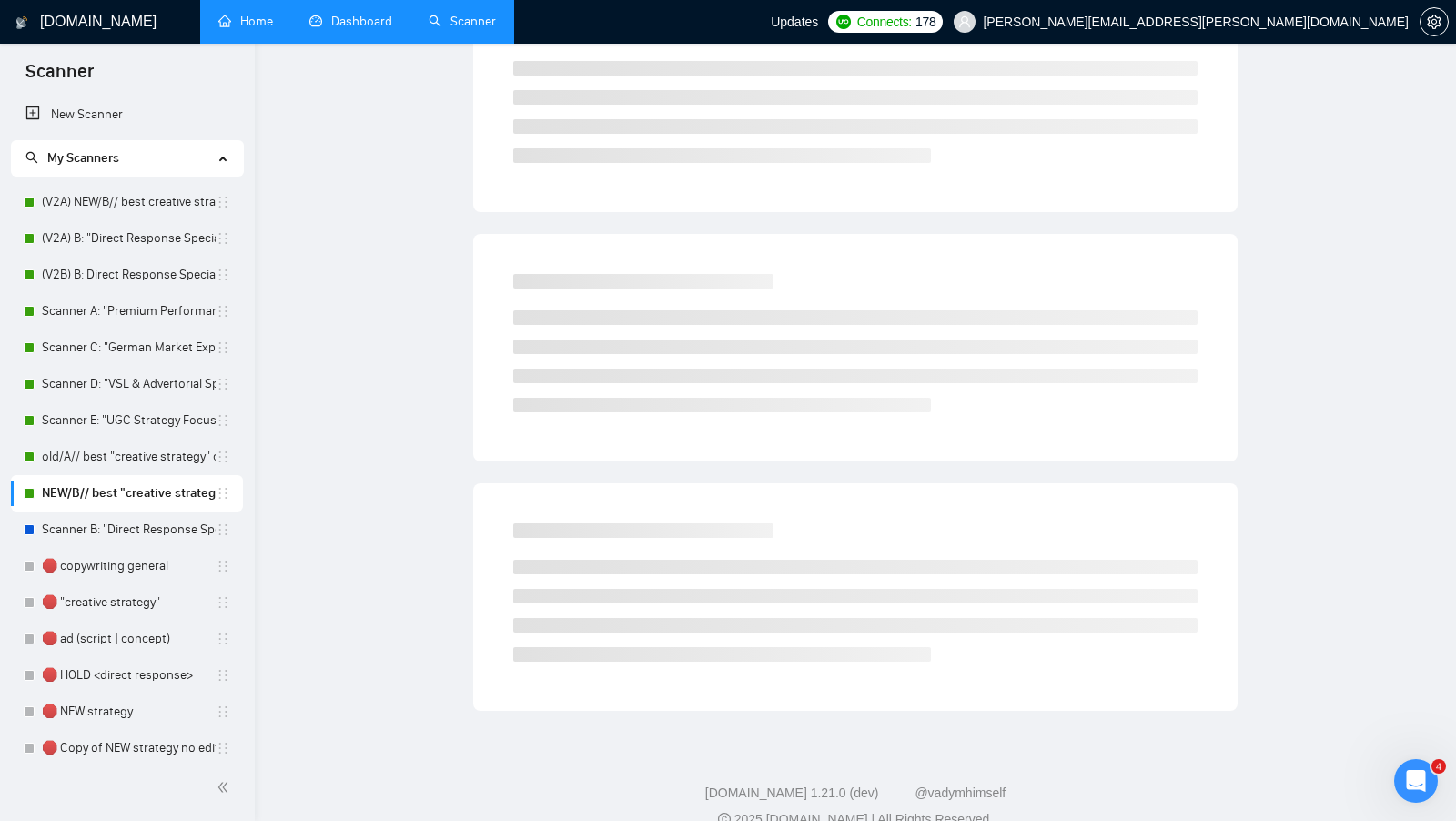 scroll, scrollTop: 0, scrollLeft: 0, axis: both 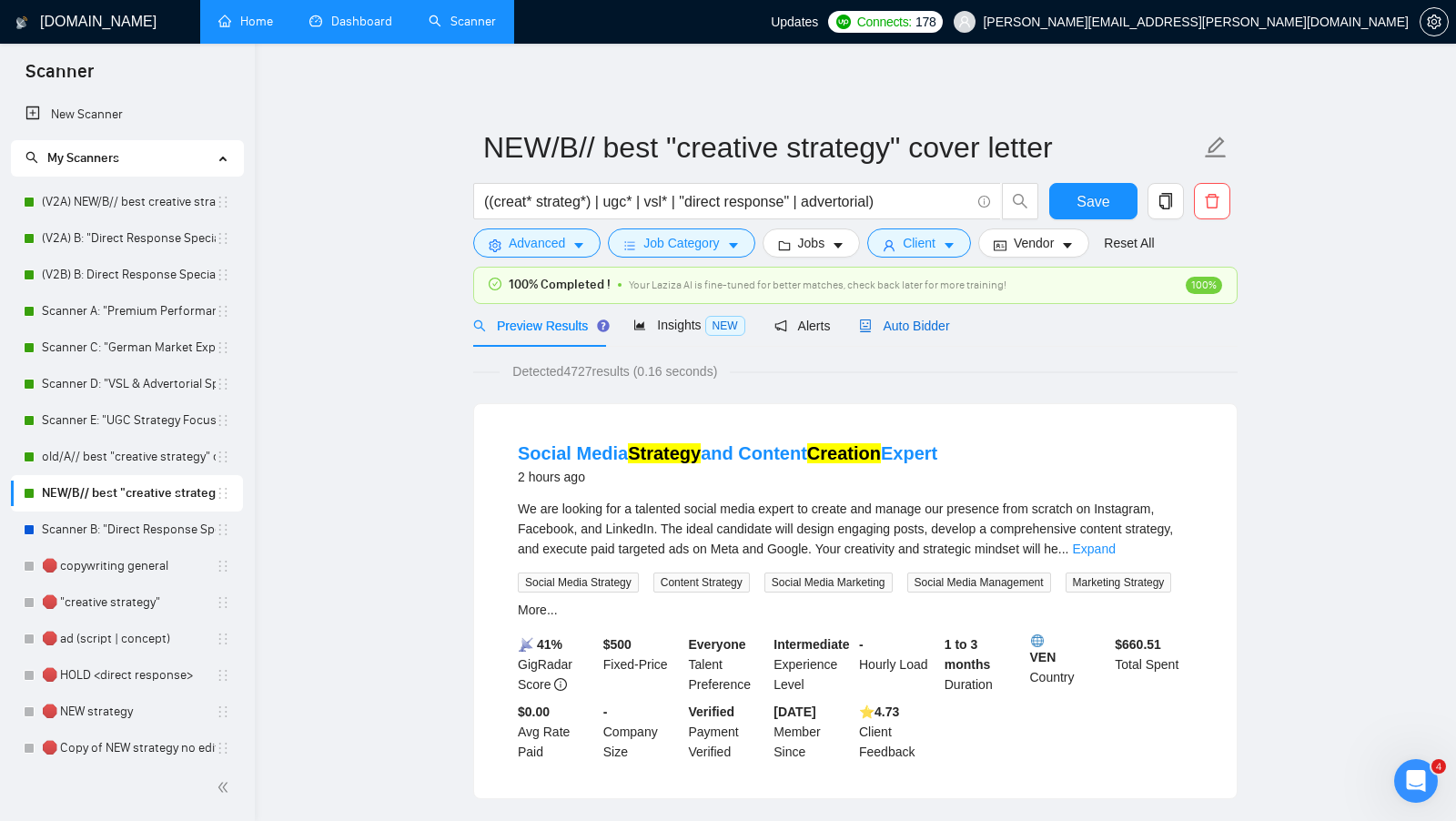 click on "Auto Bidder" at bounding box center (904, 326) 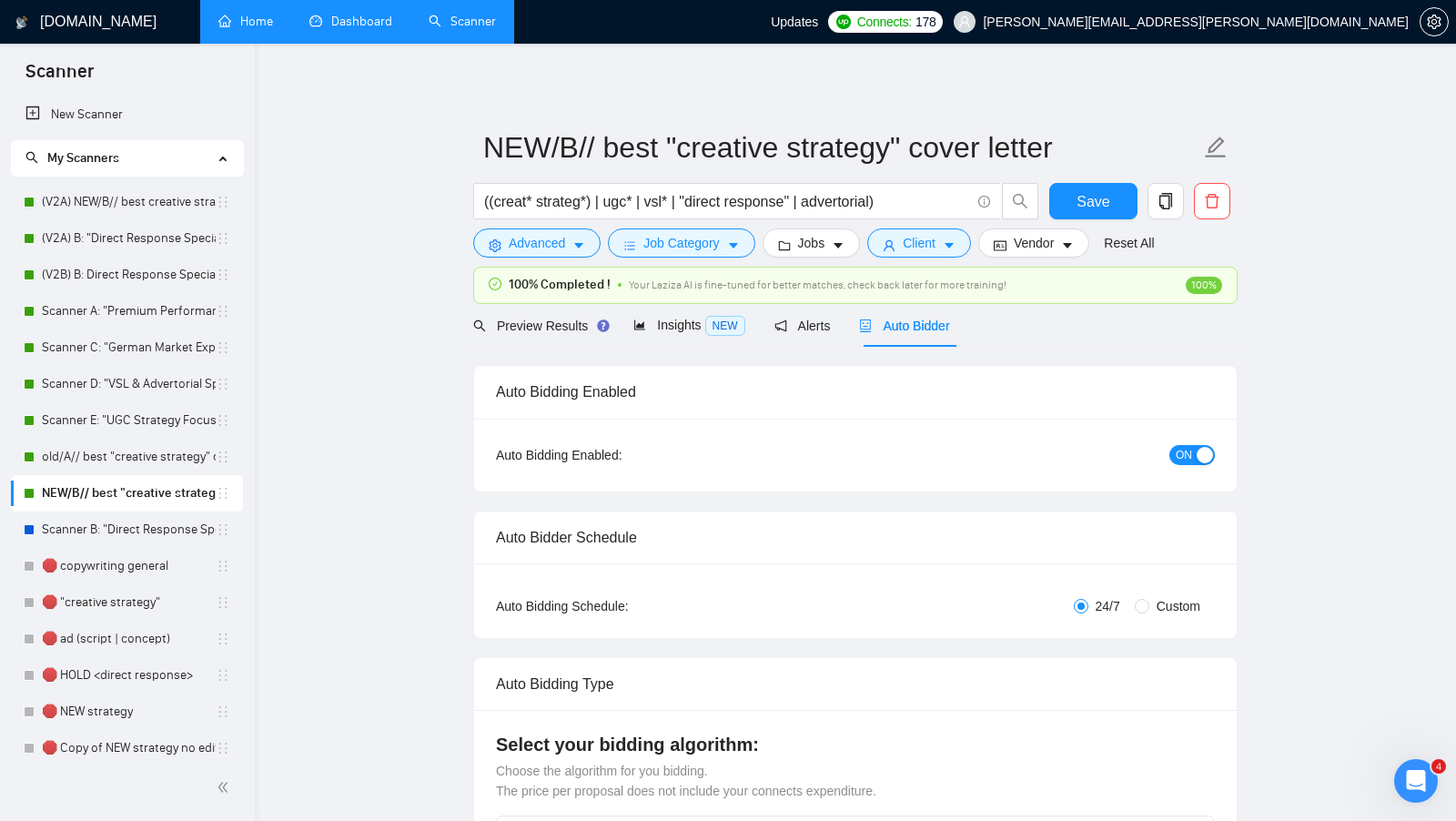 radio on "false" 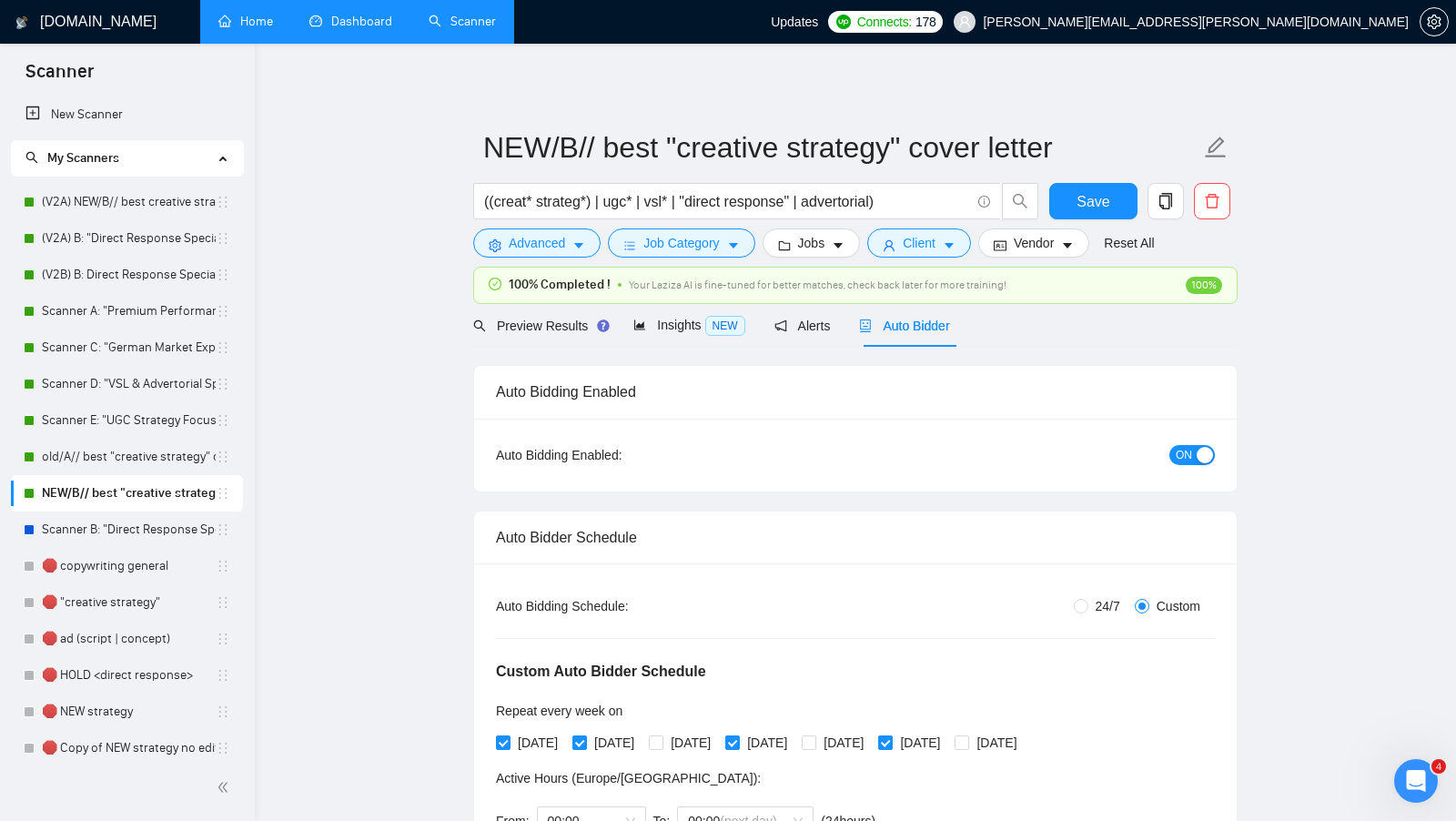 click on "ON" at bounding box center (1184, 455) 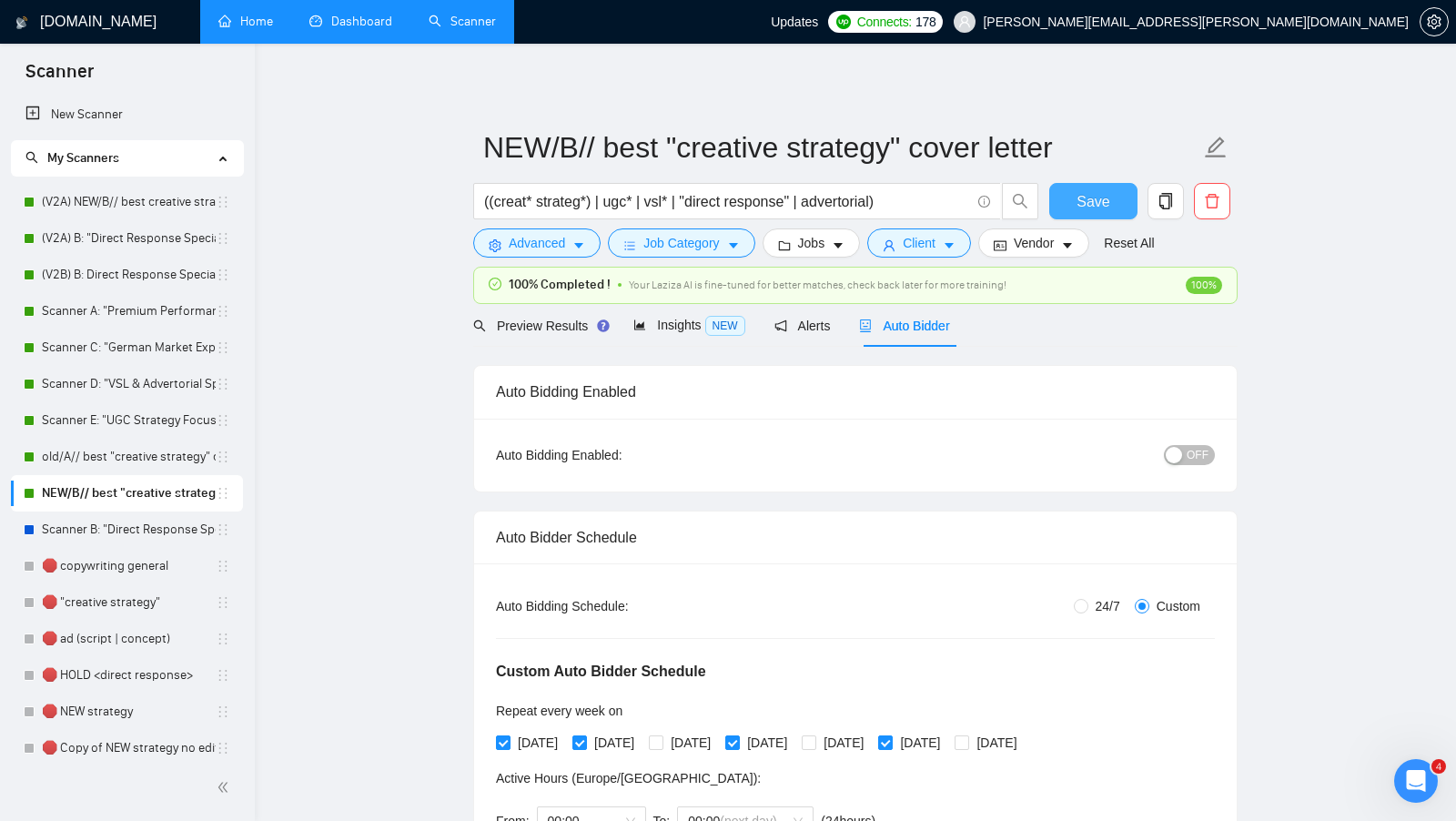 click on "Save" at bounding box center (1093, 201) 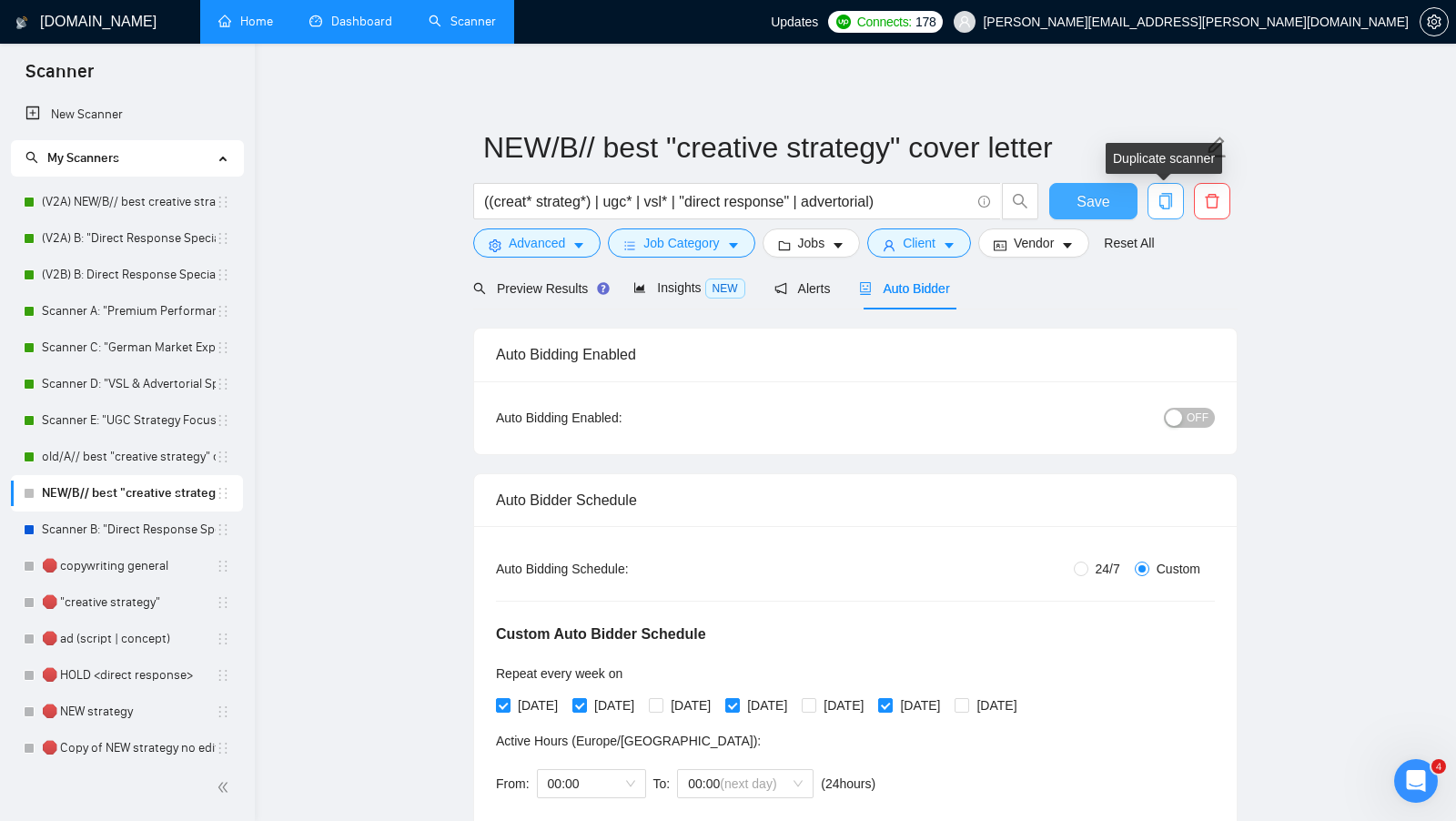 type 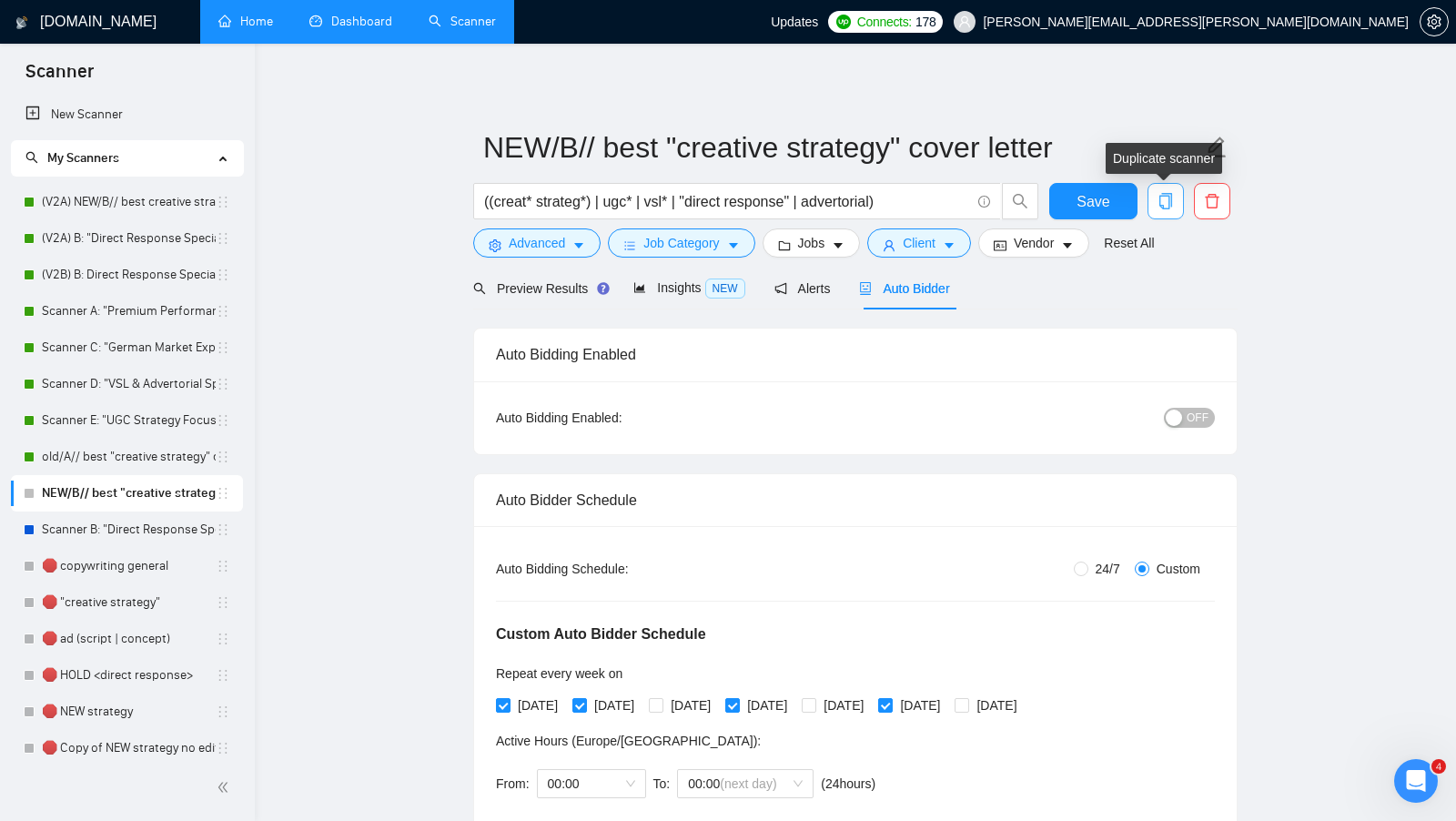 click 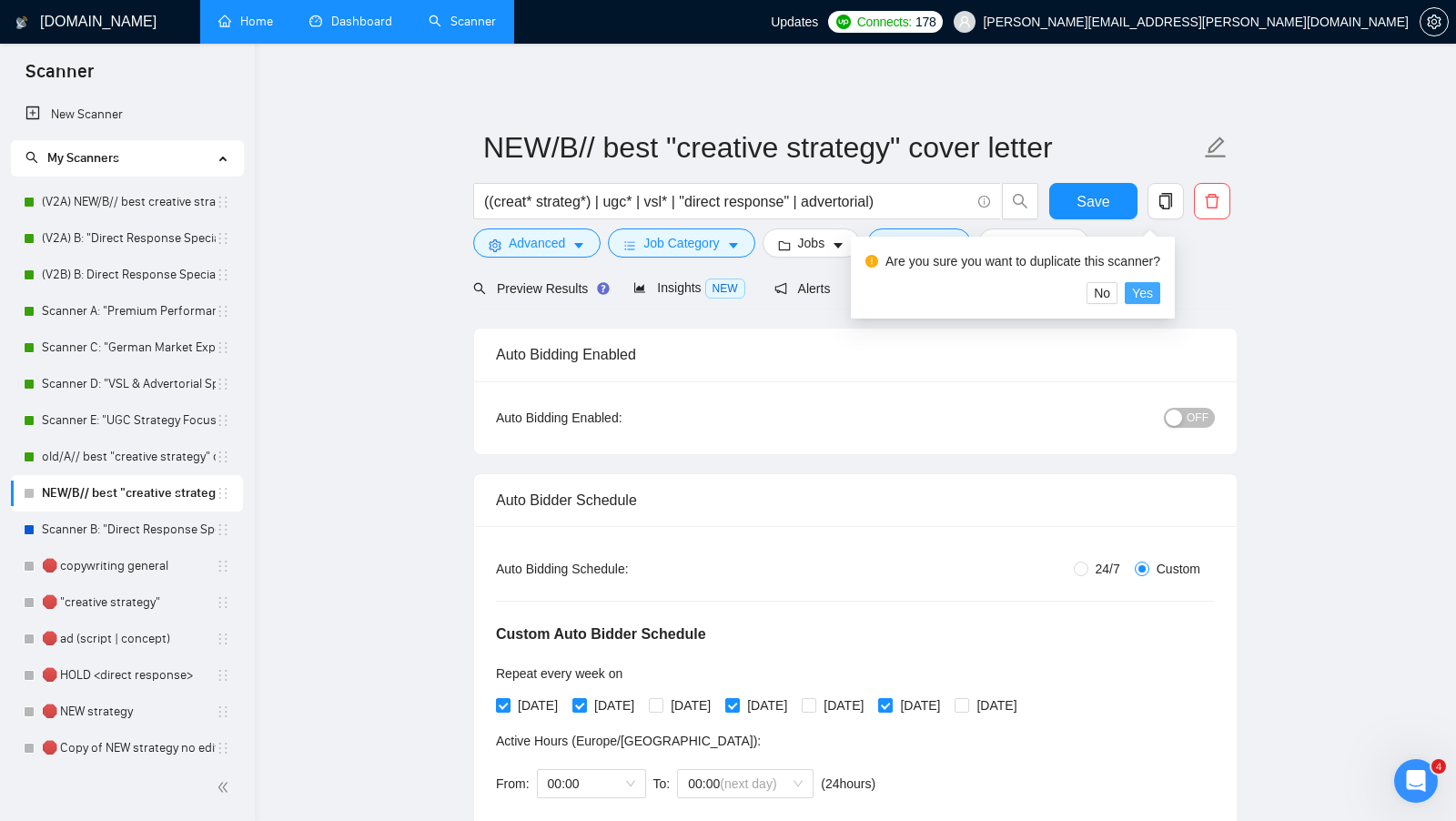 click on "Yes" at bounding box center (1142, 293) 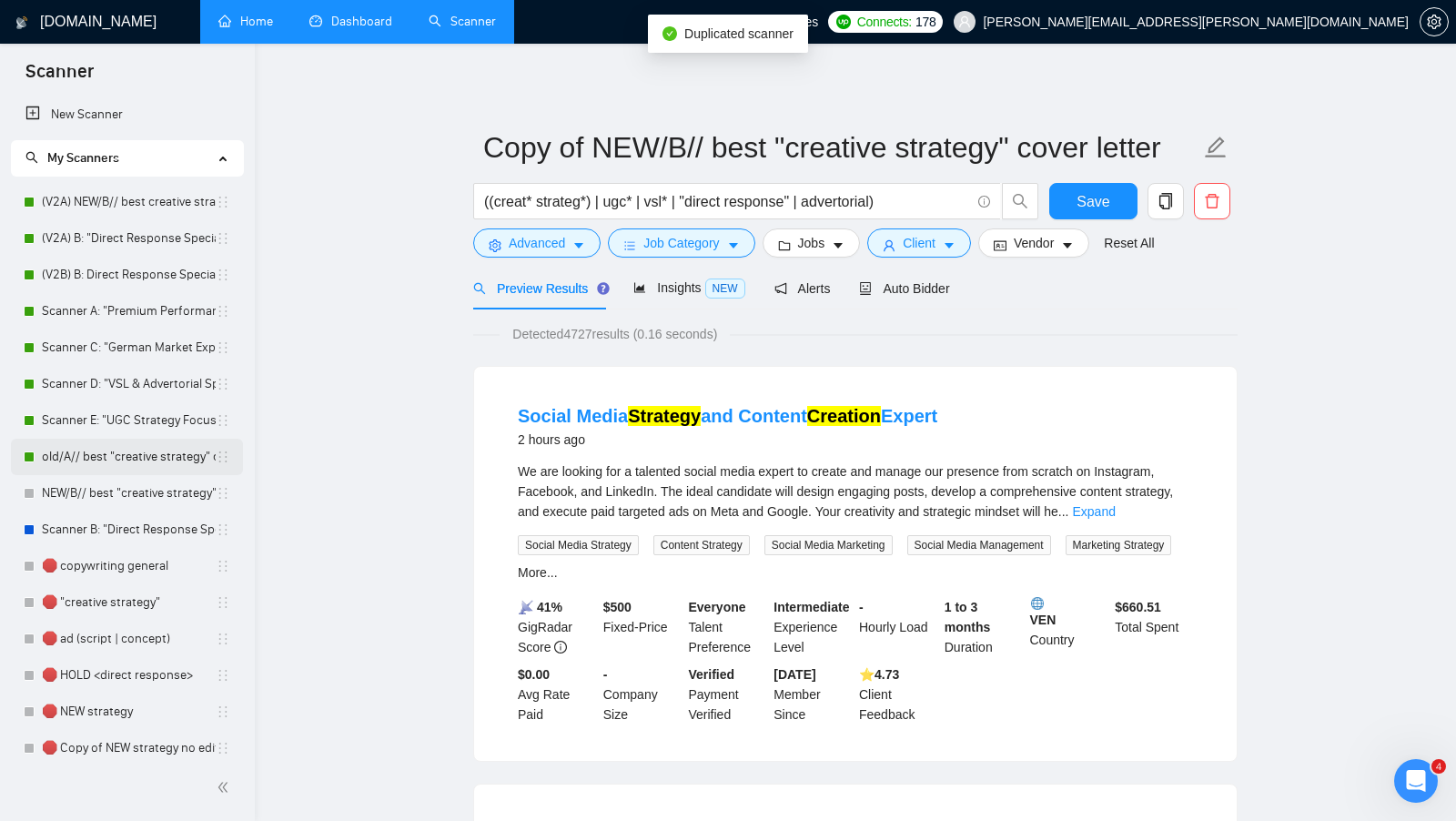 scroll, scrollTop: 193, scrollLeft: 0, axis: vertical 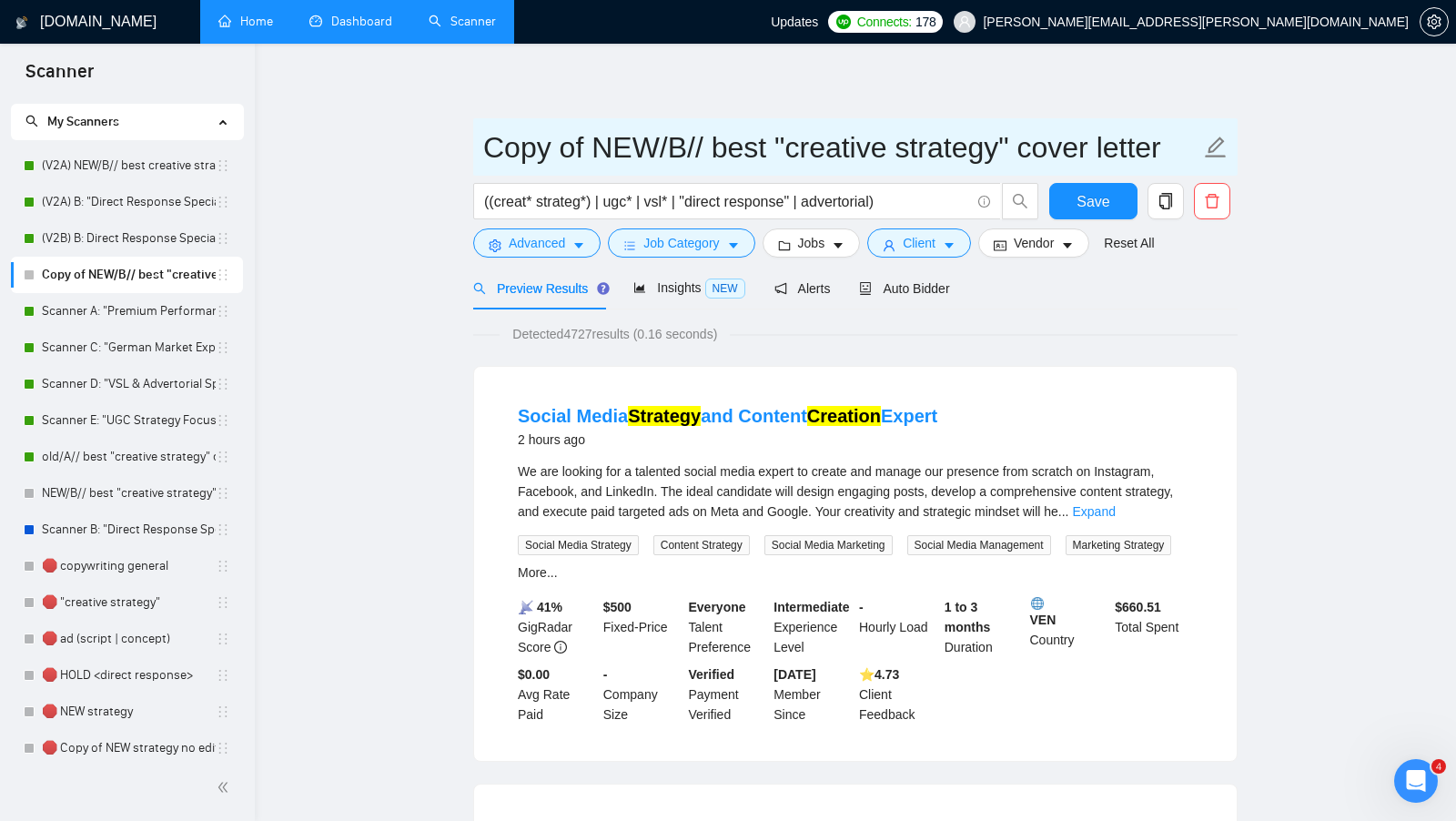 drag, startPoint x: 589, startPoint y: 149, endPoint x: 485, endPoint y: 149, distance: 104 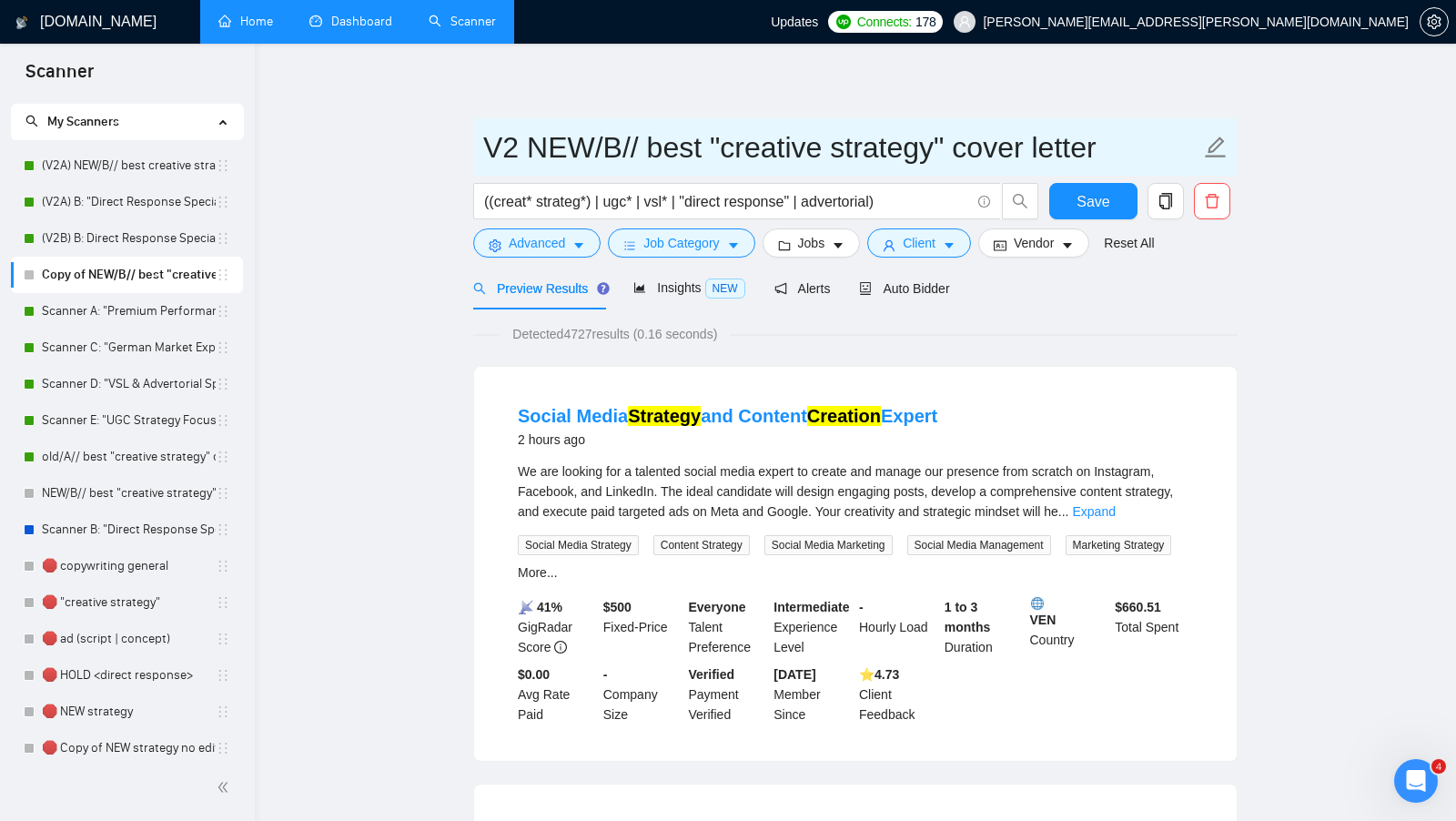 click on "V2 NEW/B// best "creative strategy" cover letter" at bounding box center [842, 147] 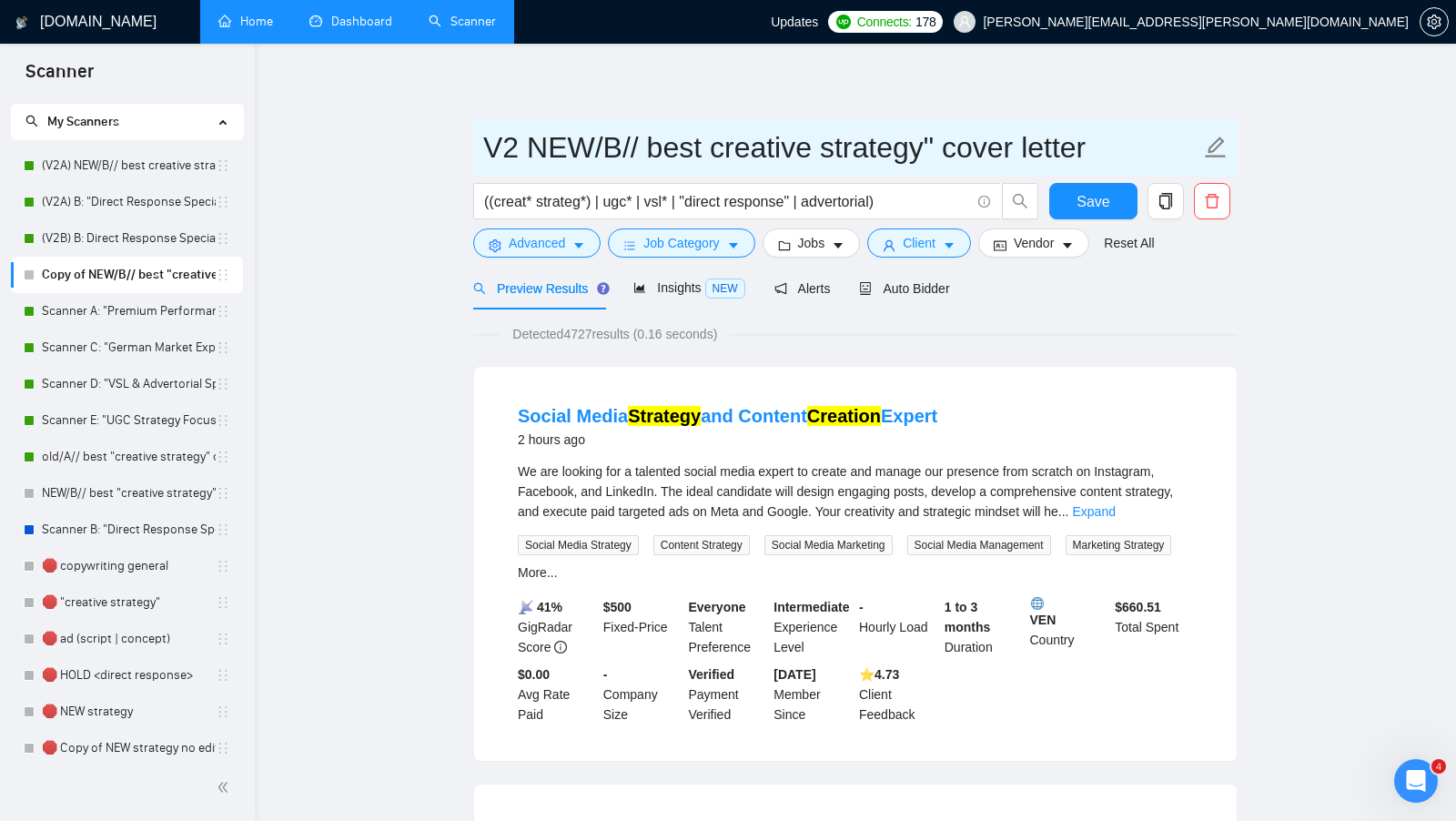 drag, startPoint x: 925, startPoint y: 147, endPoint x: 1090, endPoint y: 145, distance: 165.01212 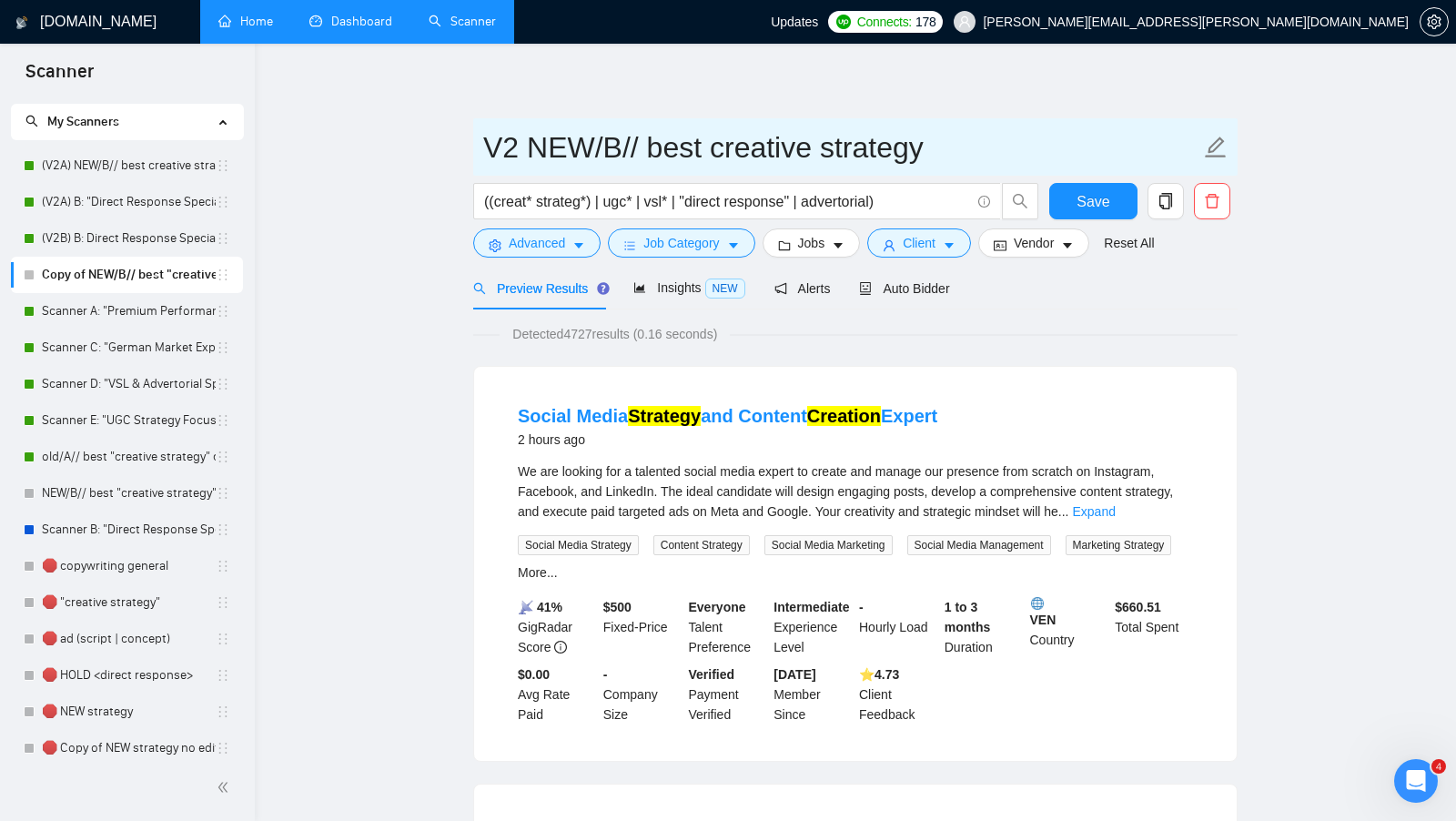 click on "V2 NEW/B// best creative strategy" at bounding box center (842, 147) 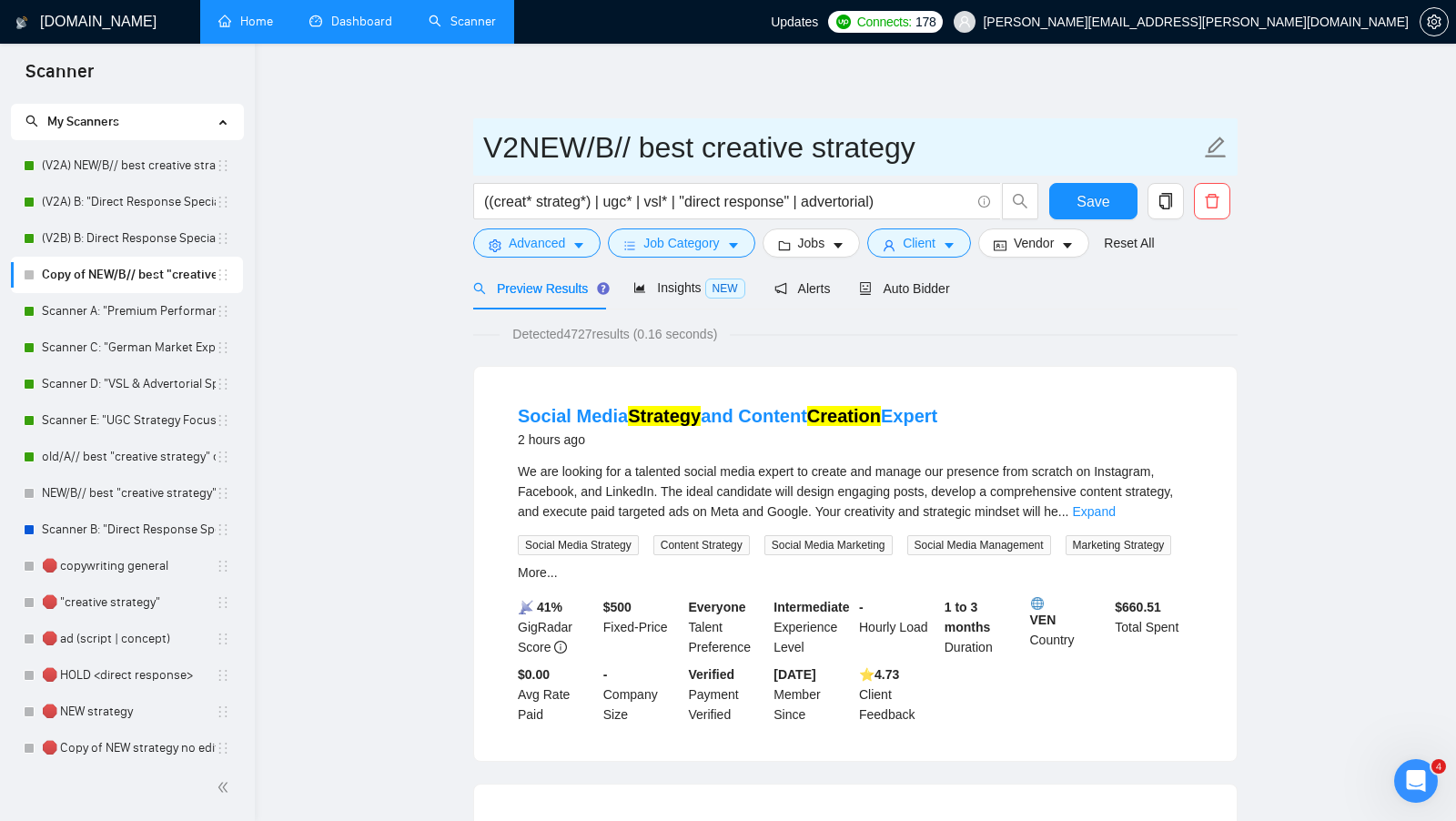 click on "V2NEW/B// best creative strategy" at bounding box center (842, 147) 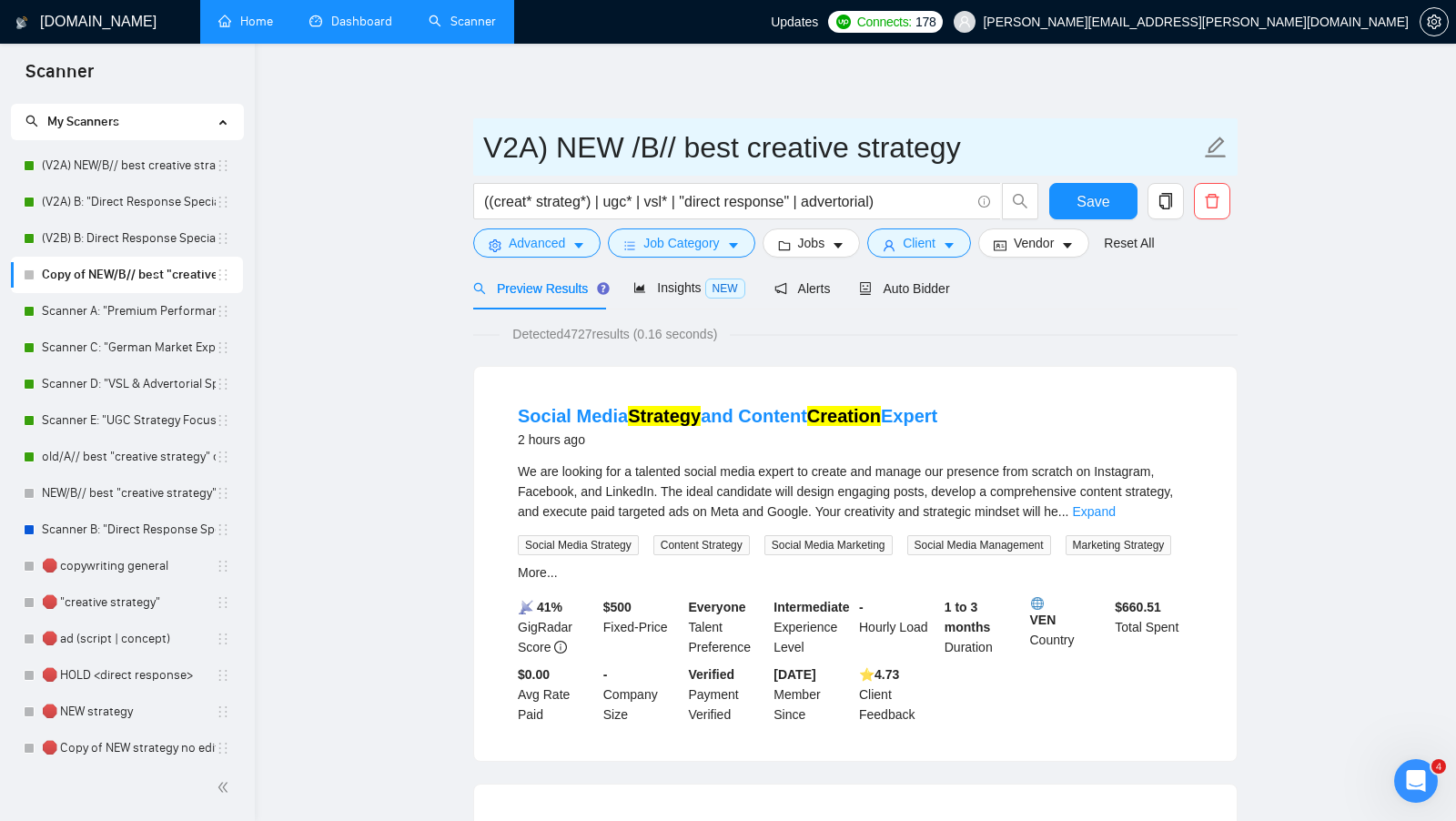 click on "V2A) NEW /B// best creative strategy" at bounding box center (842, 147) 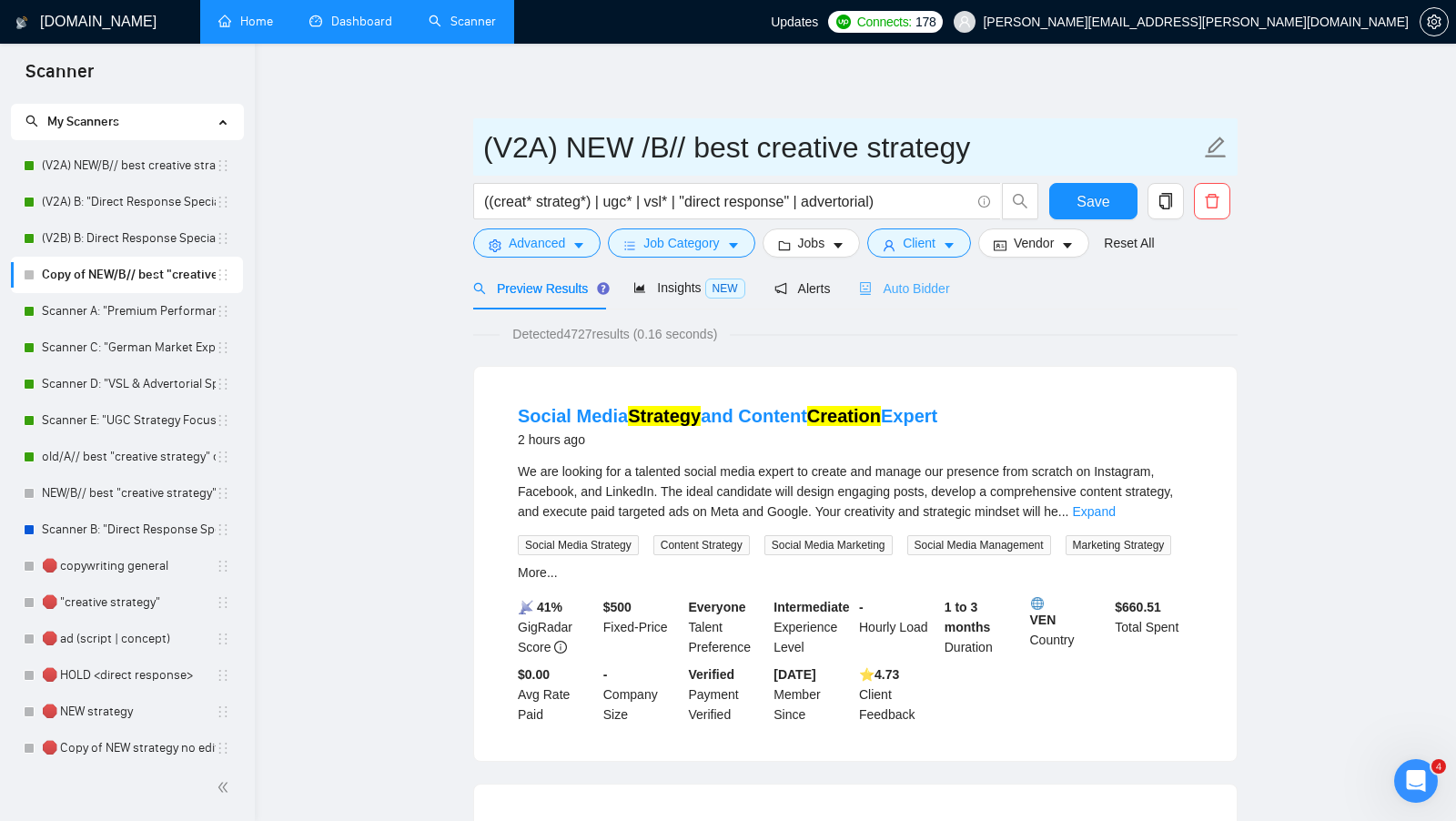 type on "(V2A) NEW /B// best creative strategy" 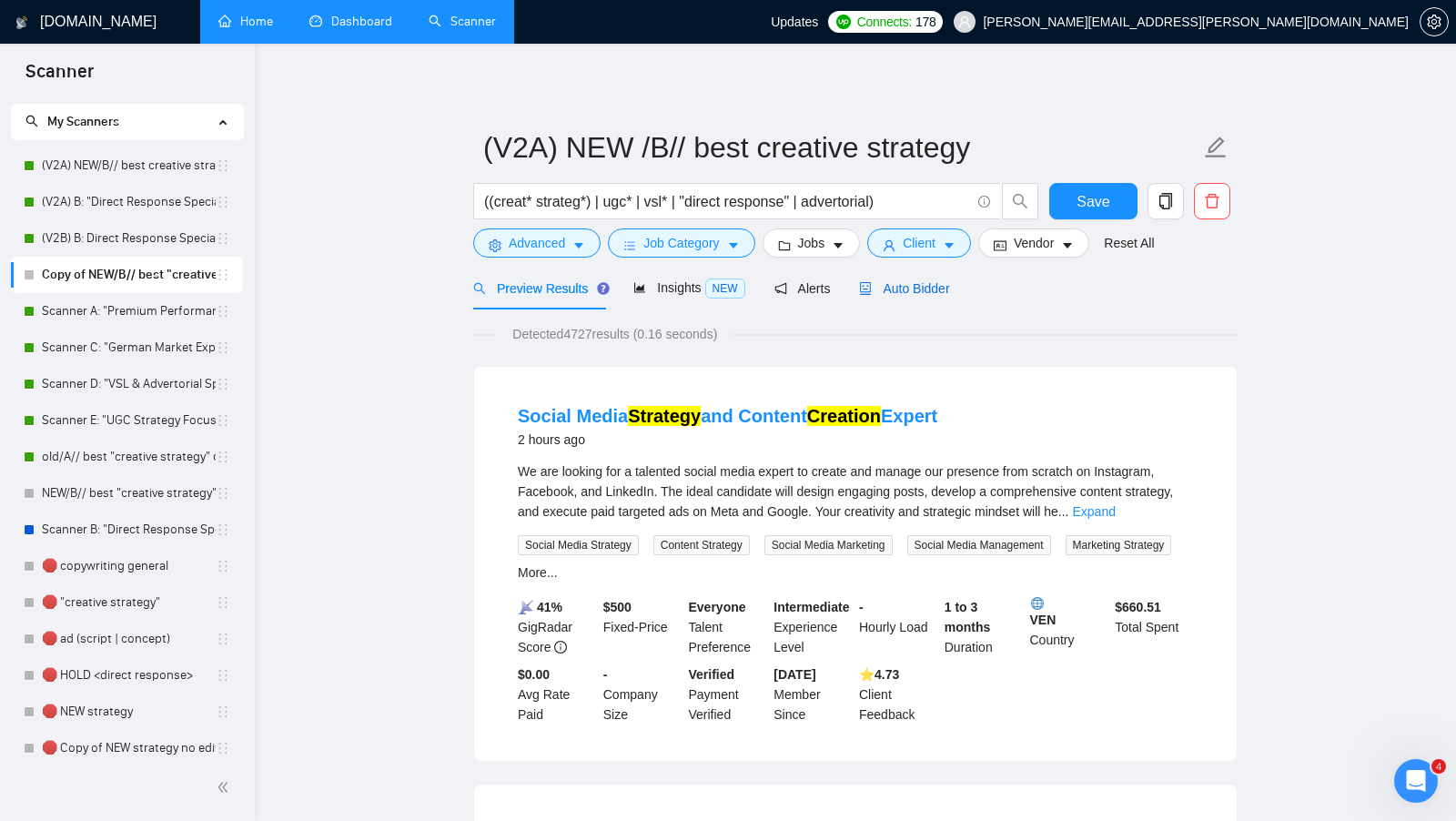 click on "Auto Bidder" at bounding box center (904, 289) 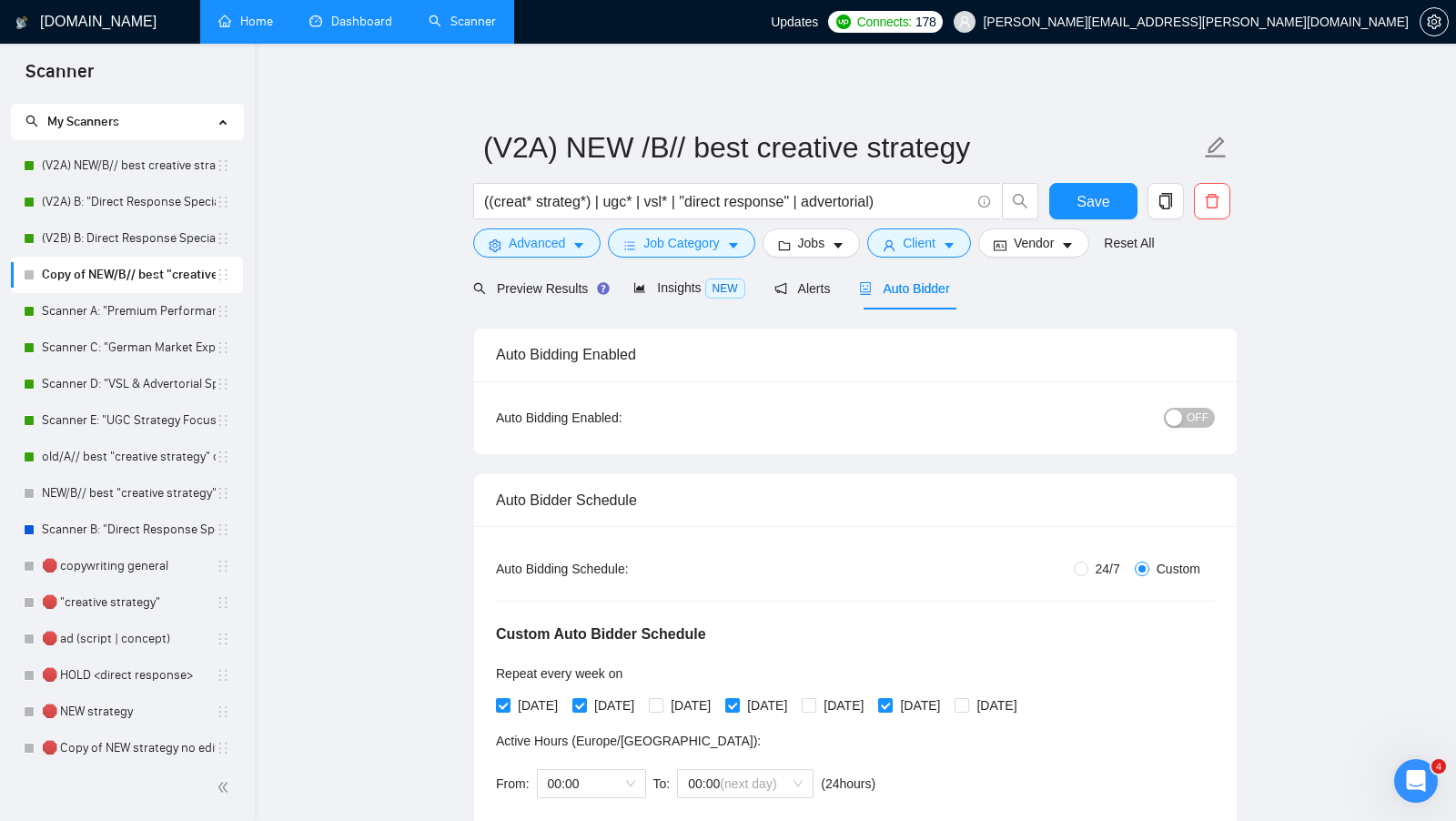 type 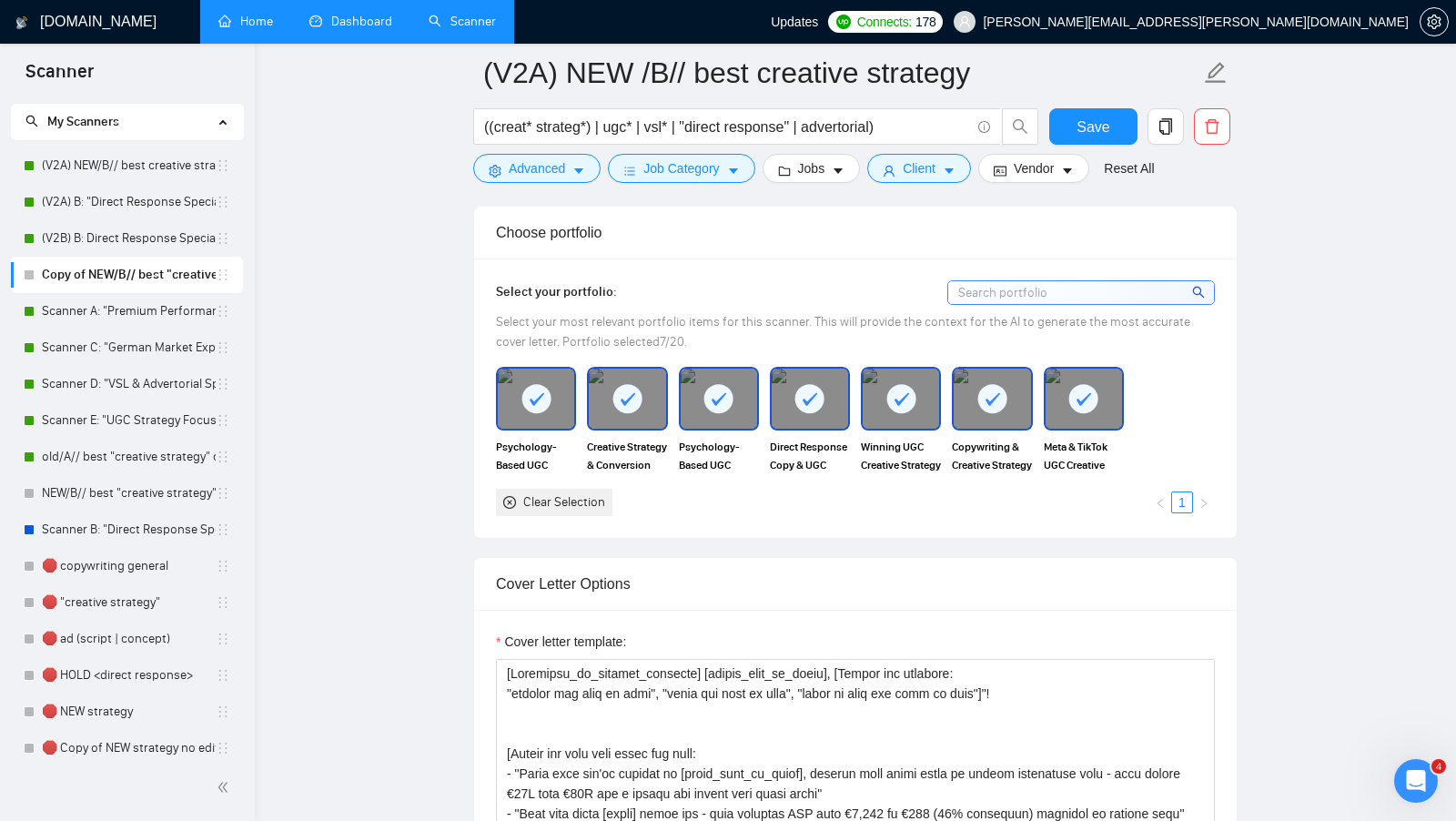 scroll, scrollTop: 1840, scrollLeft: 0, axis: vertical 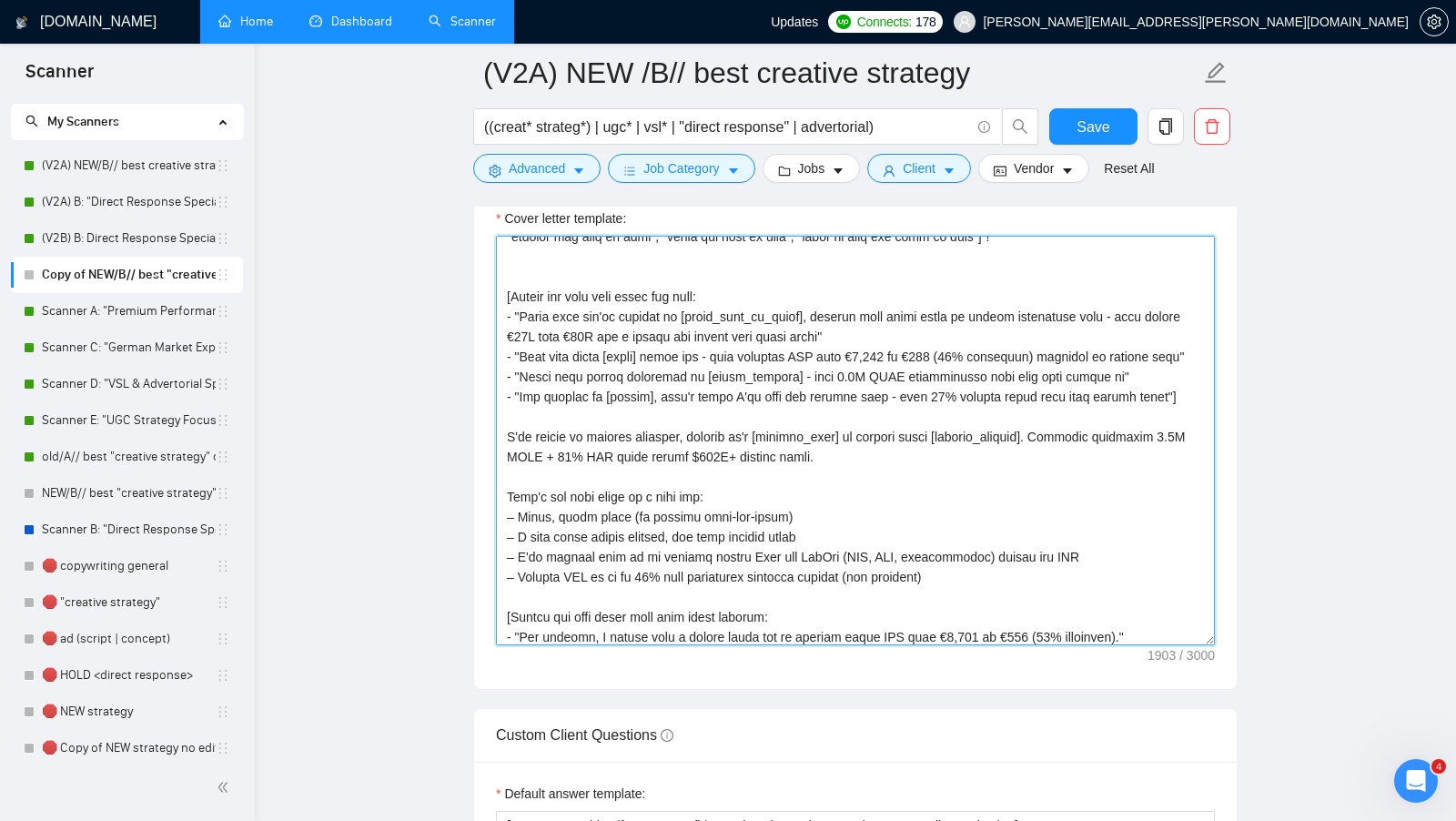 click on "Cover letter template:" at bounding box center (855, 441) 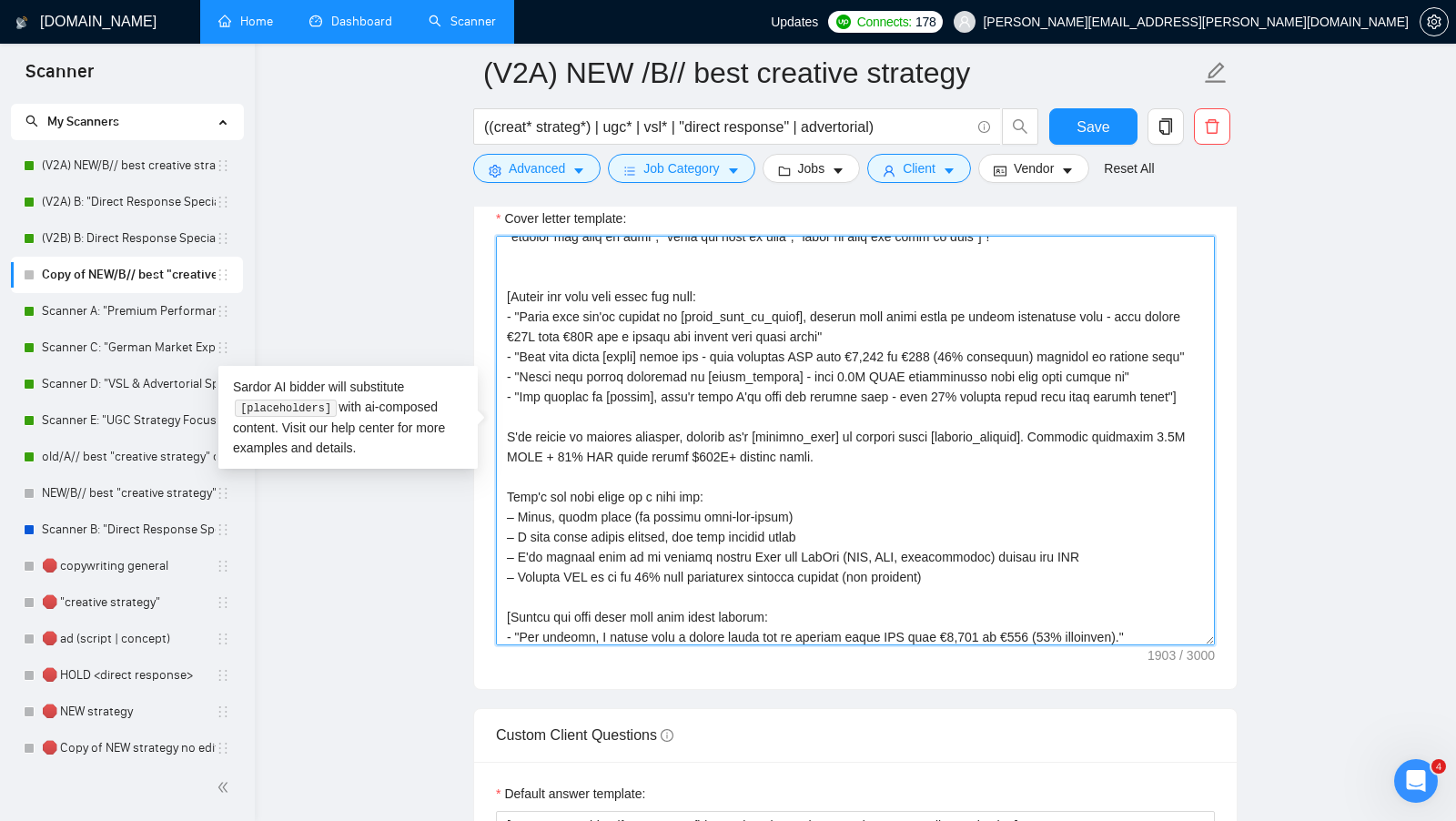 paste on "Quick greeting with their name if available]
[Read their job post and mirror their exact creative challenge. Examples:
If they mention "creative strategy": "So you need a creative strategy that actually works instead of random testing?"
If they say "ad performance": "Your ads aren't performing like they should and you can't figure out why?"
If they mention "scaling creative": "Need to scale your creative but don't know which direction to go?"
If they say "creative testing": "Tired of throwing creative tests at the wall hoping something sticks?"
Always use their exact words from the post]
[PERSON_NAME], I see this exact problem every day. [Reference their specific situation - brand type, platform, goals, timeline from their post. Keep it conversational and under 25 words]
Here's what's usually happening. Most brands are treating creative like a lottery instead of using actual buyer psychology.
Just helped a [match their industry] brand go from random testing to systematic wins. Result was [choose relevant metric: ..." 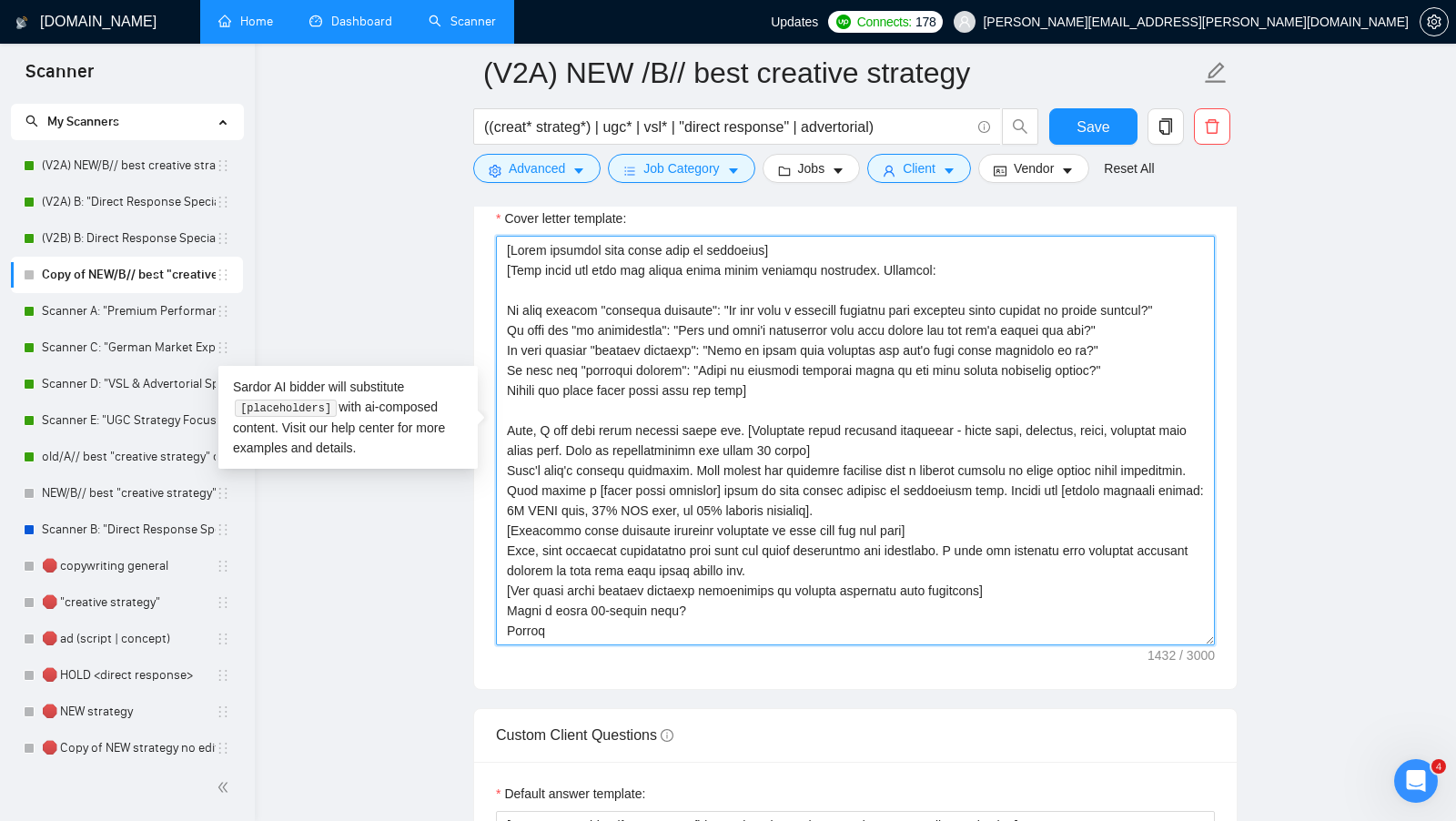 scroll, scrollTop: 0, scrollLeft: 0, axis: both 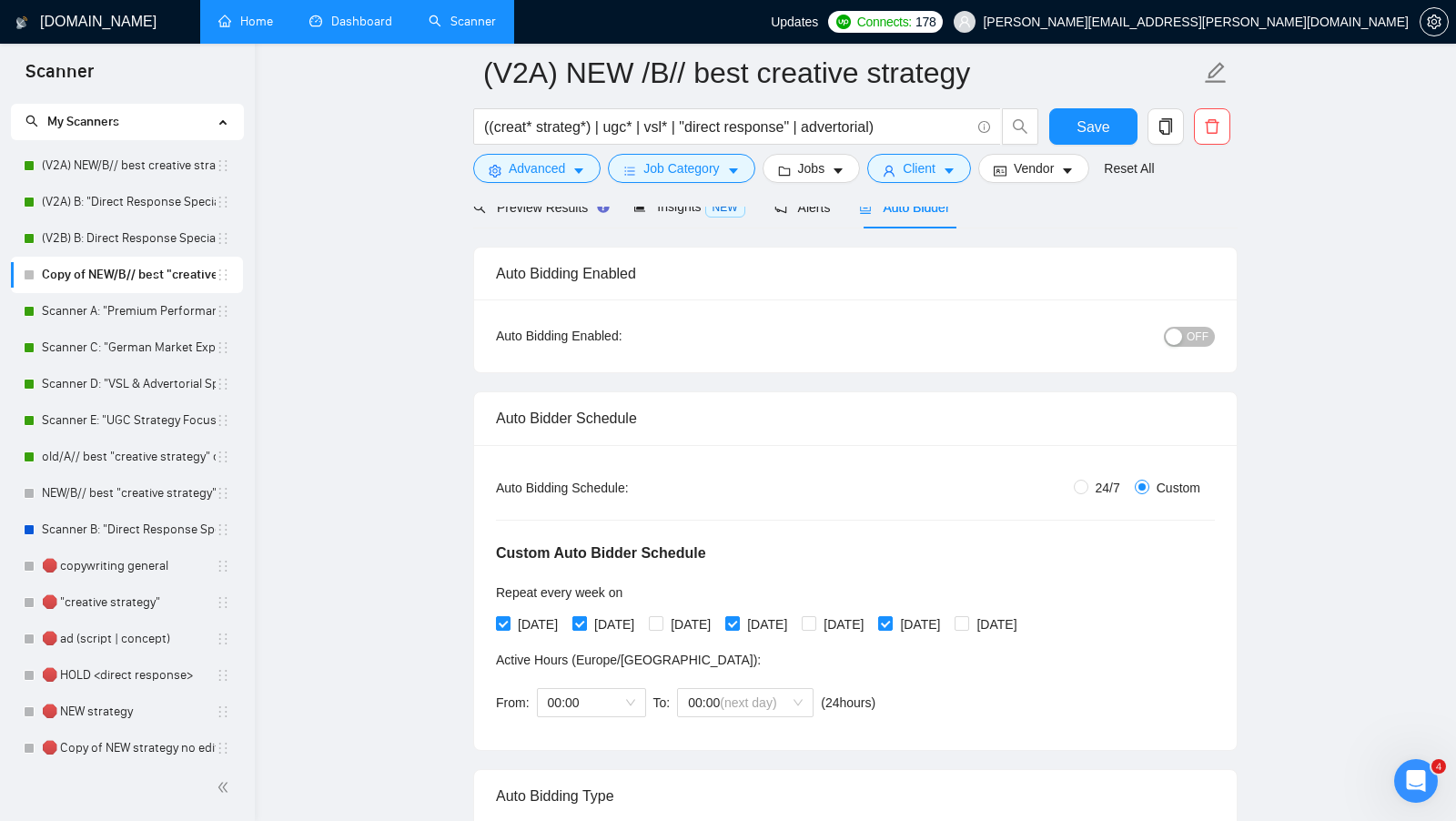 type on "[Quick greeting with their name if available]
[Read their job post and mirror their exact creative challenge. Examples:
If they mention "creative strategy": "So you need a creative strategy that actually works instead of random testing?"
If they say "ad performance": "Your ads aren't performing like they should and you can't figure out why?"
If they mention "scaling creative": "Need to scale your creative but don't know which direction to go?"
If they say "creative testing": "Tired of throwing creative tests at the wall hoping something sticks?"
Always use their exact words from the post]
[PERSON_NAME], I see this exact problem every day. [Reference their specific situation - brand type, platform, goals, timeline from their post. Keep it conversational and under 25 words]
Here's what's usually happening. Most brands are treating creative like a lottery instead of using actual buyer psychology.
Just helped a [match their industry] brand go from random testing to systematic wins. Result was [choose relevant metric:..." 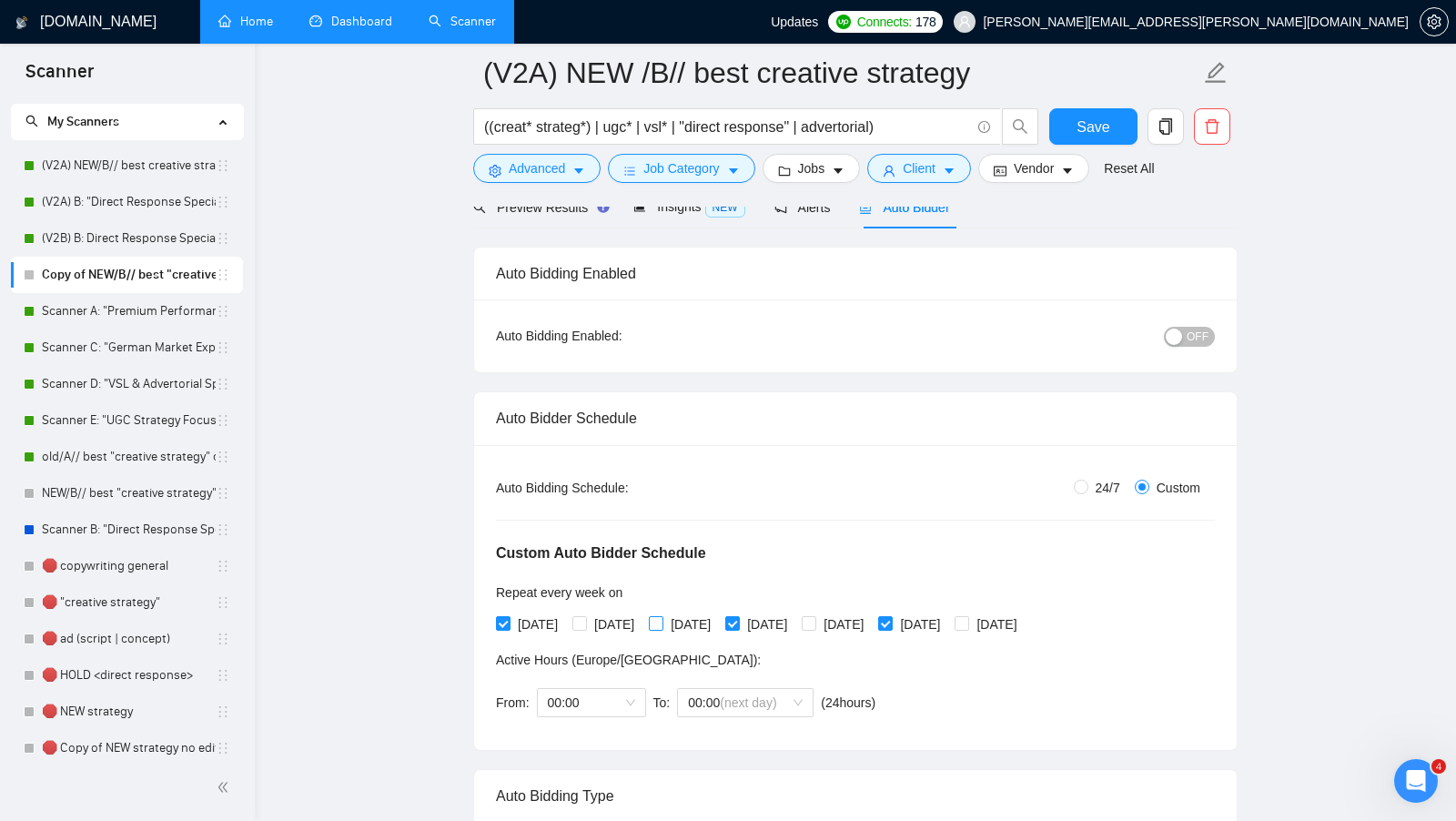 click at bounding box center [656, 623] 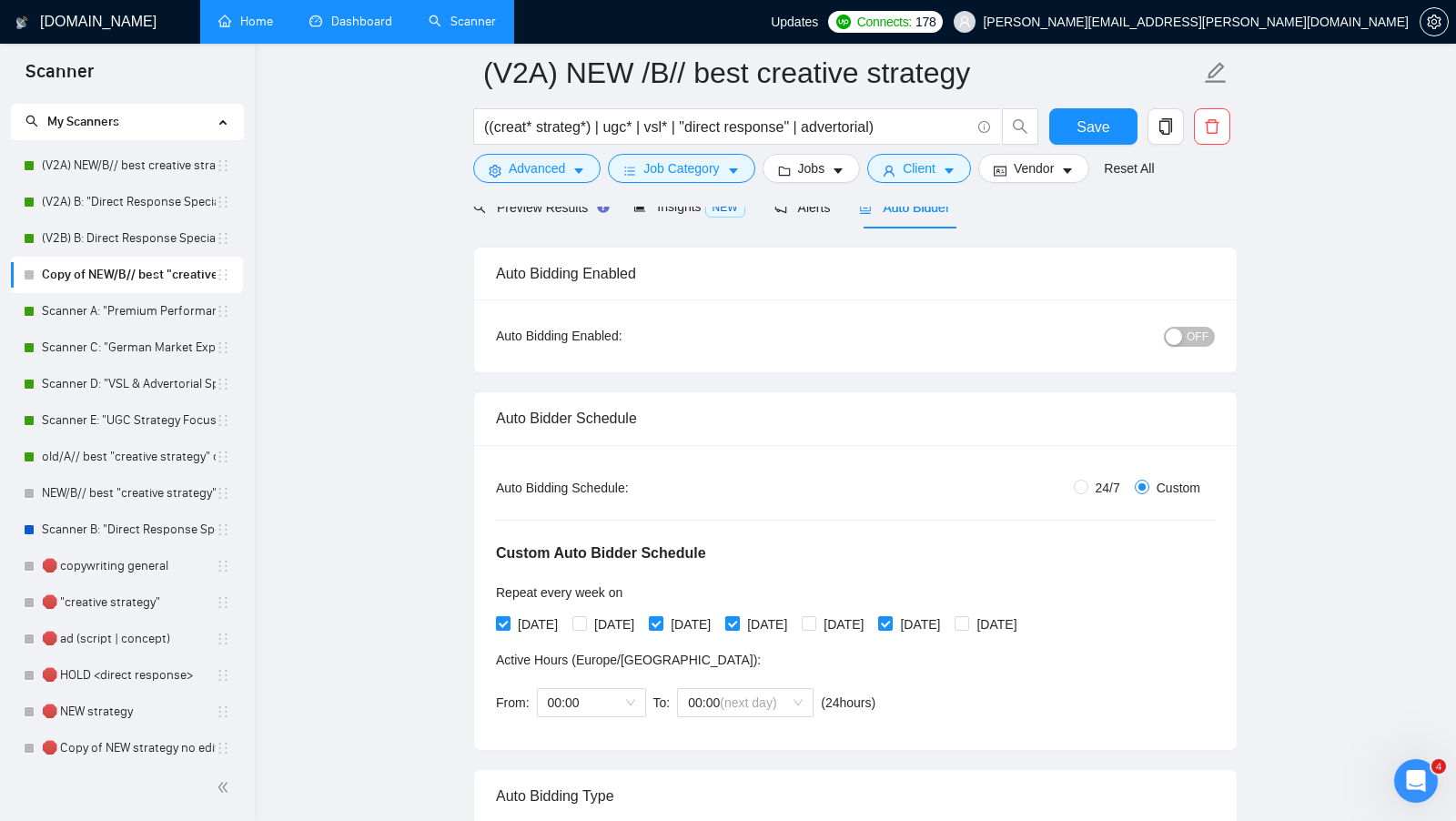 click on "[DATE]" at bounding box center [767, 624] 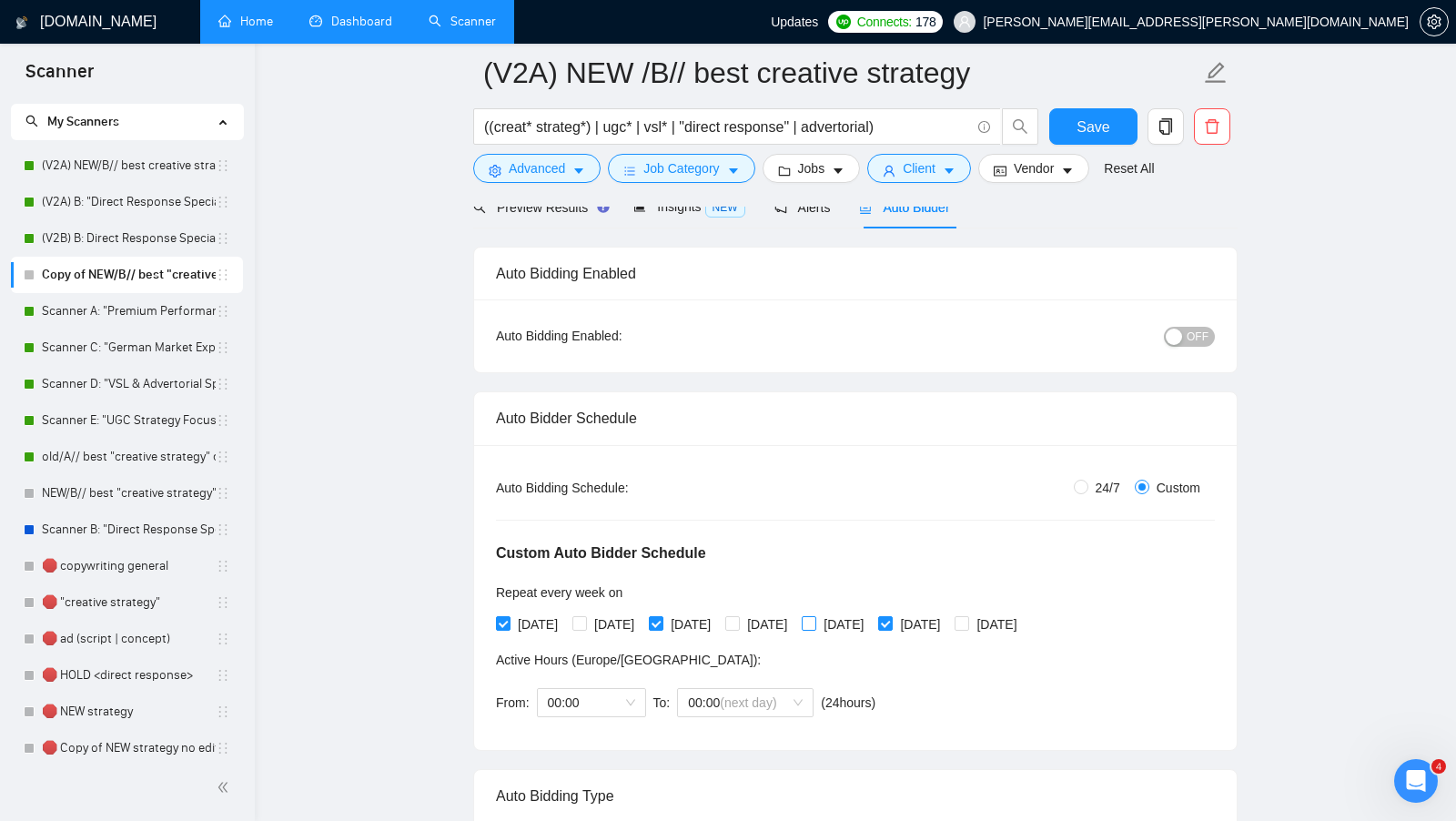 click on "[DATE]" at bounding box center (808, 623) 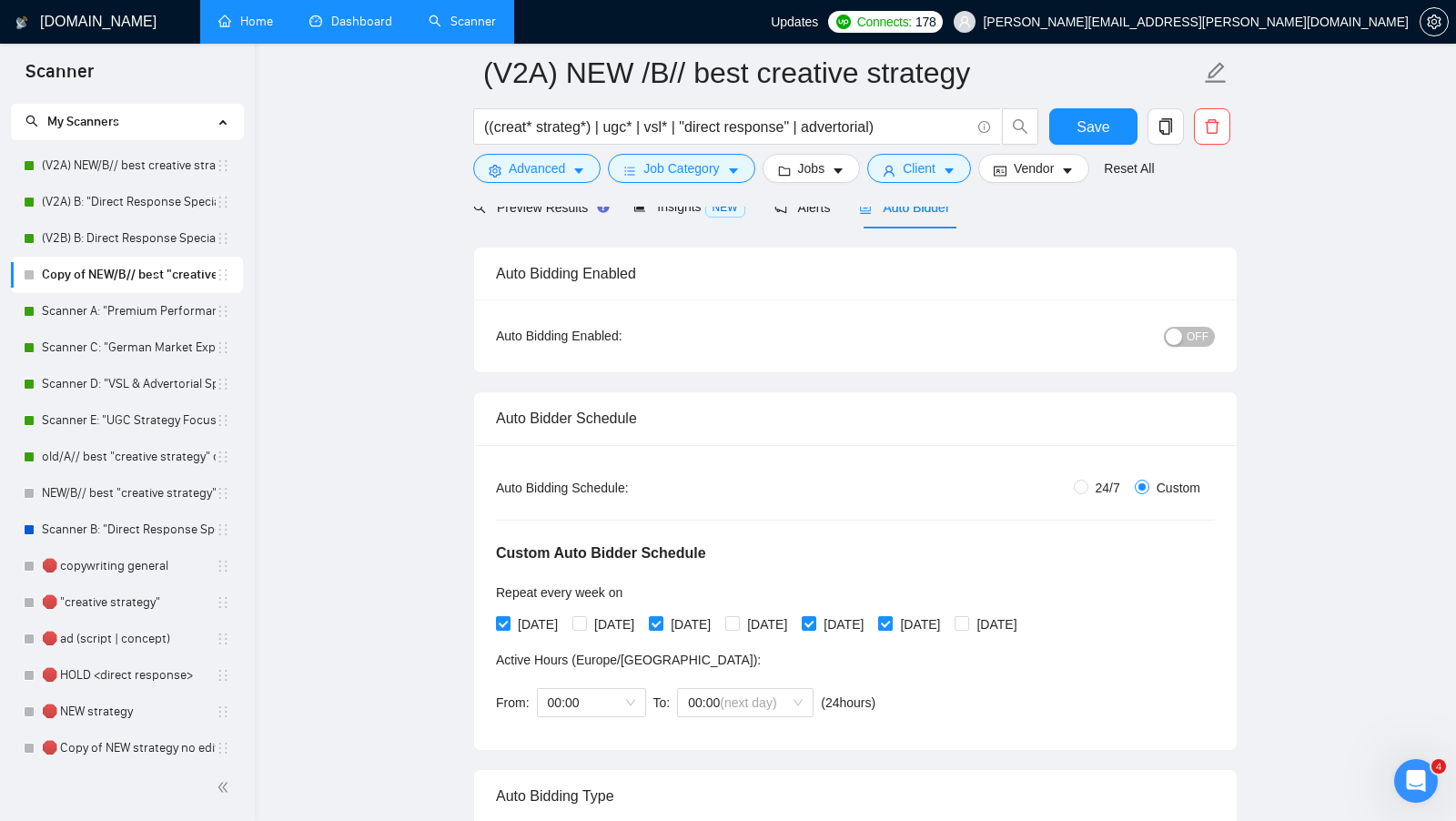 click on "[DATE]" at bounding box center [885, 623] 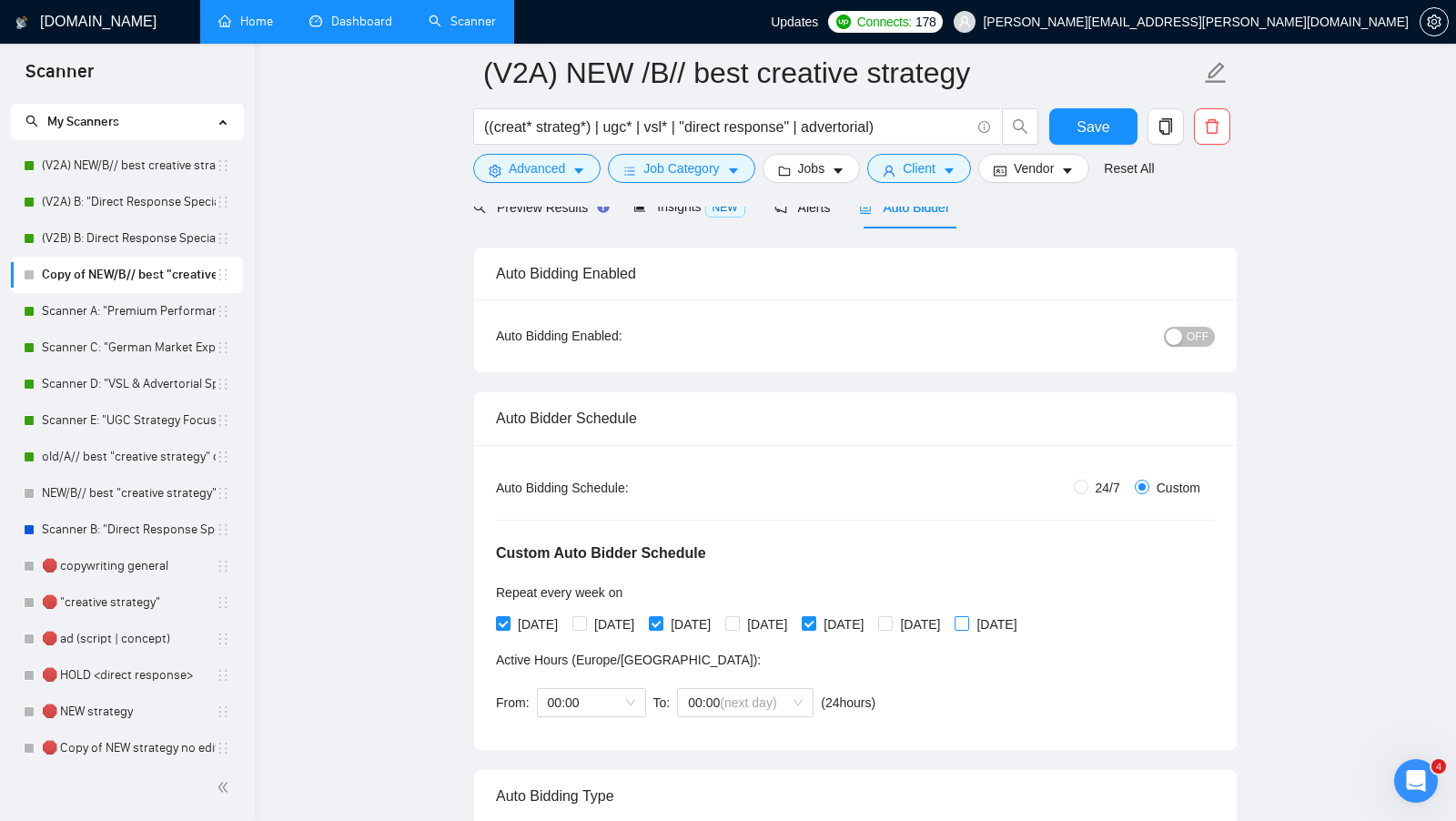 click on "[DATE]" at bounding box center [961, 623] 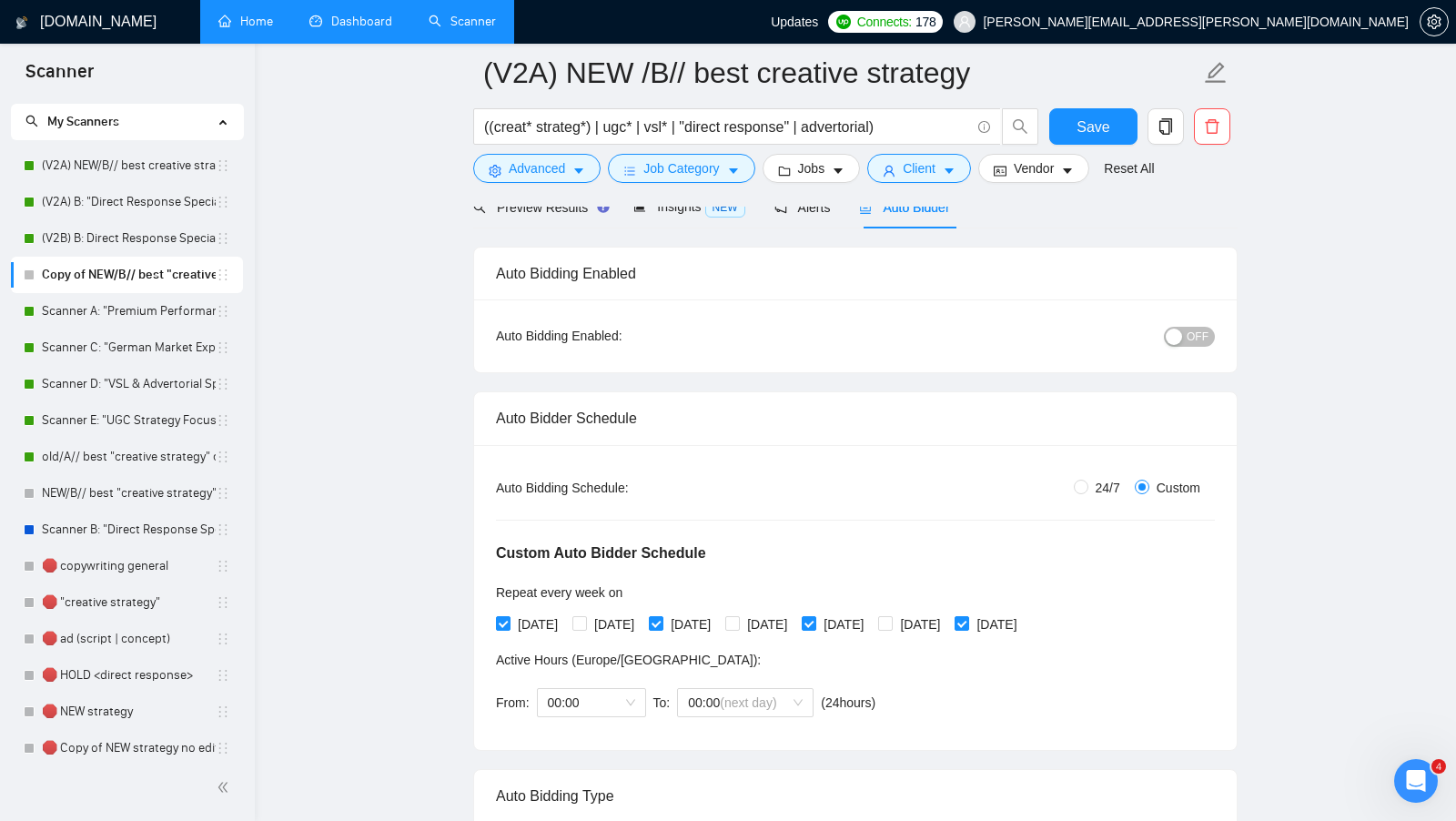 click at bounding box center [1174, 337] 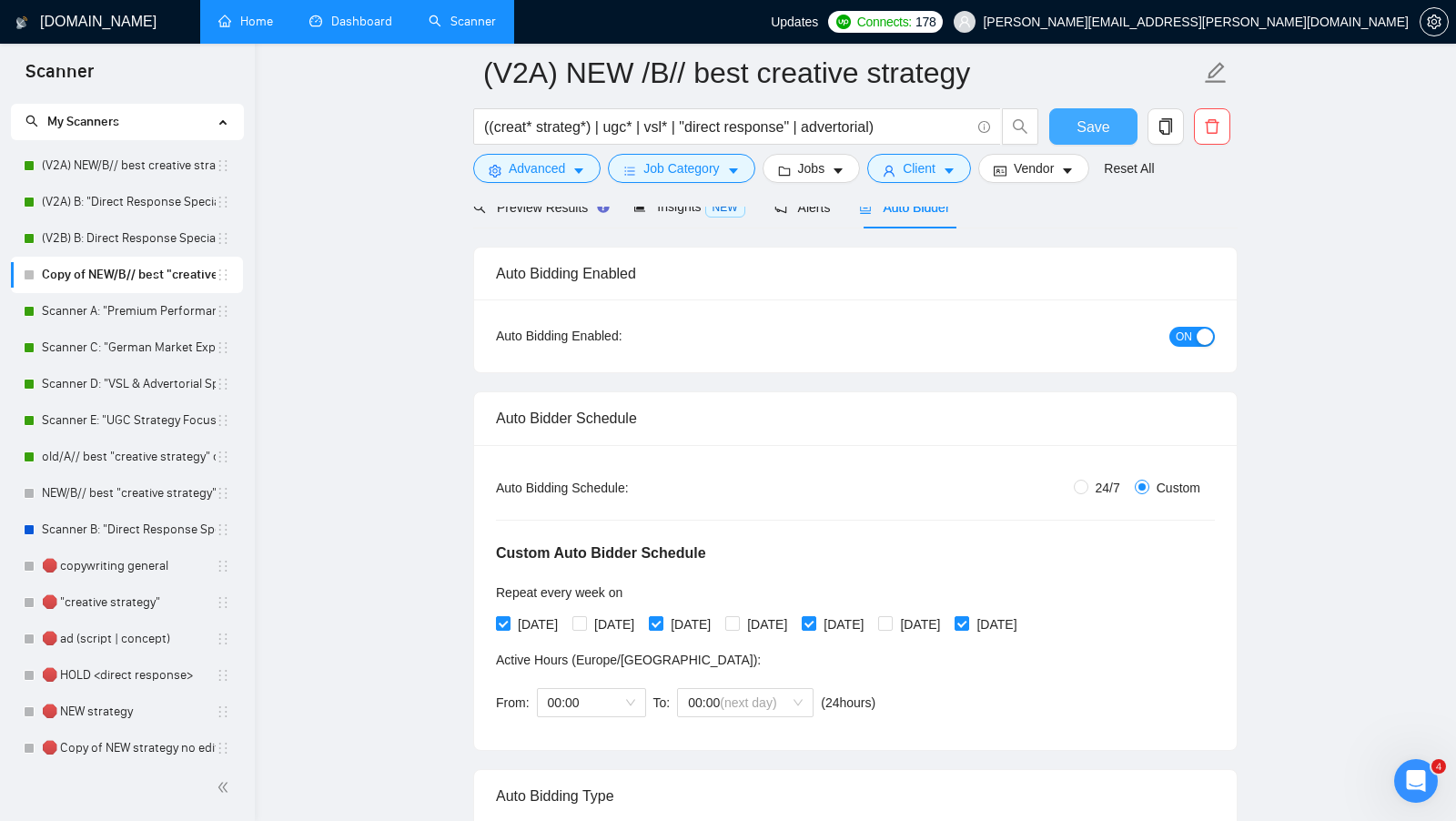 click on "Save" at bounding box center [1093, 127] 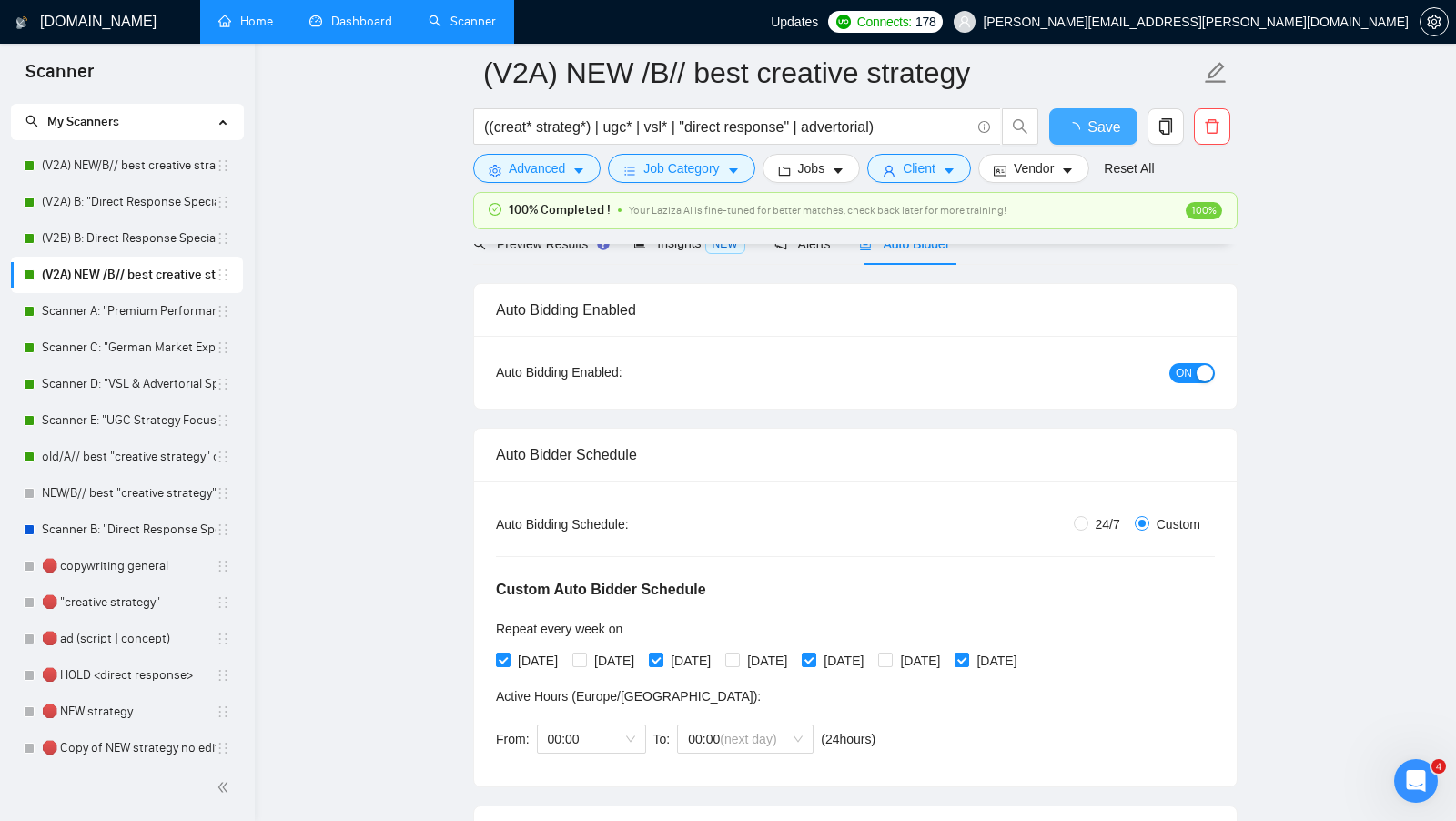 type 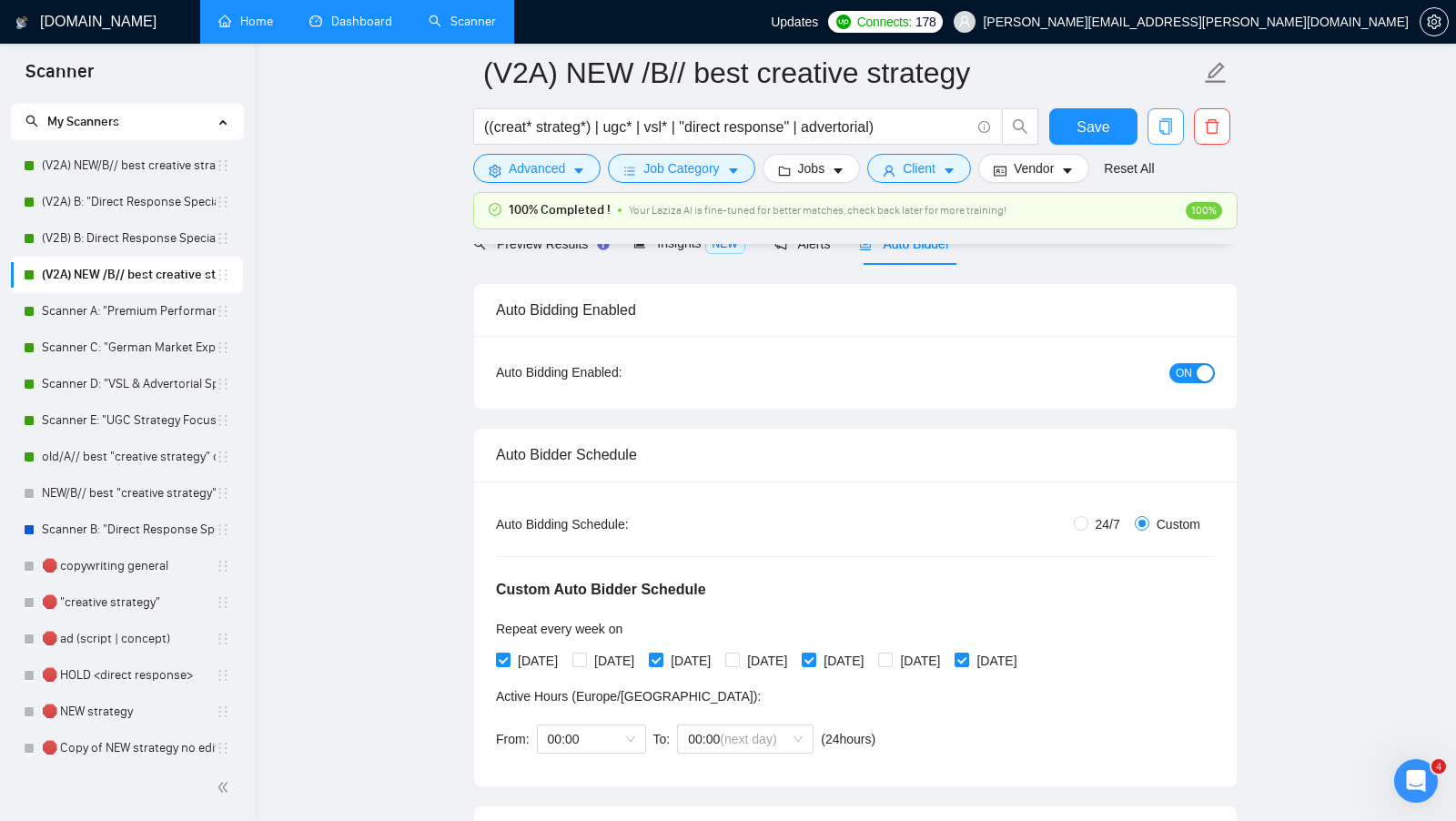 click 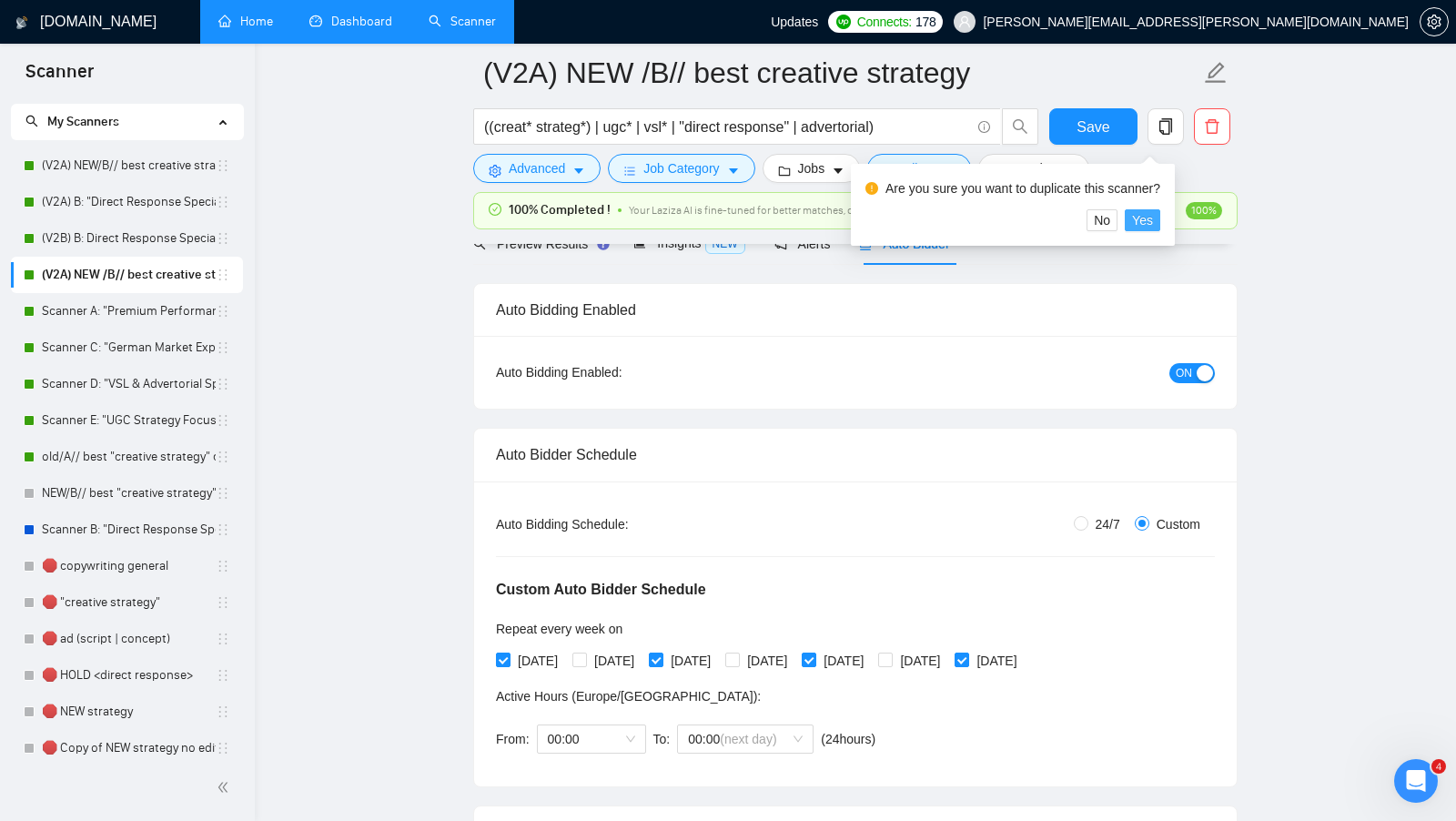 click on "Yes" at bounding box center (1142, 220) 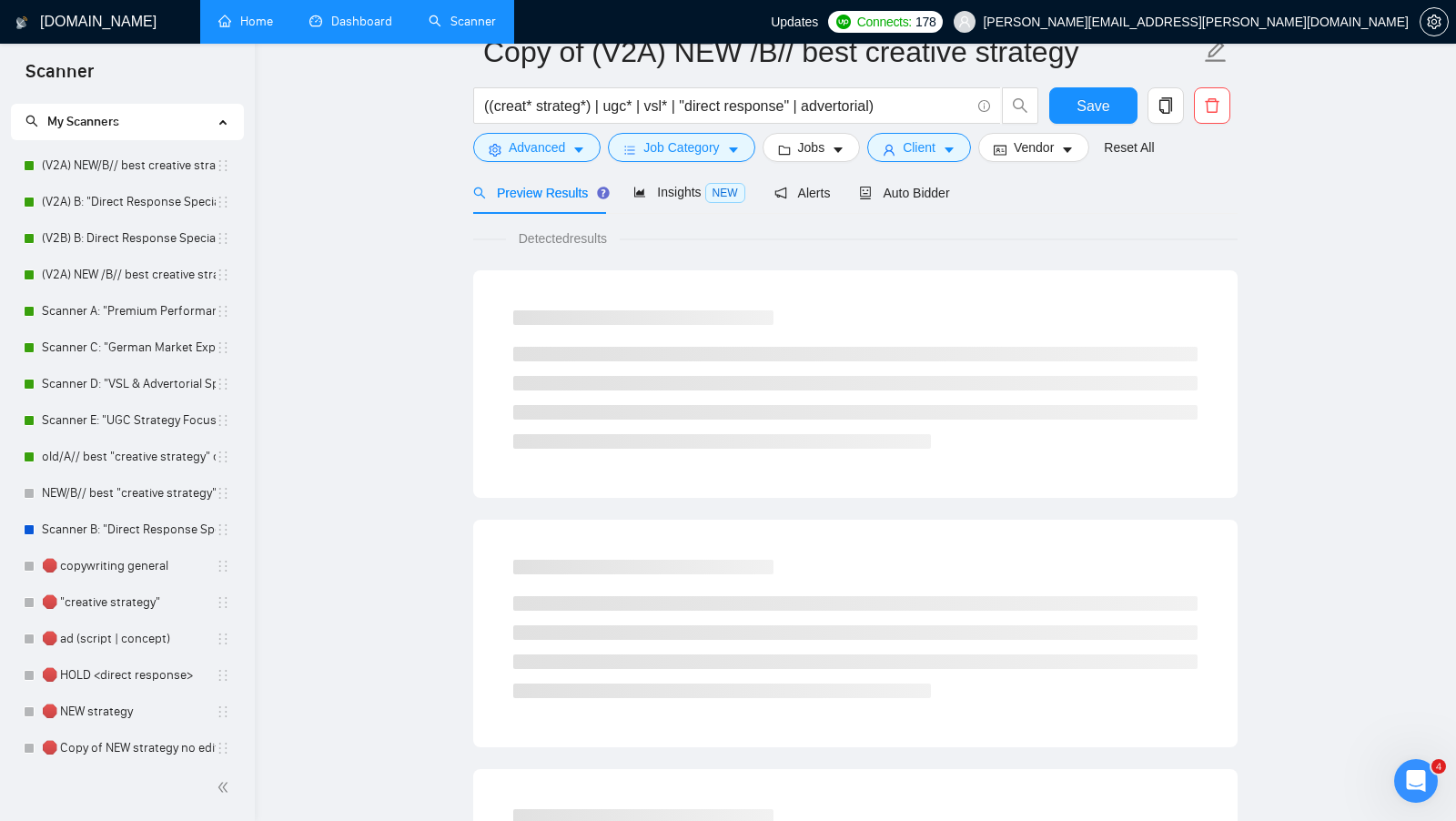 scroll, scrollTop: 0, scrollLeft: 0, axis: both 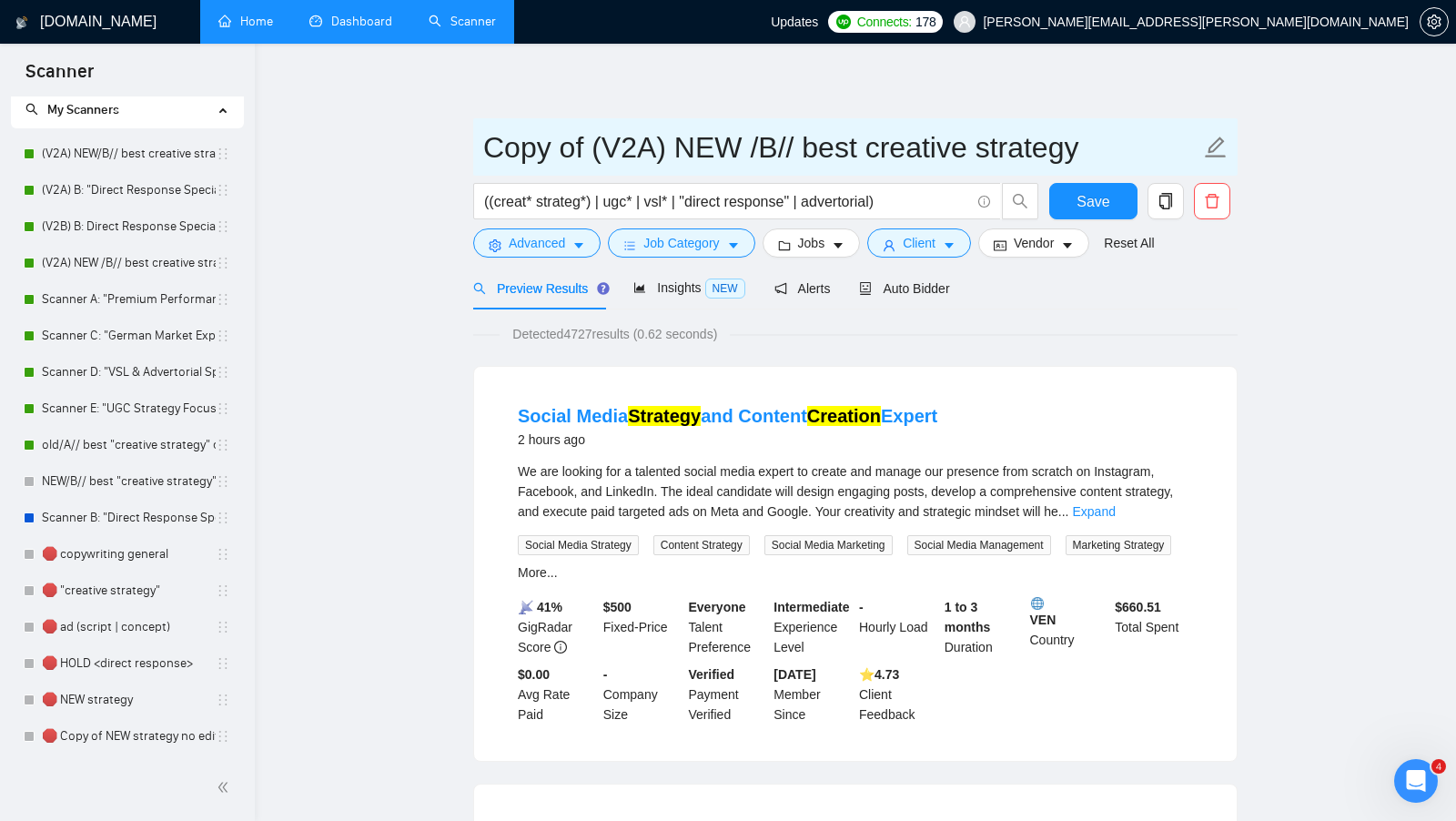 drag, startPoint x: 592, startPoint y: 156, endPoint x: 435, endPoint y: 147, distance: 157.25775 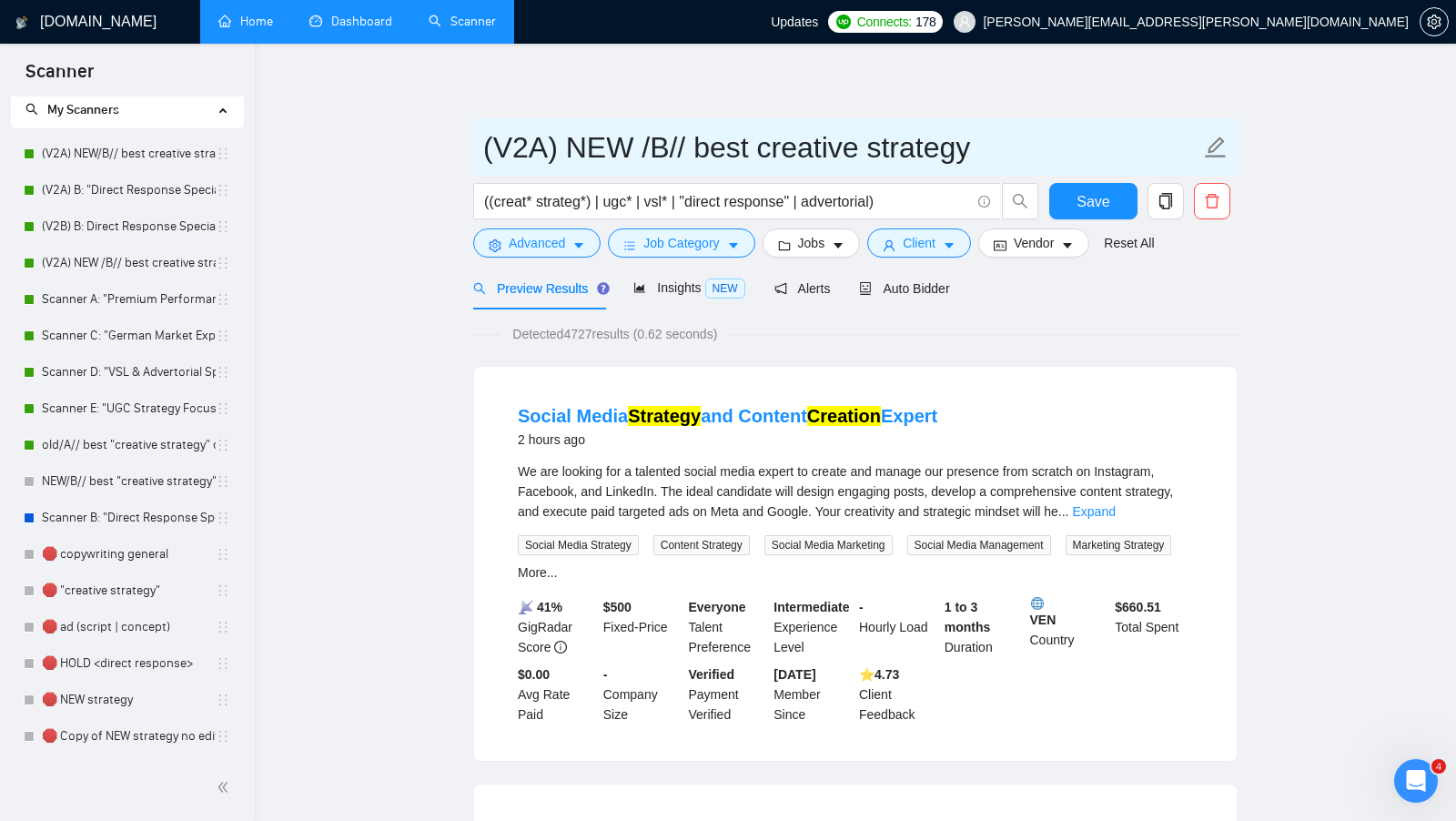 click on "(V2A) NEW /B// best creative strategy" at bounding box center (842, 147) 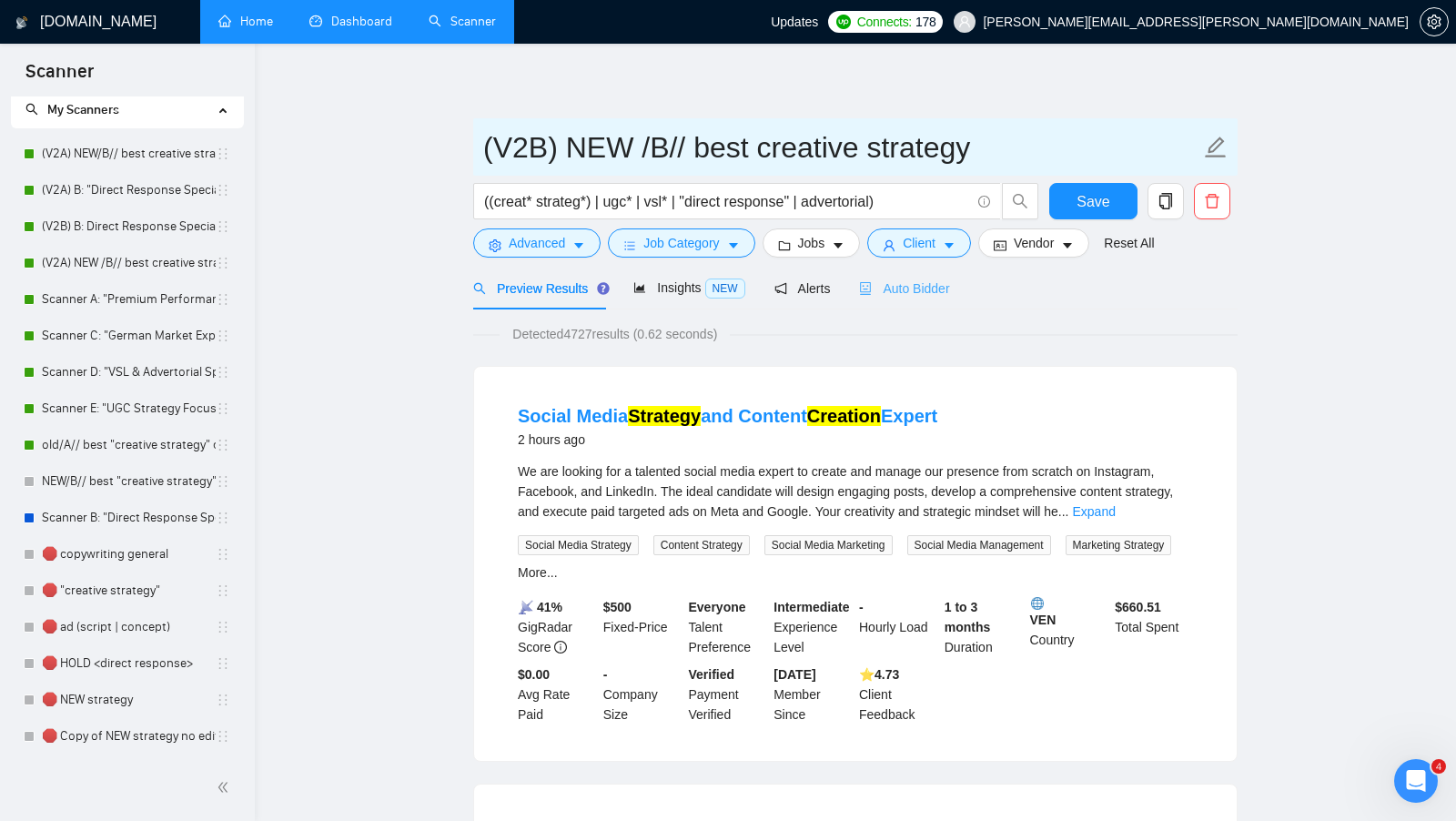 type on "(V2B) NEW /B// best creative strategy" 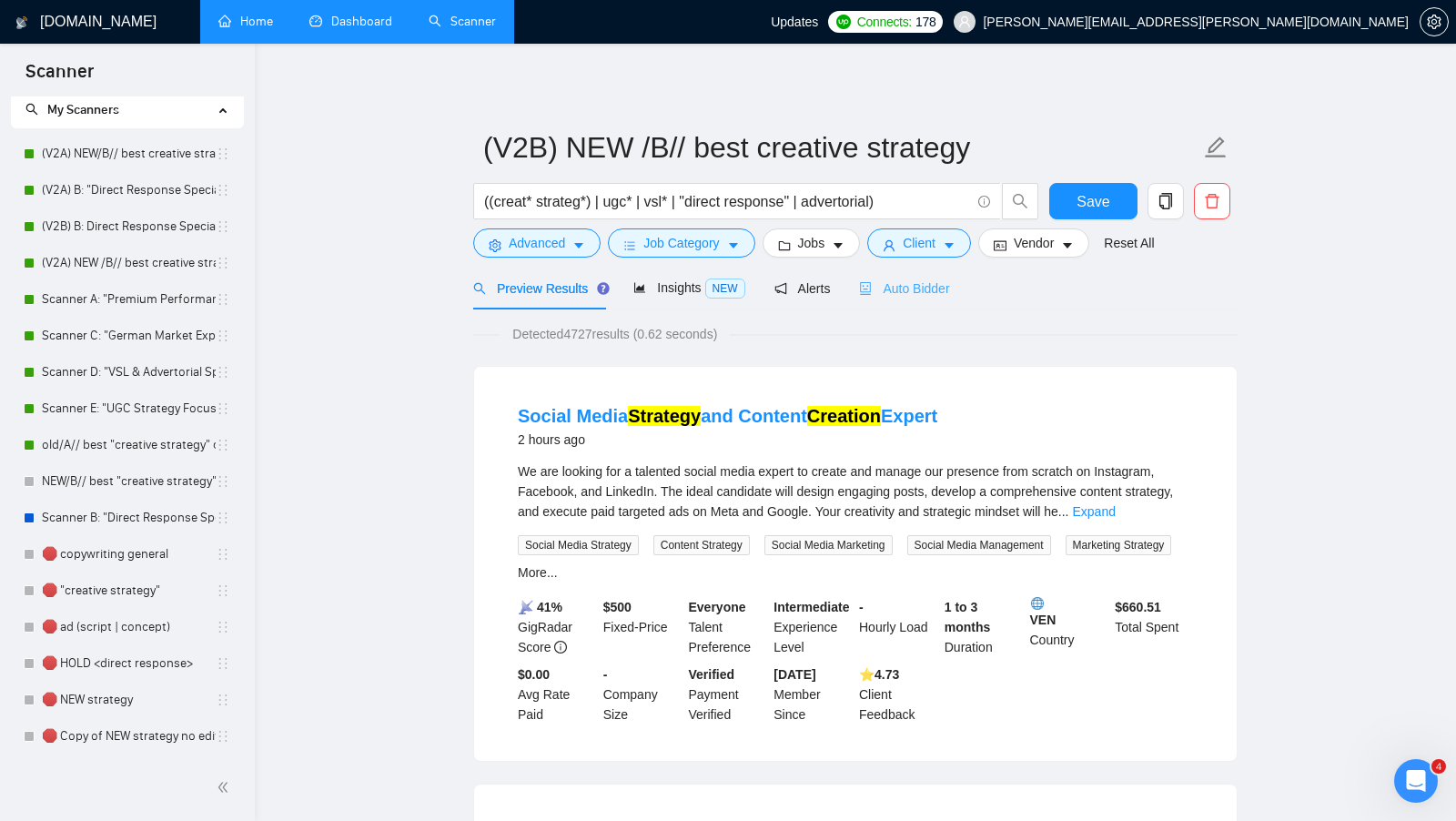 click on "Auto Bidder" at bounding box center [904, 288] 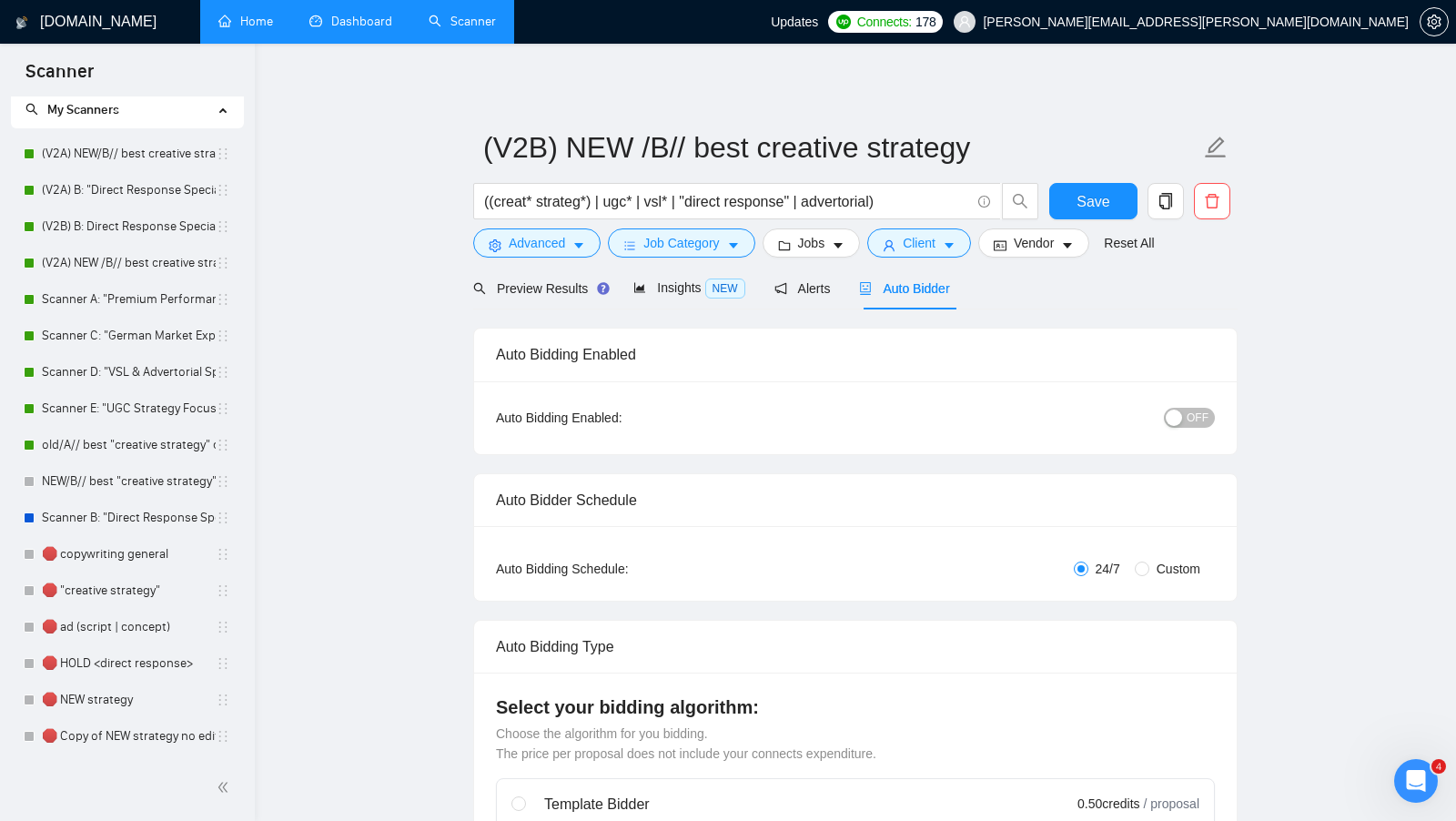 radio on "false" 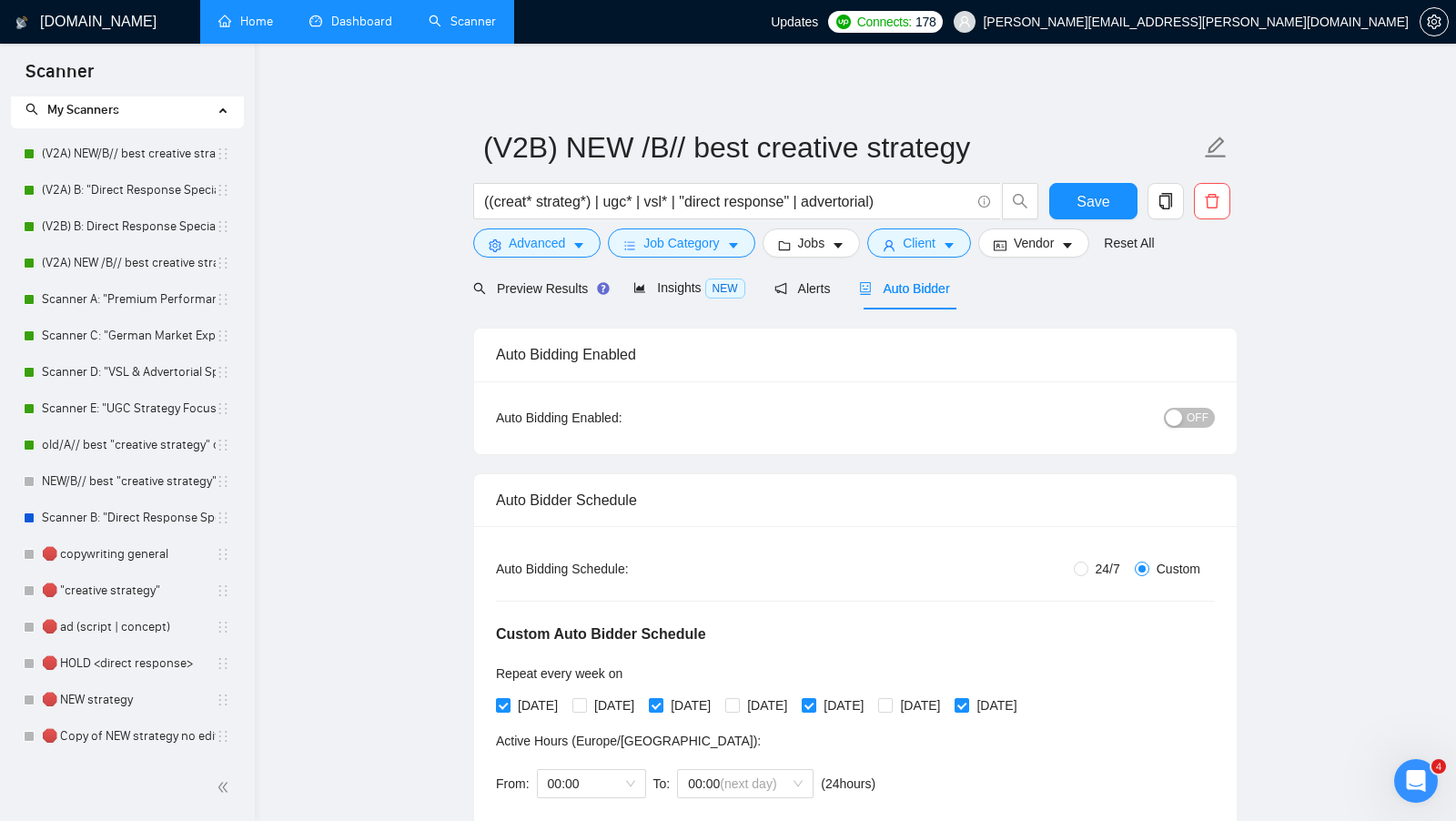 type 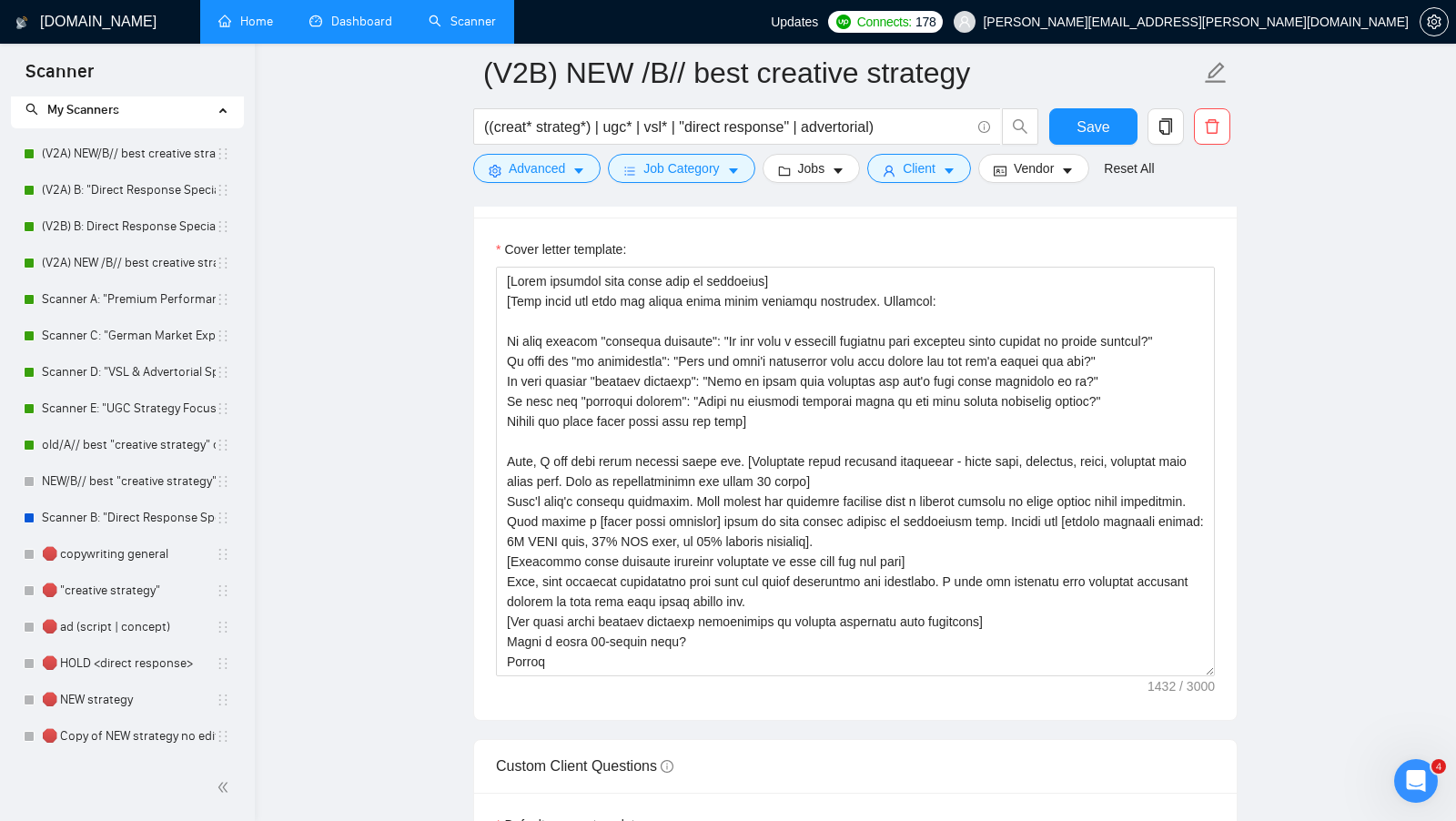 scroll, scrollTop: 1849, scrollLeft: 0, axis: vertical 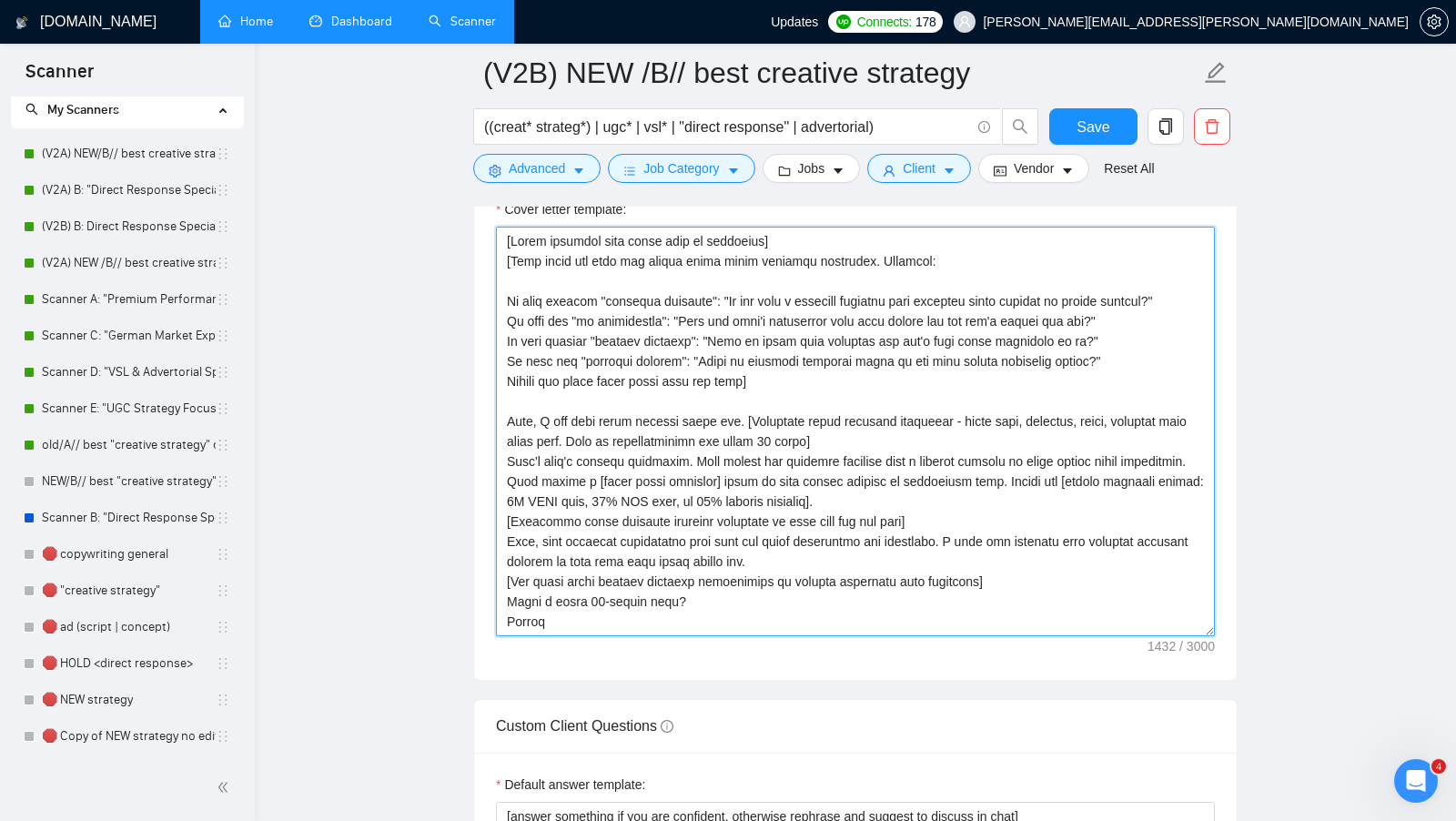 click on "Cover letter template:" at bounding box center [855, 431] 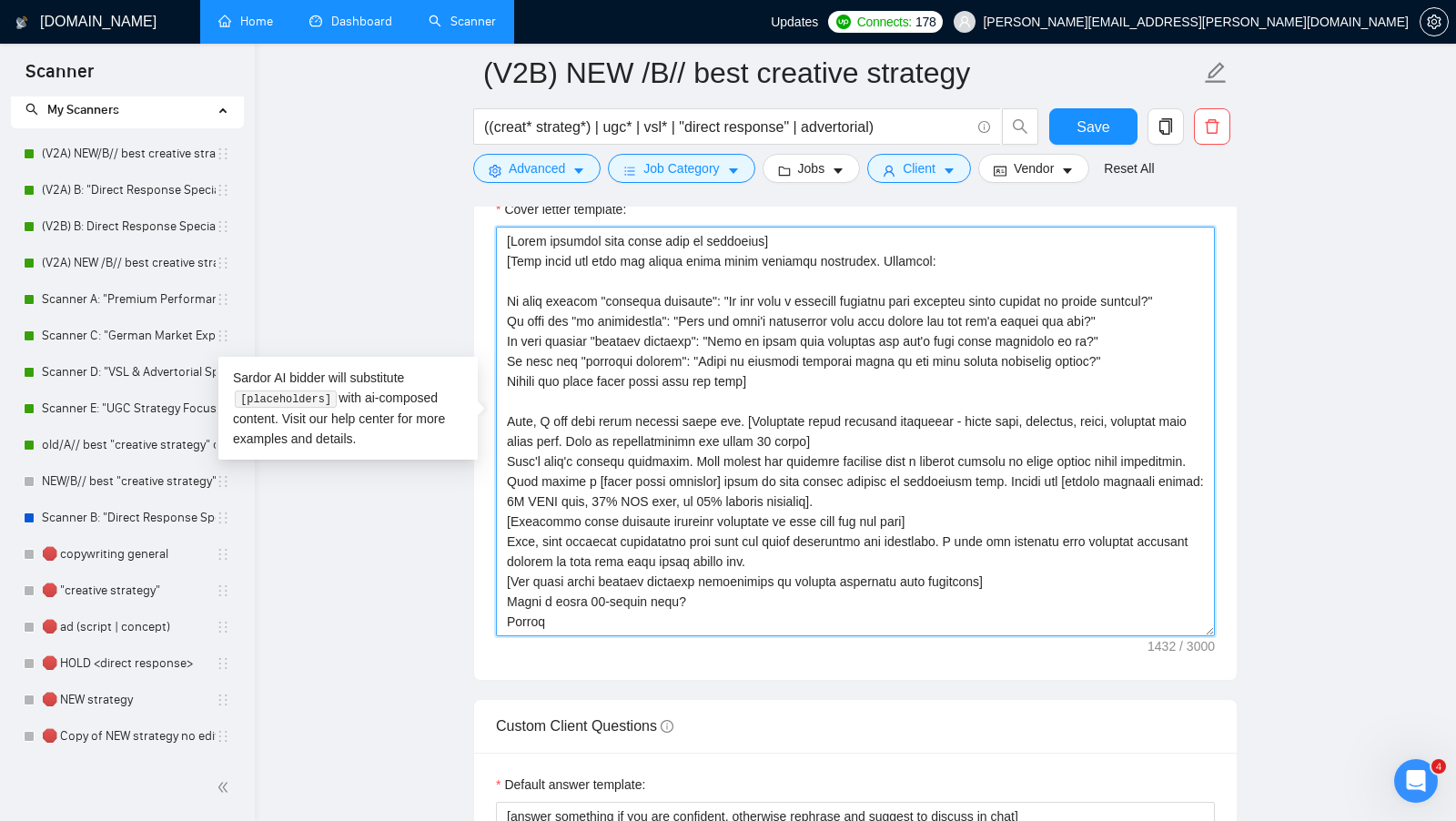 paste on "Mirror their creative frustration using their exact words. Examples:
If they mention "creative not working": "Your creative looks good but it's just not converting?"
If they say "need better creative": "You know your creative could be better but not sure what's missing?"
If they mention "creative testing": "Stuck in the endless cycle of testing creative variations?"
If they say "scaling creative": "Your creative works sometimes but you can't scale it consistently?"
Use their terminology exactly]
Yeah, you're not alone.
[Reference the creative cycle they're stuck in using their words - testing, optimization, scaling, whatever they mentioned. Keep it under 20 words]
I used to do the same thing until I figured out there's actually a psychology behind what makes creative work.
It's not about being more artistic or clever. It's about understanding what's going on in [their target customer] head when they see your ad.
Perfect example. Just helped a [match their industry] brand turn their creative strategy arou..." 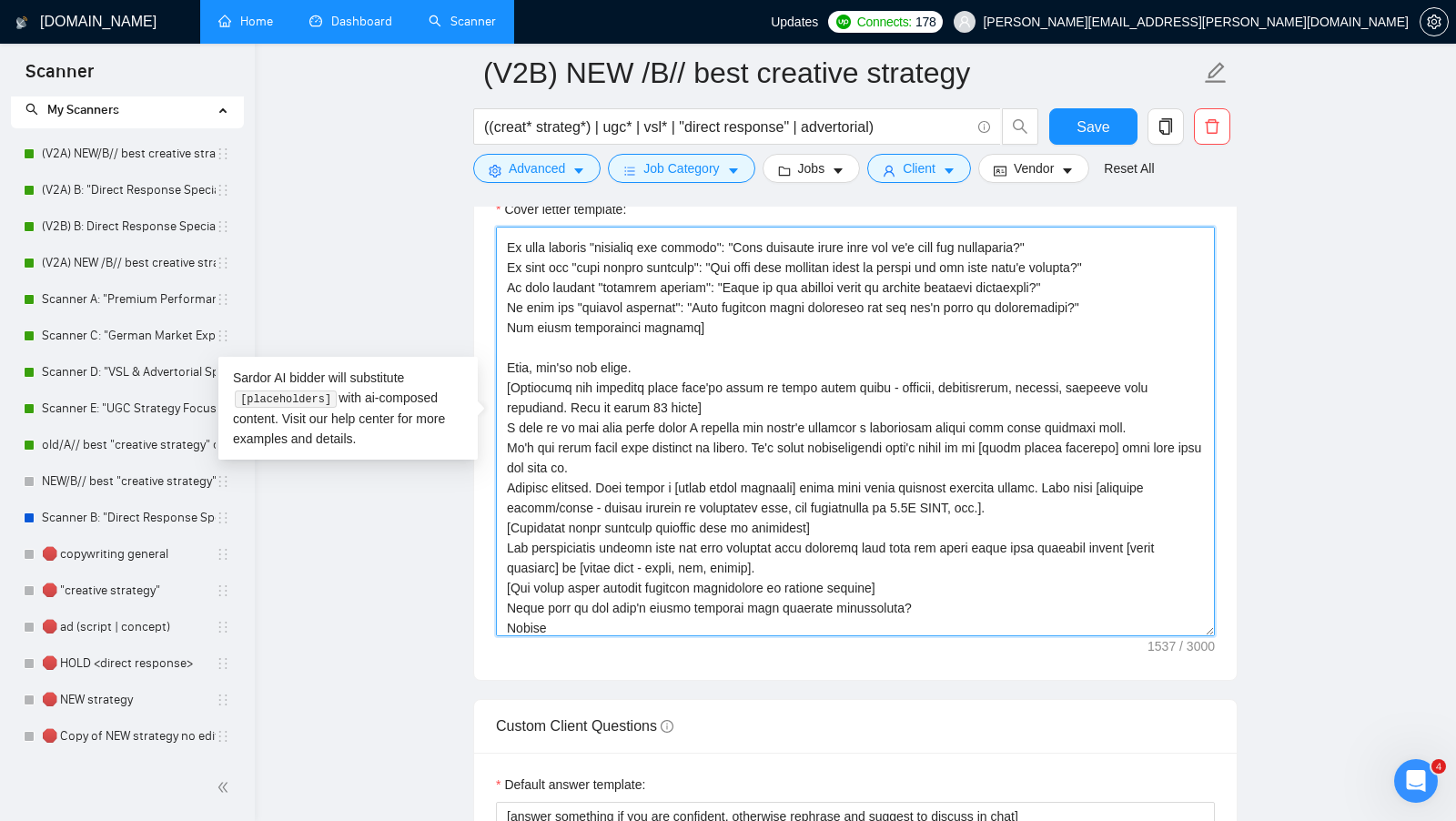scroll, scrollTop: 60, scrollLeft: 0, axis: vertical 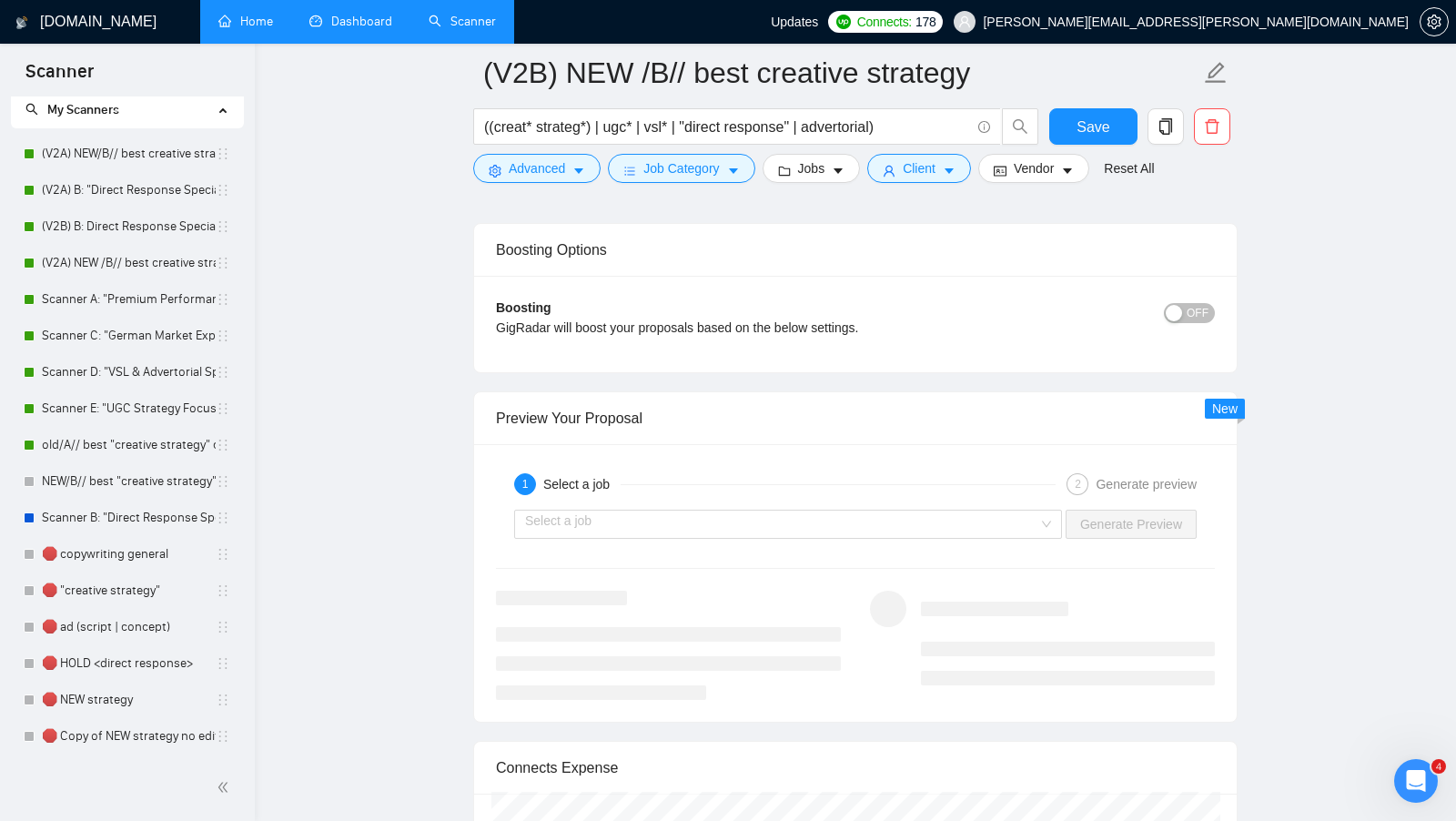 type on "[Quick greeting with their name if available]
[Mirror their creative frustration using their exact words. Examples:
If they mention "creative not working": "Your creative looks good but it's just not converting?"
If they say "need better creative": "You know your creative could be better but not sure what's missing?"
If they mention "creative testing": "Stuck in the endless cycle of testing creative variations?"
If they say "scaling creative": "Your creative works sometimes but you can't scale it consistently?"
Use their terminology exactly]
Yeah, you're not alone.
[Reference the creative cycle they're stuck in using their words - testing, optimization, scaling, whatever they mentioned. Keep it under 20 words]
I used to do the same thing until I figured out there's actually a psychology behind what makes creative work.
It's not about being more artistic or clever. It's about understanding what's going on in [their target customer] head when they see your ad.
Perfect example. Just helped a [match their in..." 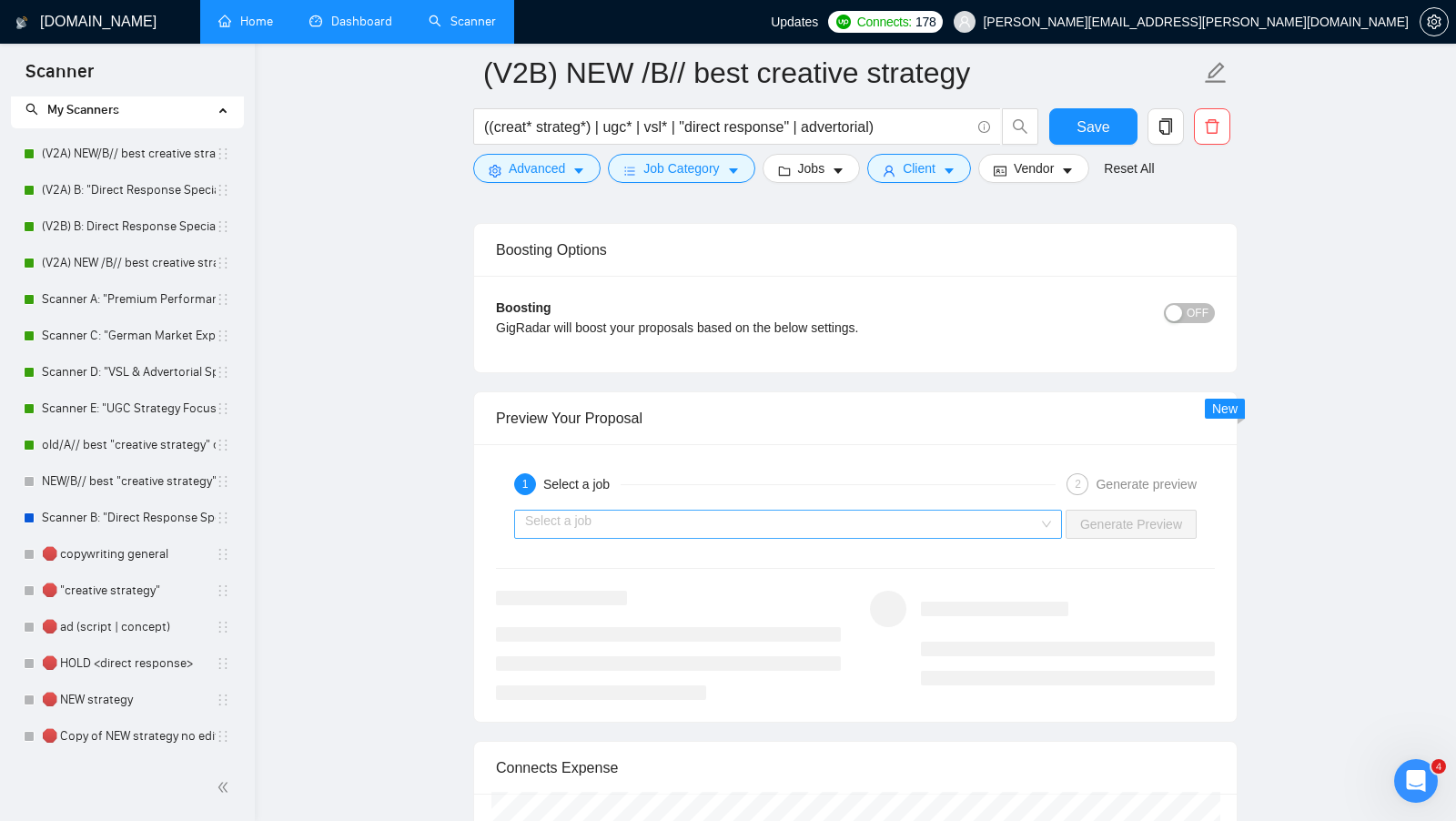 click at bounding box center [782, 524] 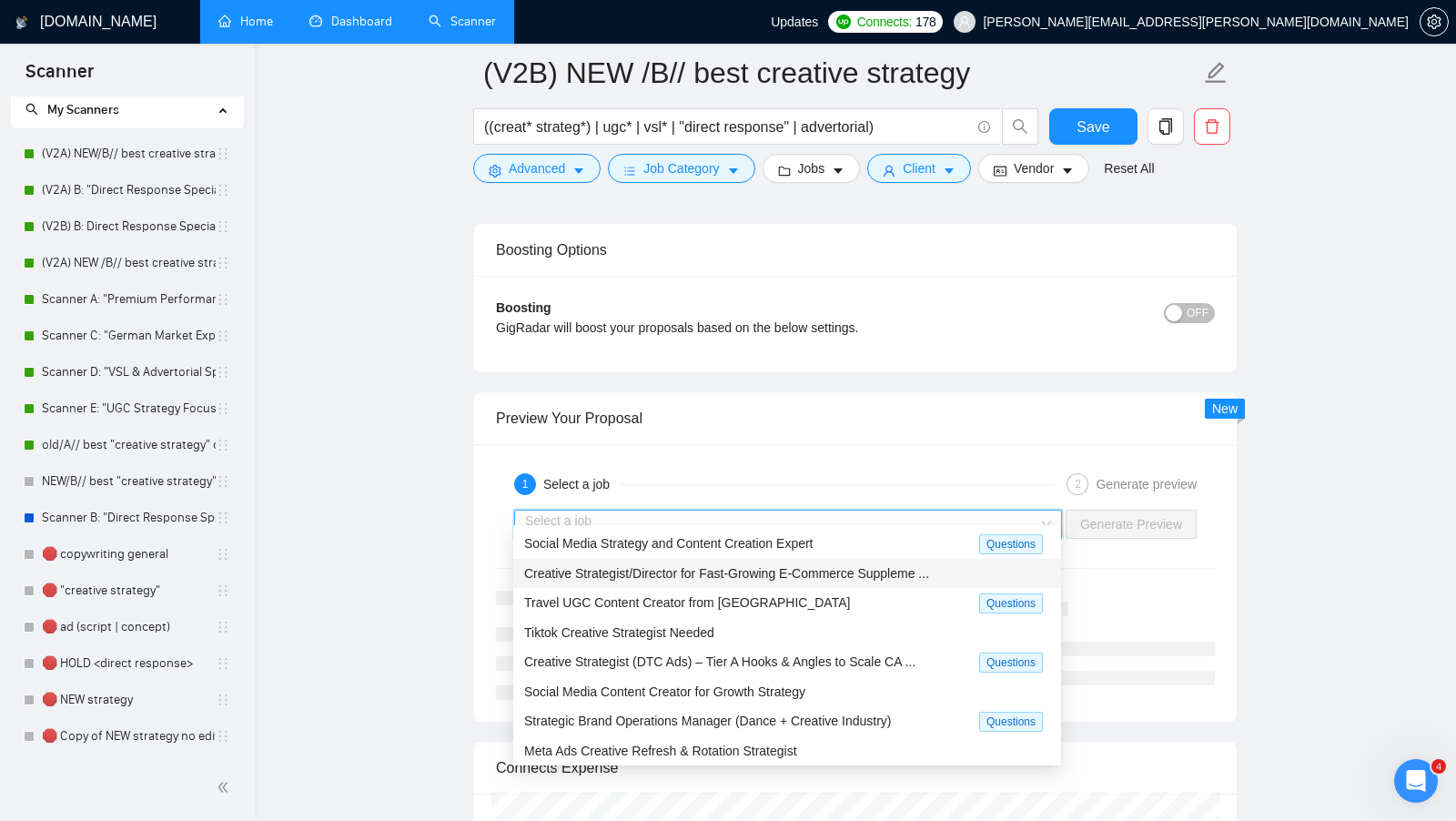 click on "Creative Strategist/Director for Fast-Growing E-Commerce Suppleme ..." at bounding box center (726, 573) 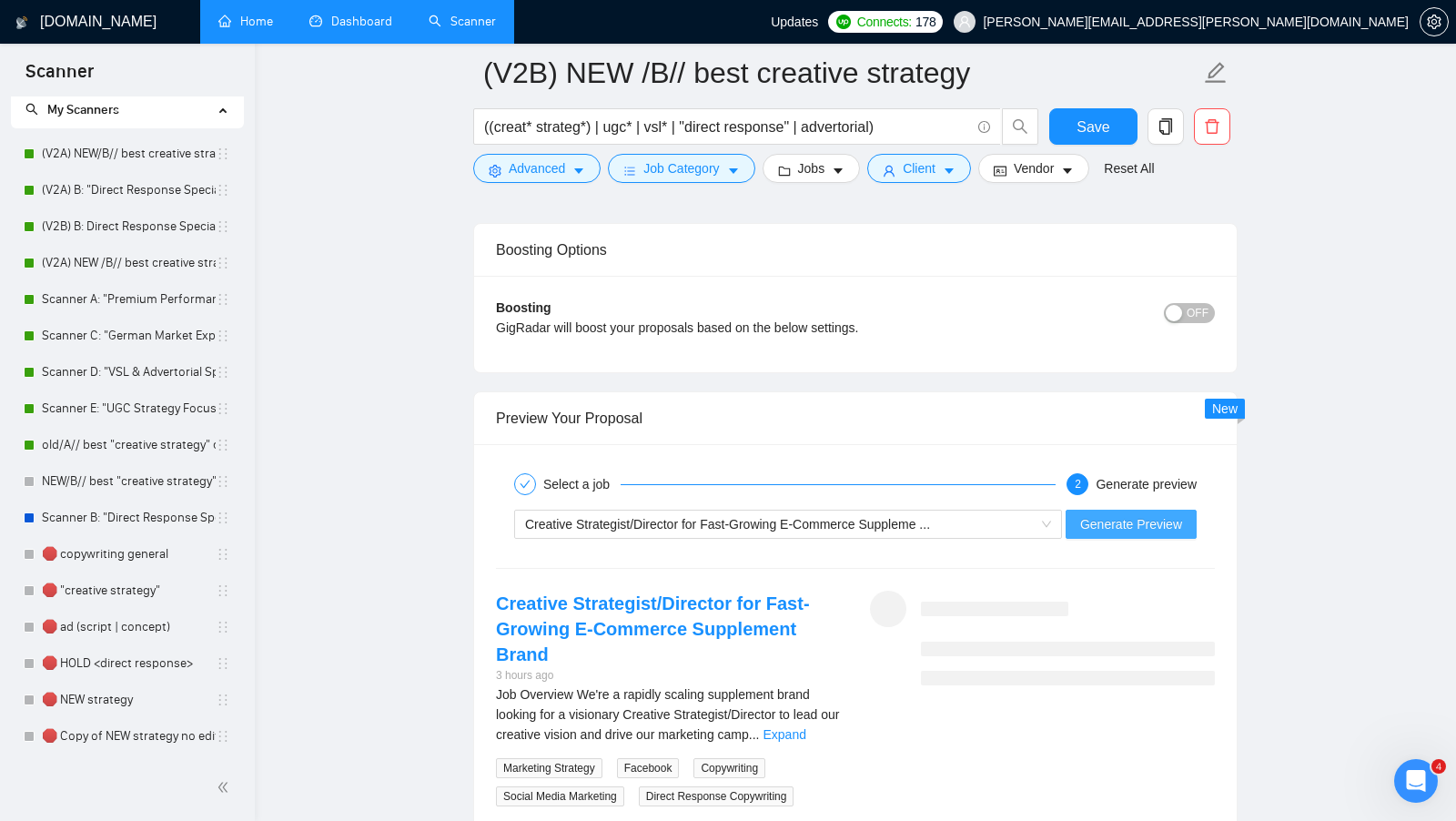 click on "Generate Preview" at bounding box center (1131, 524) 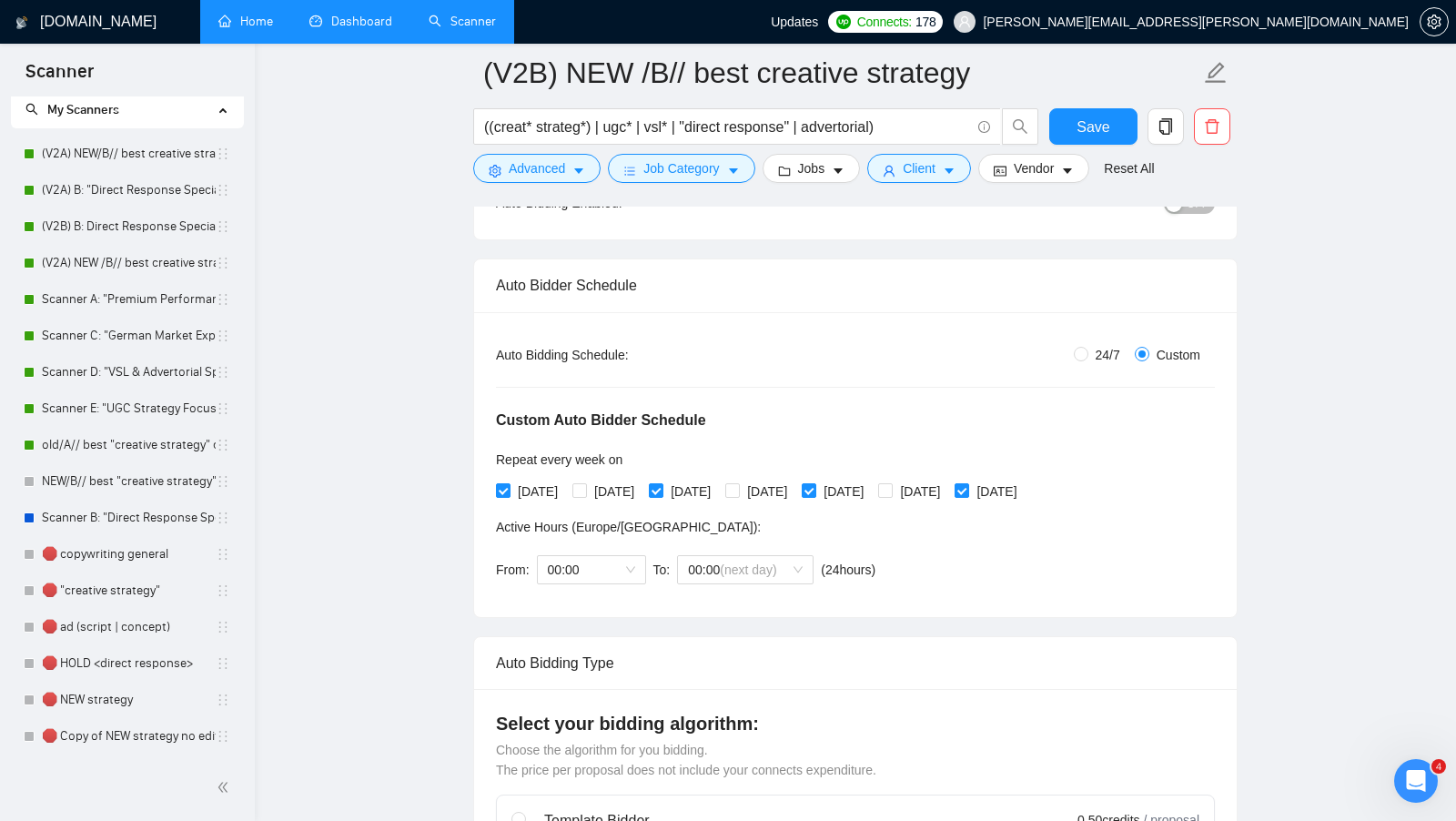 scroll, scrollTop: 229, scrollLeft: 0, axis: vertical 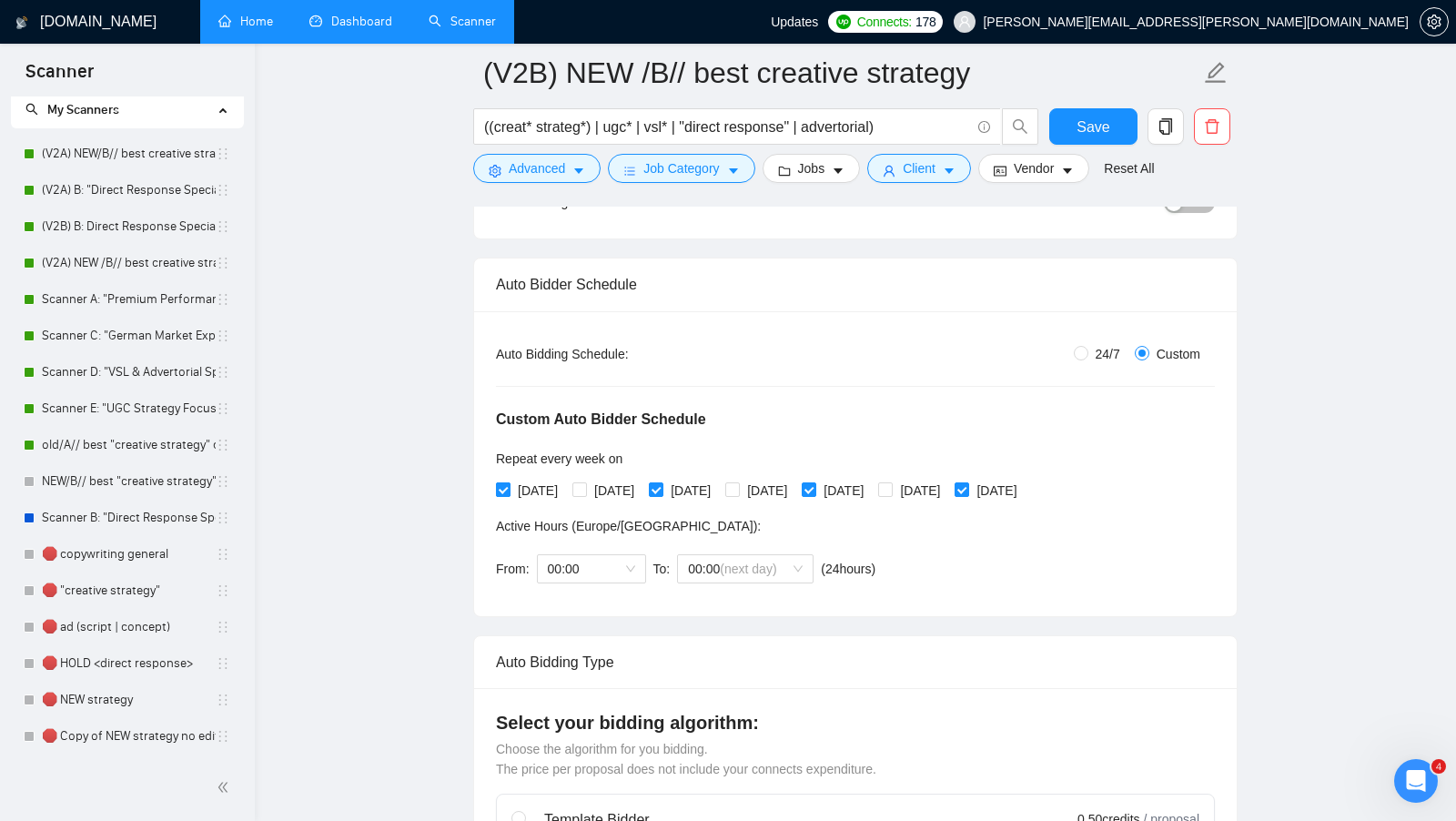 click on "[DATE]" at bounding box center (538, 491) 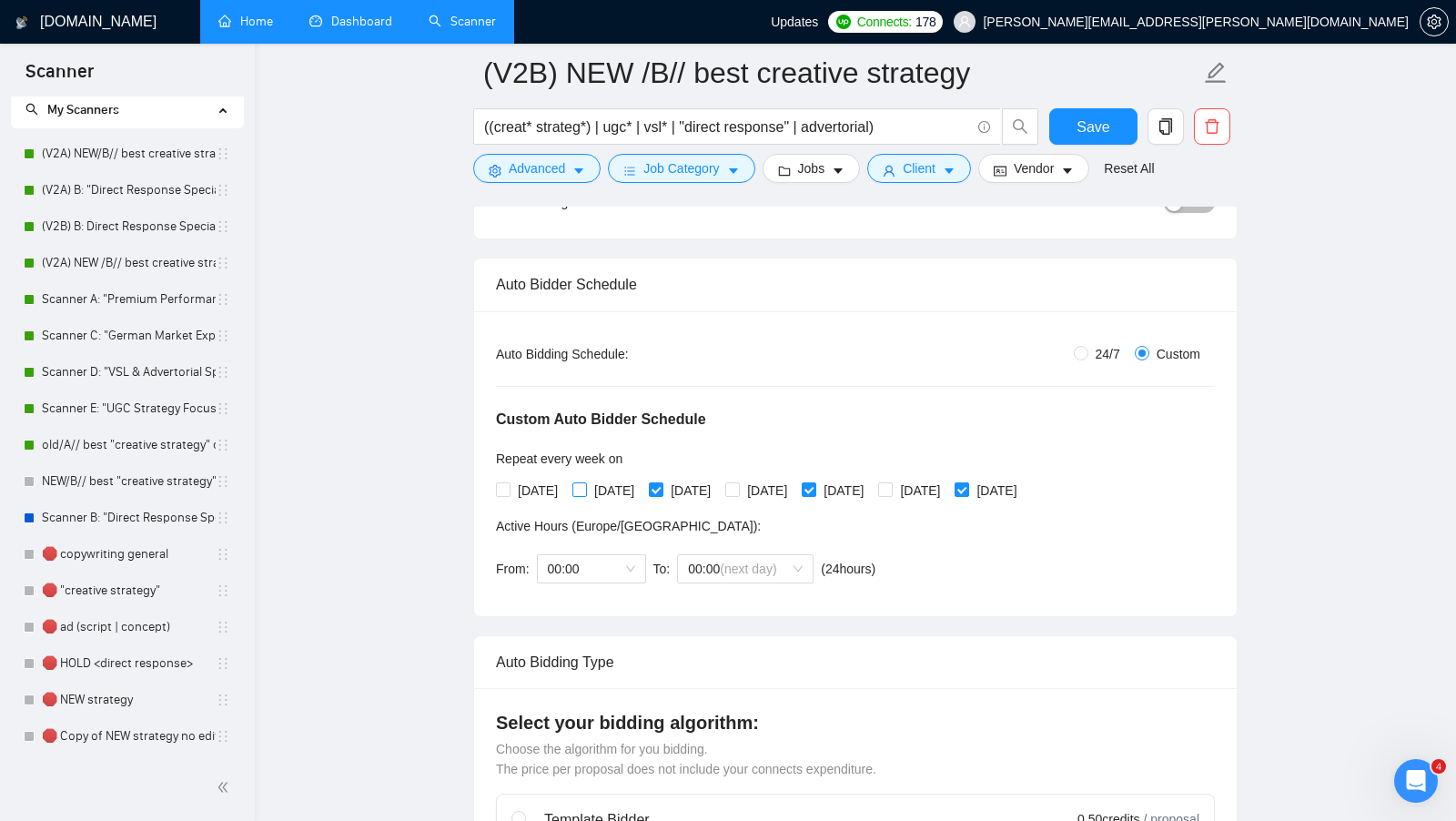 click on "[DATE]" at bounding box center (579, 489) 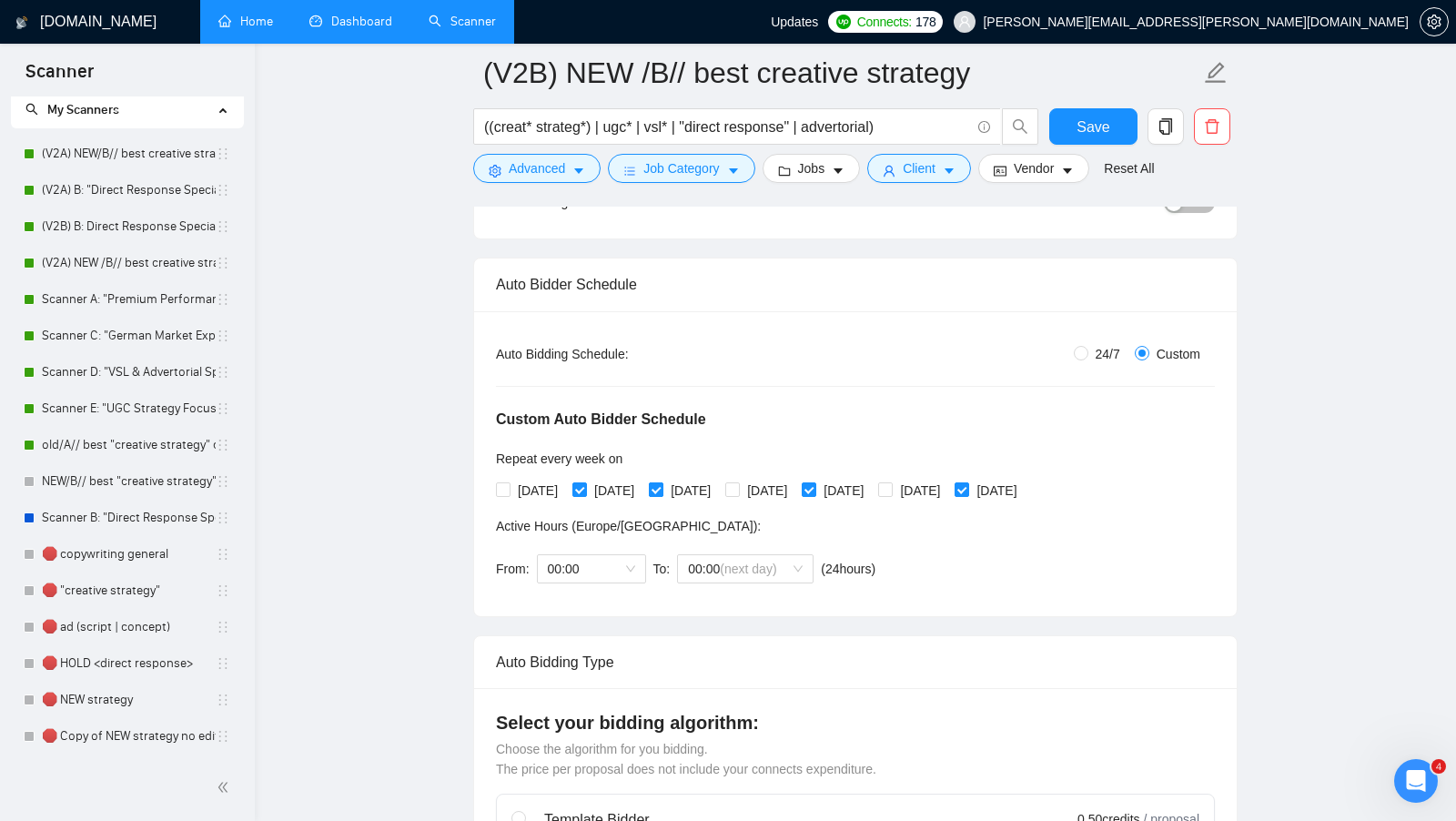 click on "[DATE]" at bounding box center [655, 489] 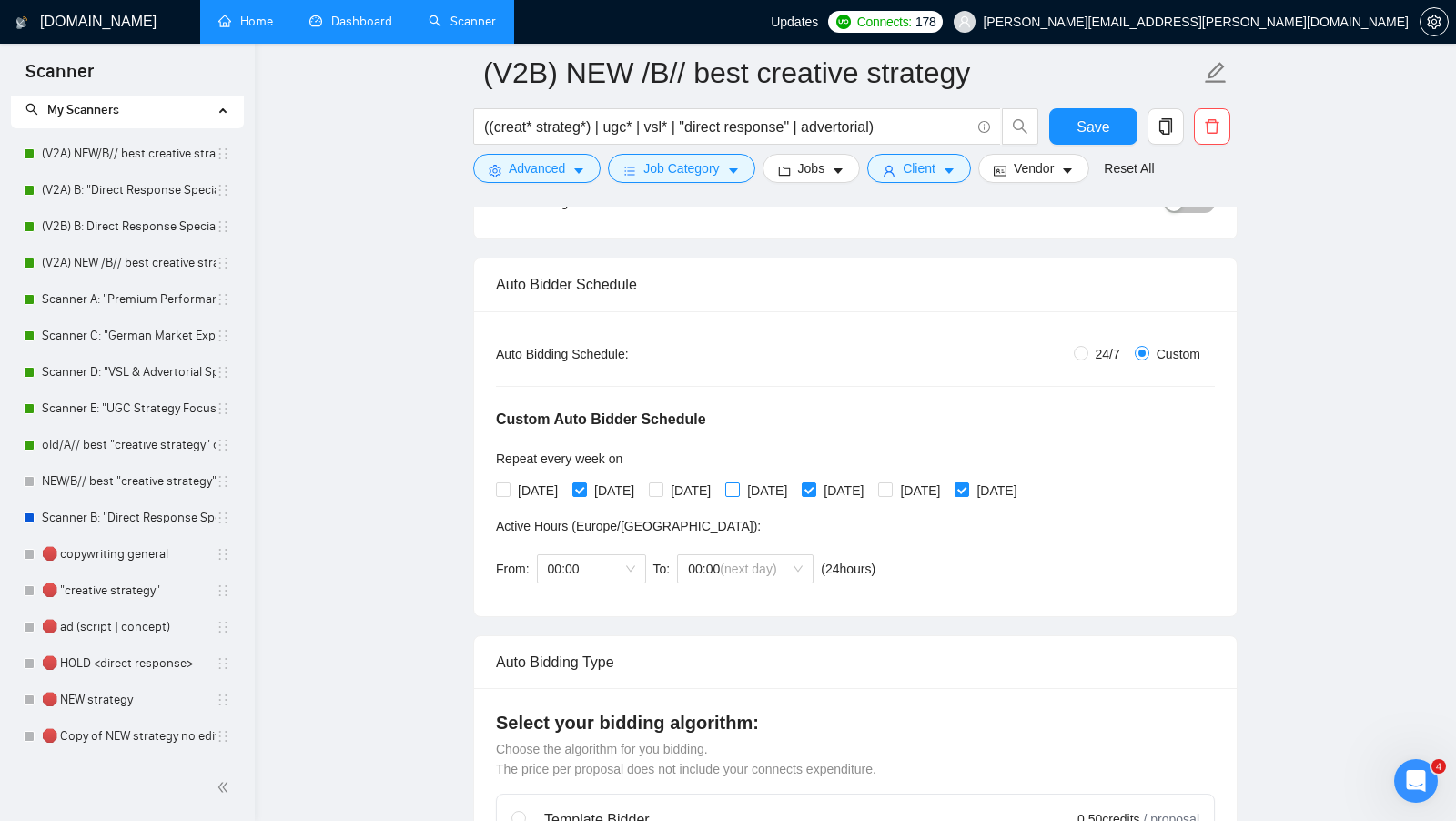 click on "[DATE]" at bounding box center (732, 489) 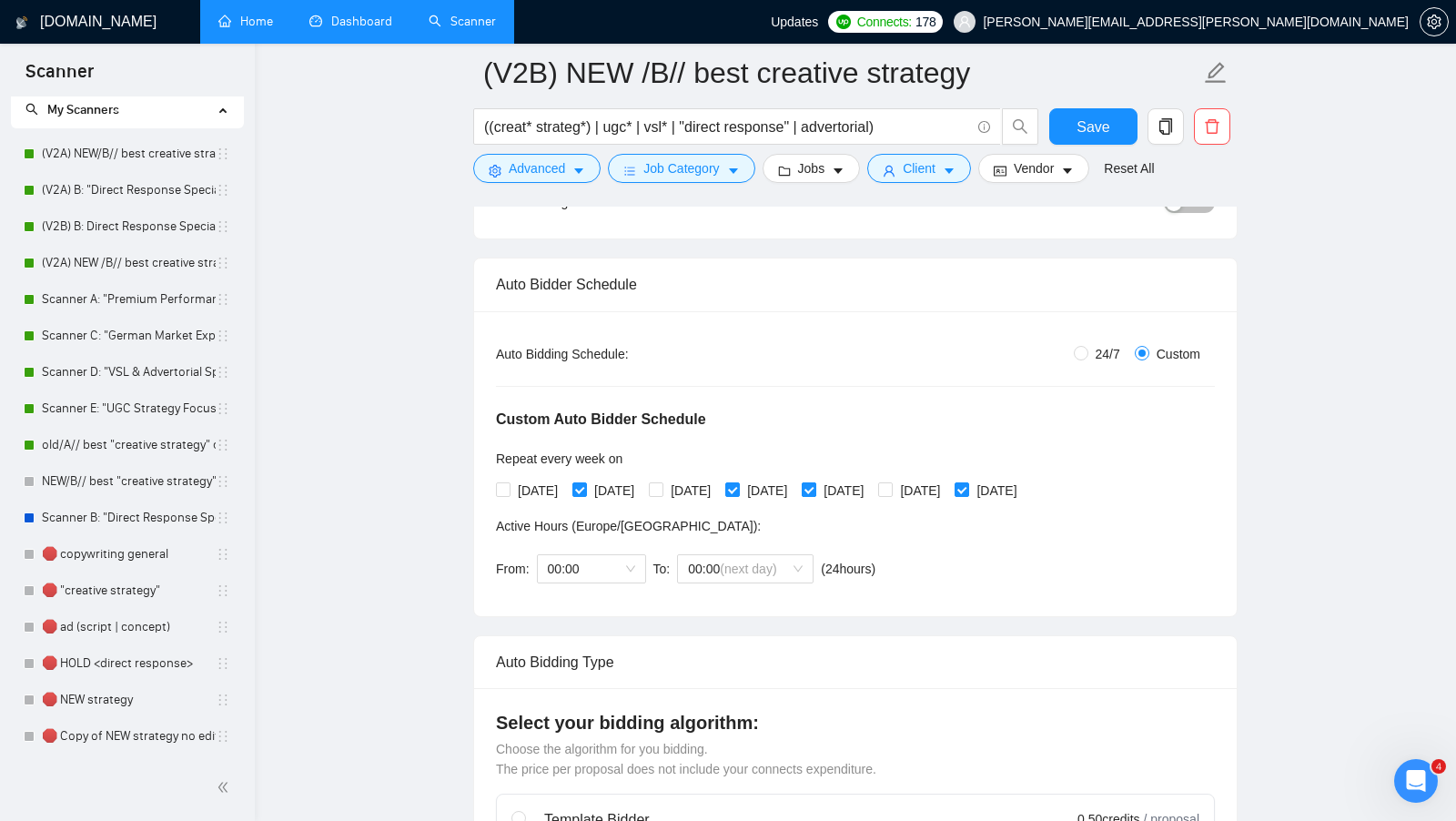 click at bounding box center (809, 490) 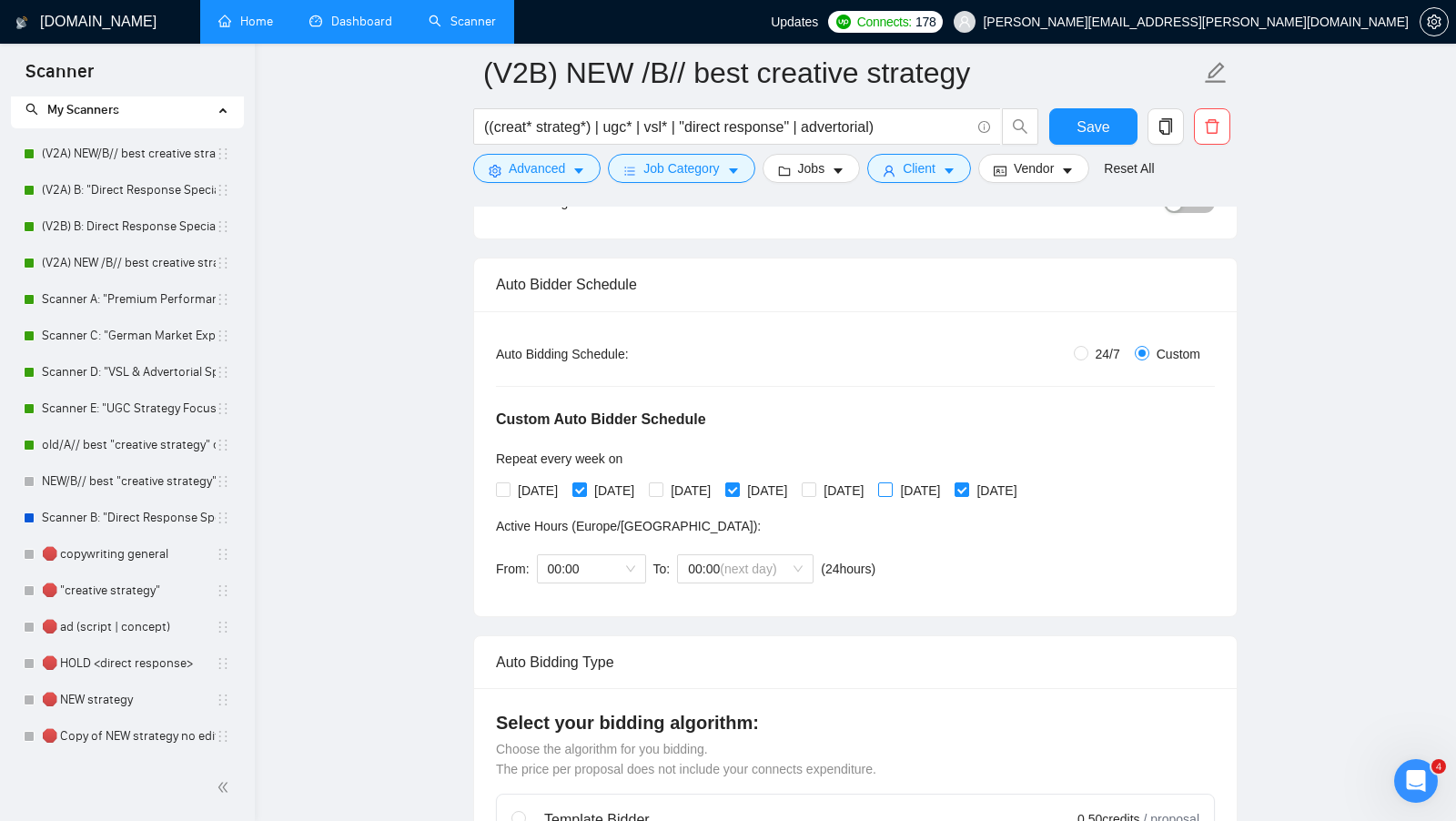 click on "[DATE]" at bounding box center (885, 489) 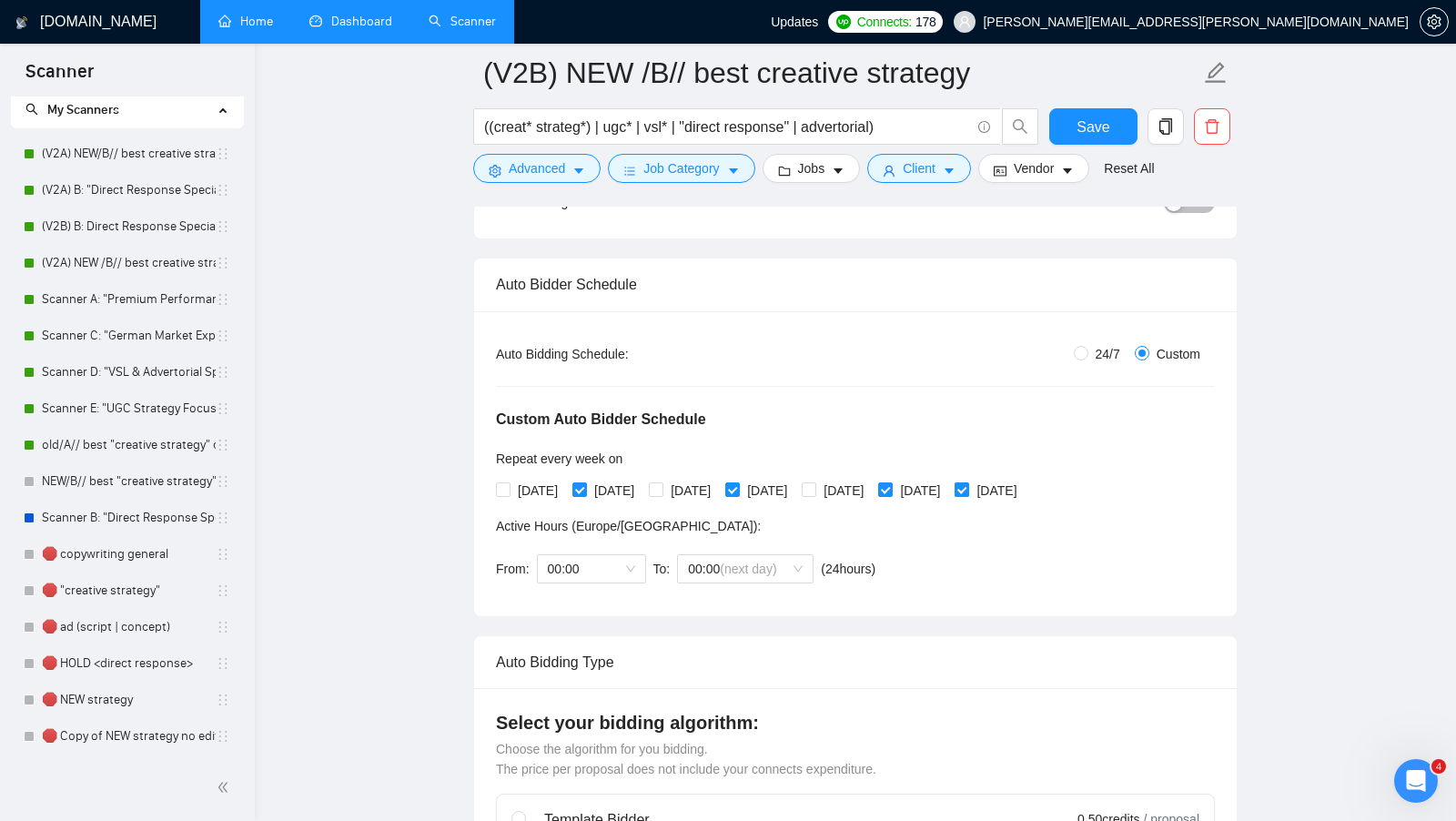 click on "[DATE]" at bounding box center [961, 489] 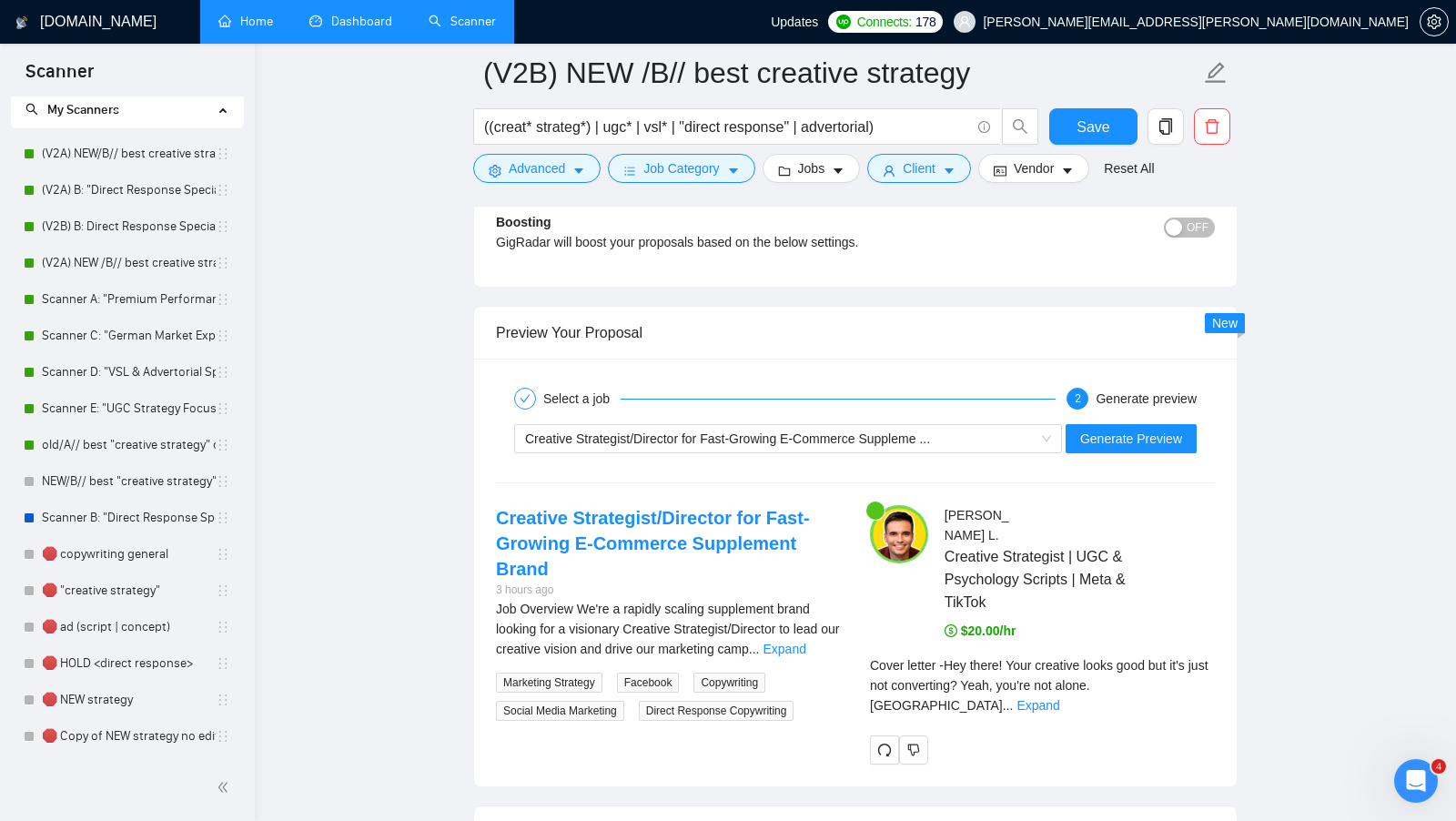 scroll, scrollTop: 3208, scrollLeft: 0, axis: vertical 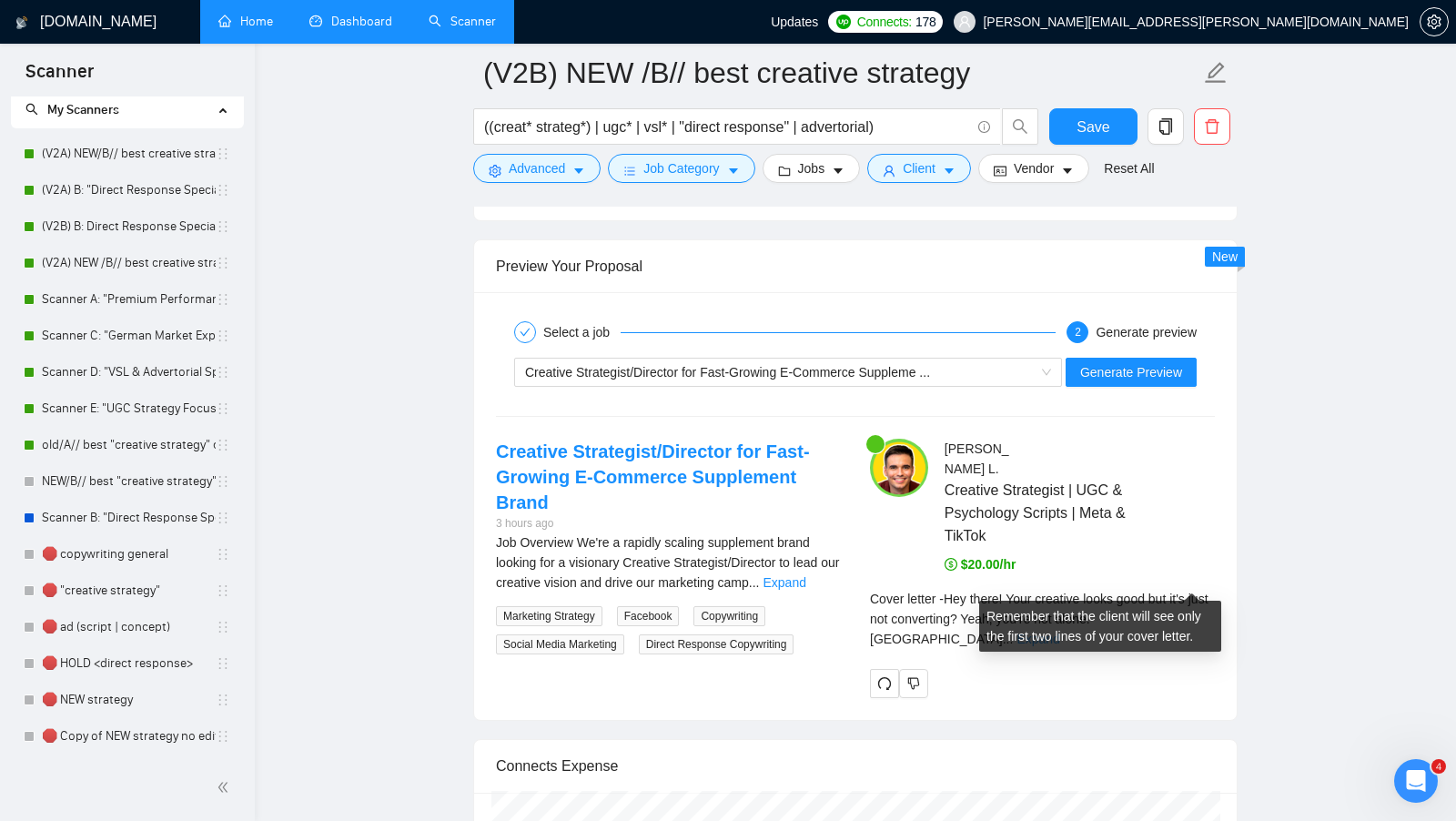 click on "Expand" at bounding box center [1037, 639] 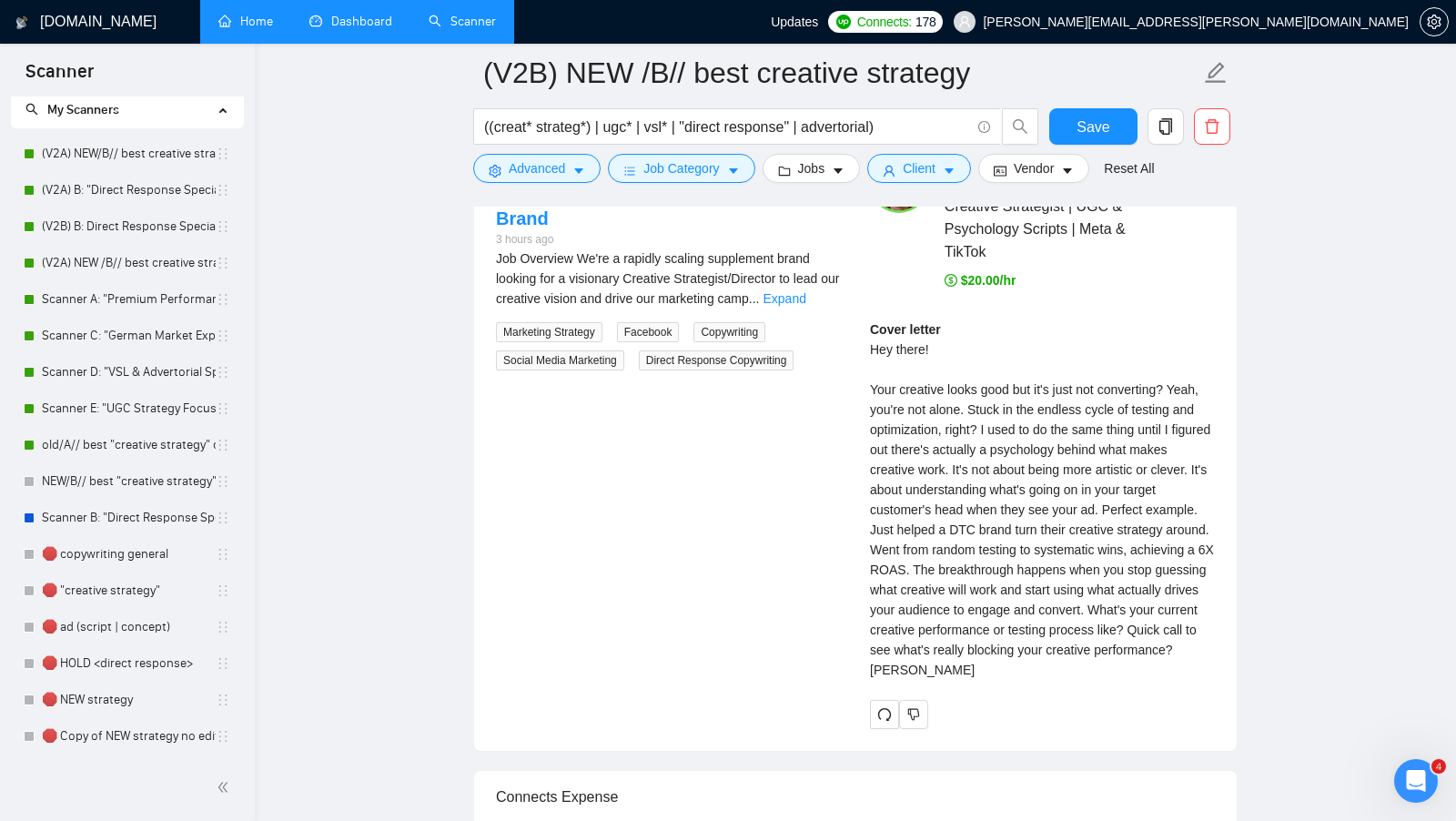 scroll, scrollTop: 3488, scrollLeft: 0, axis: vertical 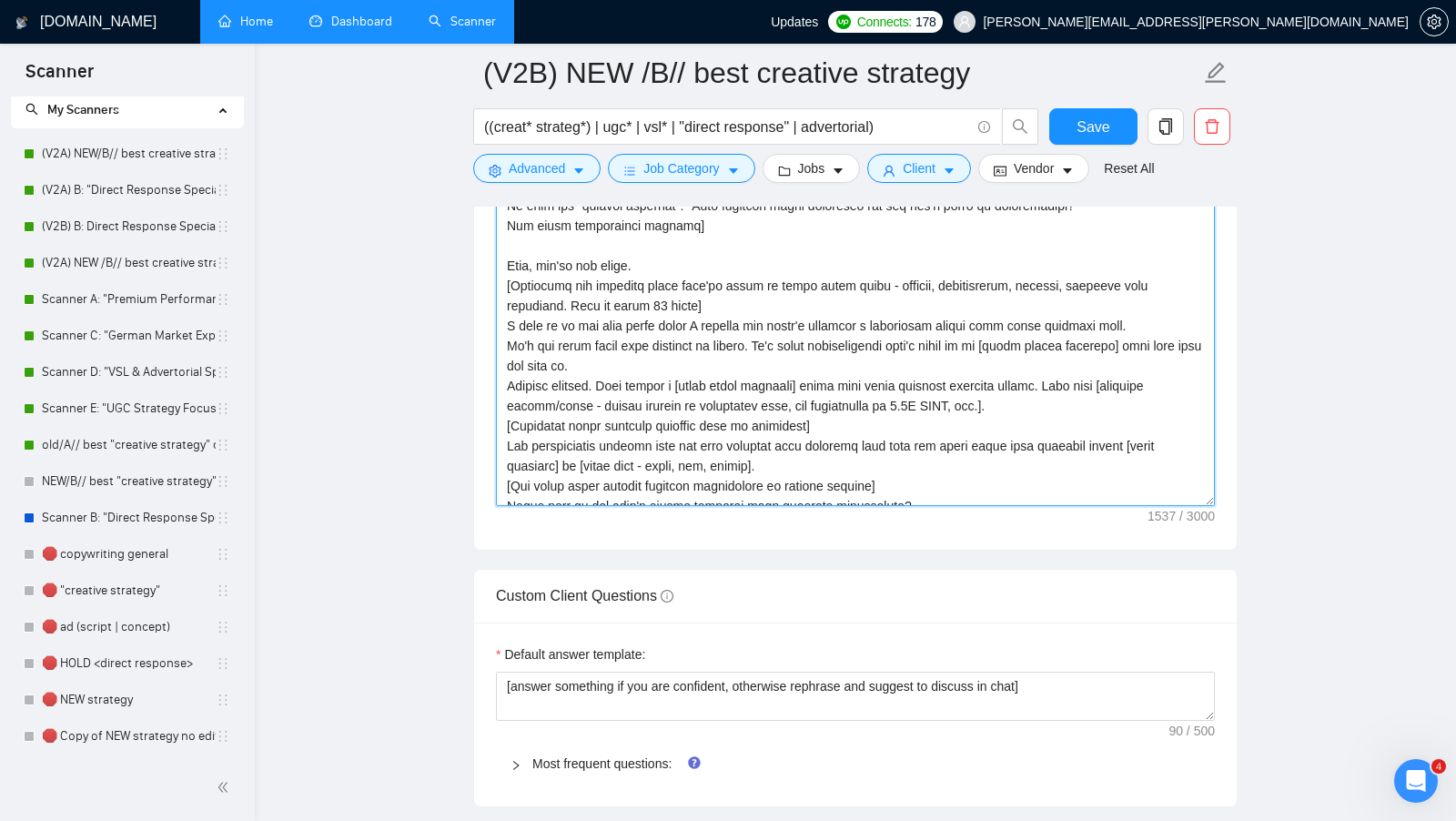 click on "Cover letter template:" at bounding box center (855, 301) 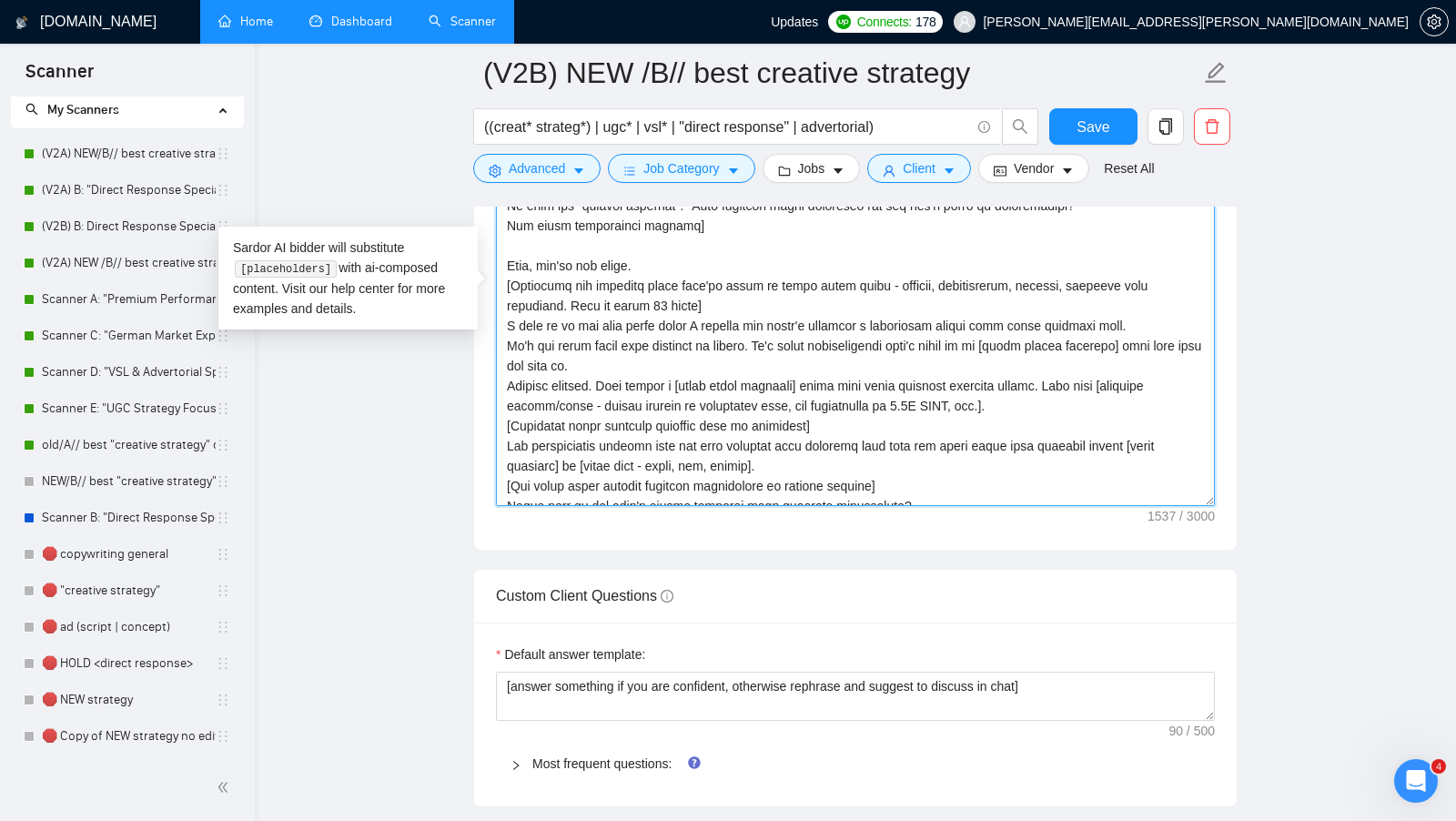 paste on ". Keep it conversational and under 15 words]
I used to do the same thing until I figured out there's actually a psychology behind what makes creative work.
It's not about being more artistic or clever. It's about understanding what's going on in [their target customer if mentioned] head when they see your ad.
Perfect example. Just helped a [match their industry] brand turn their creative strategy around. Went from [relevant transformation - random testing to systematic wins, poor performance to 6X ROAS, etc.].
[Reference their specific creative challenge in under 10 words]
The breakthrough happens when you stop guessing and start using what actually drives [their audience] to [their goal].
[Ask one specific question about their current creative performance" 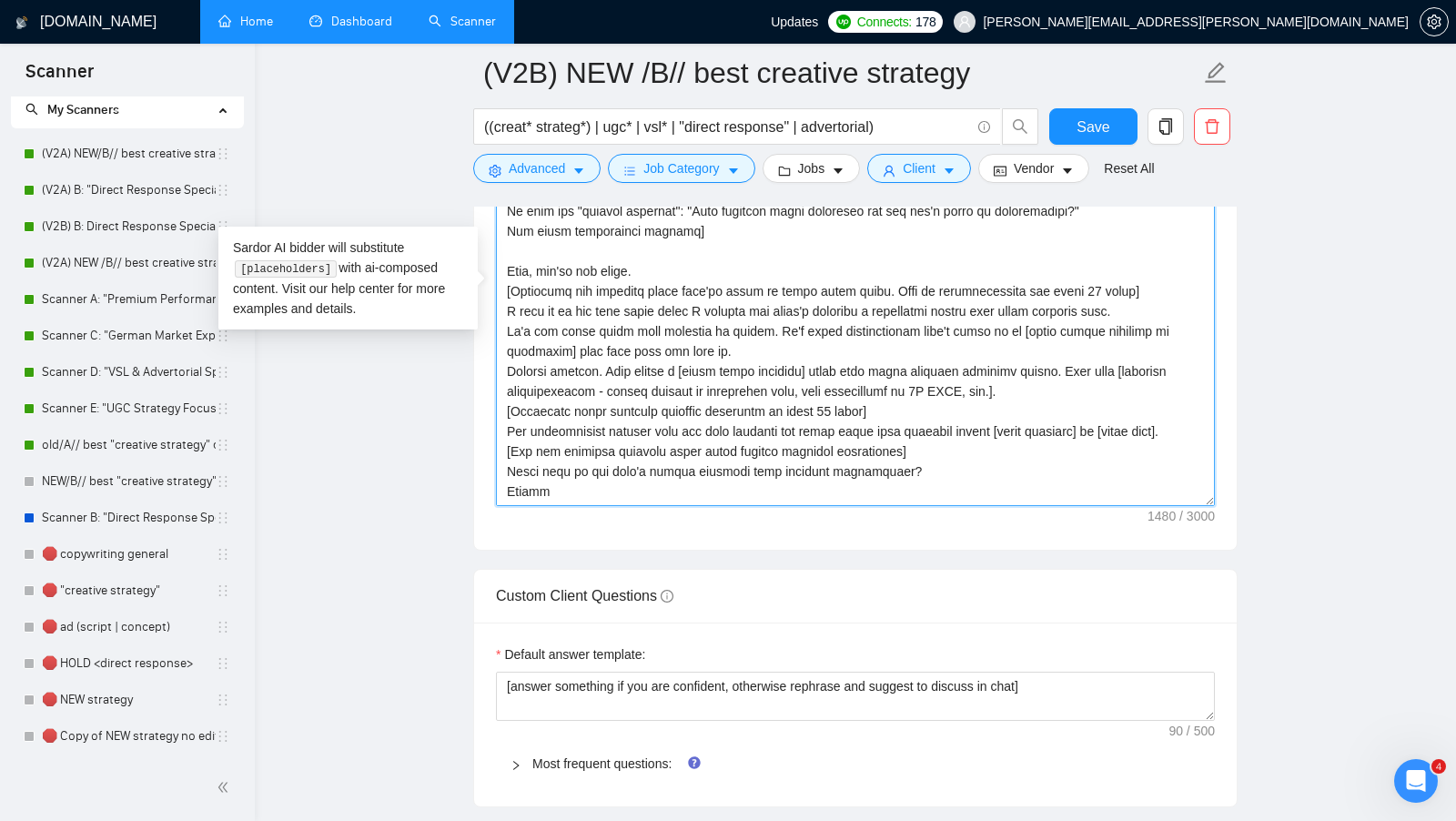 scroll, scrollTop: 39, scrollLeft: 0, axis: vertical 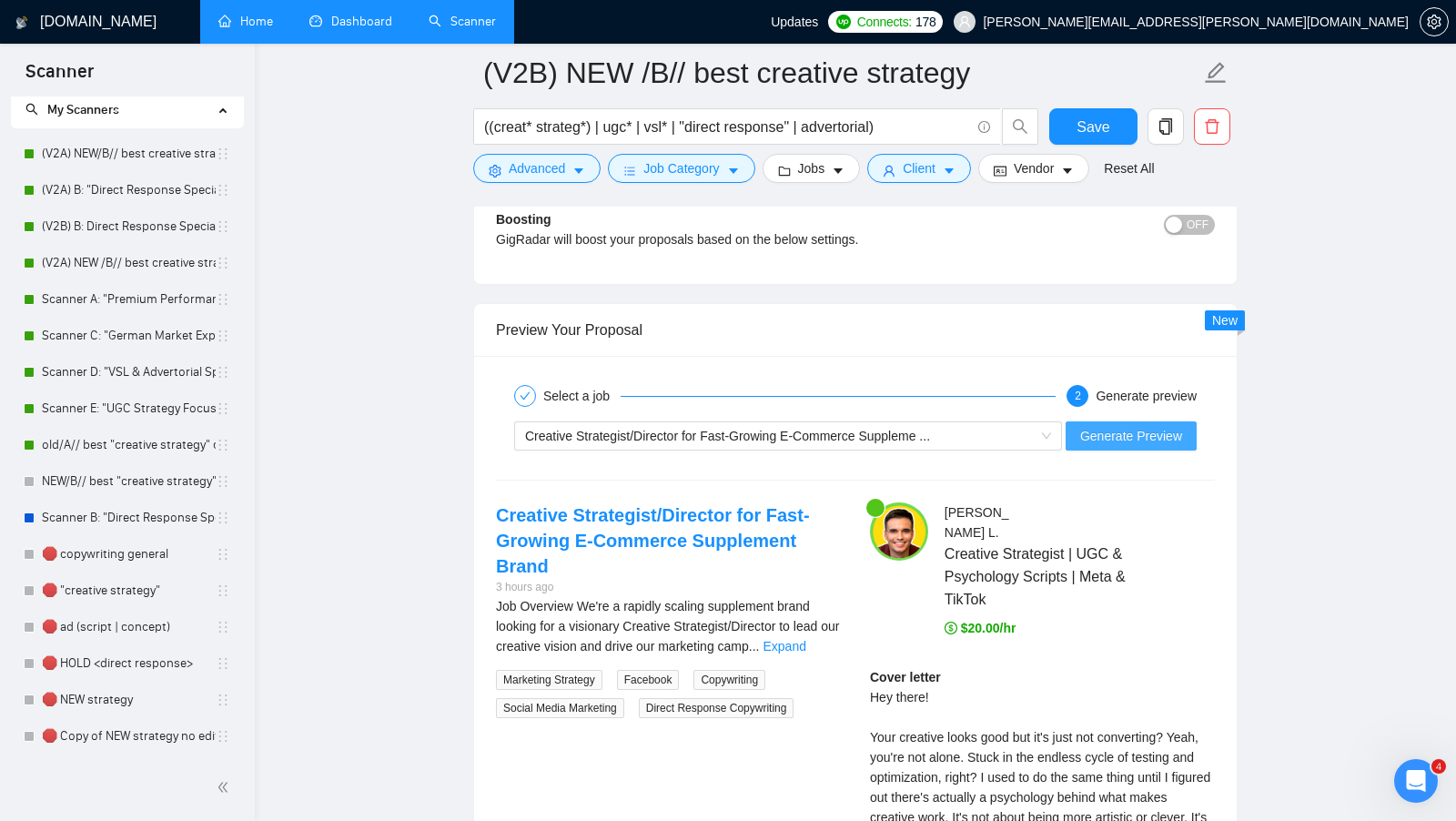 click on "Generate Preview" at bounding box center [1131, 436] 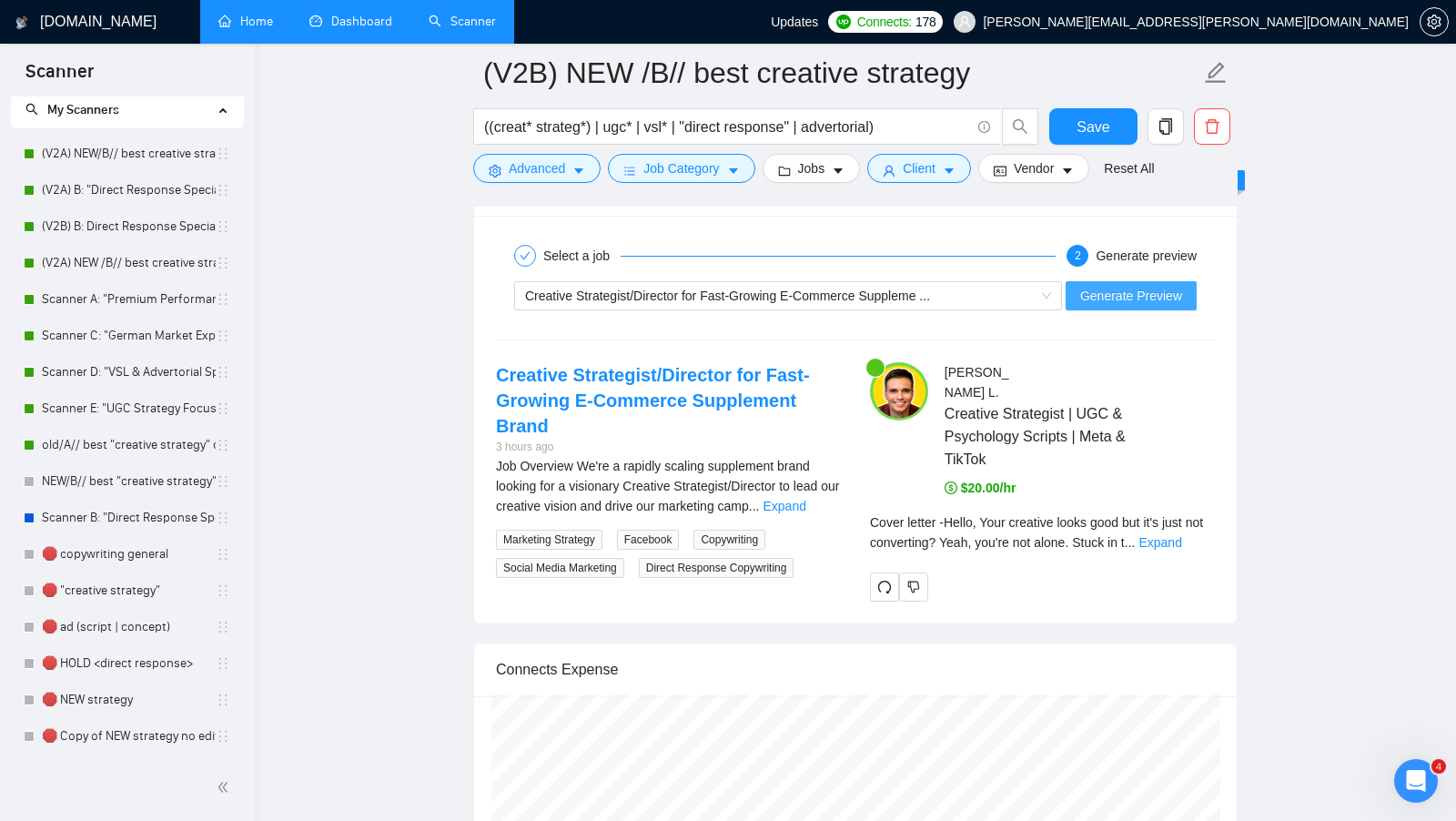 scroll, scrollTop: 3288, scrollLeft: 0, axis: vertical 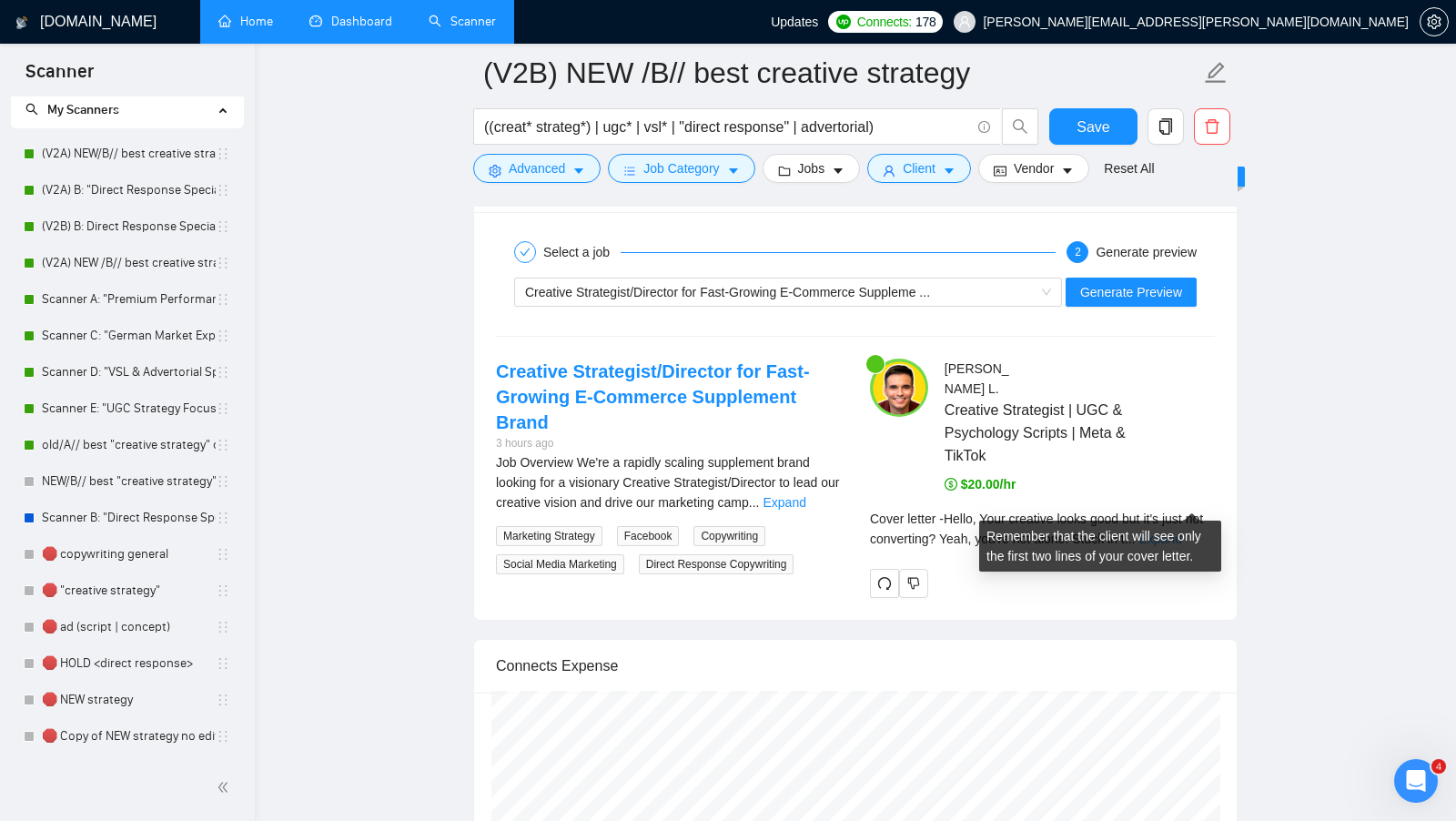 click on "Expand" at bounding box center (1159, 539) 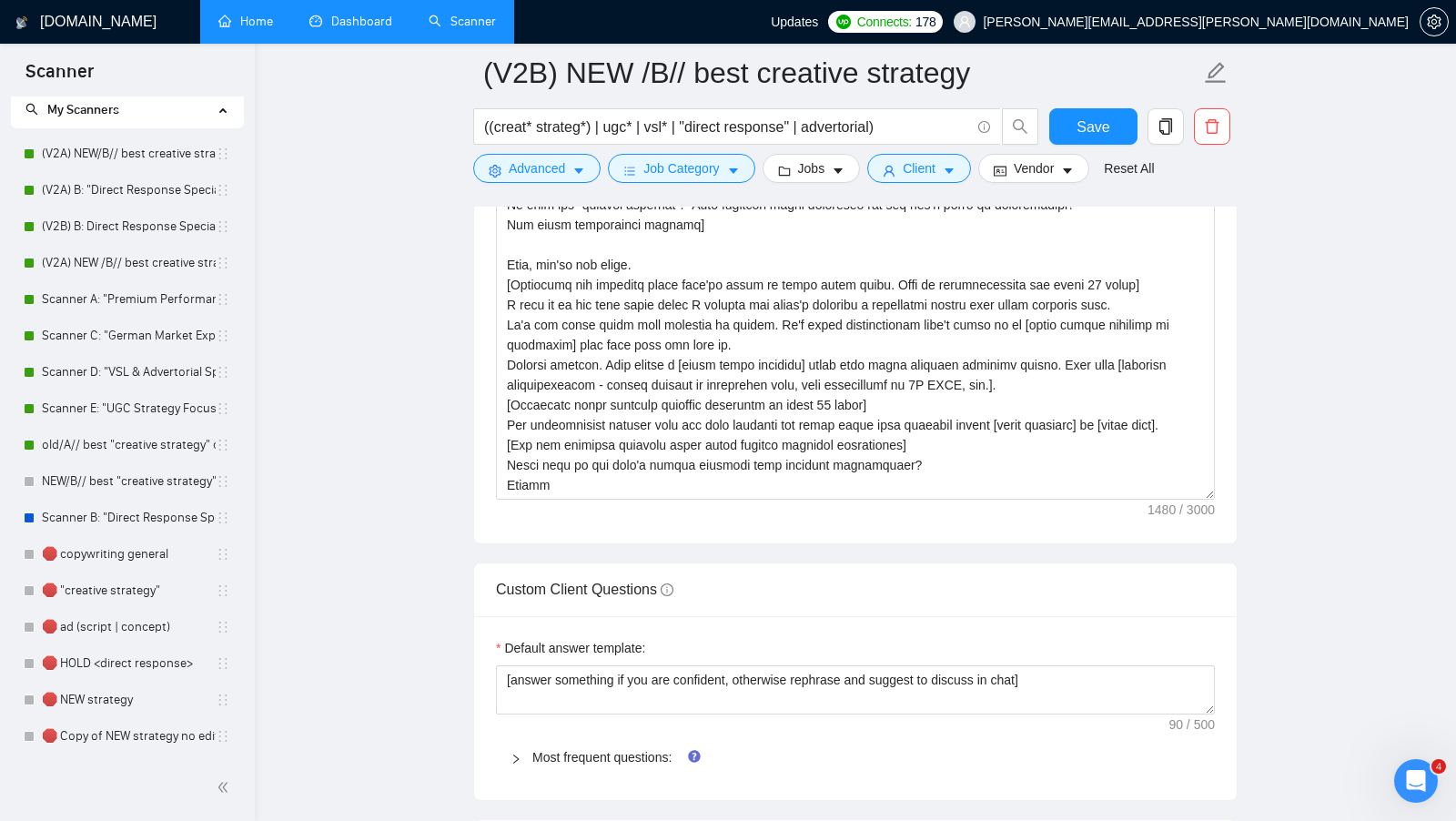 scroll, scrollTop: 1885, scrollLeft: 0, axis: vertical 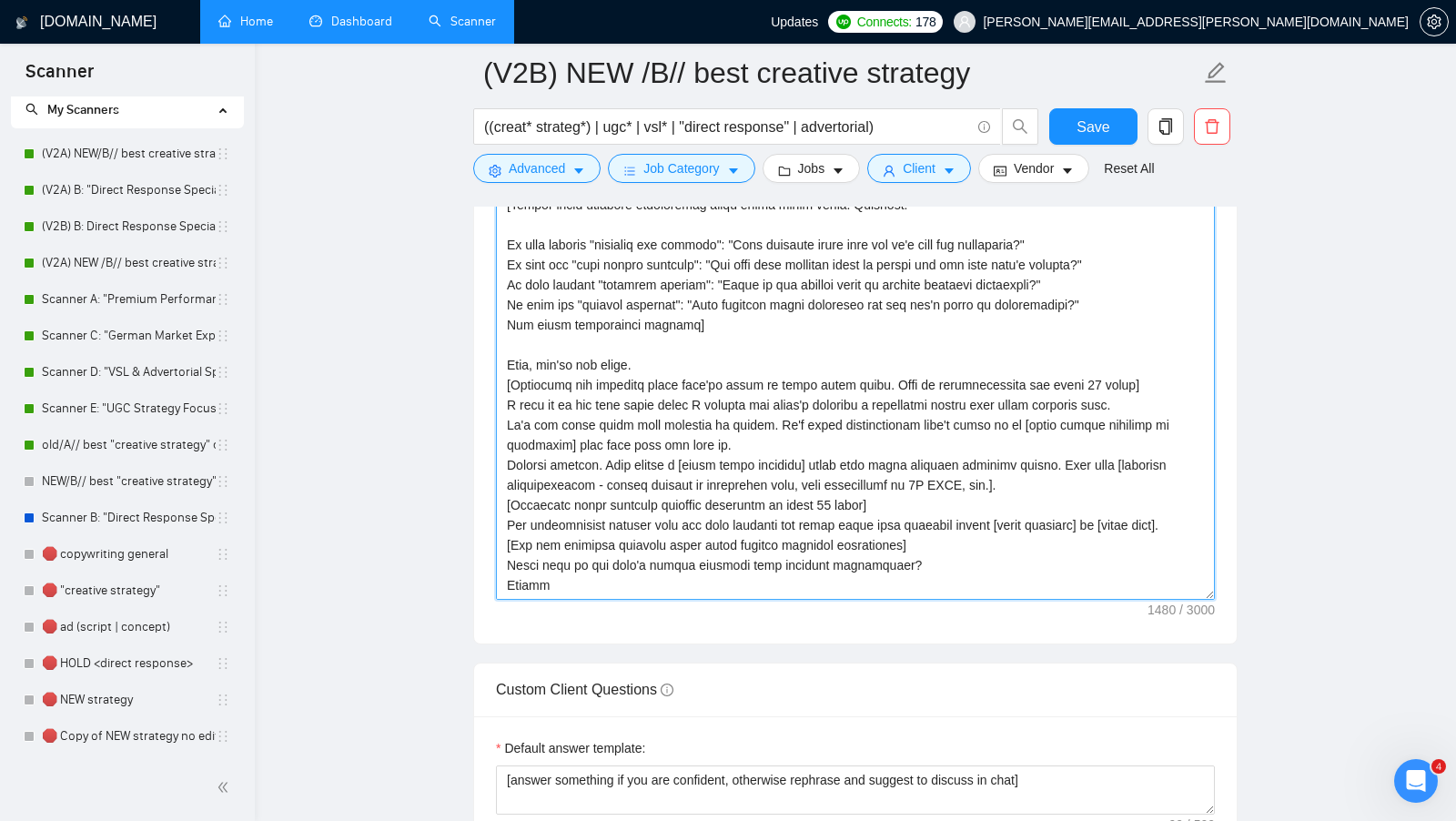 click on "Cover letter template:" at bounding box center (855, 395) 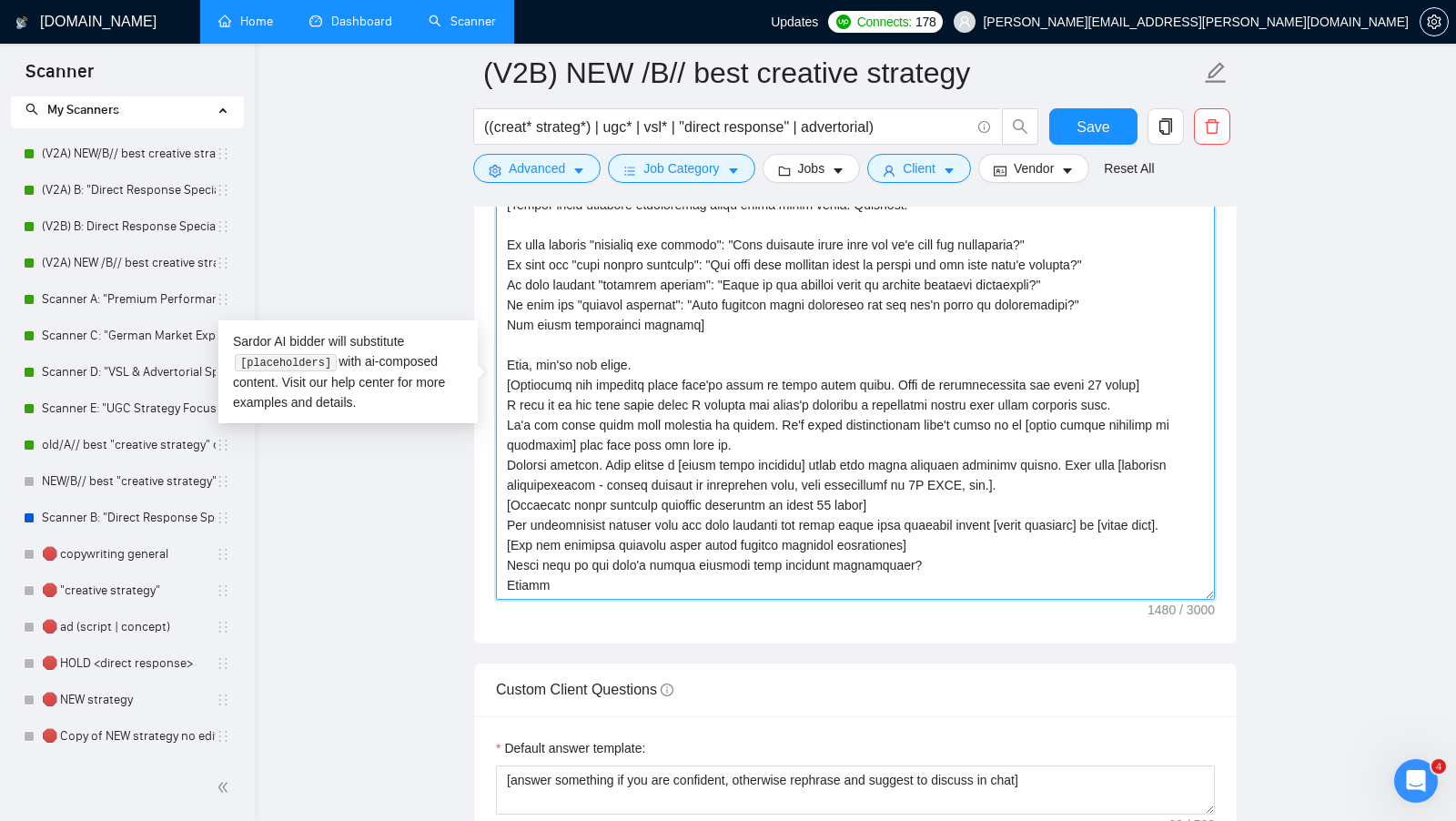 click on "Cover letter template:" at bounding box center (855, 395) 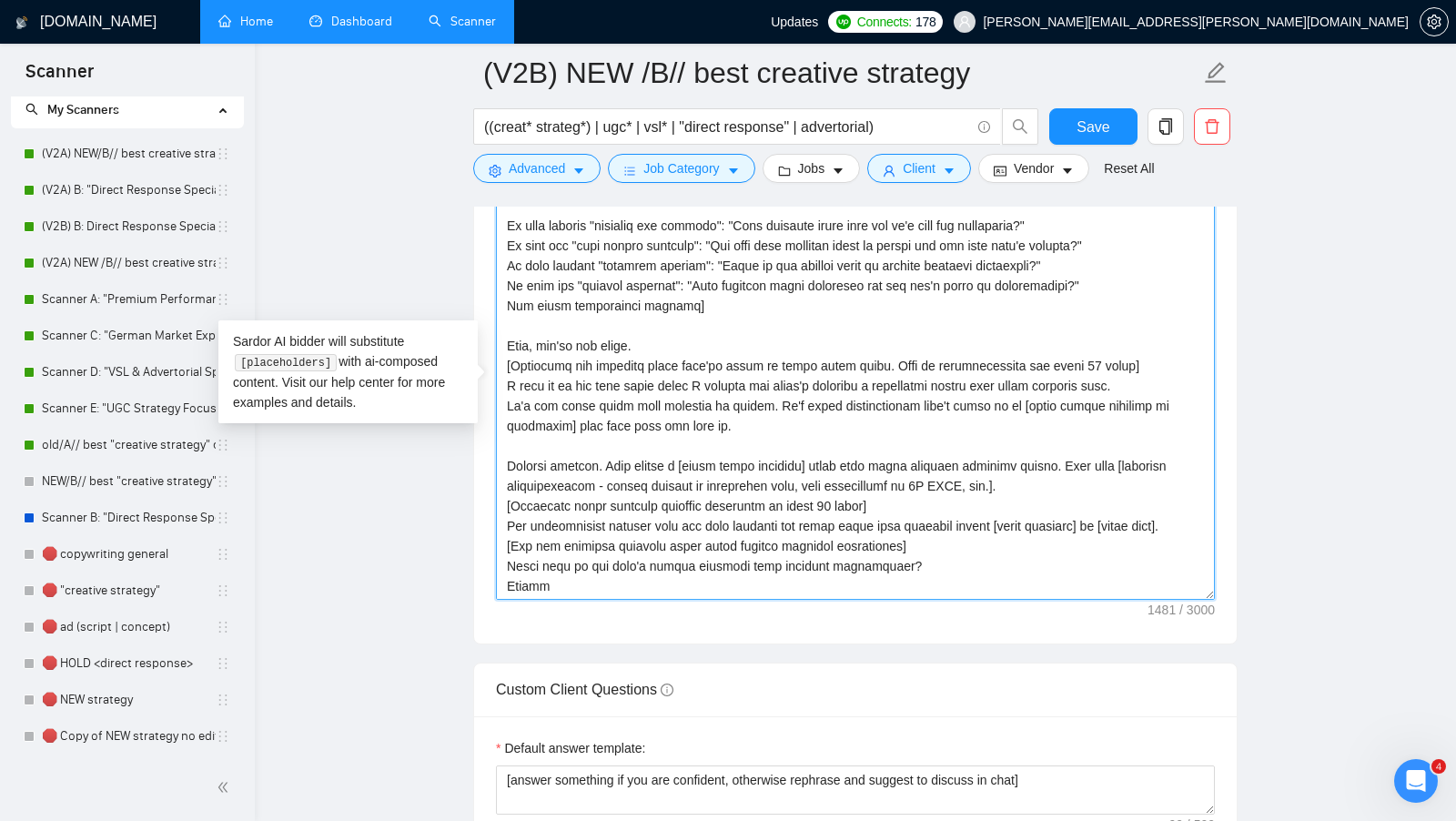 click on "Cover letter template:" at bounding box center [855, 395] 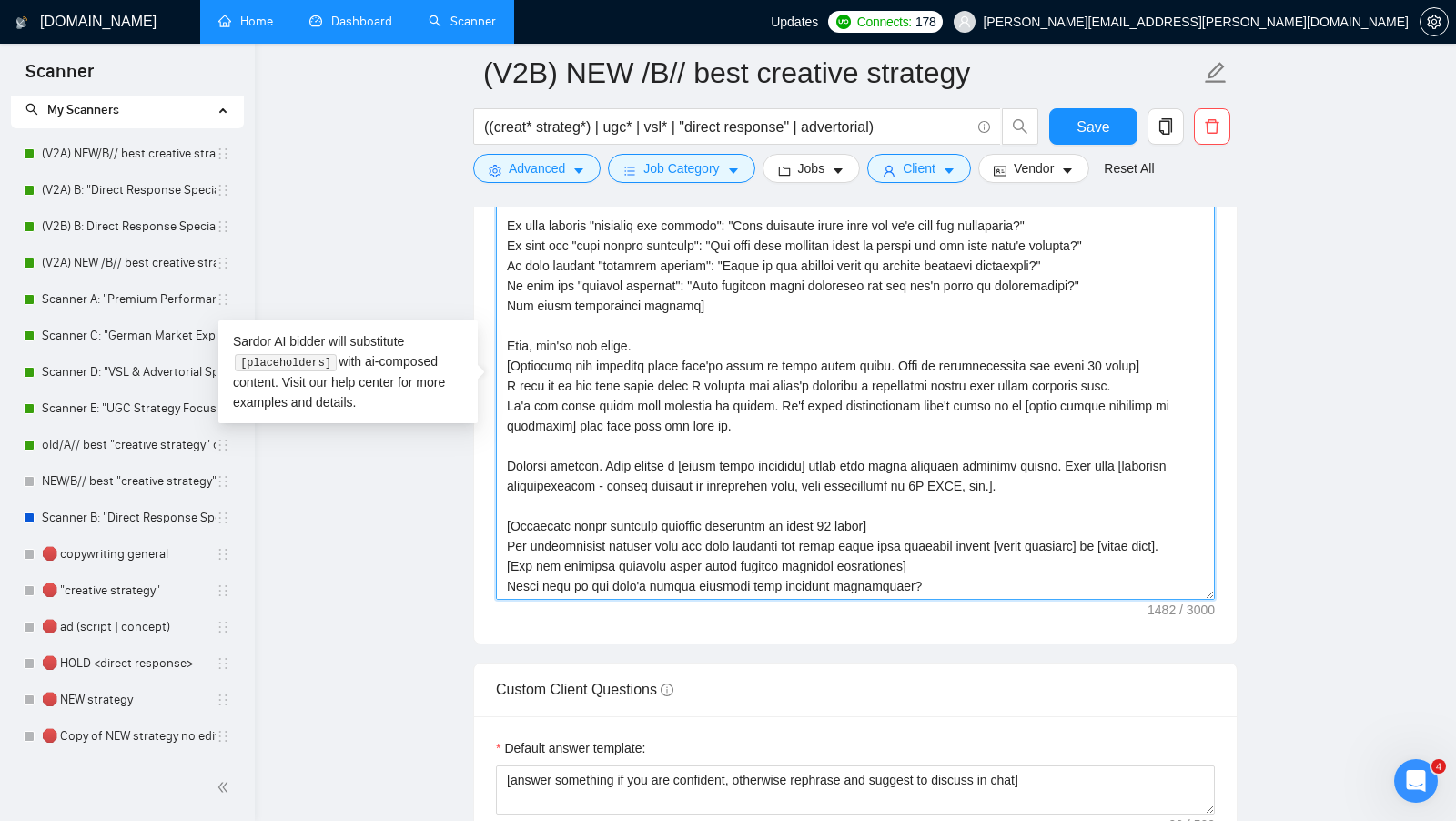 click on "Cover letter template:" at bounding box center [855, 395] 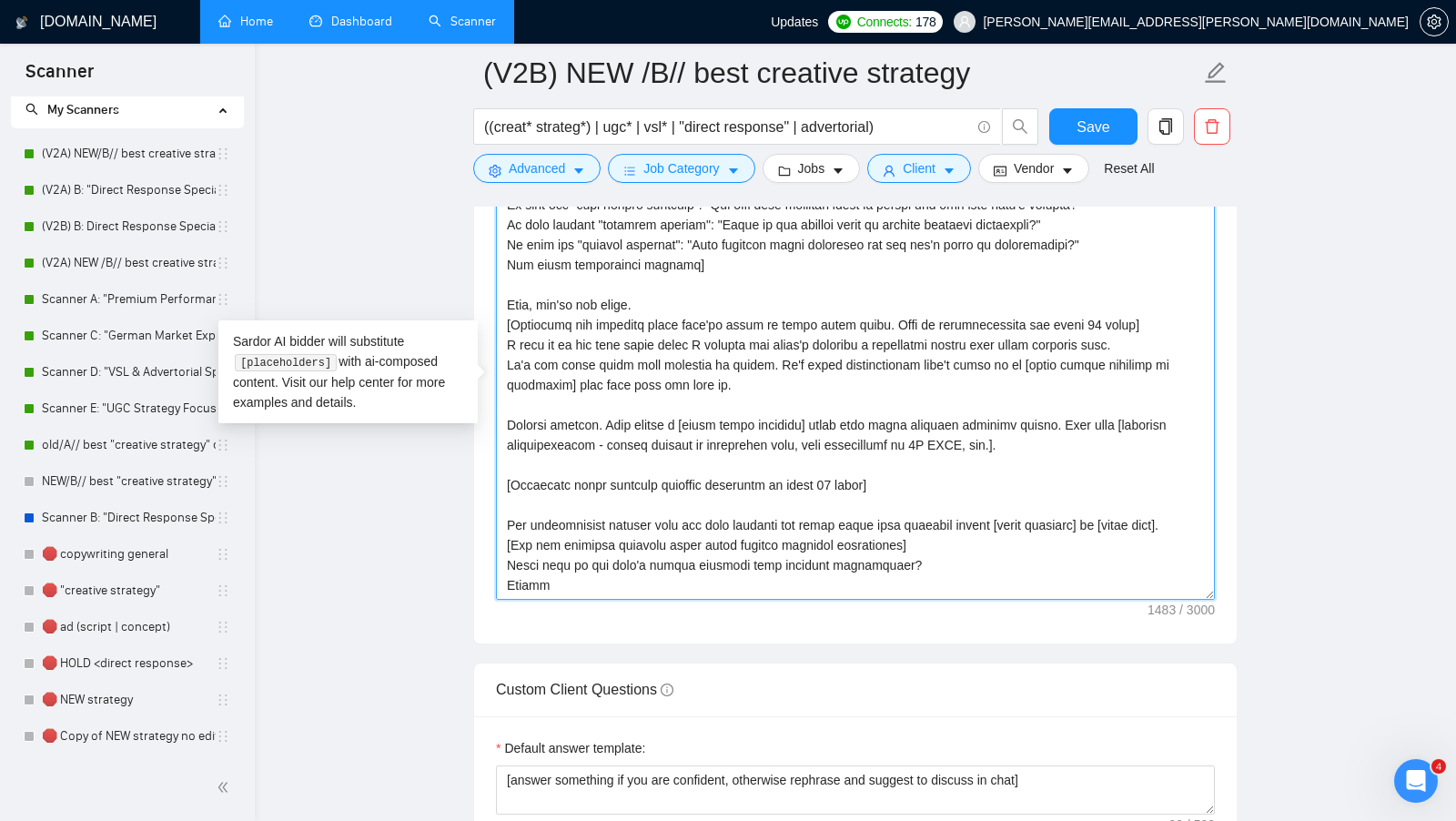 click on "Cover letter template:" at bounding box center (855, 395) 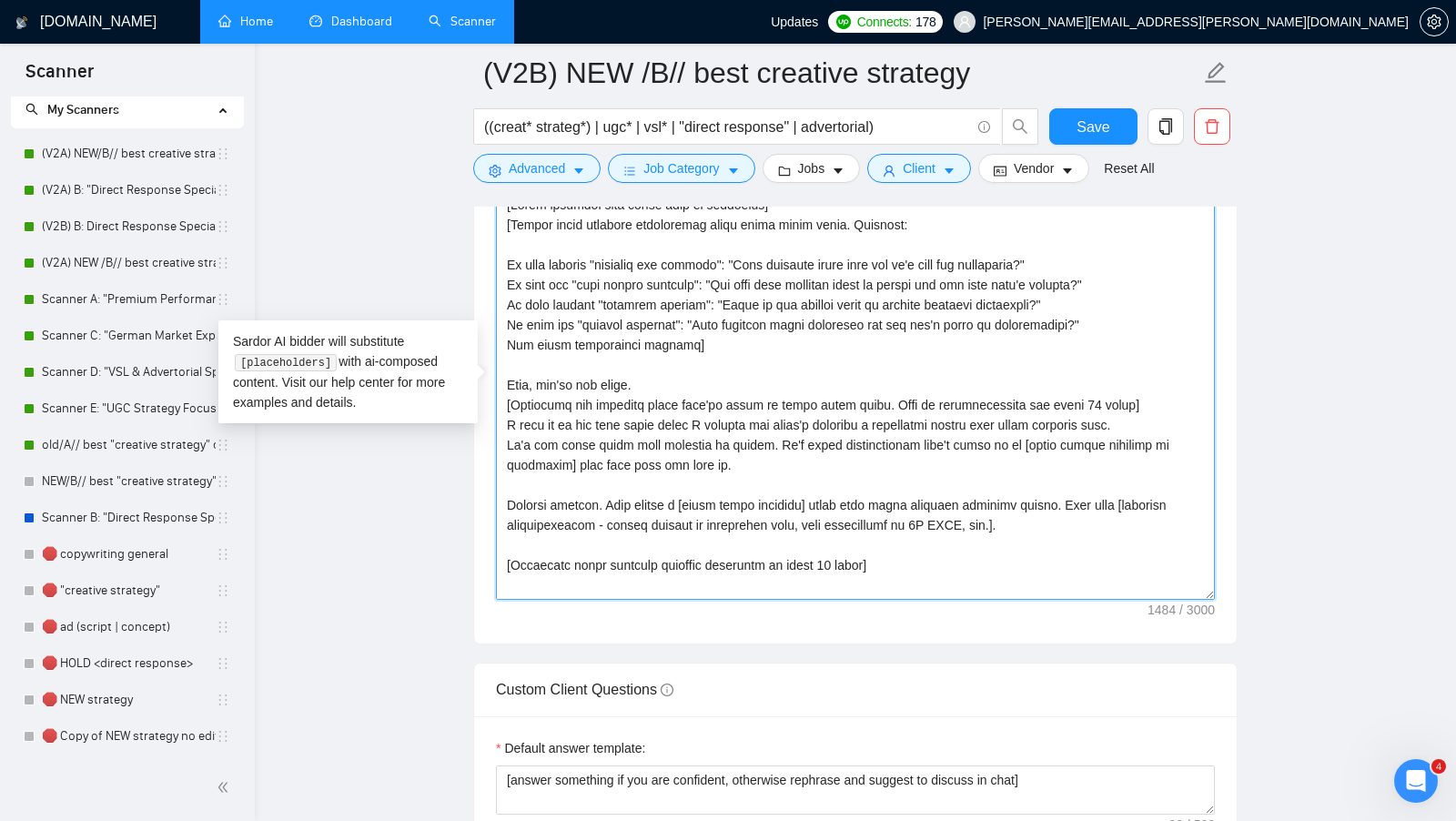 scroll, scrollTop: 120, scrollLeft: 0, axis: vertical 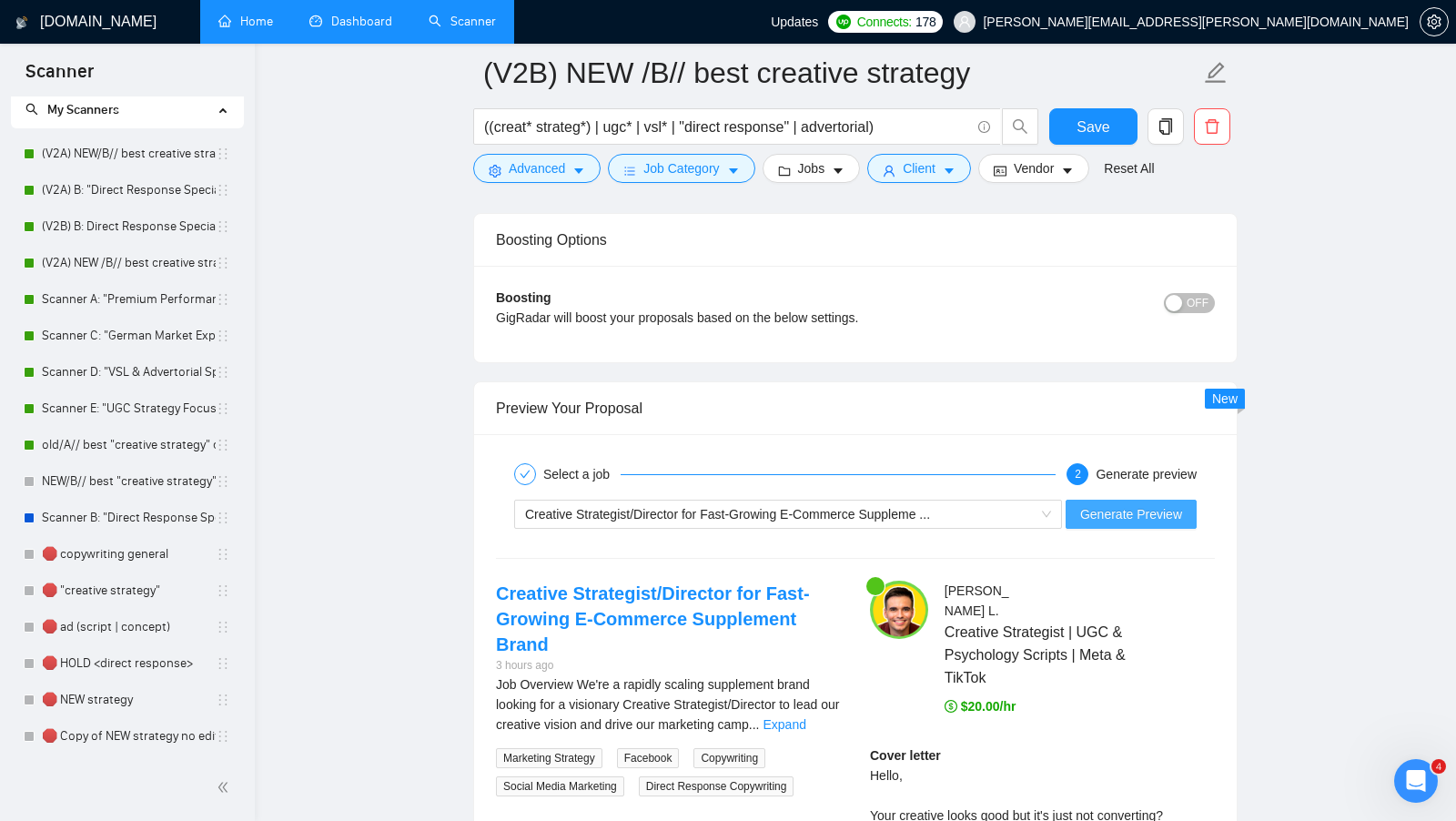 click on "Generate Preview" at bounding box center (1131, 514) 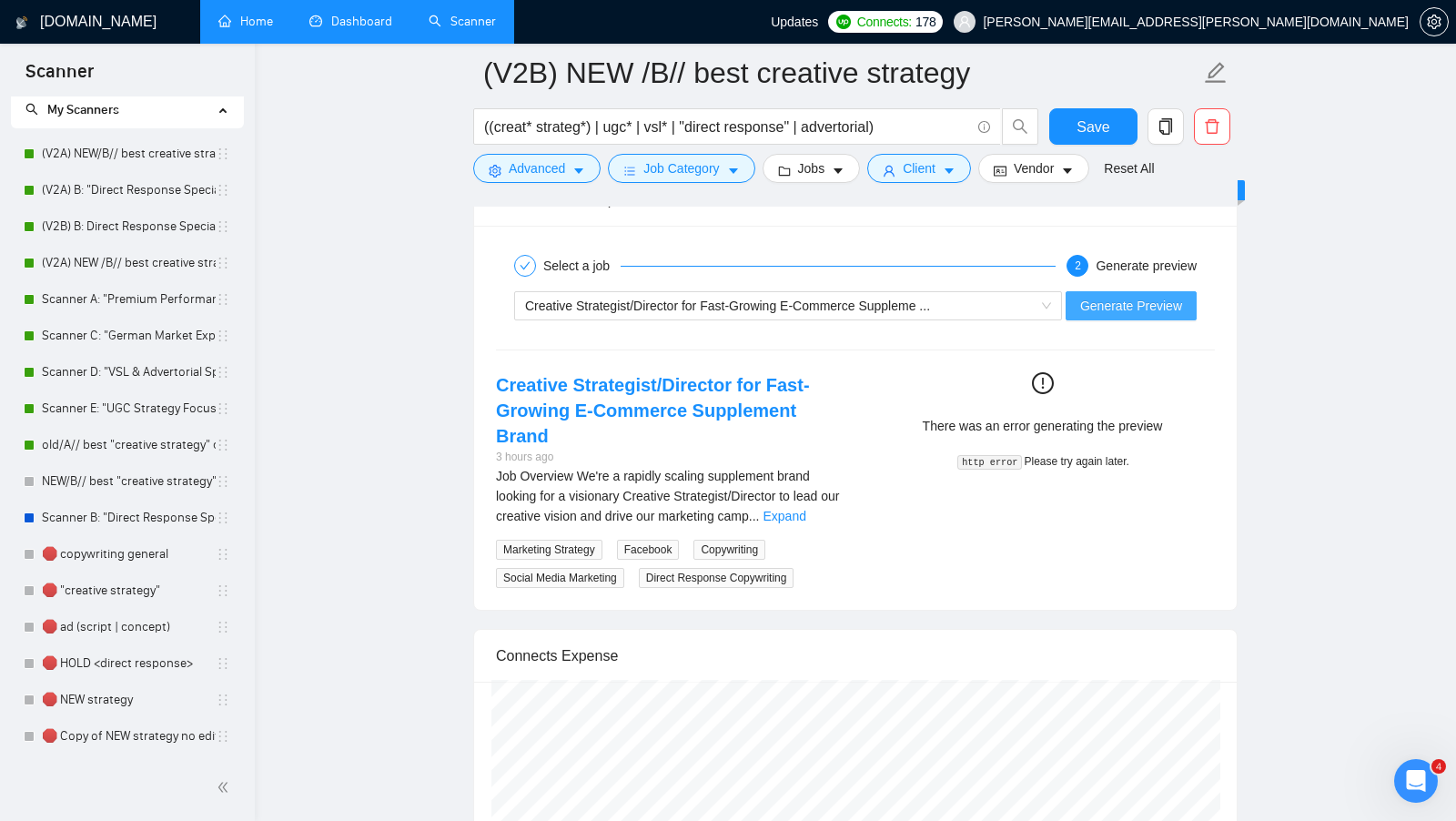 scroll, scrollTop: 3235, scrollLeft: 0, axis: vertical 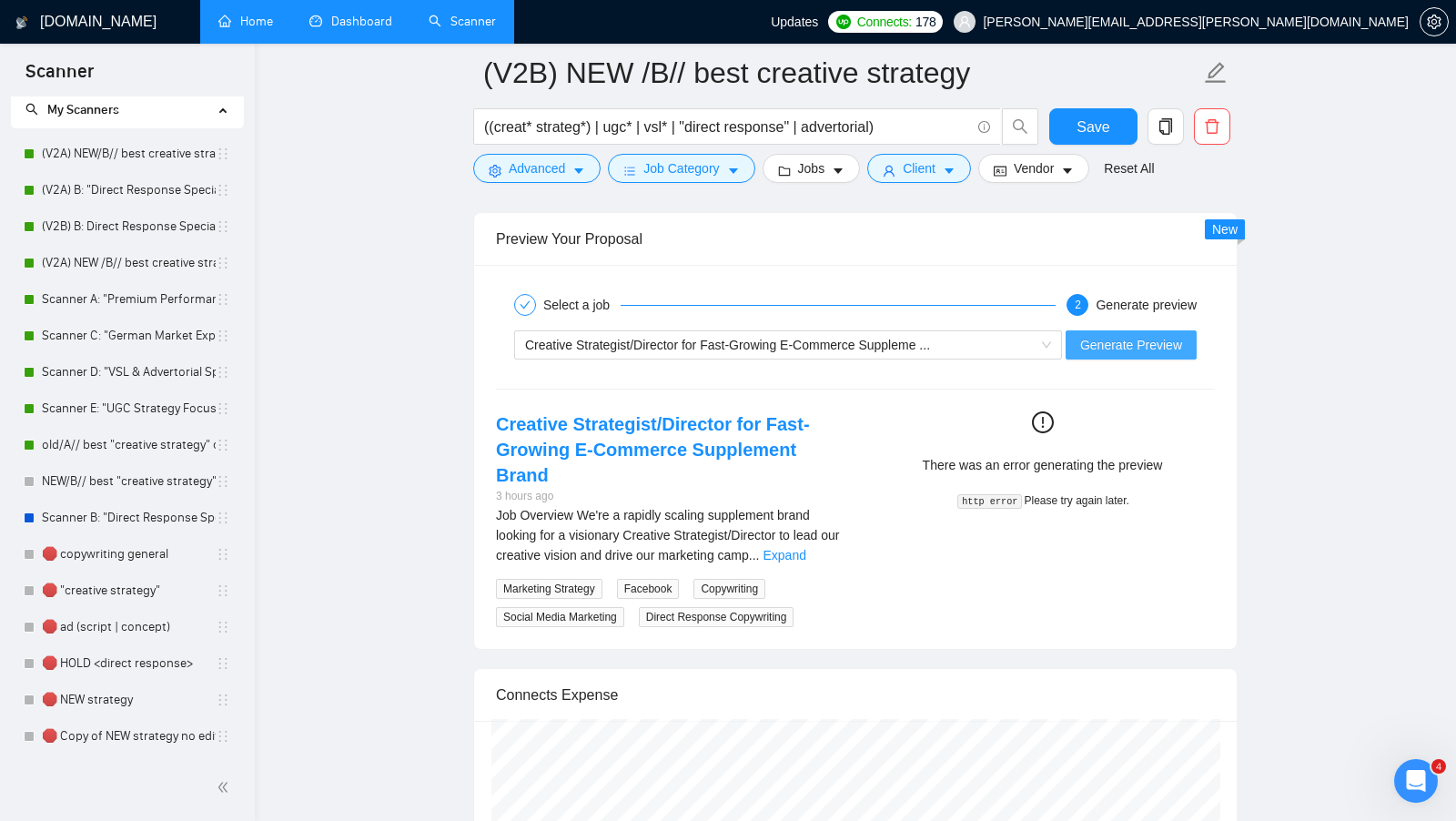 click on "Generate Preview" at bounding box center (1131, 345) 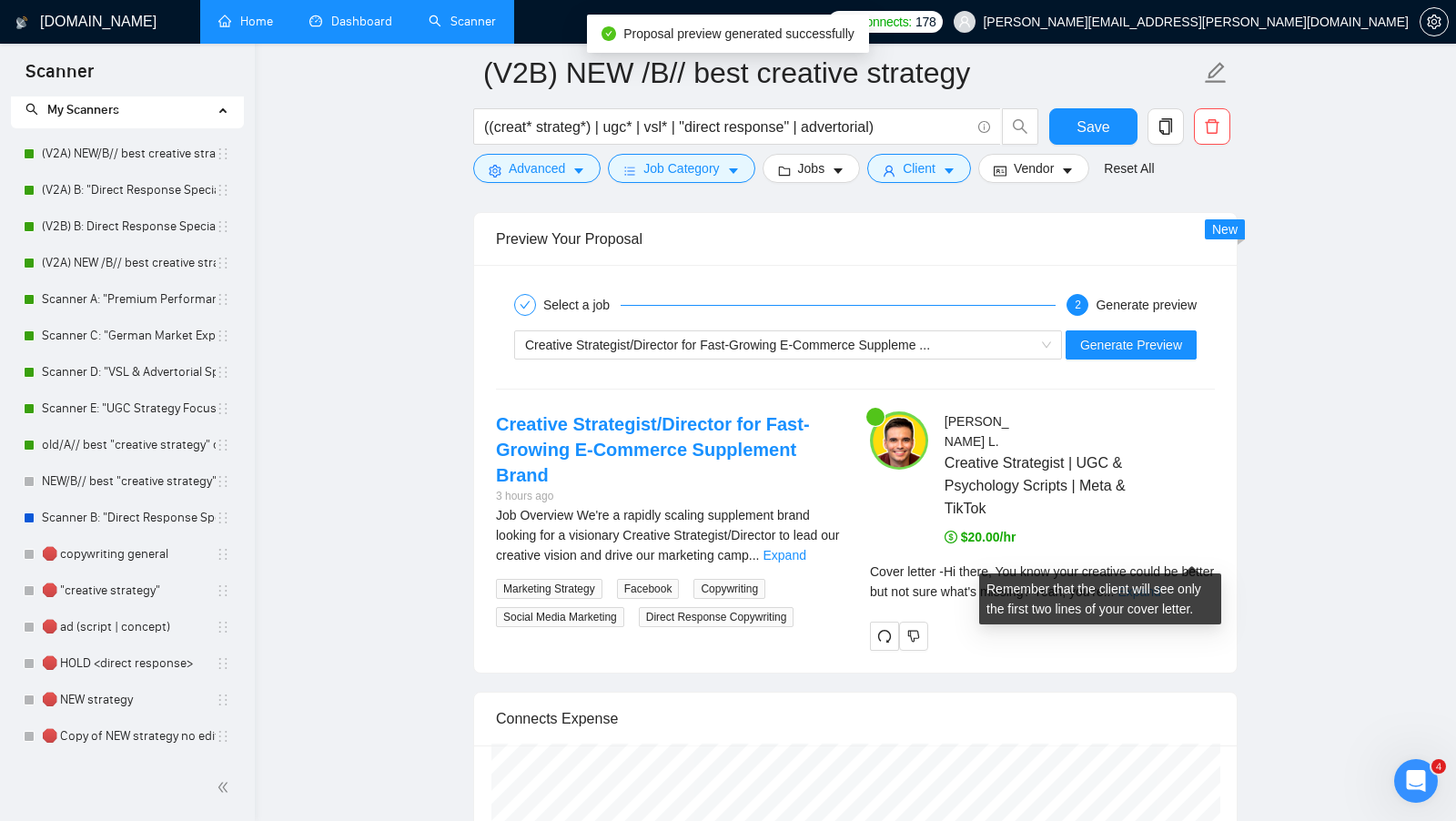 click on "Expand" at bounding box center [1138, 592] 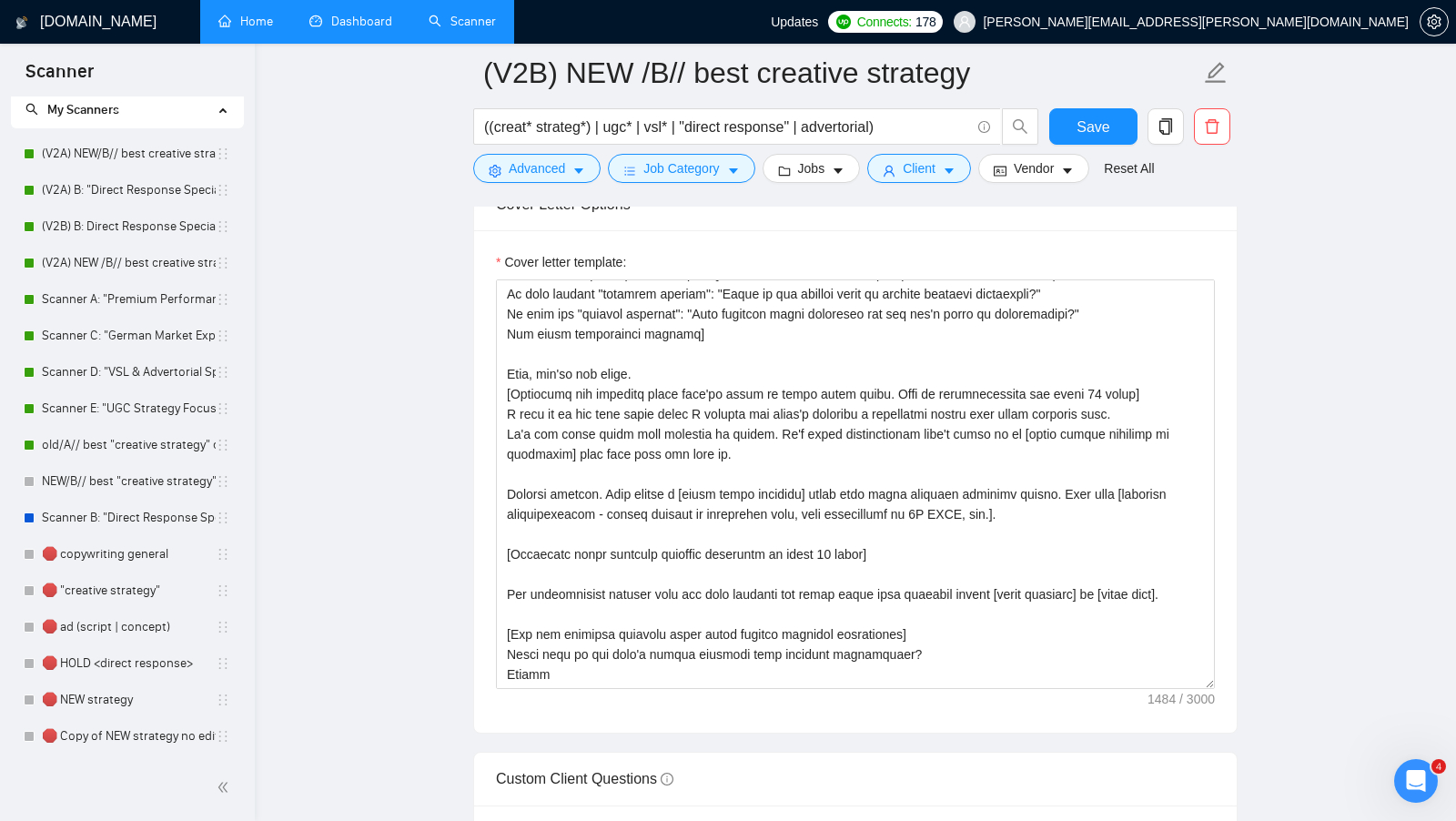 scroll, scrollTop: 1738, scrollLeft: 0, axis: vertical 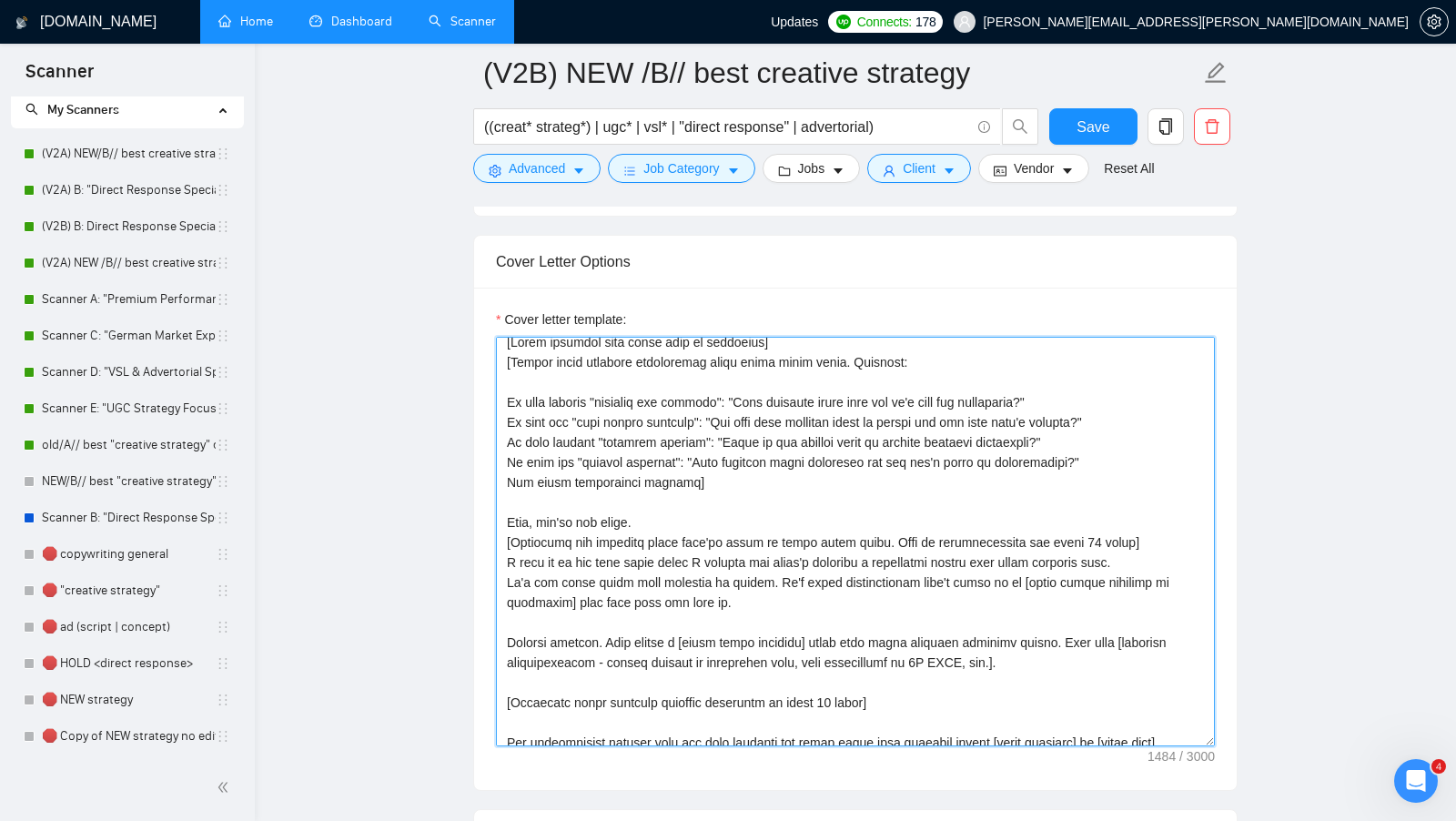 click on "Cover letter template:" at bounding box center (855, 542) 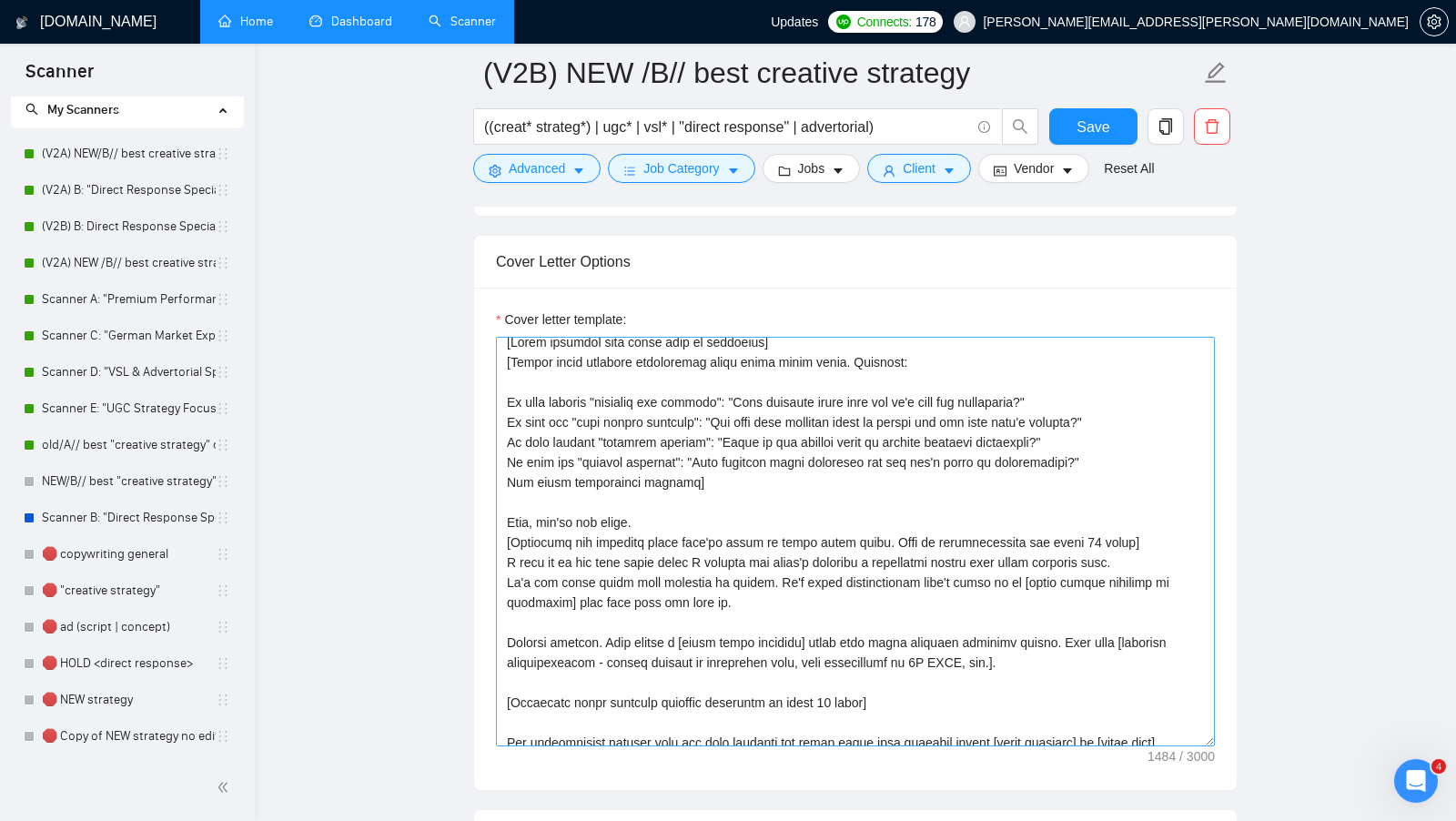 scroll, scrollTop: 120, scrollLeft: 0, axis: vertical 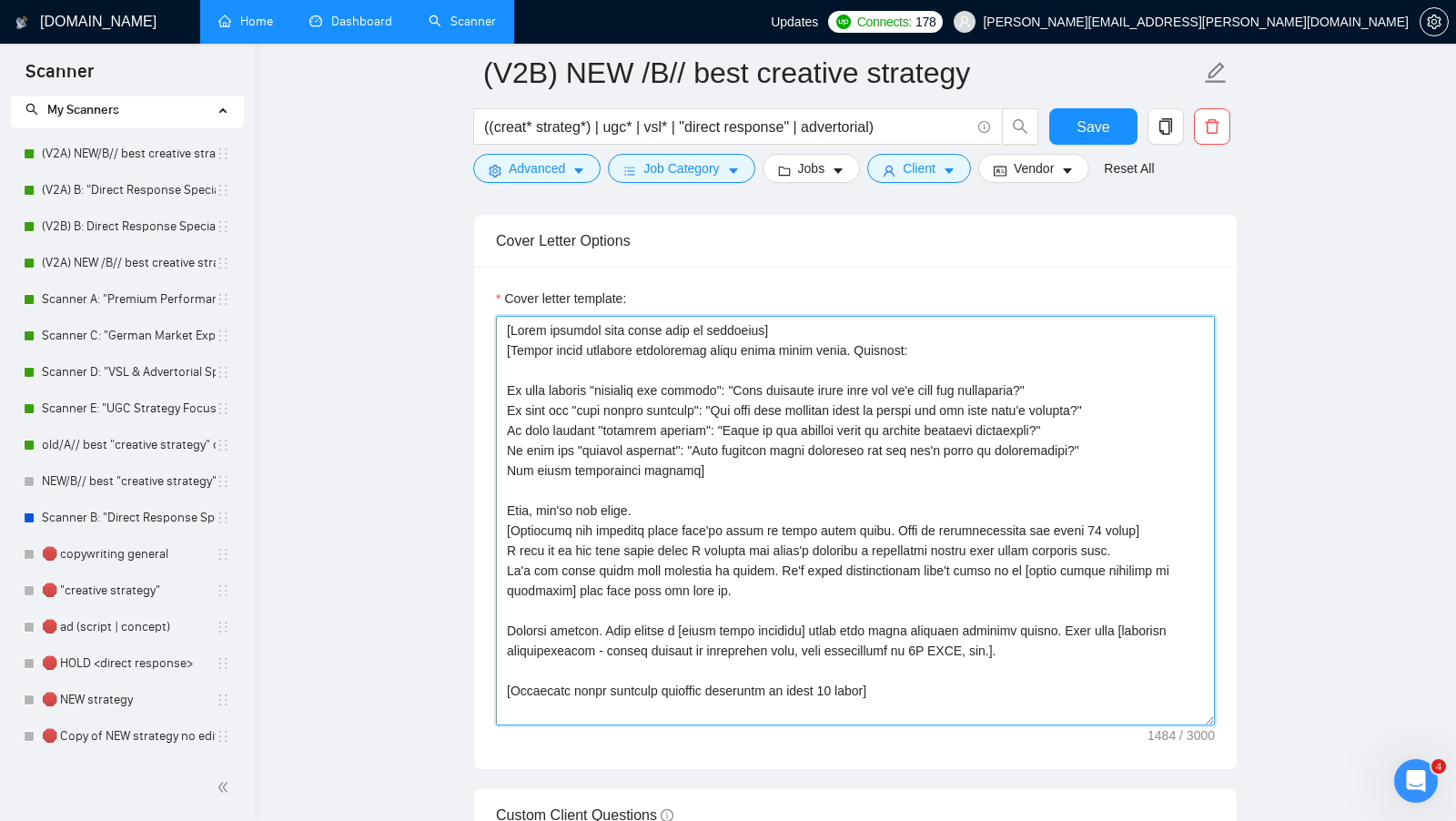 click on "Cover letter template:" at bounding box center [855, 521] 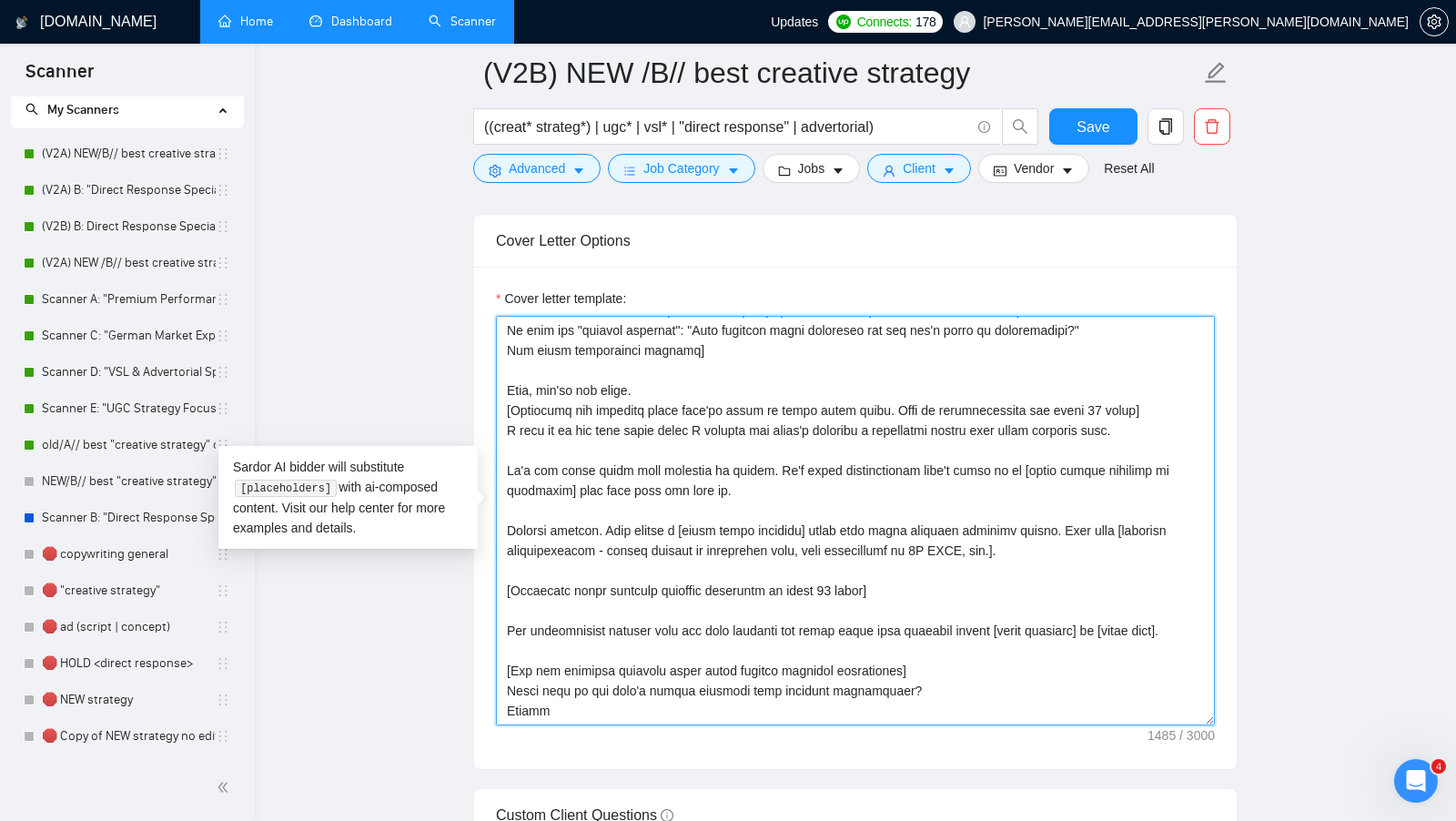 scroll, scrollTop: 139, scrollLeft: 0, axis: vertical 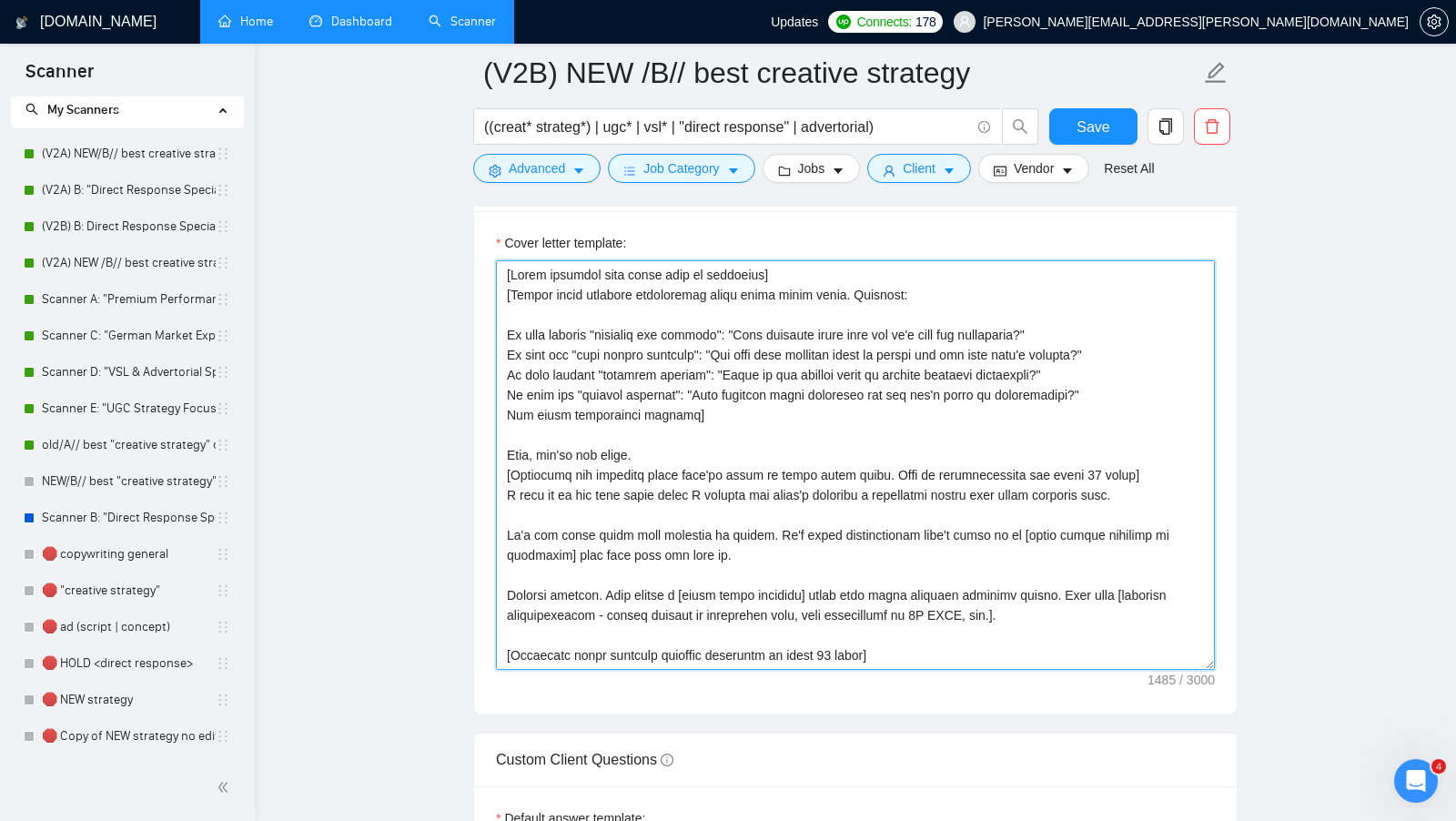 click on "Cover letter template:" at bounding box center (855, 465) 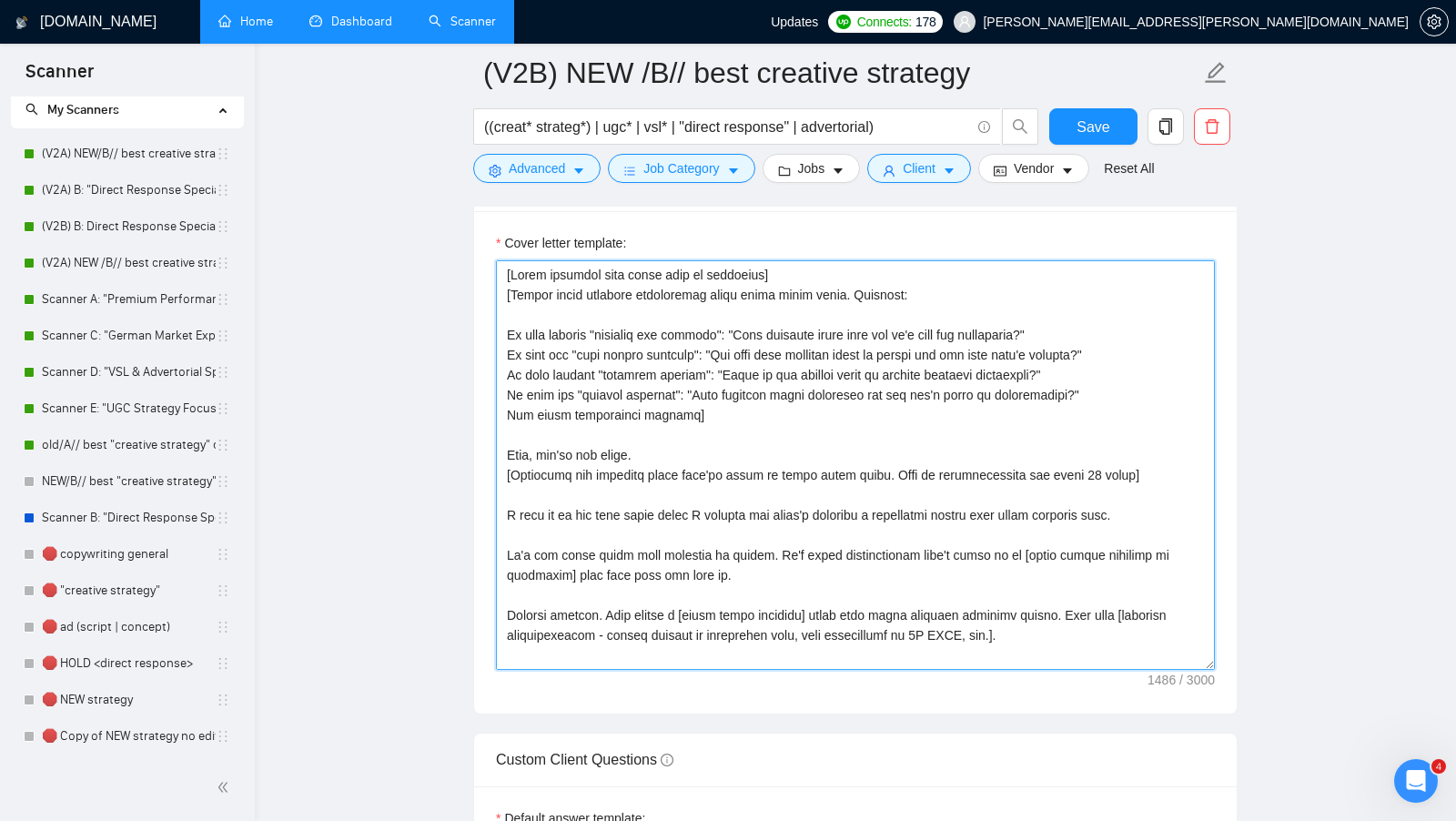 scroll, scrollTop: 160, scrollLeft: 0, axis: vertical 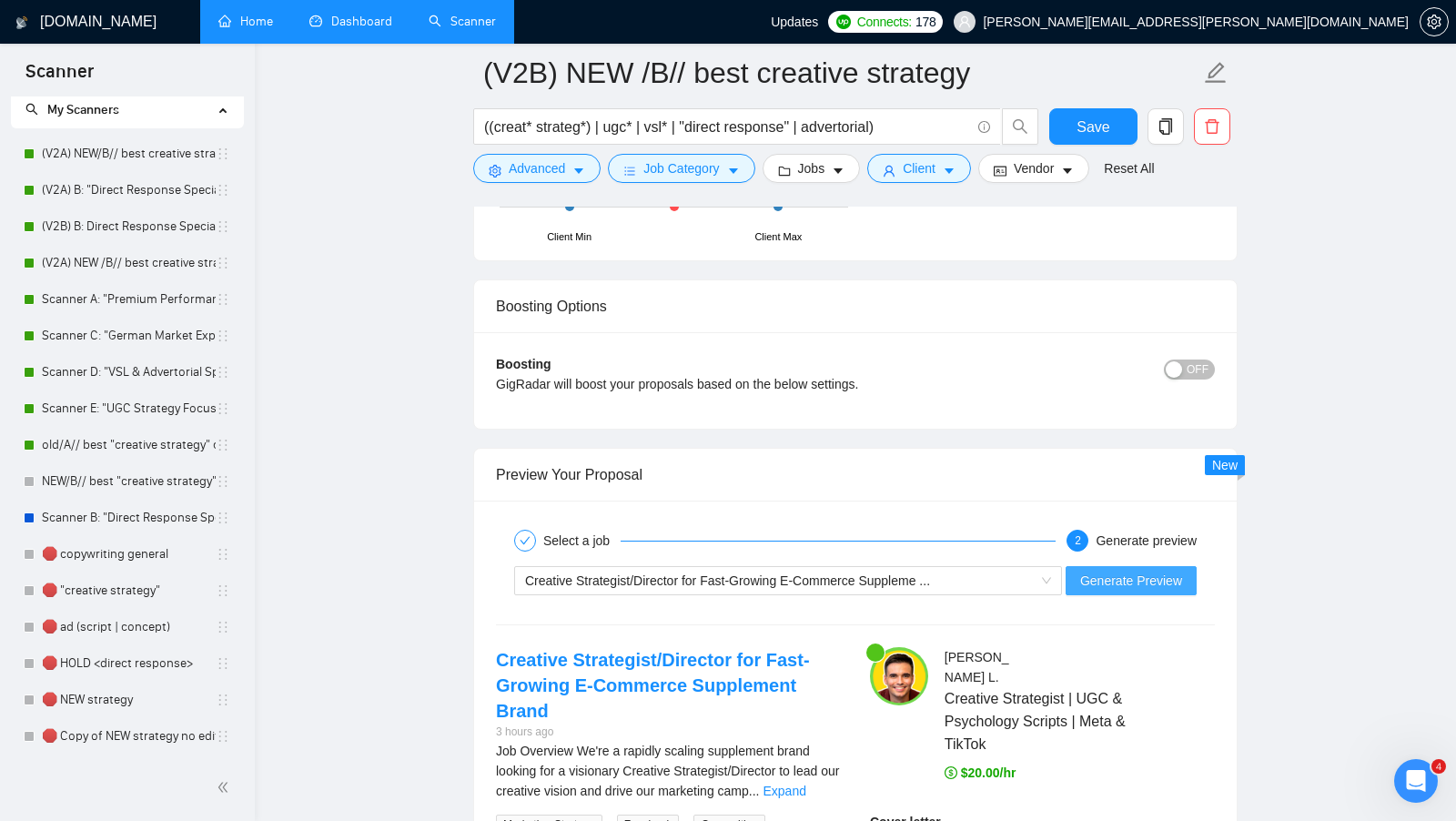 click on "Generate Preview" at bounding box center (1131, 581) 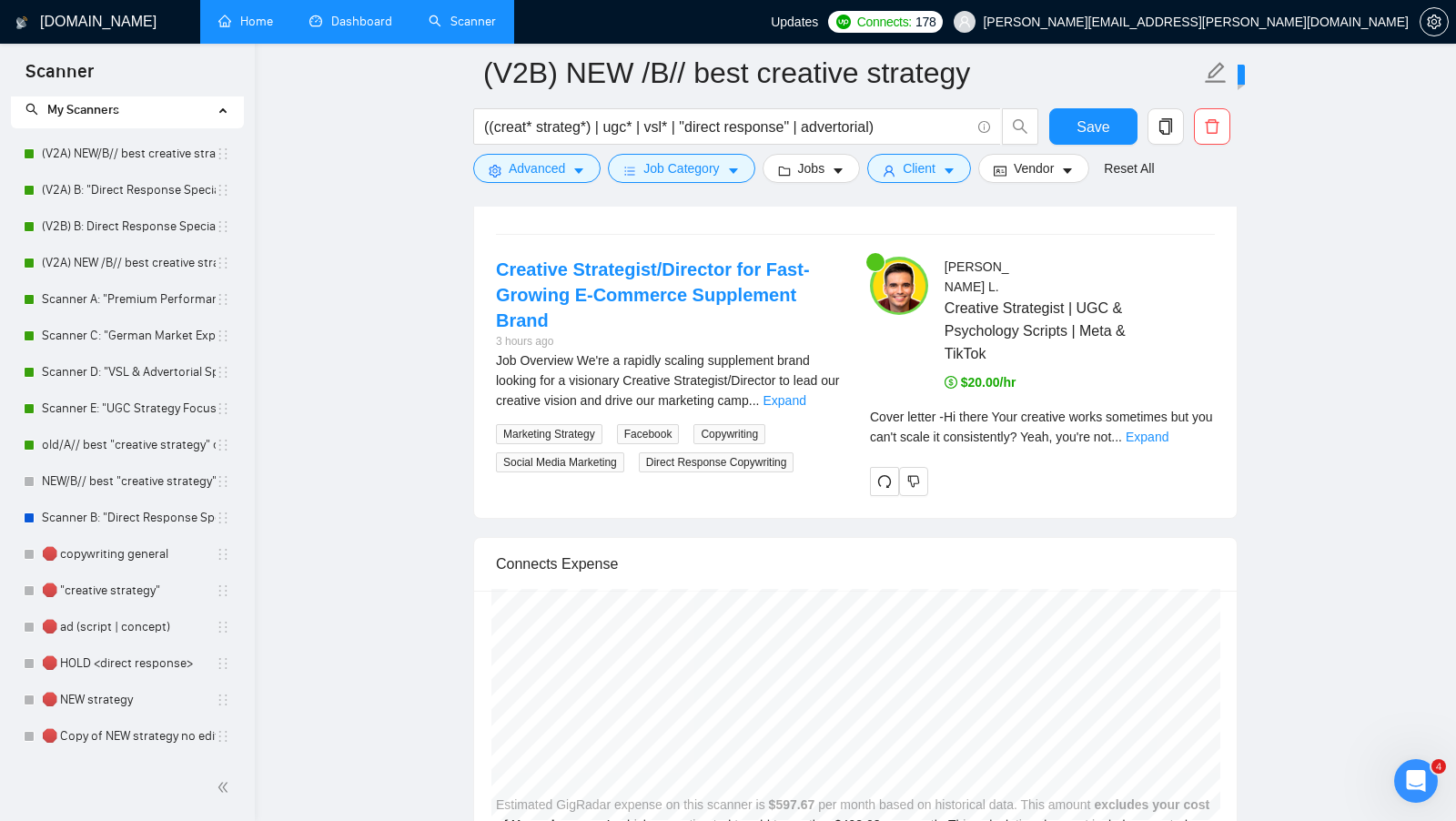 scroll, scrollTop: 3405, scrollLeft: 0, axis: vertical 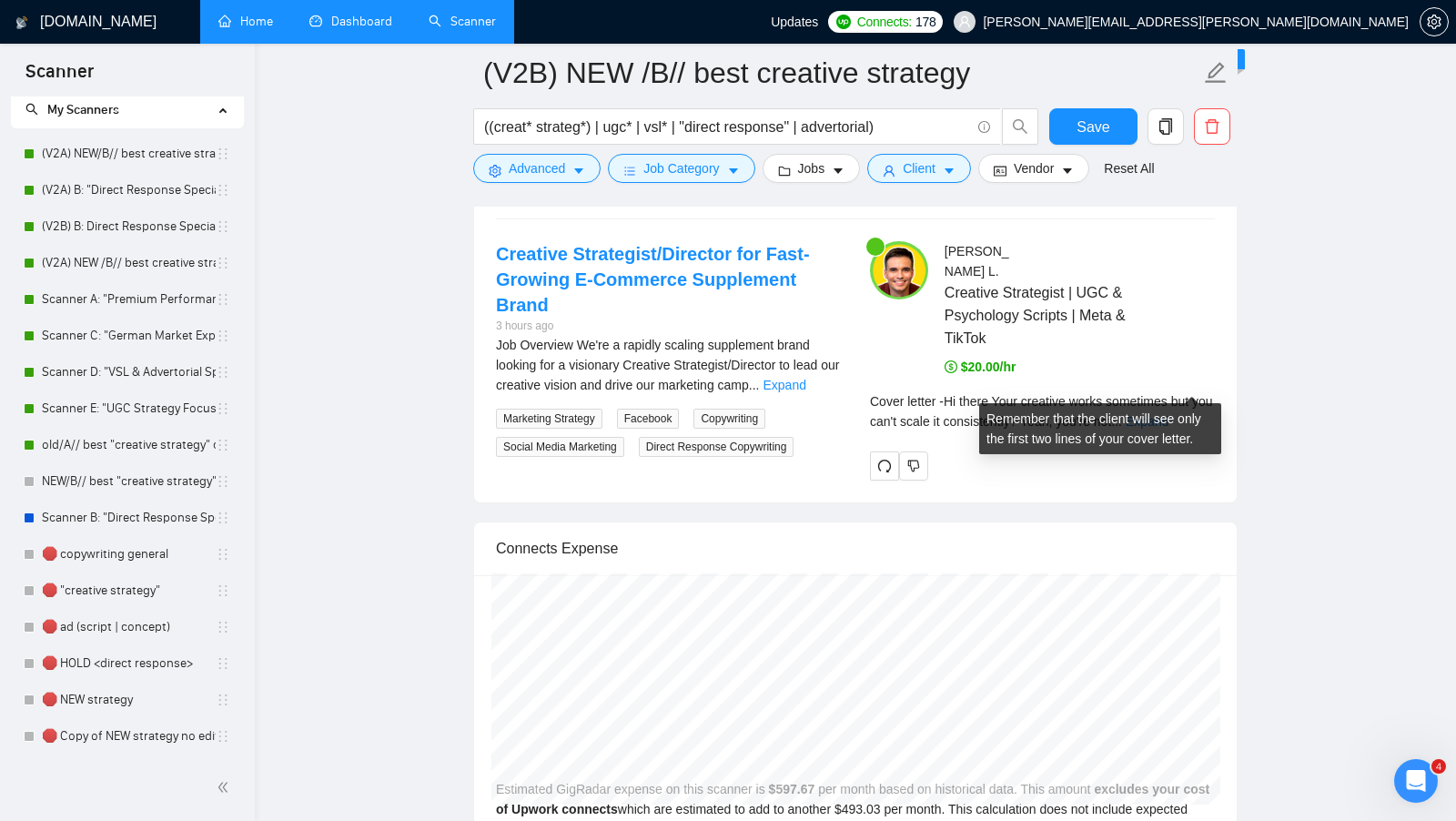 click on "Remember that the client will see only the first two lines of your cover letter." at bounding box center (1100, 422) 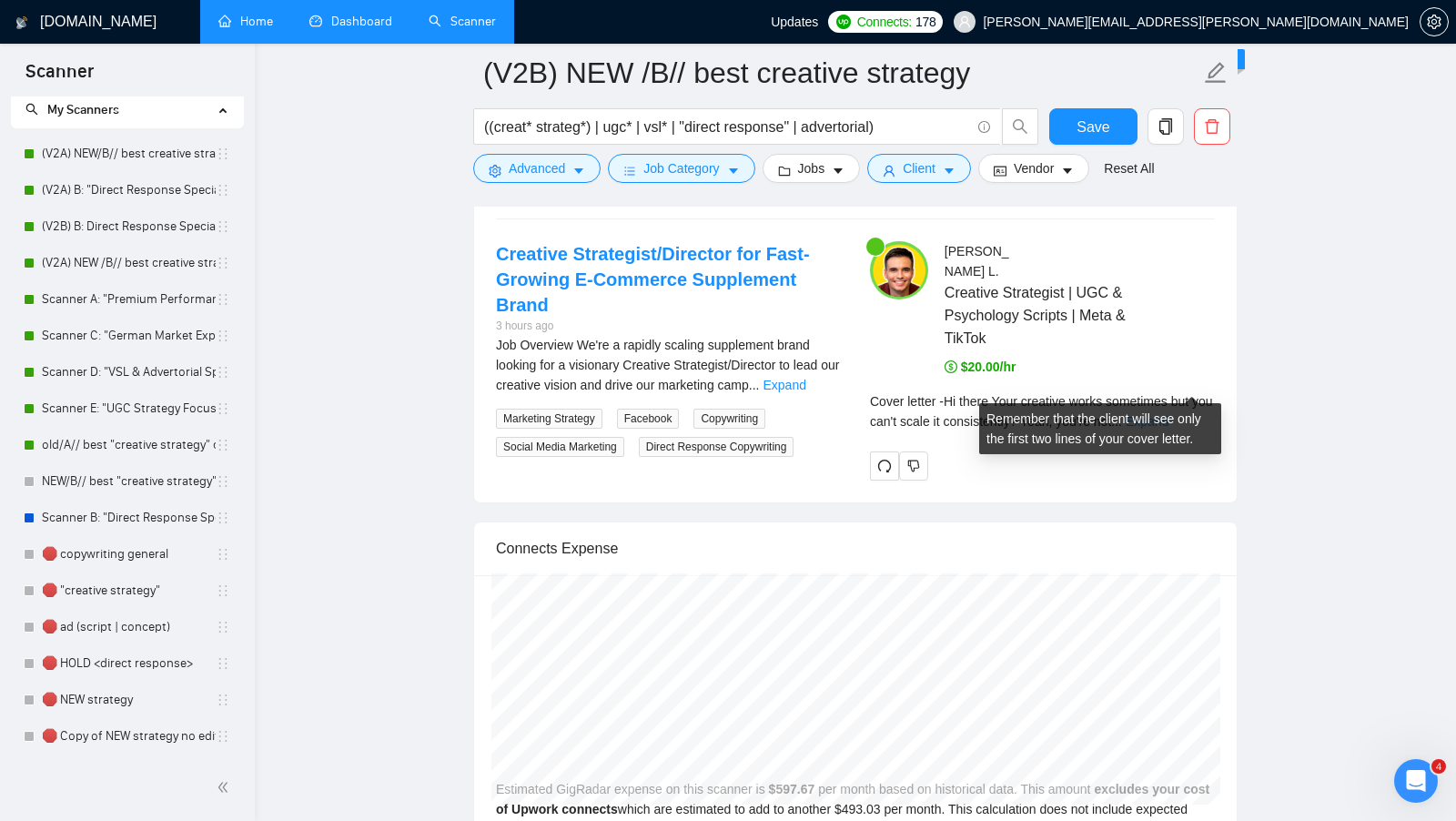 click on "Expand" at bounding box center (1147, 421) 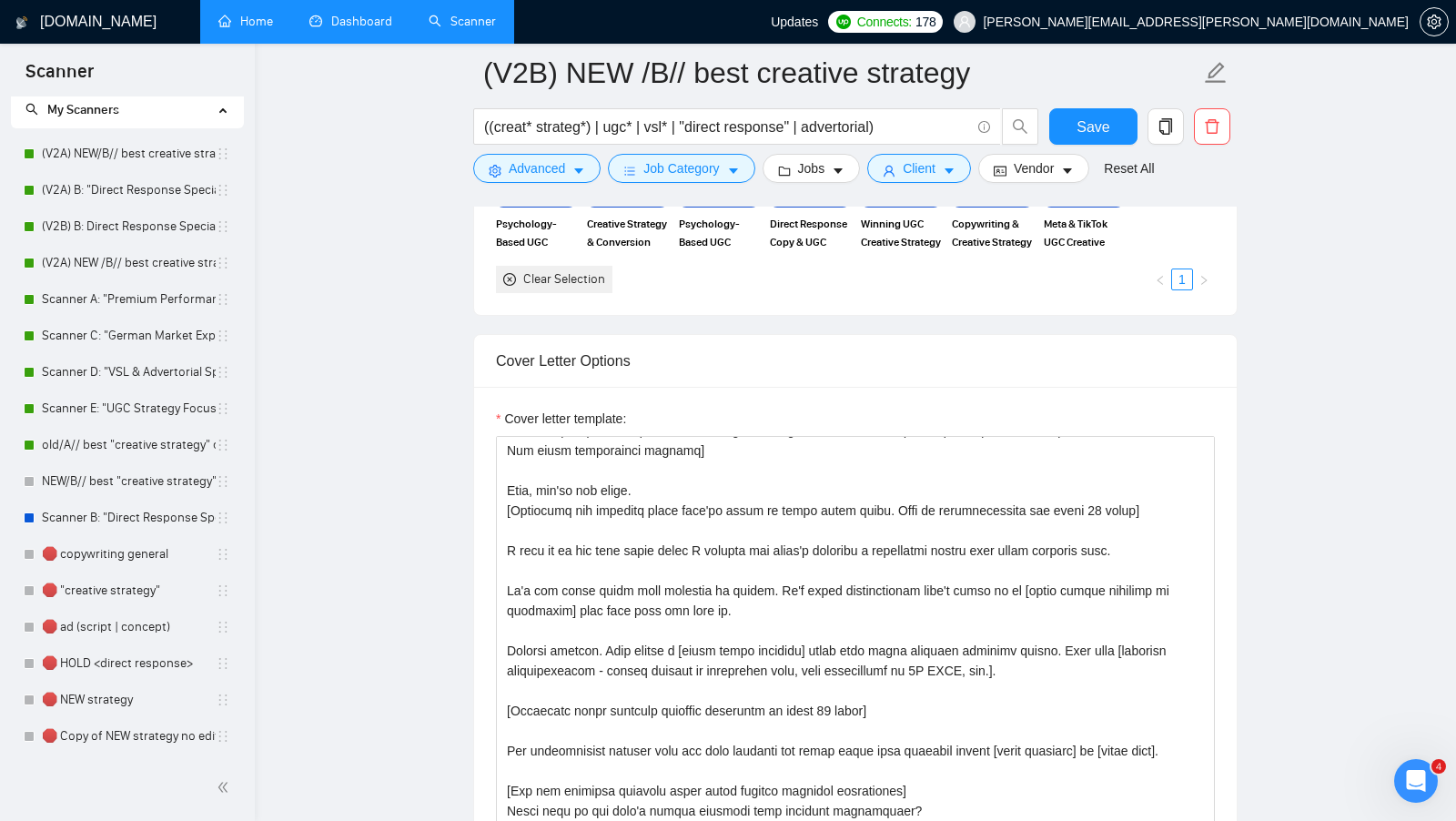 scroll, scrollTop: 1638, scrollLeft: 0, axis: vertical 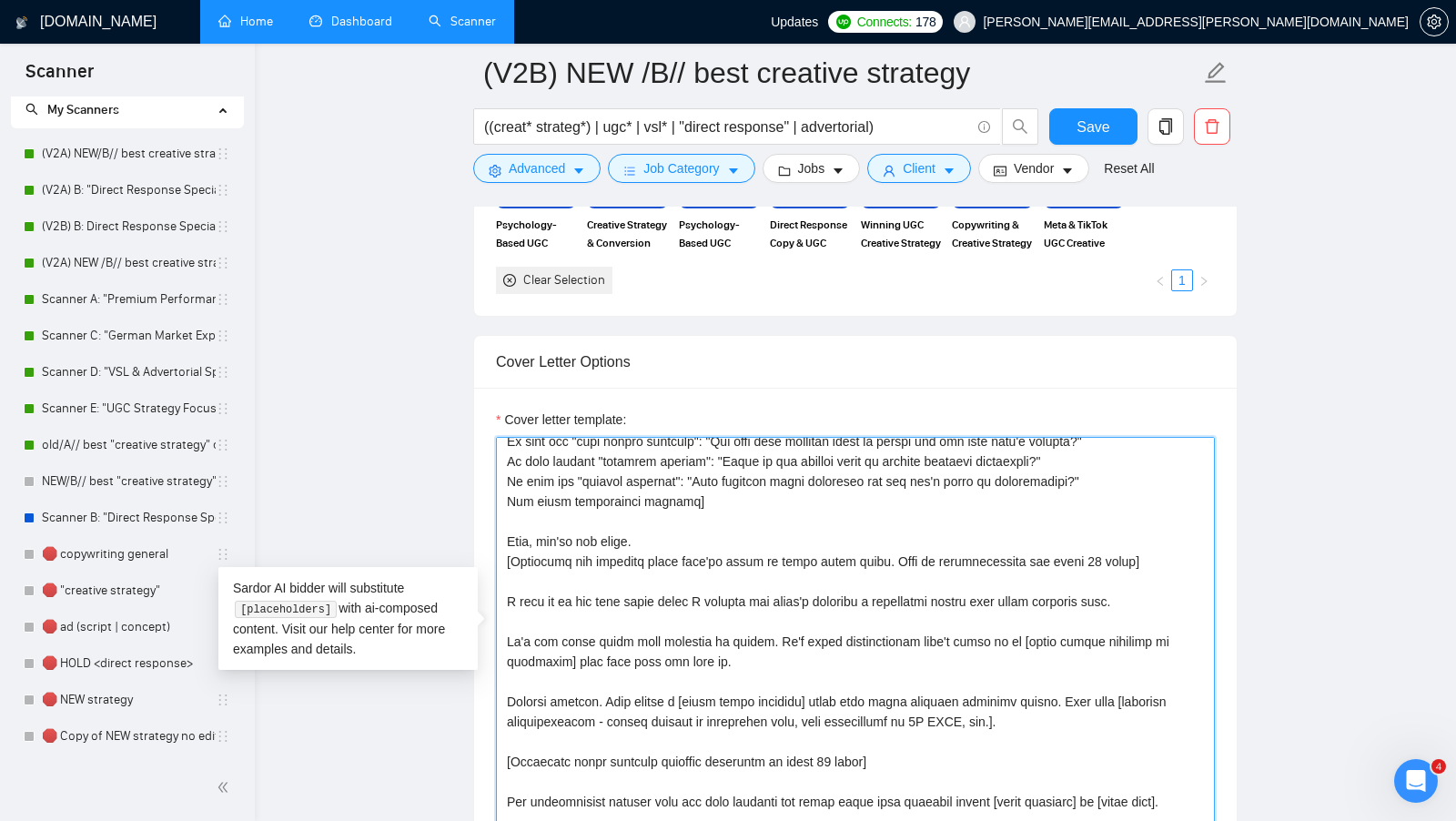 drag, startPoint x: 1147, startPoint y: 554, endPoint x: 489, endPoint y: 550, distance: 658.0122 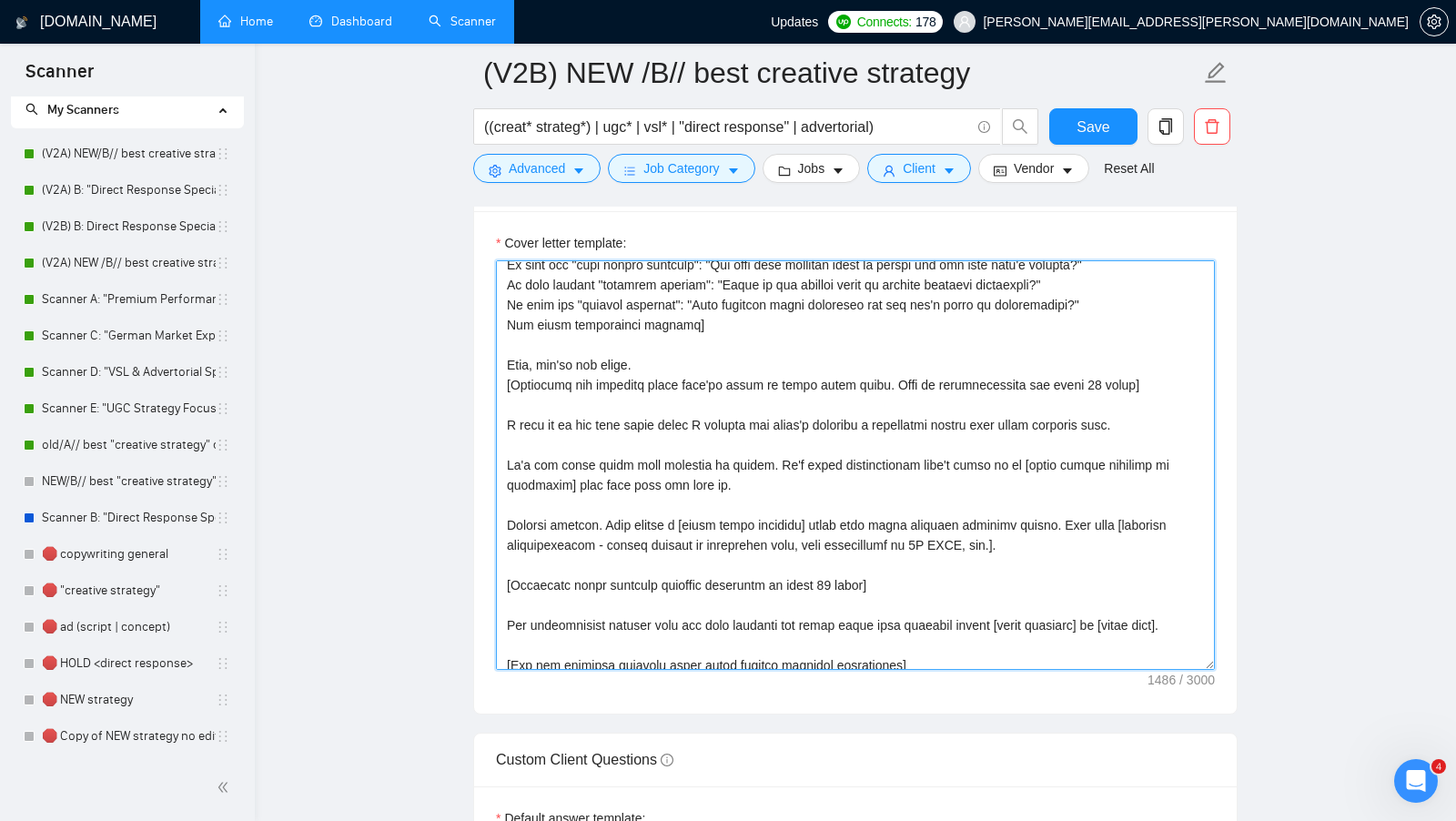 scroll, scrollTop: 1811, scrollLeft: 0, axis: vertical 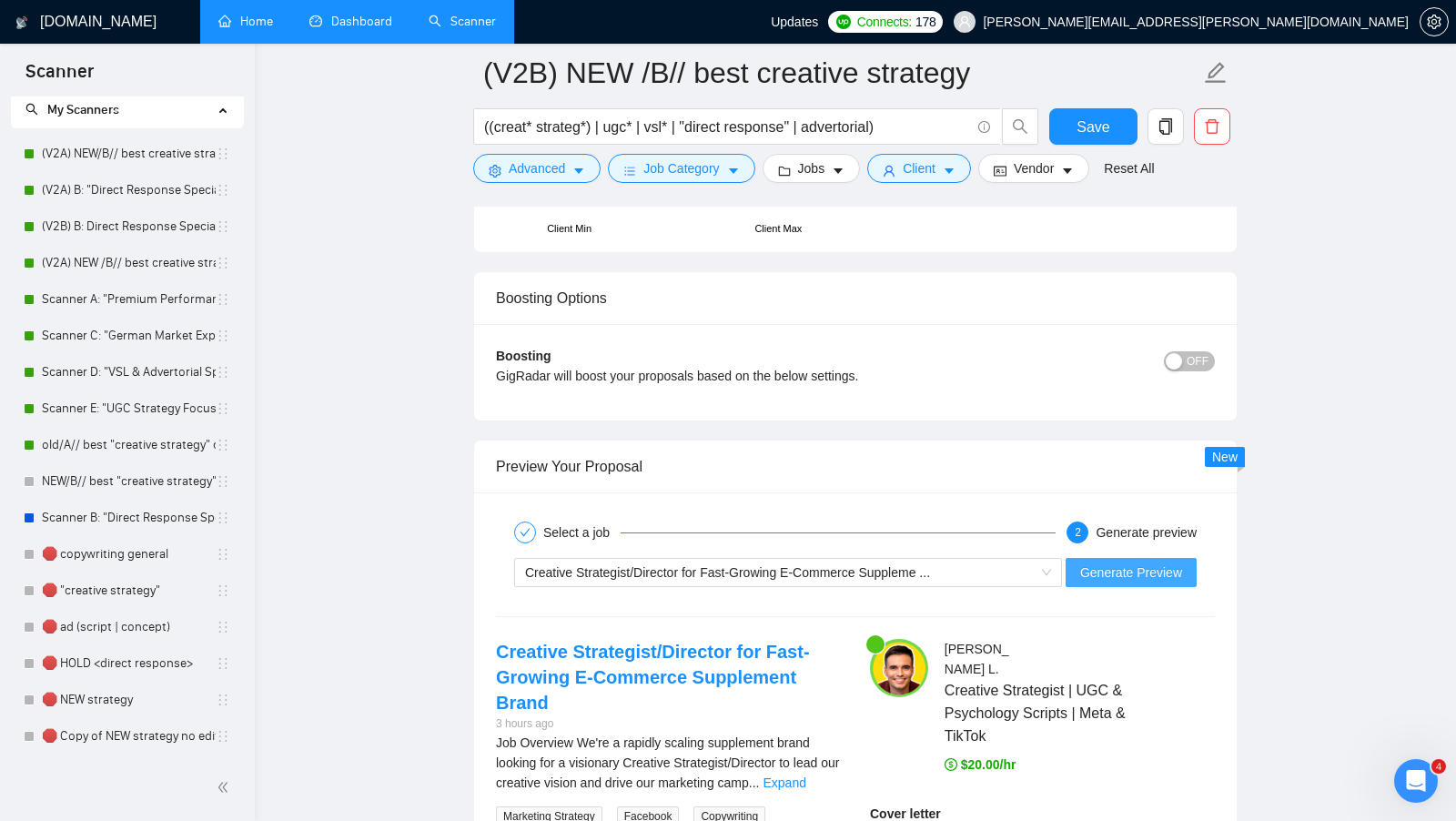 type on "[Quick greeting with their name if available]
[Mirror their creative frustration using their exact words. Examples:
If they mention "creative not working": "Your creative looks good but it's just not converting?"
If they say "need better creative": "You know your creative could be better but not sure what's missing?"
If they mention "creative testing": "Stuck in the endless cycle of testing creative variations?"
If they say "scaling creative": "Your creative works sometimes but you can't scale it consistently?"
Use their terminology exactly]
Yeah, you're not alone.
I used to do the same thing until I figured out there's actually a psychology behind what makes creative work.
It's not about being more artistic or clever. It's about understanding what's going on in [their target customer if mentioned] head when they see your ad.
Perfect example. Just helped a [match their industry] brand turn their creative strategy around. Went from [relevant transformation - random testing to systematic wins, poor perf..." 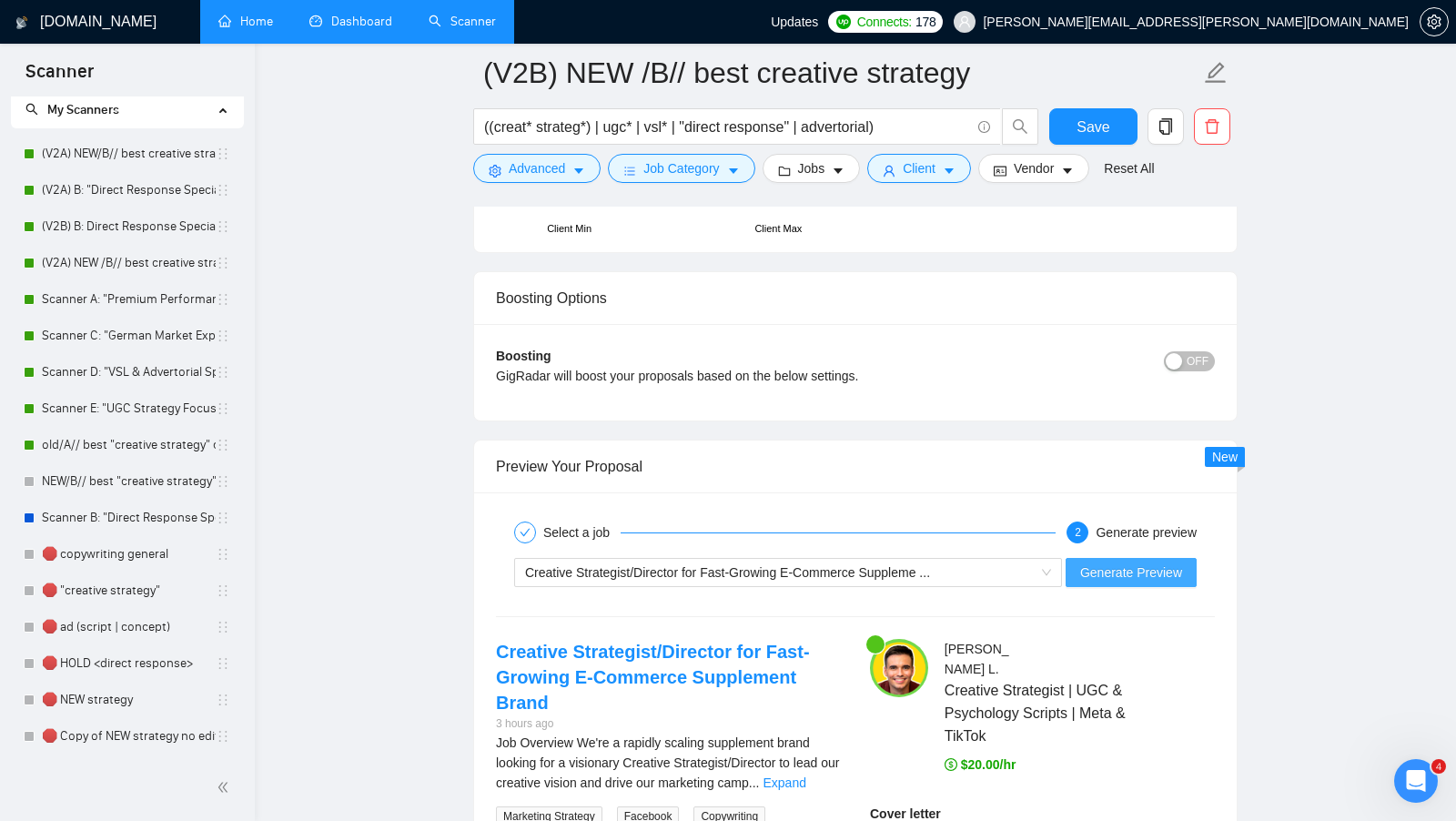 click on "Generate Preview" at bounding box center (1131, 573) 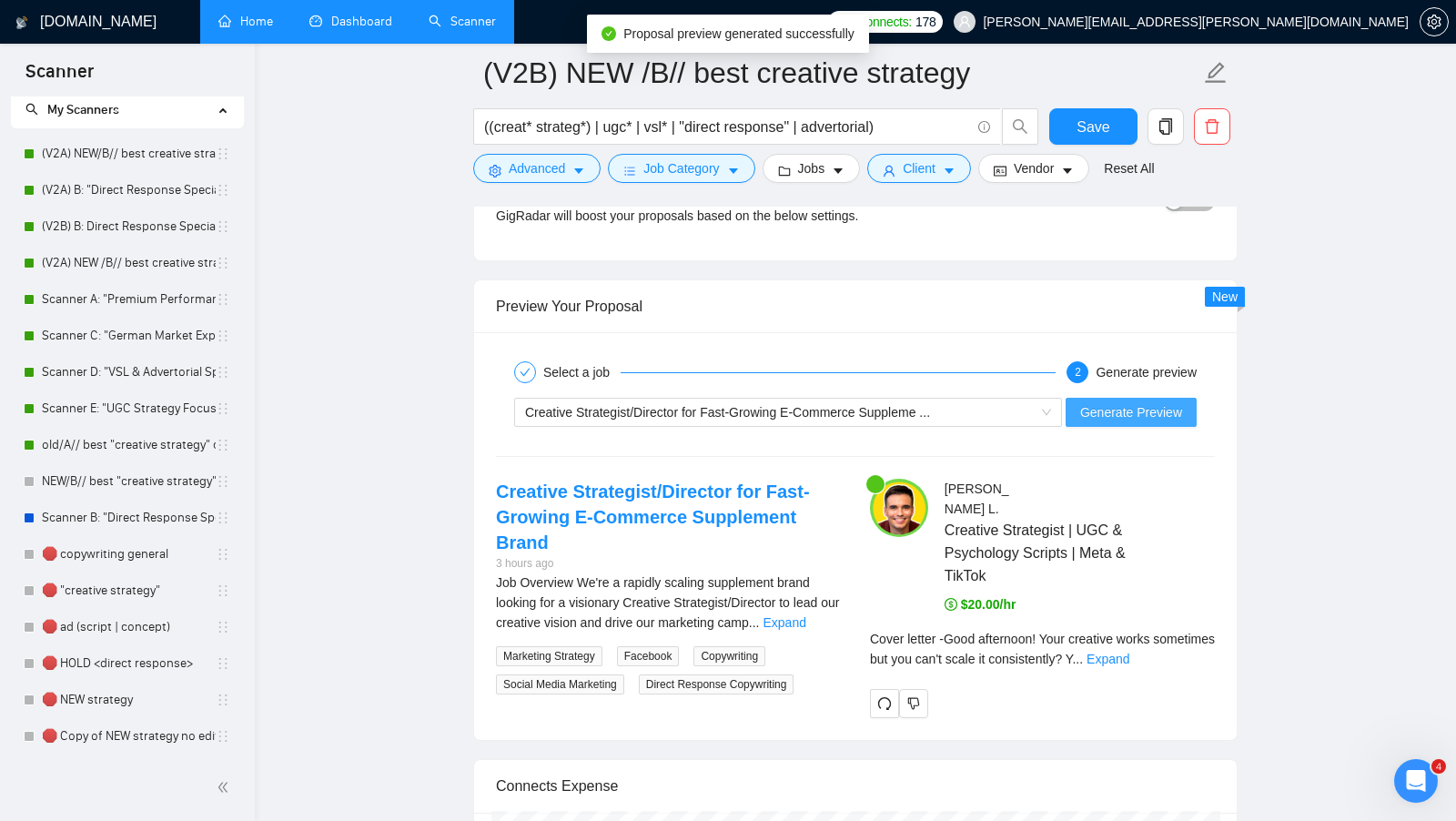 scroll, scrollTop: 3190, scrollLeft: 0, axis: vertical 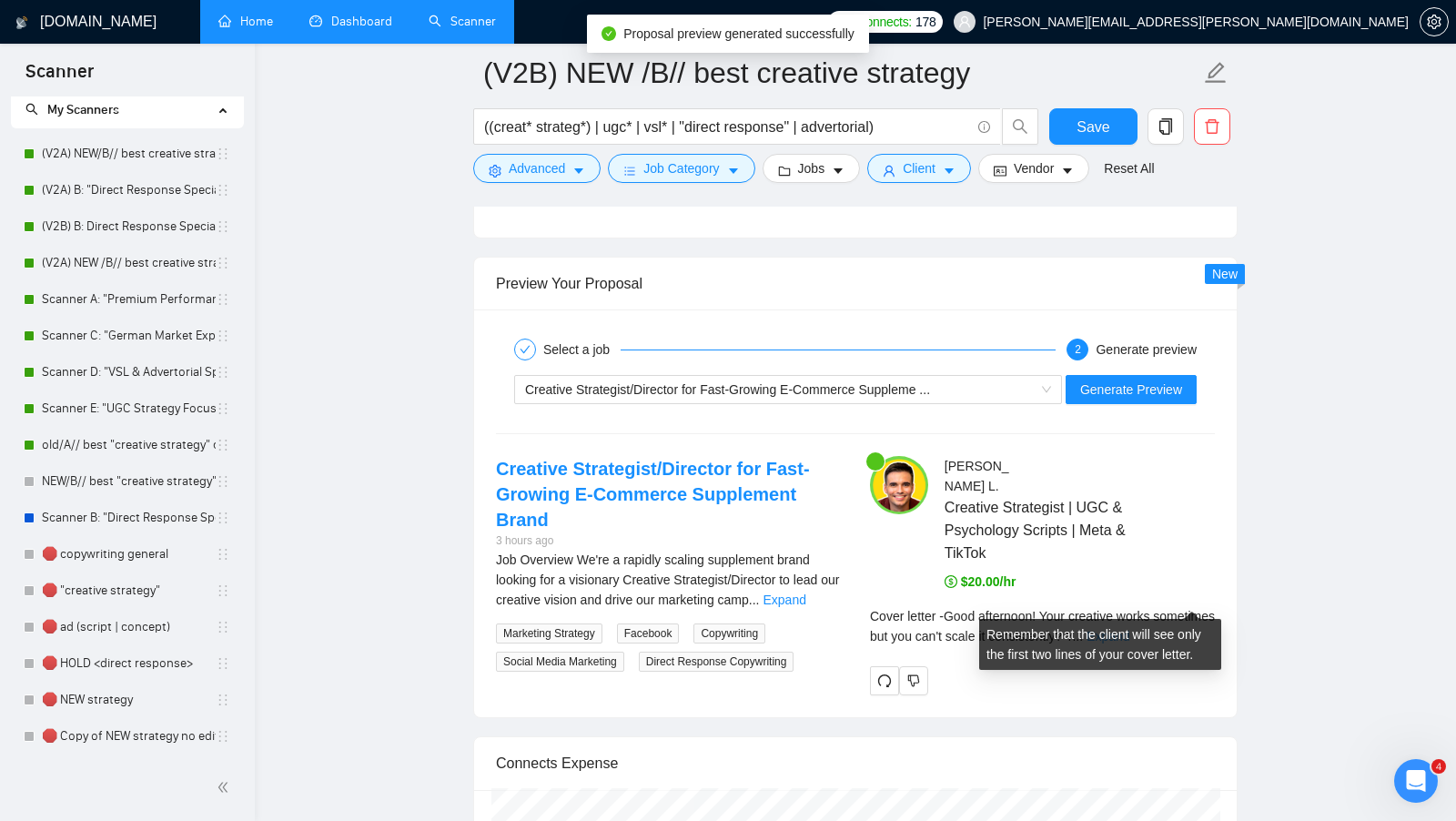 click on "Expand" at bounding box center (1107, 636) 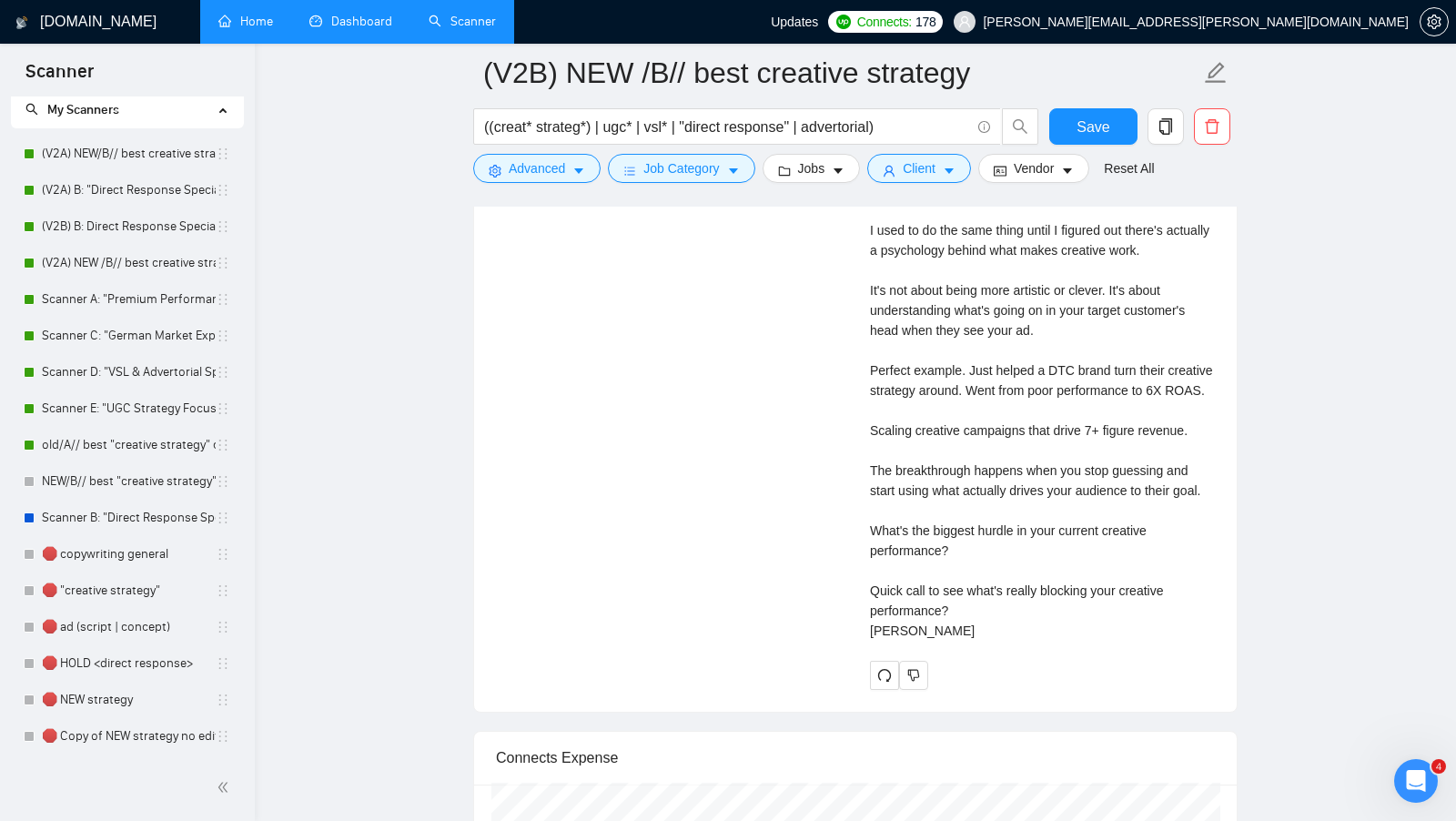 scroll, scrollTop: 3755, scrollLeft: 0, axis: vertical 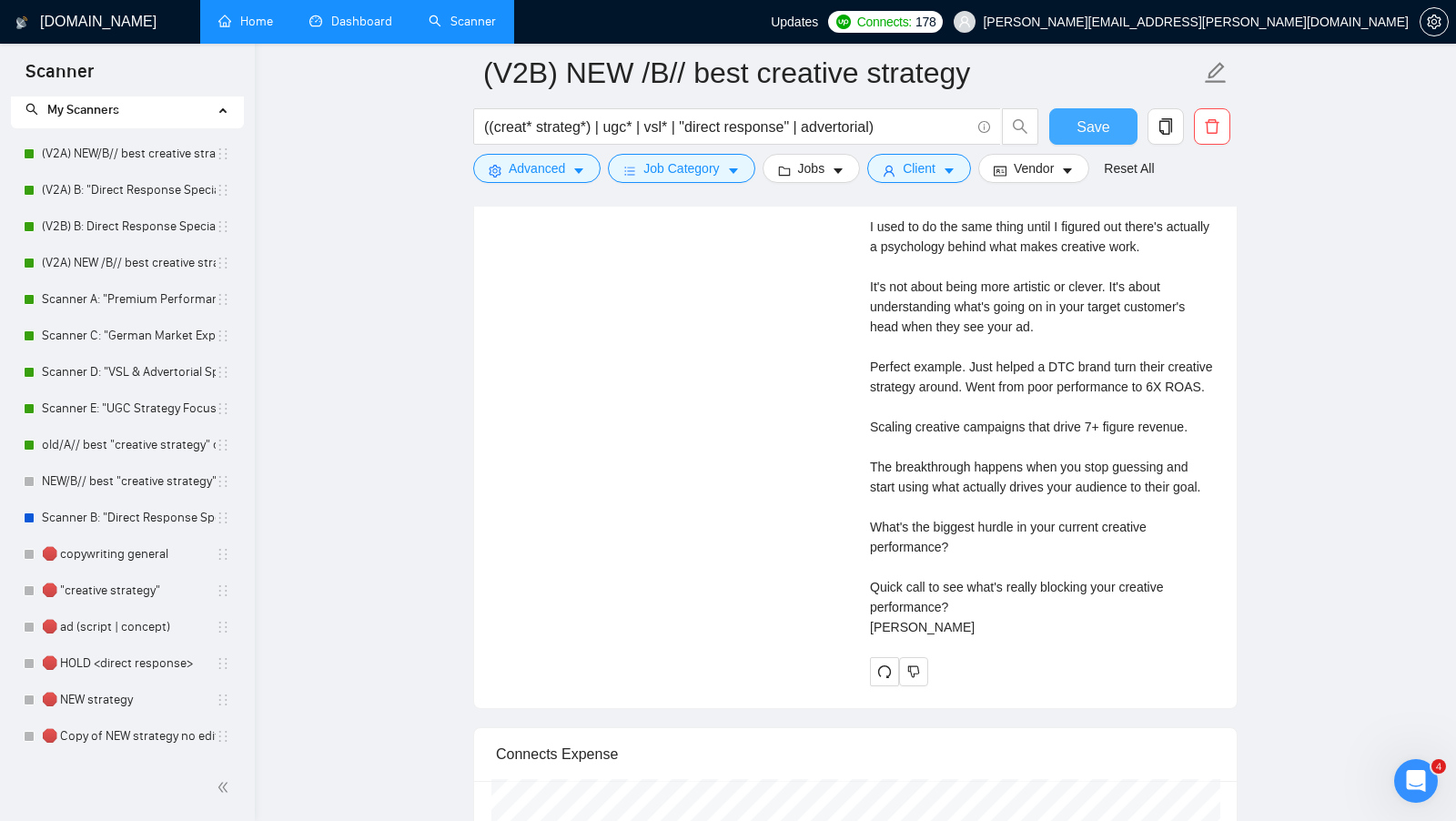 click on "Save" at bounding box center (1093, 127) 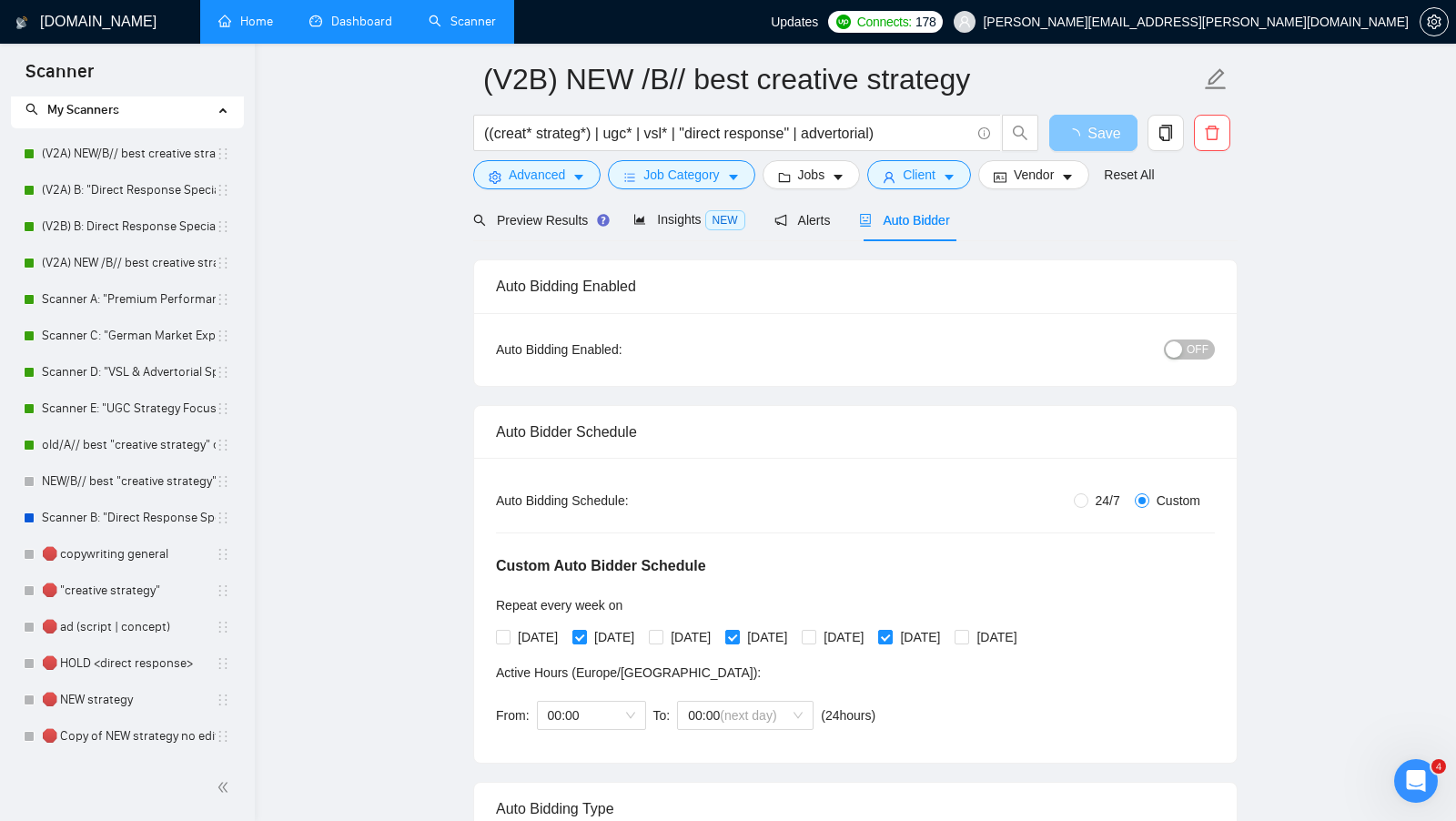 scroll, scrollTop: 0, scrollLeft: 0, axis: both 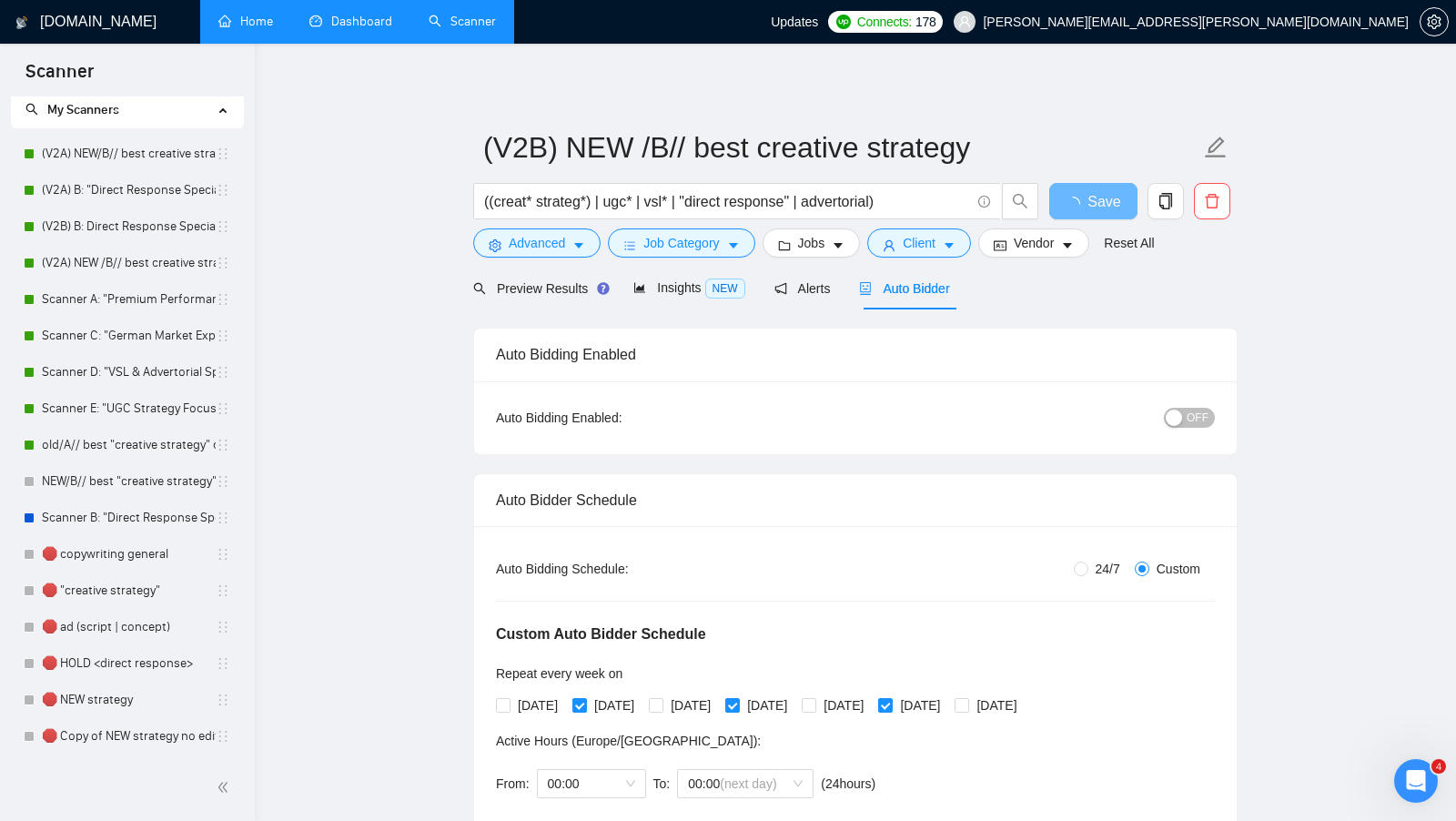 click on "OFF" at bounding box center (1198, 418) 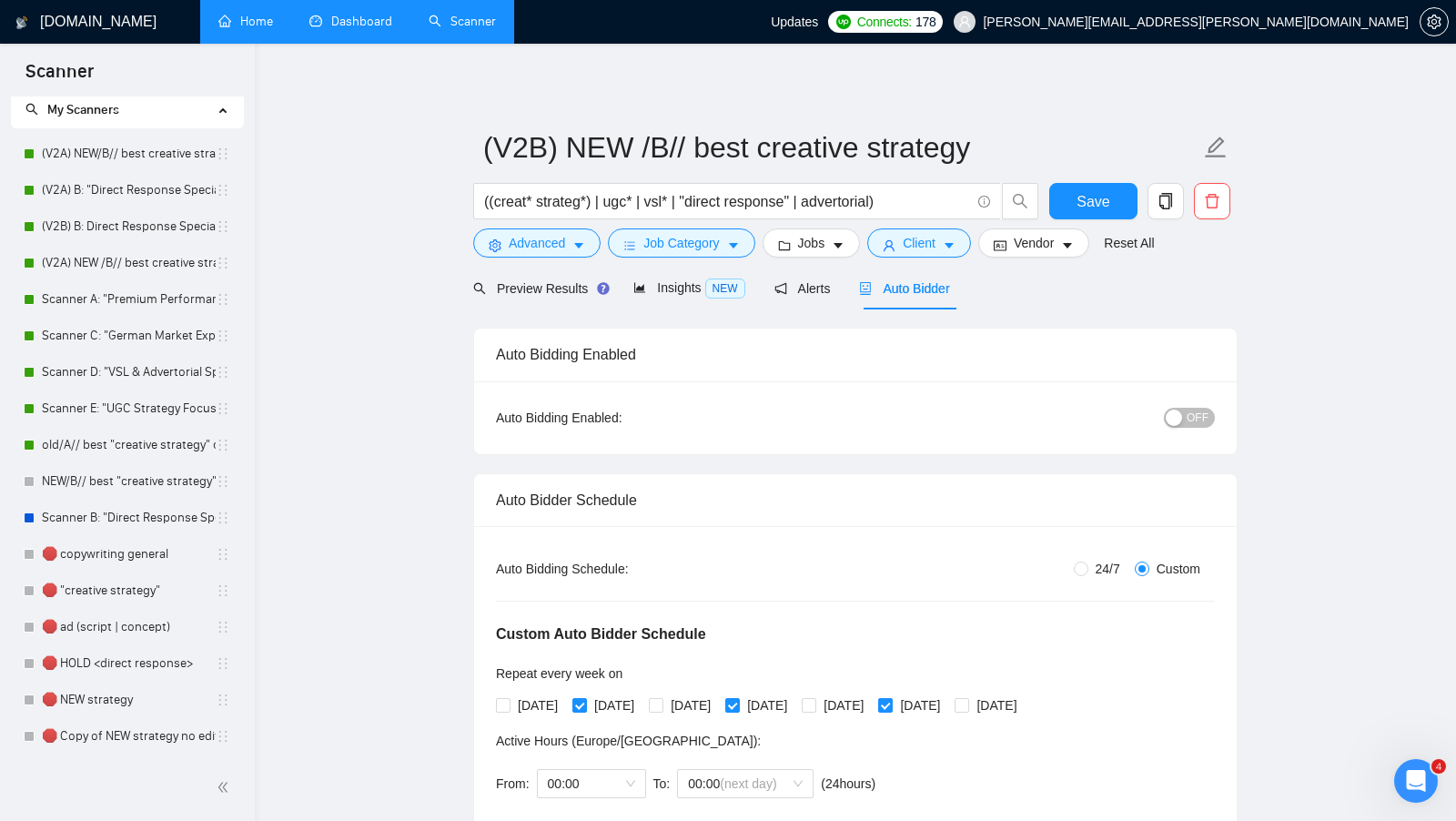 click on "OFF" at bounding box center [1189, 418] 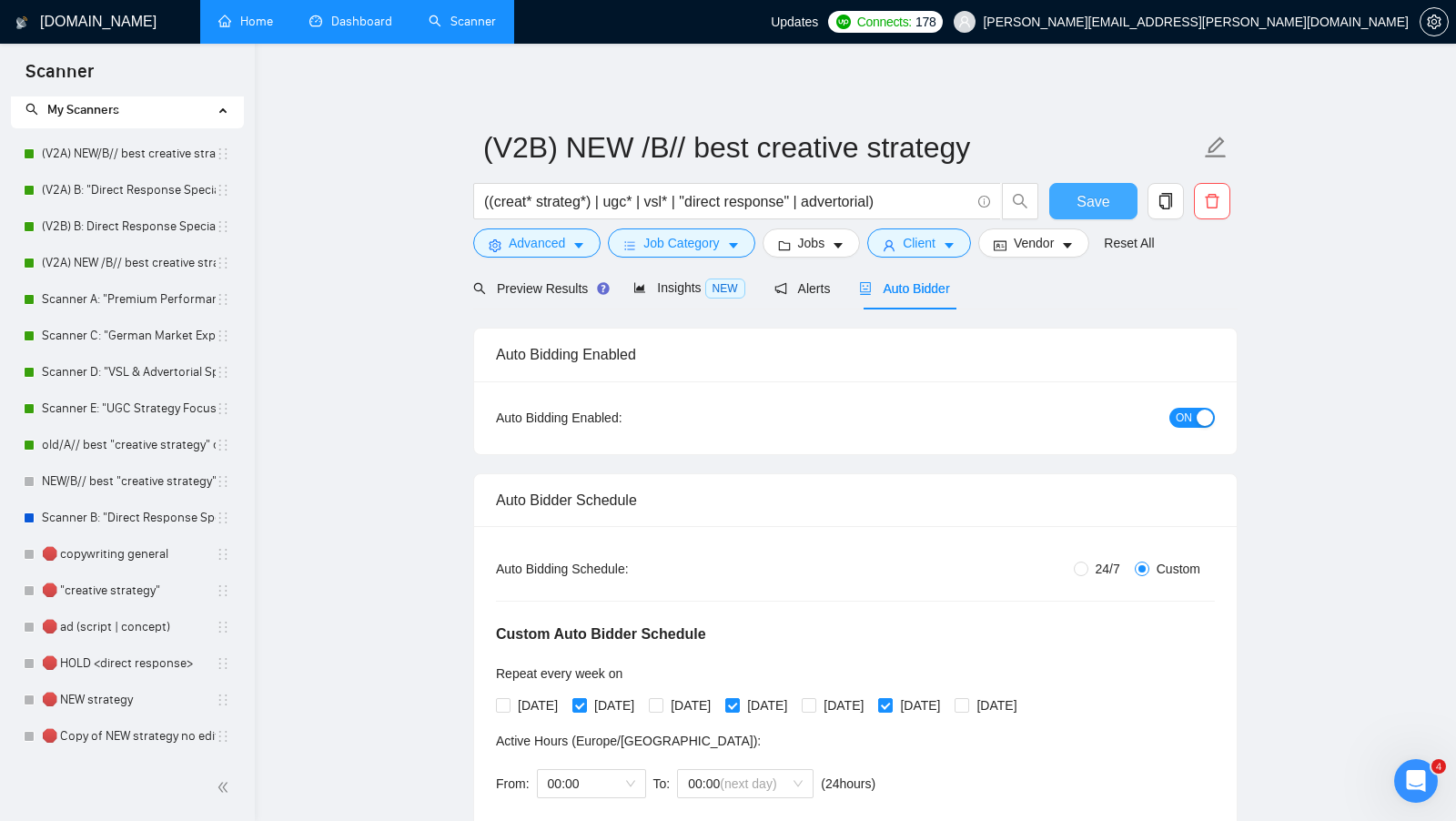 click on "Save" at bounding box center [1093, 201] 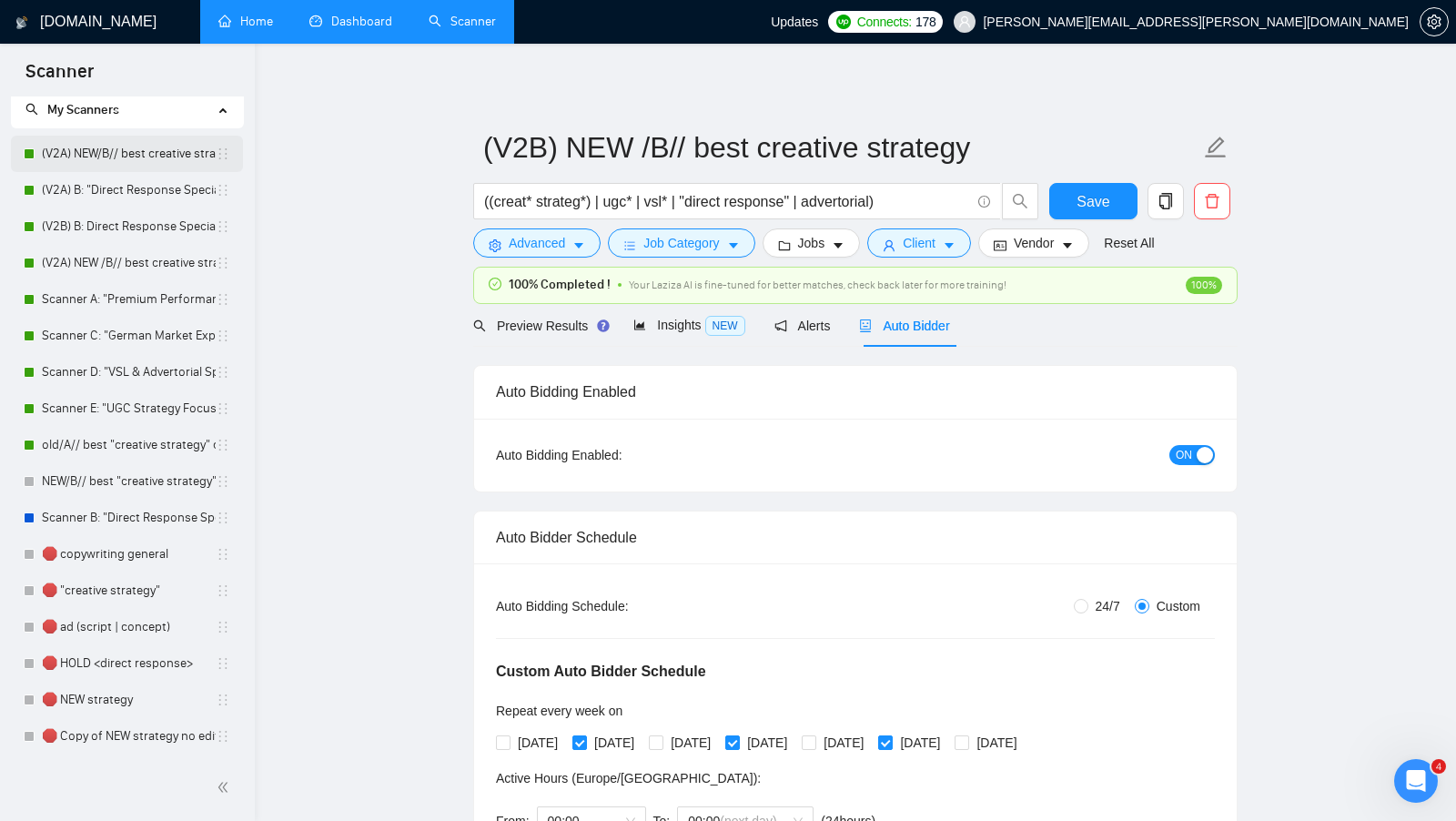 click on "(V2A) NEW/B// best creative strategy" at bounding box center [128, 154] 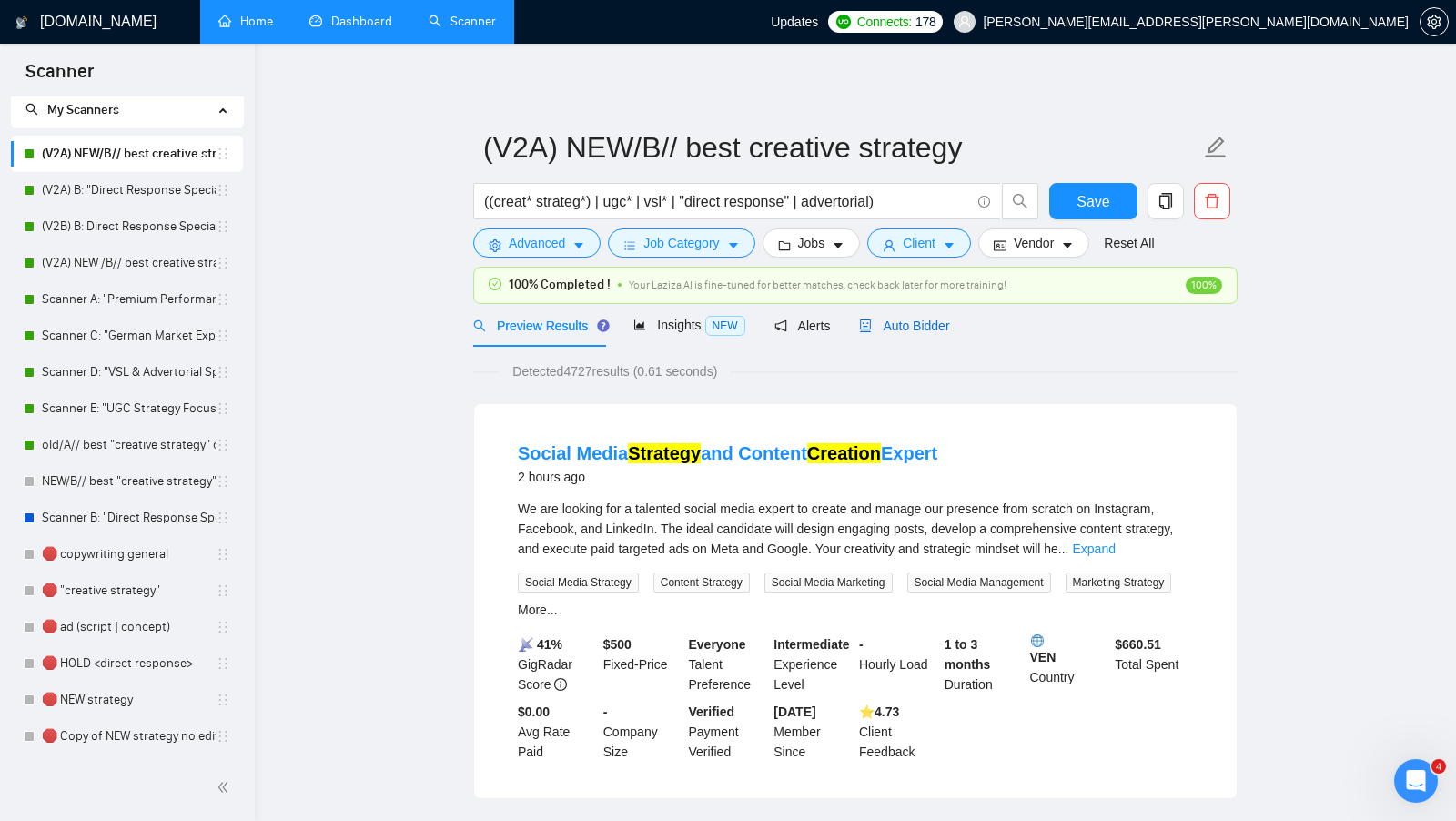 click on "Auto Bidder" at bounding box center [904, 326] 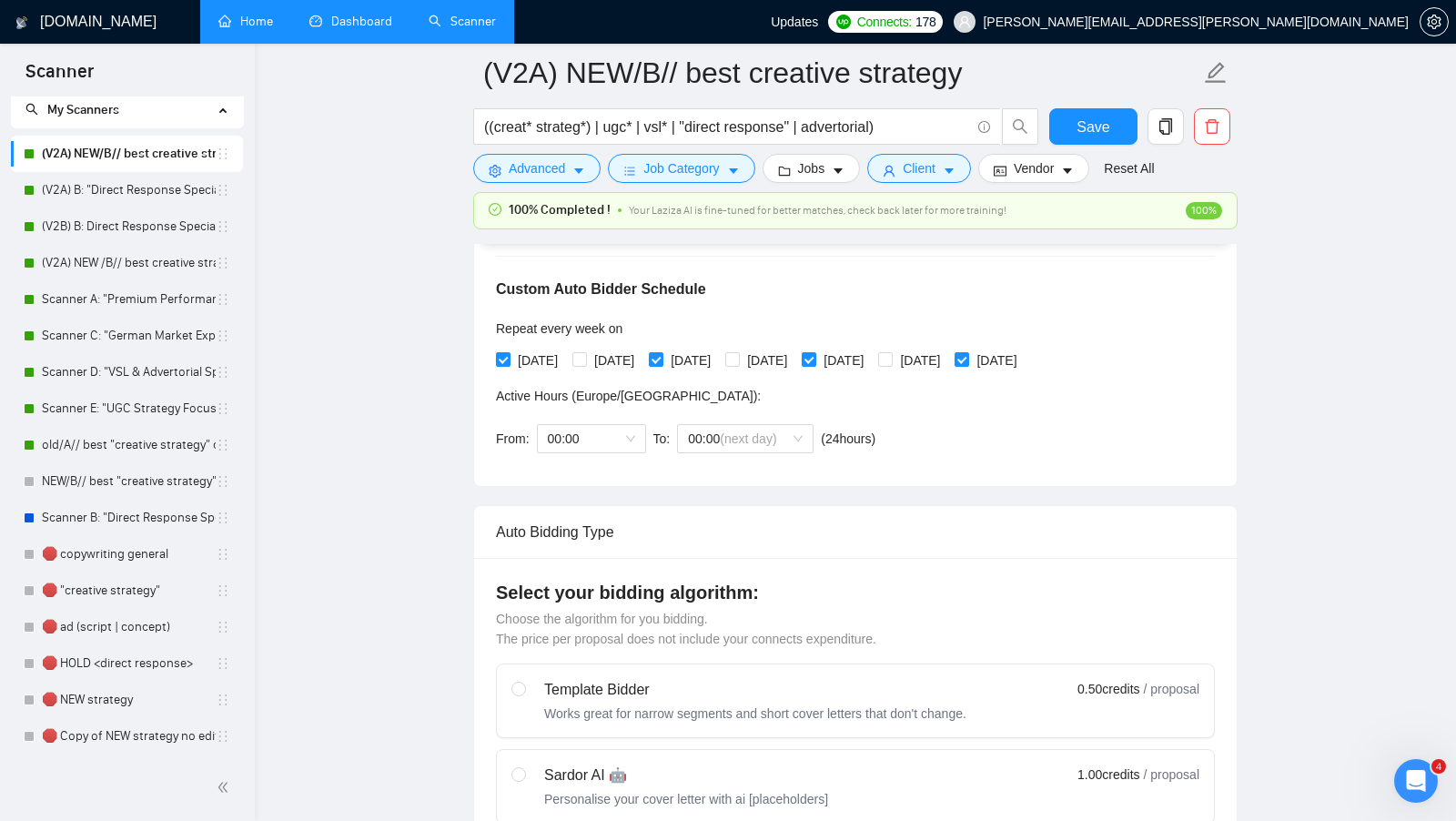 scroll, scrollTop: 411, scrollLeft: 0, axis: vertical 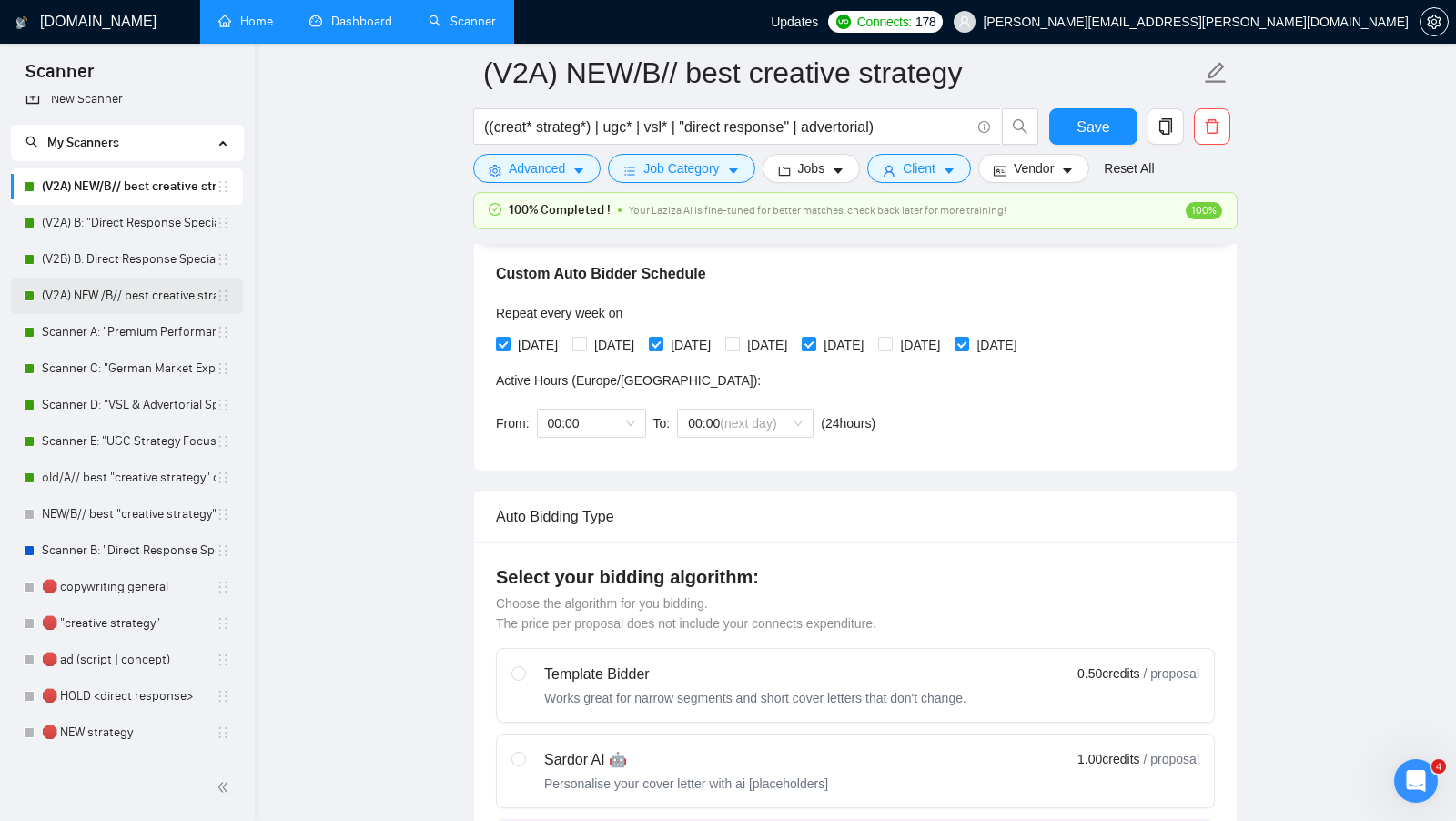 click on "(V2A) NEW /B// best creative strategy" at bounding box center [128, 296] 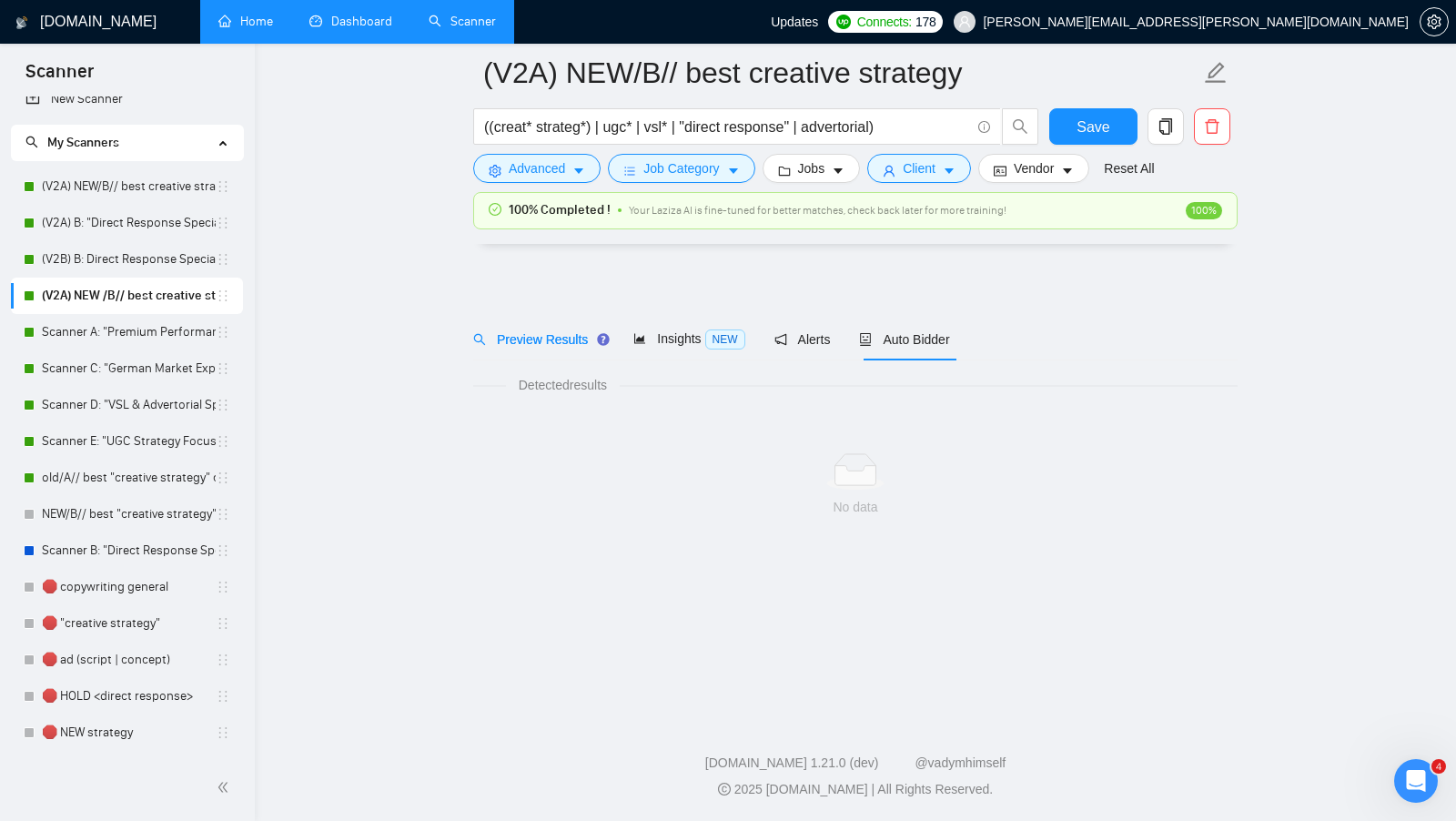 scroll, scrollTop: 0, scrollLeft: 0, axis: both 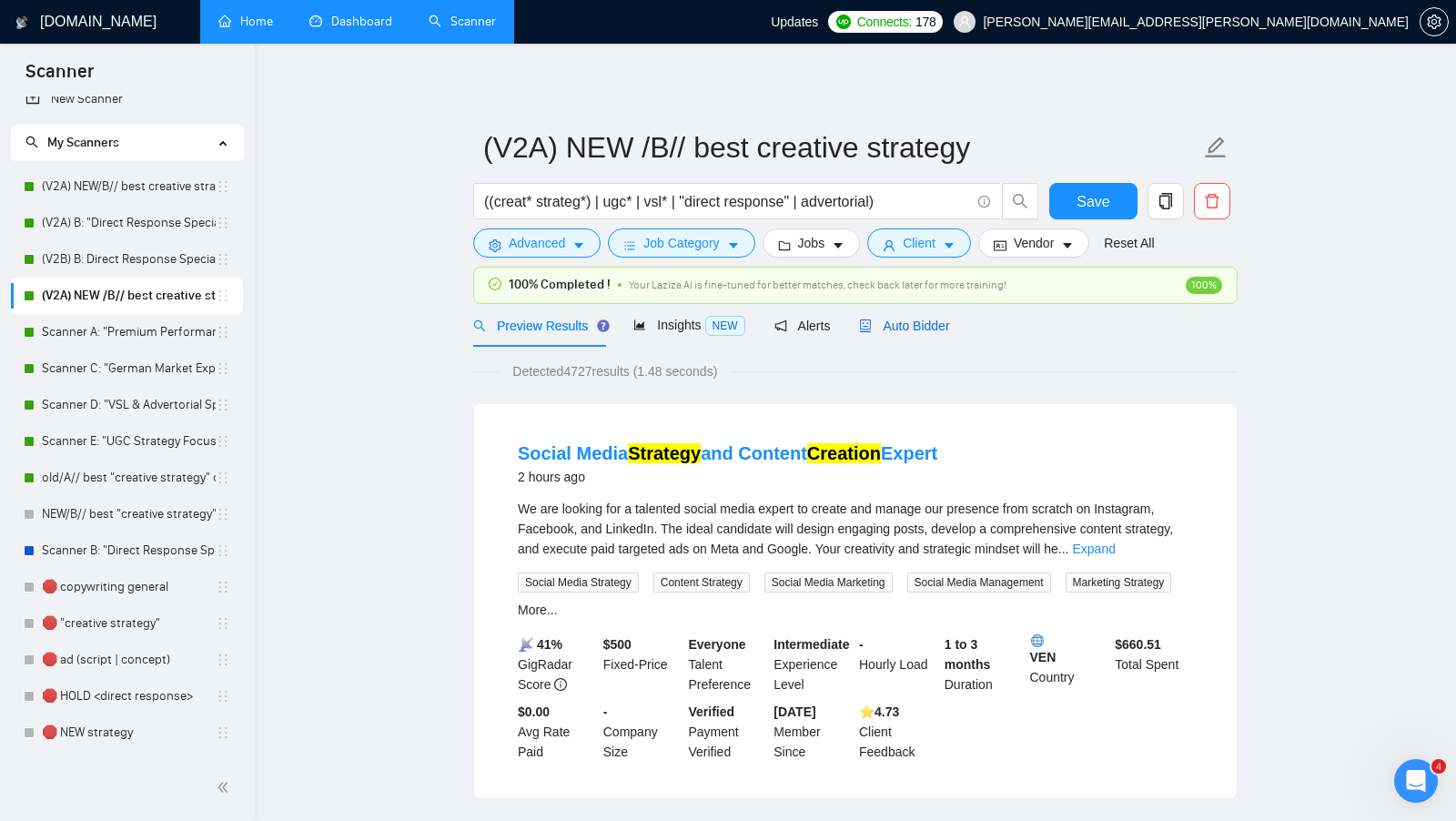 click on "Auto Bidder" at bounding box center (904, 326) 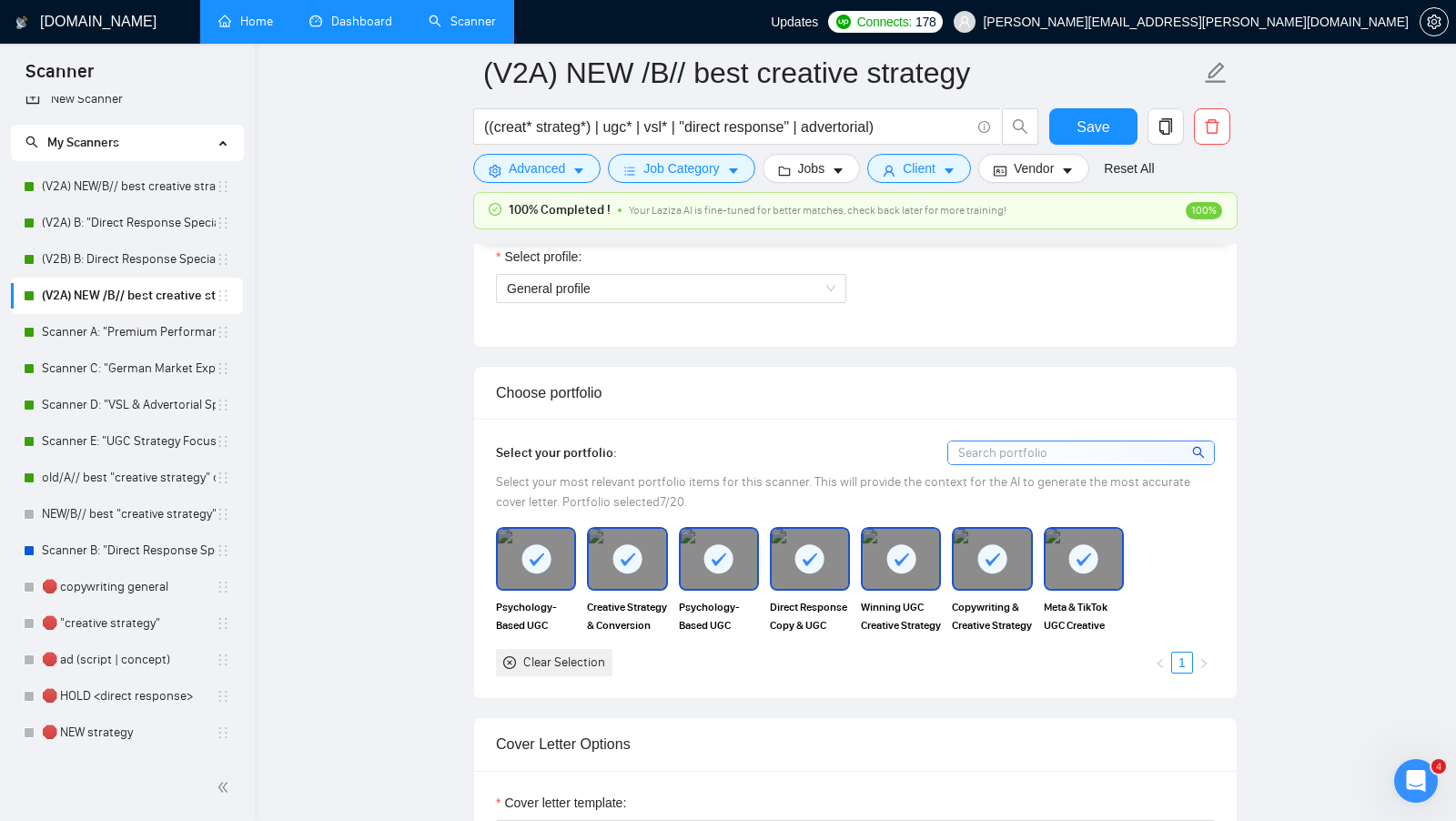 scroll, scrollTop: 1637, scrollLeft: 0, axis: vertical 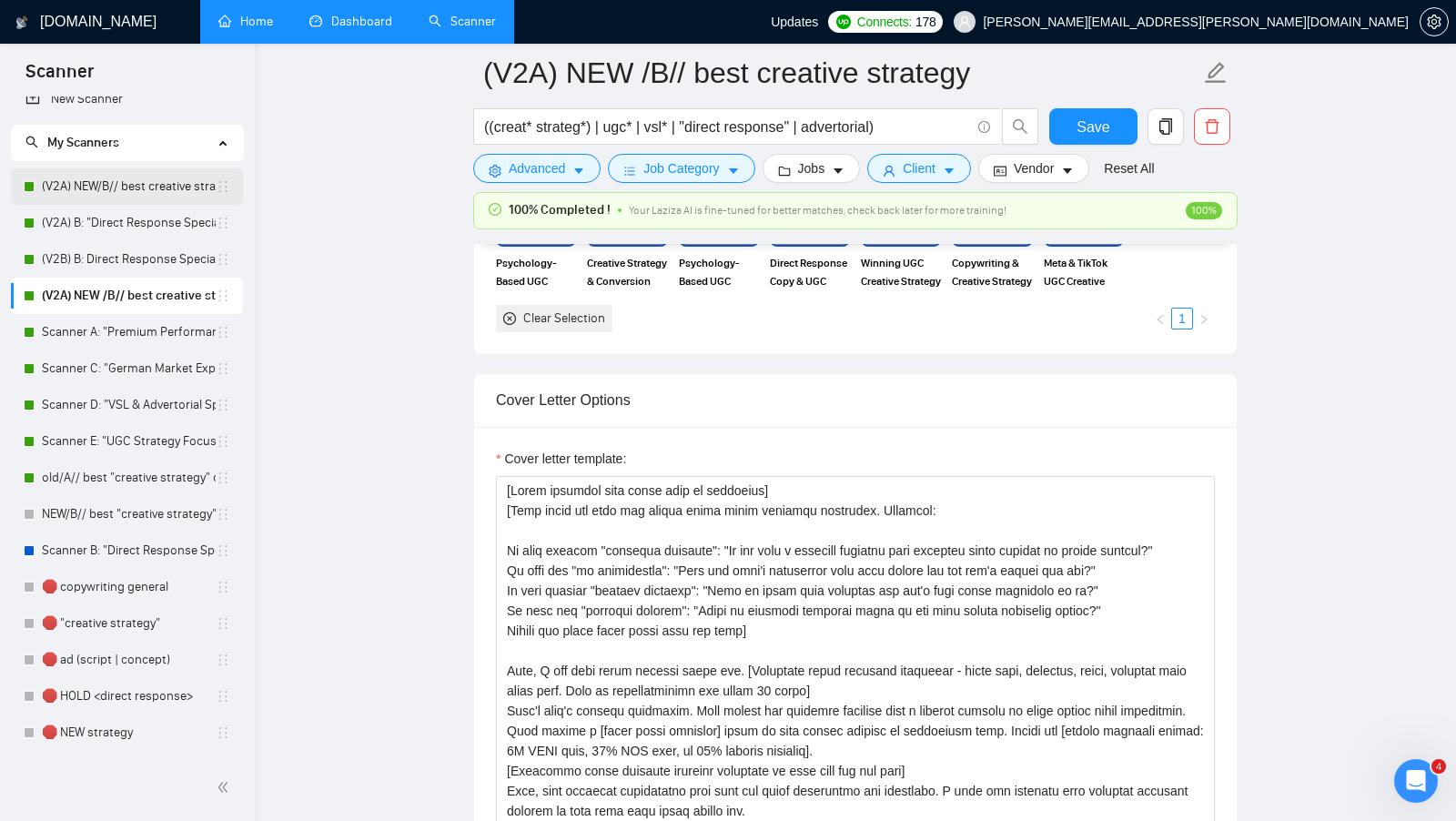 click on "(V2A) NEW/B// best creative strategy" at bounding box center [128, 187] 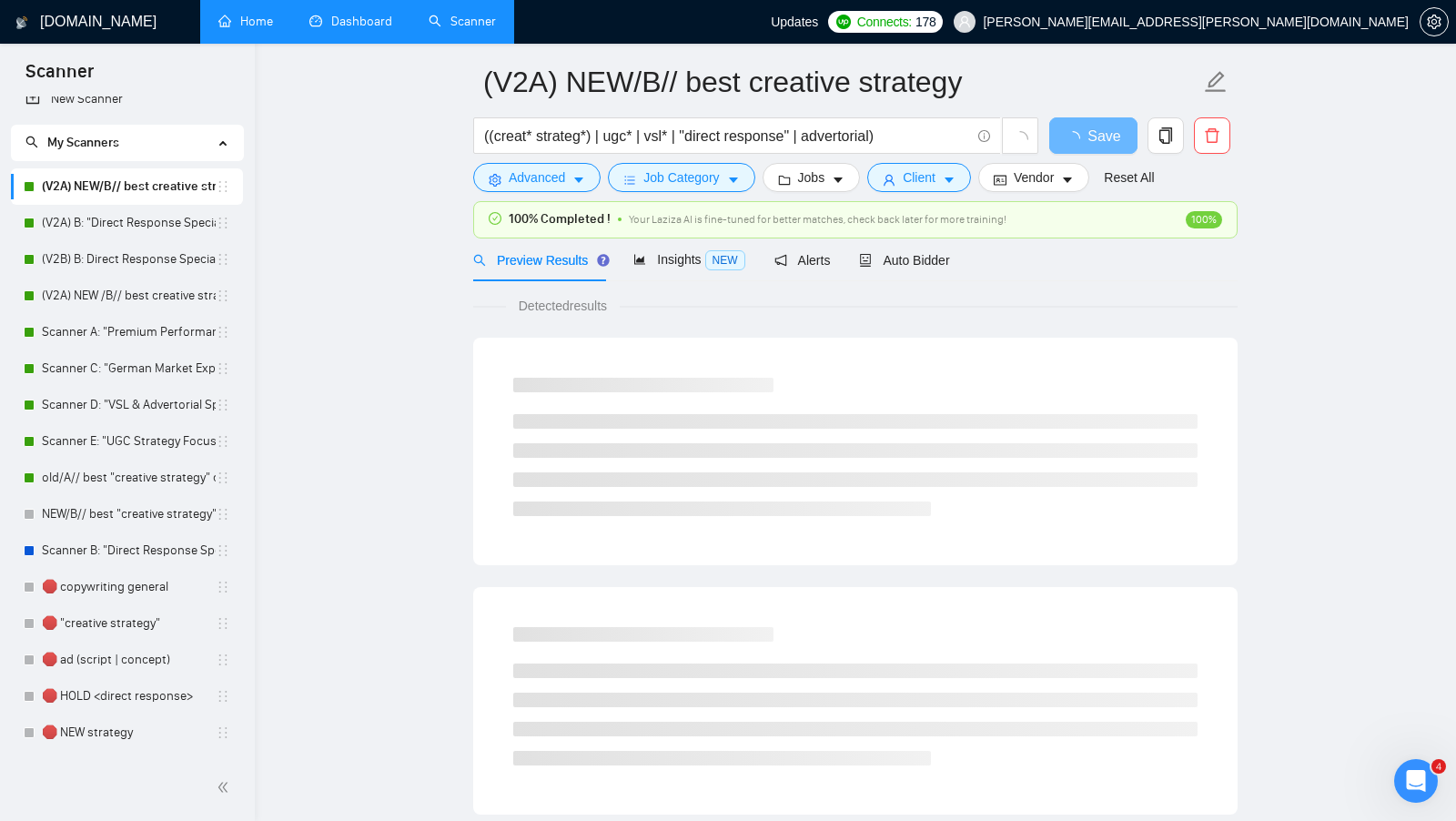 scroll, scrollTop: 100, scrollLeft: 0, axis: vertical 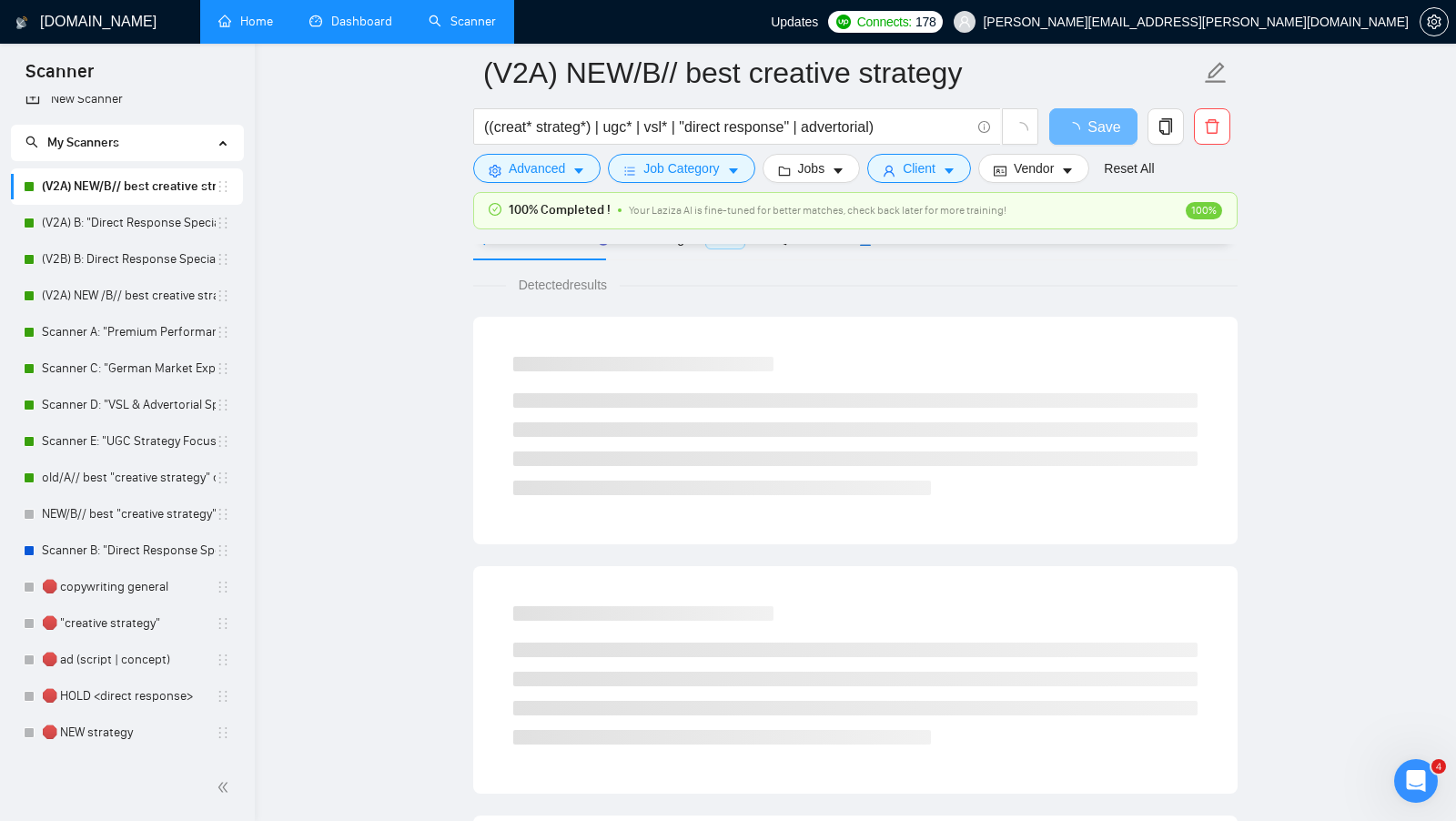 click on "Auto Bidder" at bounding box center (904, 239) 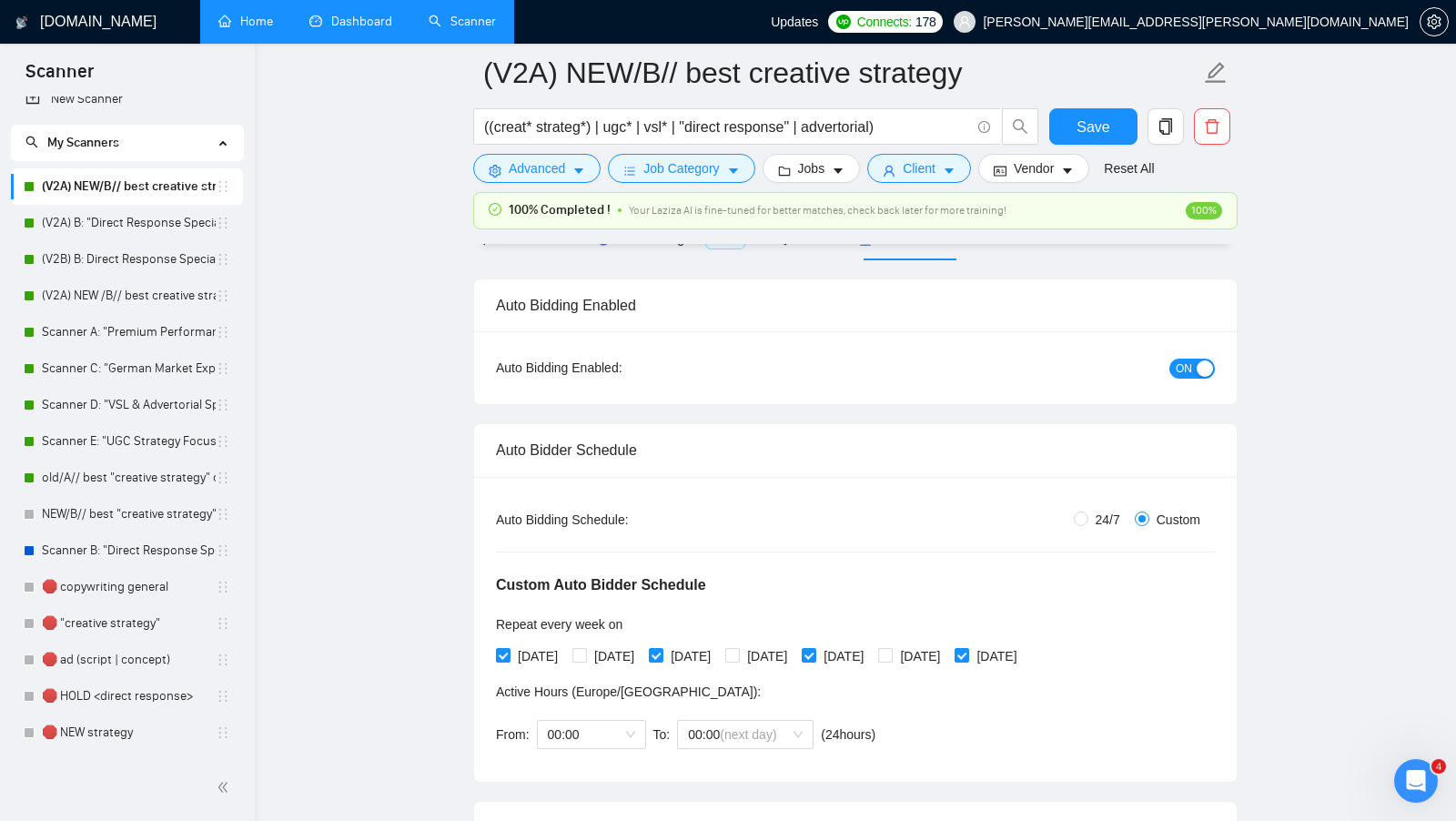 type 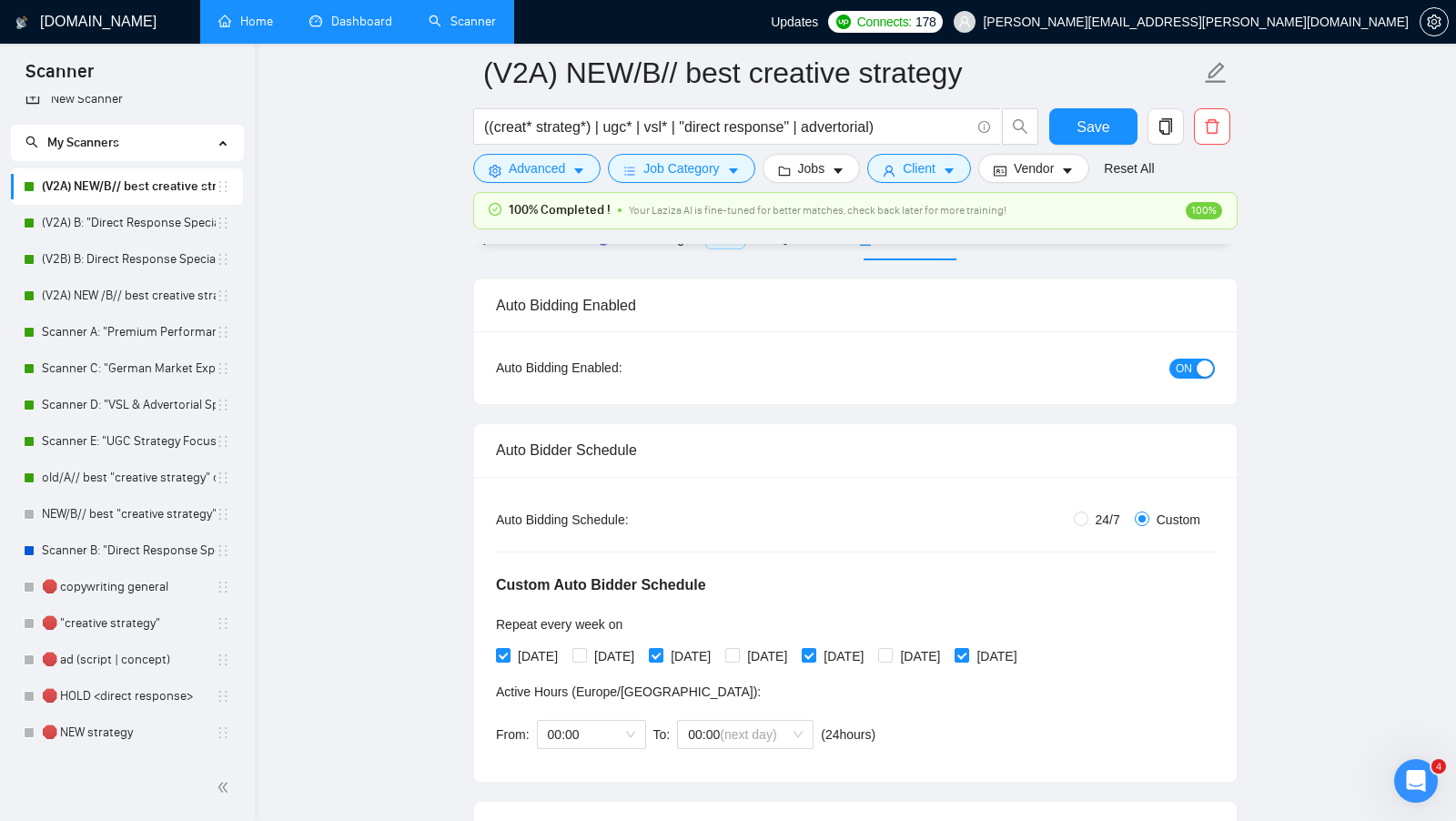 radio on "false" 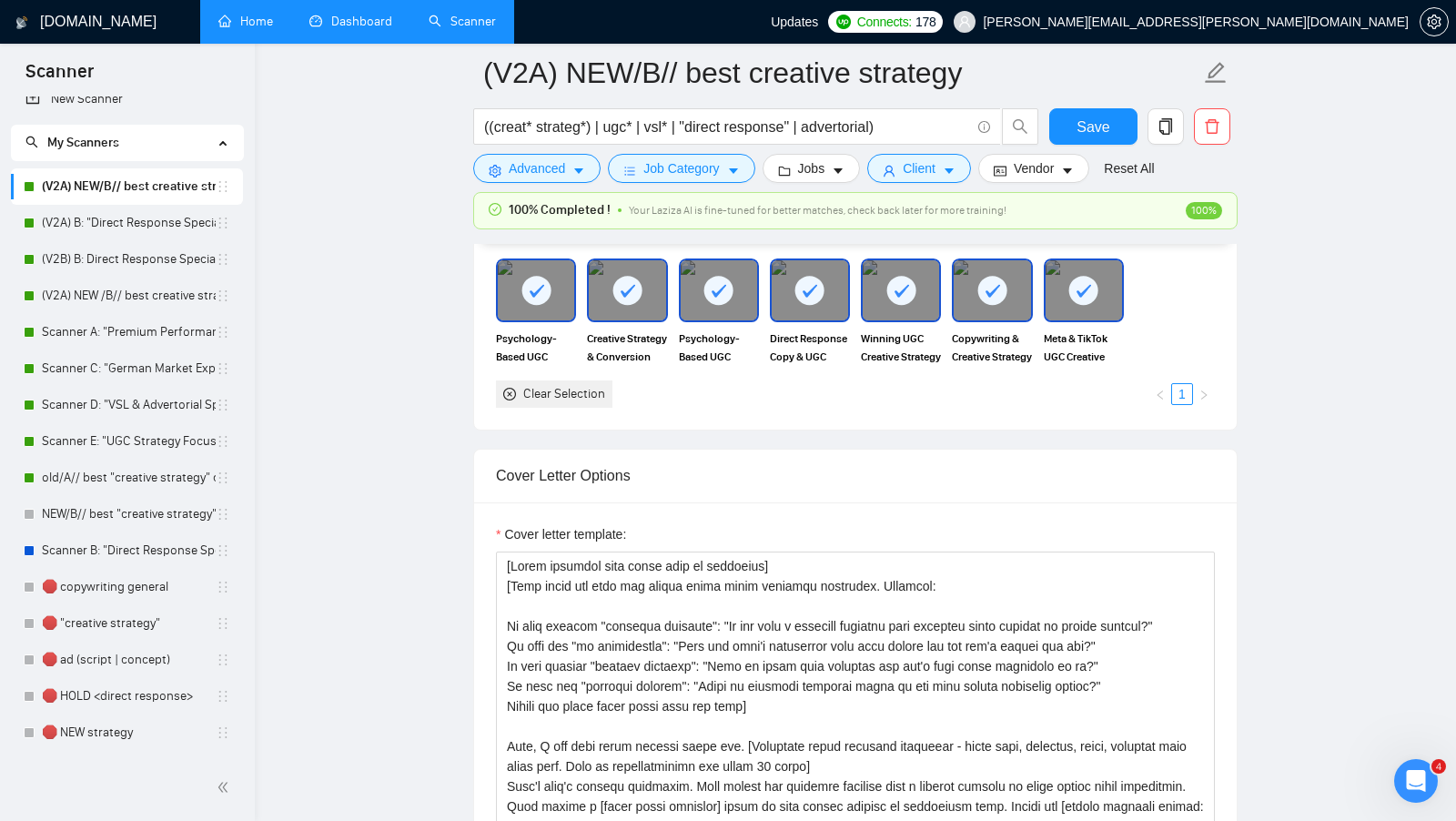 scroll, scrollTop: 1586, scrollLeft: 0, axis: vertical 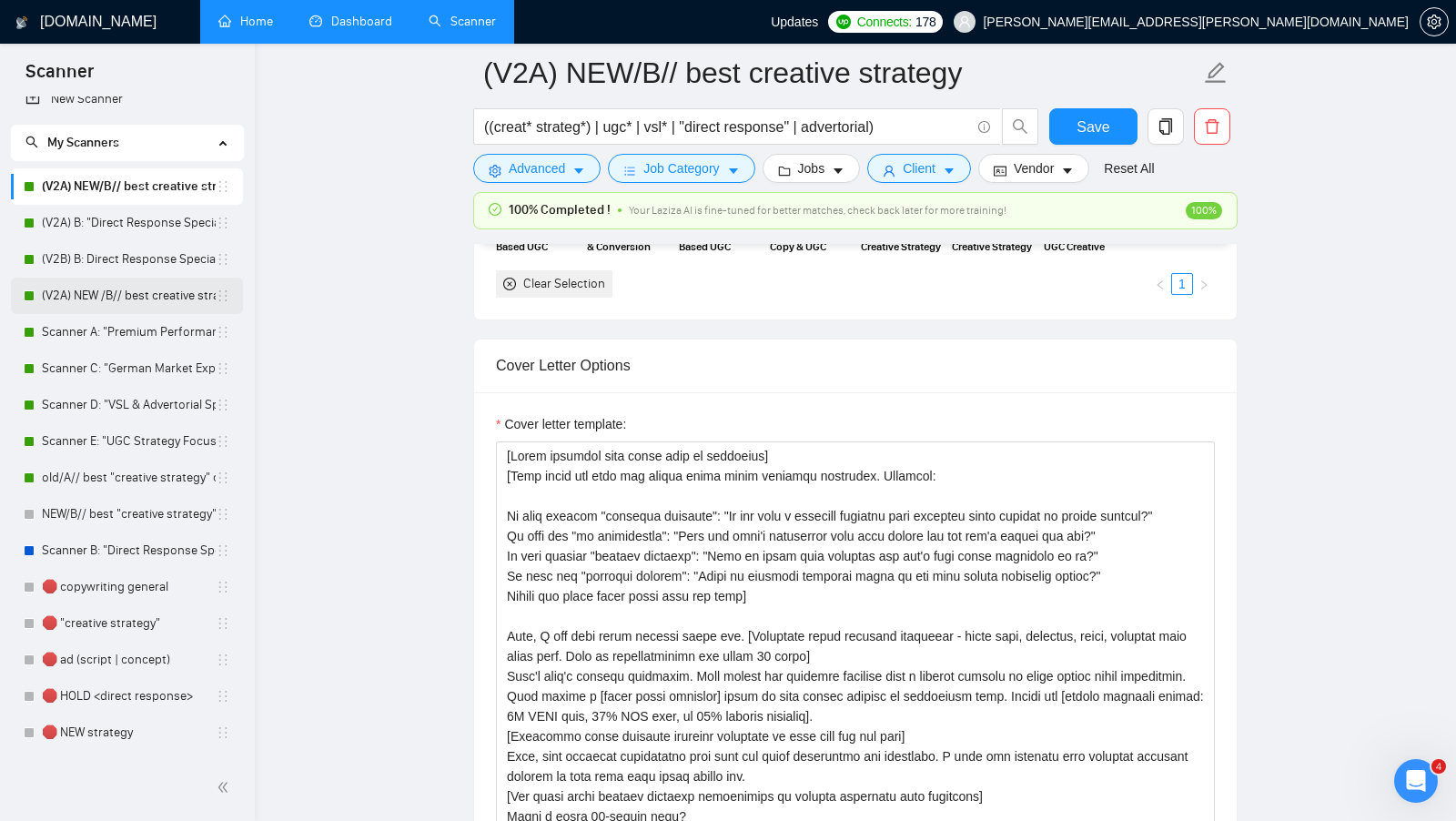 click on "(V2A) NEW /B// best creative strategy" at bounding box center [128, 296] 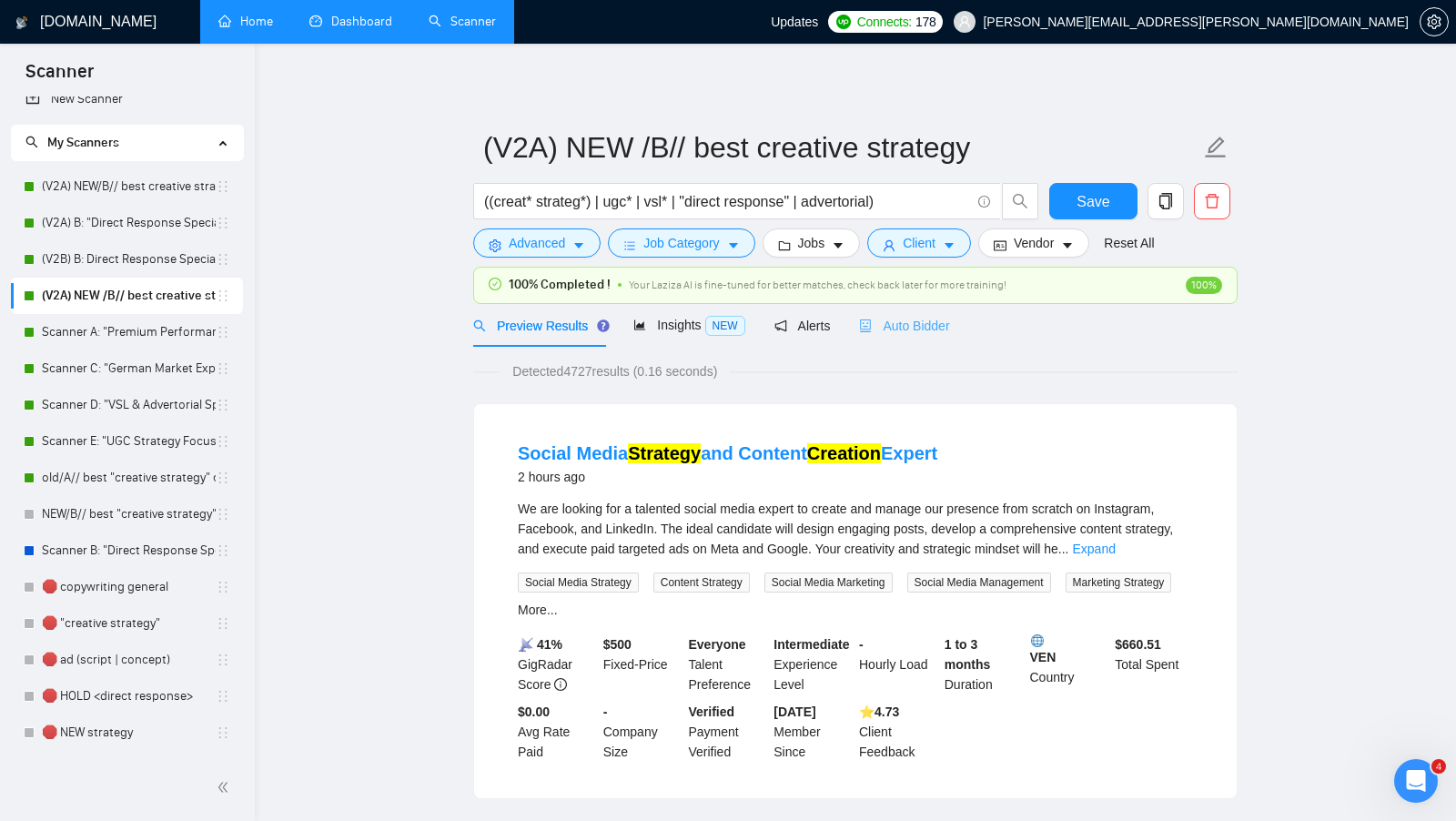 click on "Auto Bidder" at bounding box center (904, 325) 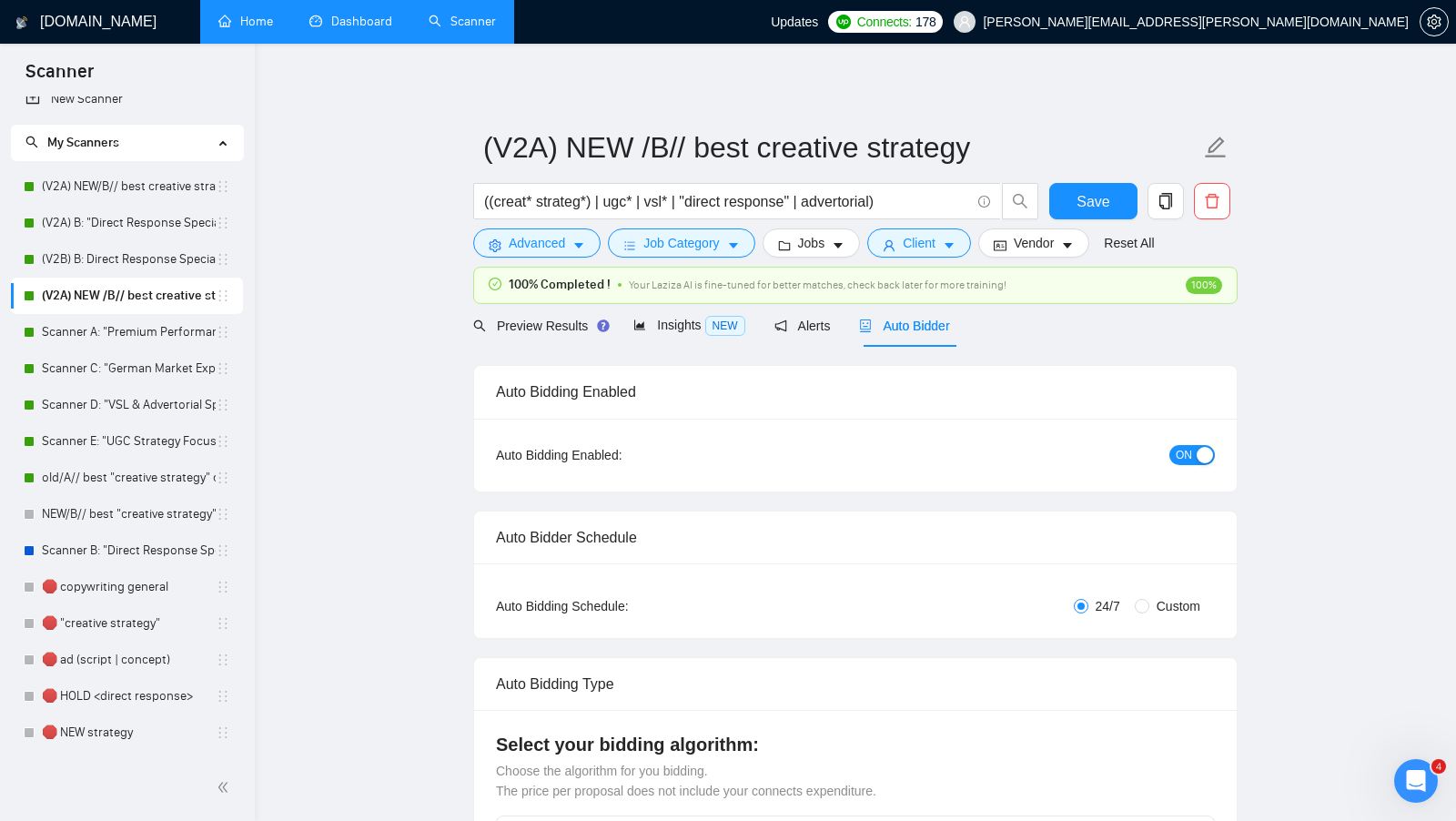 type 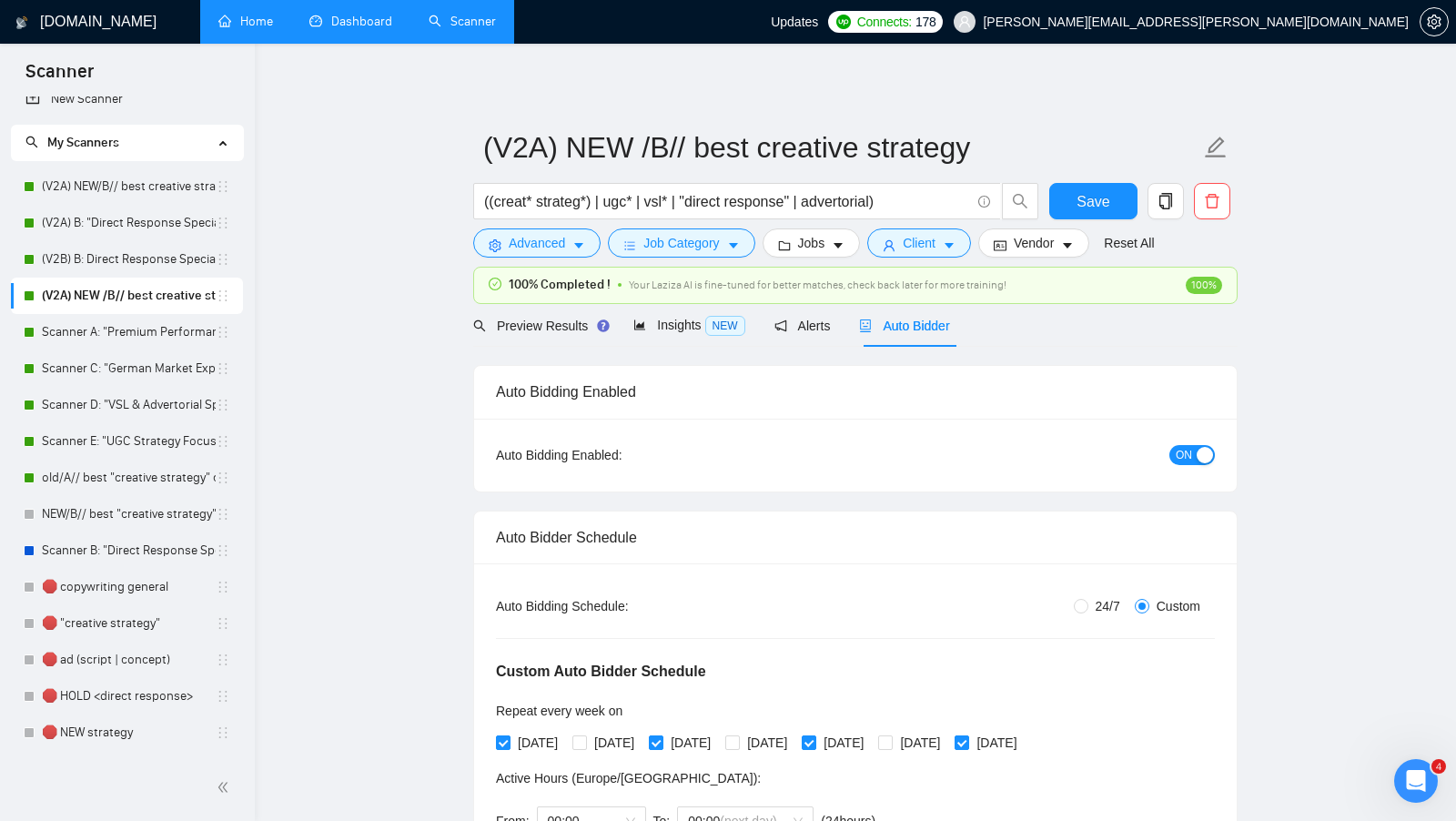 click on "ON" at bounding box center [1184, 455] 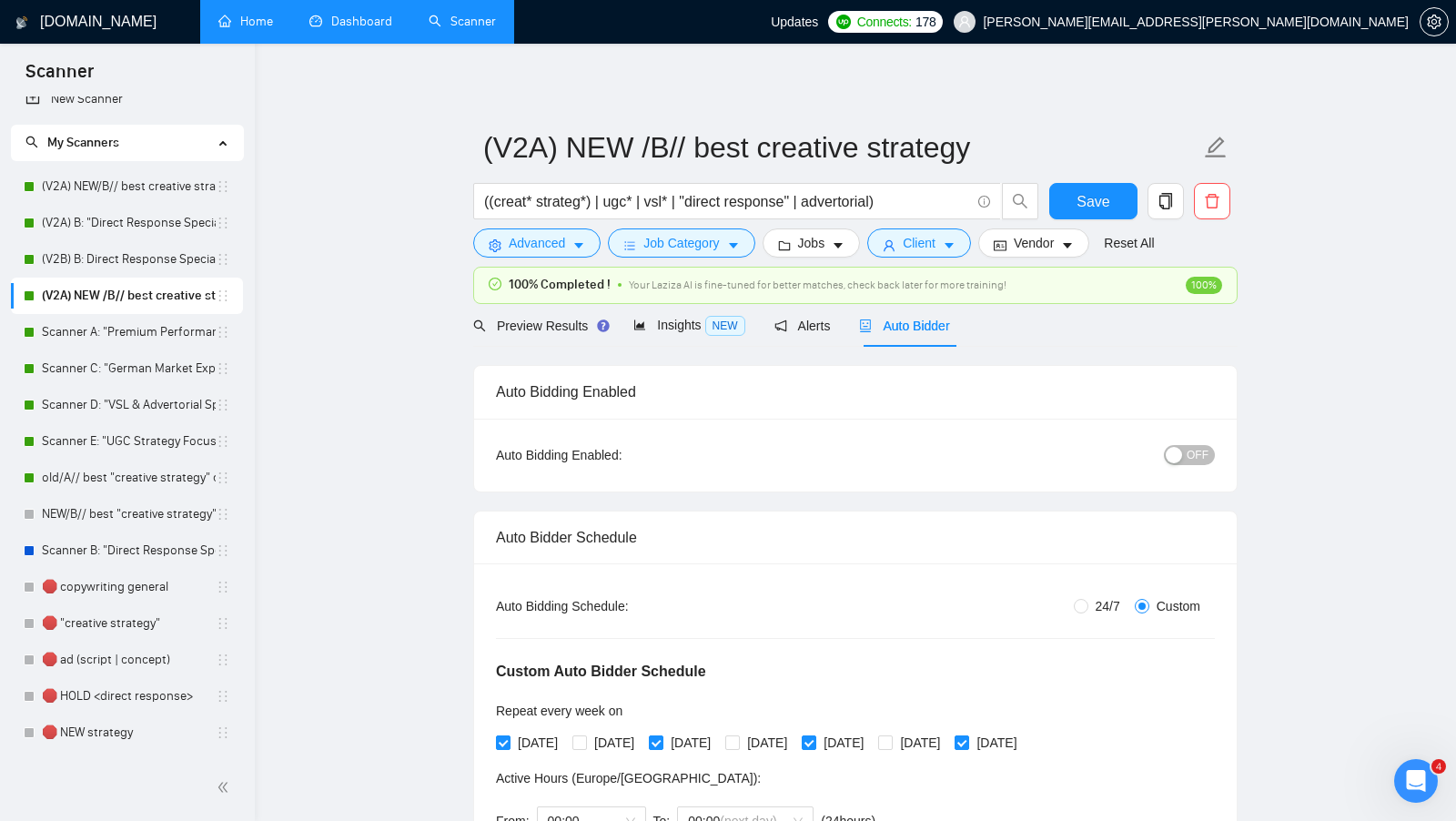 click on "OFF" at bounding box center [1198, 455] 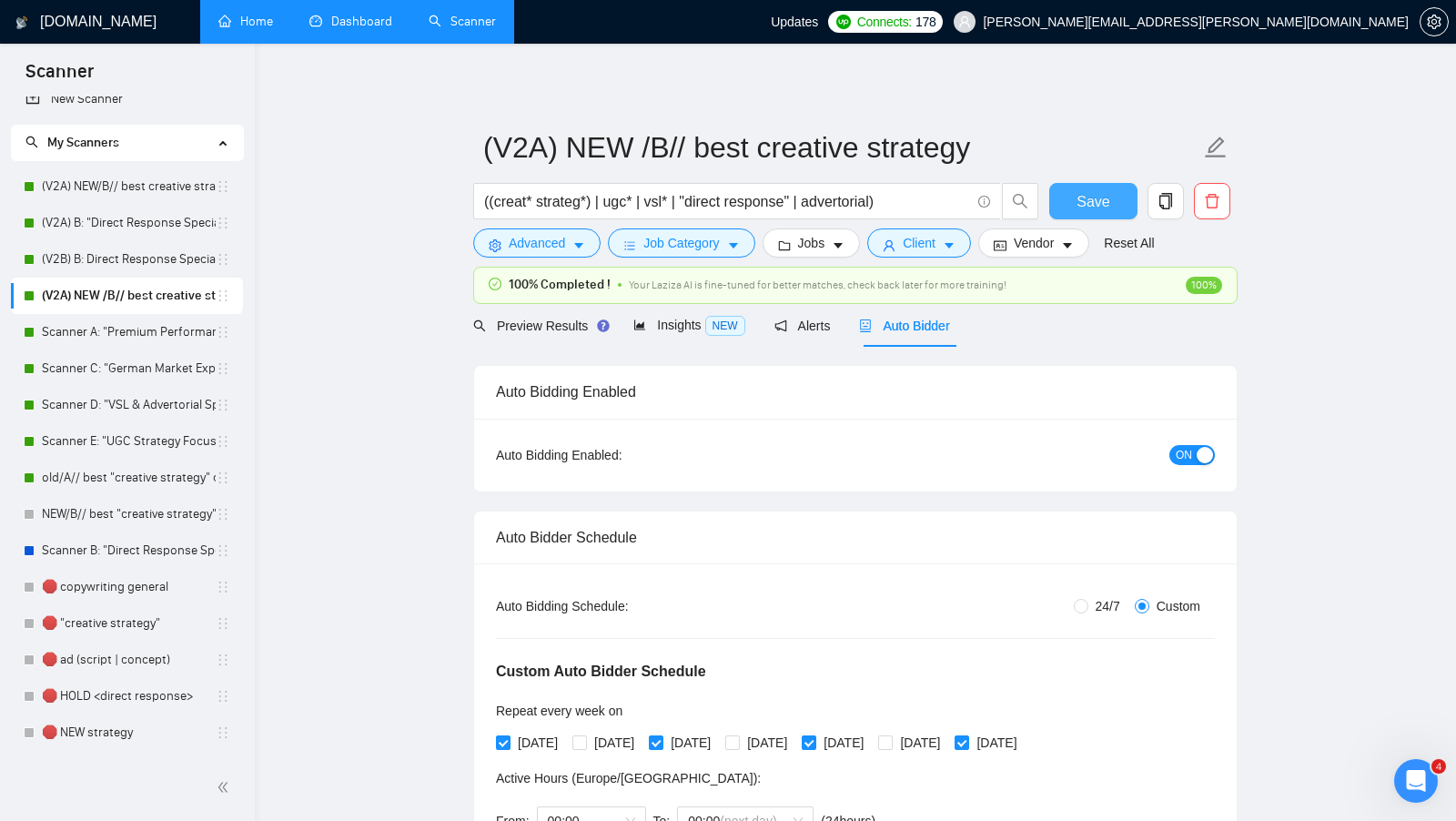 click on "Save" at bounding box center (1093, 201) 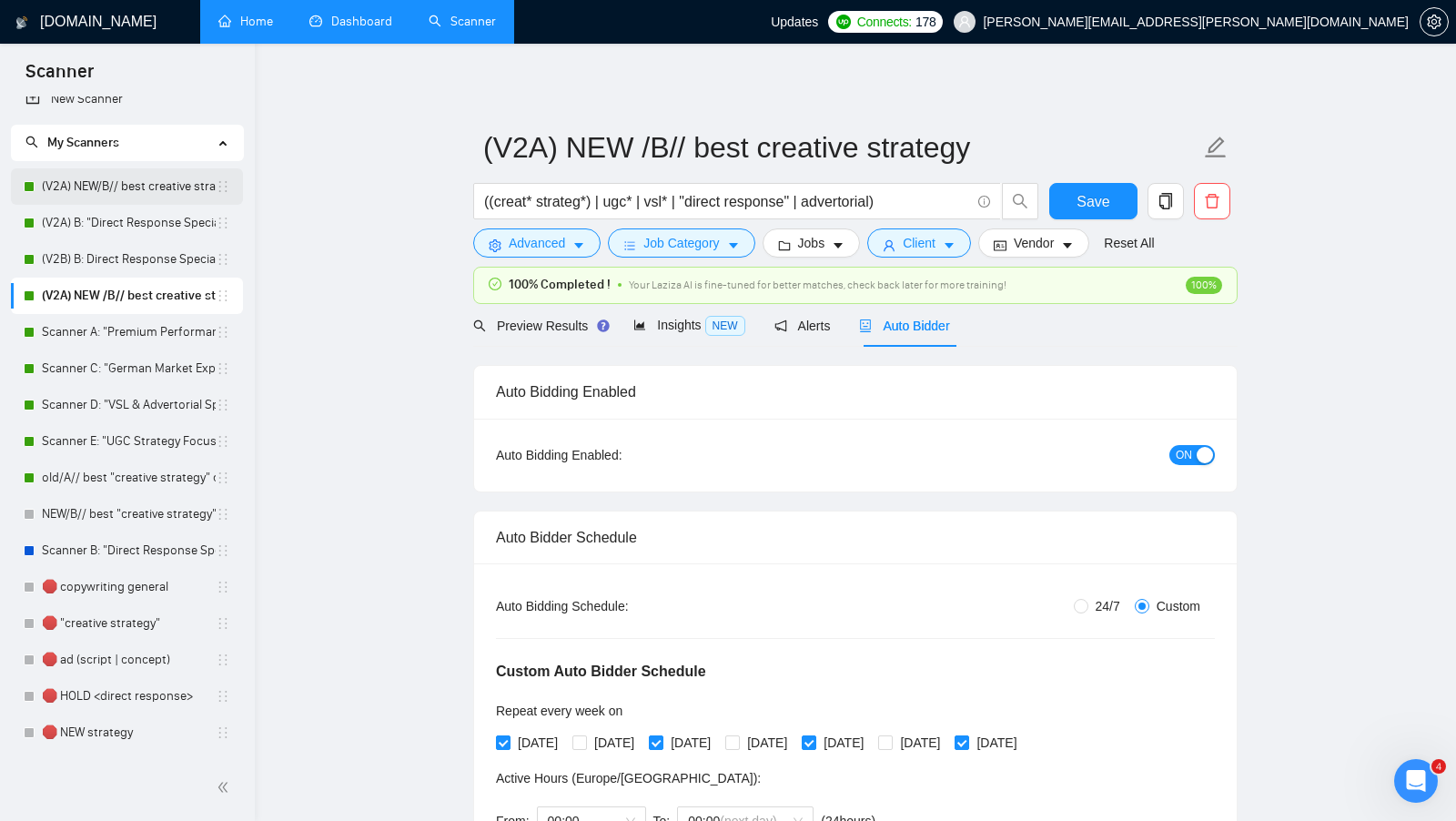 click on "(V2A) NEW/B// best creative strategy" at bounding box center [128, 187] 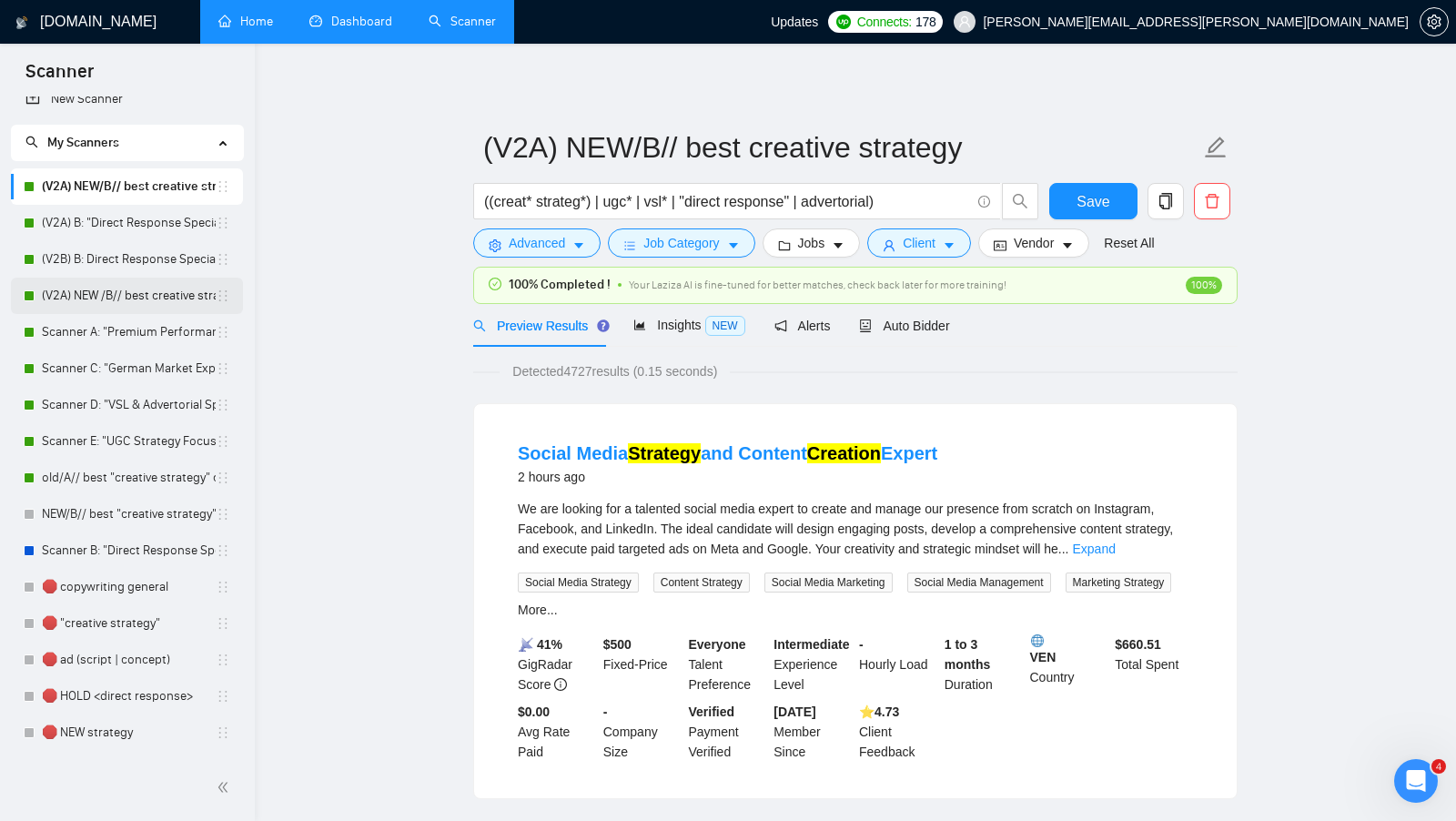 click on "(V2A) NEW /B// best creative strategy" at bounding box center [128, 296] 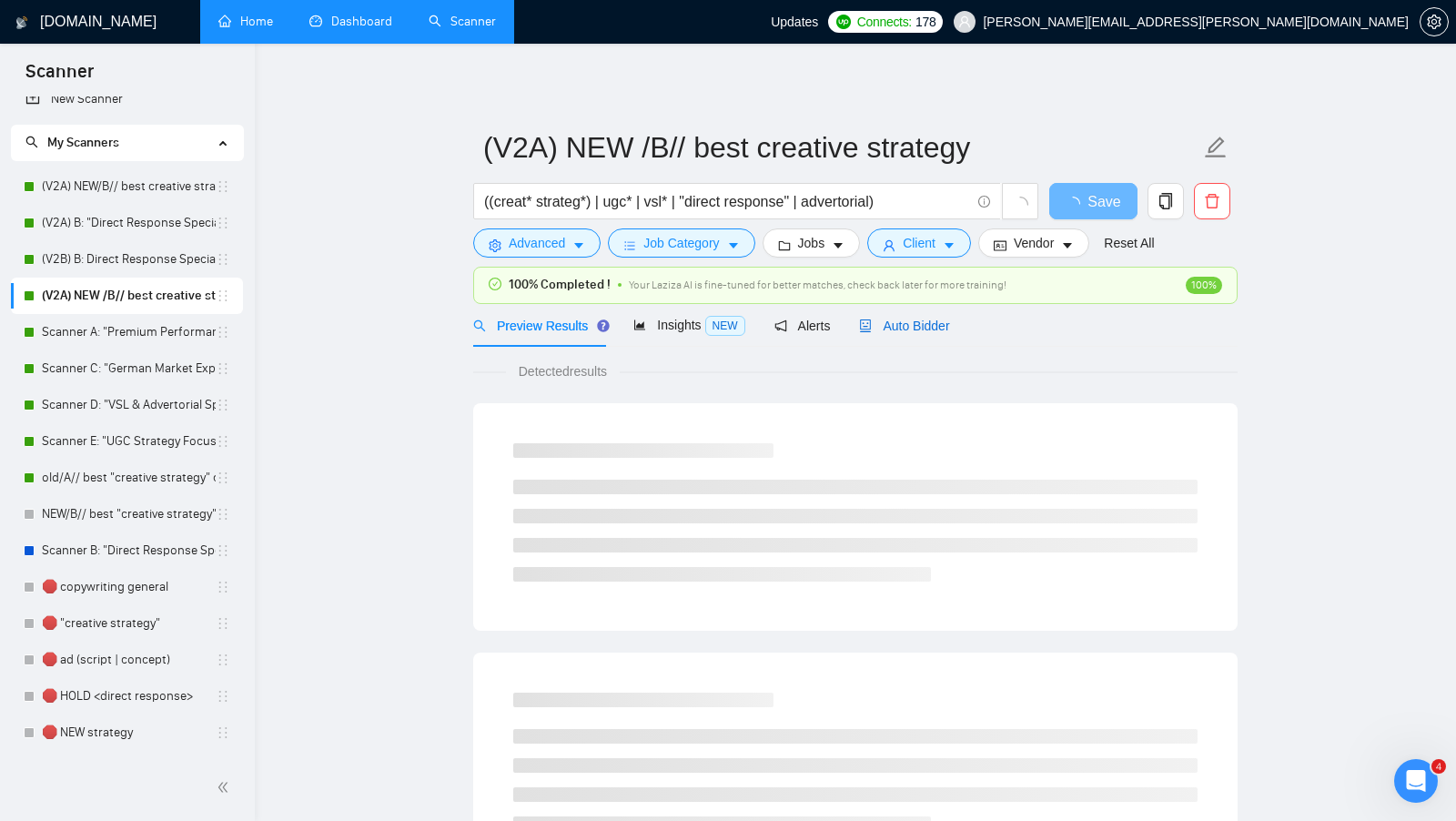 click on "Auto Bidder" at bounding box center [904, 326] 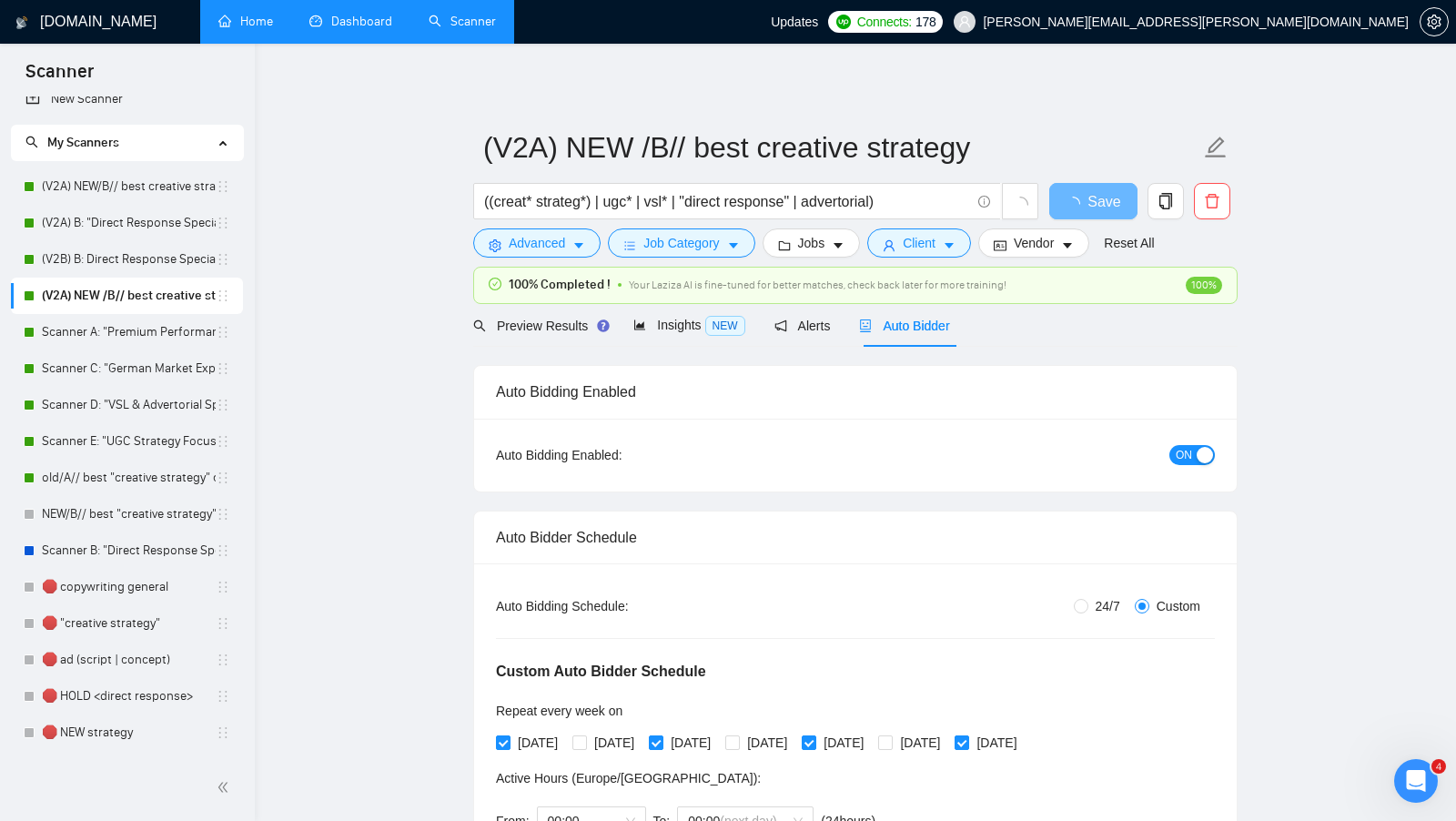 click on "ON" at bounding box center [1184, 455] 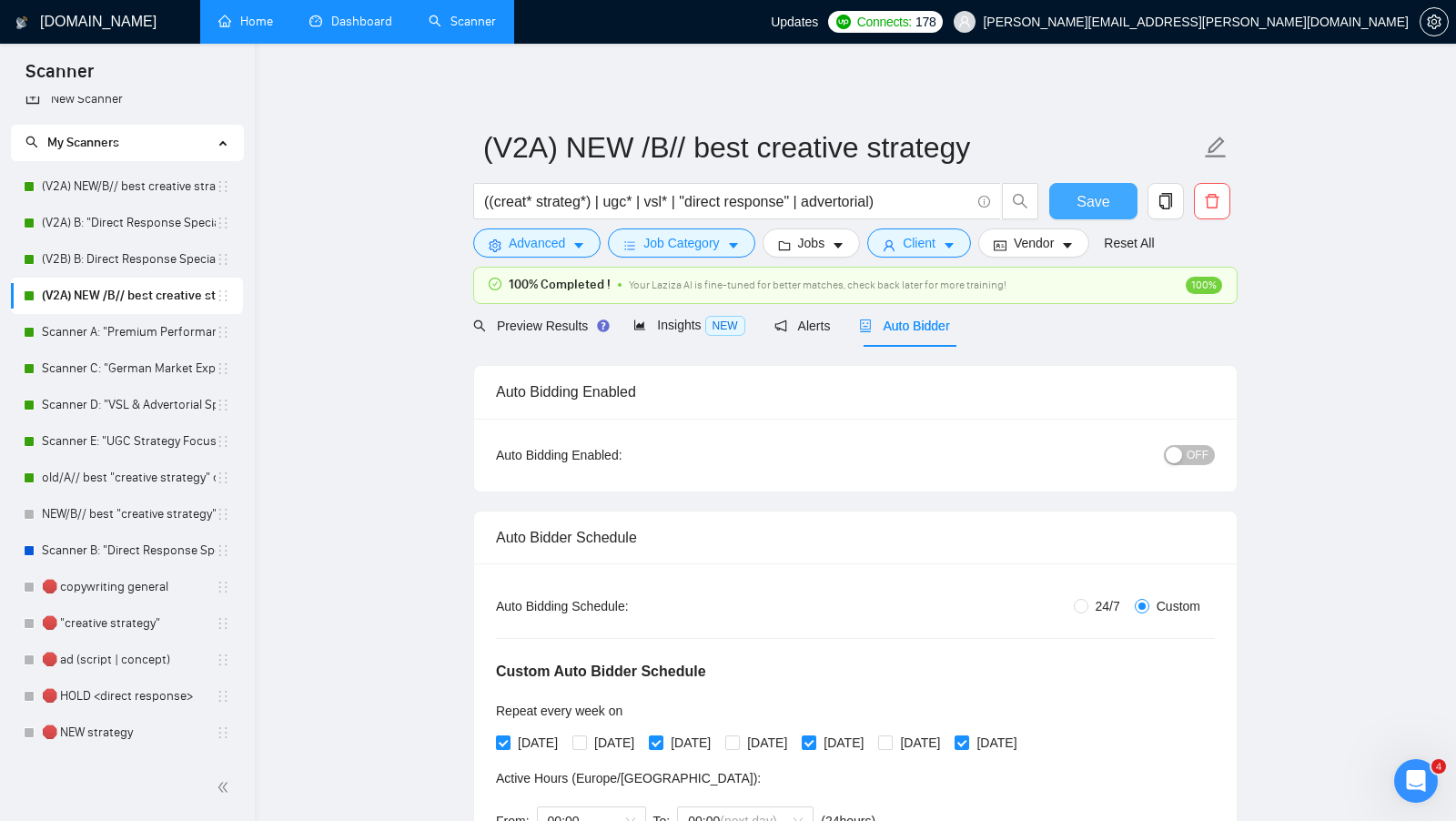 click on "Save" at bounding box center [1093, 201] 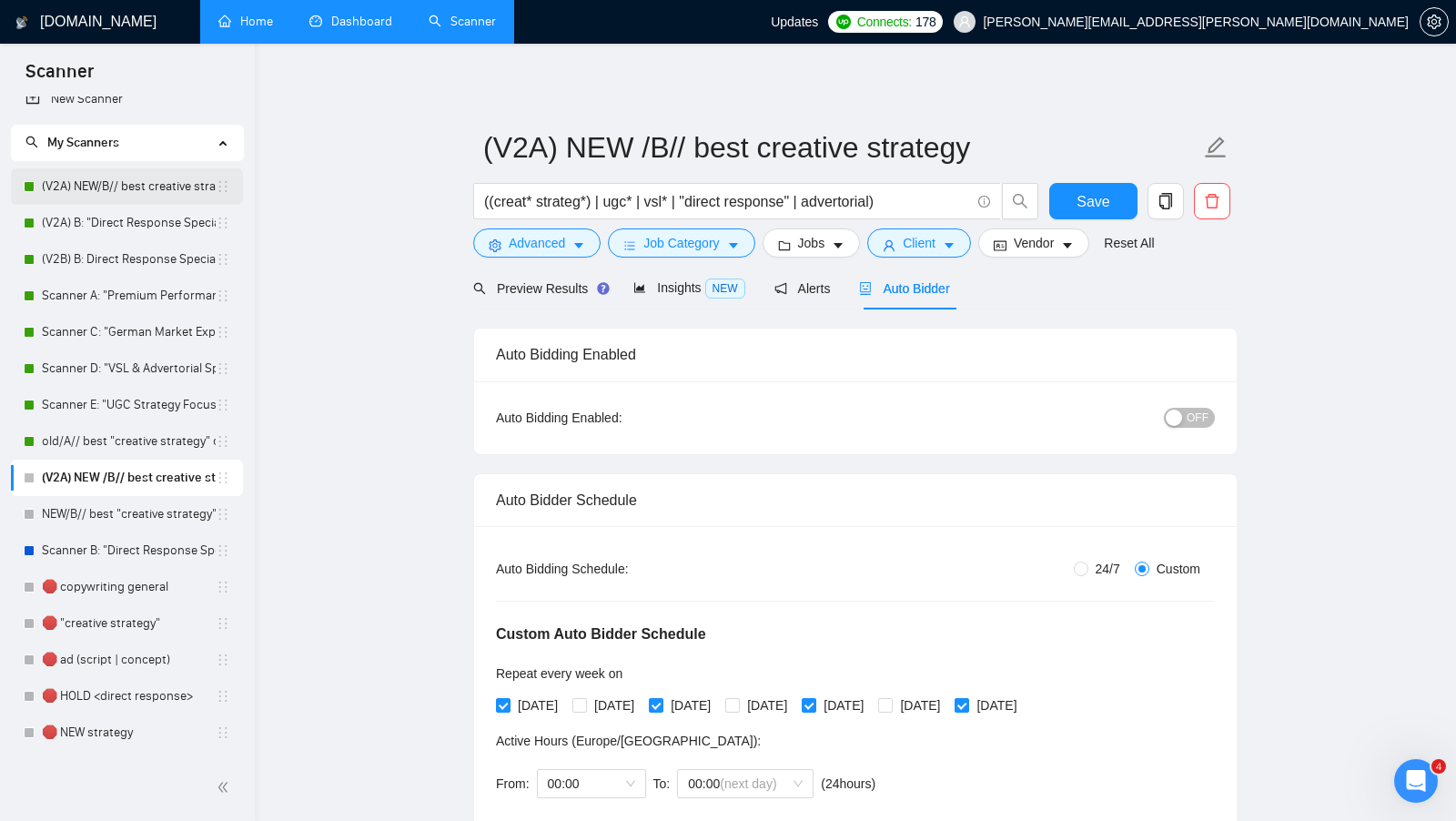 click on "(V2A) NEW/B// best creative strategy" at bounding box center (128, 187) 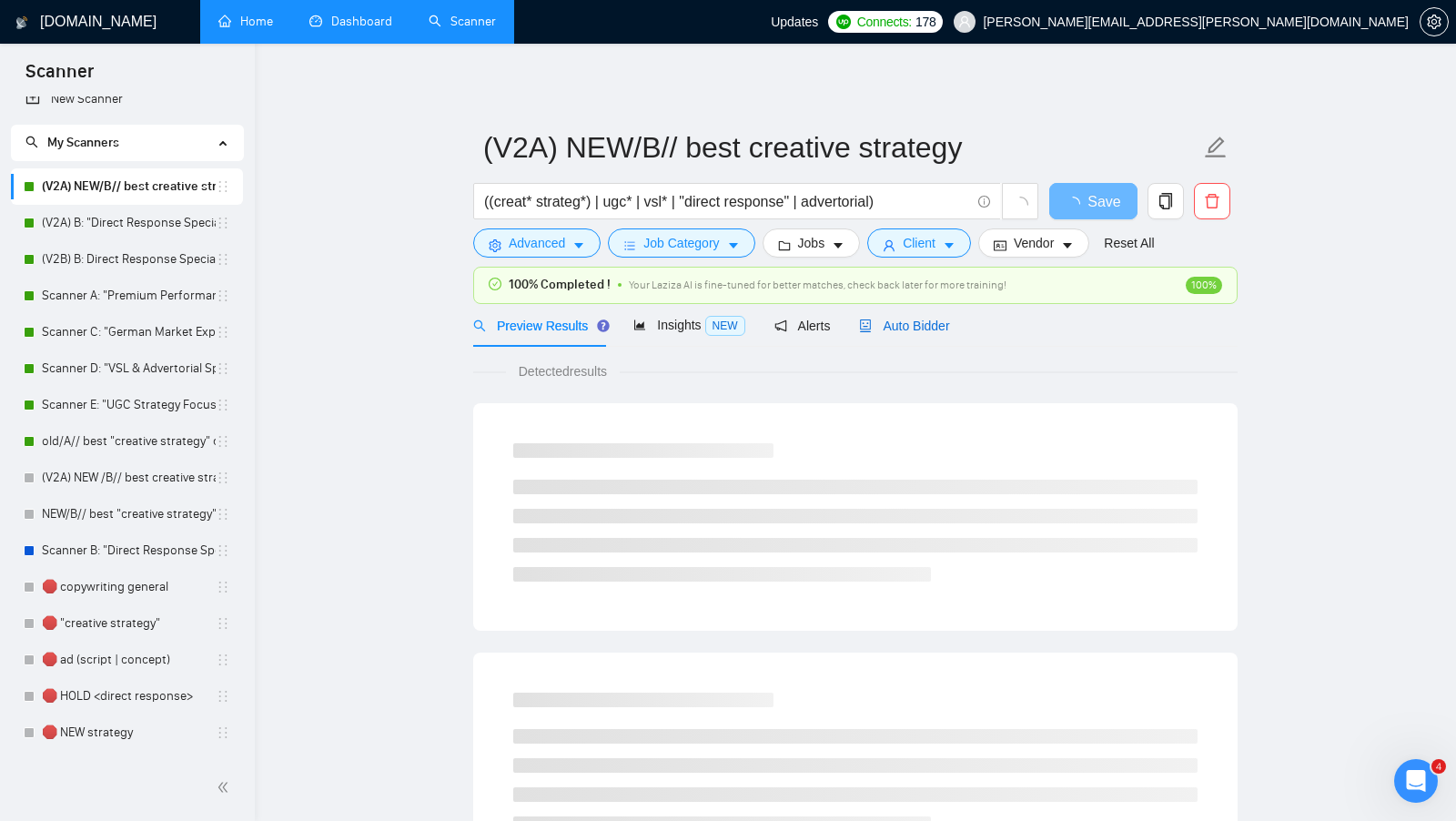 click on "Auto Bidder" at bounding box center [904, 326] 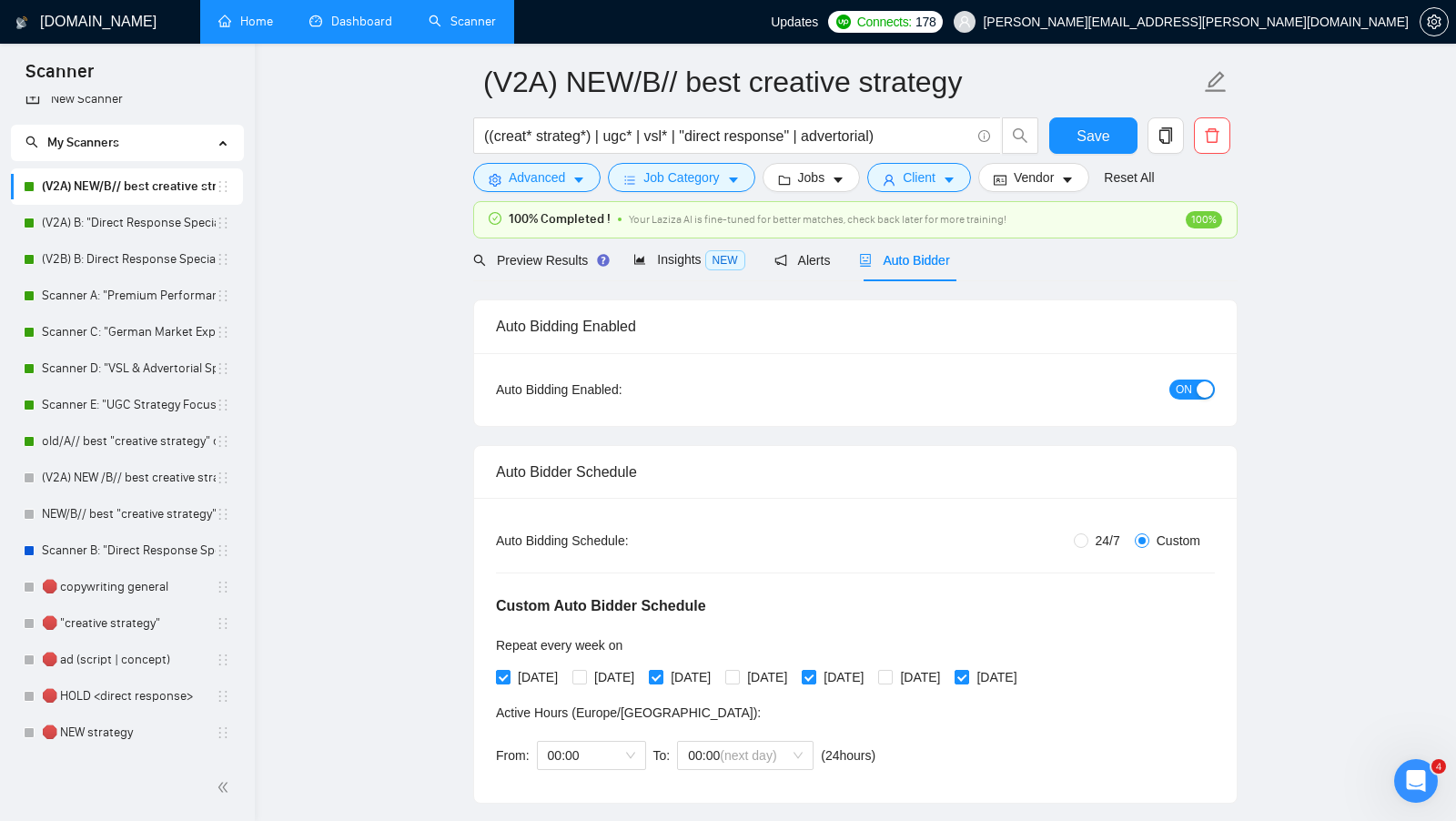 scroll, scrollTop: 40, scrollLeft: 0, axis: vertical 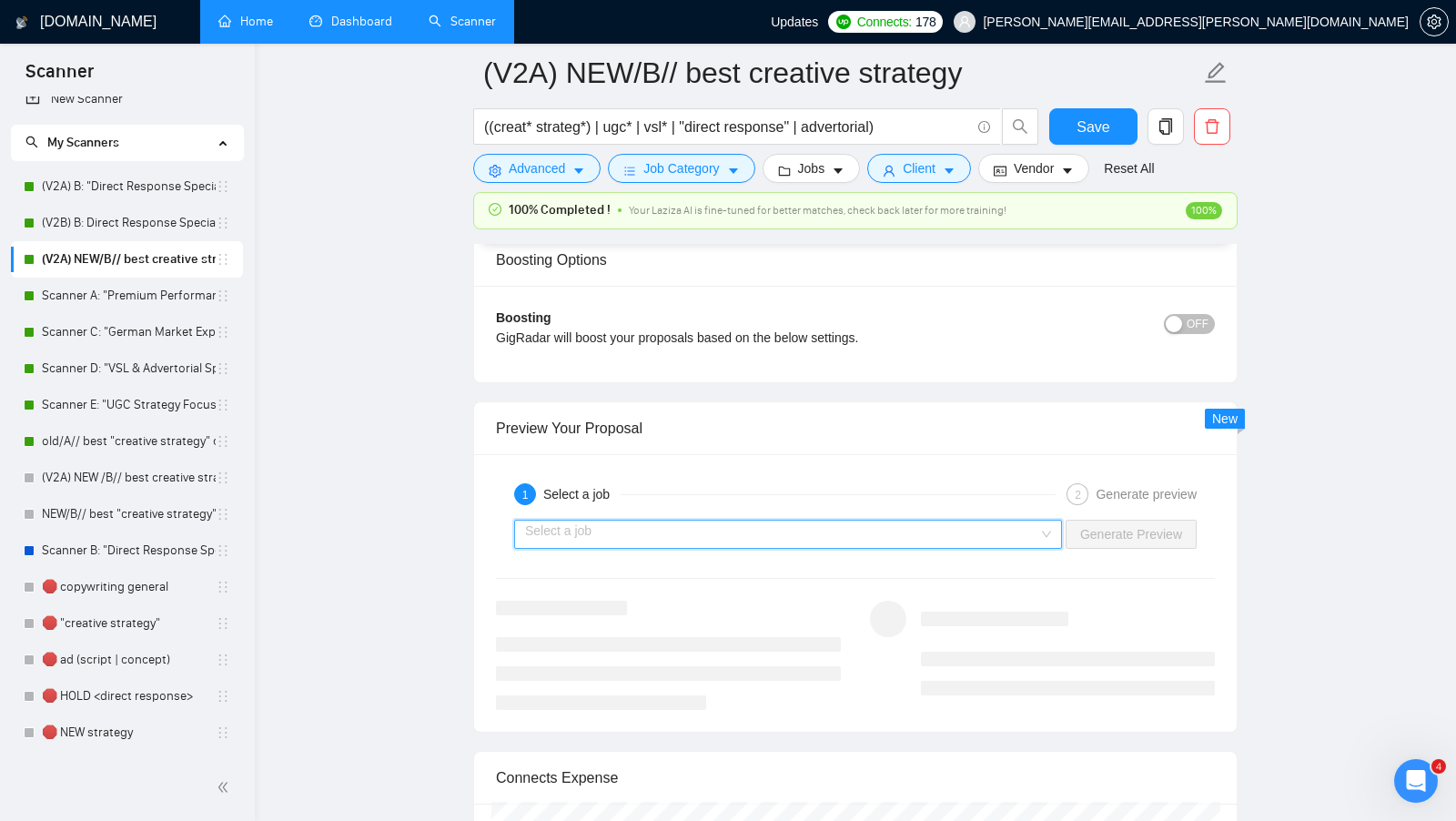 click at bounding box center (782, 534) 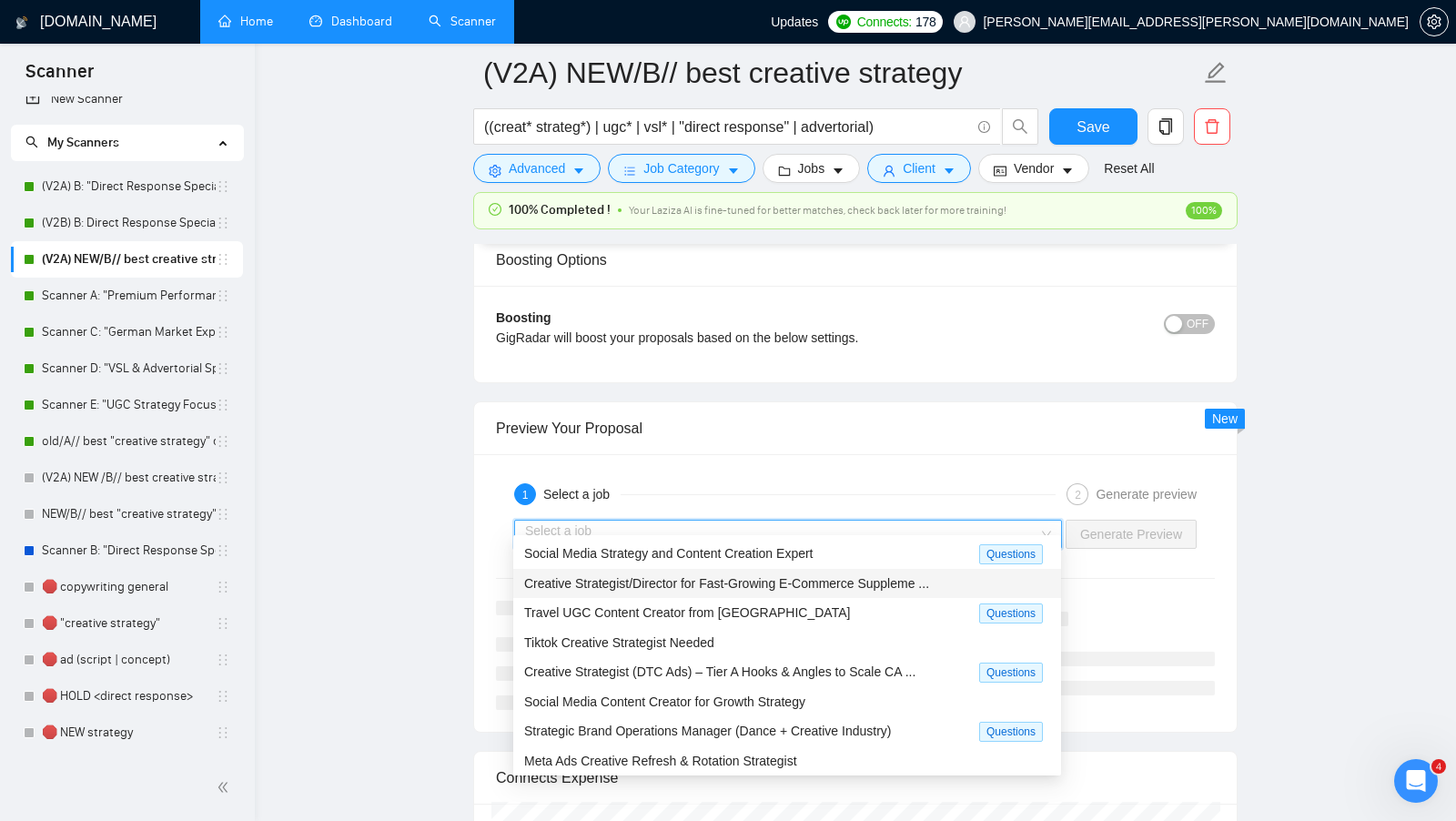click on "Creative Strategist/Director for Fast-Growing E-Commerce Suppleme ..." at bounding box center (726, 583) 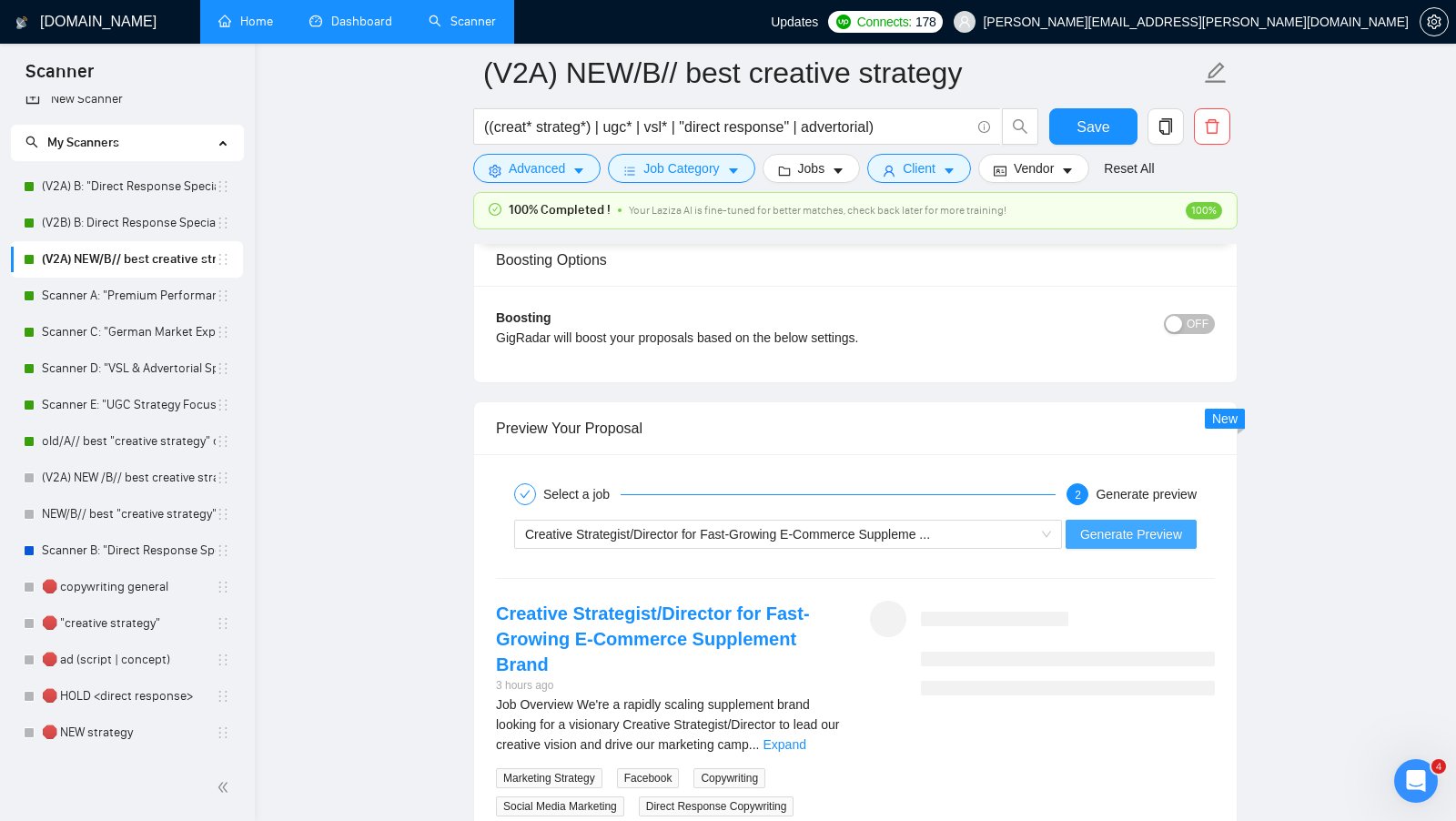 click on "Generate Preview" at bounding box center (1131, 534) 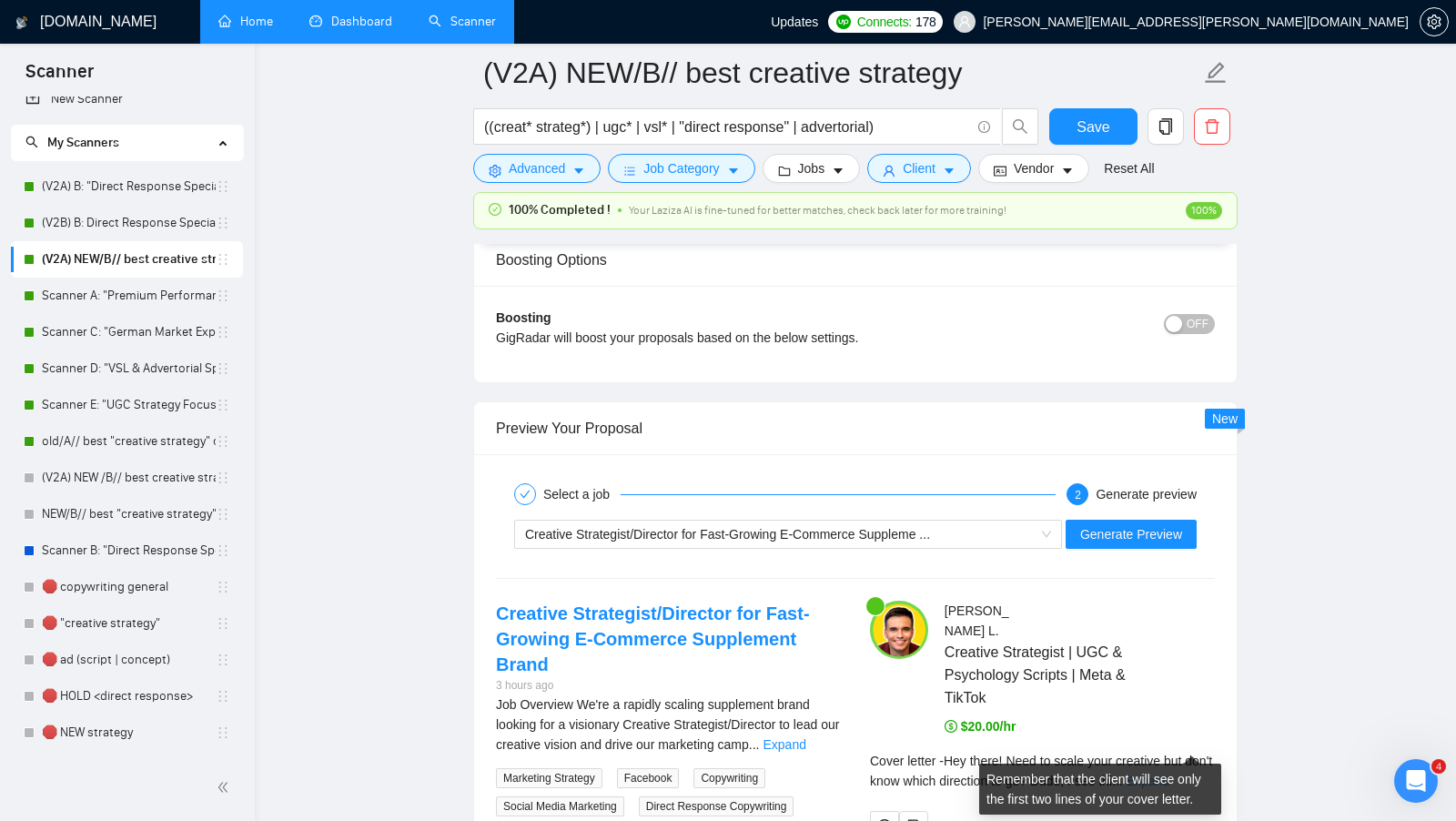 click on "Expand" at bounding box center (1148, 781) 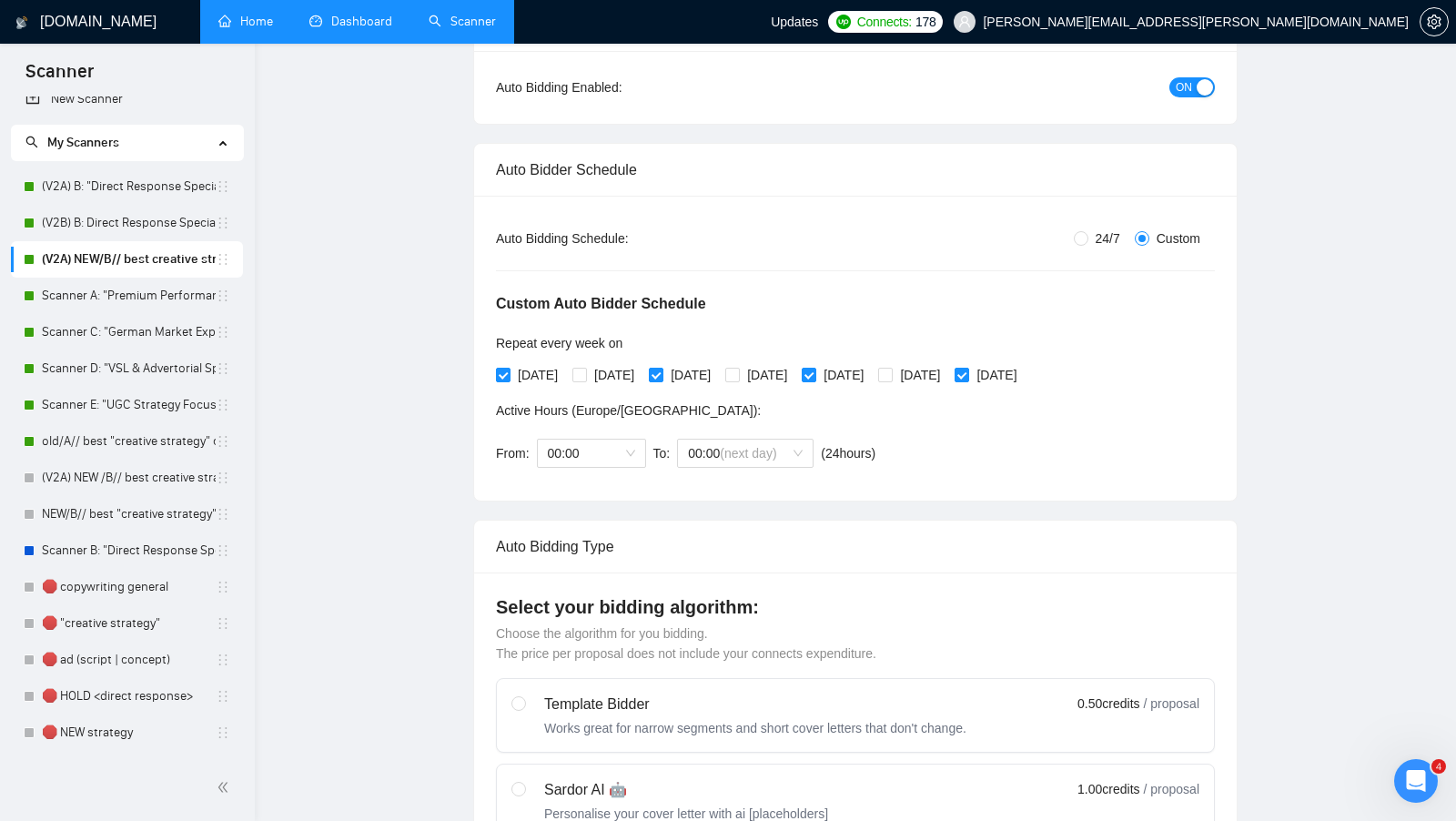 scroll, scrollTop: 0, scrollLeft: 0, axis: both 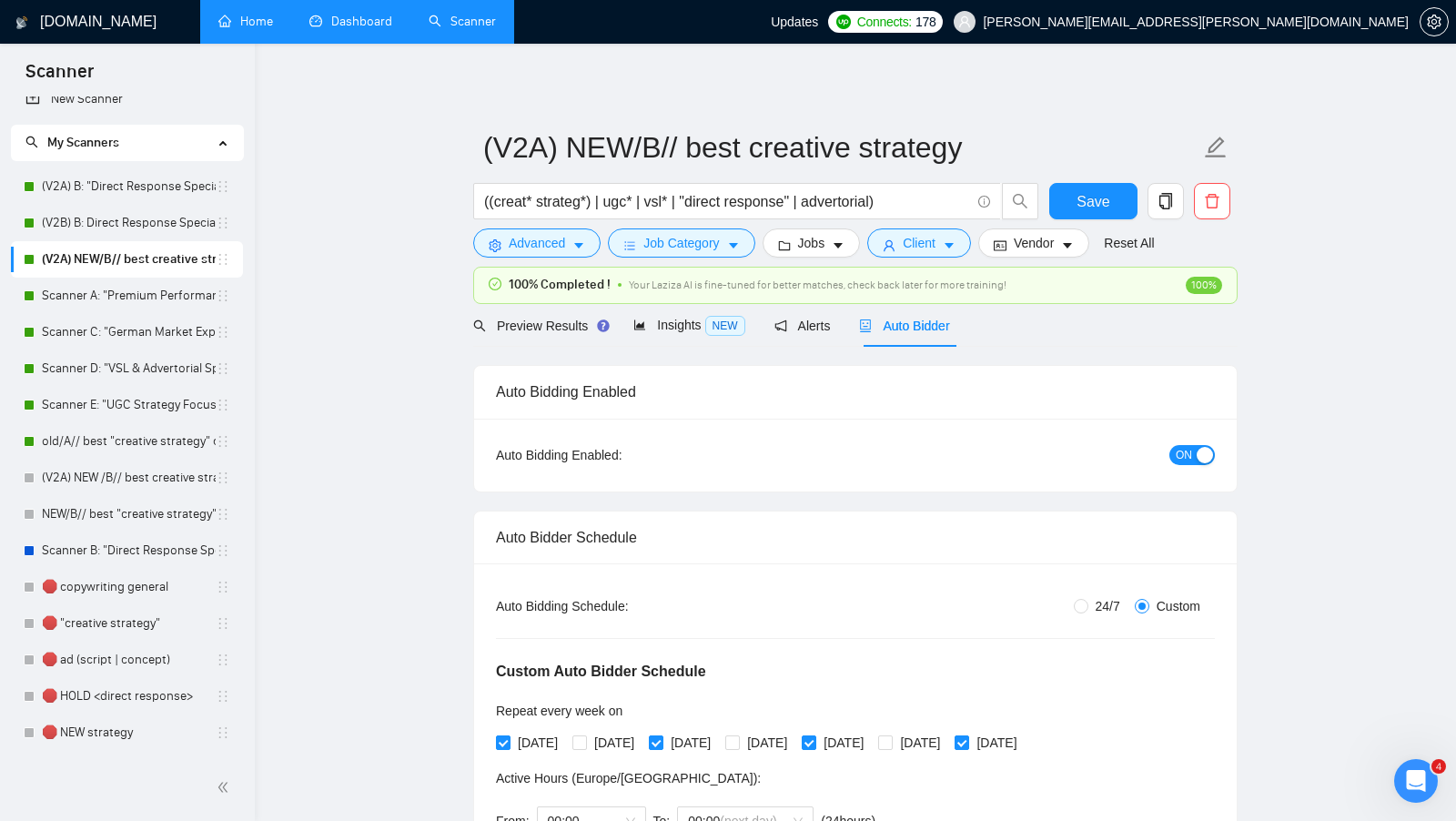 click on "ON" at bounding box center [1184, 455] 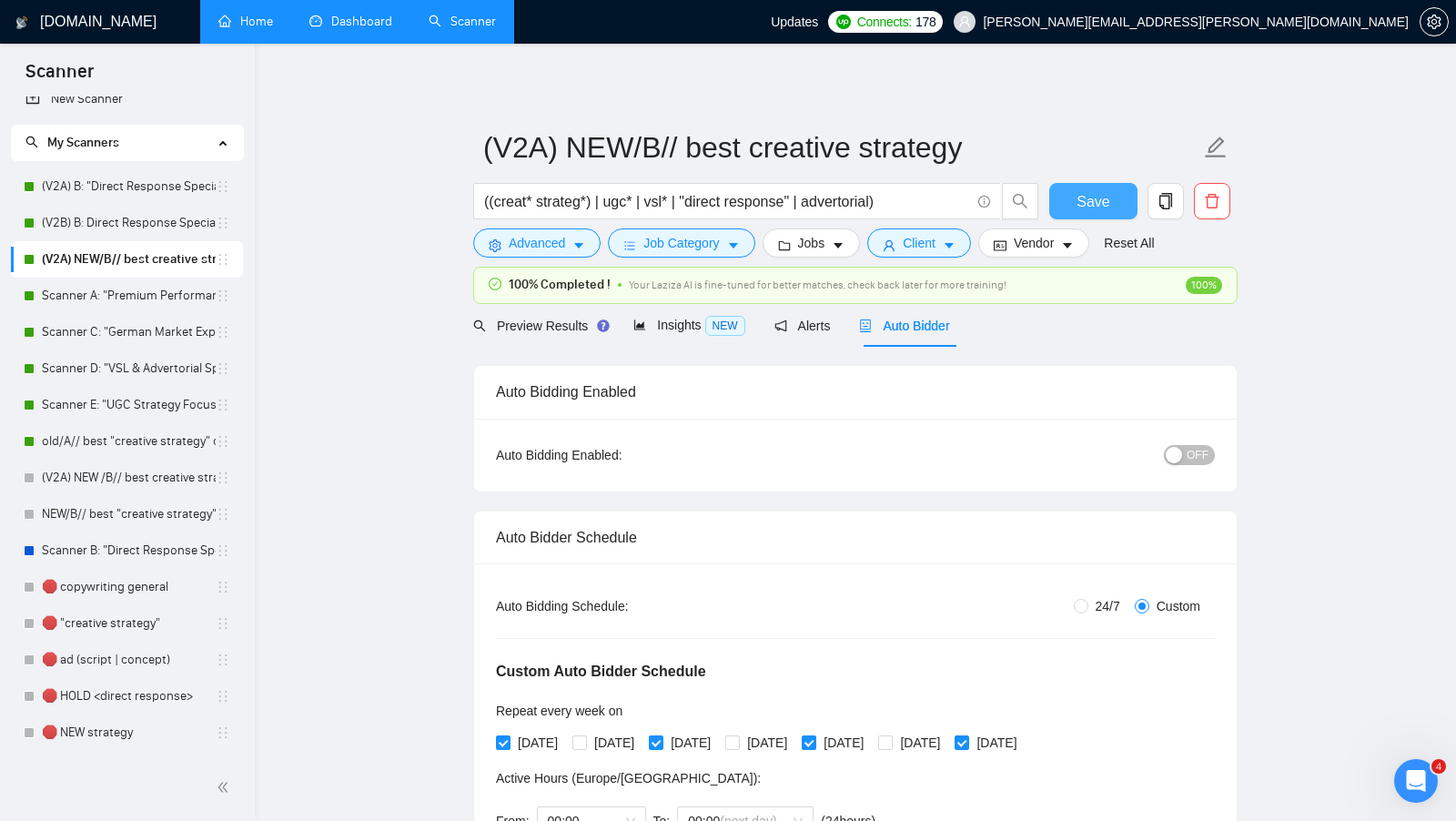 click on "Save" at bounding box center (1093, 201) 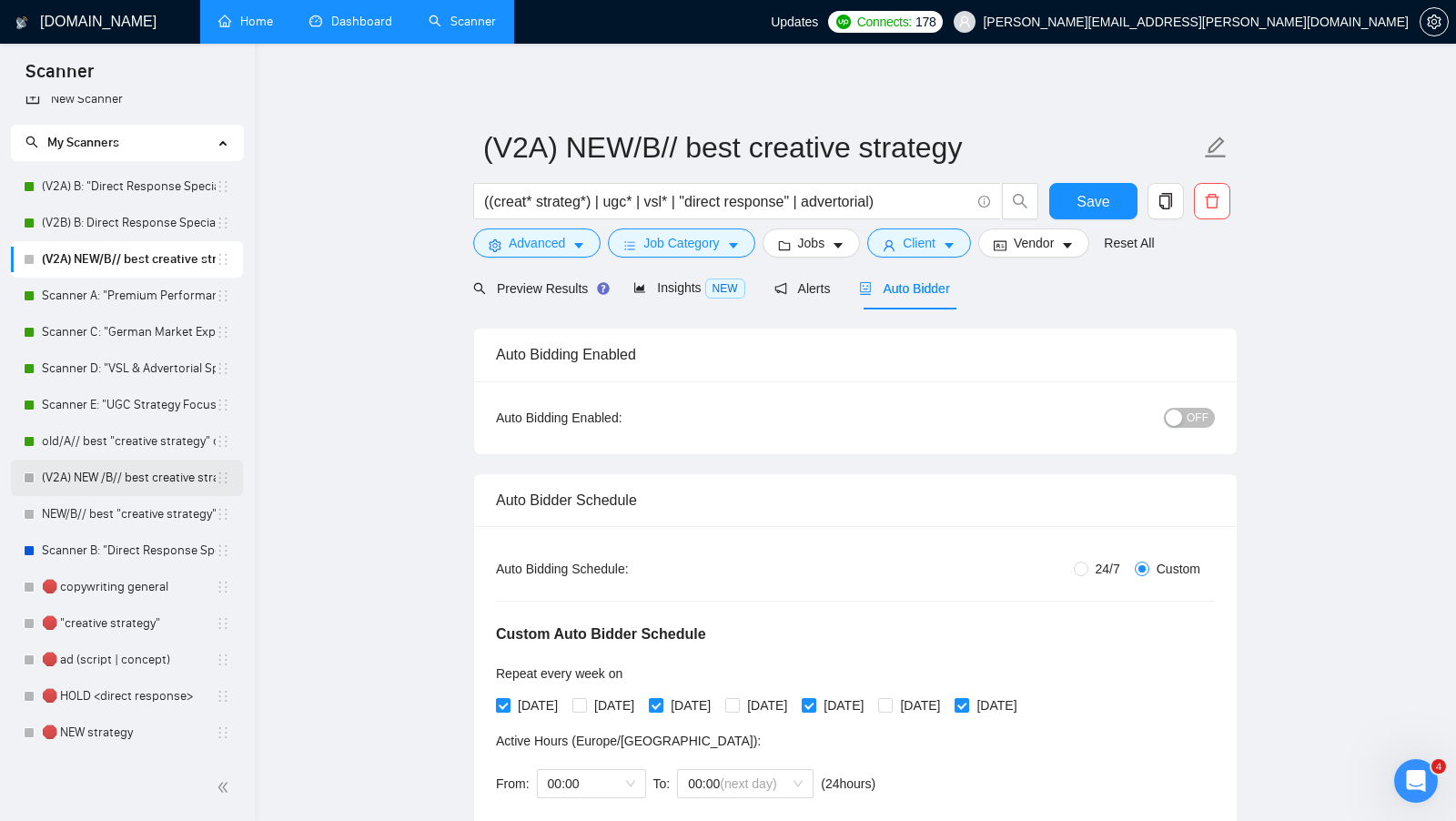 click on "(V2A) NEW /B// best creative strategy" at bounding box center (128, 478) 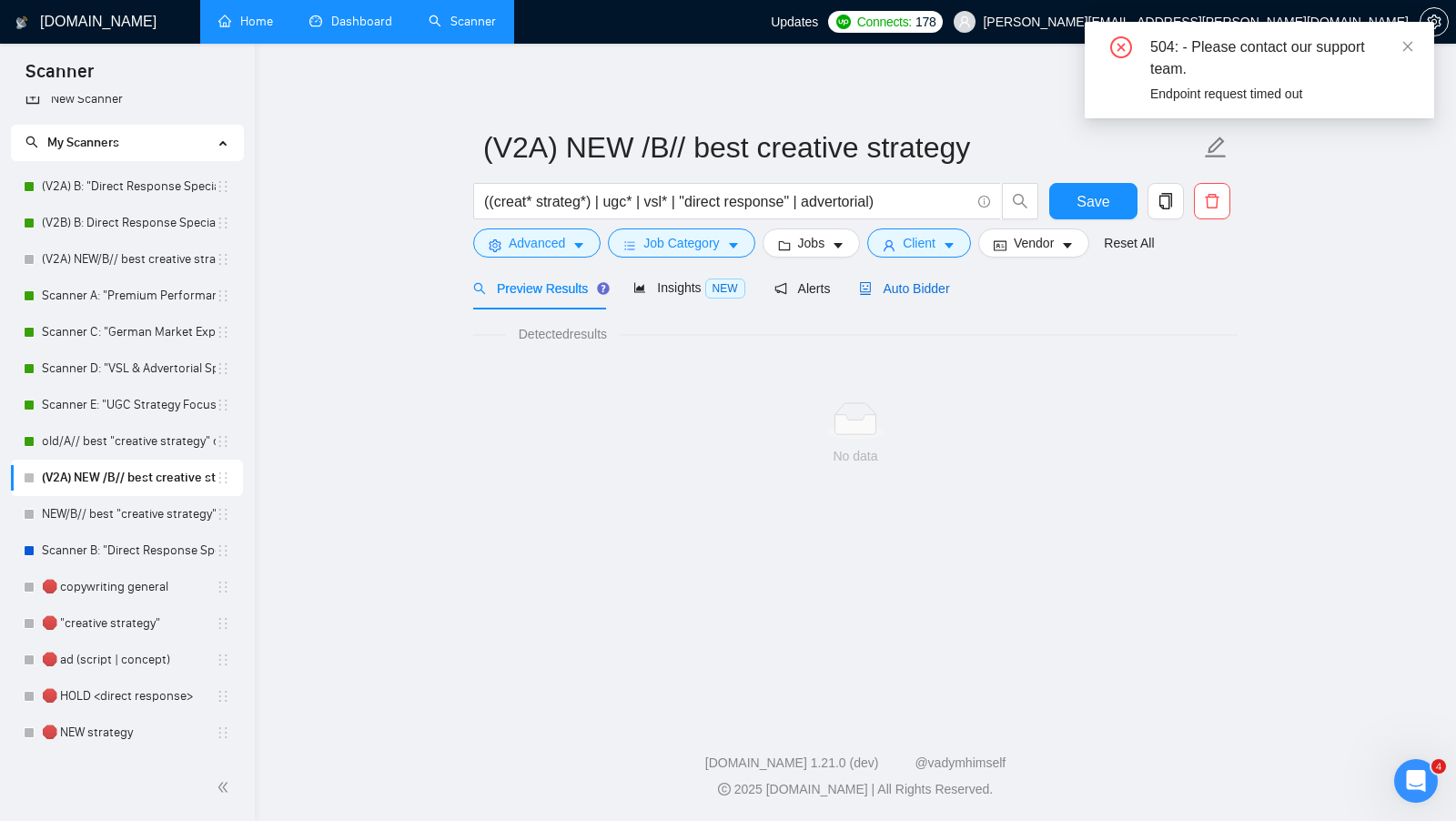 click on "Auto Bidder" at bounding box center (904, 289) 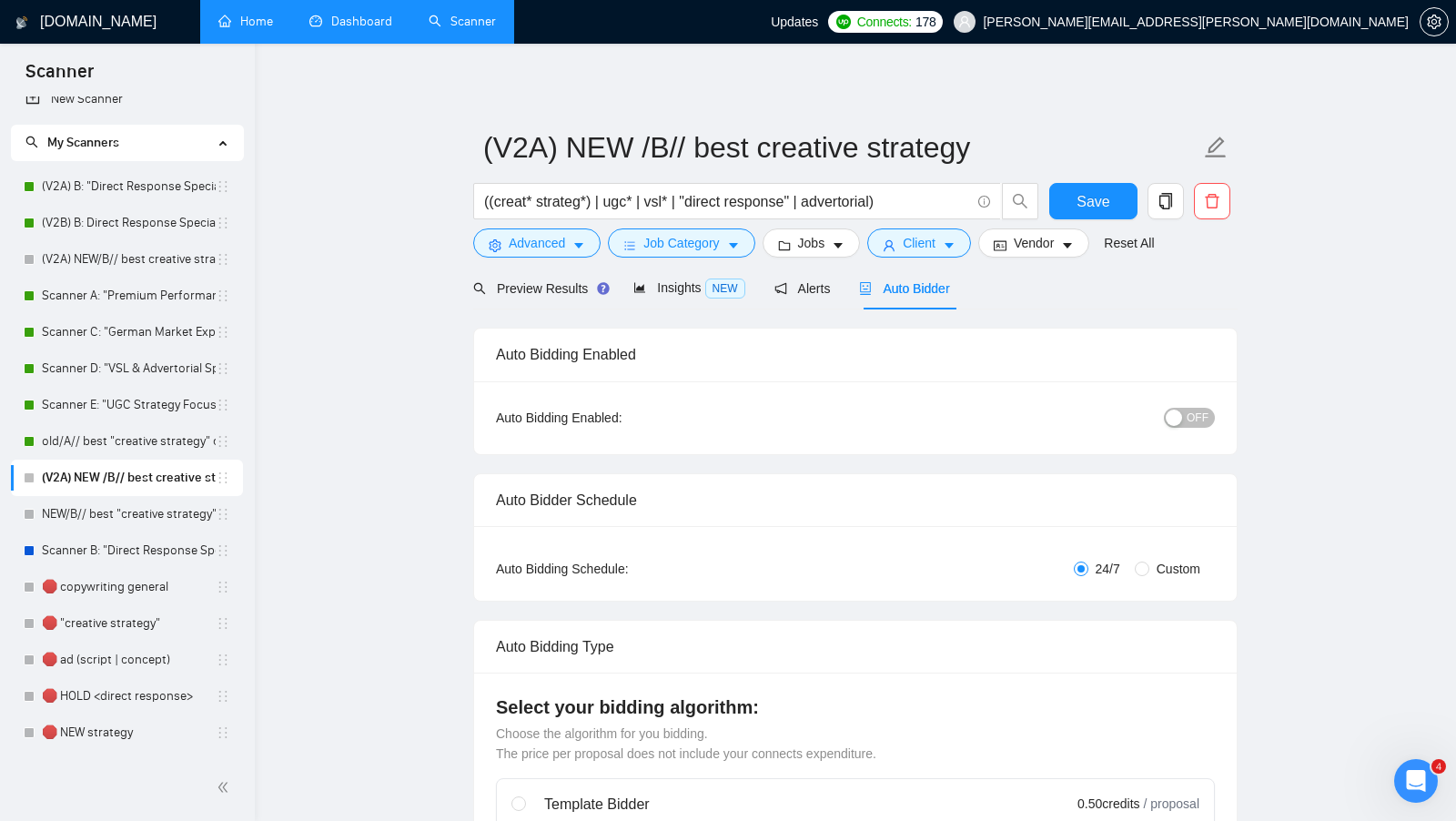 type 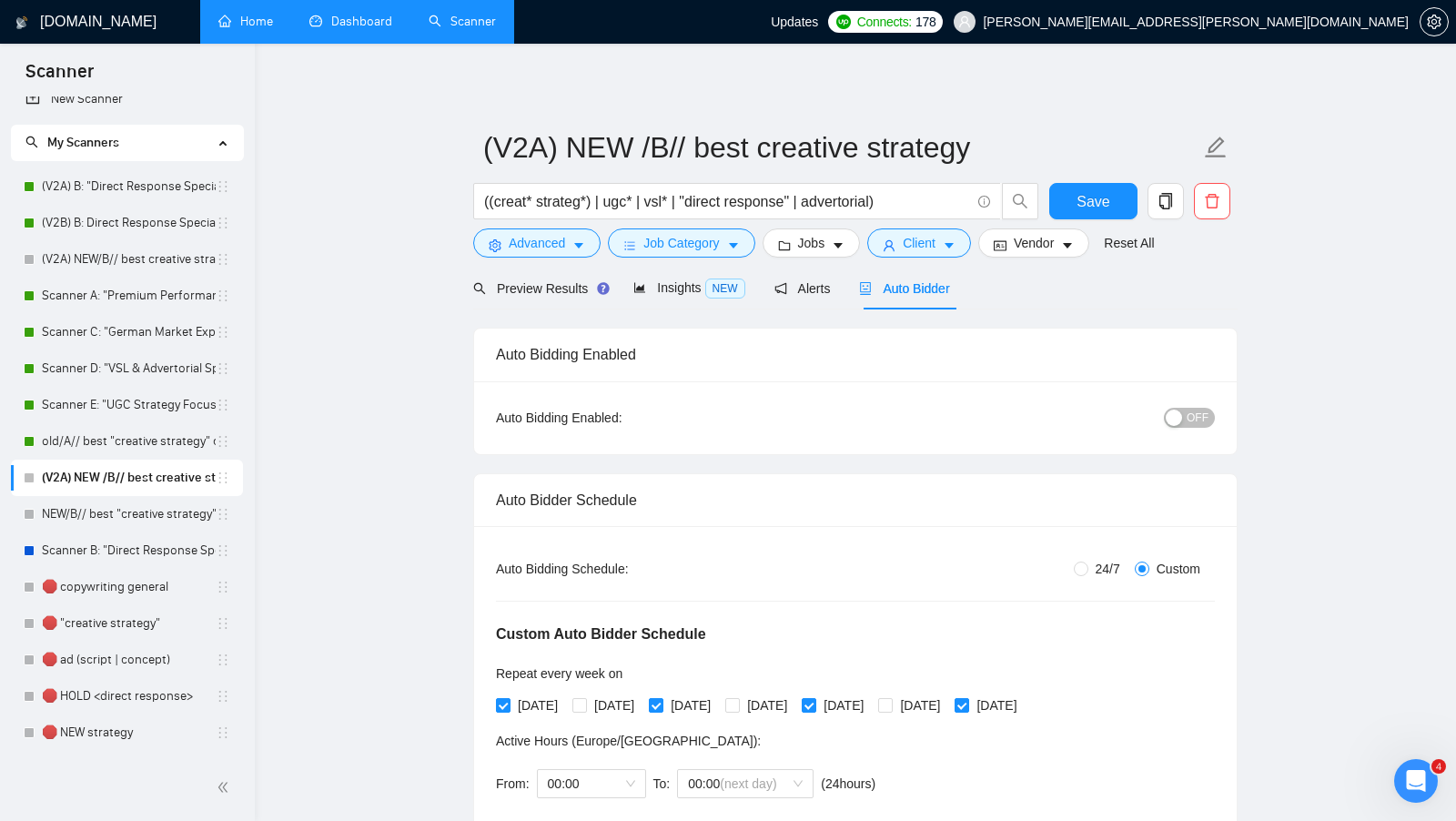 type 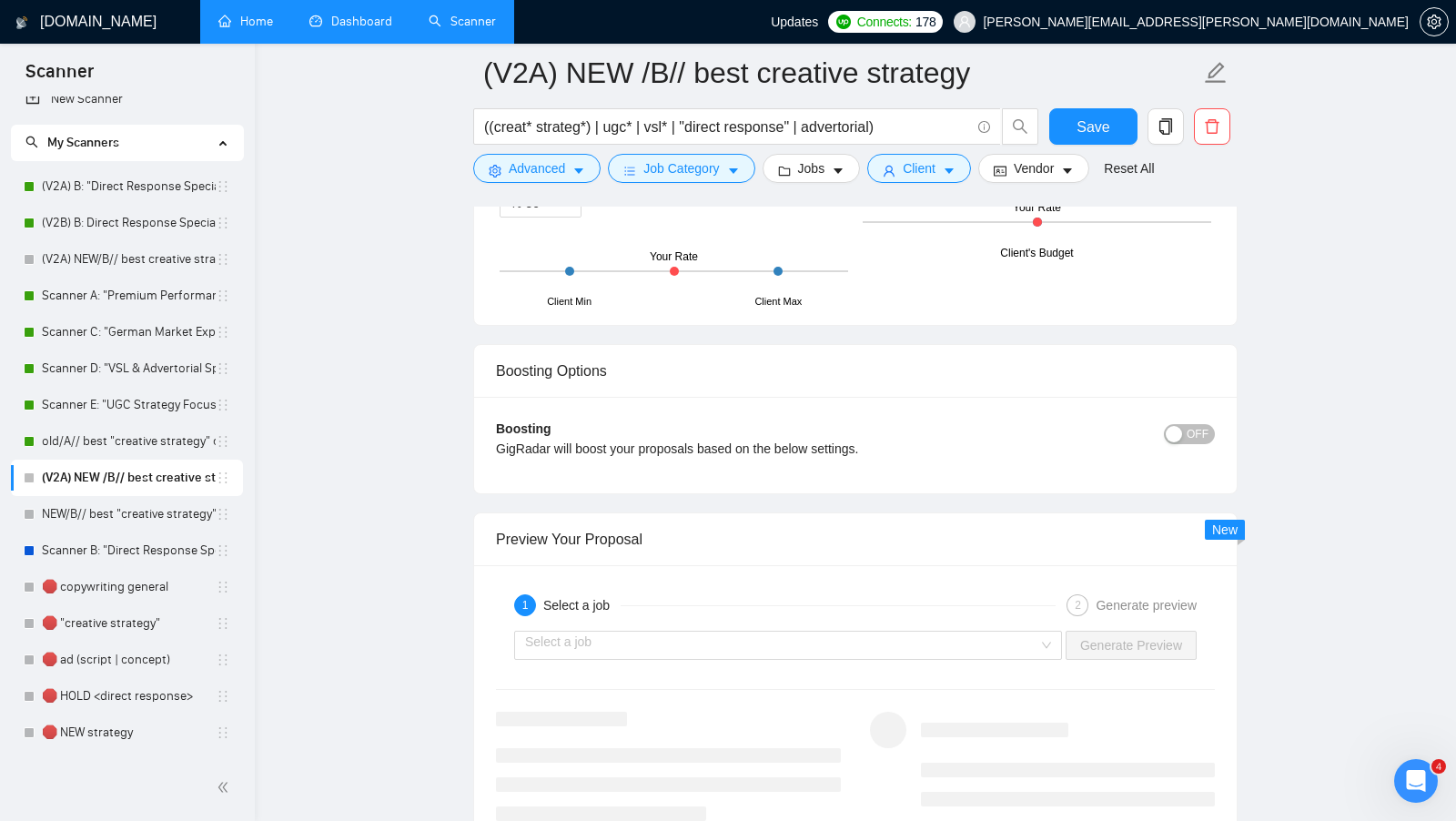 scroll, scrollTop: 3019, scrollLeft: 0, axis: vertical 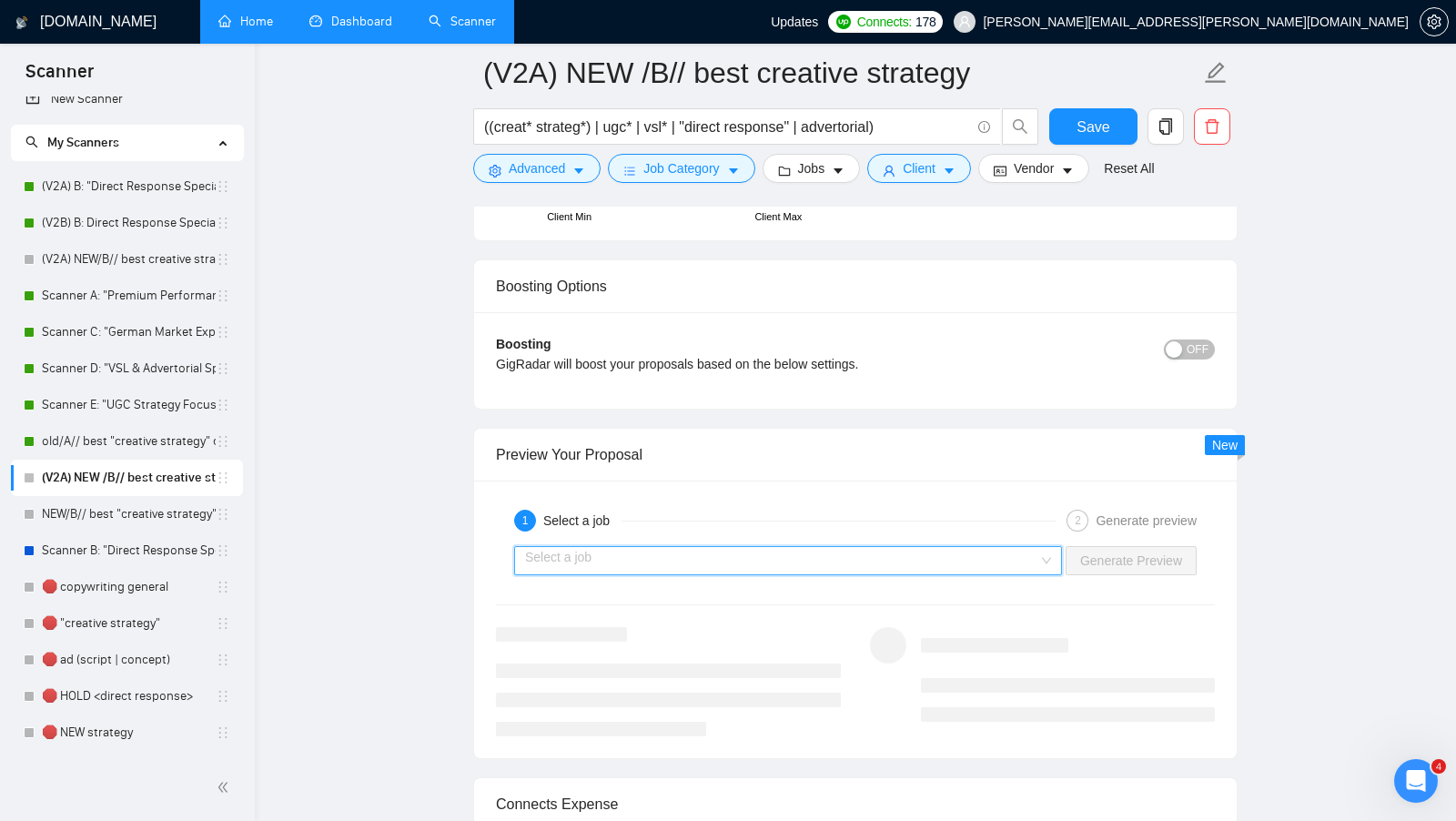 click at bounding box center [782, 561] 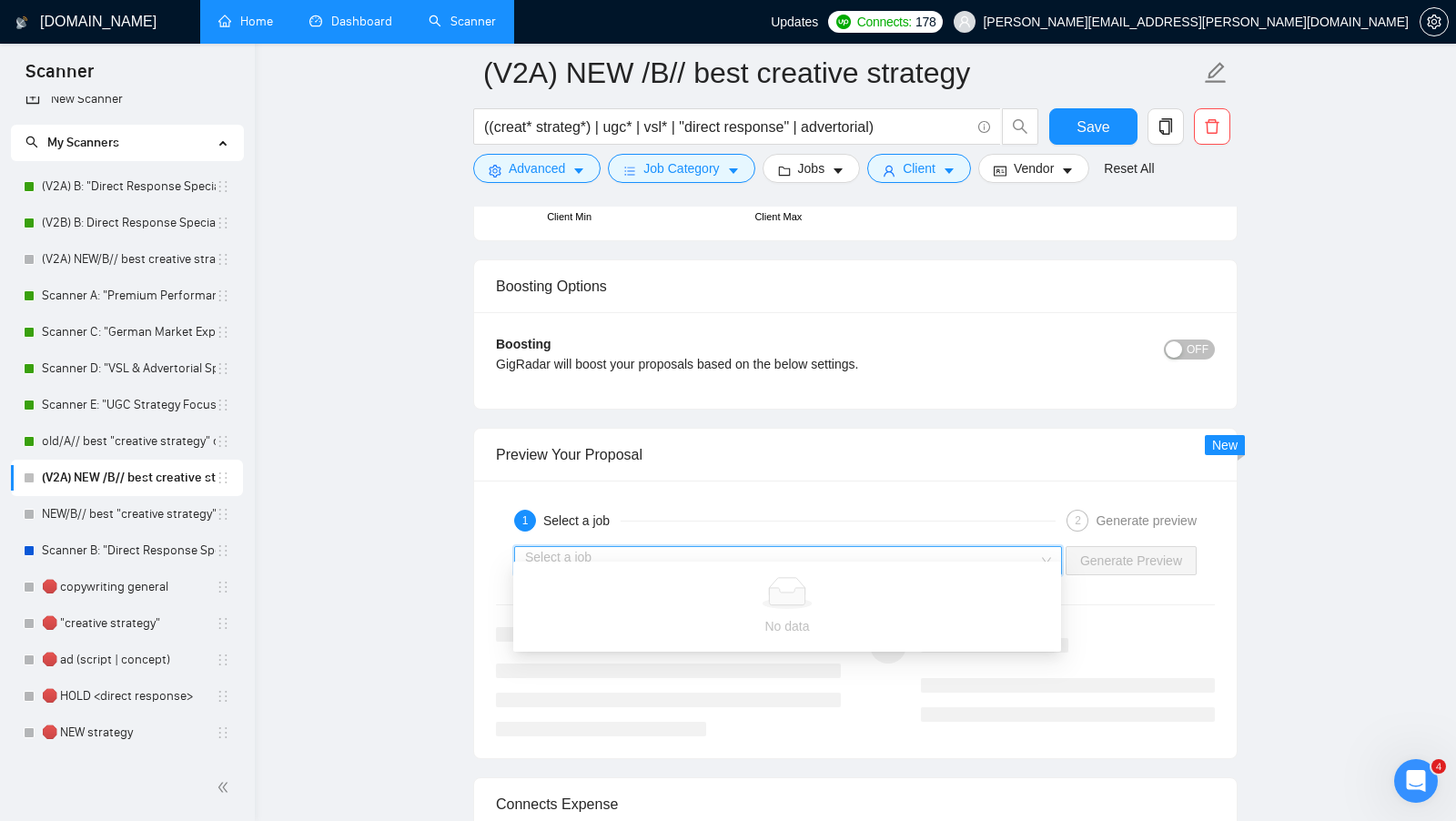 click at bounding box center [782, 561] 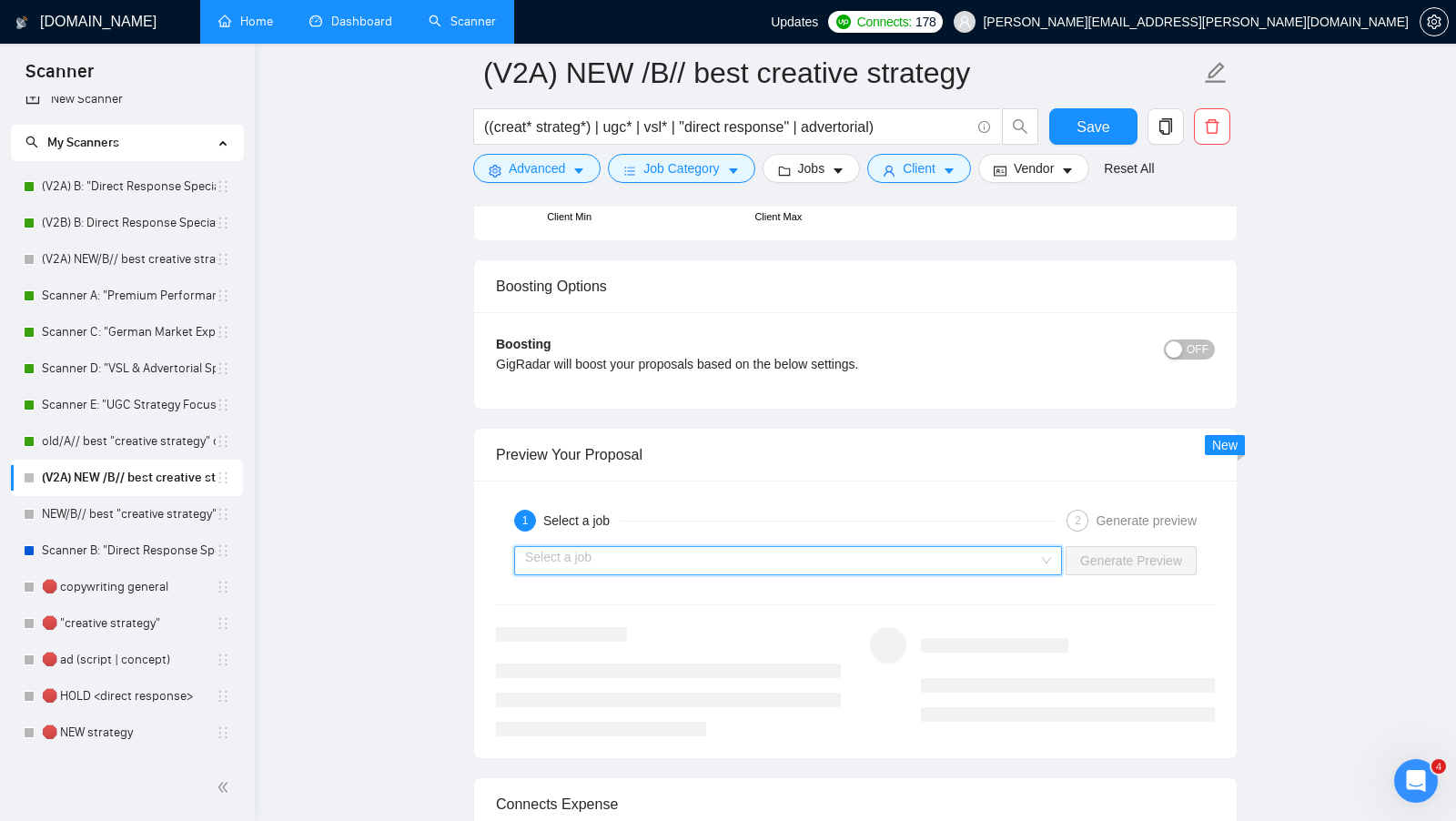 click at bounding box center (782, 561) 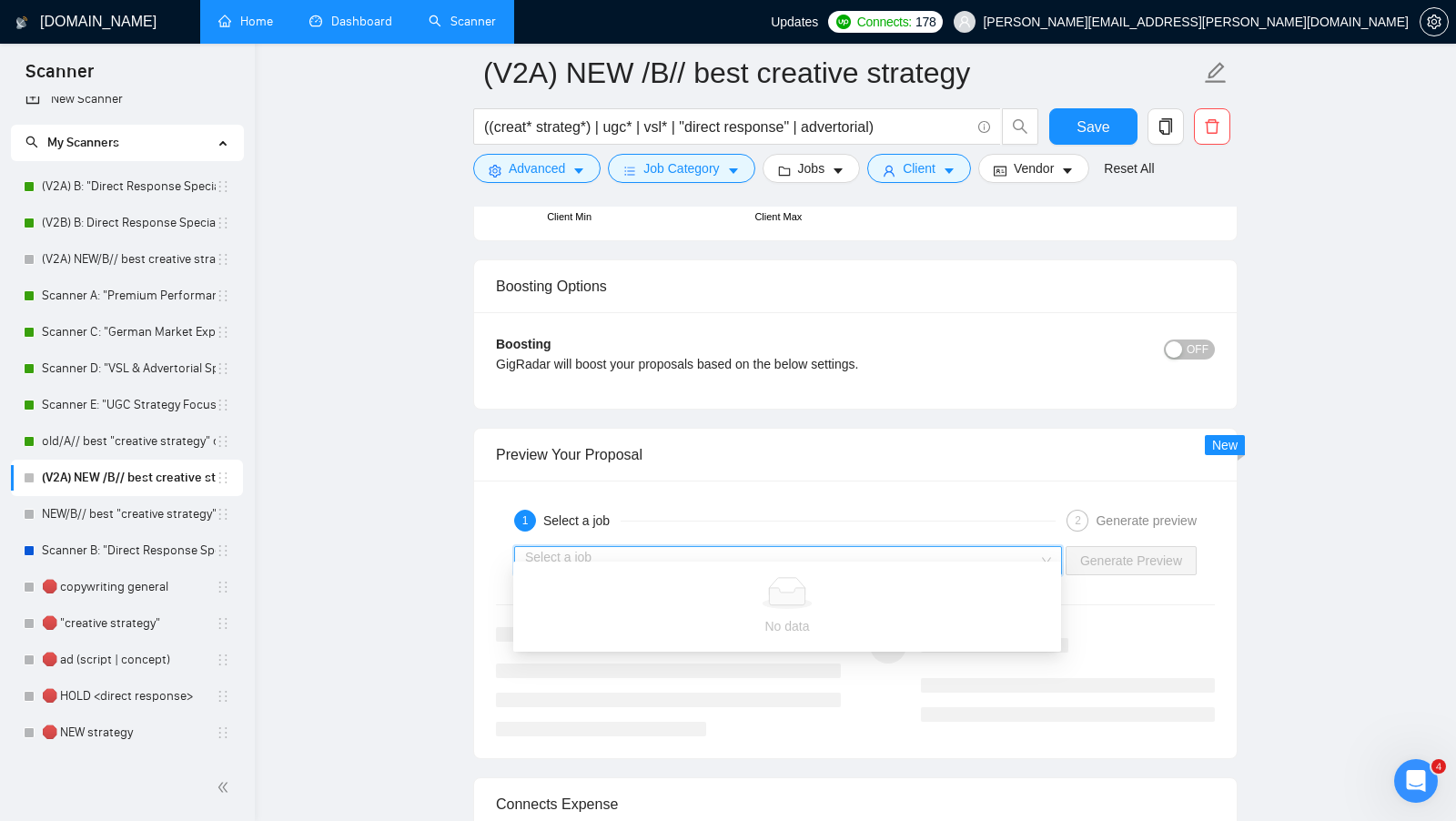 click at bounding box center [782, 561] 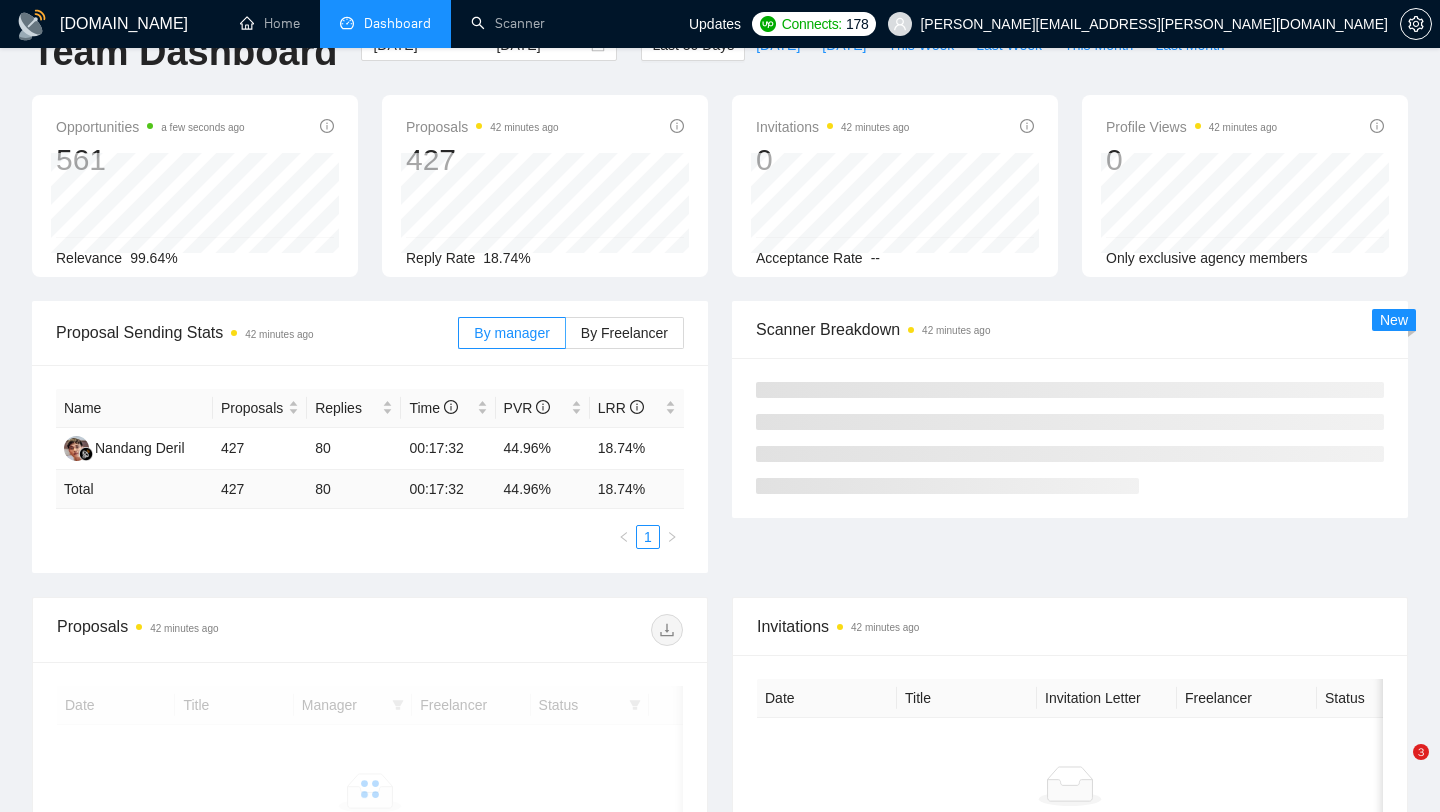 scroll, scrollTop: 53, scrollLeft: 0, axis: vertical 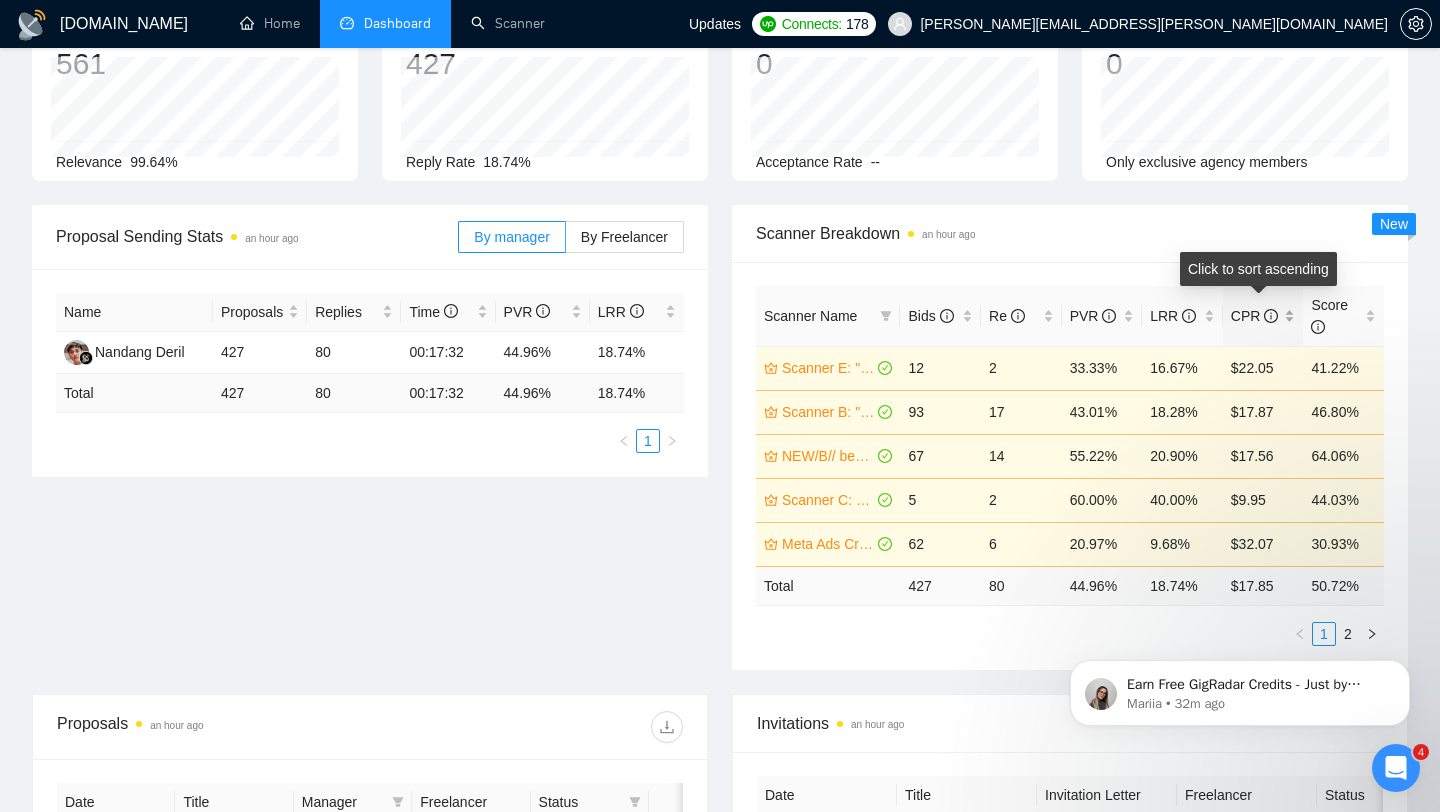 click on "CPR" at bounding box center (1263, 316) 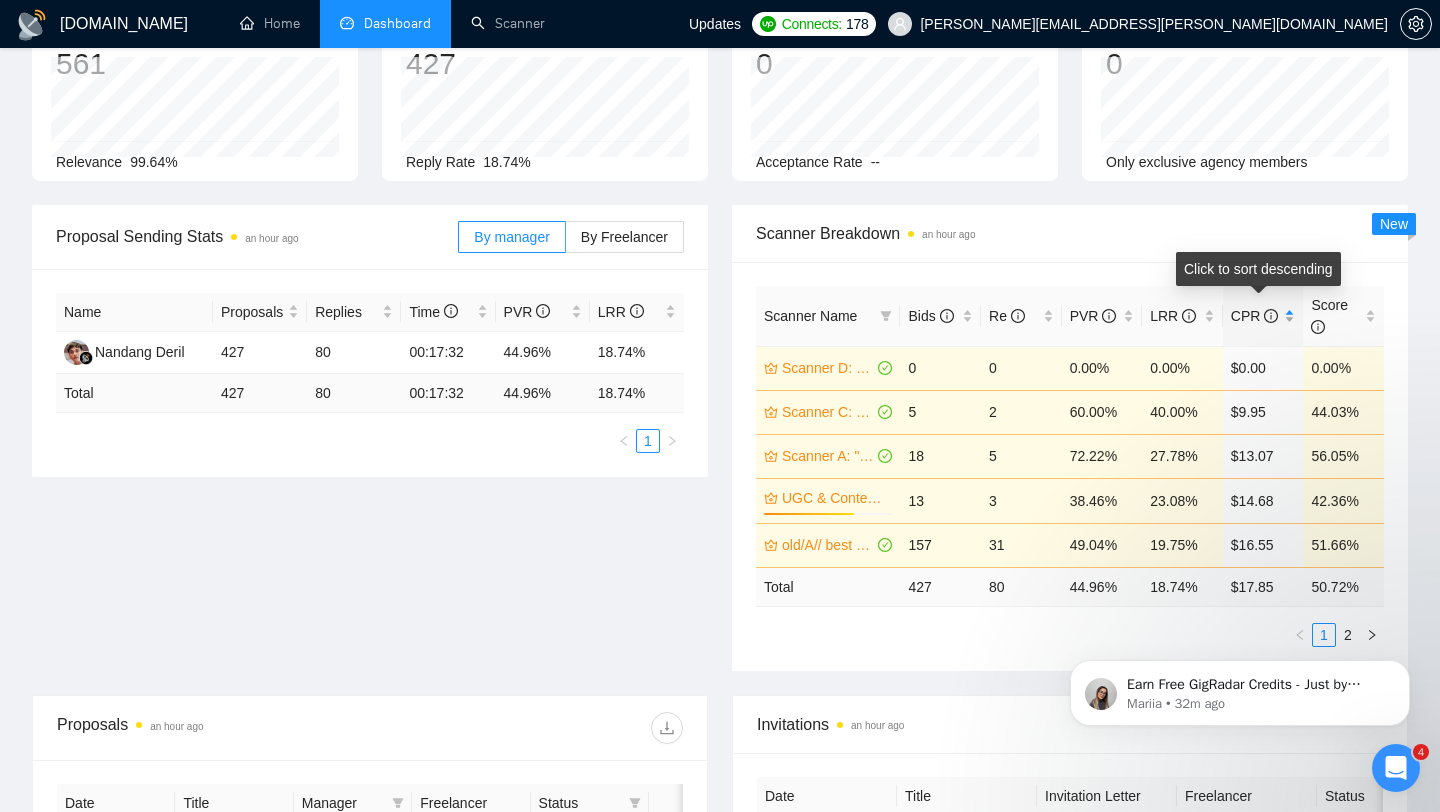 click on "CPR" at bounding box center (1263, 316) 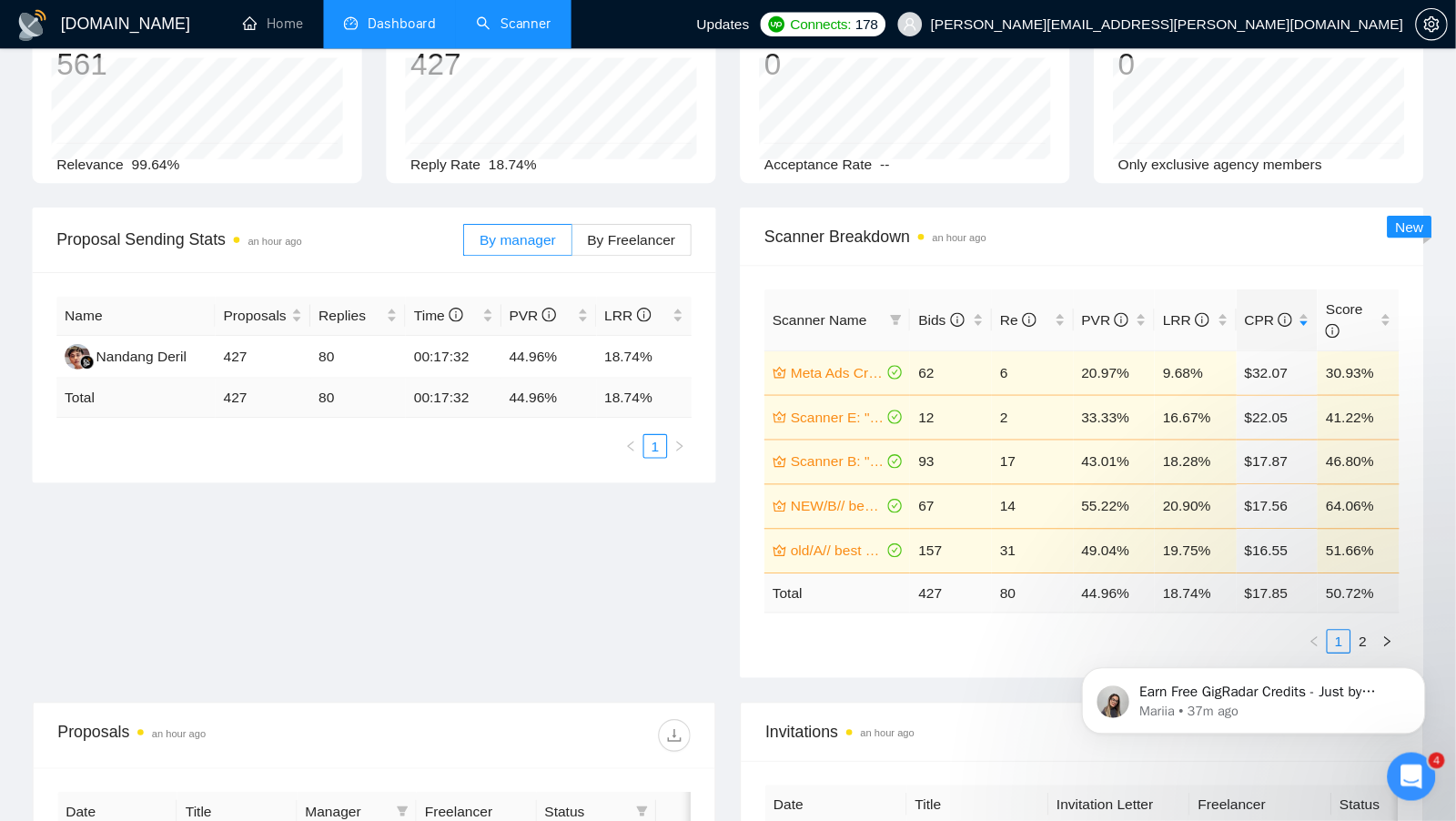 scroll, scrollTop: 134, scrollLeft: 0, axis: vertical 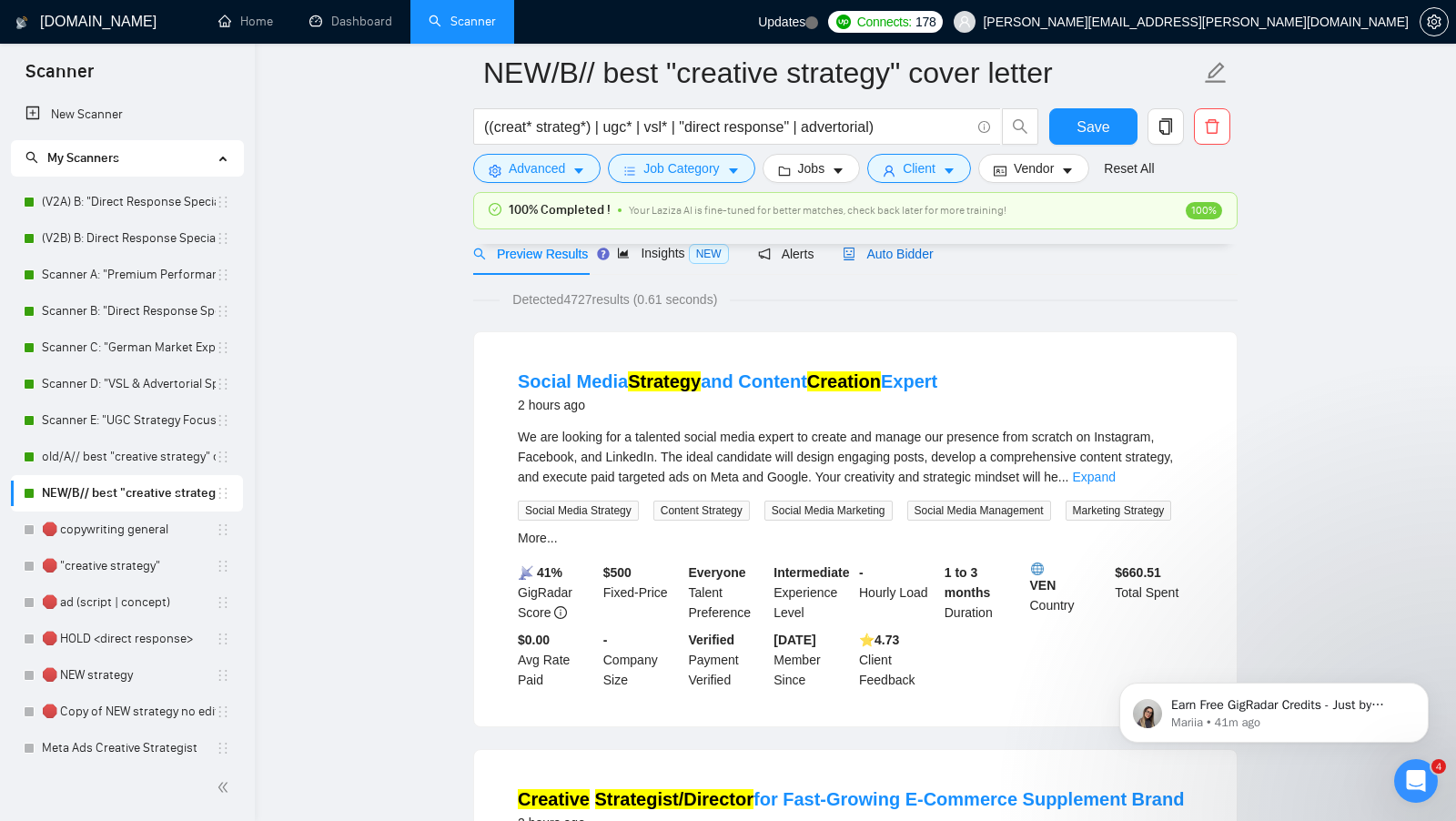 click on "Auto Bidder" at bounding box center [887, 254] 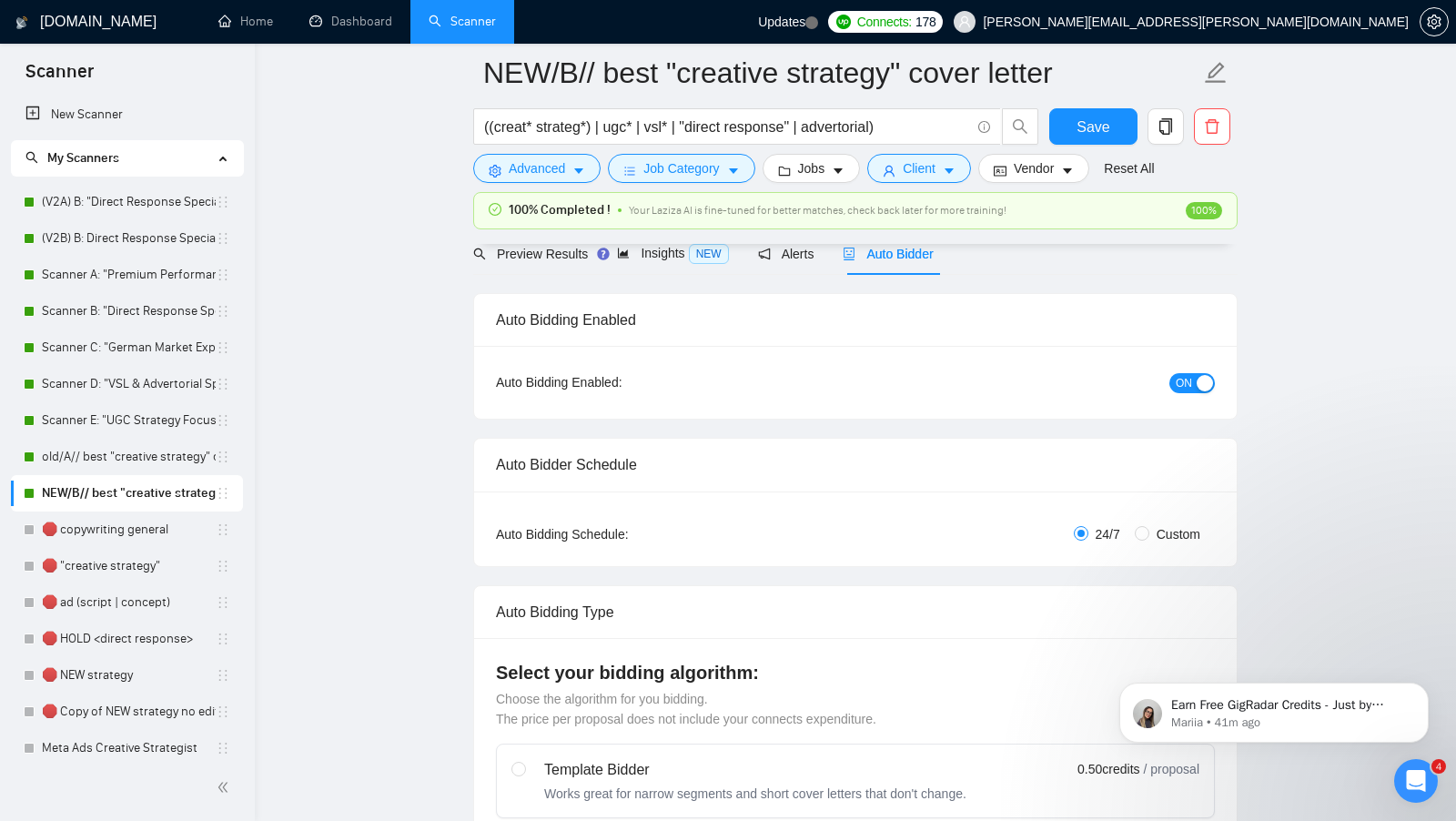radio on "false" 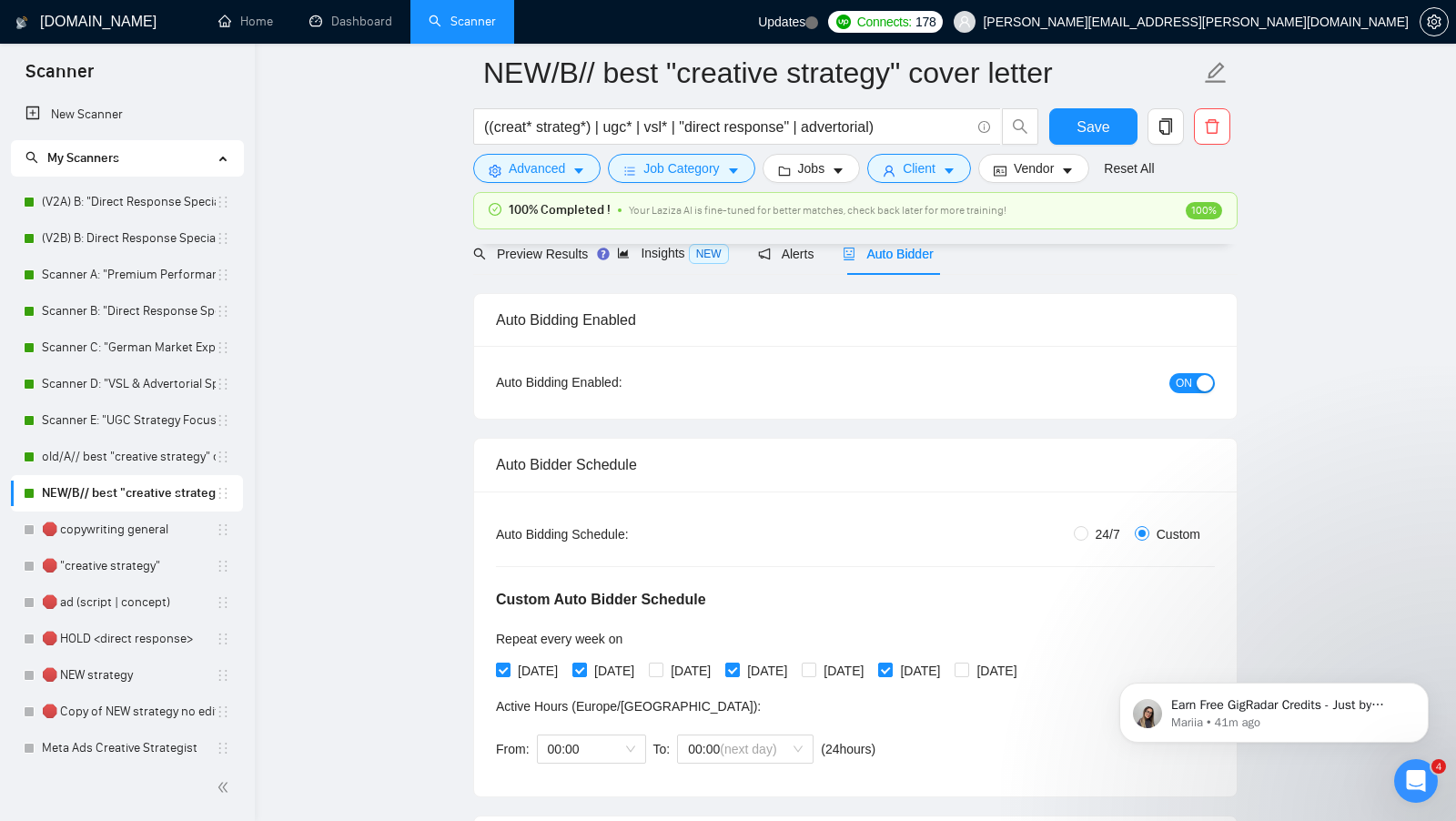 type 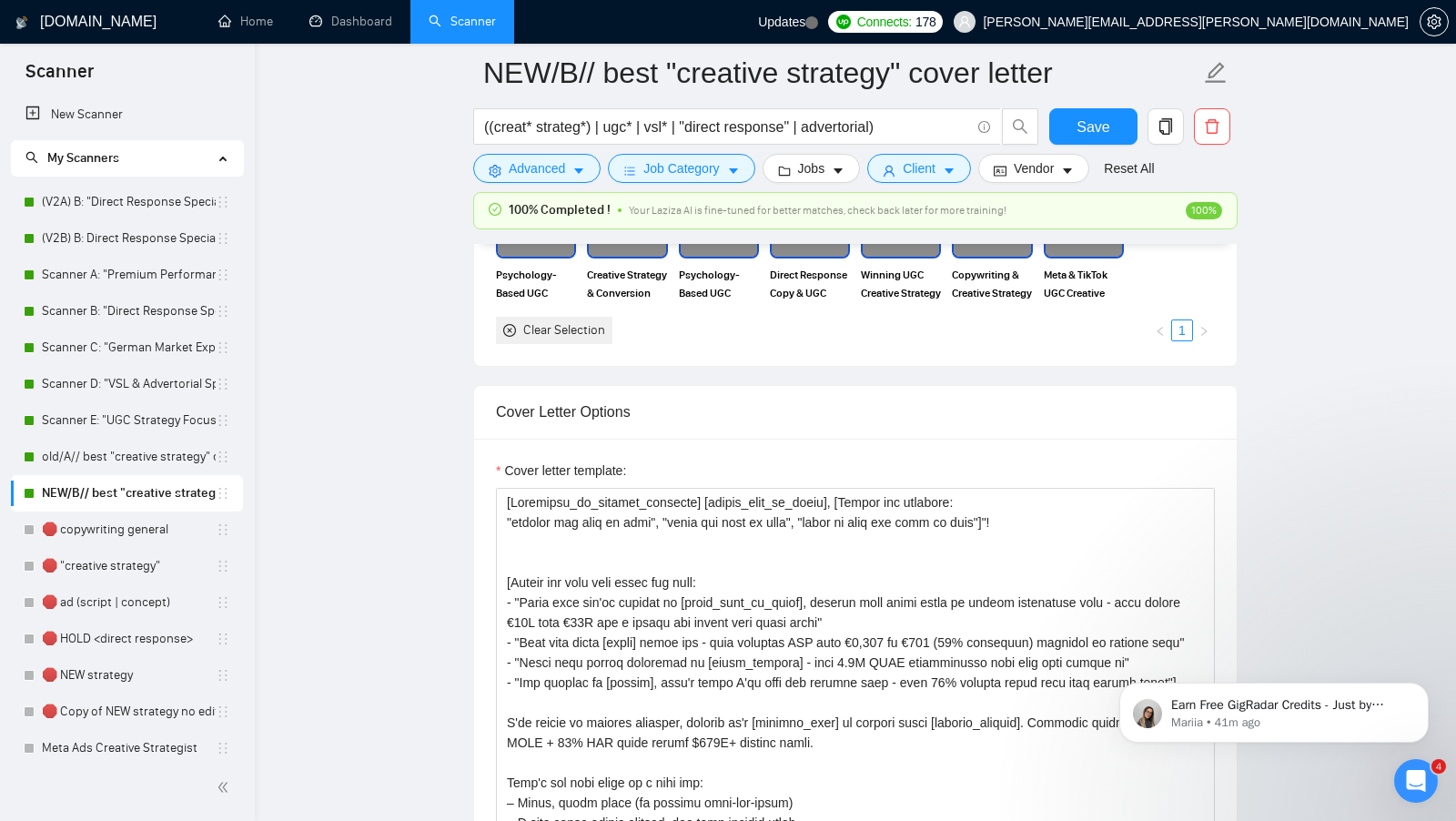 scroll, scrollTop: 1793, scrollLeft: 0, axis: vertical 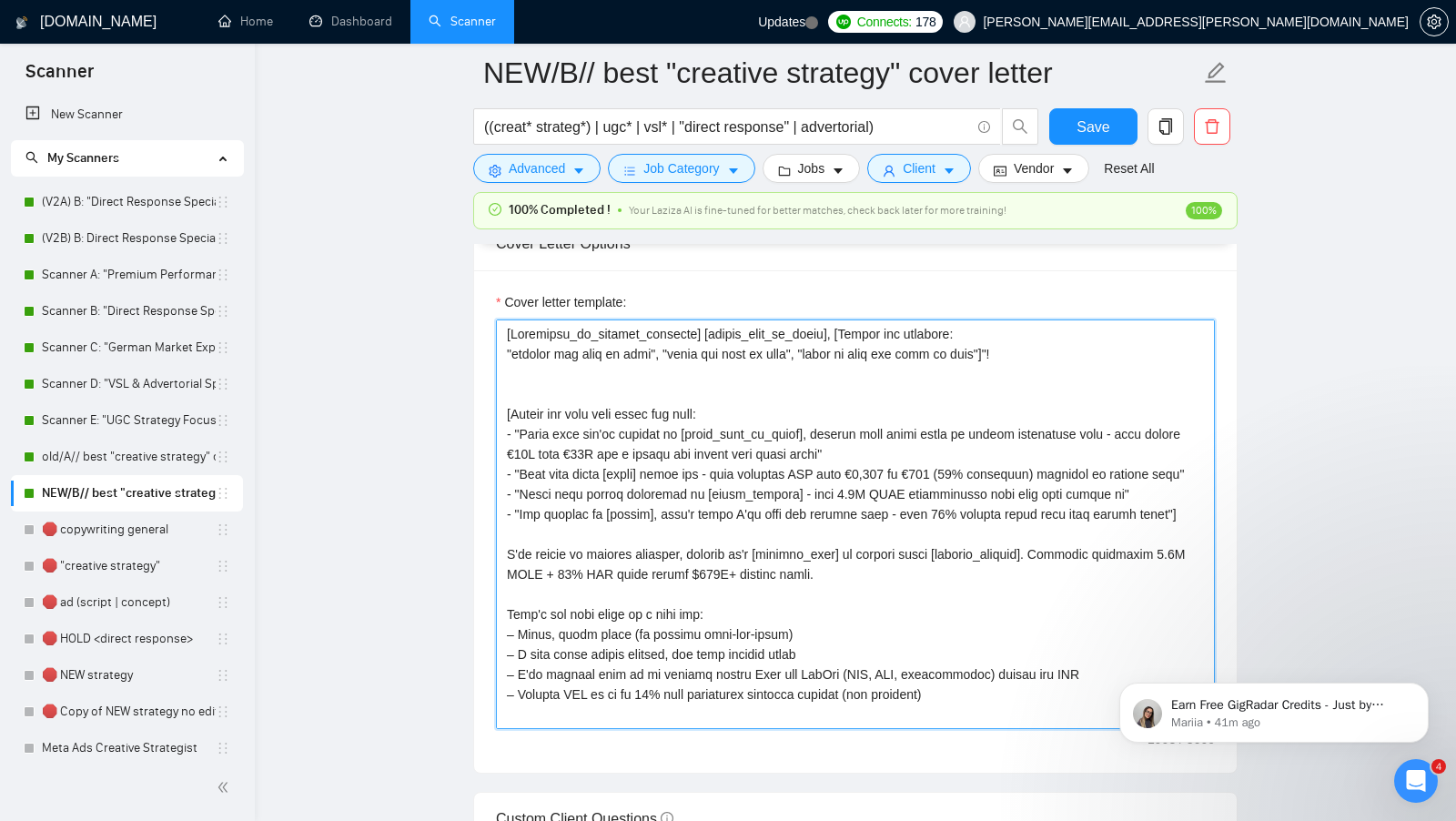 click on "Cover letter template:" at bounding box center [855, 524] 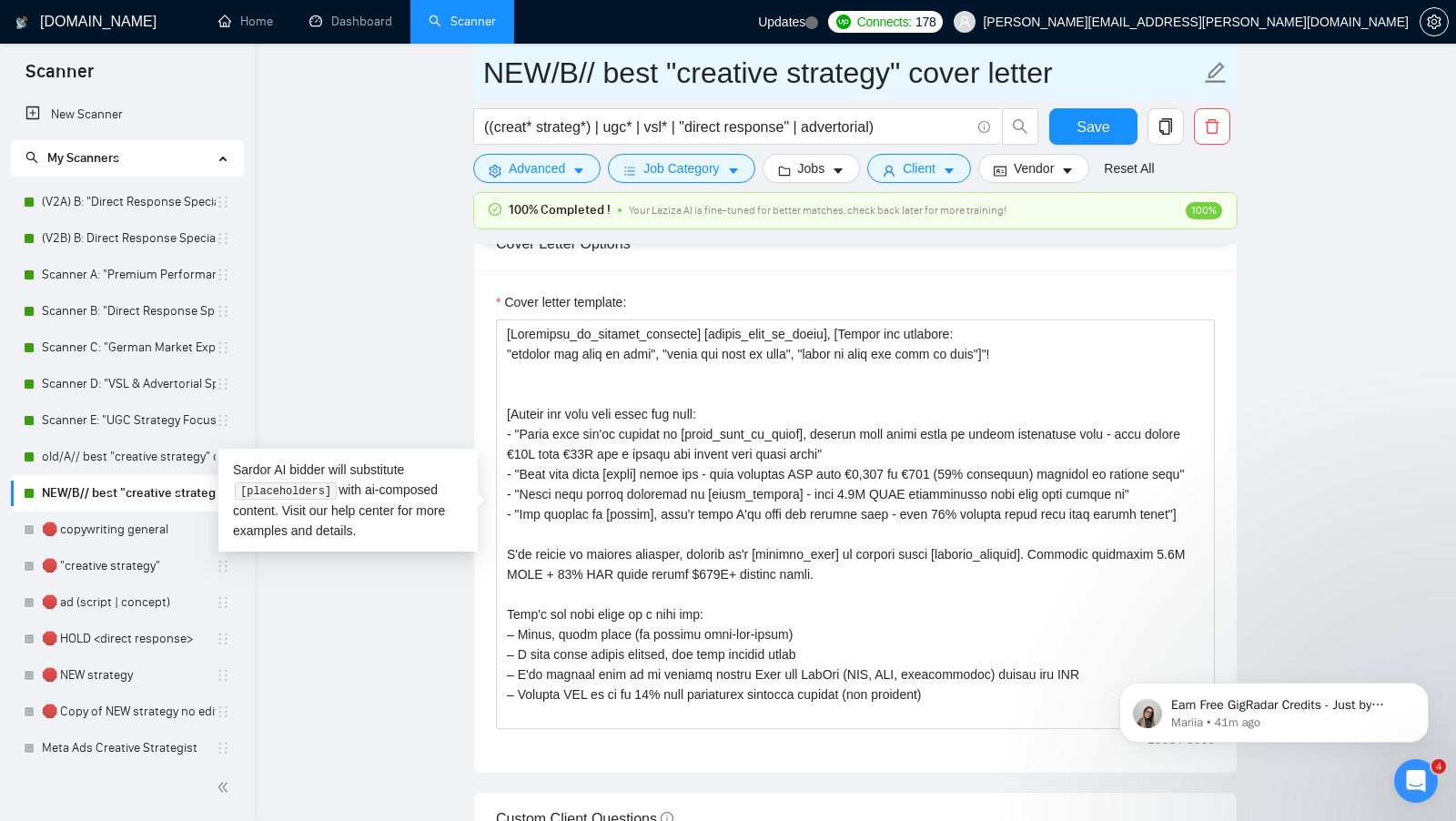 click on "NEW/B// best "creative strategy" cover letter" at bounding box center [842, 73] 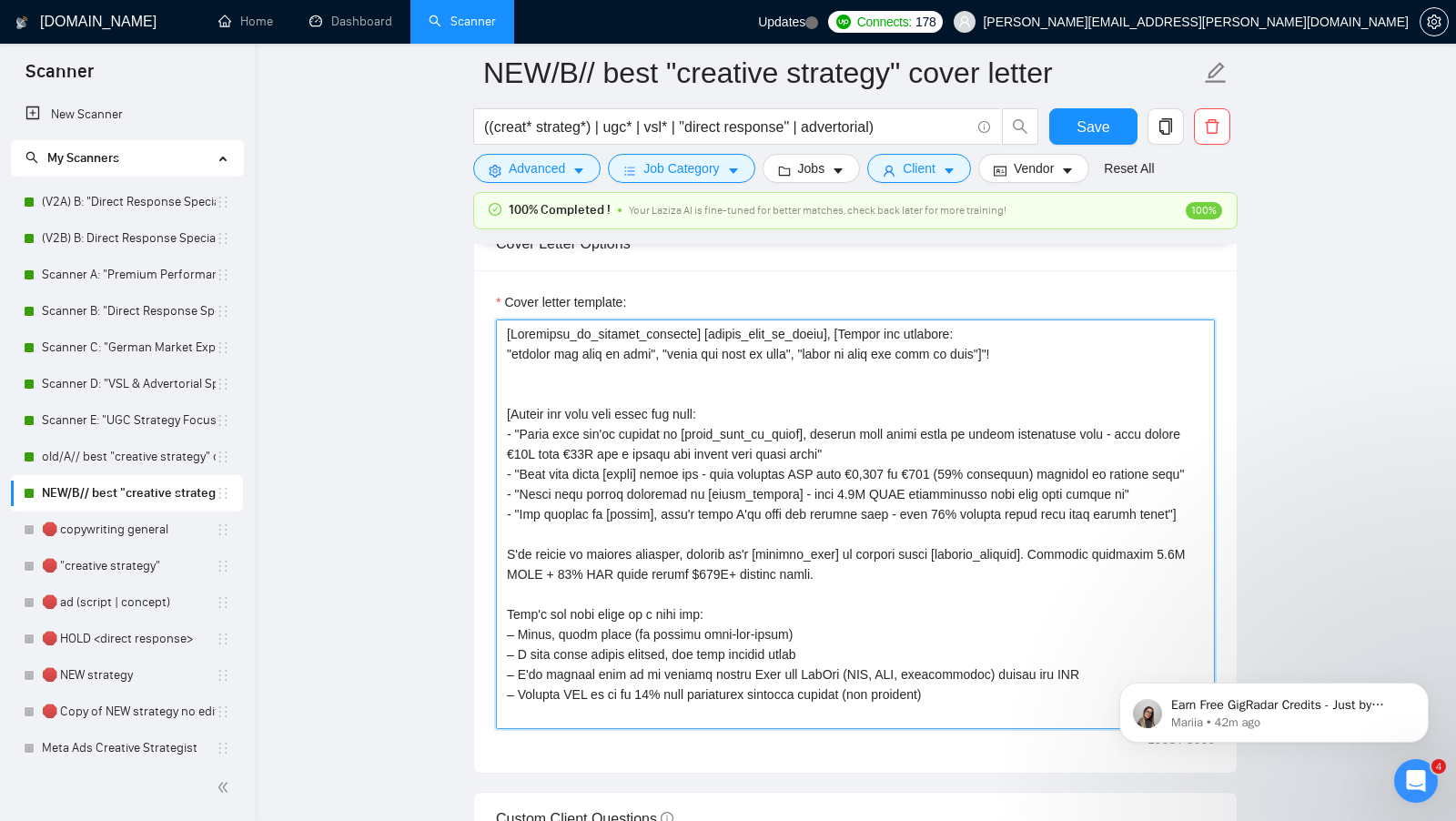 click on "Cover letter template:" at bounding box center [855, 524] 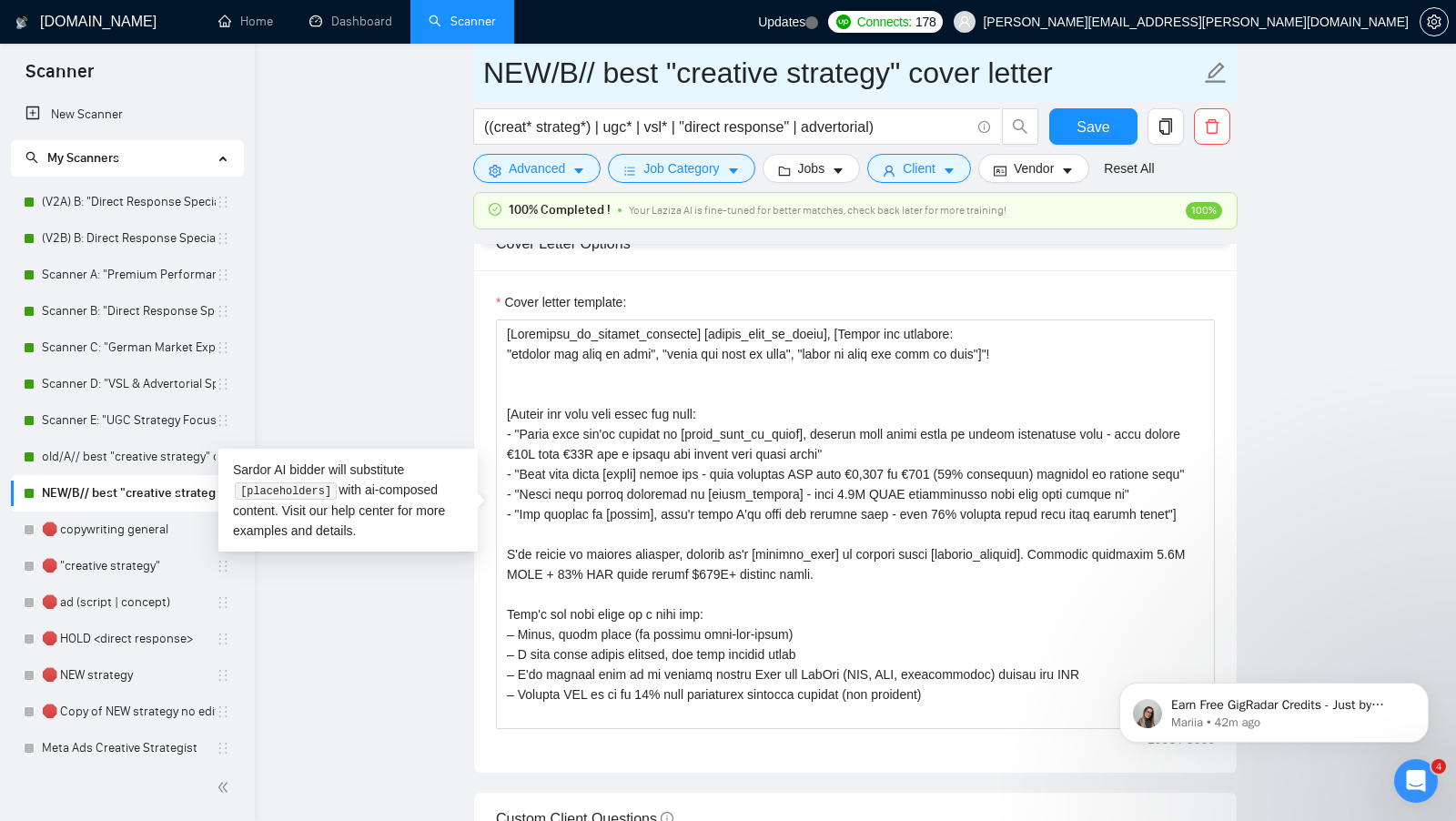click on "NEW/B// best "creative strategy" cover letter" at bounding box center (842, 73) 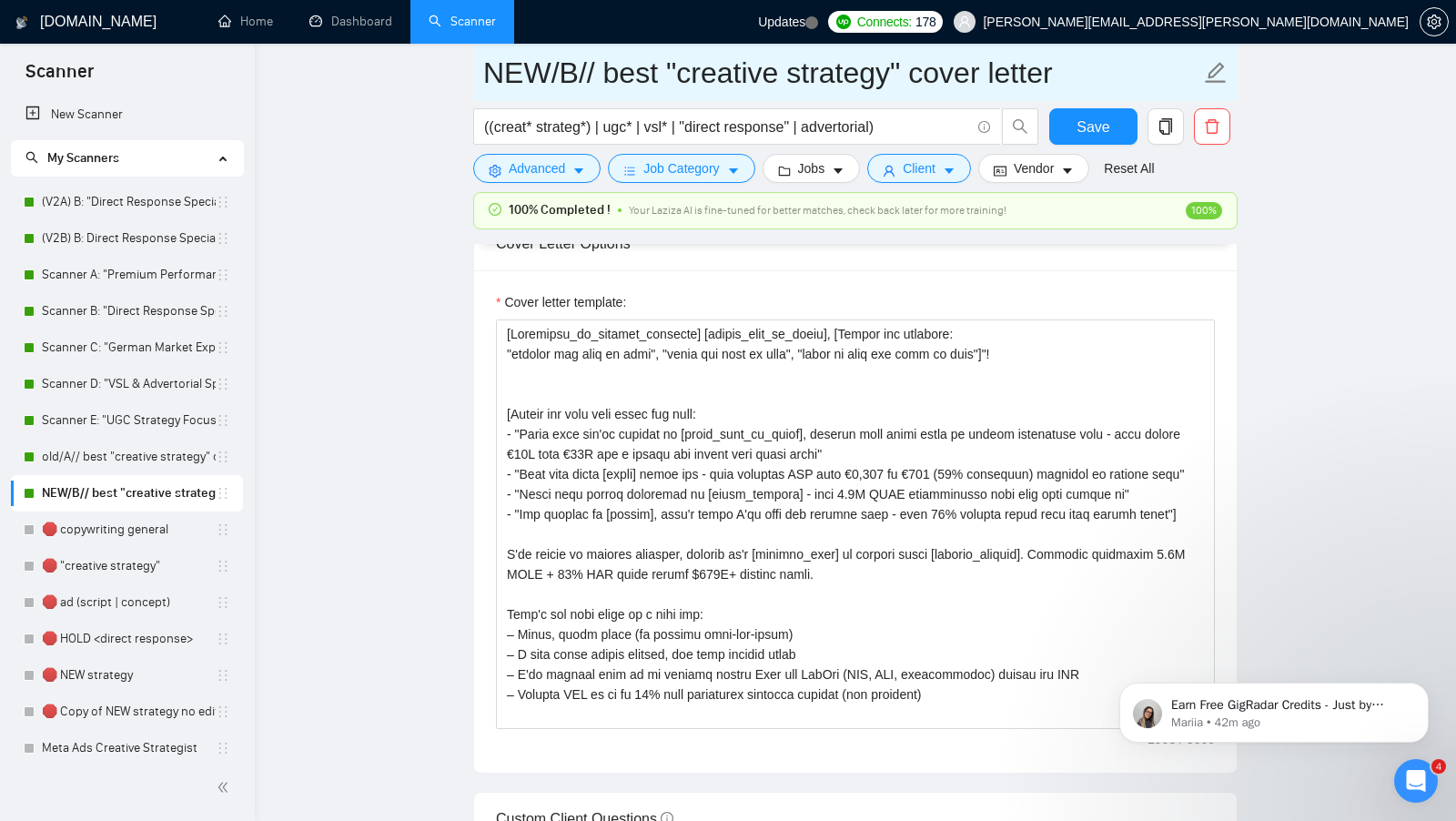 drag, startPoint x: 912, startPoint y: 76, endPoint x: 1049, endPoint y: 76, distance: 137 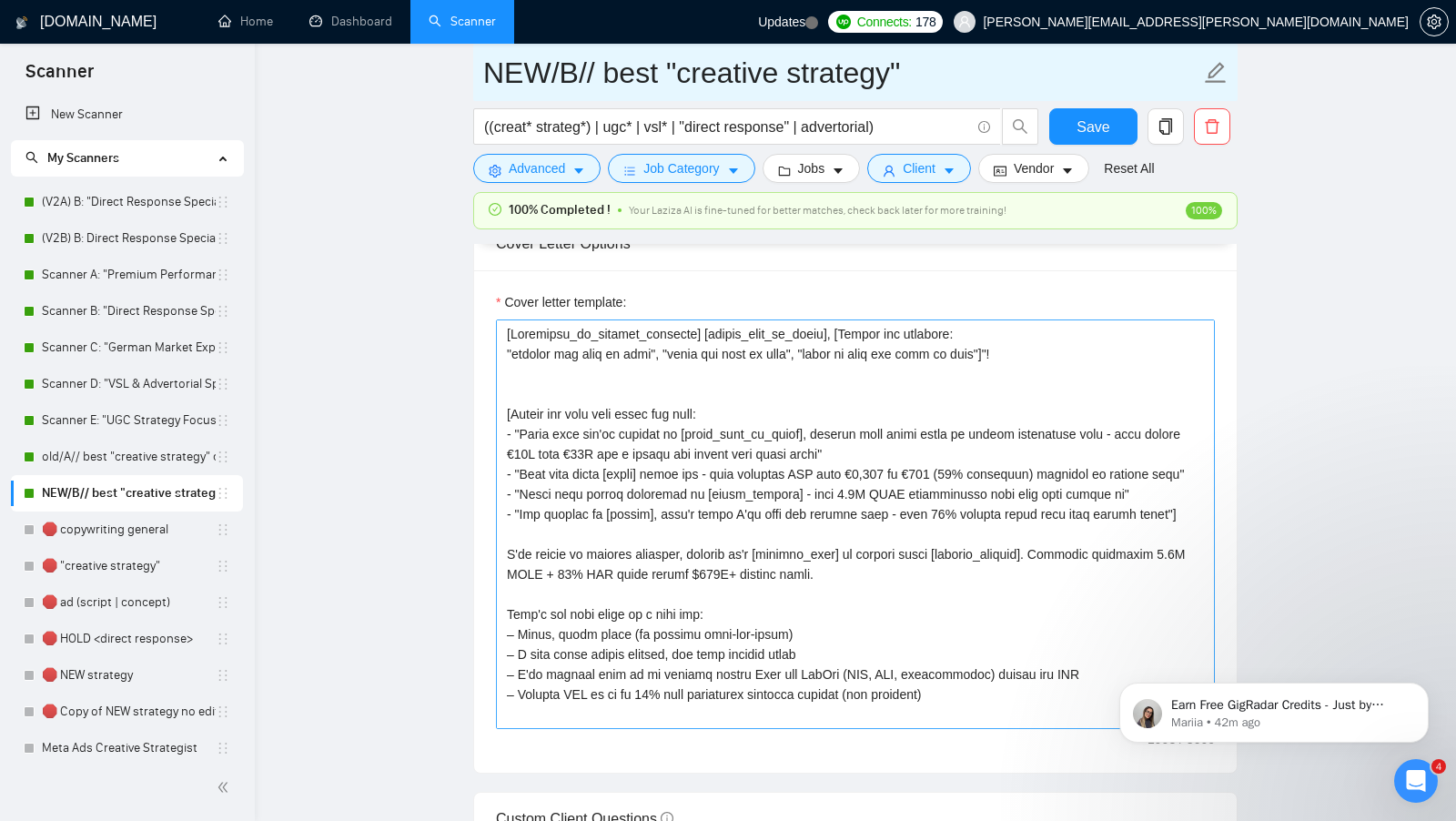 type on "NEW/B// best "creative strategy"" 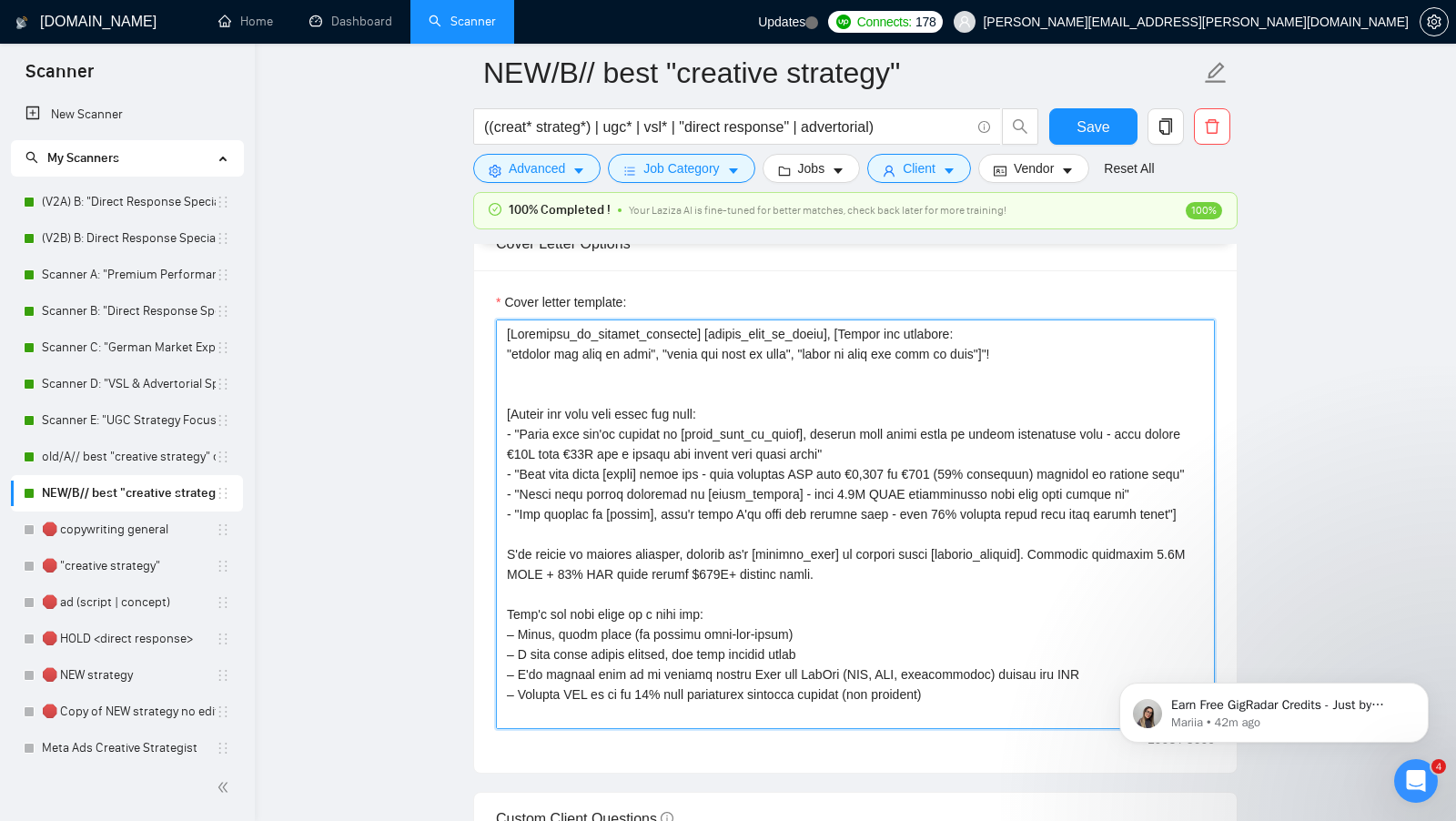 click on "Cover letter template:" at bounding box center (855, 524) 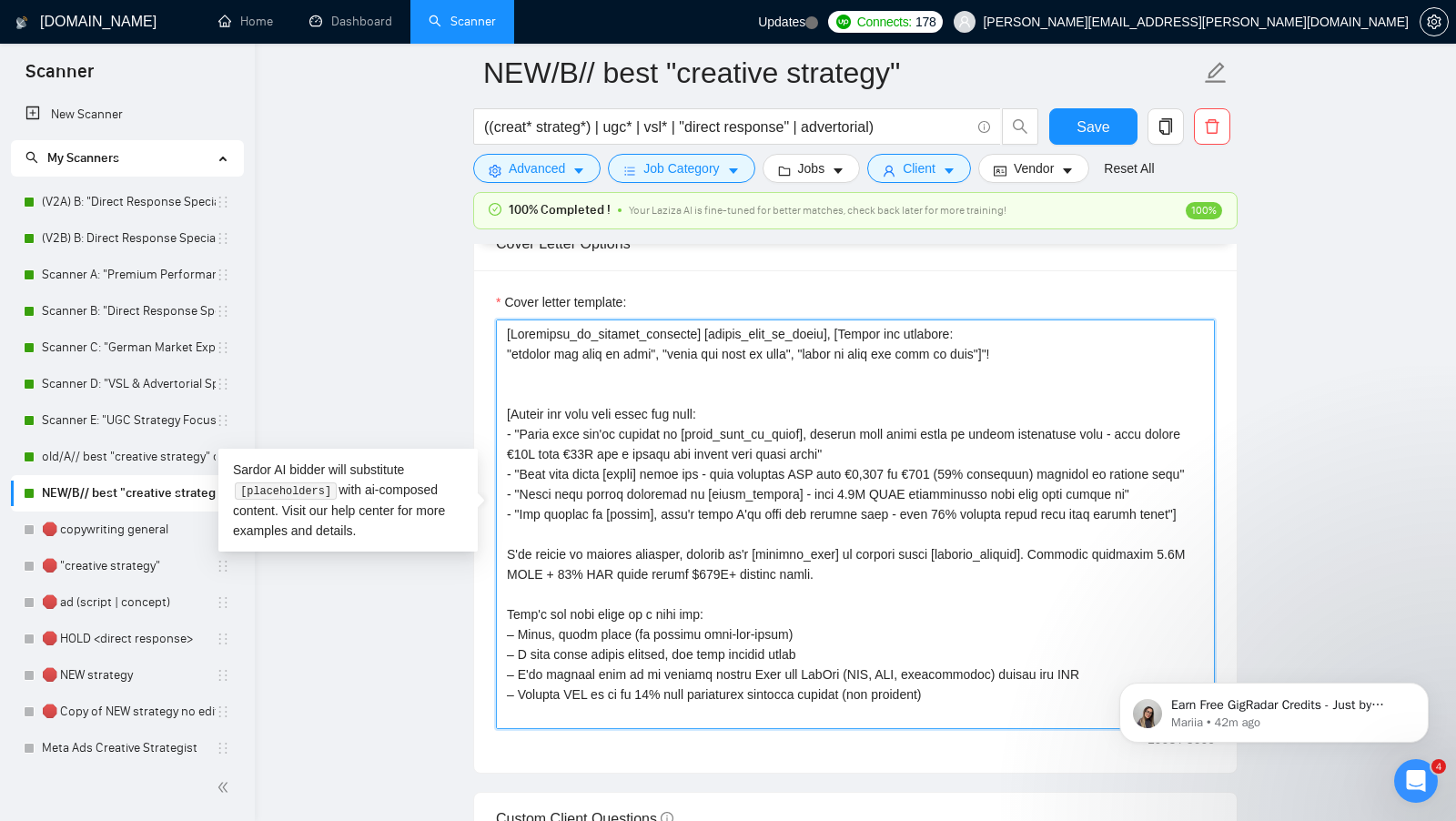 click on "Cover letter template:" at bounding box center [855, 524] 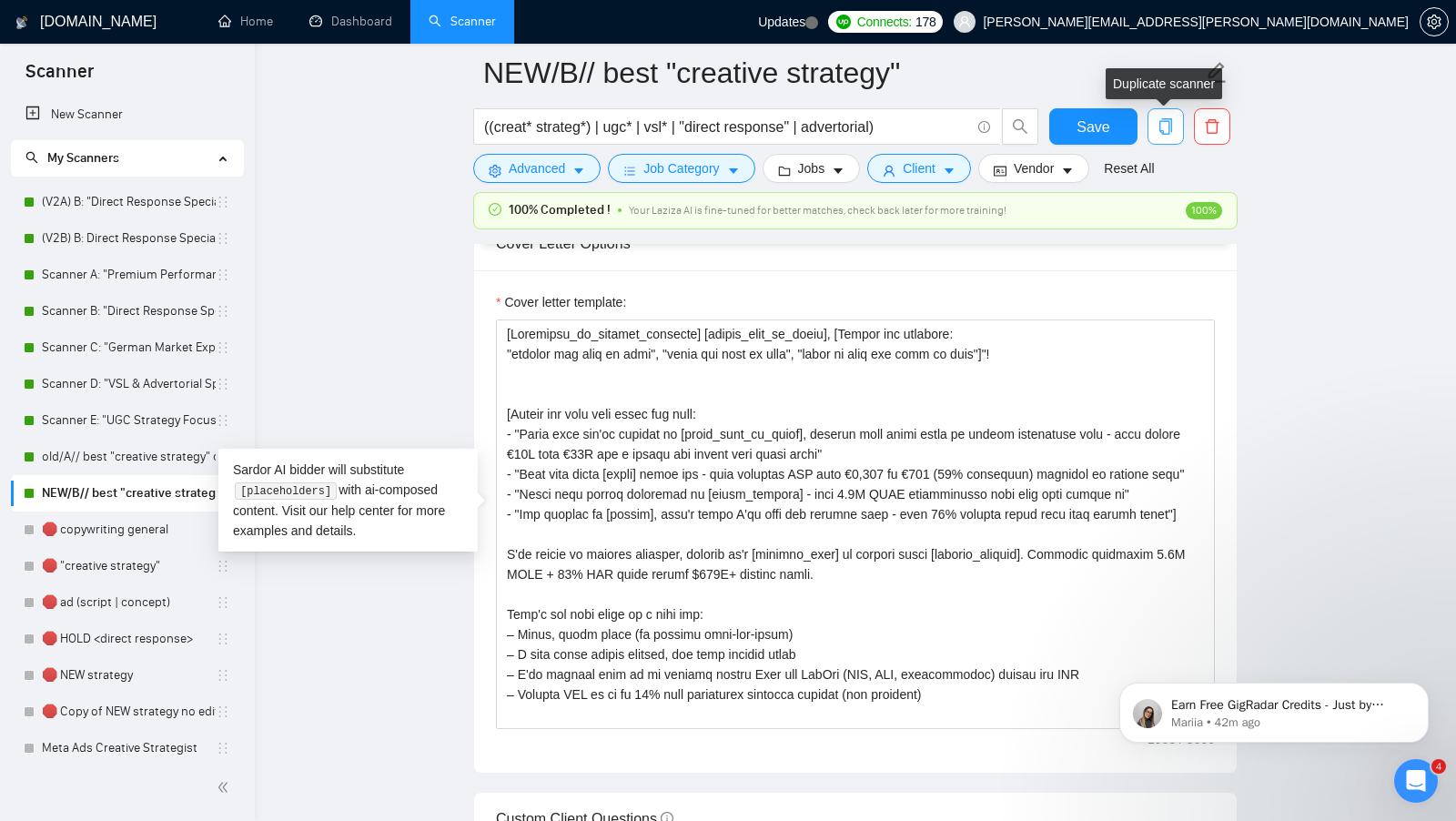 click 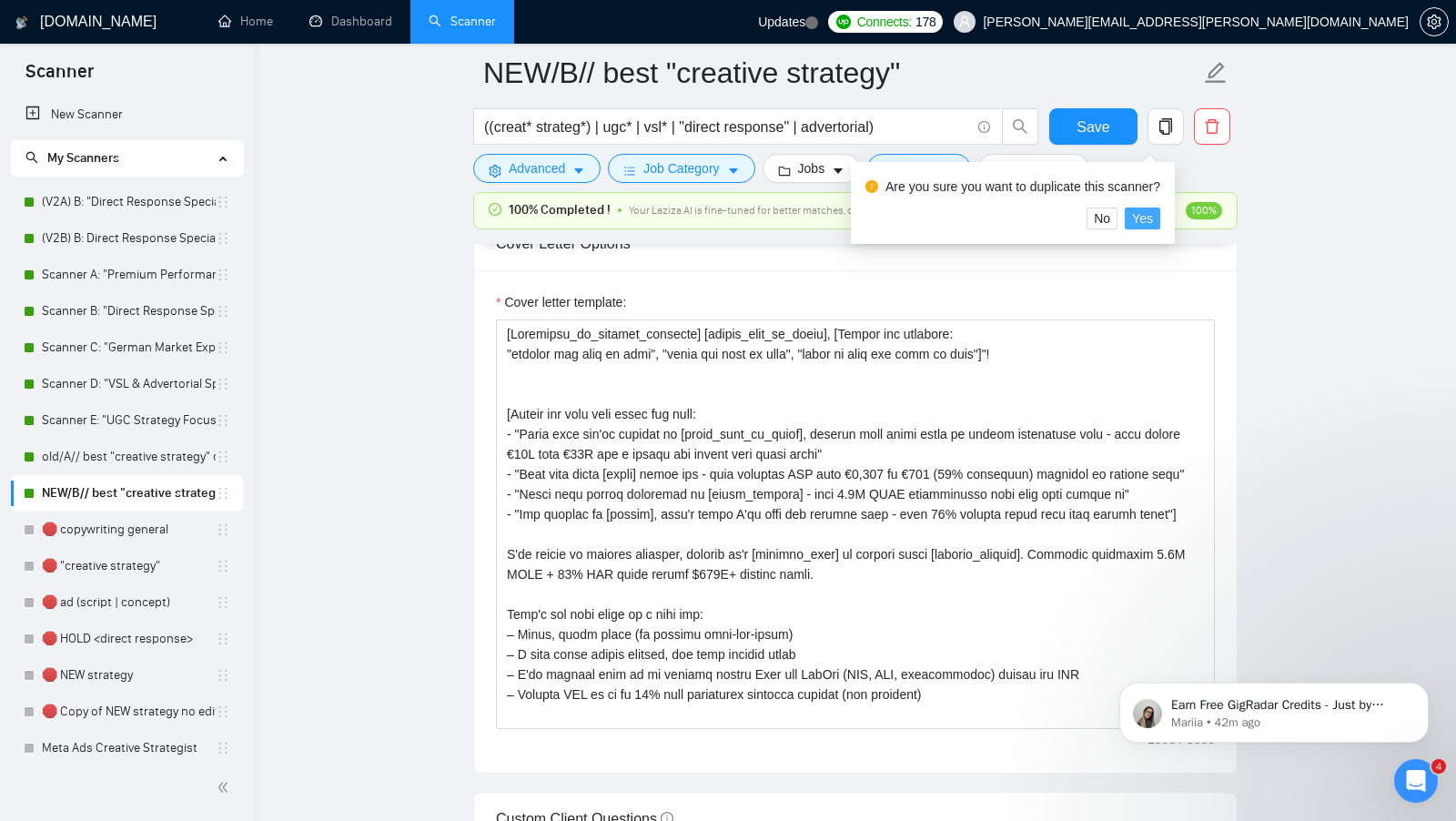 click on "Yes" at bounding box center [1142, 218] 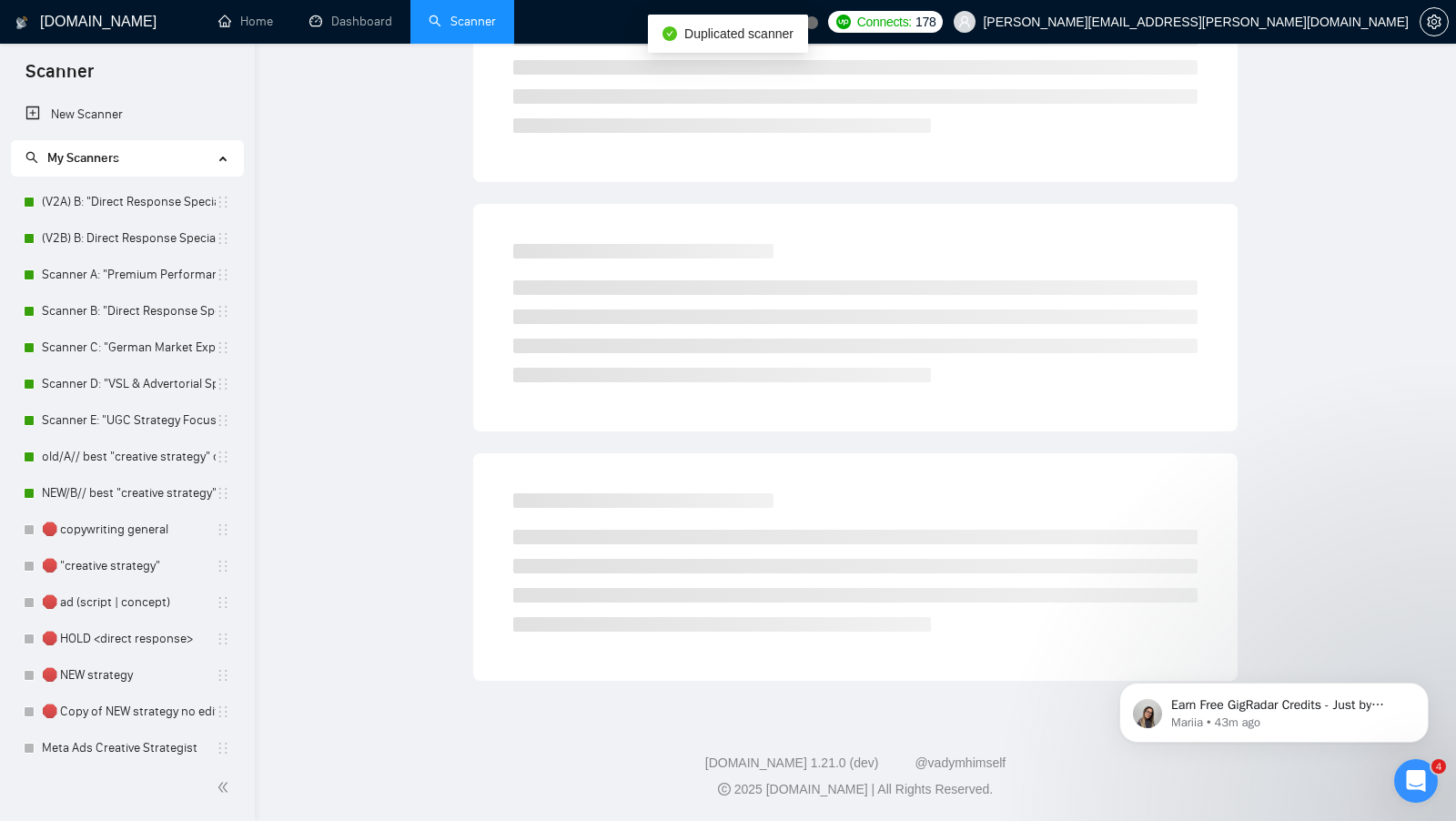 scroll, scrollTop: 0, scrollLeft: 0, axis: both 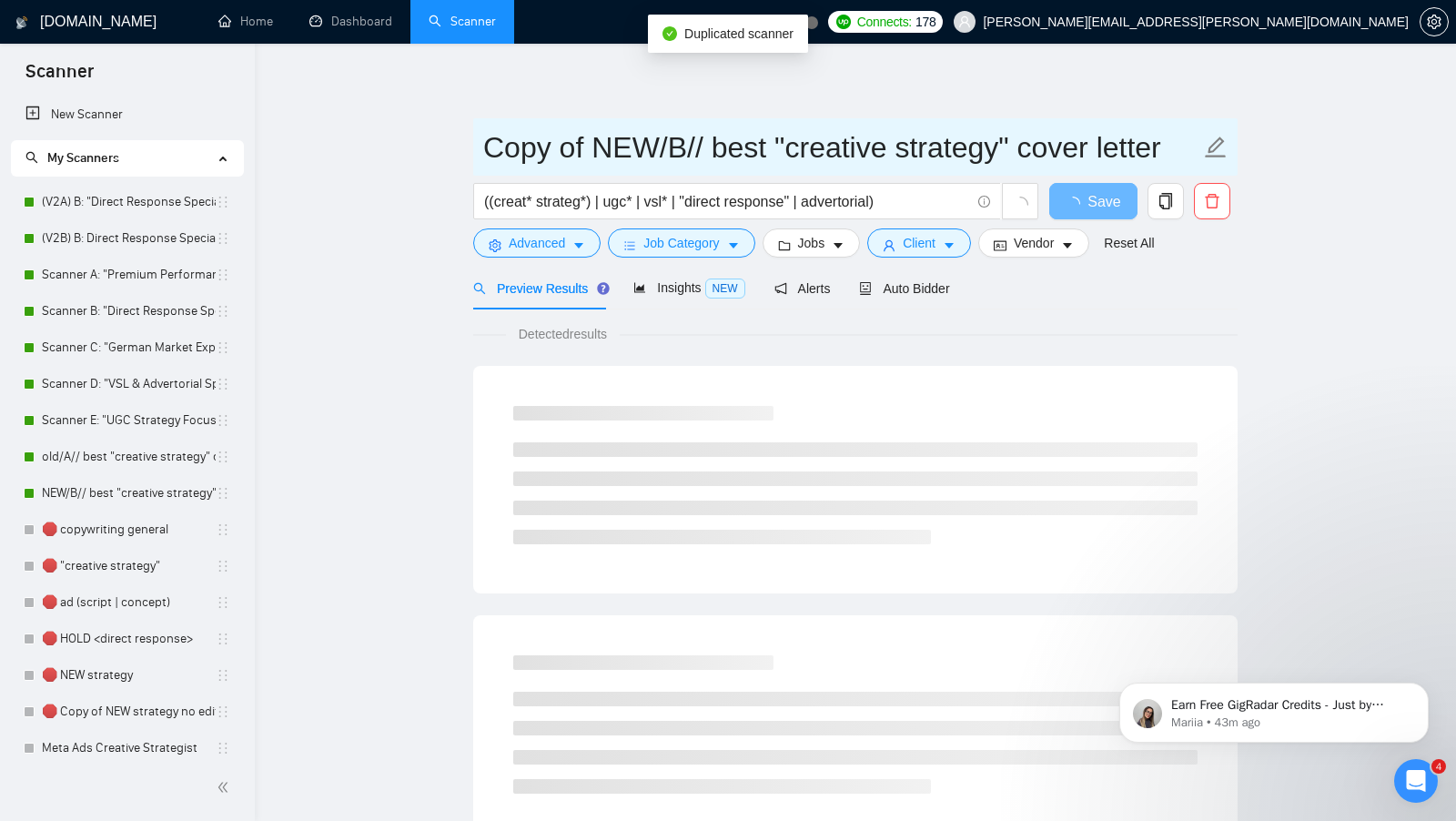 click on "Copy of NEW/B// best "creative strategy" cover letter" at bounding box center (842, 147) 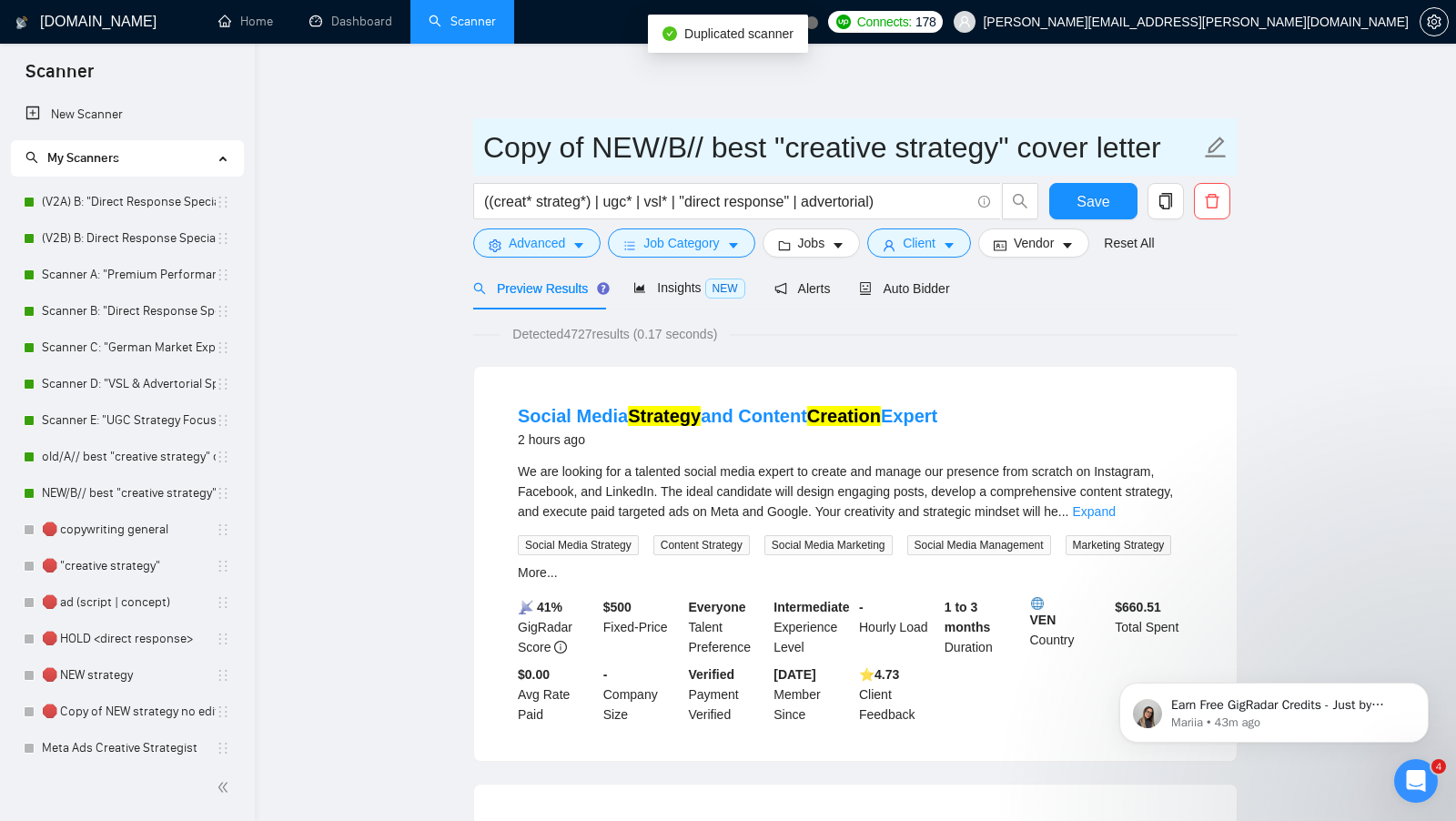 drag, startPoint x: 592, startPoint y: 149, endPoint x: 439, endPoint y: 148, distance: 153.00327 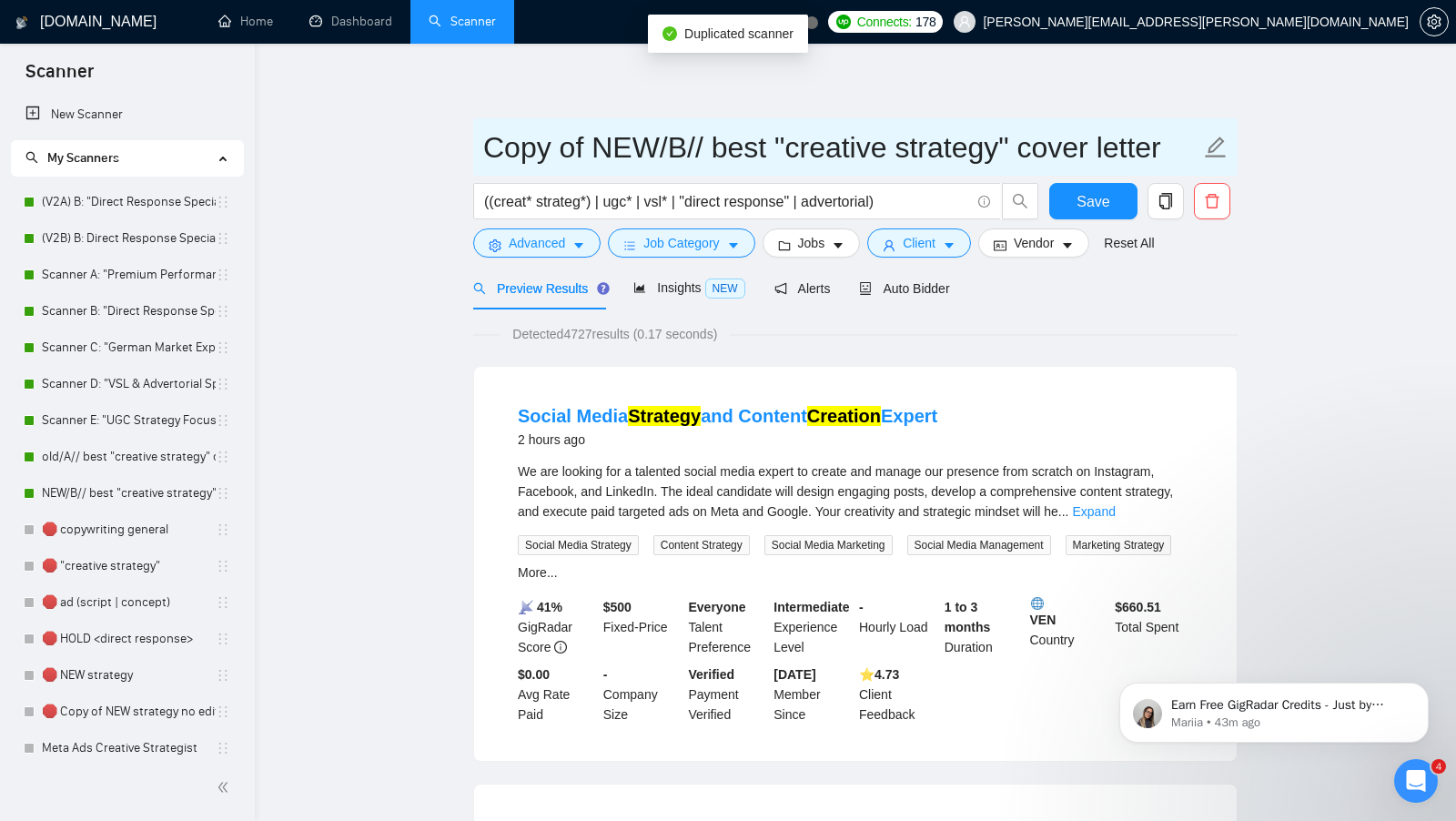 click on "Copy of NEW/B// best "creative strategy" cover letter ((creat* strateg*) | ugc* | vsl* | "direct response" | advertorial) Save Advanced   Job Category   Jobs   Client   Vendor   Reset All Preview Results Insights NEW Alerts Auto Bidder Detected   4727  results   (0.17 seconds) Social Media  Strategy  and Content  Creation  Expert 2 hours ago We are looking for a talented social media expert to create and manage our presence from scratch on Instagram, Facebook, and LinkedIn. The ideal candidate will design engaging posts, develop a comprehensive content strategy, and execute paid targeted ads on Meta and Google. Your creativity and strategic mindset will he ... Expand Social Media Strategy Content Strategy Social Media Marketing Social Media Management Marketing Strategy More... 📡   41% GigRadar Score   $ 500 Fixed-Price Everyone Talent Preference Intermediate Experience Level - Hourly Load 1 to 3 months Duration   VEN Country $ 660.51 Total Spent $0.00 Avg Rate Paid - Company Size Verified Payment Verified" at bounding box center (855, 2254) 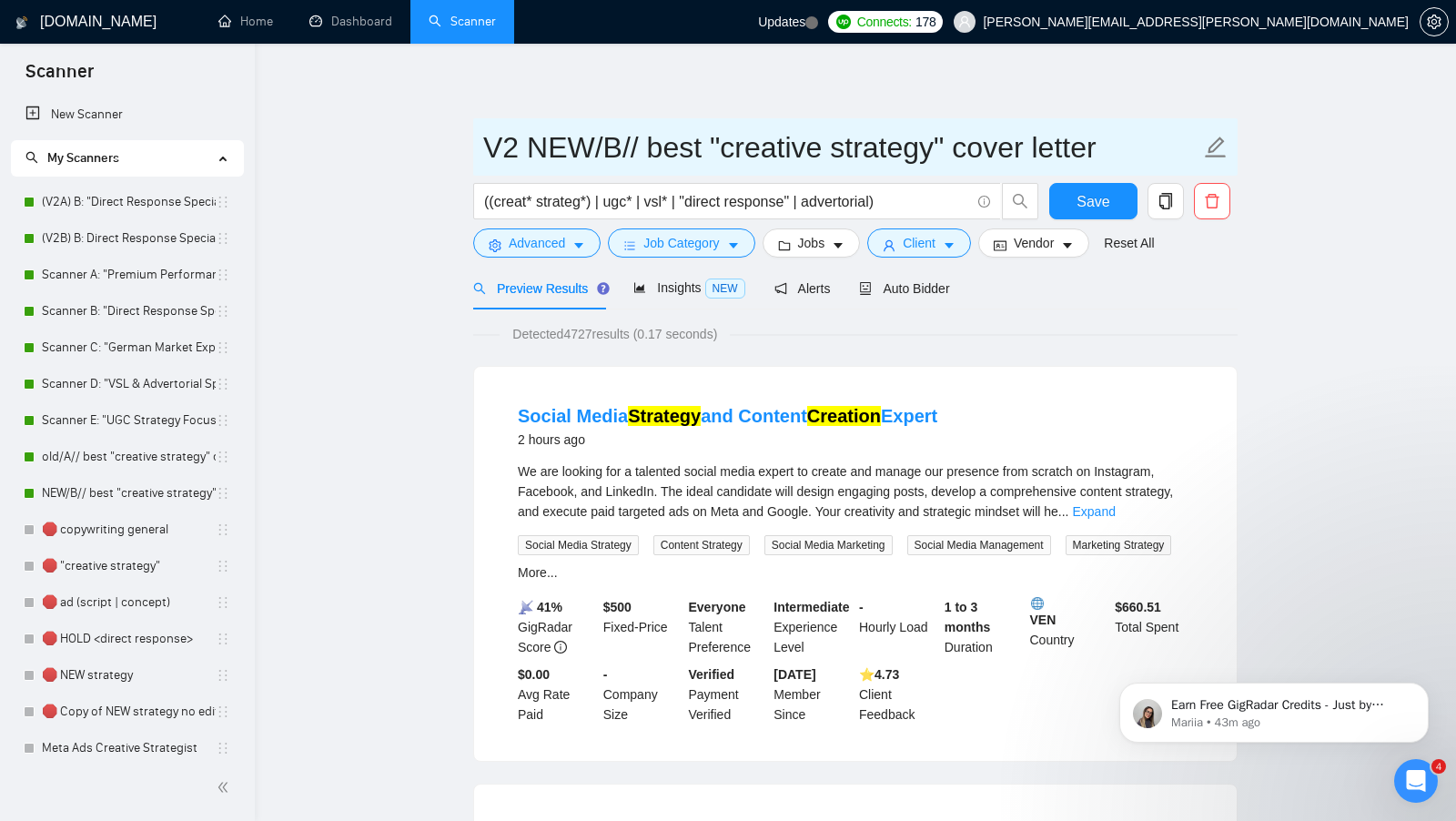 click on "V2 NEW/B// best "creative strategy" cover letter" at bounding box center (842, 147) 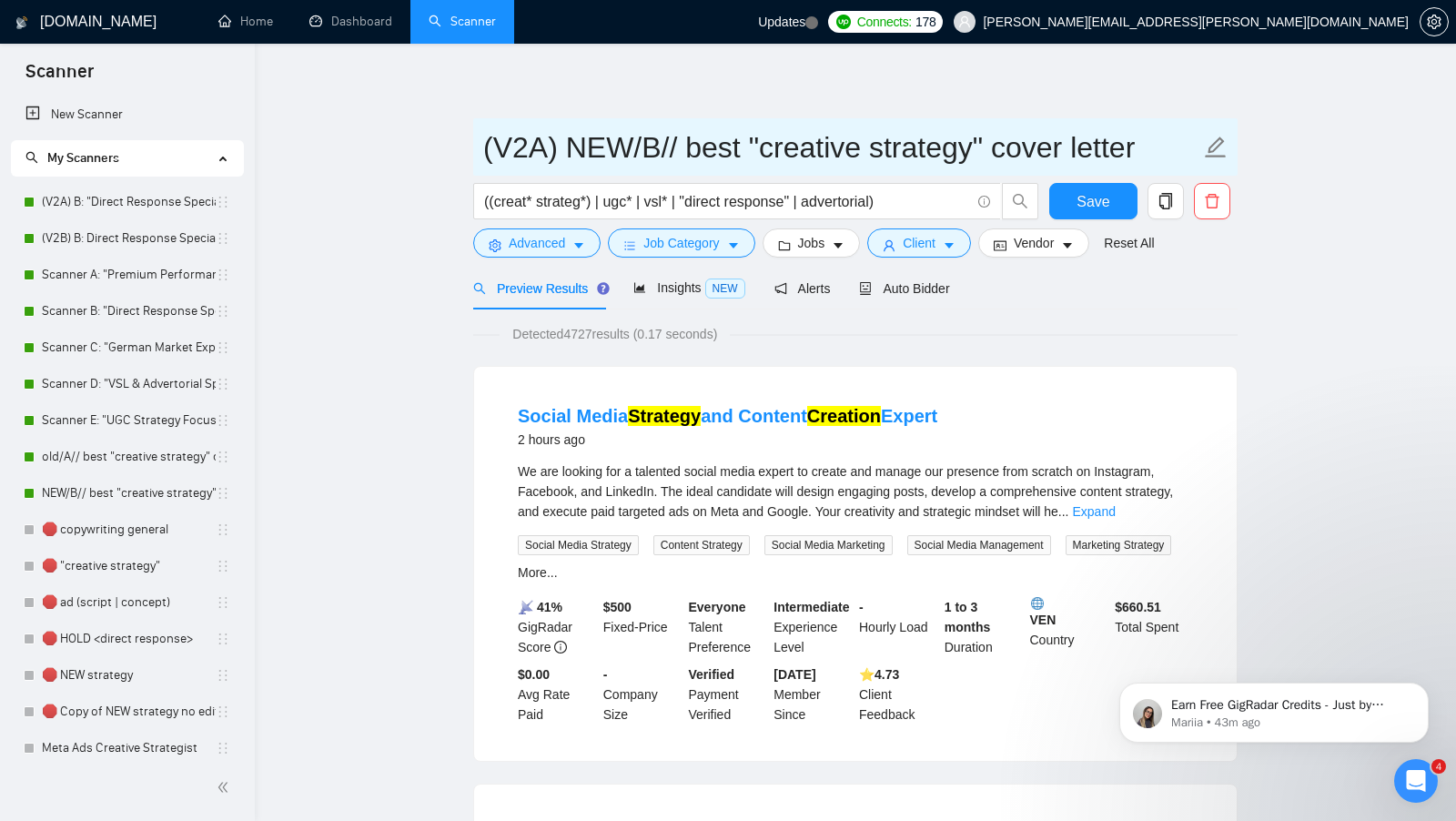 drag, startPoint x: 985, startPoint y: 144, endPoint x: 1134, endPoint y: 148, distance: 149.0537 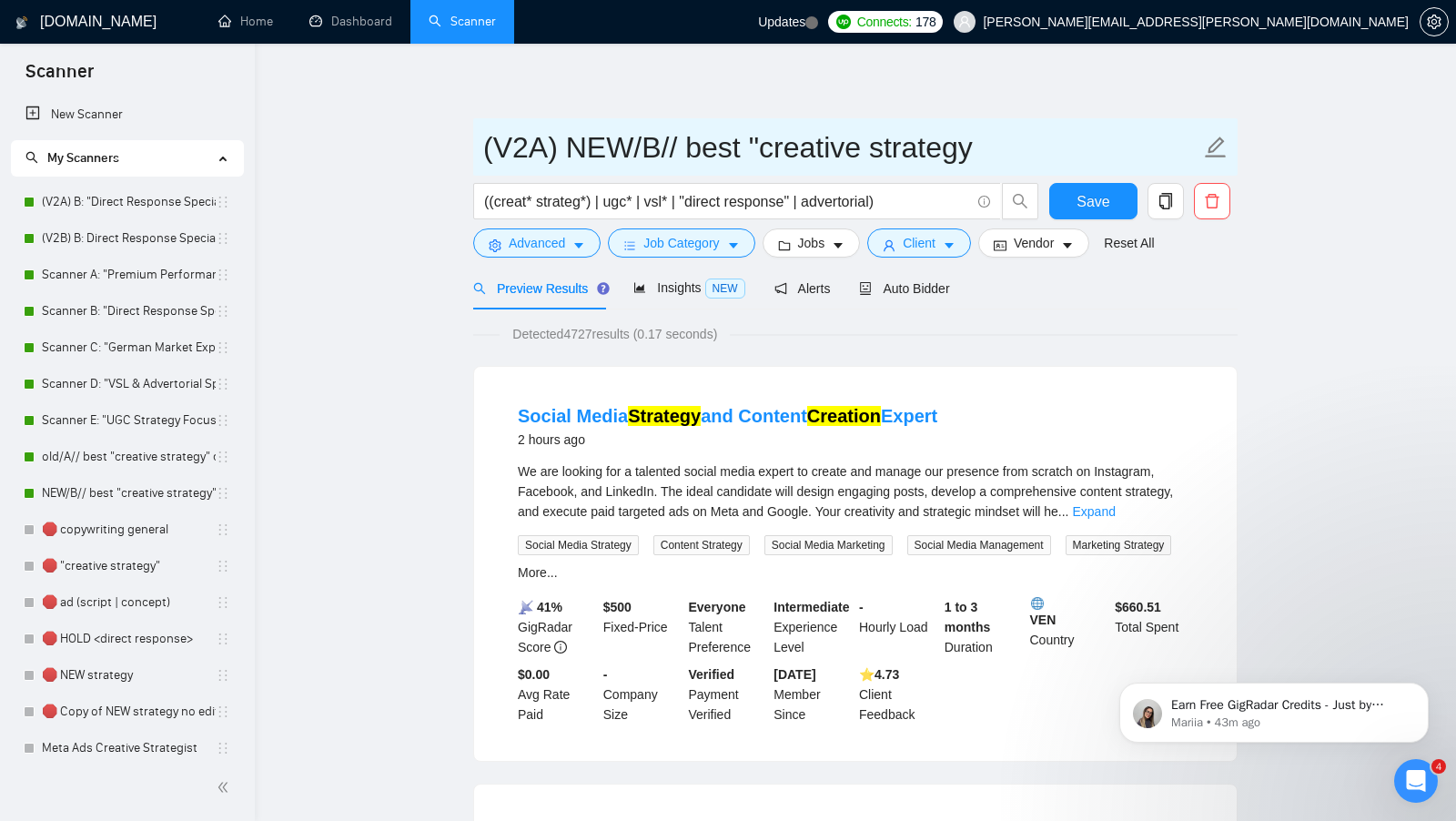click on "(V2A) NEW/B// best "creative strategy" at bounding box center [842, 147] 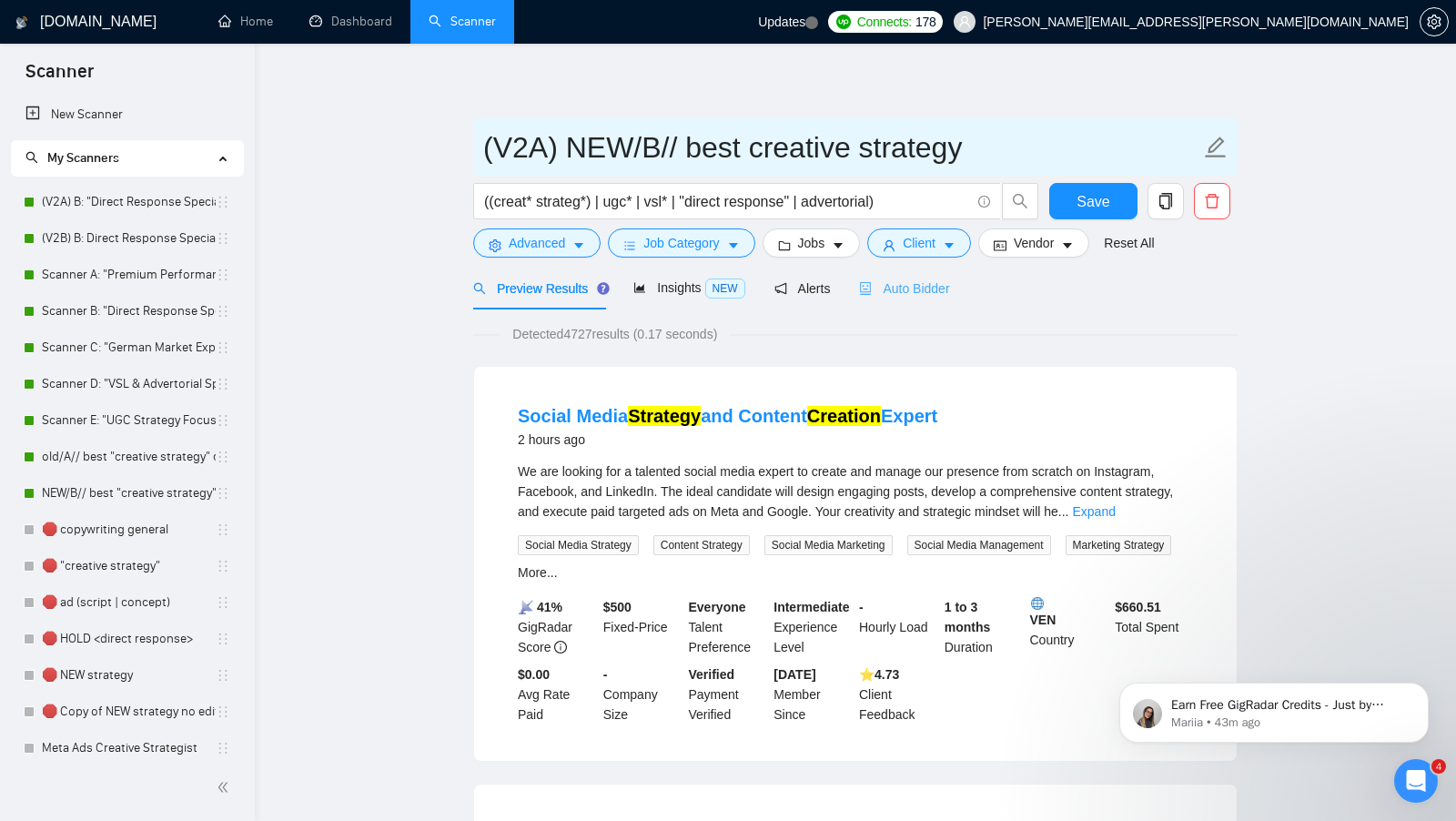 type on "(V2A) NEW/B// best creative strategy" 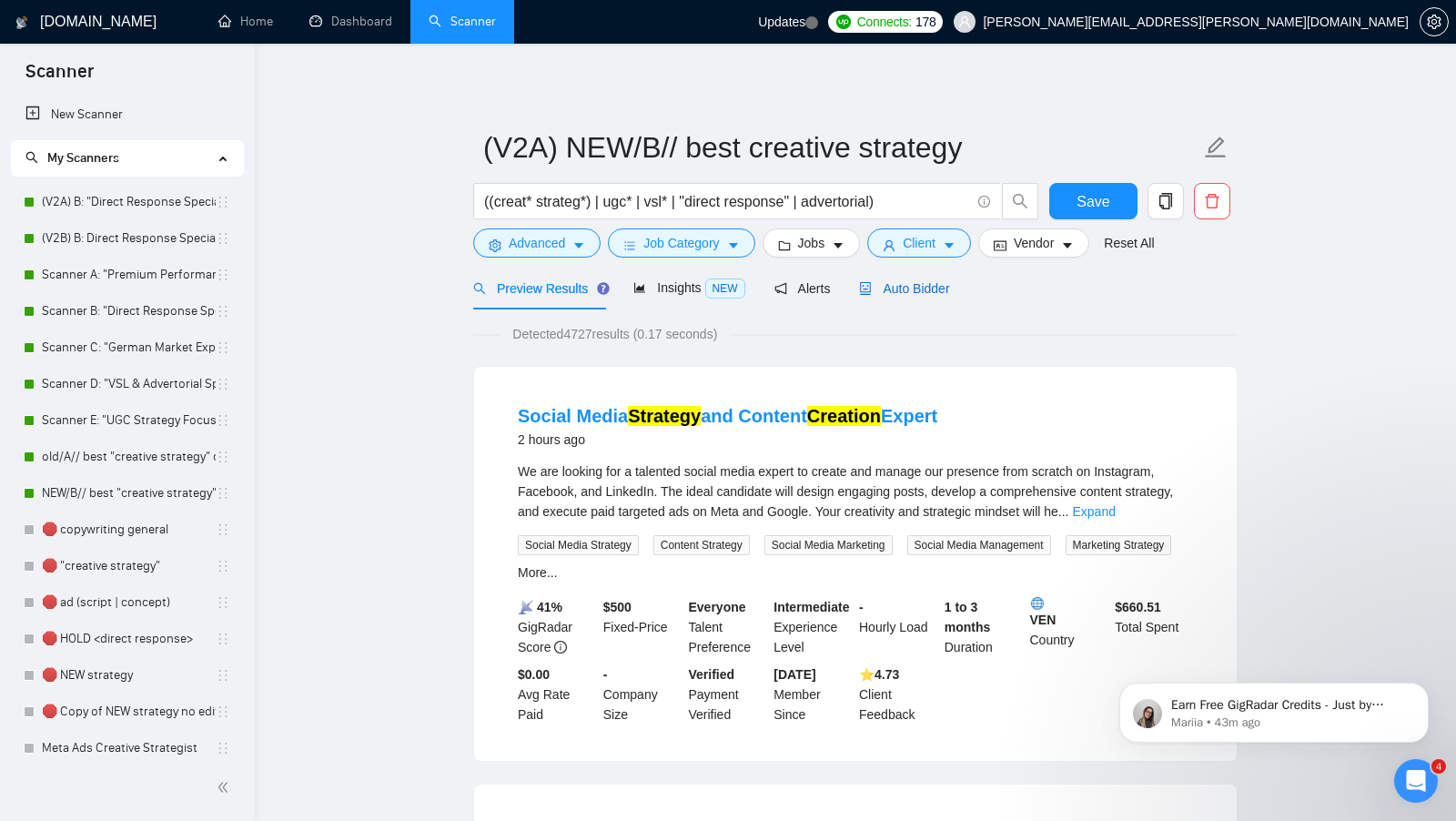 click on "Auto Bidder" at bounding box center [904, 289] 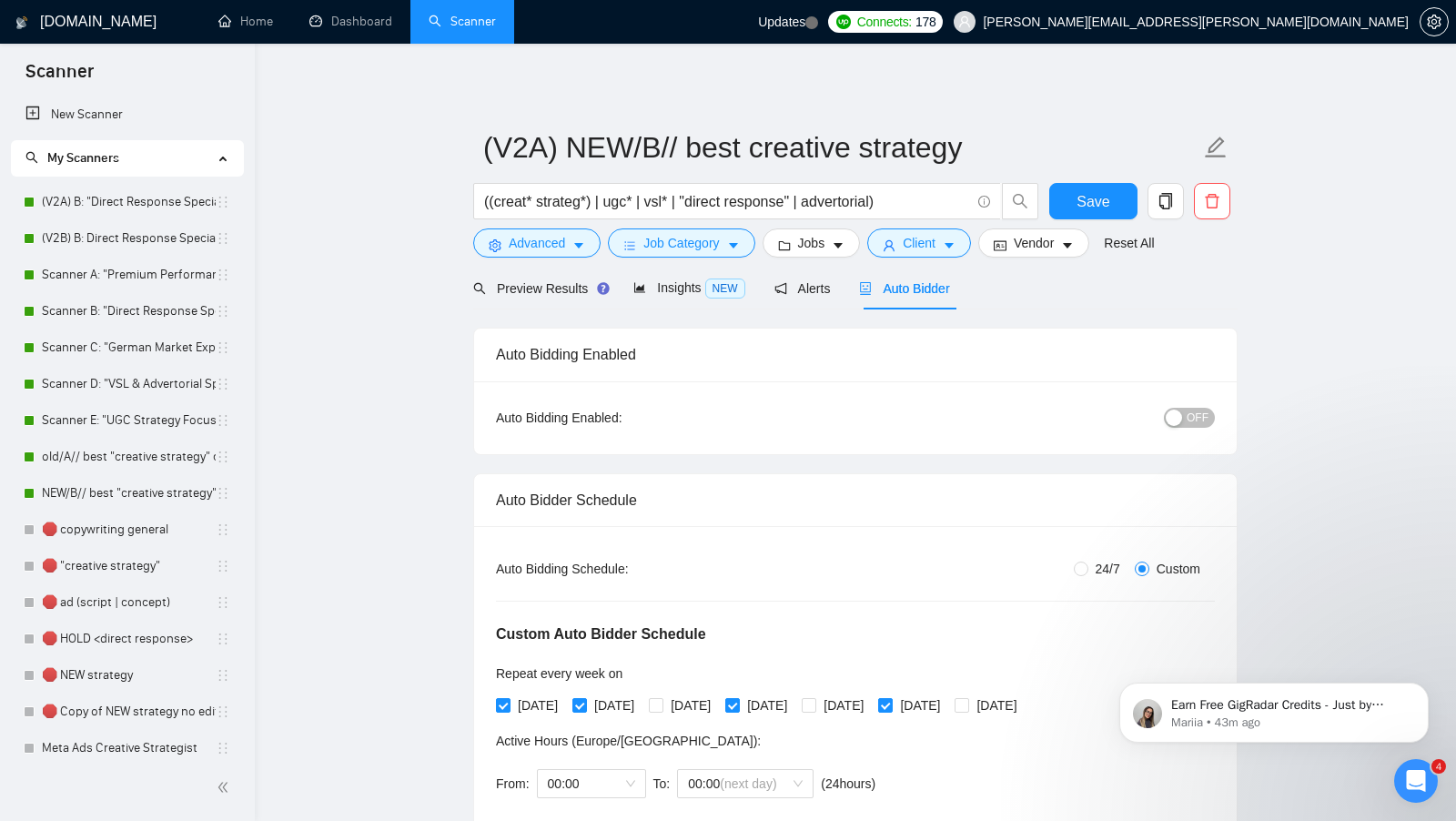 type 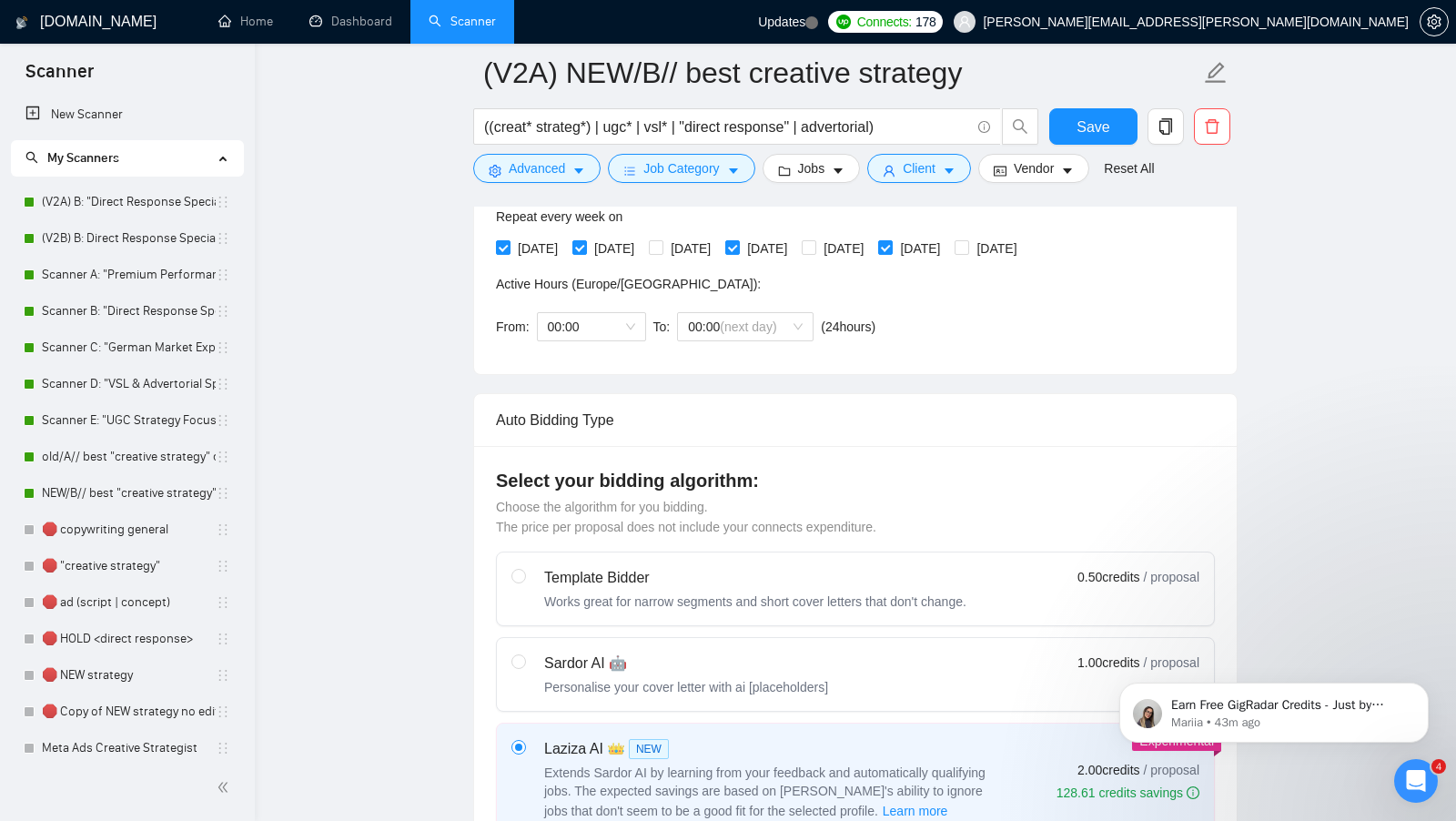 scroll, scrollTop: 487, scrollLeft: 0, axis: vertical 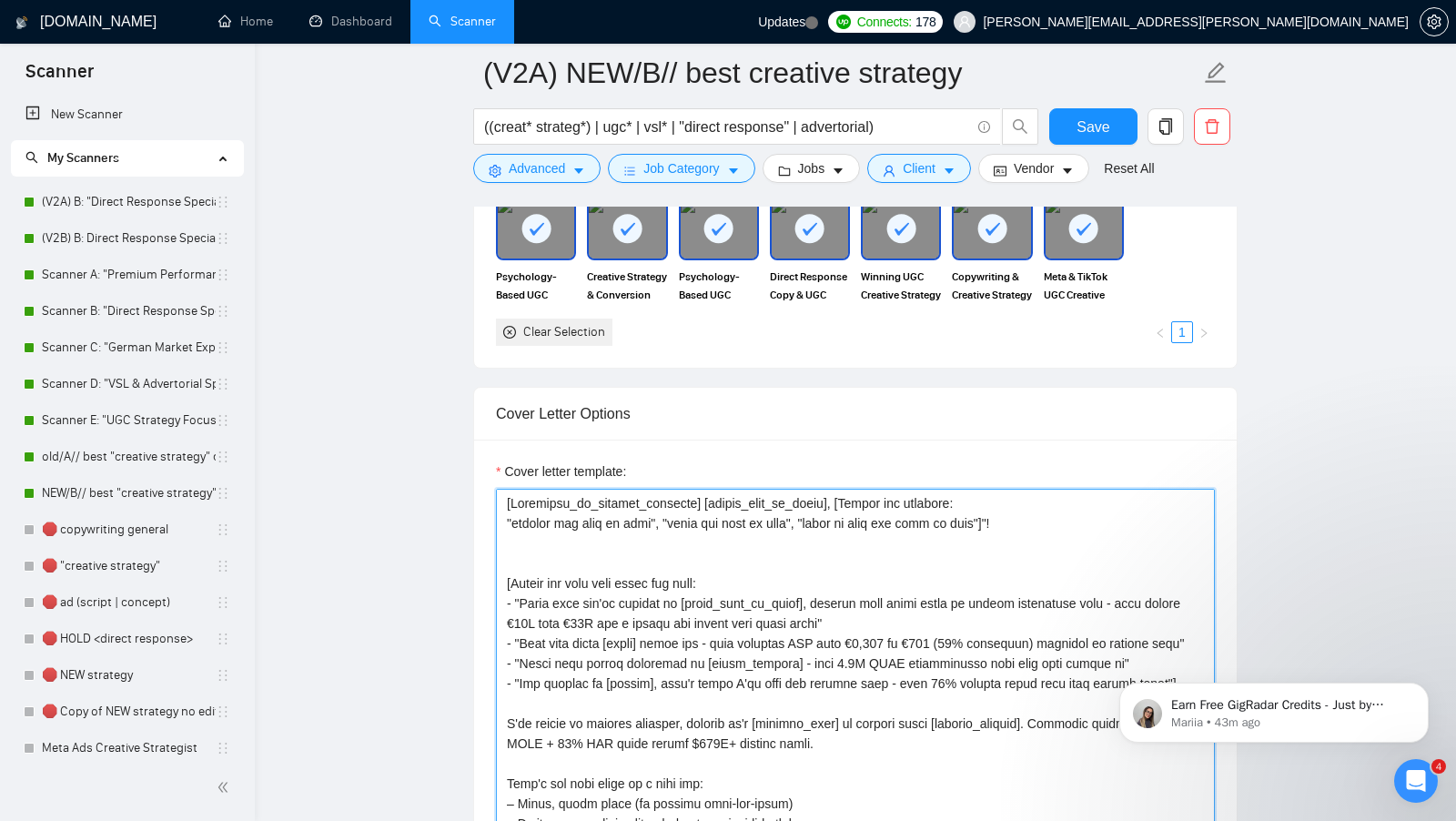 click on "Cover letter template:" at bounding box center [855, 694] 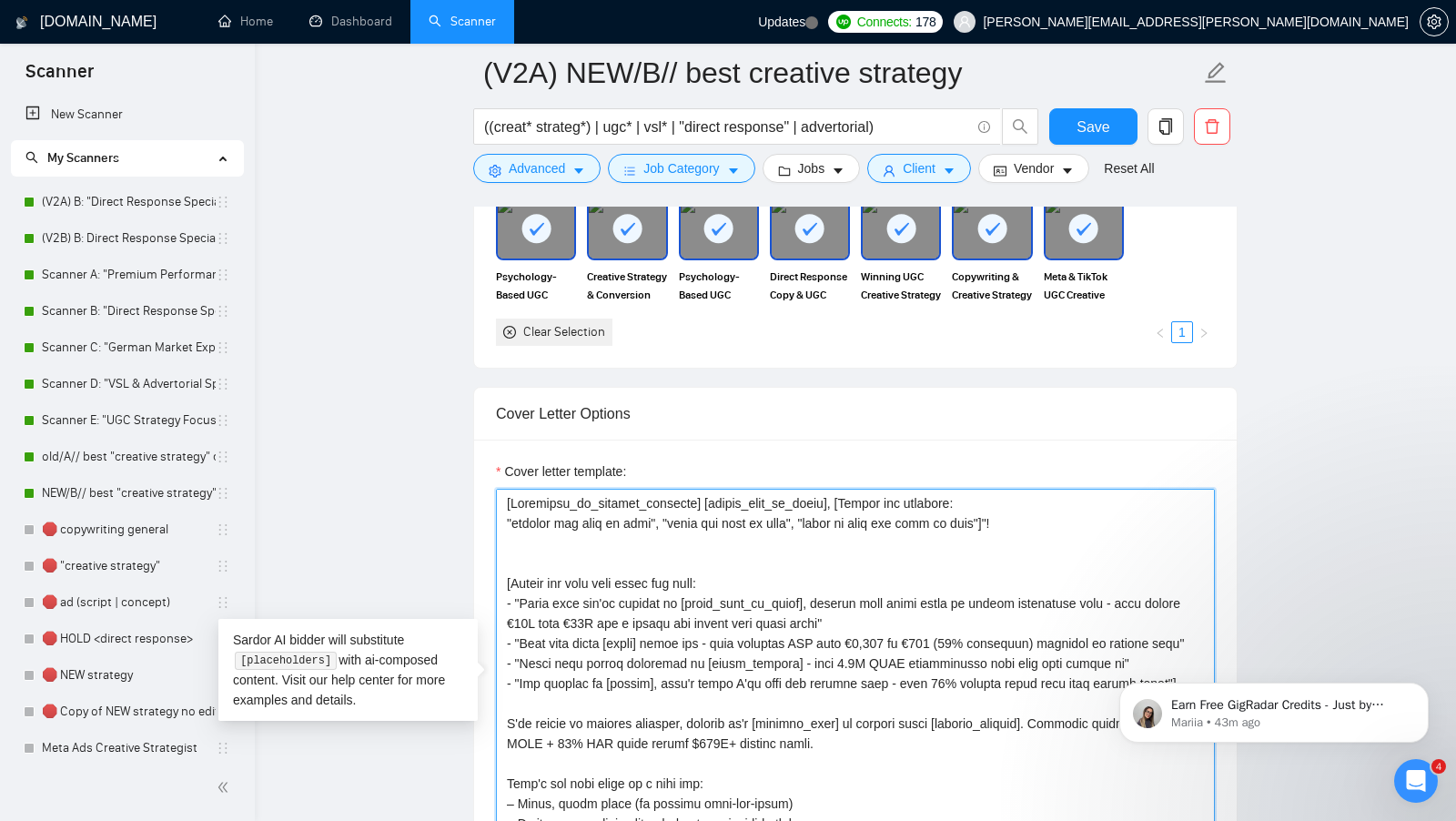 paste on "Quick greeting with their name if available]
[Read their job post and mirror their exact creative challenge. Examples:
If they mention "creative strategy": "So you need a creative strategy that actually works instead of random testing?"
If they say "ad performance": "Your ads aren't performing like they should and you can't figure out why?"
If they mention "scaling creative": "Need to scale your creative but don't know which direction to go?"
If they say "creative testing": "Tired of throwing creative tests at the wall hoping something sticks?"
Always use their exact words from the post]
[PERSON_NAME], I see this exact problem every day. [Reference their specific situation - brand type, platform, goals, timeline from their post. Keep it conversational and under 25 words]
Here's what's usually happening. Most brands are treating creative like a lottery instead of using actual buyer psychology.
Just helped a [match their industry] brand go from random testing to systematic wins. Result was [choose relevant metric: ..." 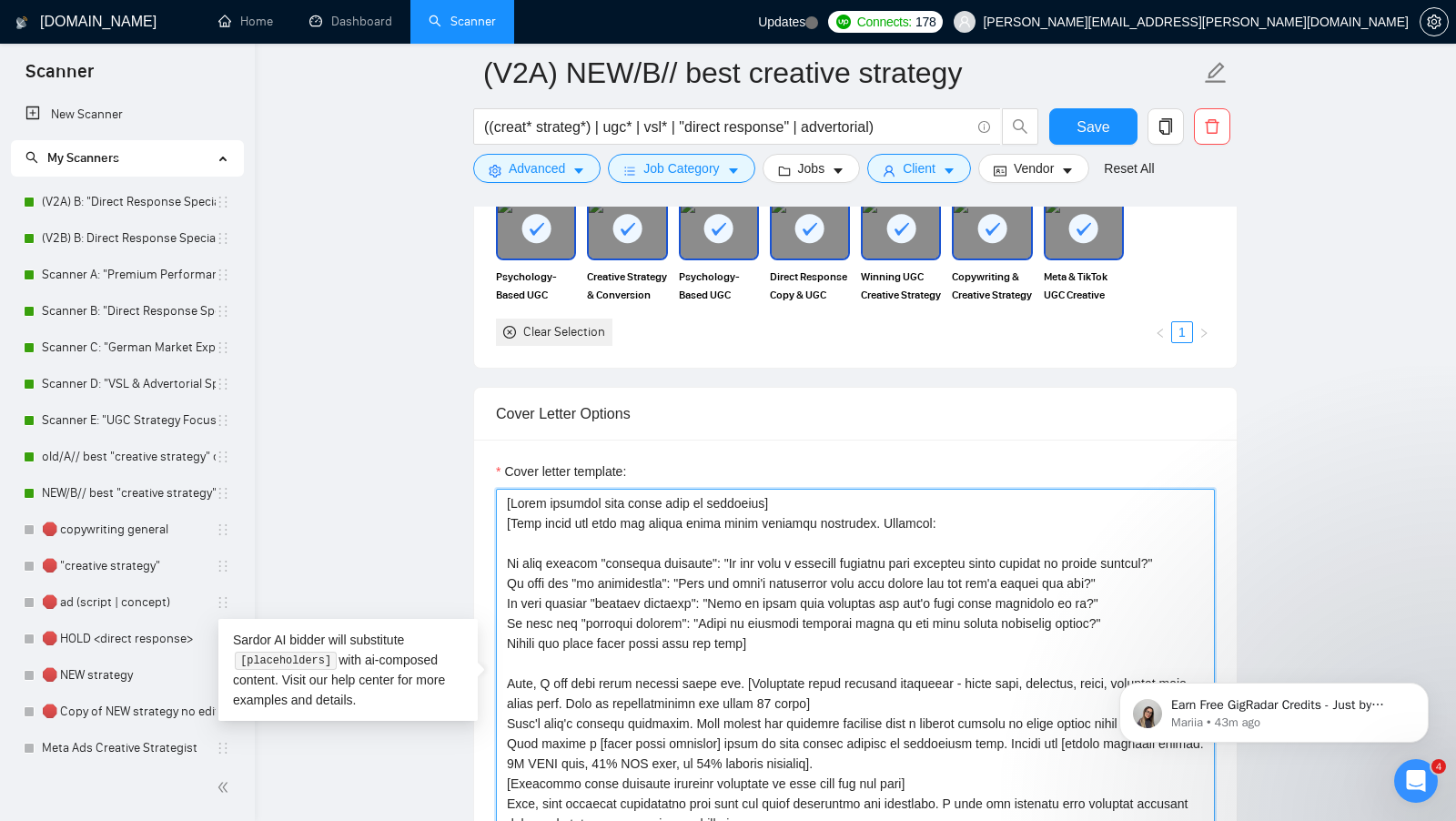 scroll, scrollTop: 1652, scrollLeft: 0, axis: vertical 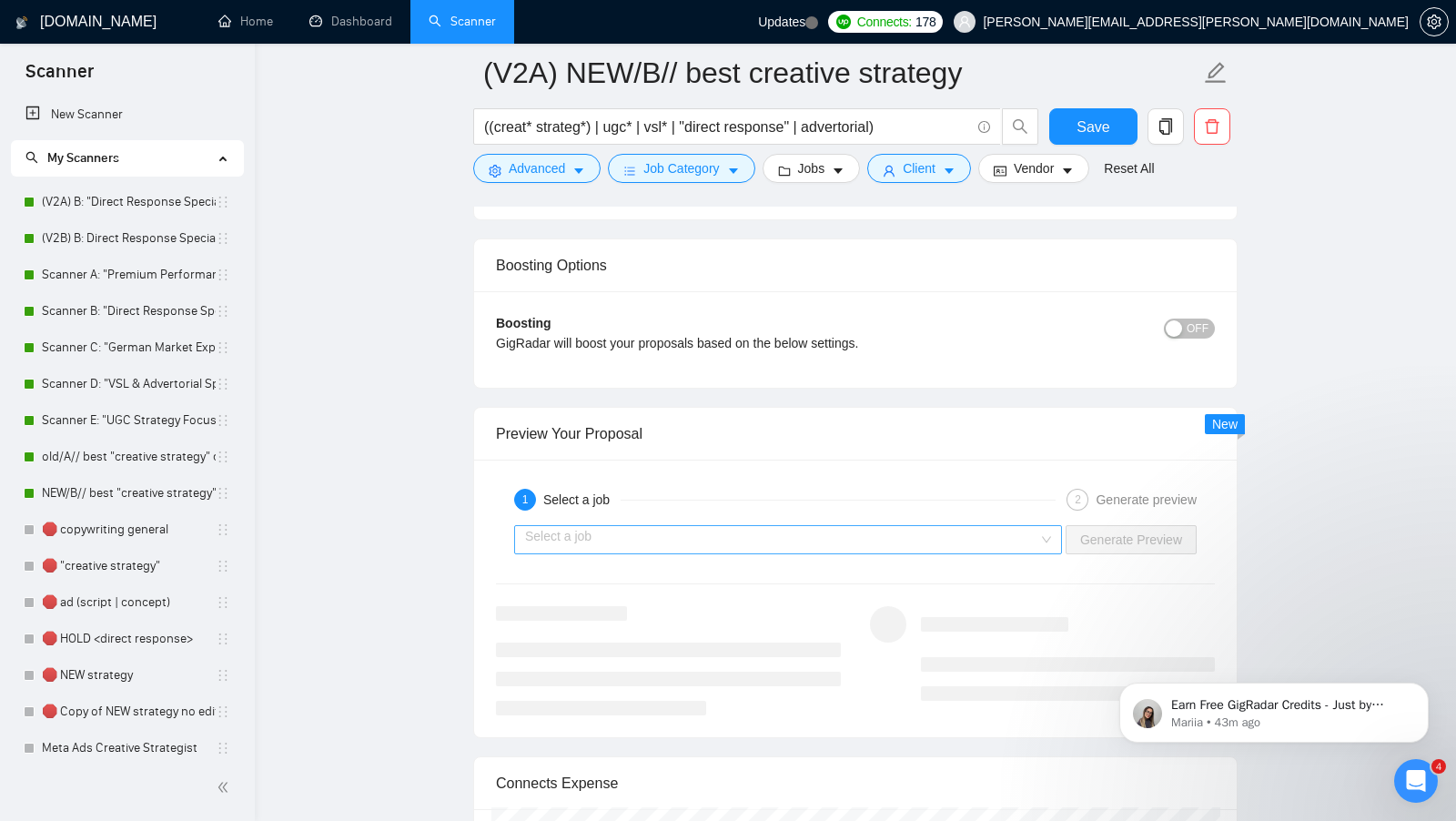 click on "Select a job" at bounding box center (788, 540) 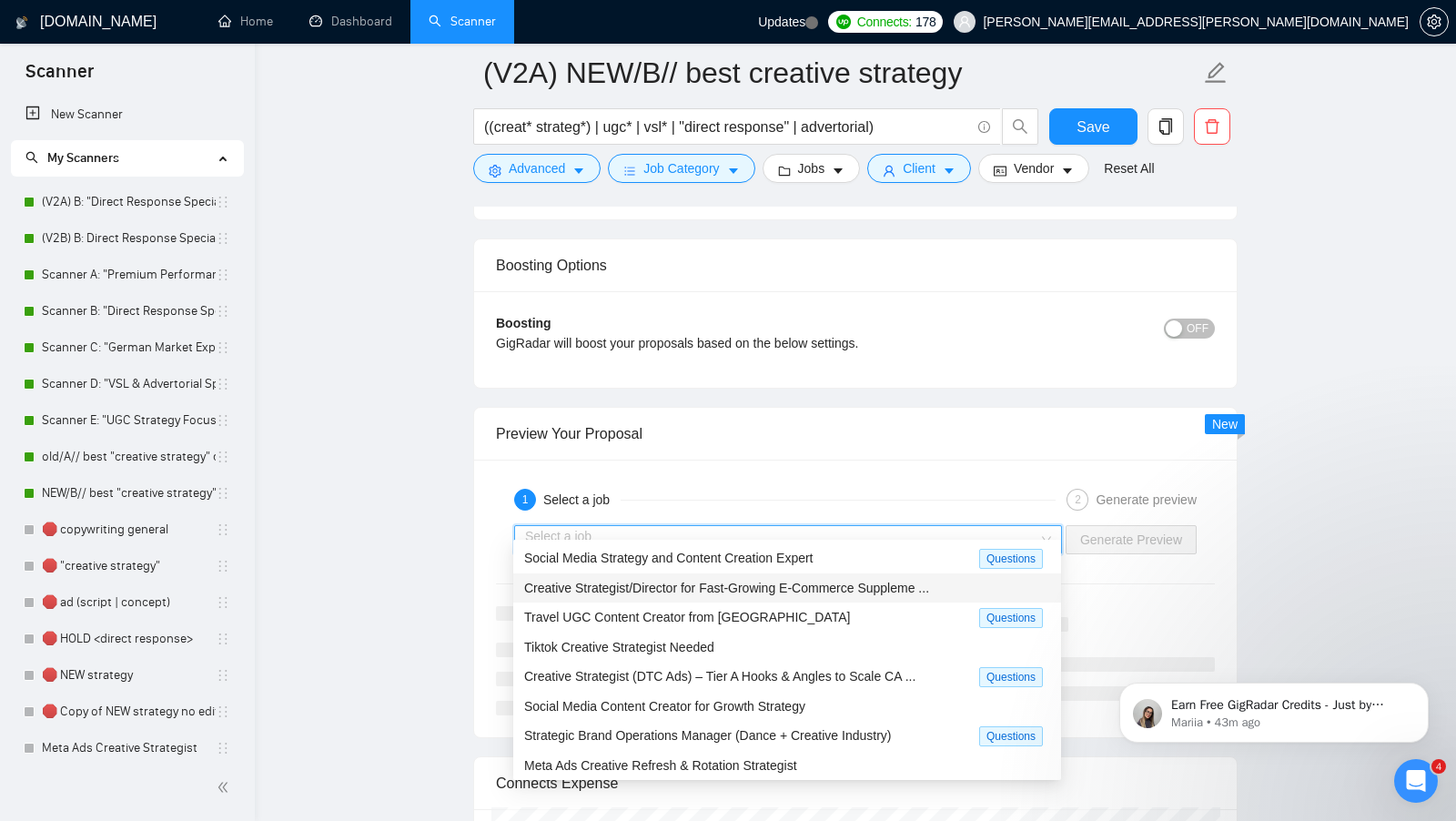 drag, startPoint x: 852, startPoint y: 554, endPoint x: 841, endPoint y: 584, distance: 31.9531 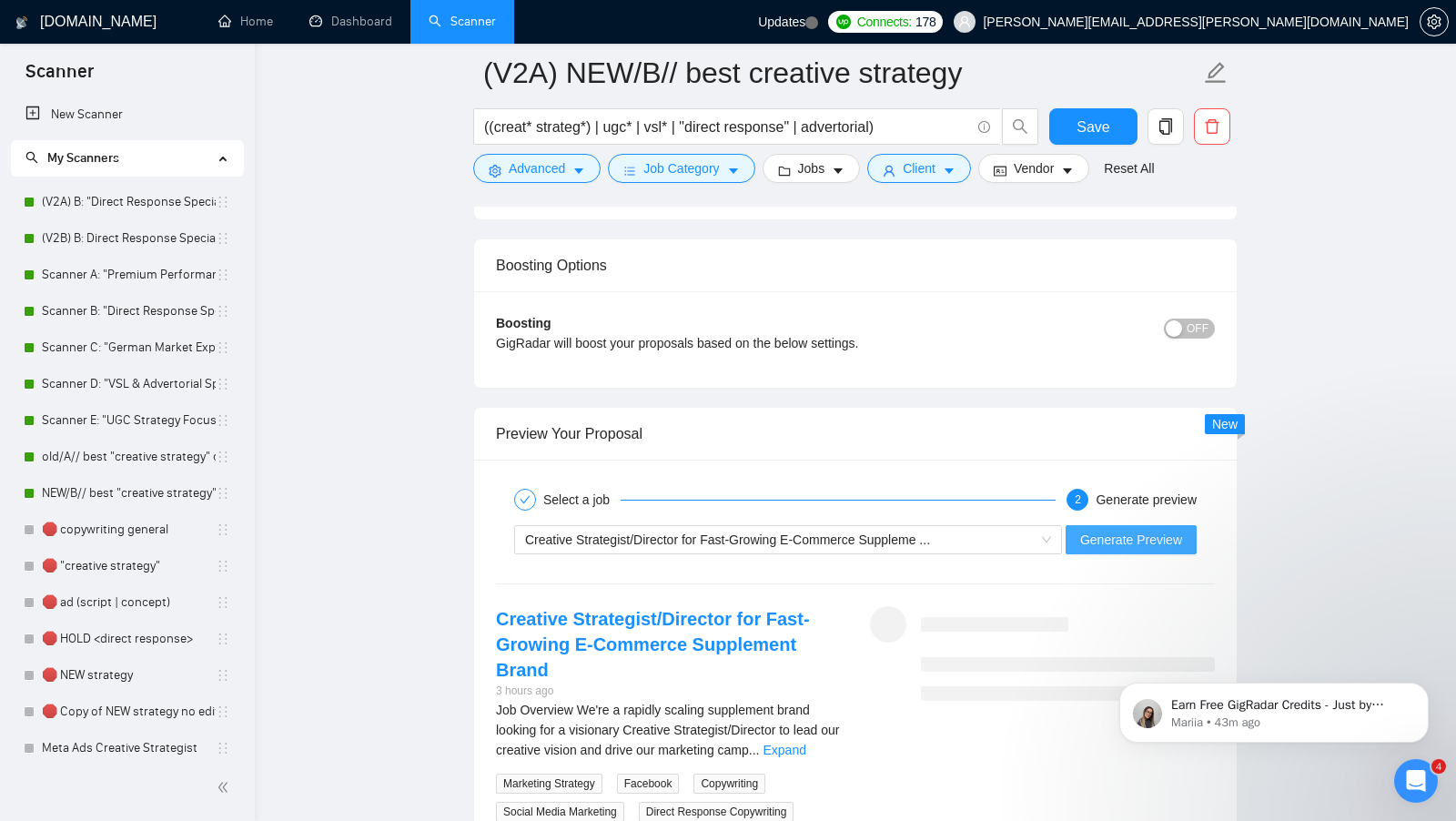 click on "Generate Preview" at bounding box center (1131, 540) 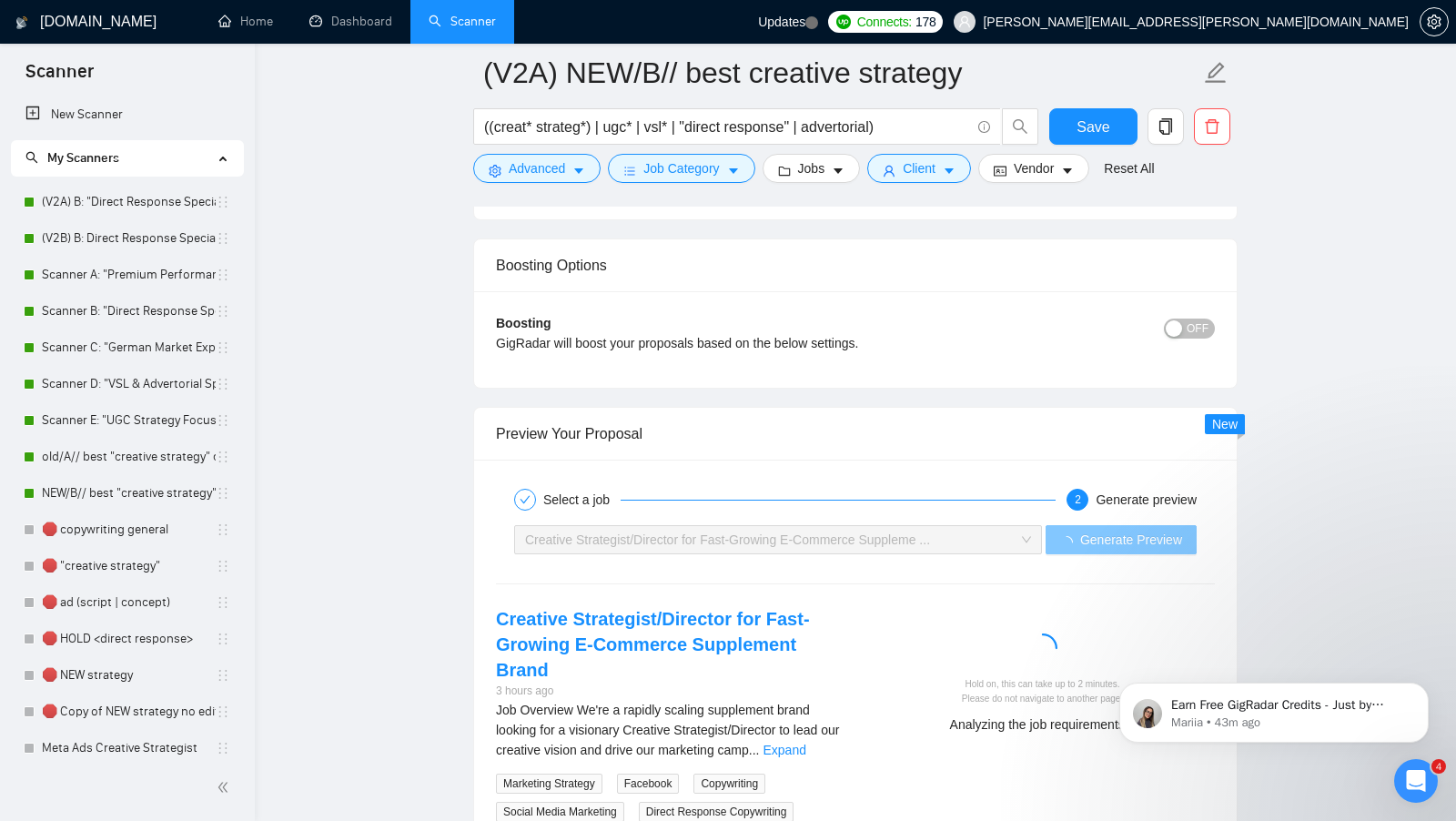type 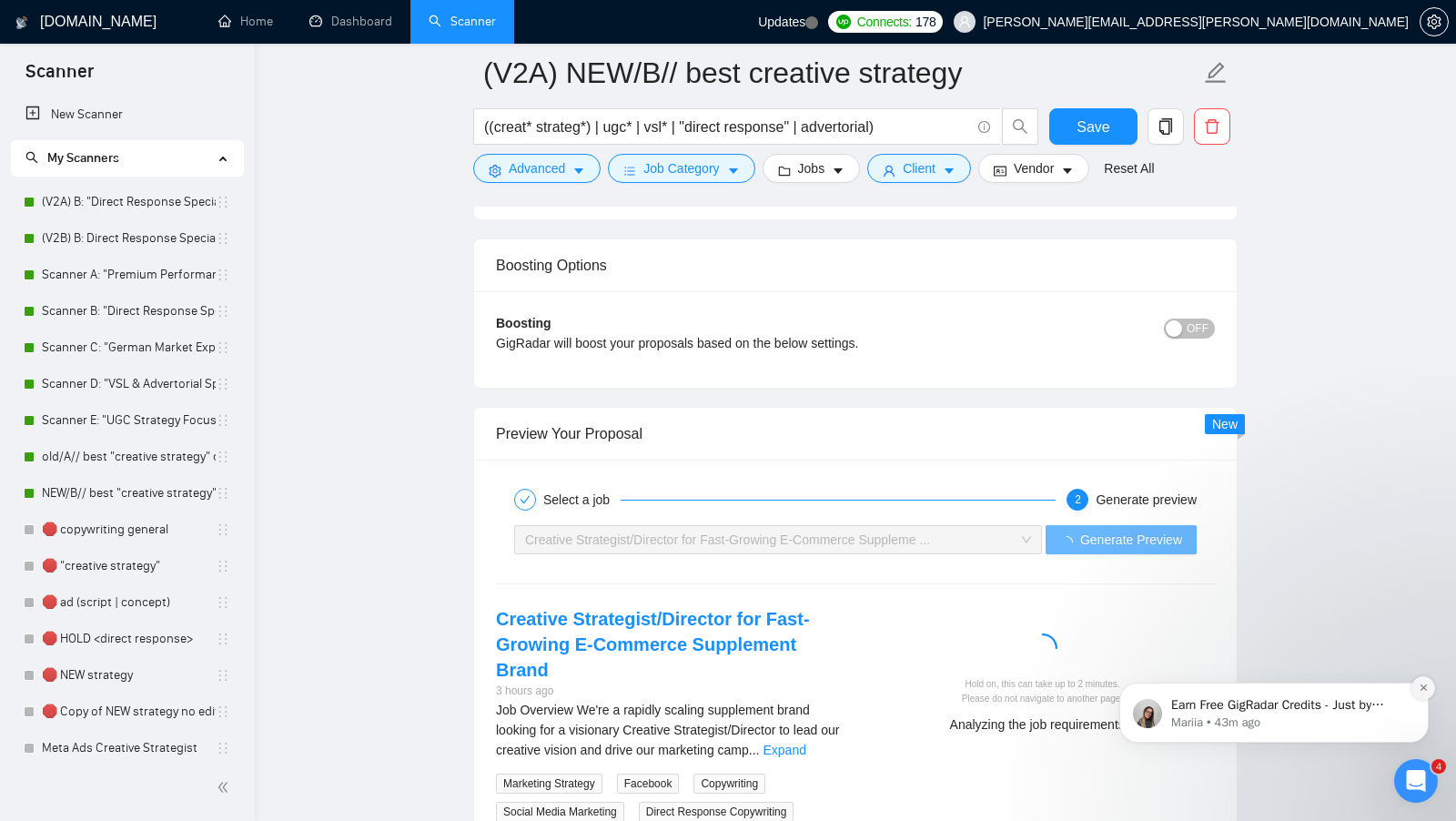 click 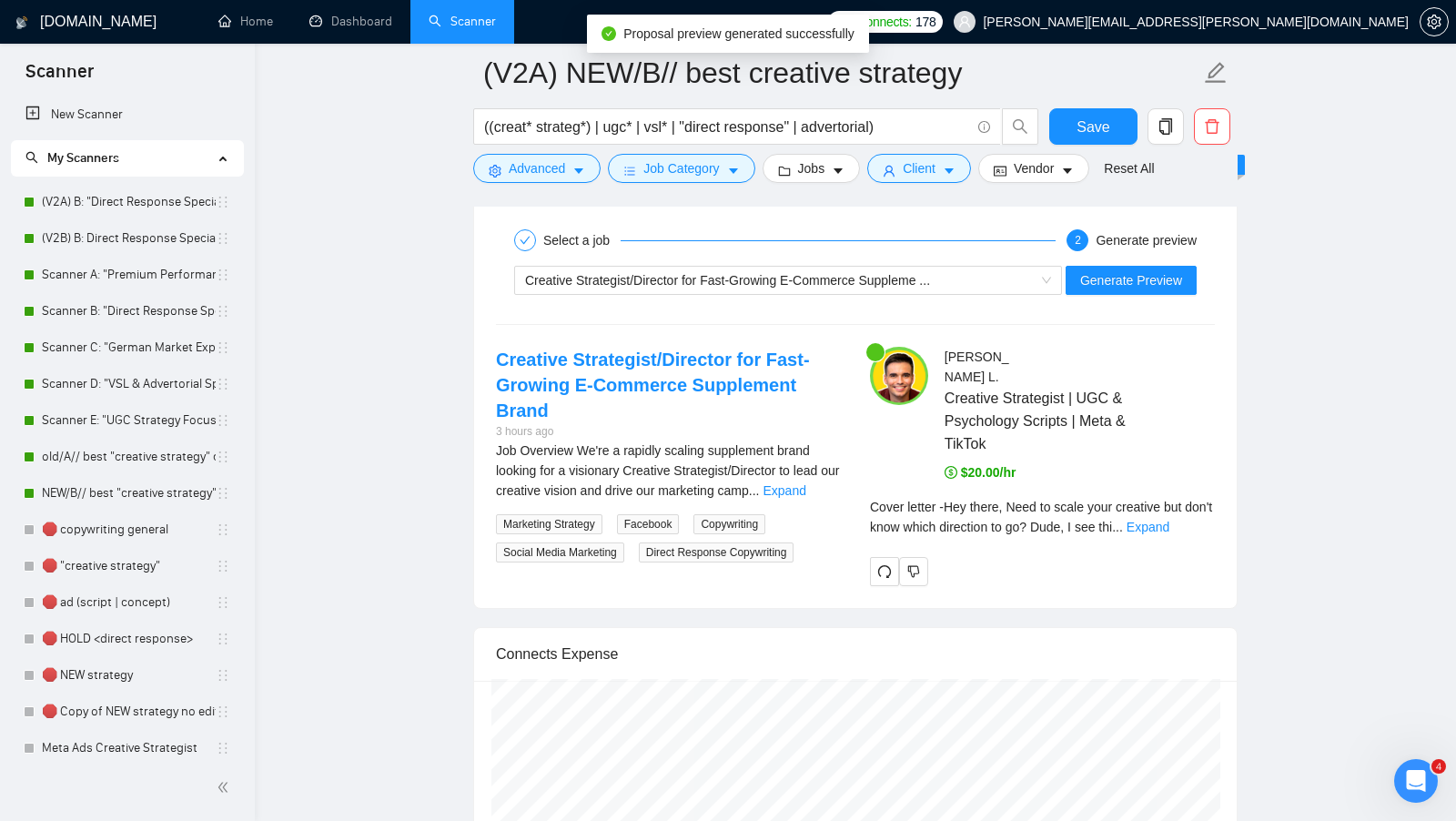 scroll, scrollTop: 3388, scrollLeft: 0, axis: vertical 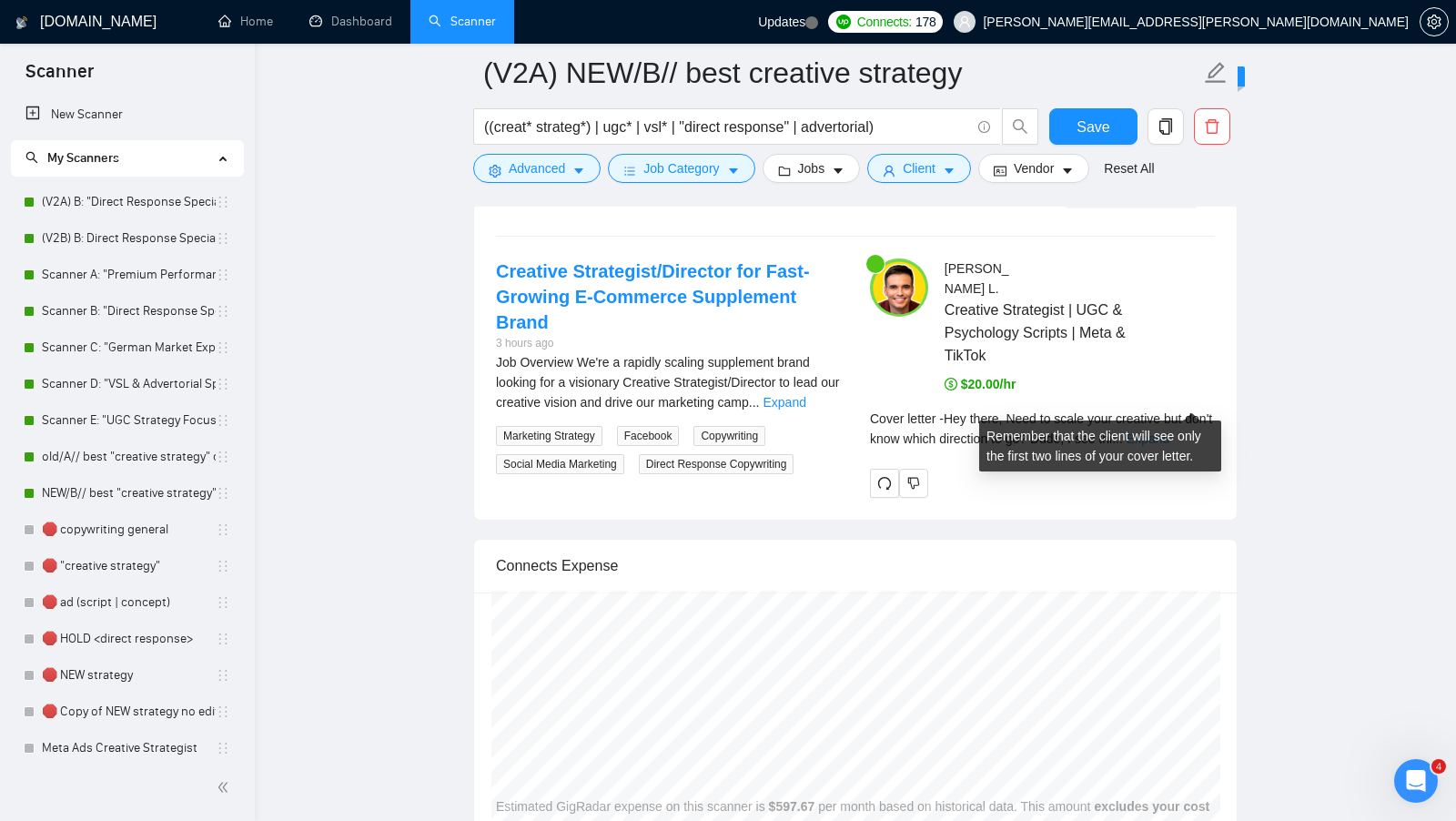 click on "Expand" at bounding box center (1148, 439) 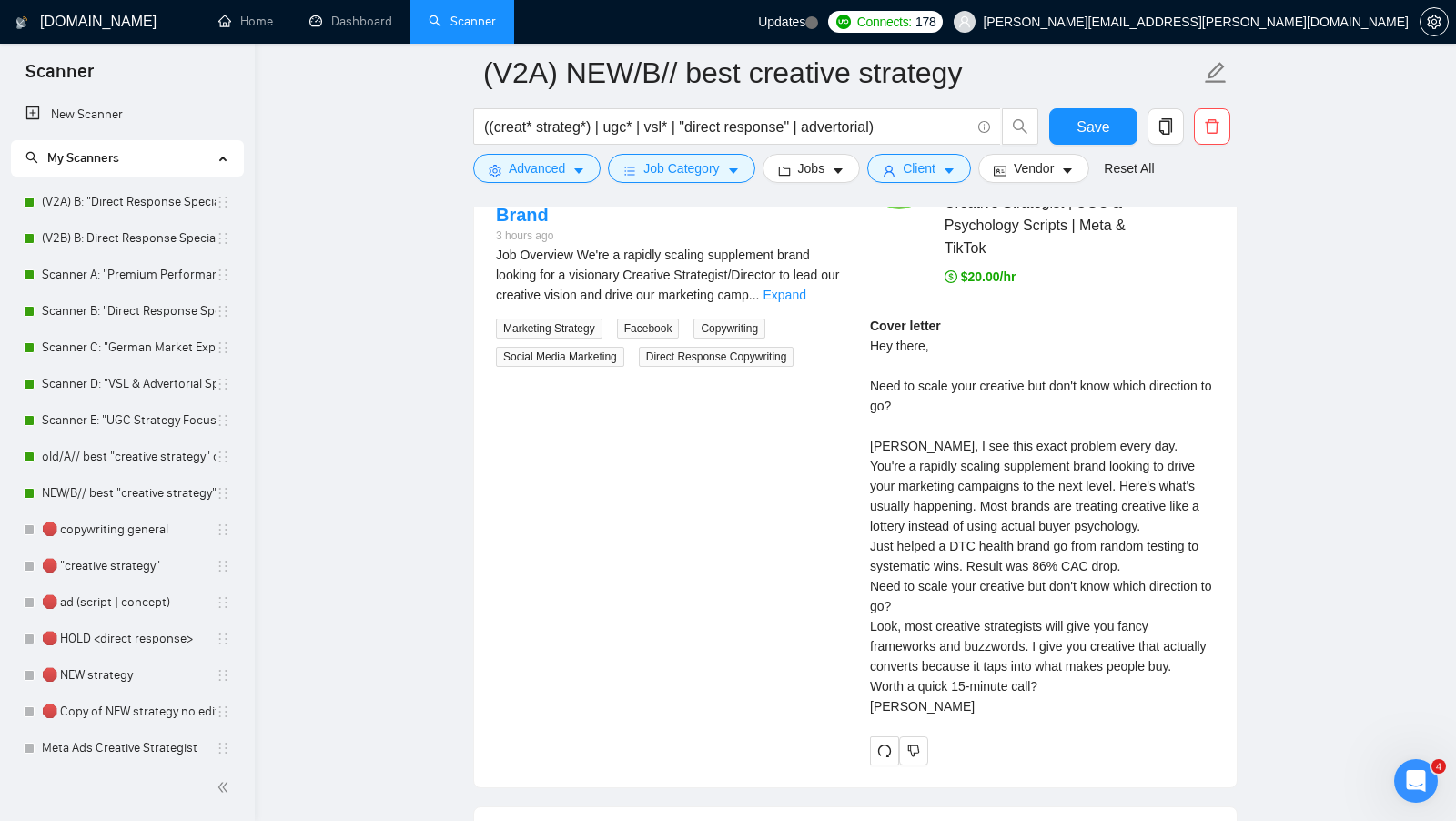 scroll, scrollTop: 3541, scrollLeft: 0, axis: vertical 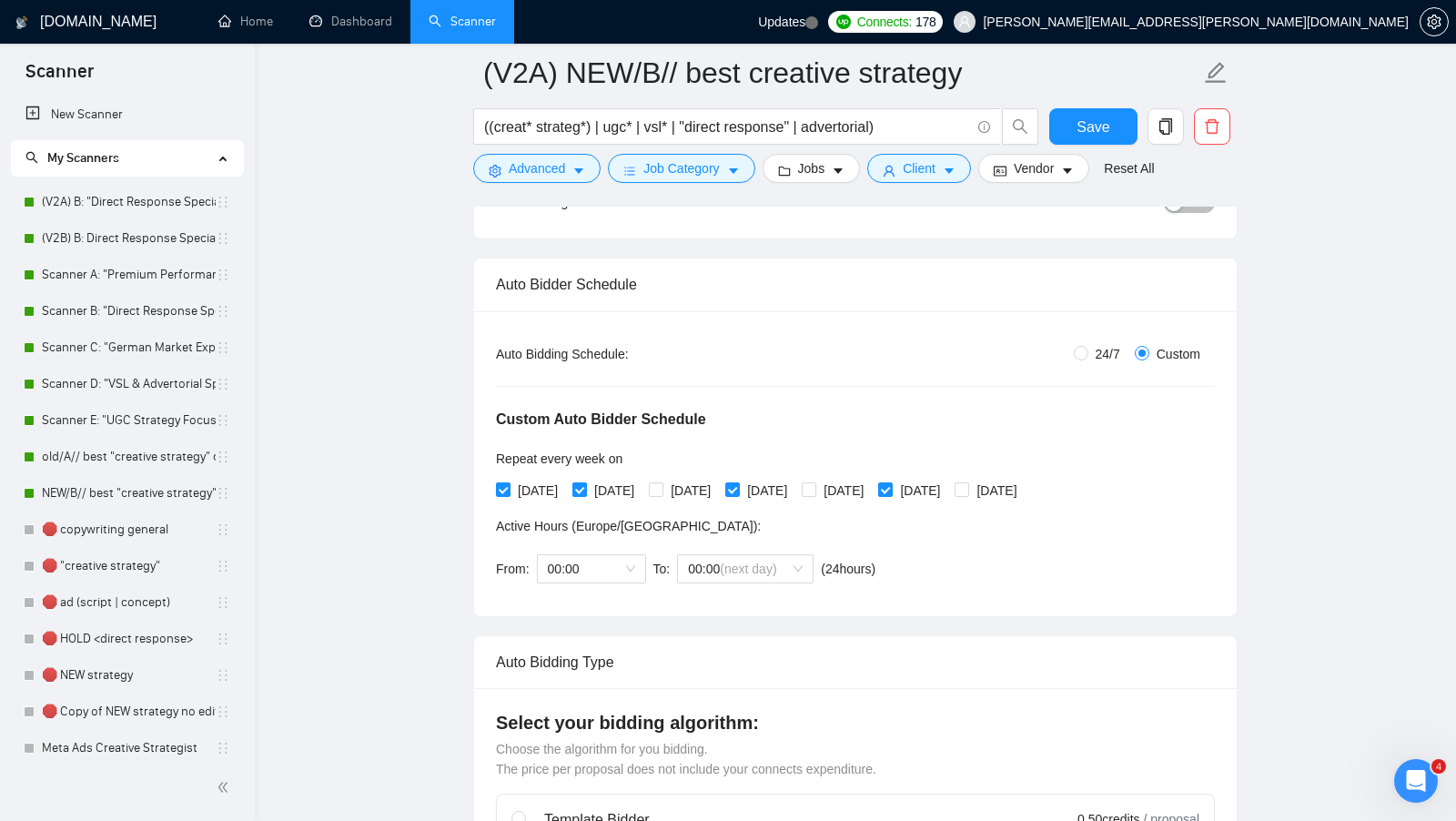 click on "[DATE]" at bounding box center (579, 489) 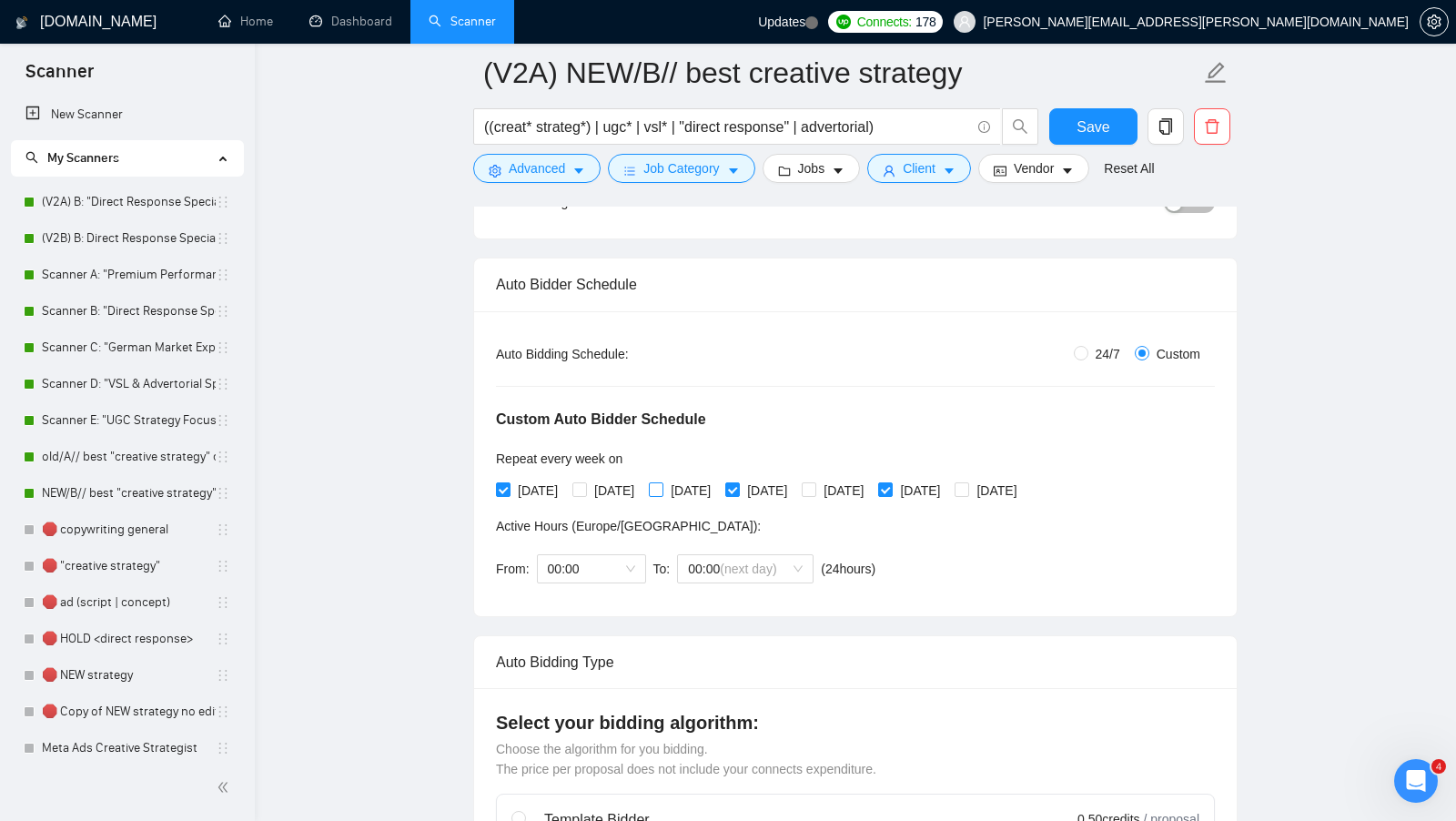 click on "[DATE]" at bounding box center [655, 489] 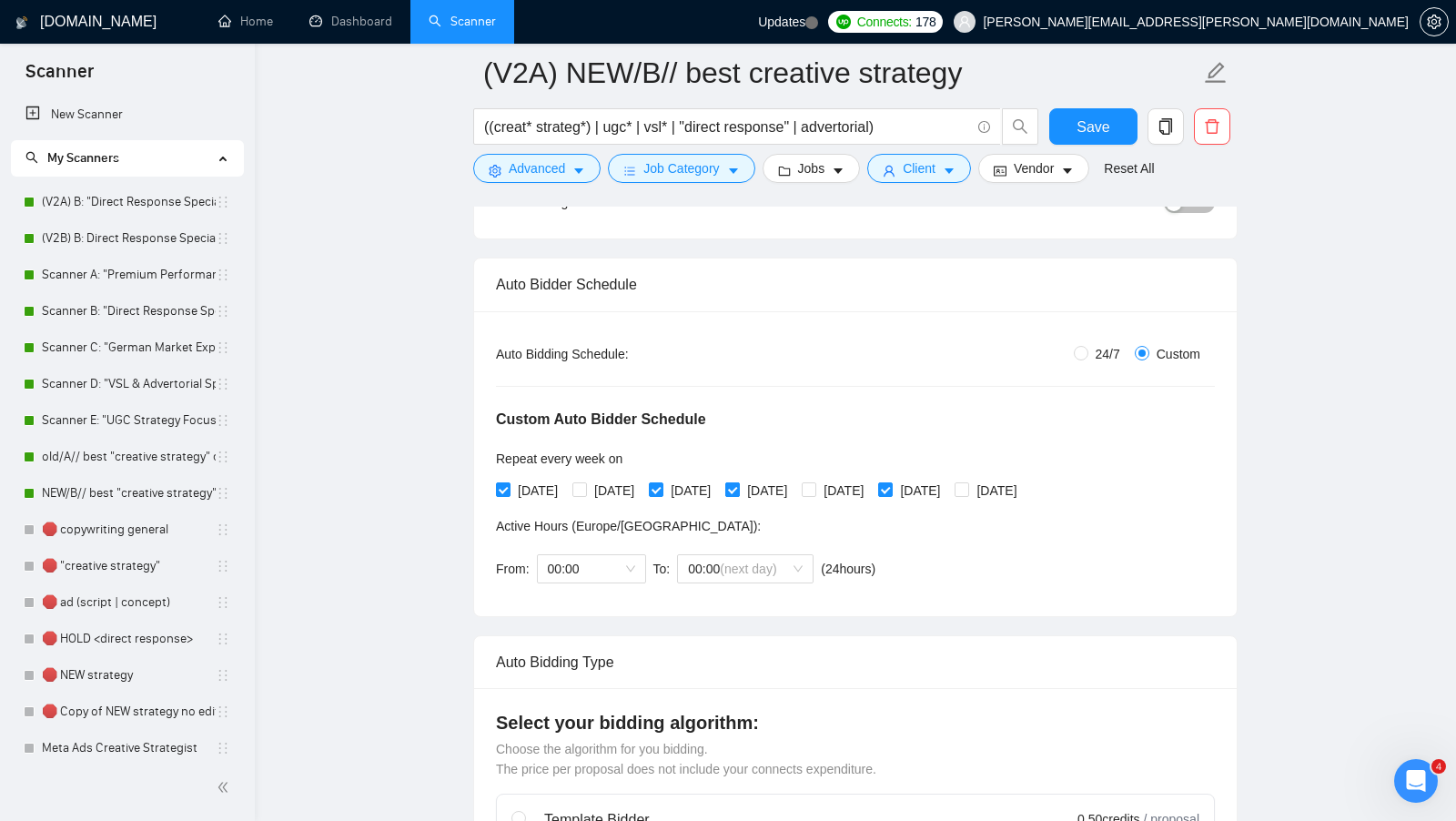 click on "[DATE]" at bounding box center [732, 489] 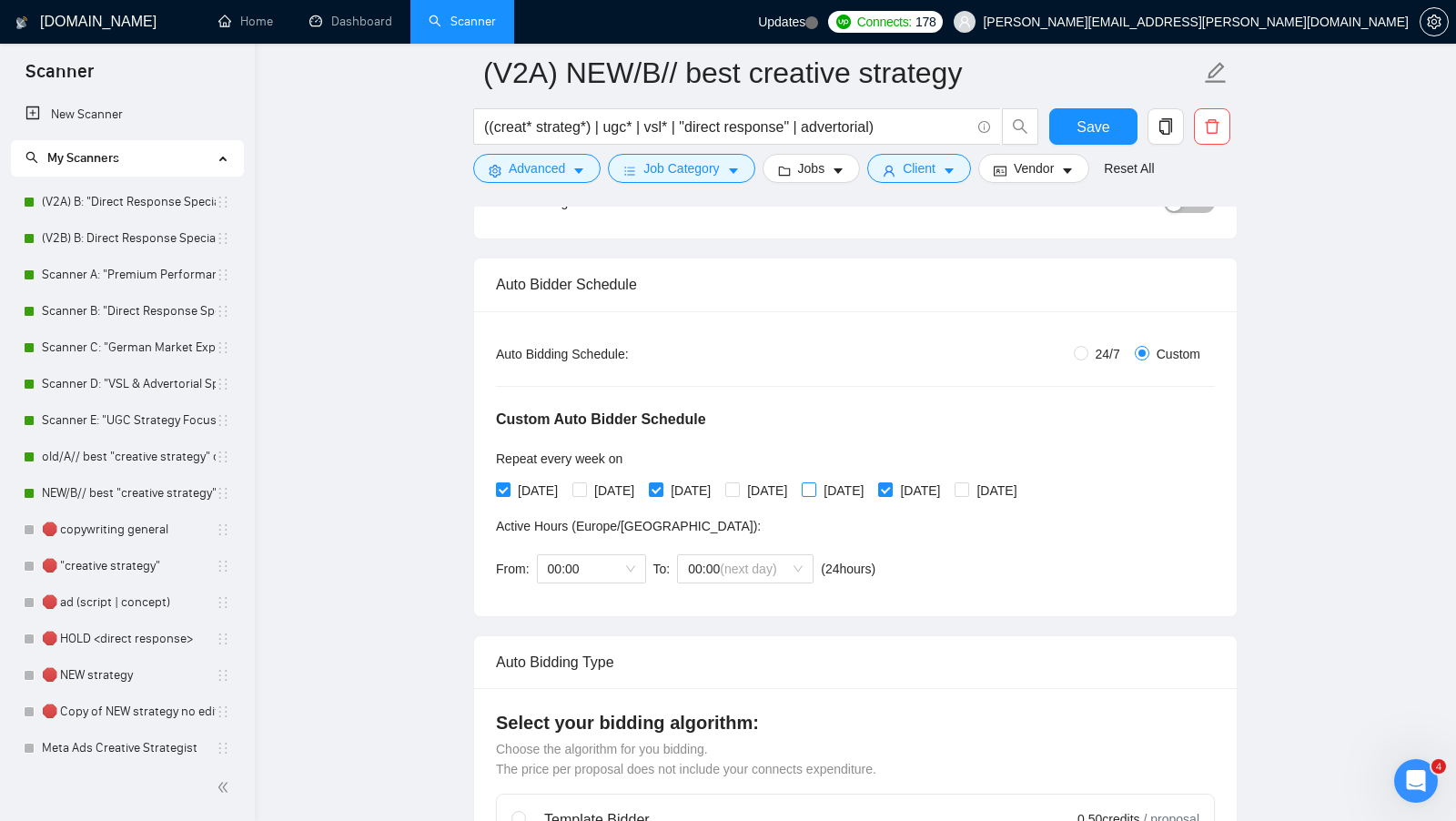 click on "[DATE]" at bounding box center (808, 489) 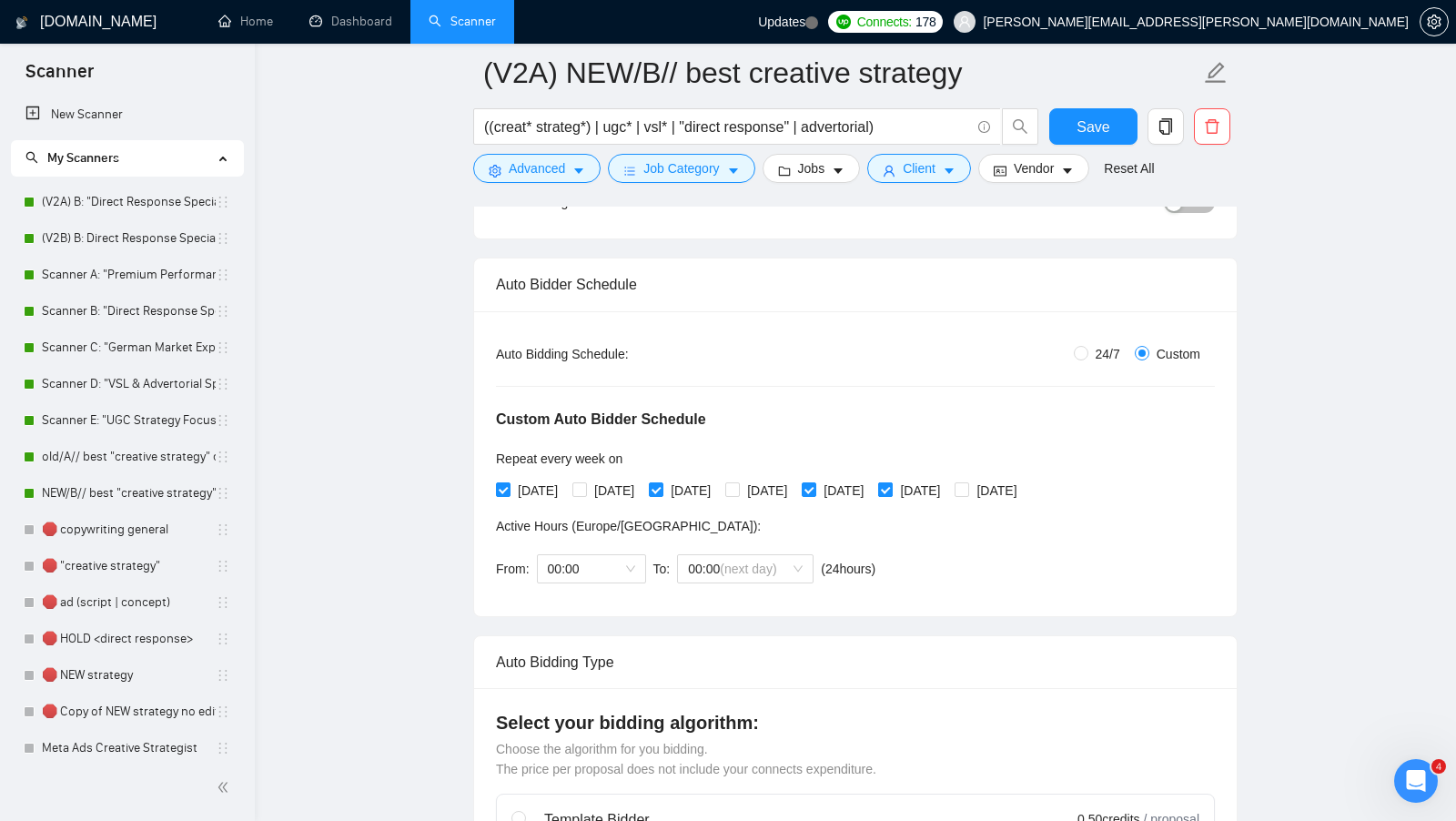 click at bounding box center (885, 490) 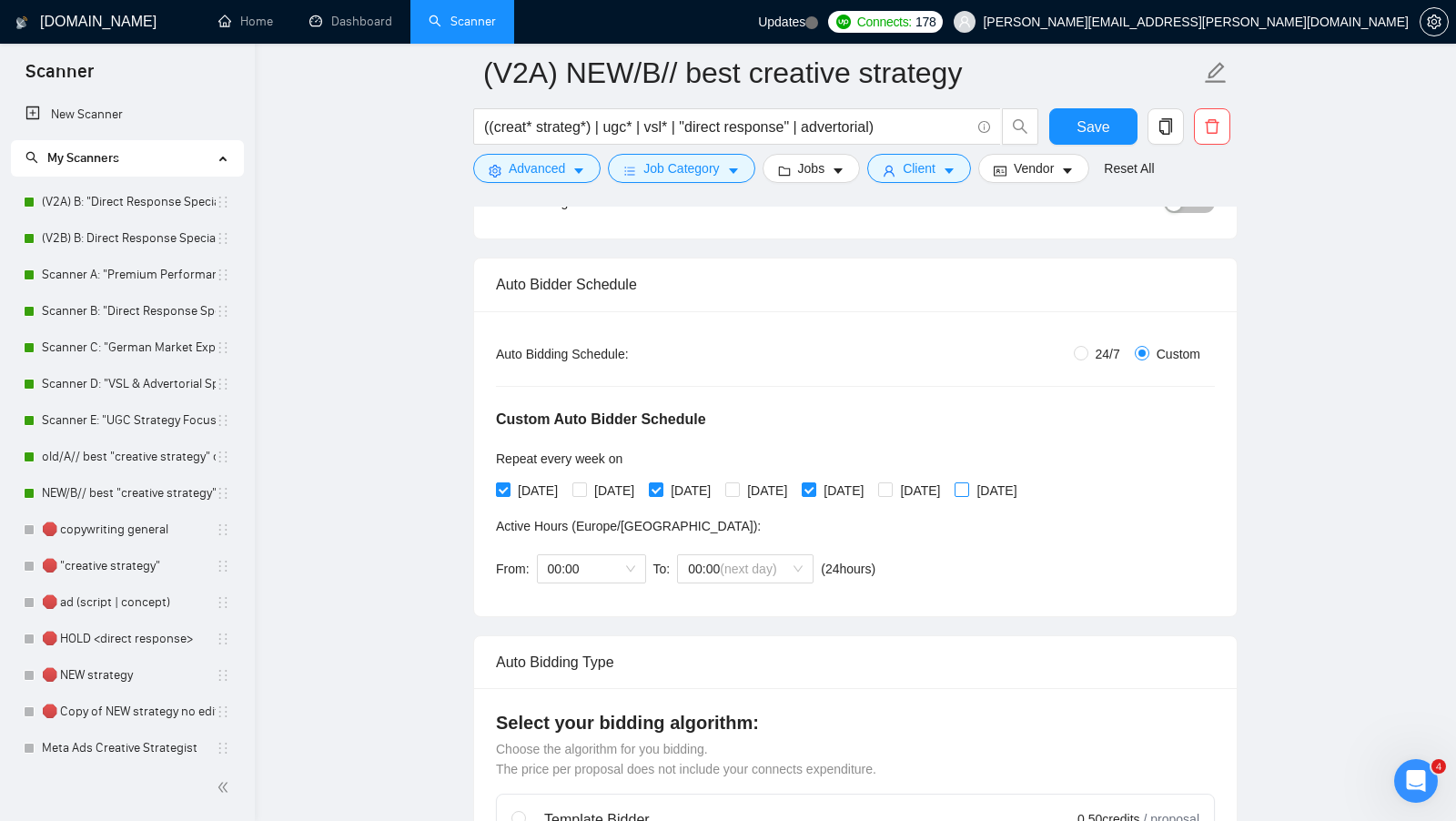 click on "[DATE]" at bounding box center [961, 489] 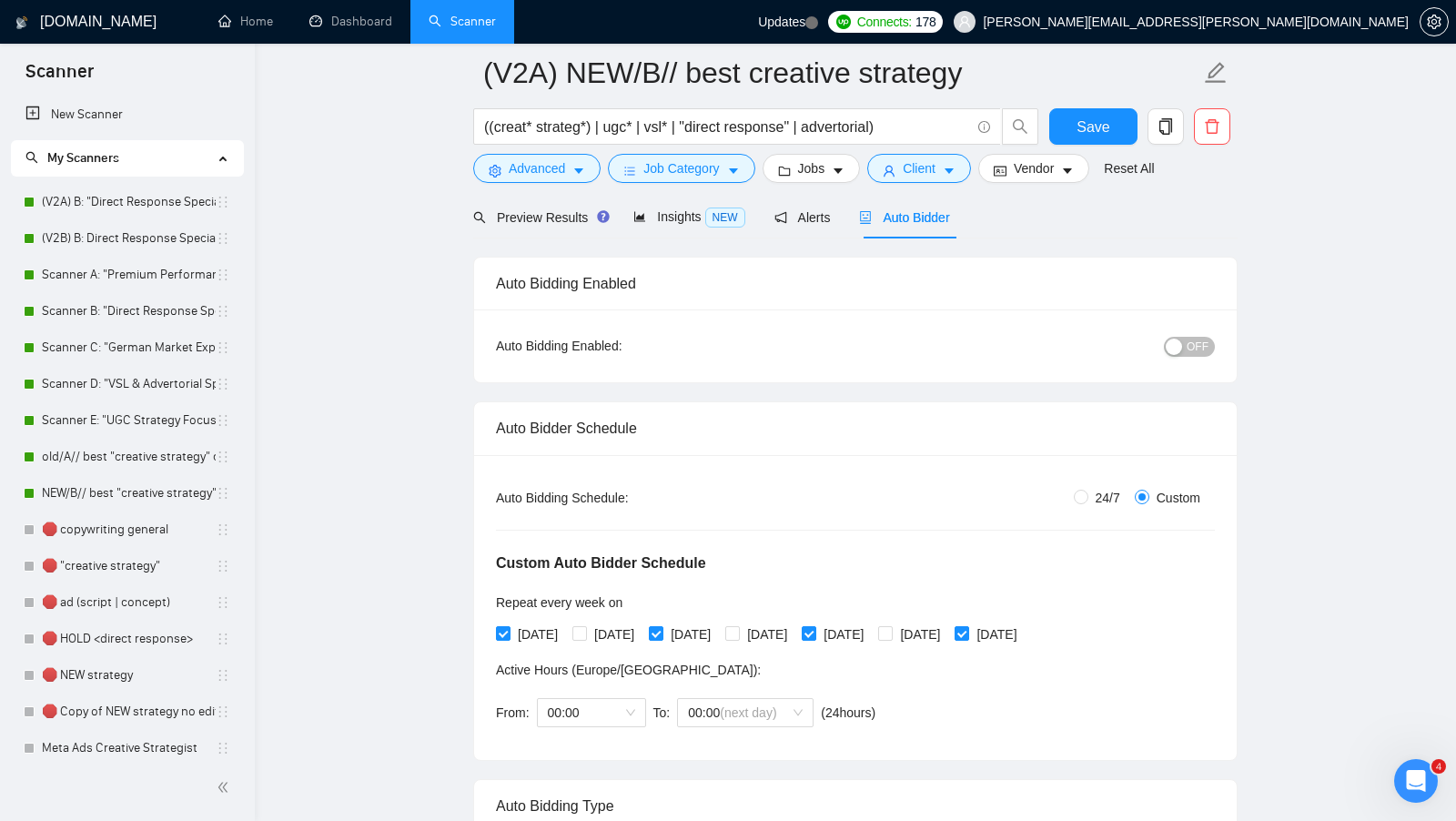 scroll, scrollTop: 85, scrollLeft: 0, axis: vertical 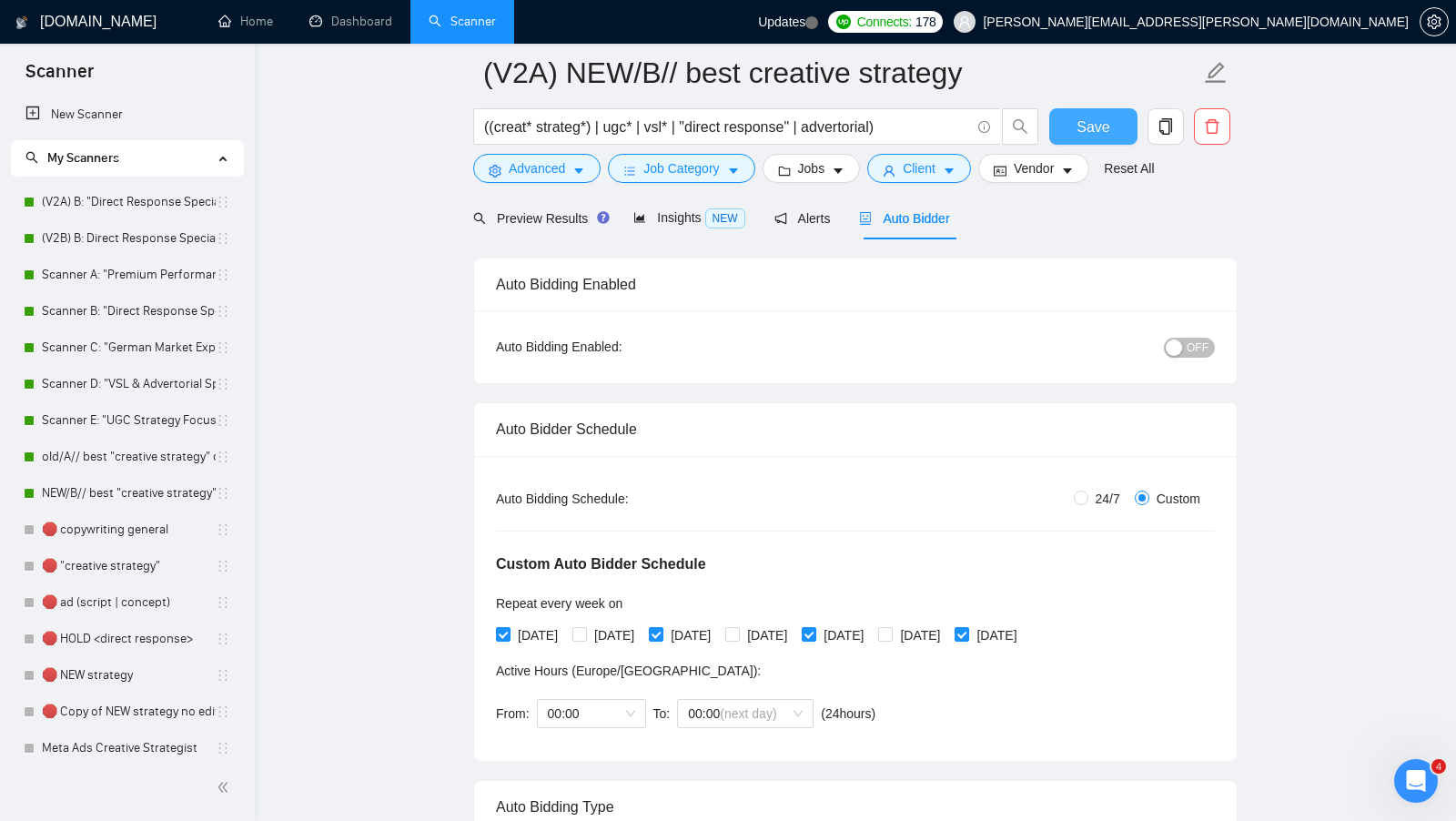 click on "Save" at bounding box center [1093, 127] 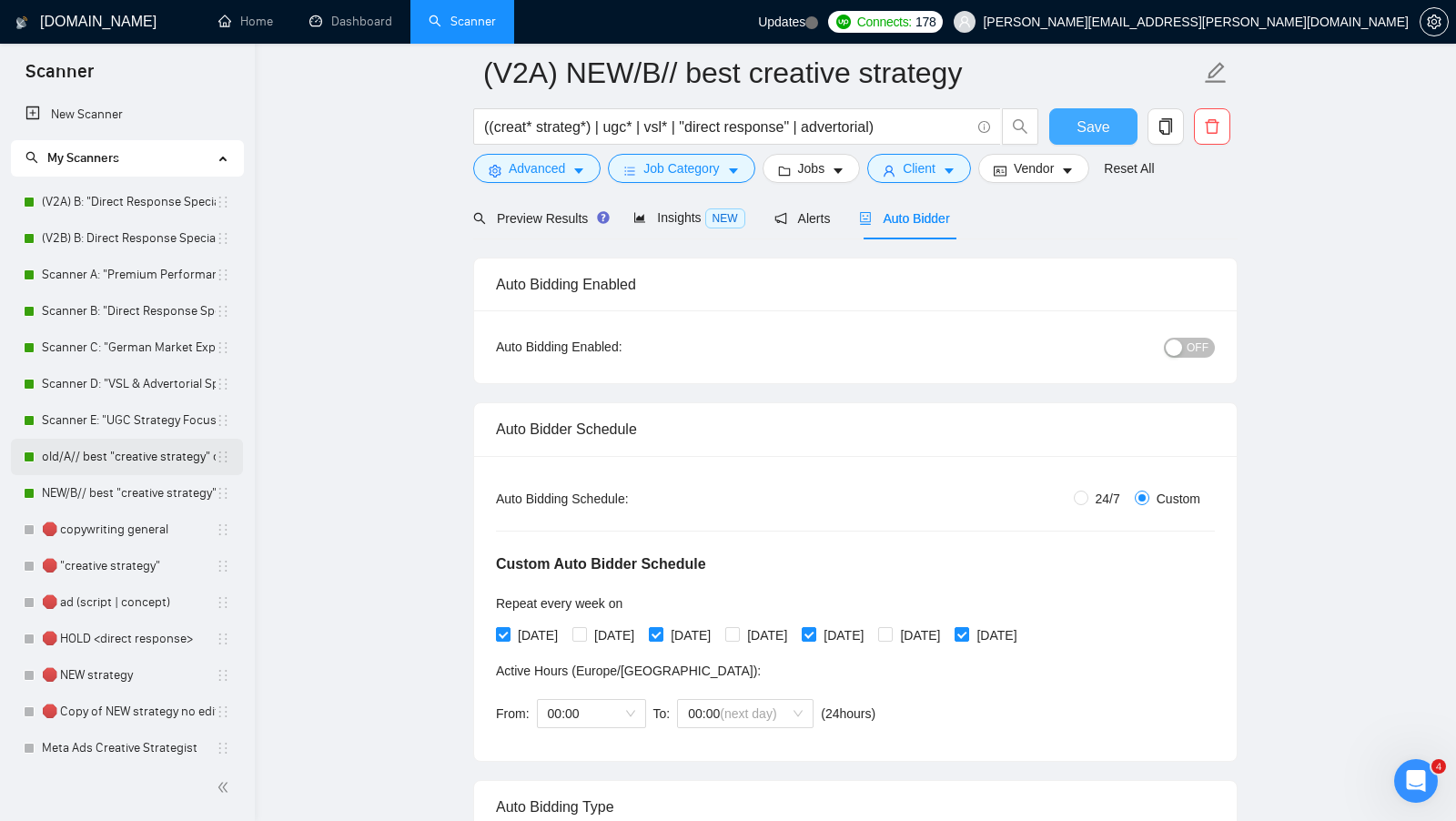 scroll, scrollTop: 157, scrollLeft: 0, axis: vertical 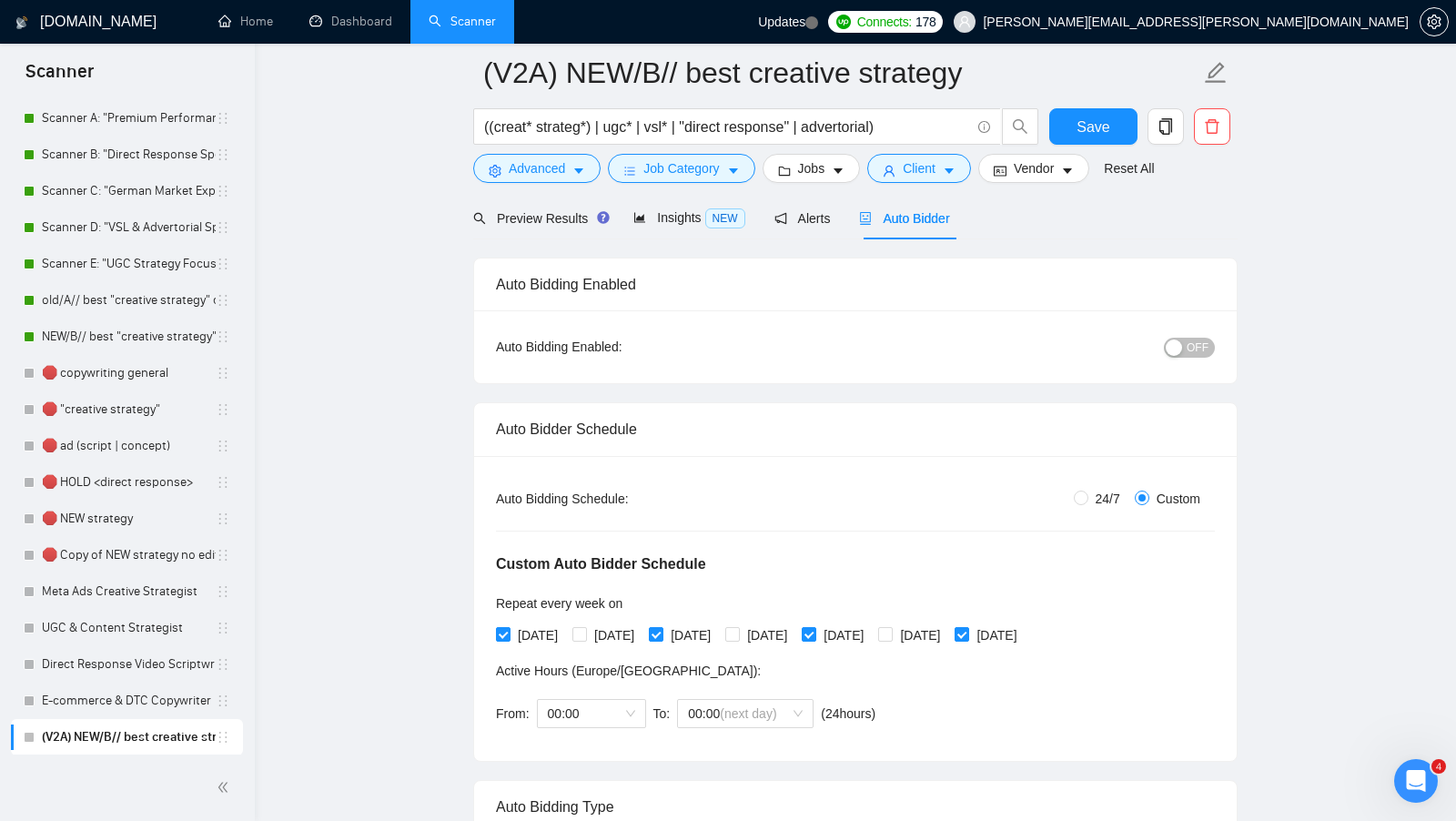 click on "OFF" at bounding box center (1189, 348) 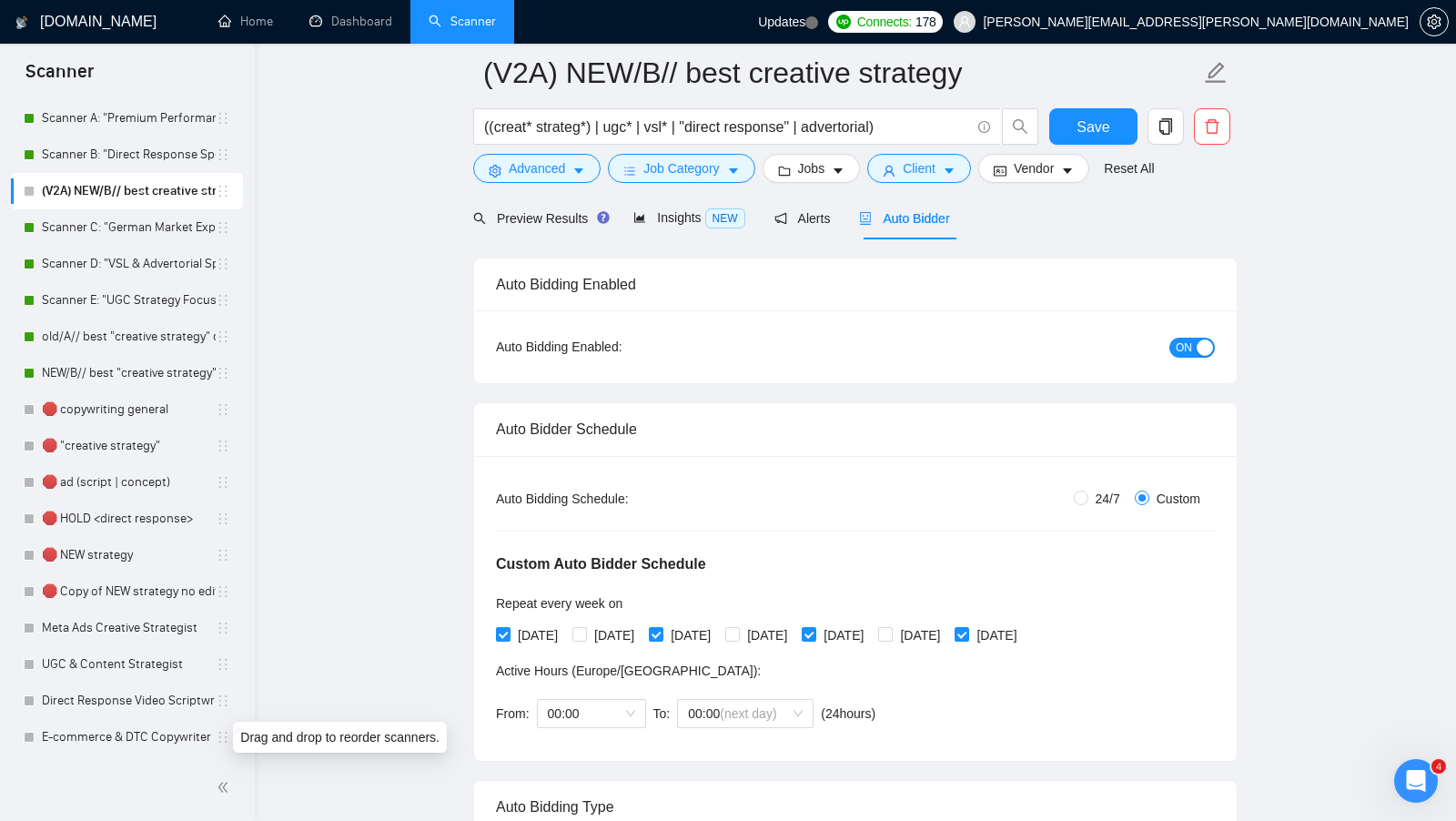scroll, scrollTop: 0, scrollLeft: 0, axis: both 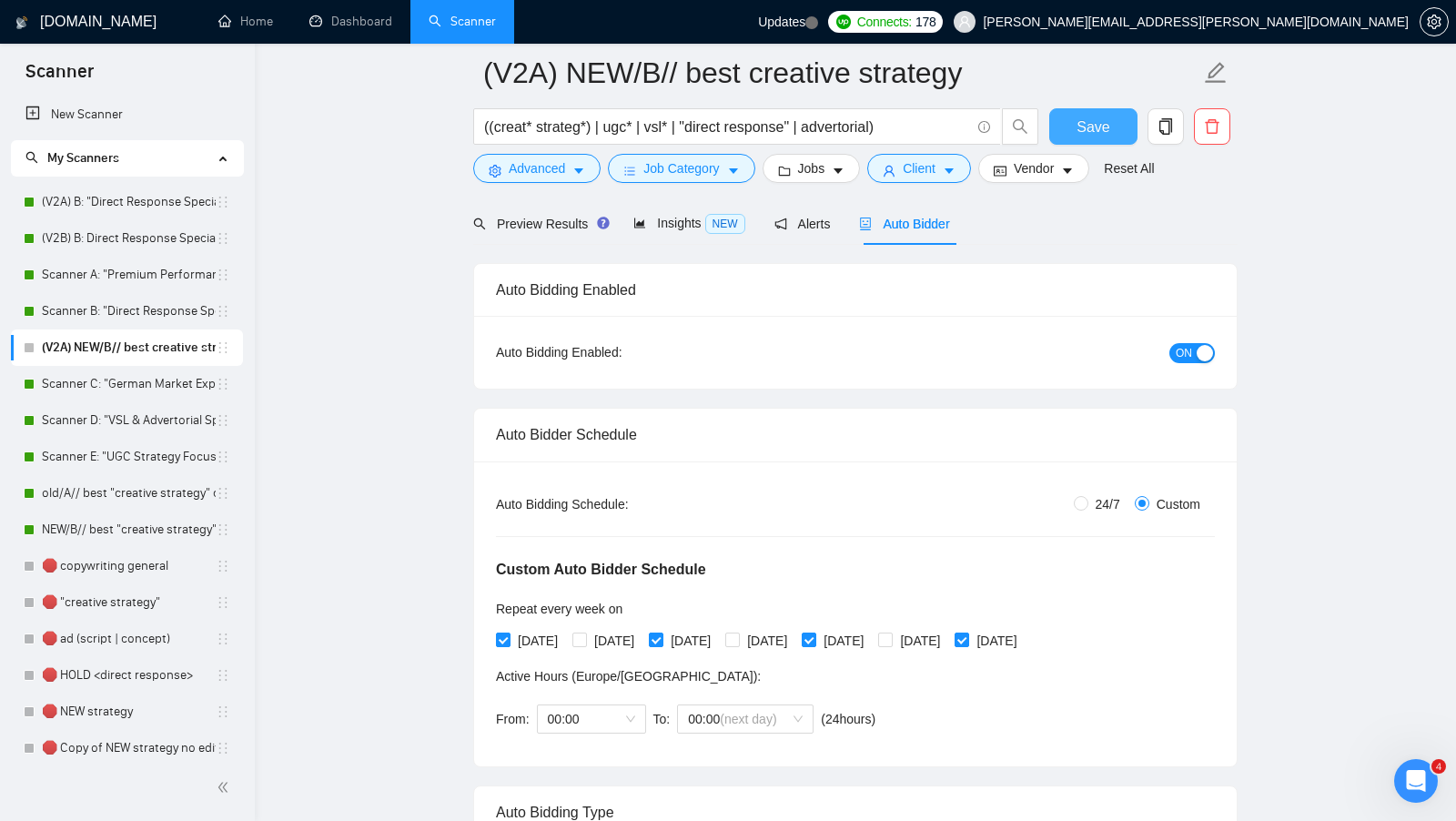 click on "Save" at bounding box center [1093, 127] 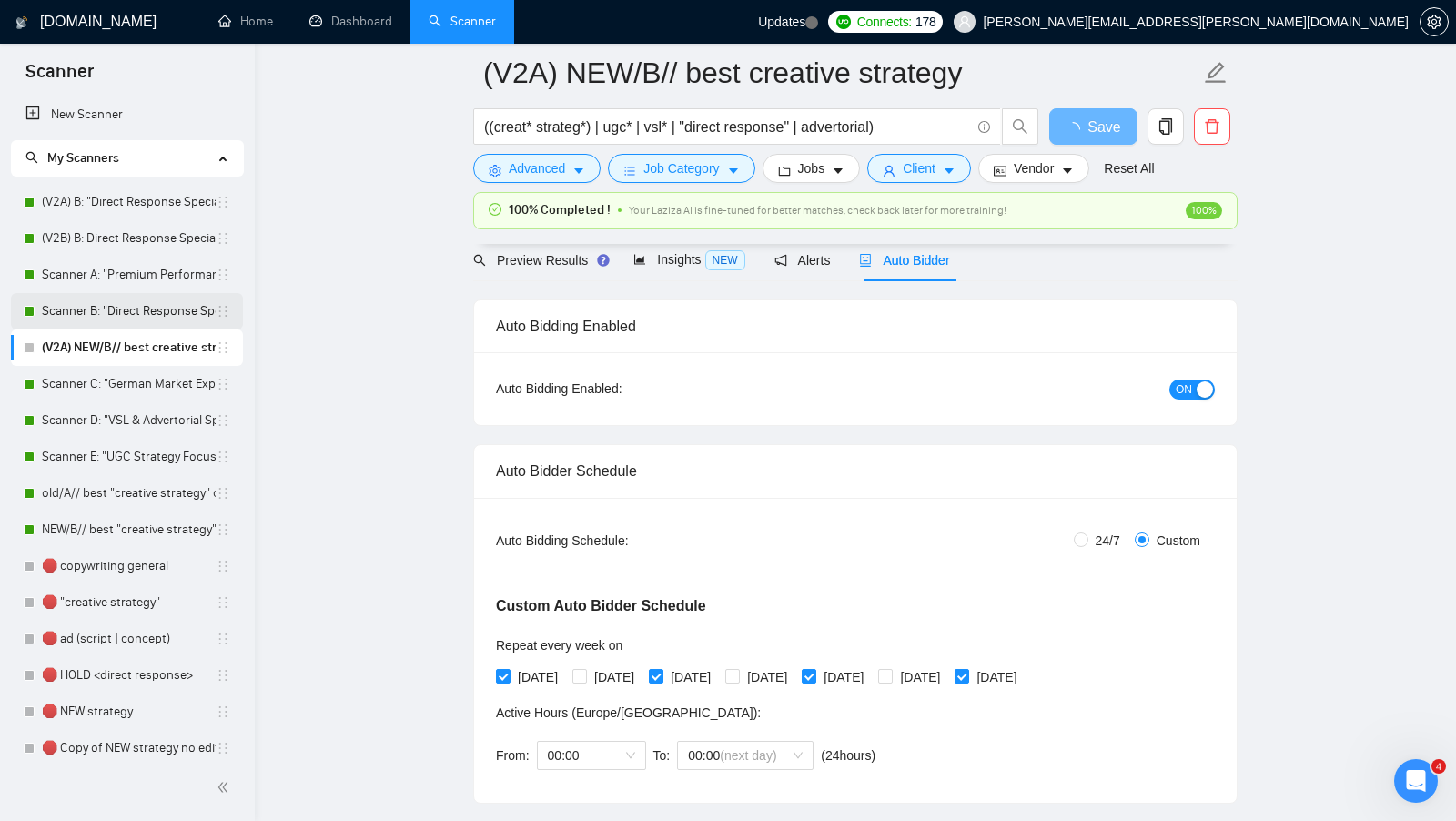 click on "Scanner B: "Direct Response Specialist"" at bounding box center (128, 311) 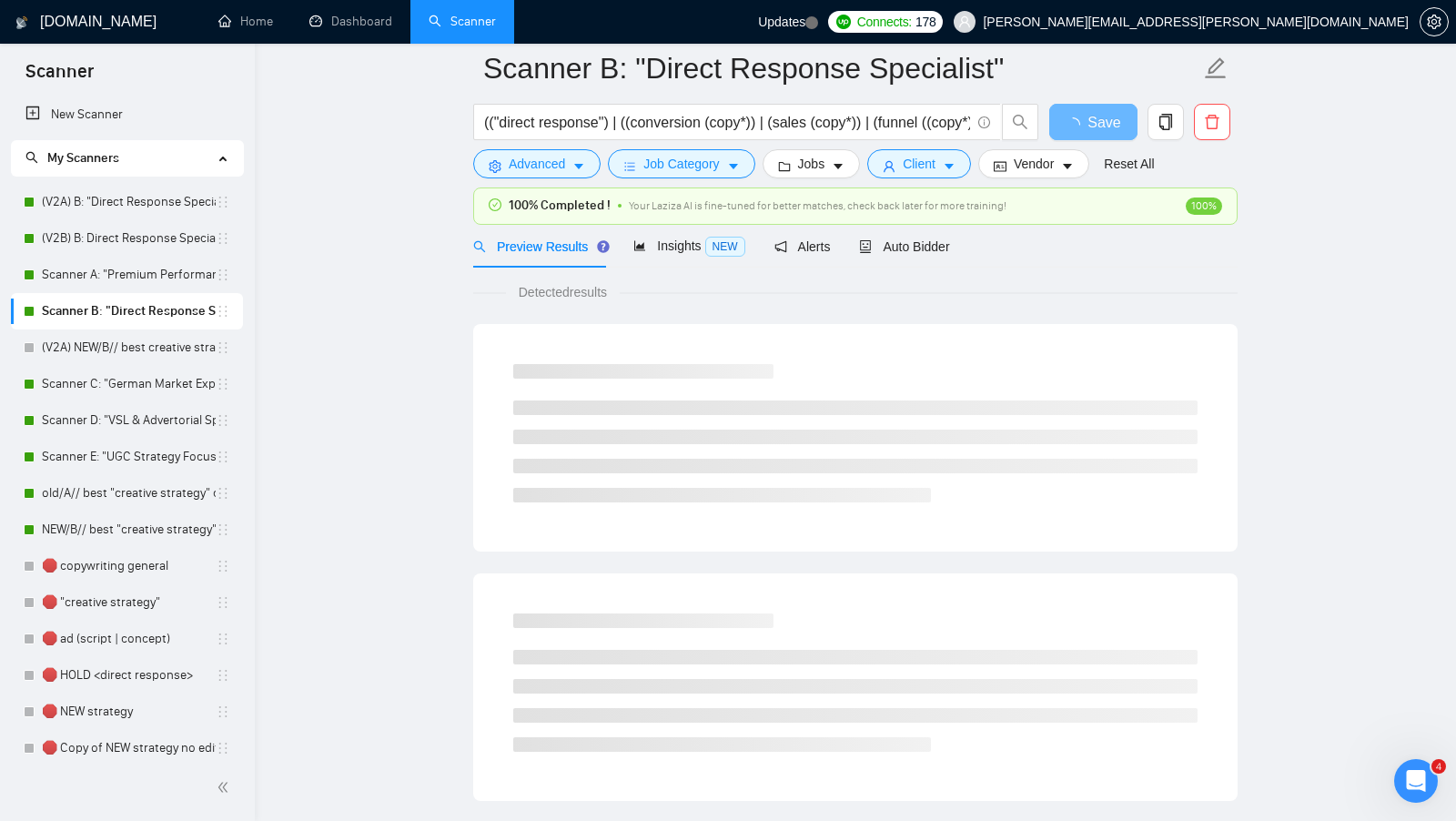 scroll, scrollTop: 0, scrollLeft: 0, axis: both 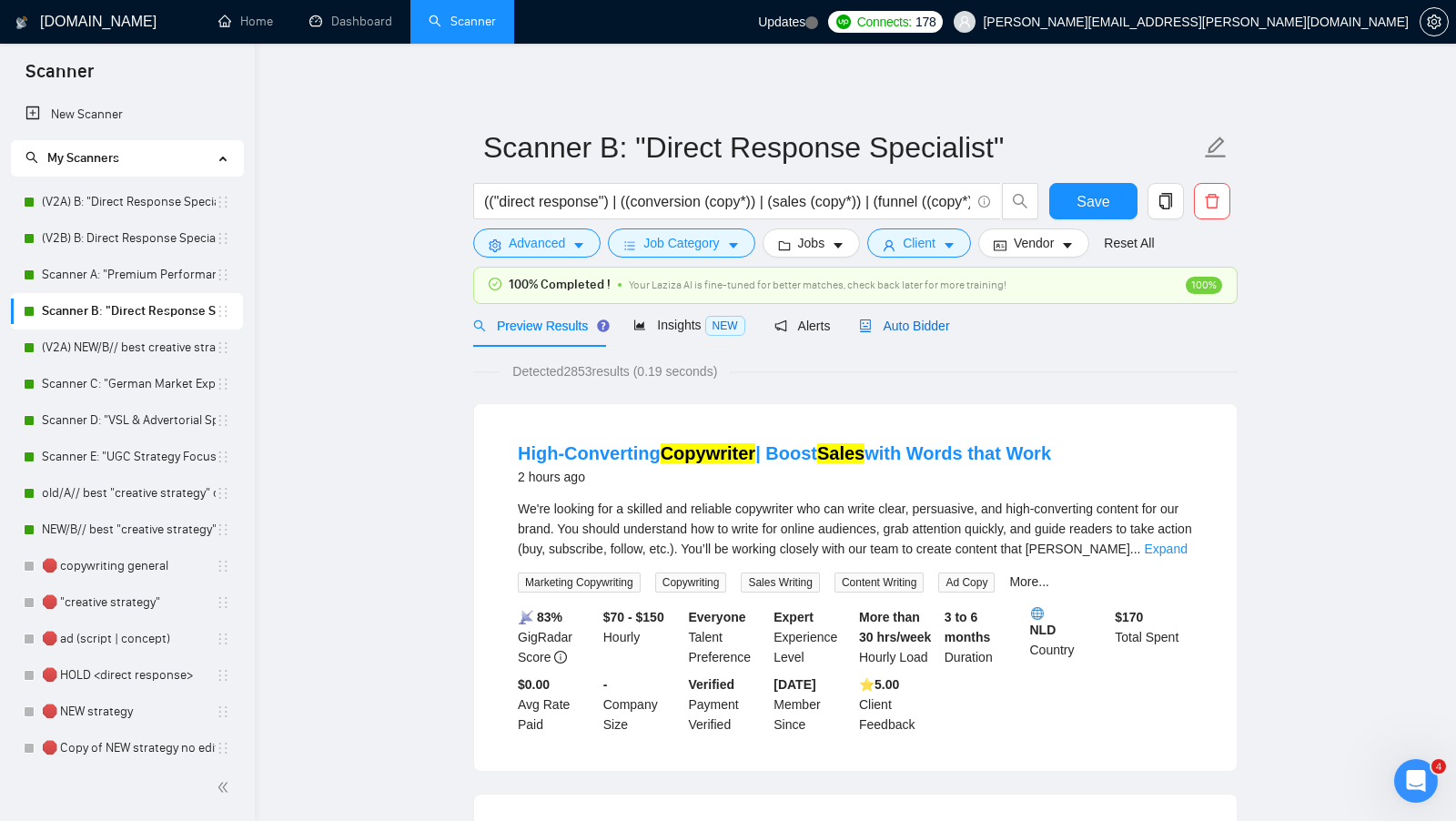click on "Auto Bidder" at bounding box center [904, 326] 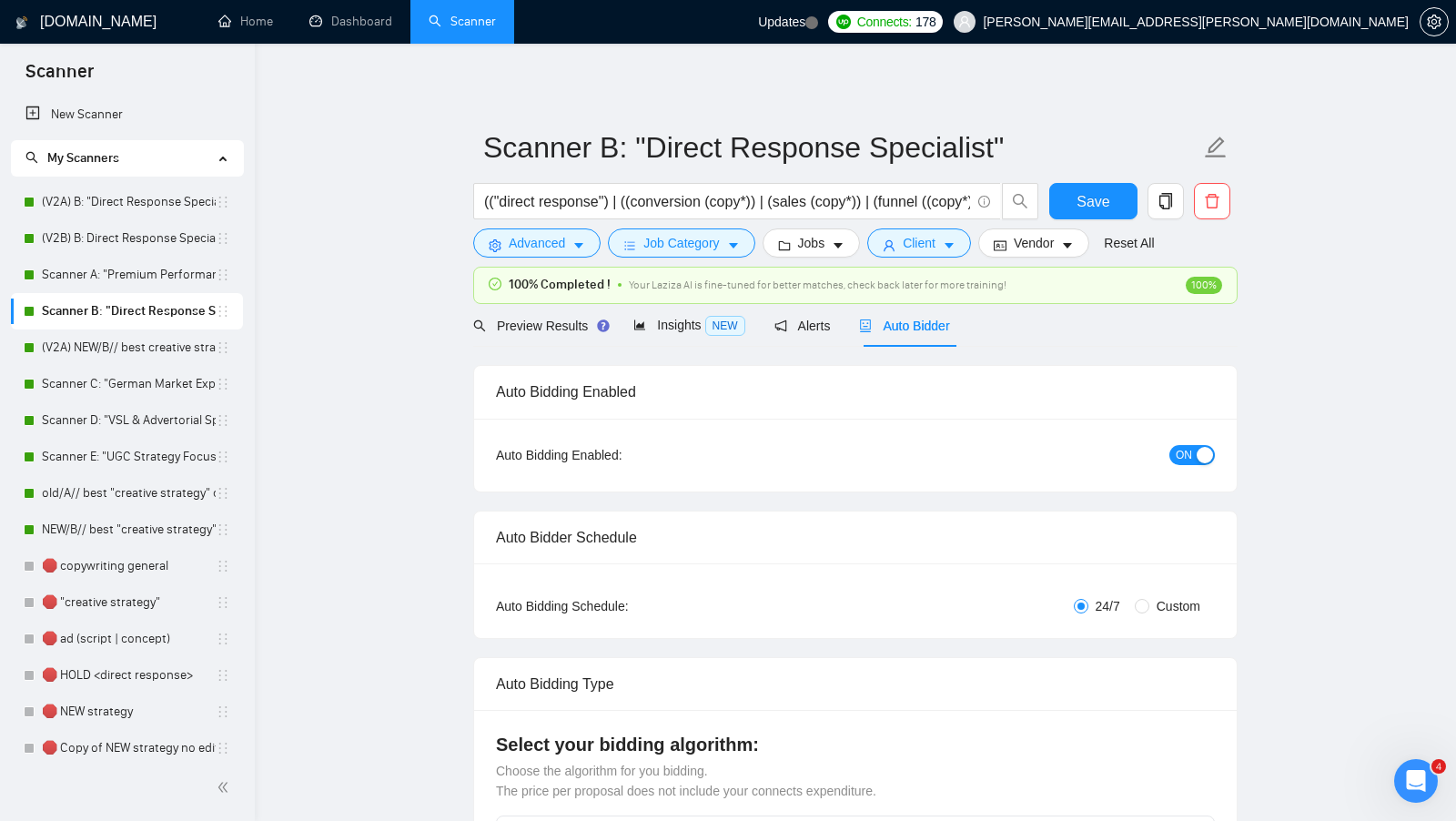click on "ON" at bounding box center [1184, 455] 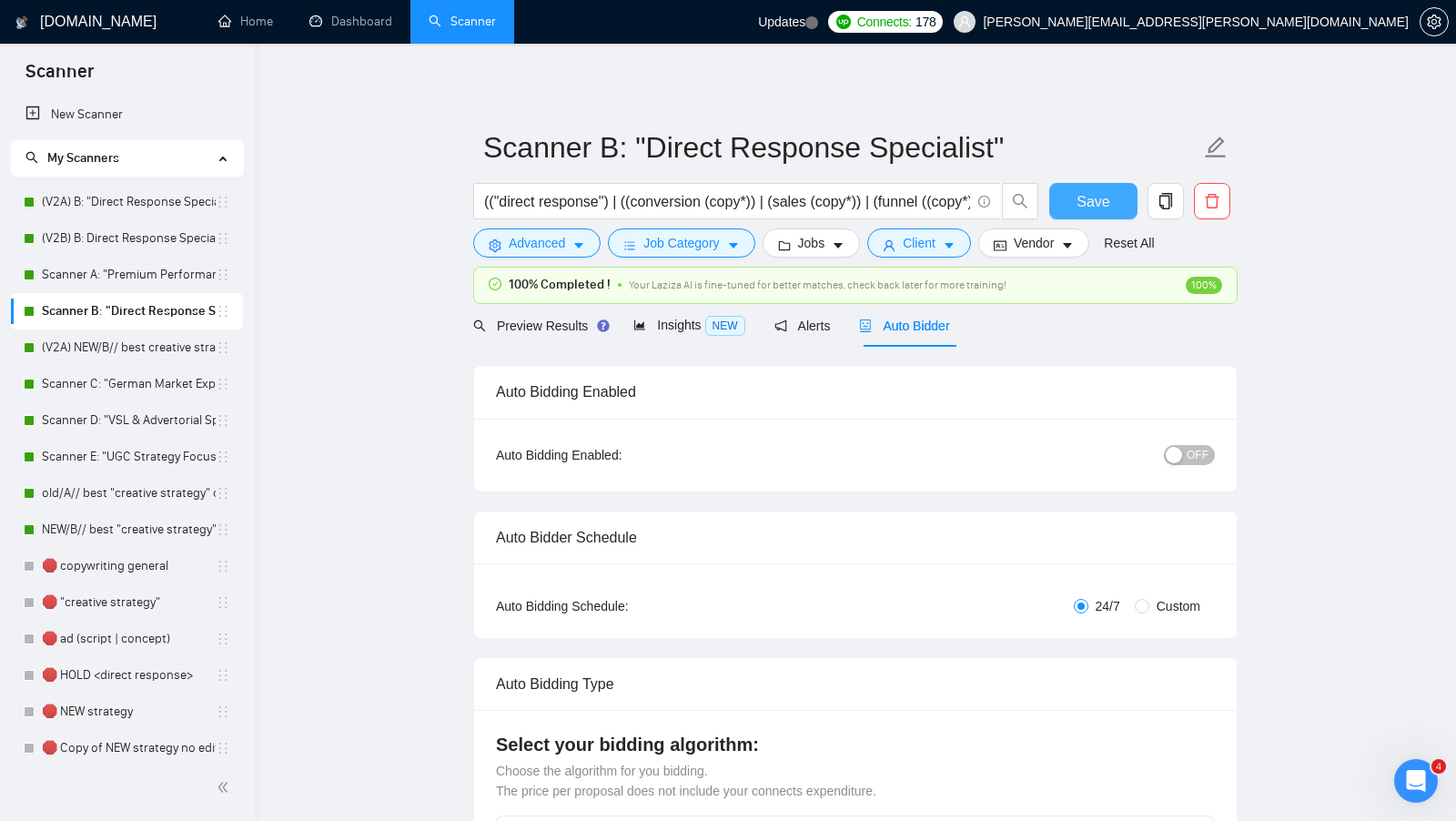 click on "Save" at bounding box center [1093, 201] 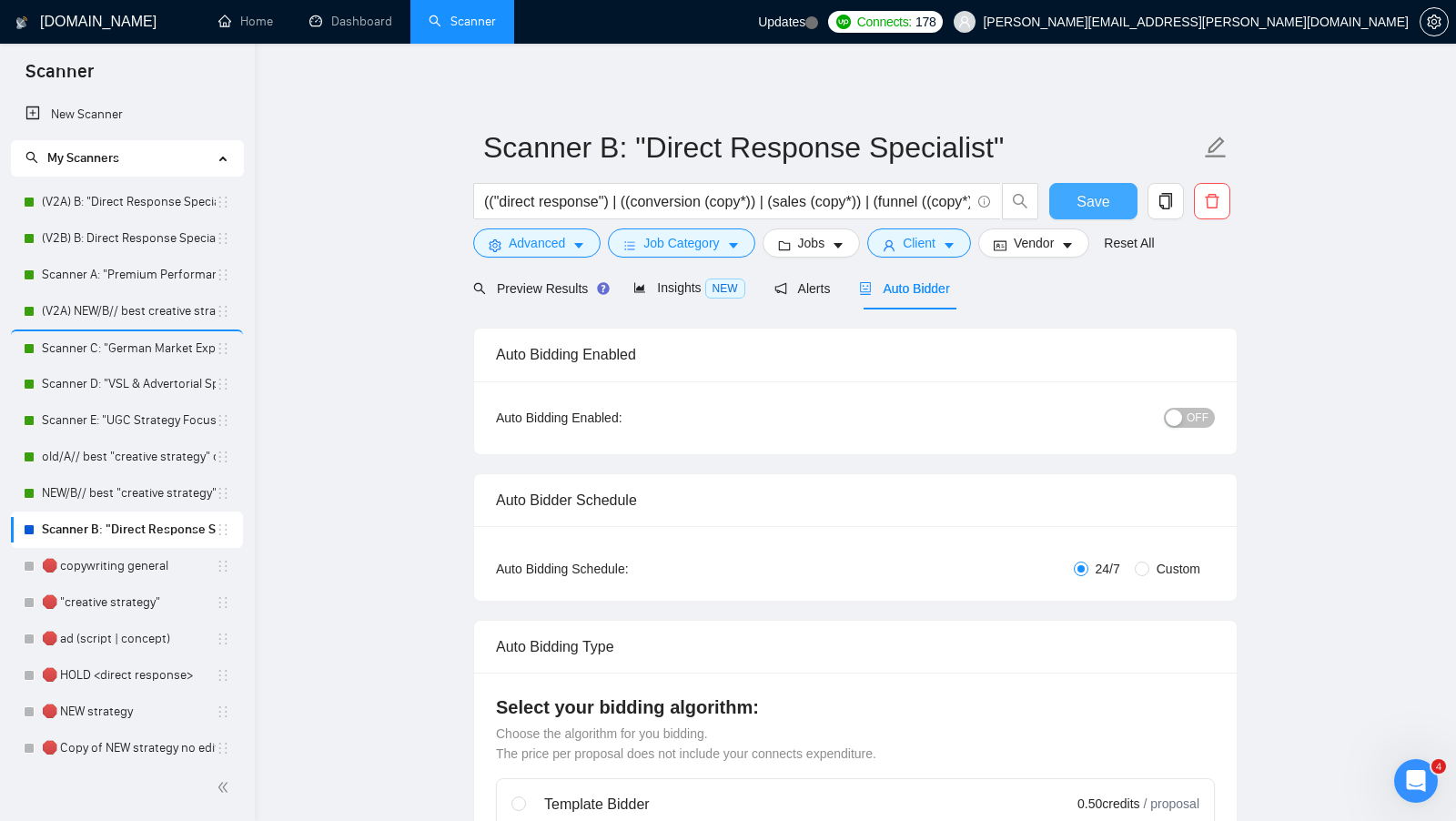 click on "Save" at bounding box center [1093, 201] 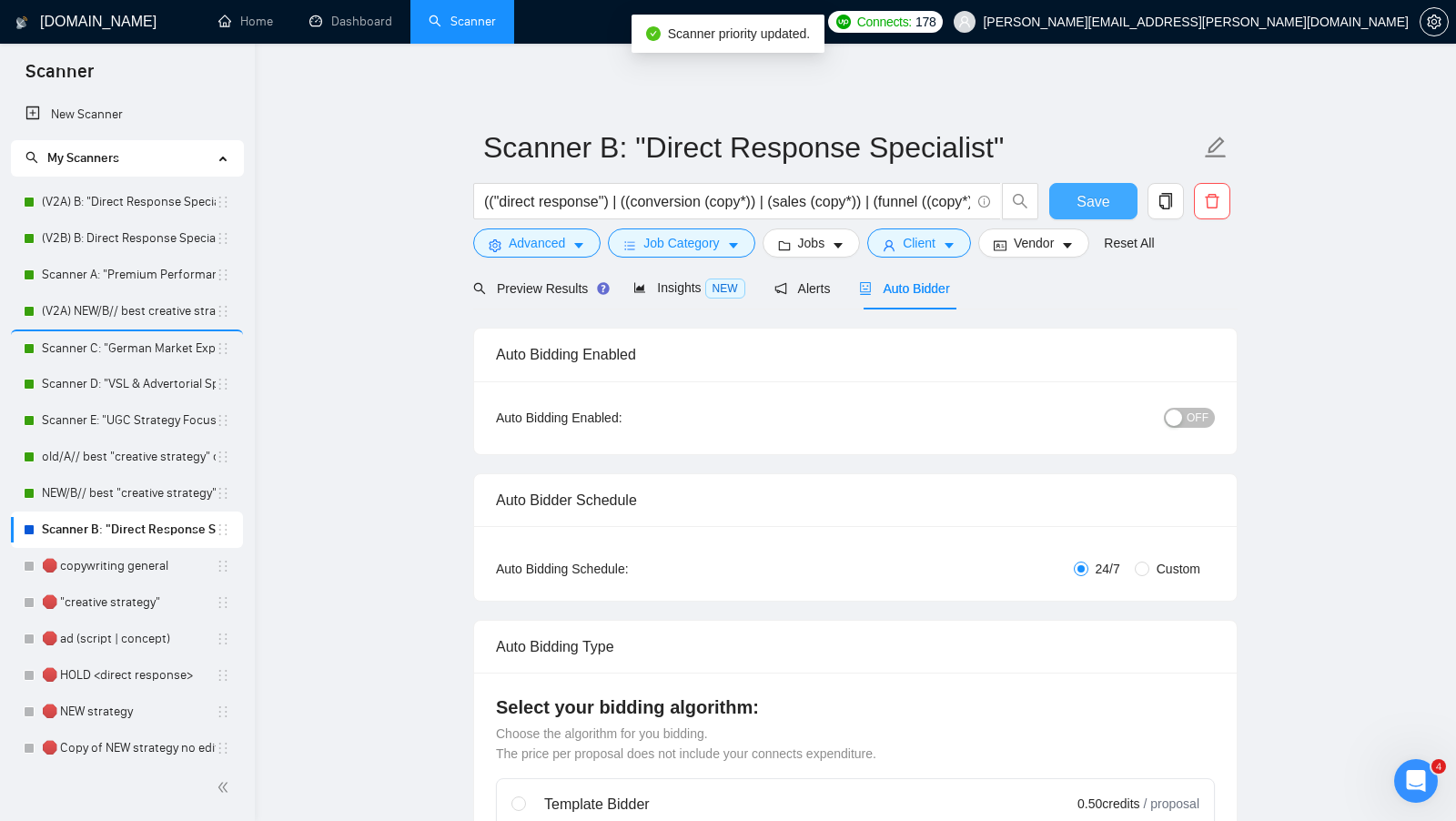 type 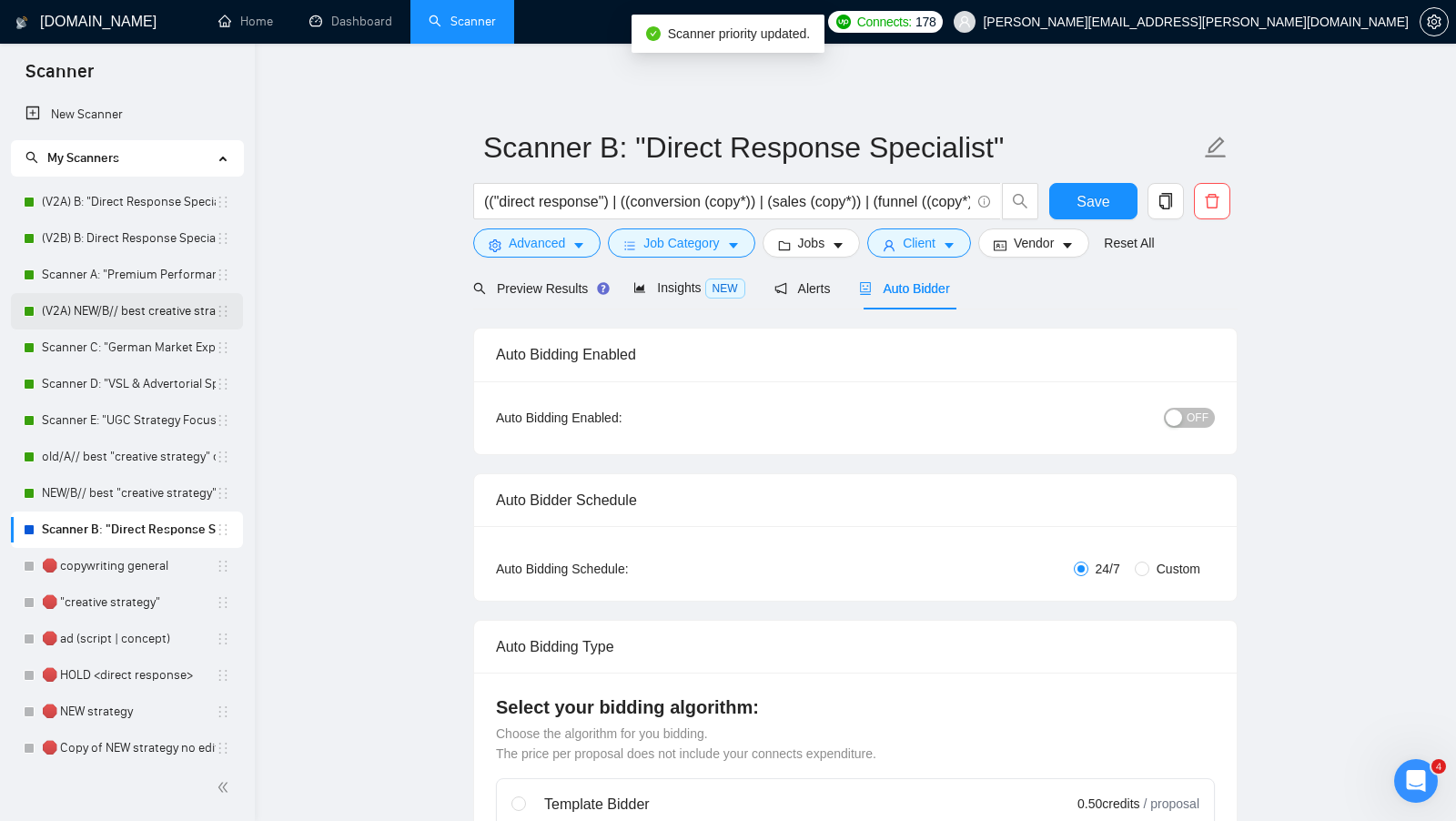 click on "(V2A) NEW/B// best creative strategy" at bounding box center [128, 311] 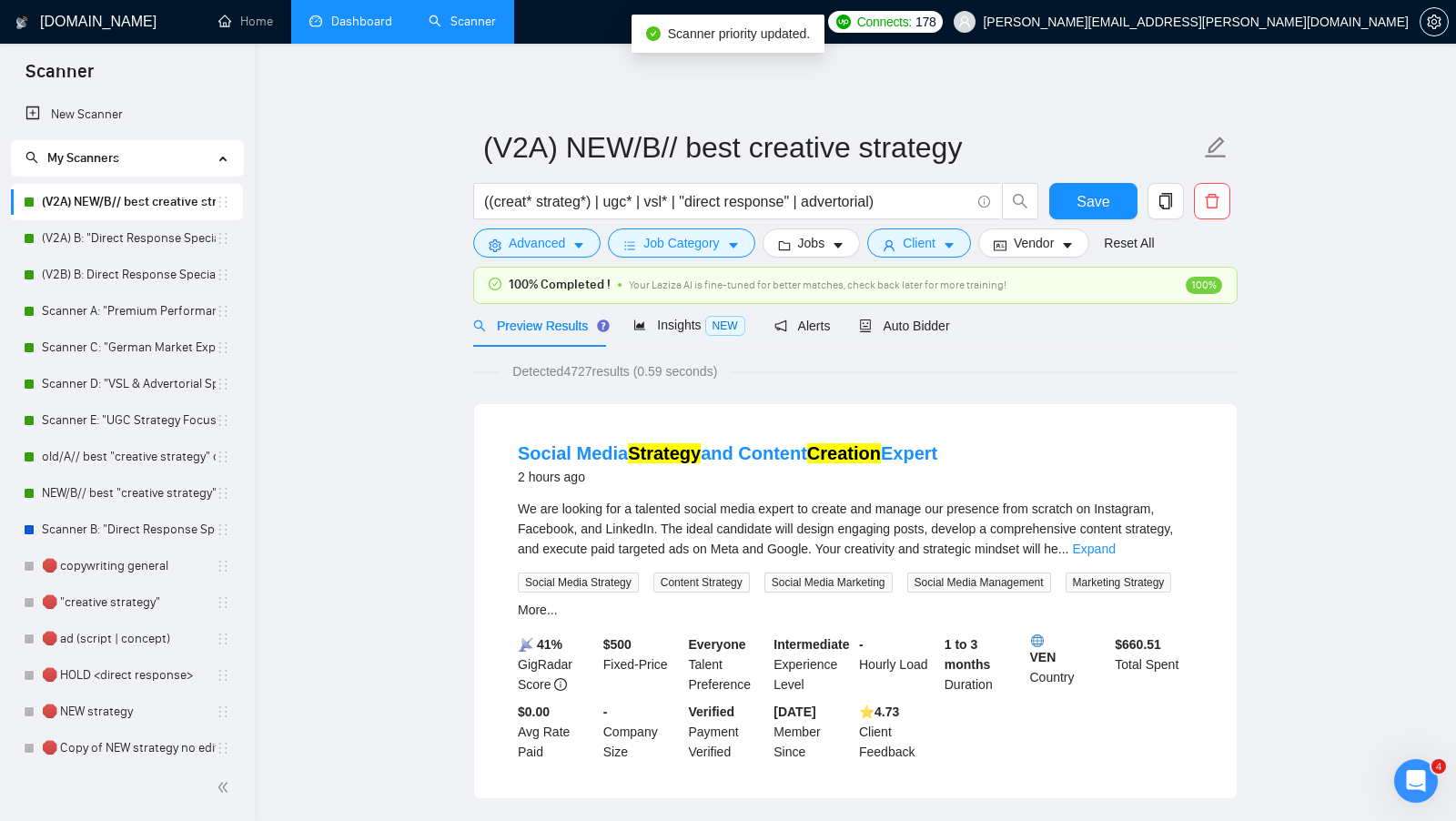 click on "Dashboard" at bounding box center (350, 21) 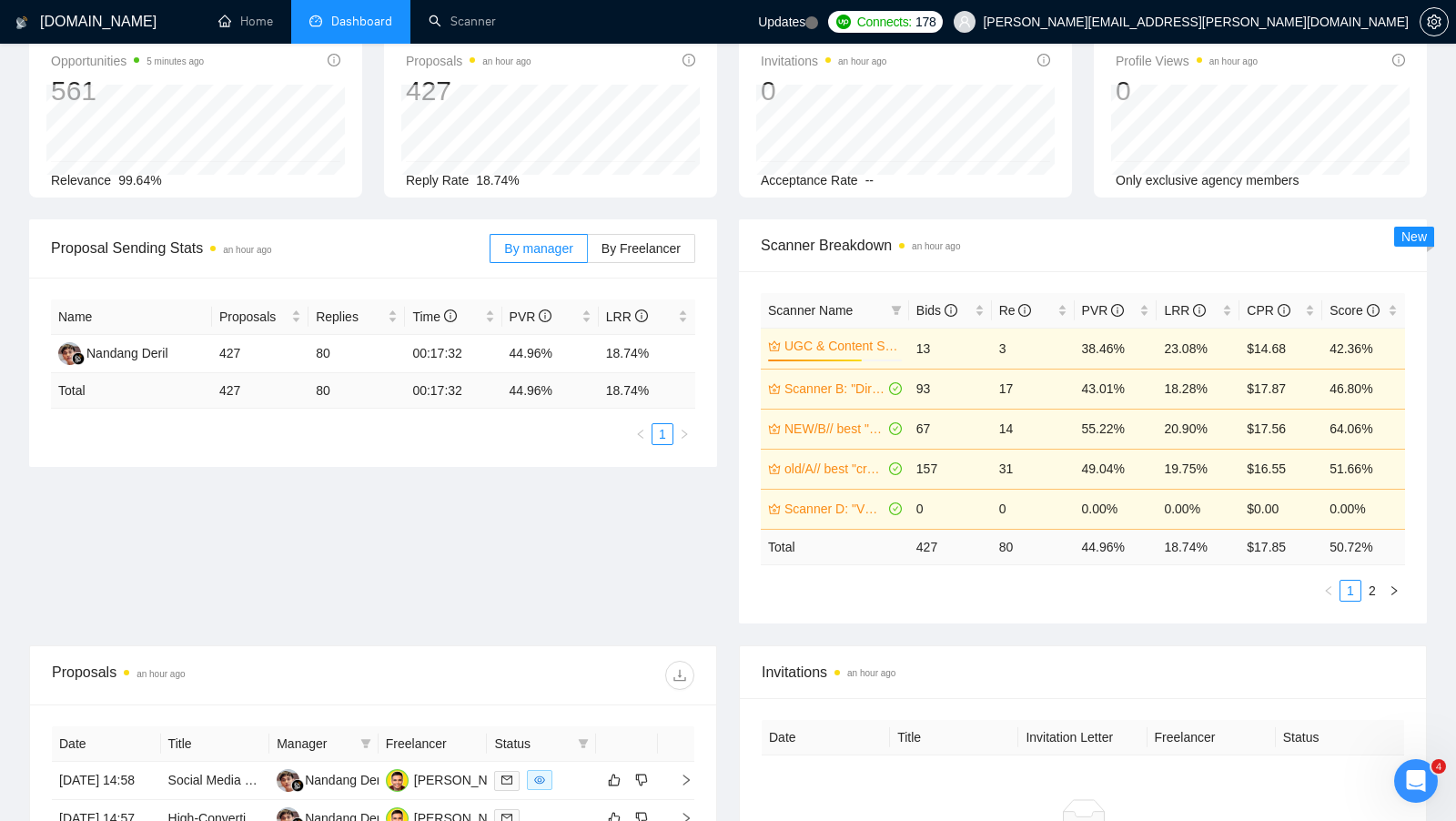 scroll, scrollTop: 0, scrollLeft: 0, axis: both 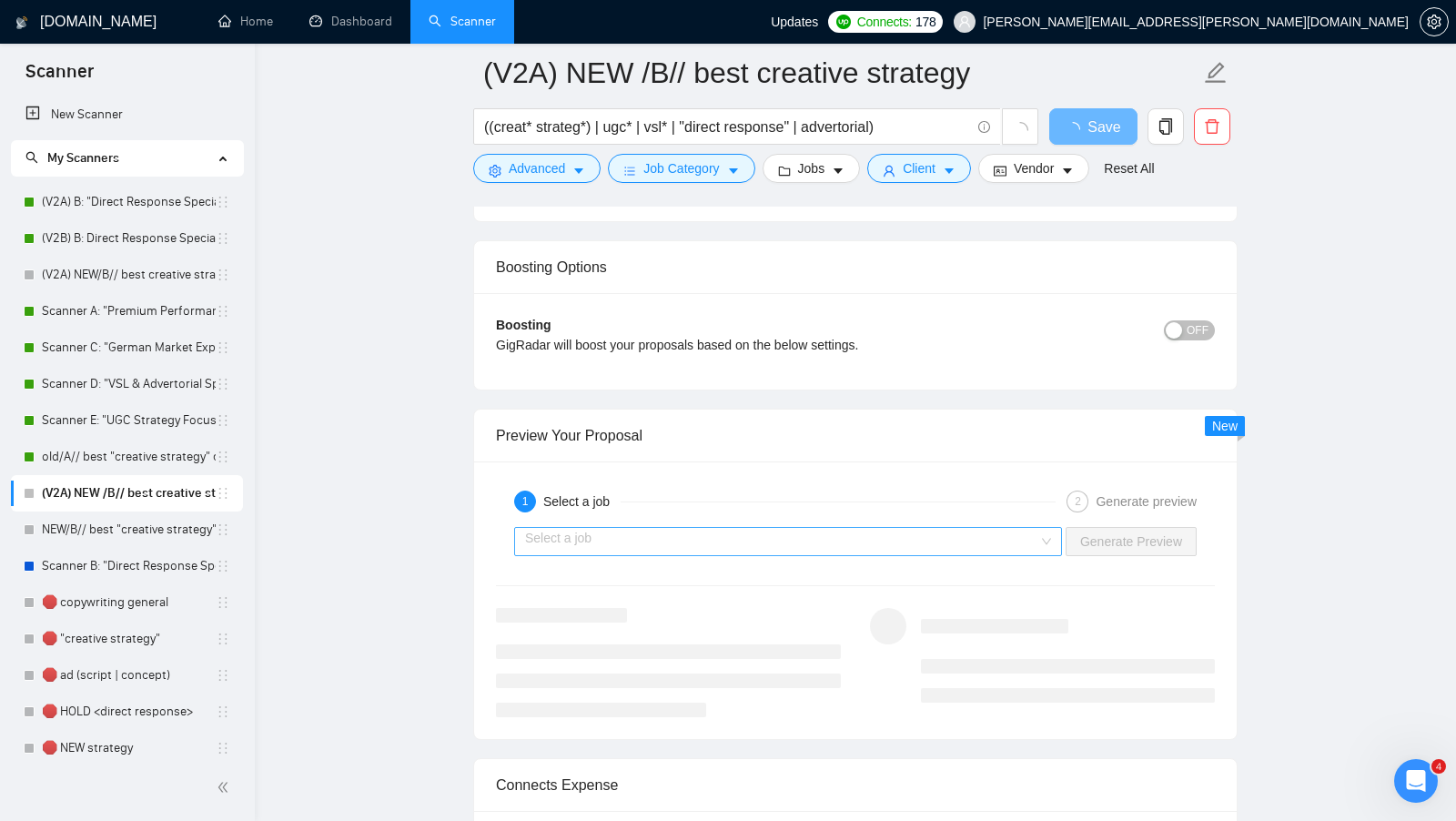 click at bounding box center [782, 542] 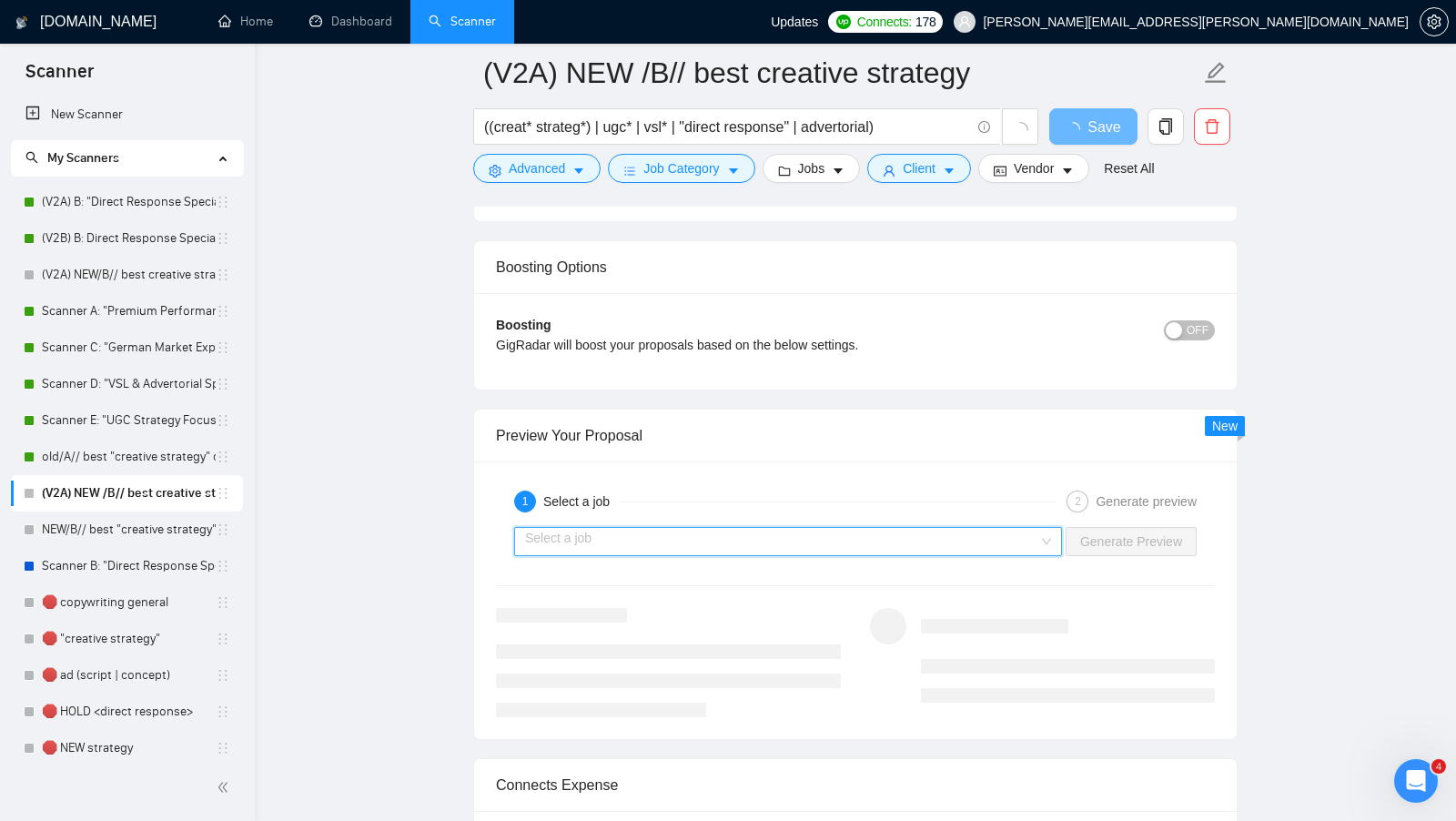click at bounding box center (782, 542) 